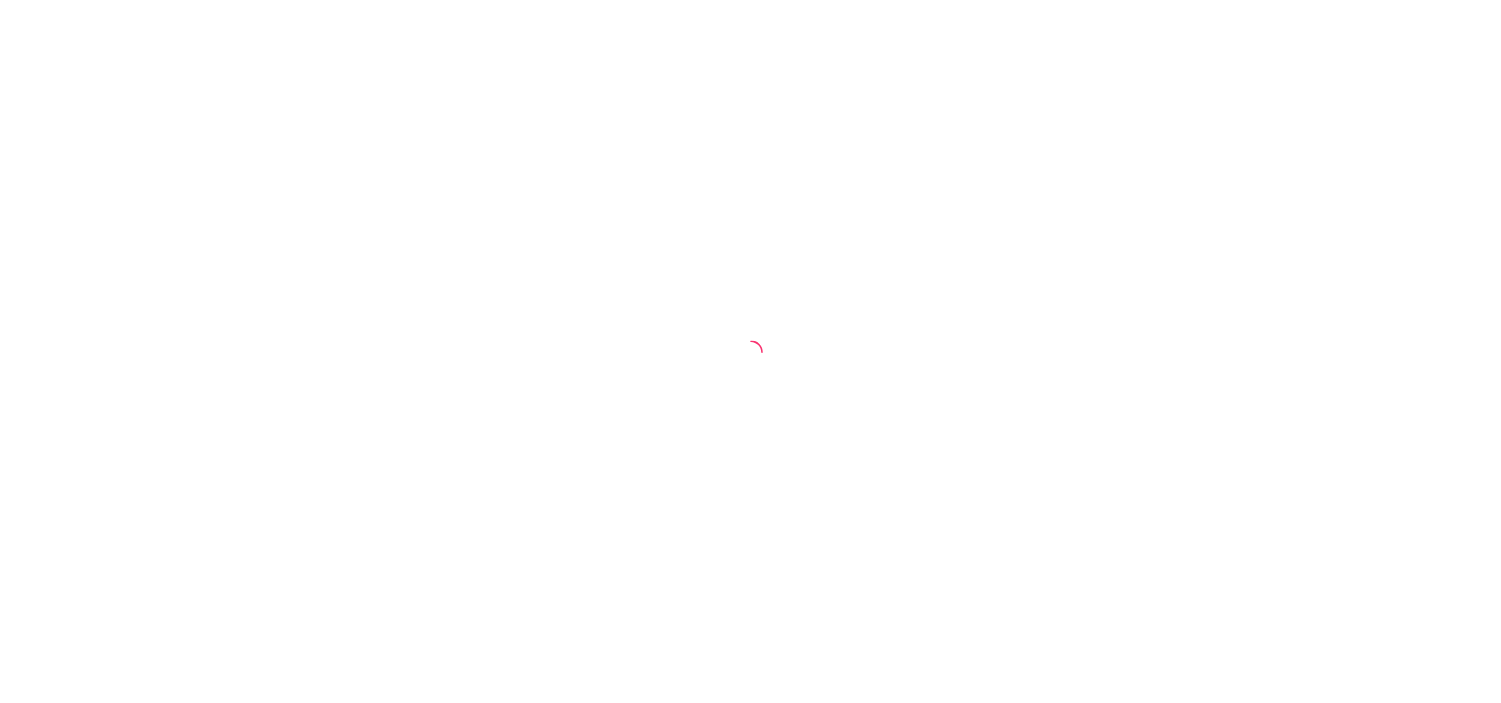 scroll, scrollTop: 0, scrollLeft: 0, axis: both 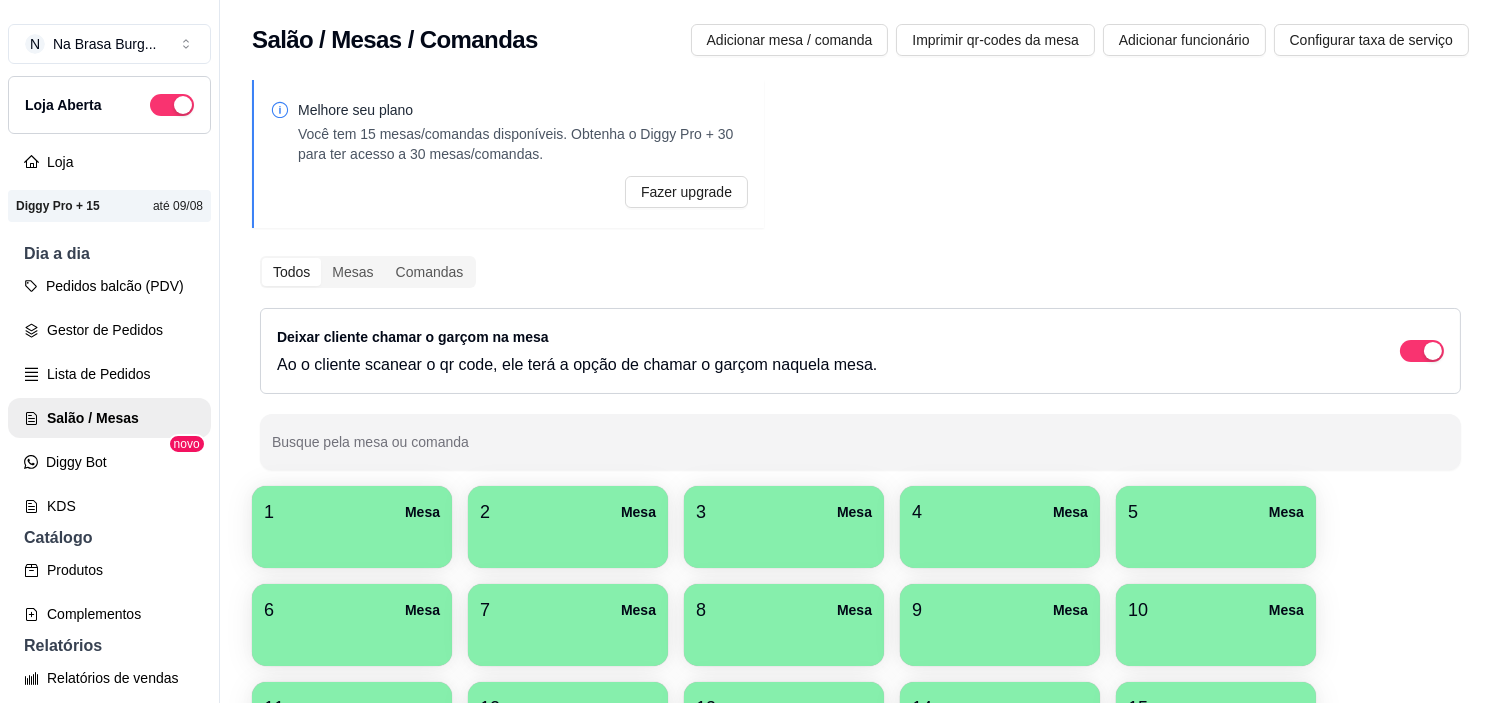 click on "1 Mesa 2 Mesa 3 Mesa 4 Mesa 5 Mesa 6 Mesa 7 Mesa 8 Mesa 9 Mesa 10 Mesa 11 Mesa 12 Mesa 13 Mesa 14 Mesa 15 Mesa 16 Mesa 17 Mesa 18 Mesa" at bounding box center (860, 674) 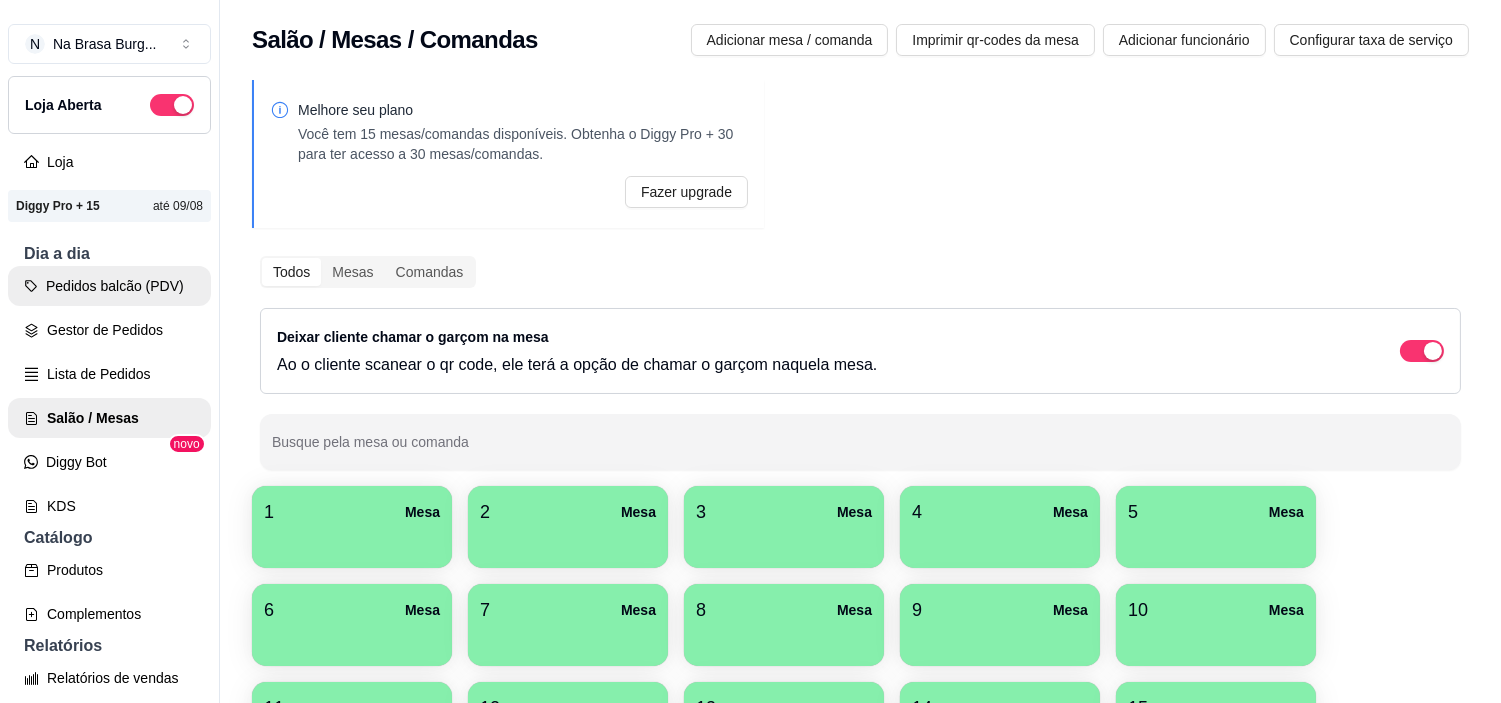 click on "Pedidos balcão (PDV)" at bounding box center (109, 286) 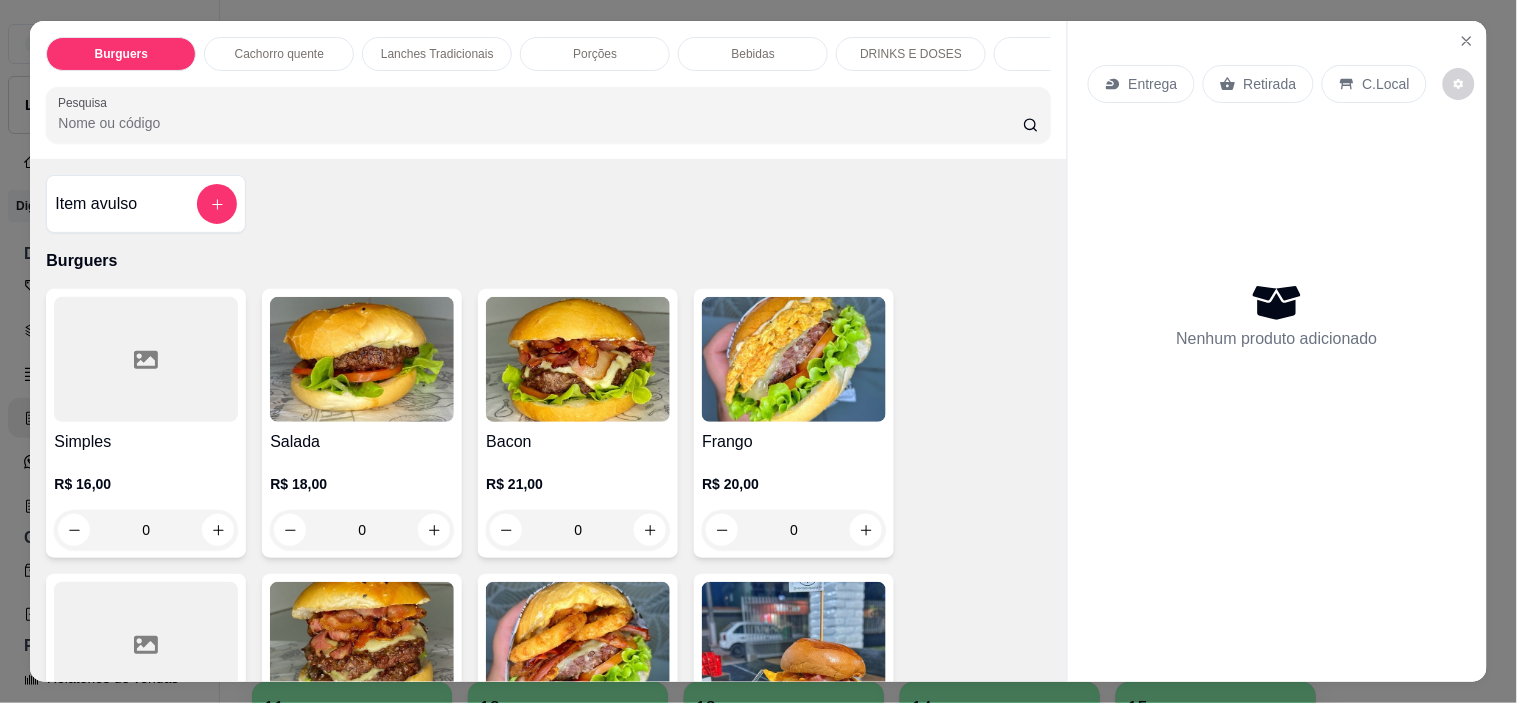 click at bounding box center [362, 359] 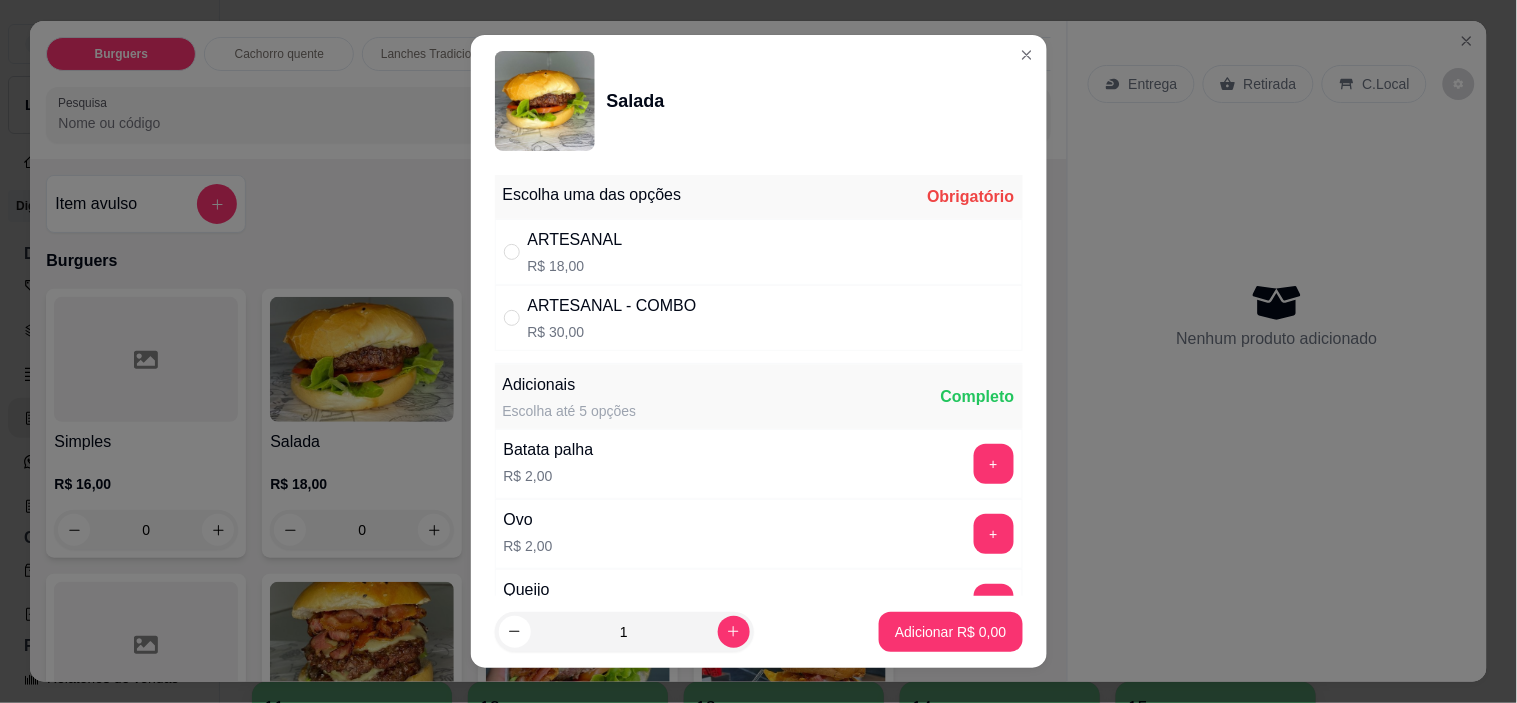 click on "ARTESANAL" at bounding box center (575, 240) 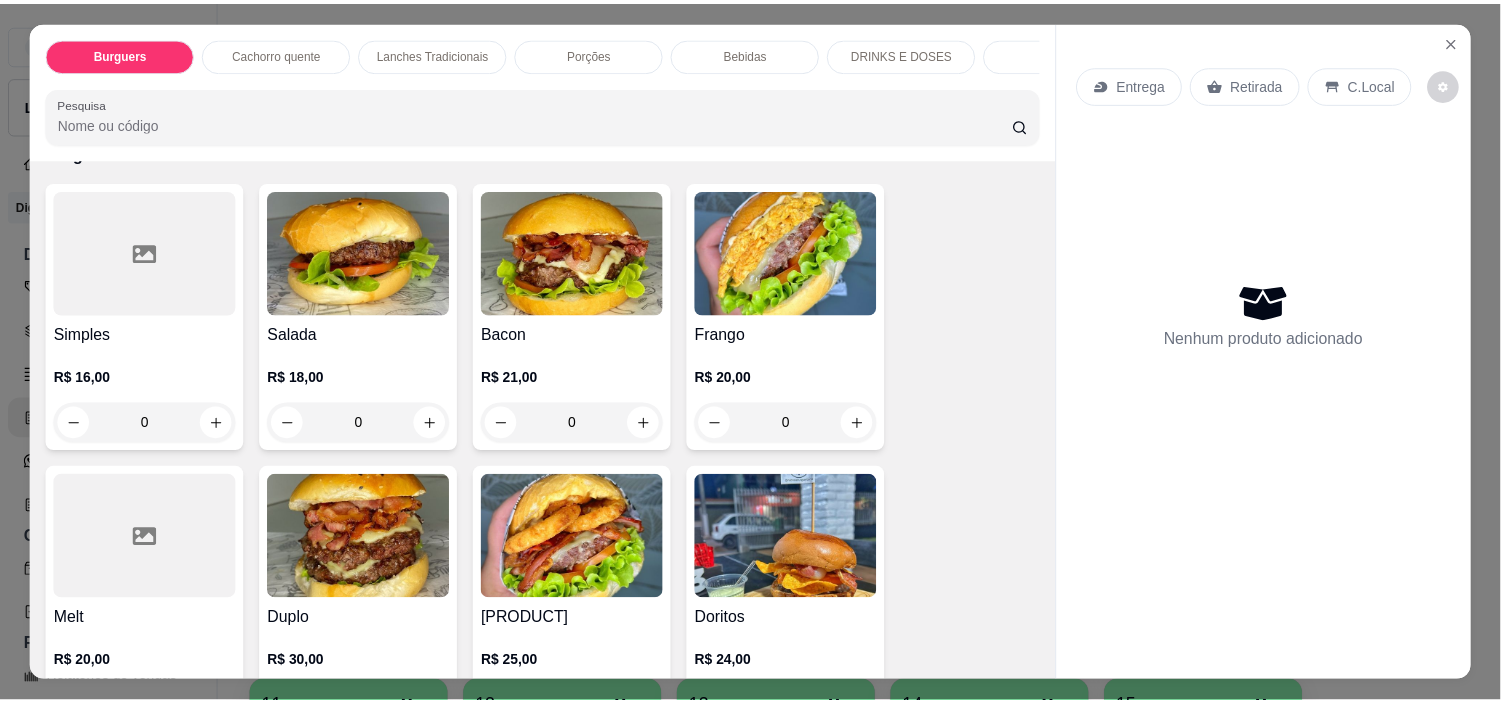 scroll, scrollTop: 222, scrollLeft: 0, axis: vertical 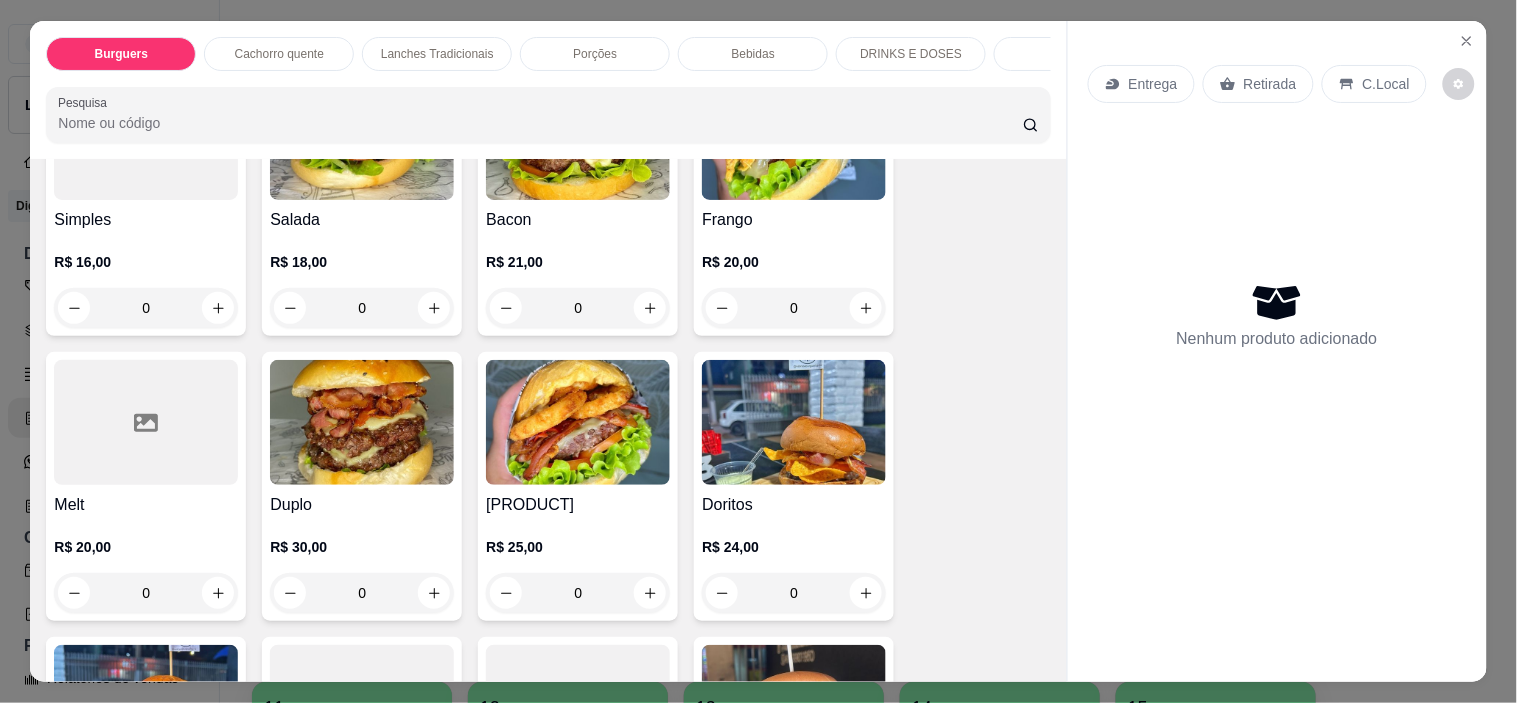 click on "Salada" at bounding box center (362, 220) 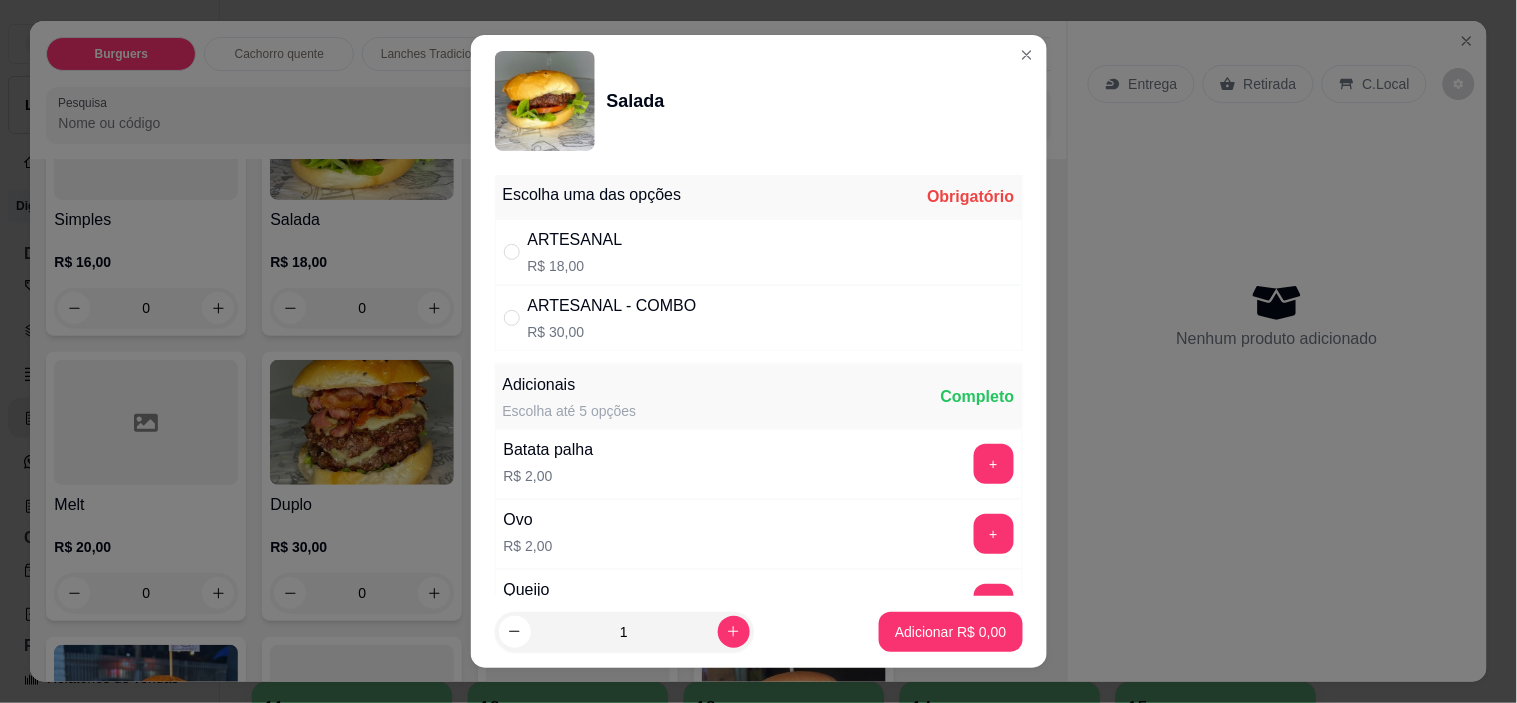 click on "ARTESANAL R$ 18,00" at bounding box center (759, 252) 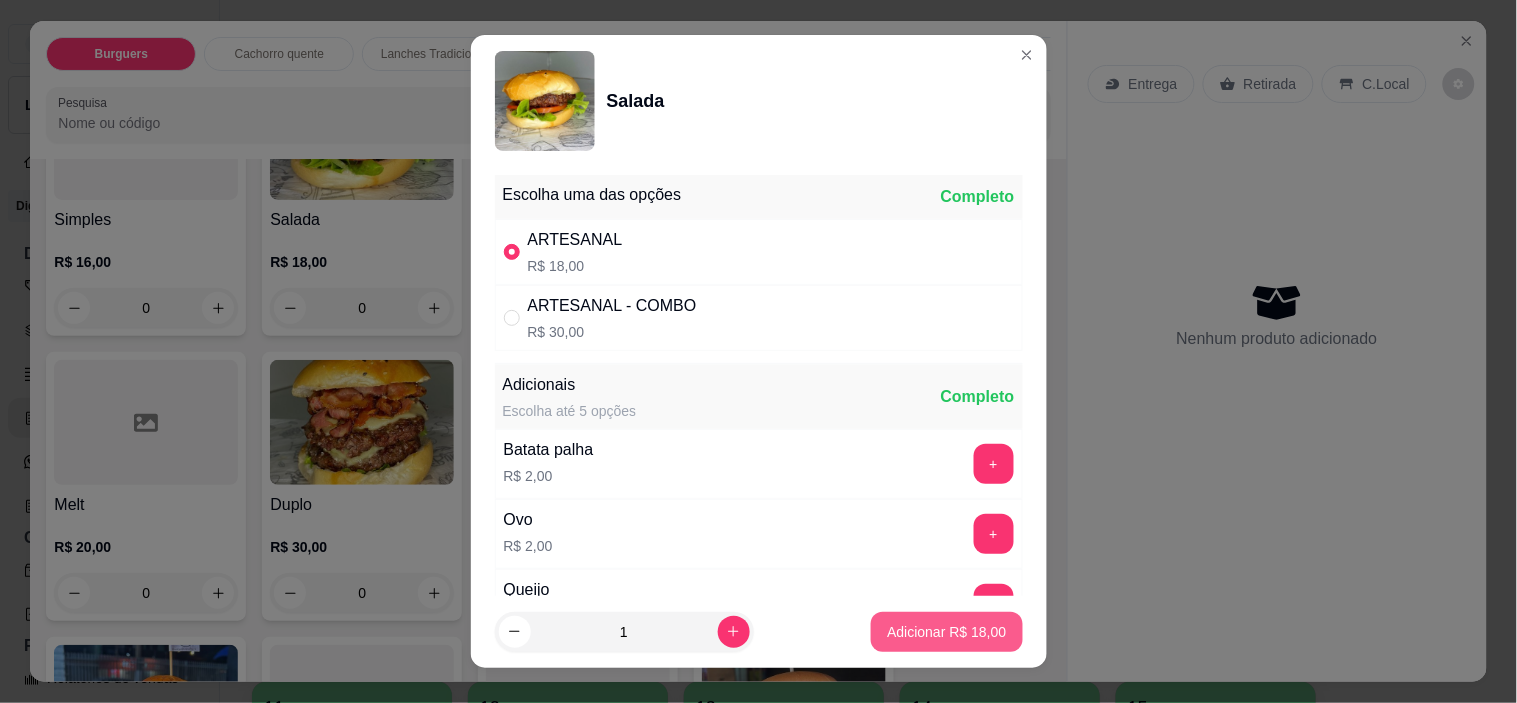 click on "Adicionar   R$ 18,00" at bounding box center (946, 632) 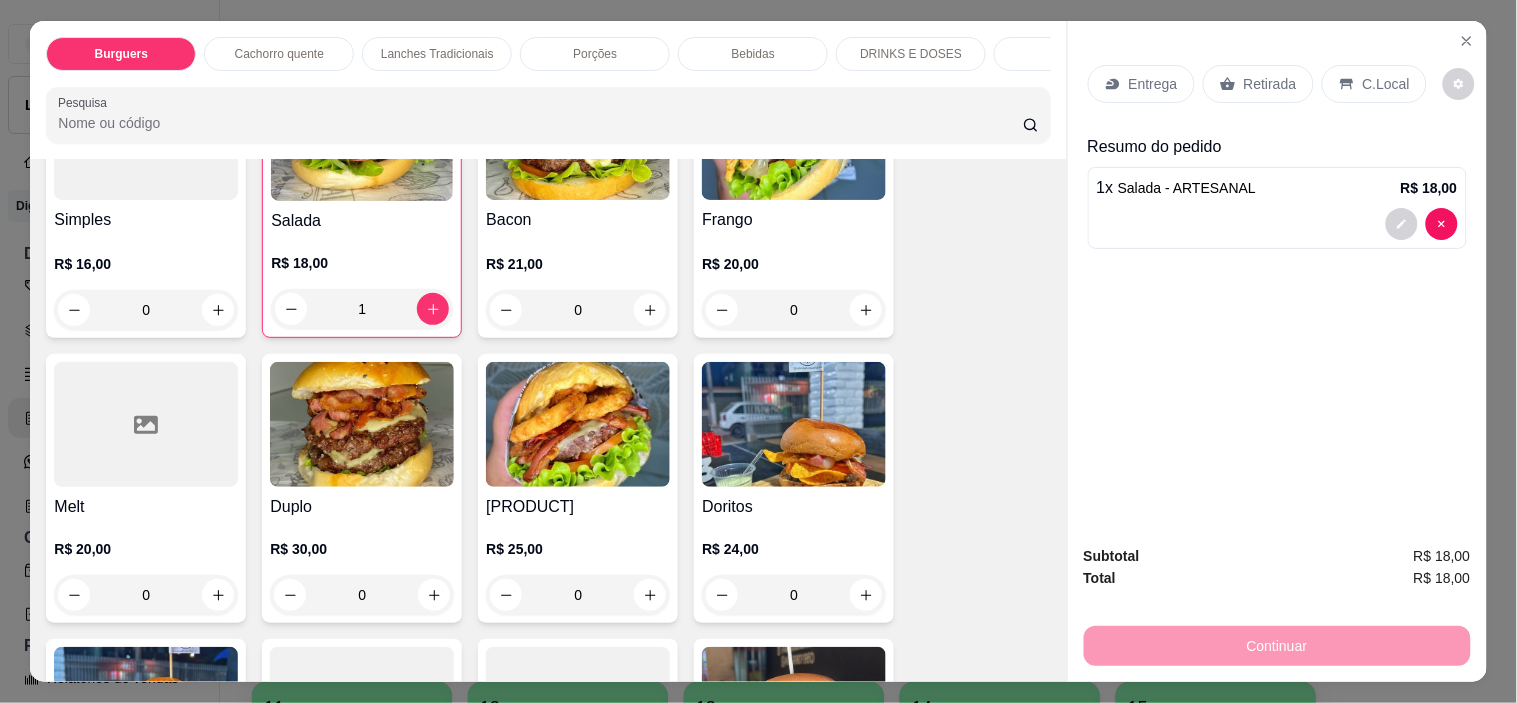 click on "Retirada" at bounding box center (1258, 84) 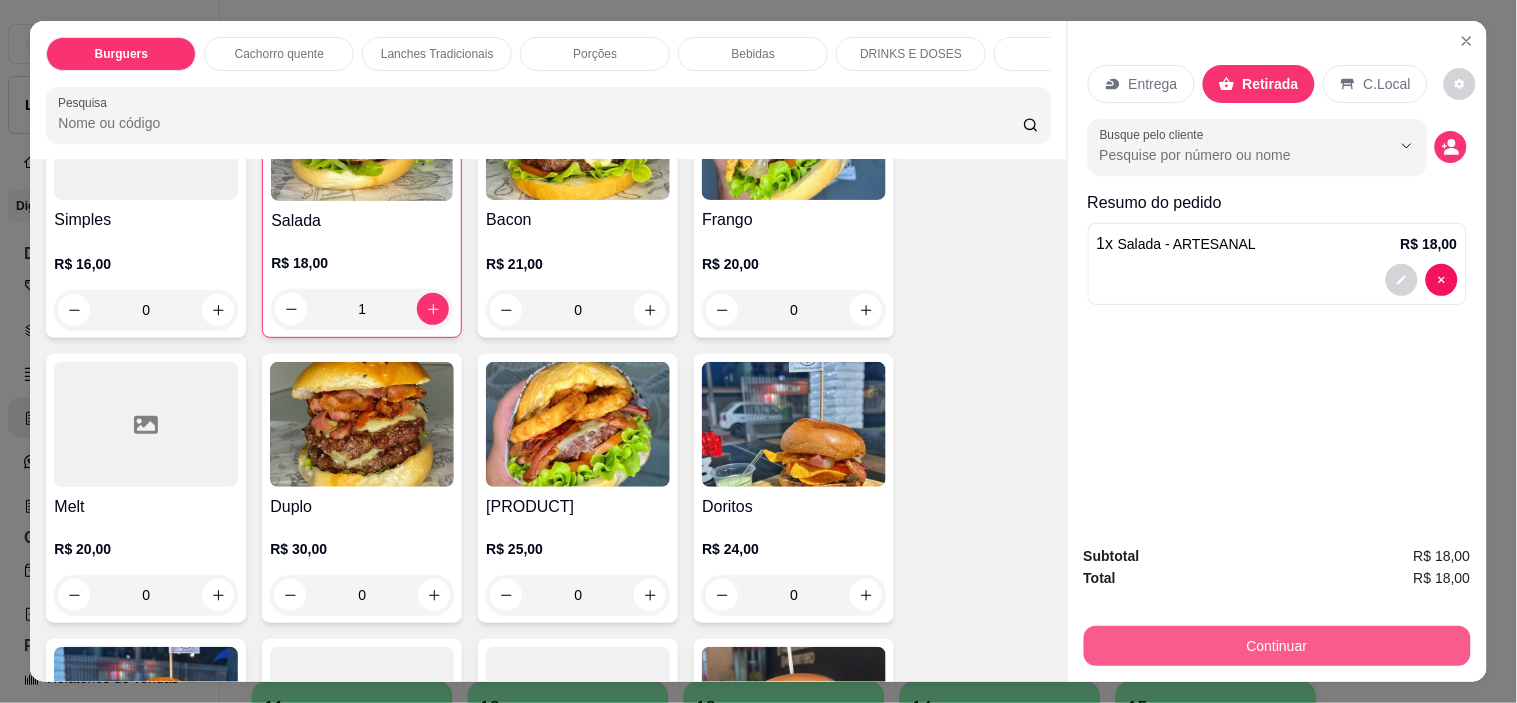 click on "Continuar" at bounding box center [1277, 646] 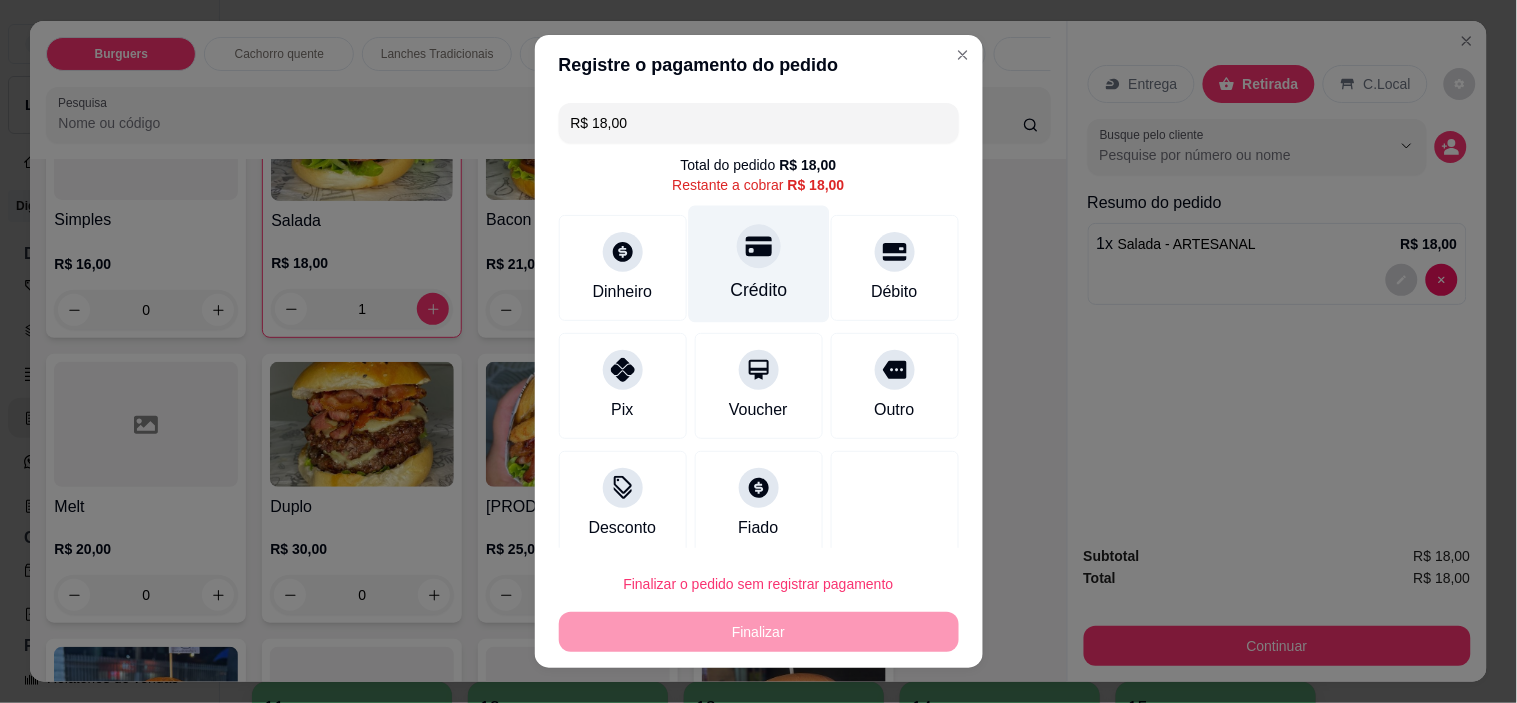 click at bounding box center [759, 247] 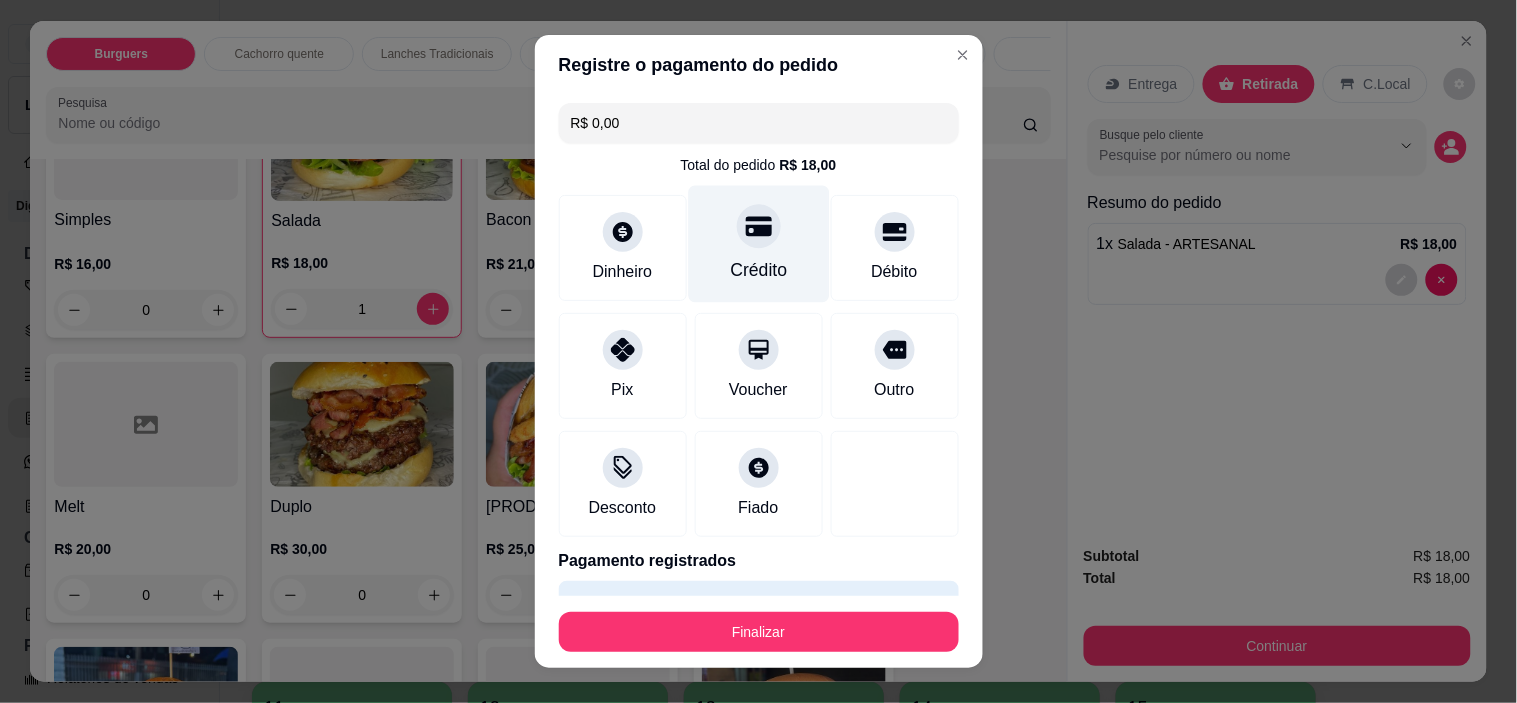 type on "R$ 0,00" 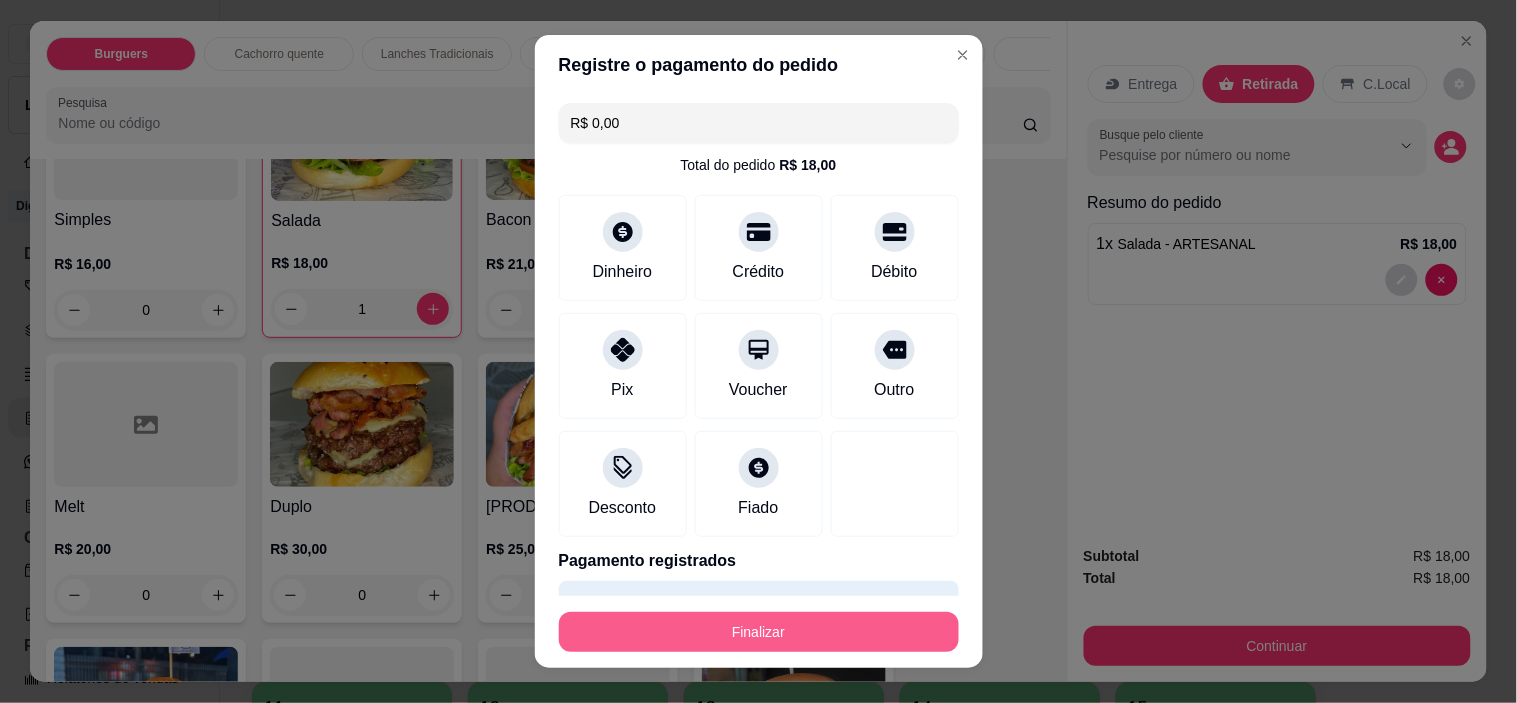 click on "Finalizar" at bounding box center (759, 632) 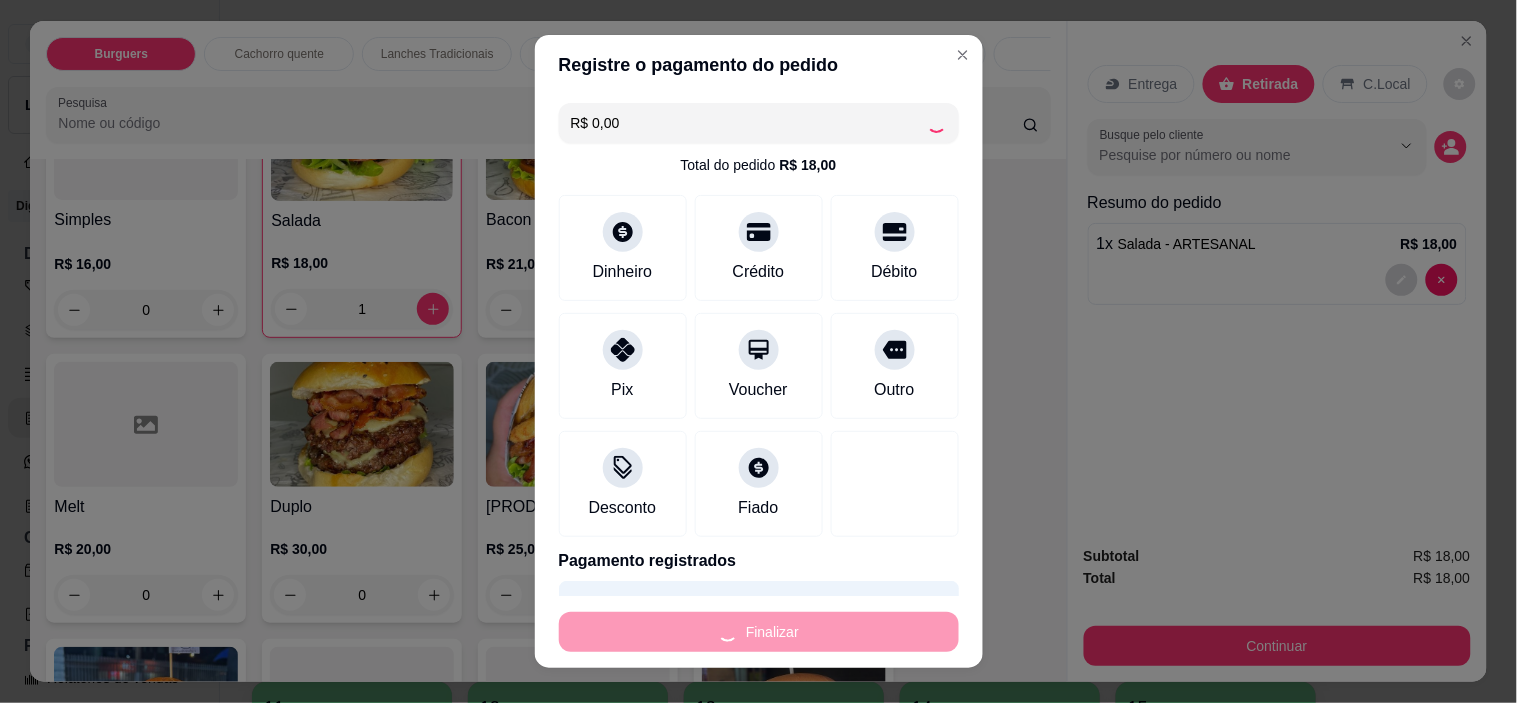 type on "0" 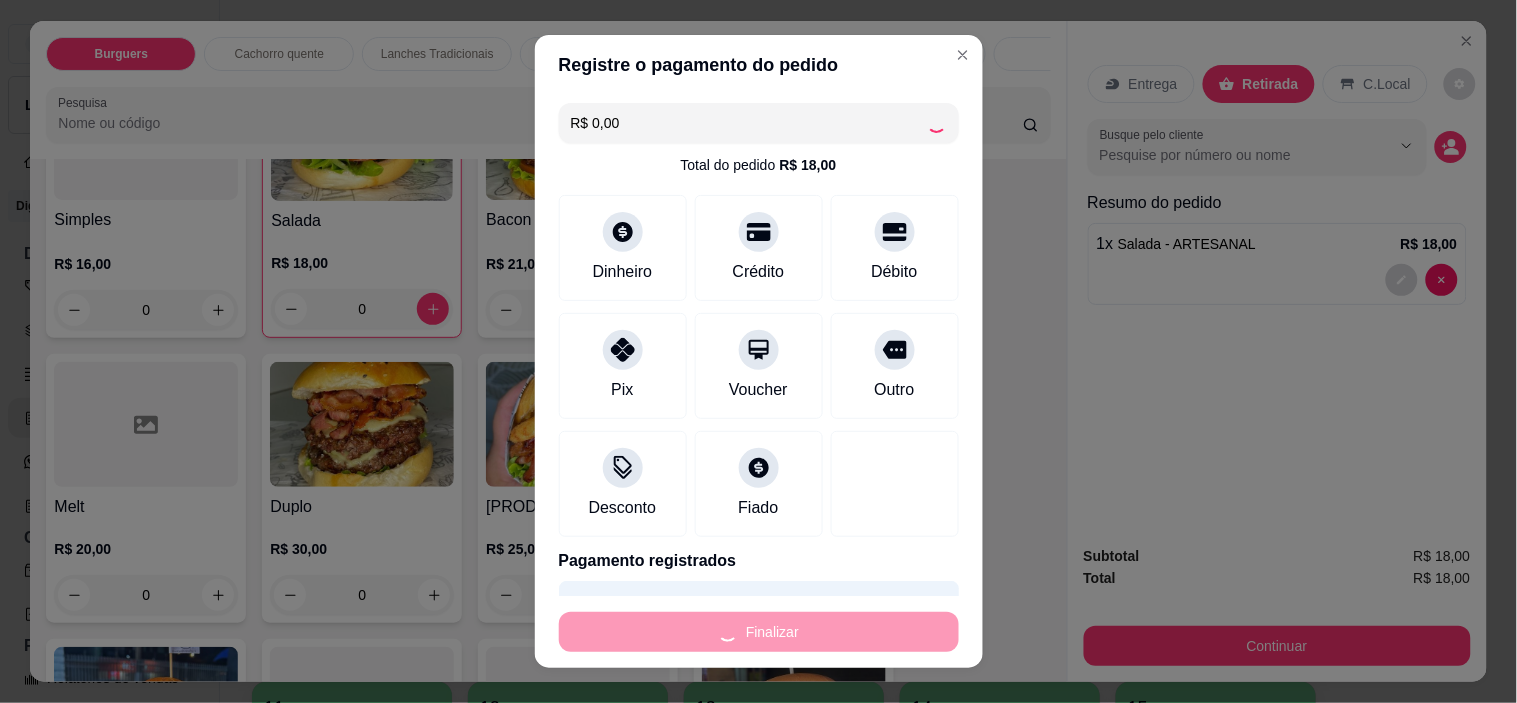 type on "-R$ 18,00" 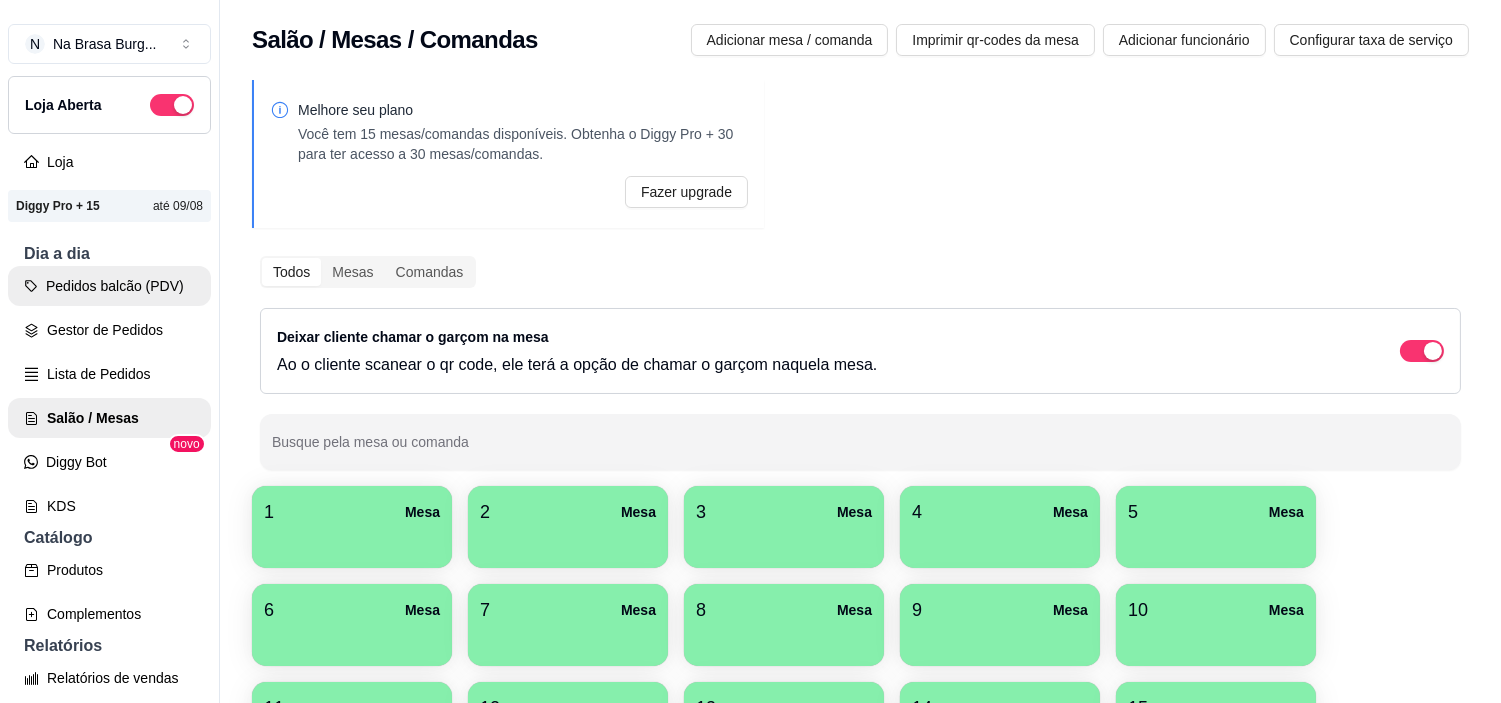 click on "Pedidos balcão (PDV)" at bounding box center (109, 286) 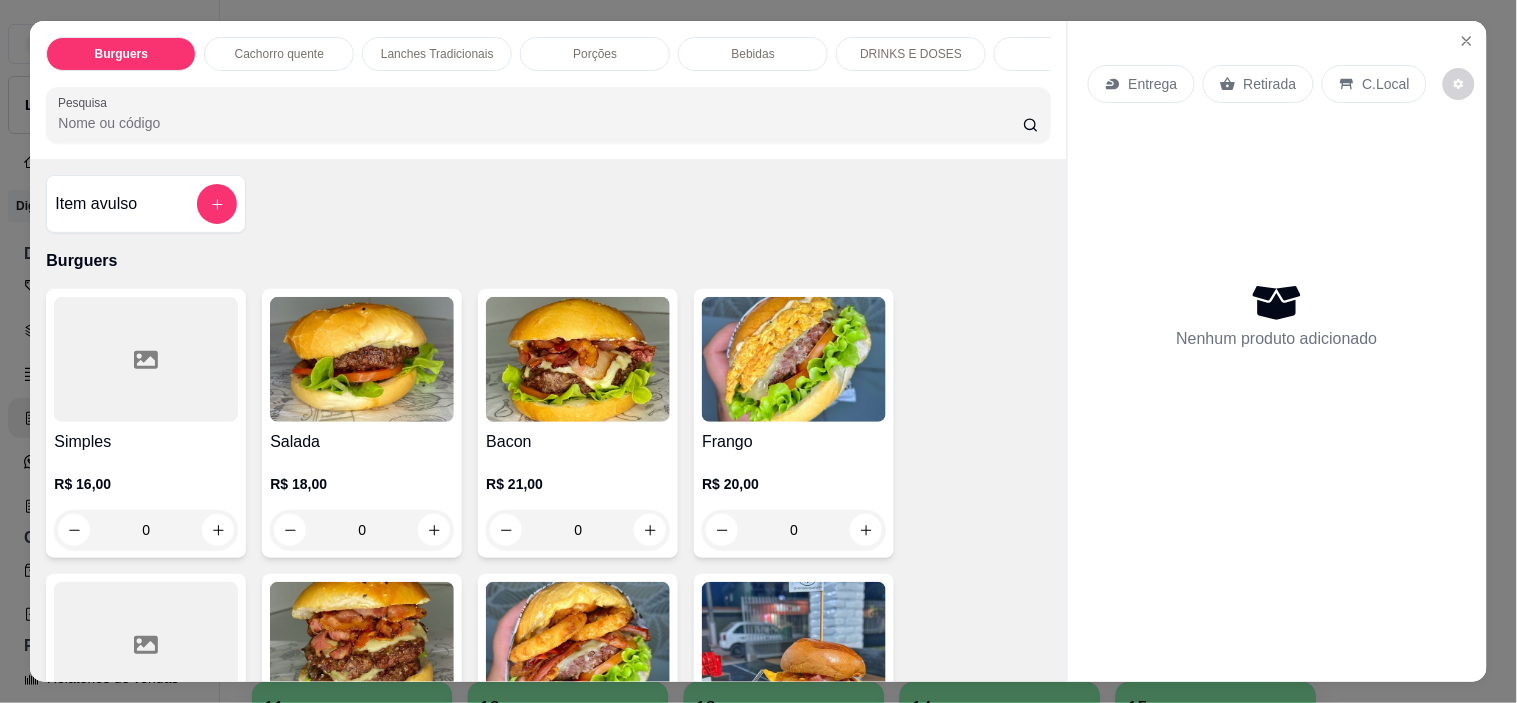 click at bounding box center (362, 359) 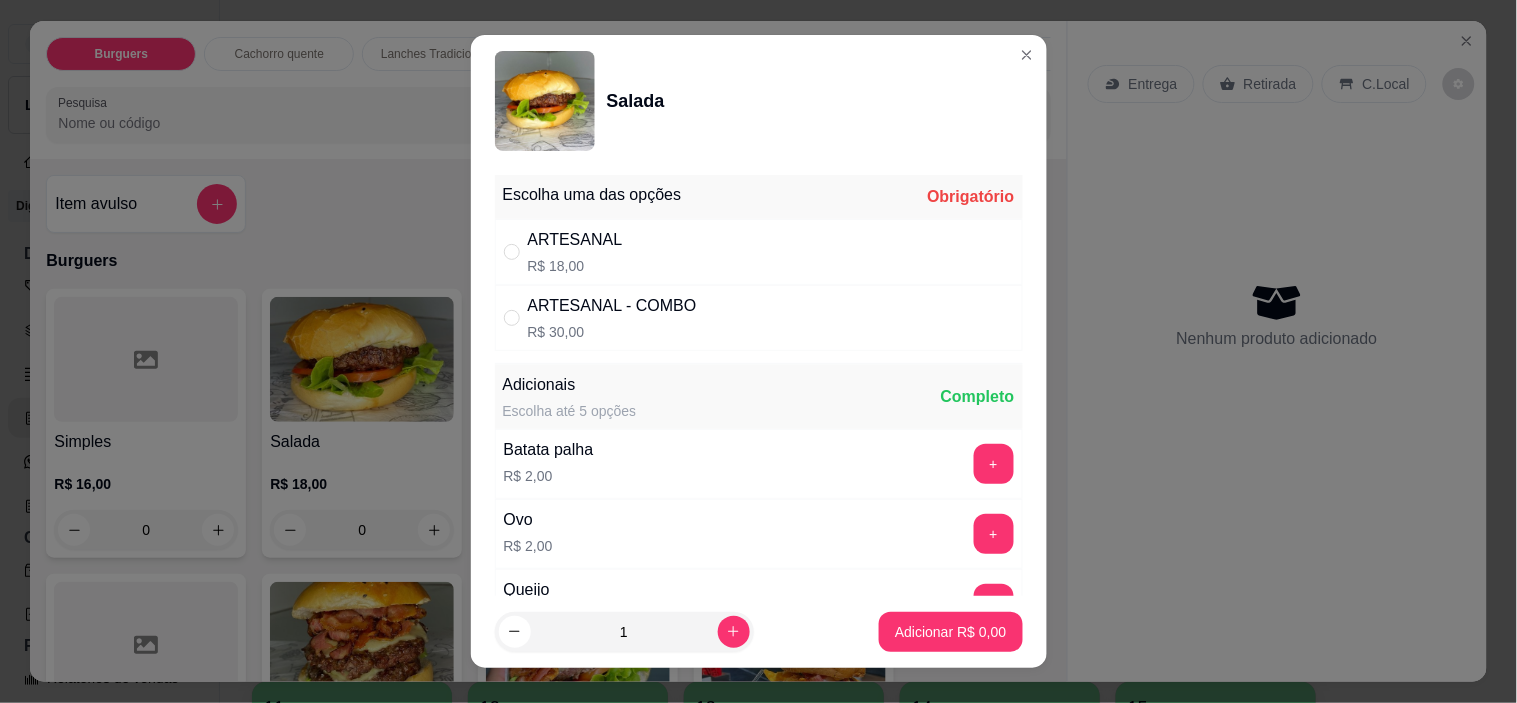 click on "ARTESANAL - COMBO R$ 30,00" at bounding box center (759, 318) 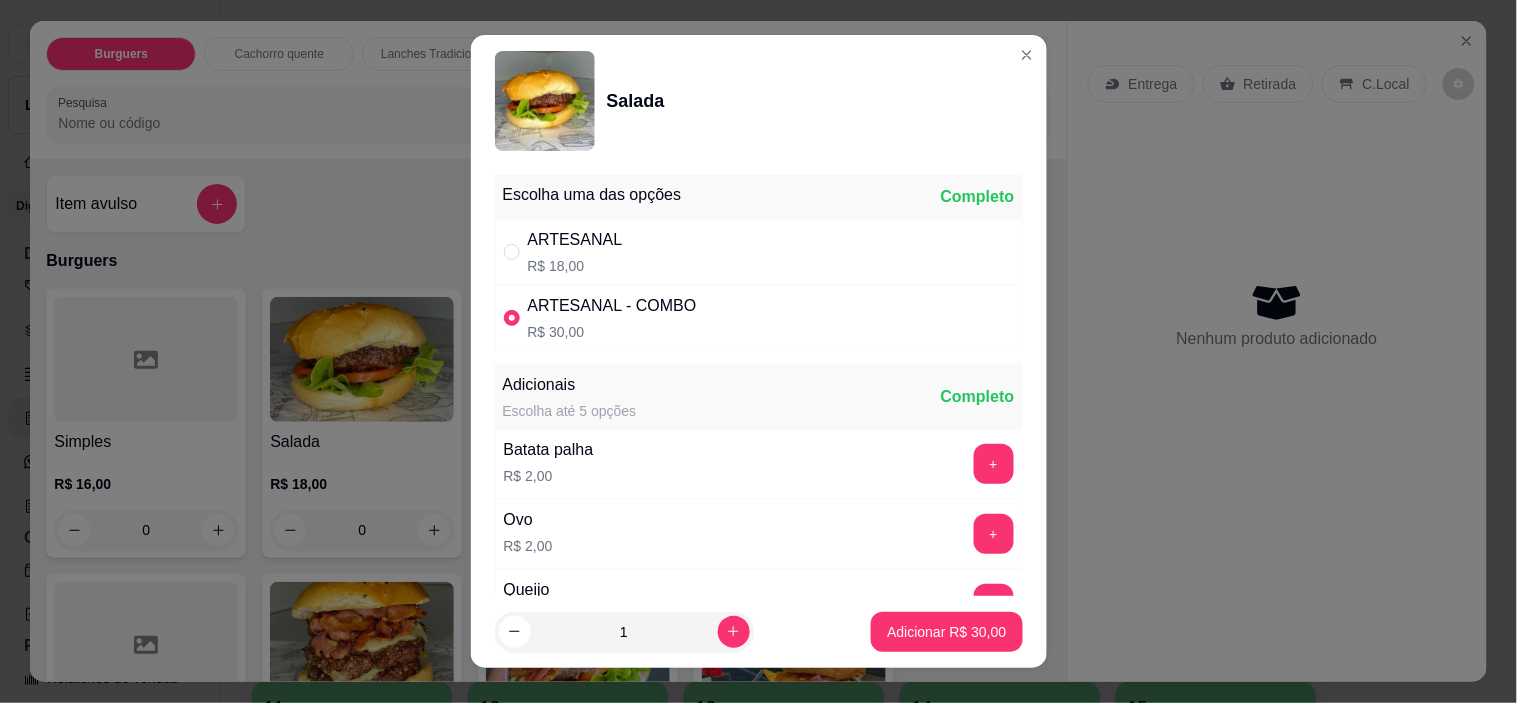 click on "ARTESANAL R$ 18,00" at bounding box center [759, 252] 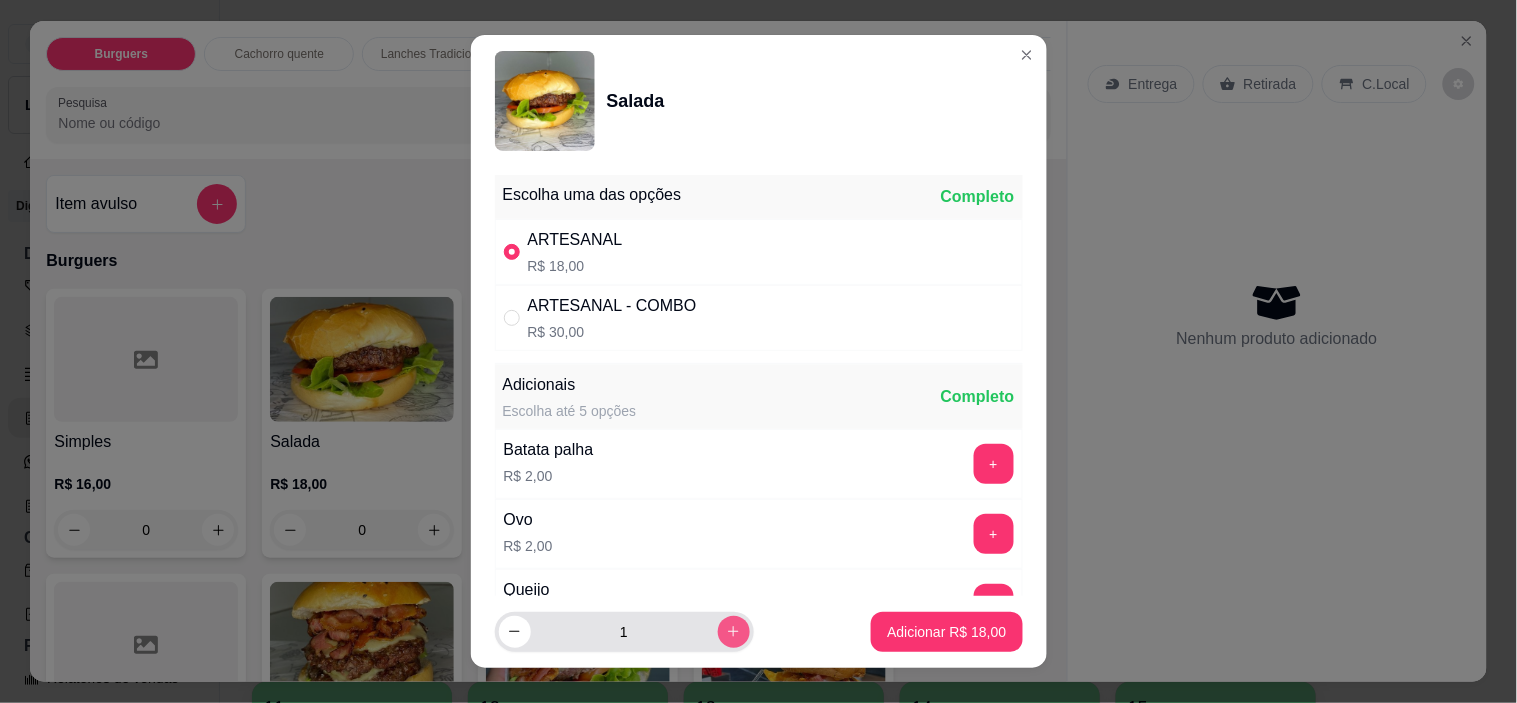 click 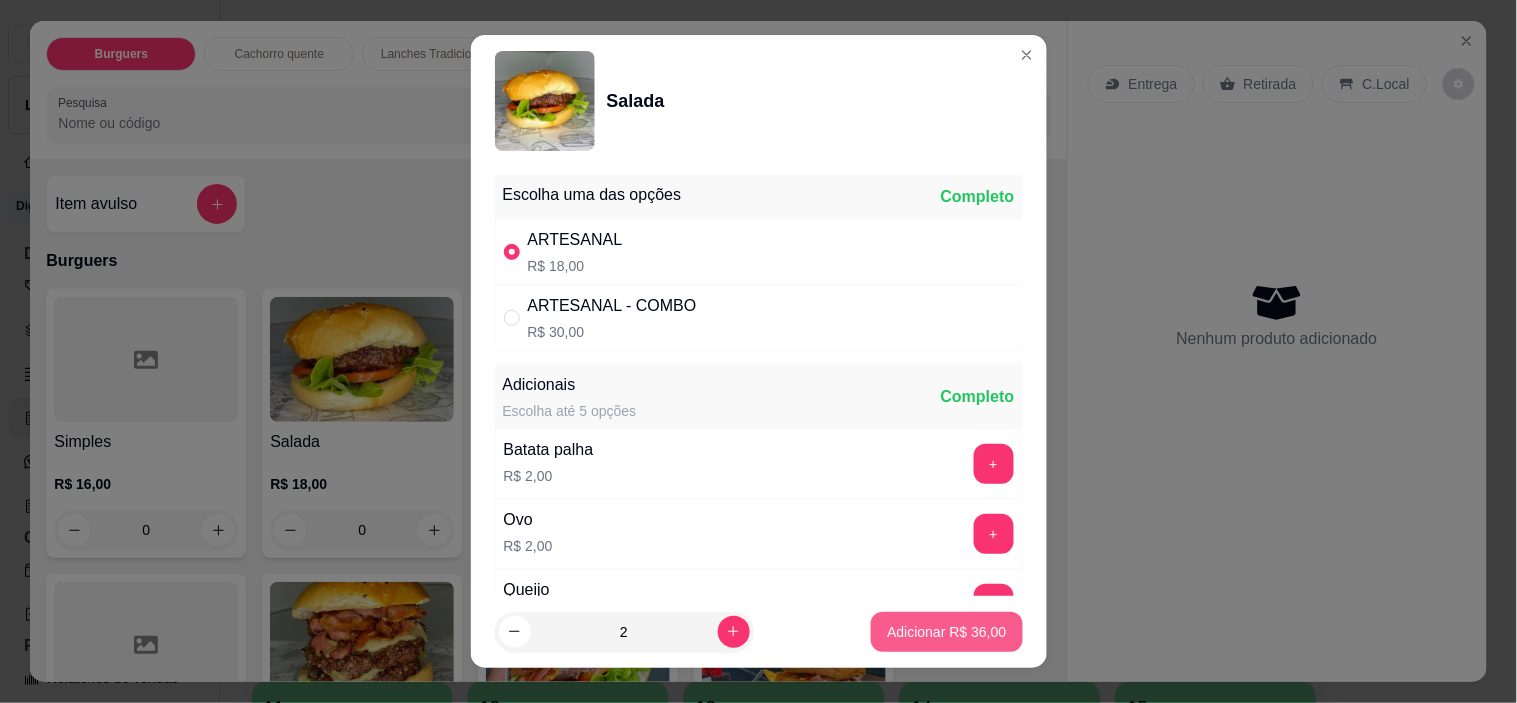 click on "Adicionar   R$ 36,00" at bounding box center (946, 632) 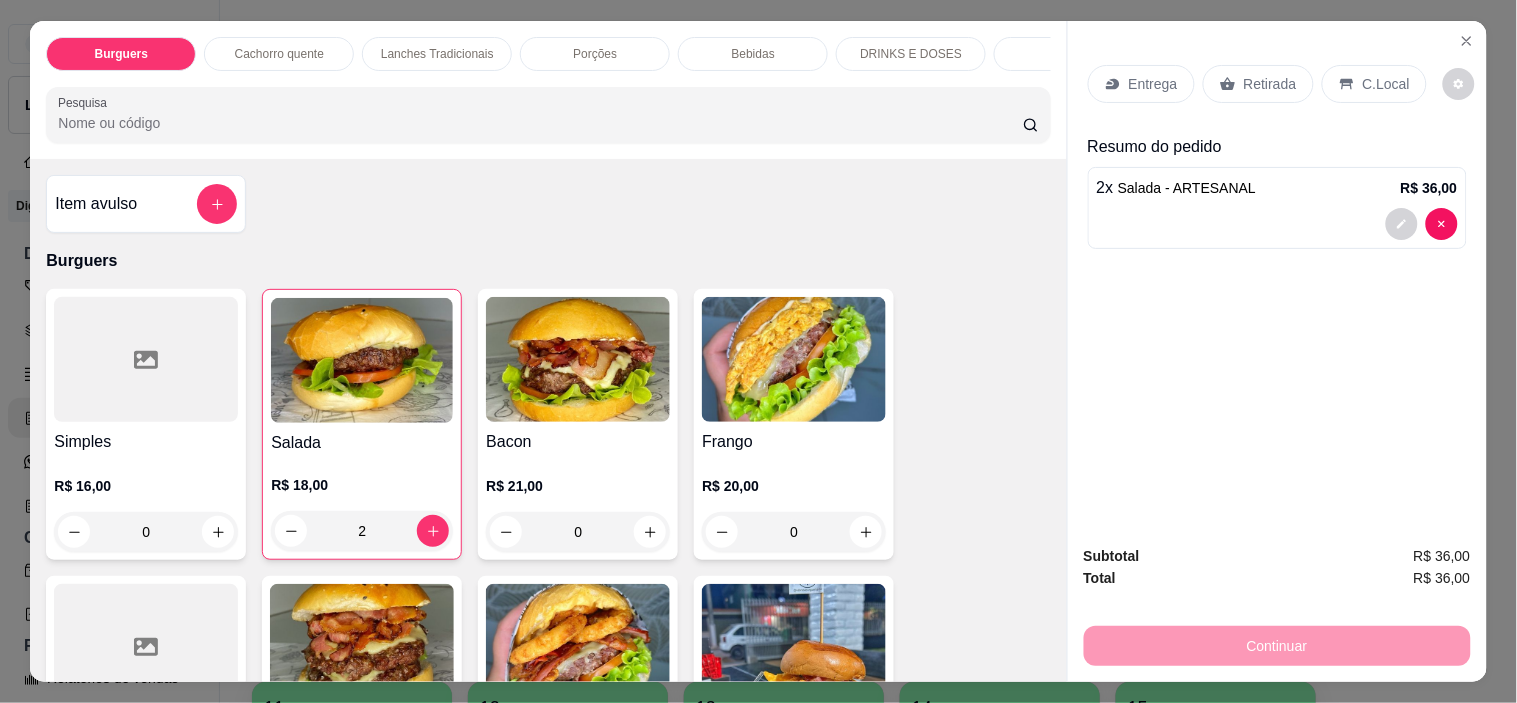click on "Retirada" at bounding box center (1270, 84) 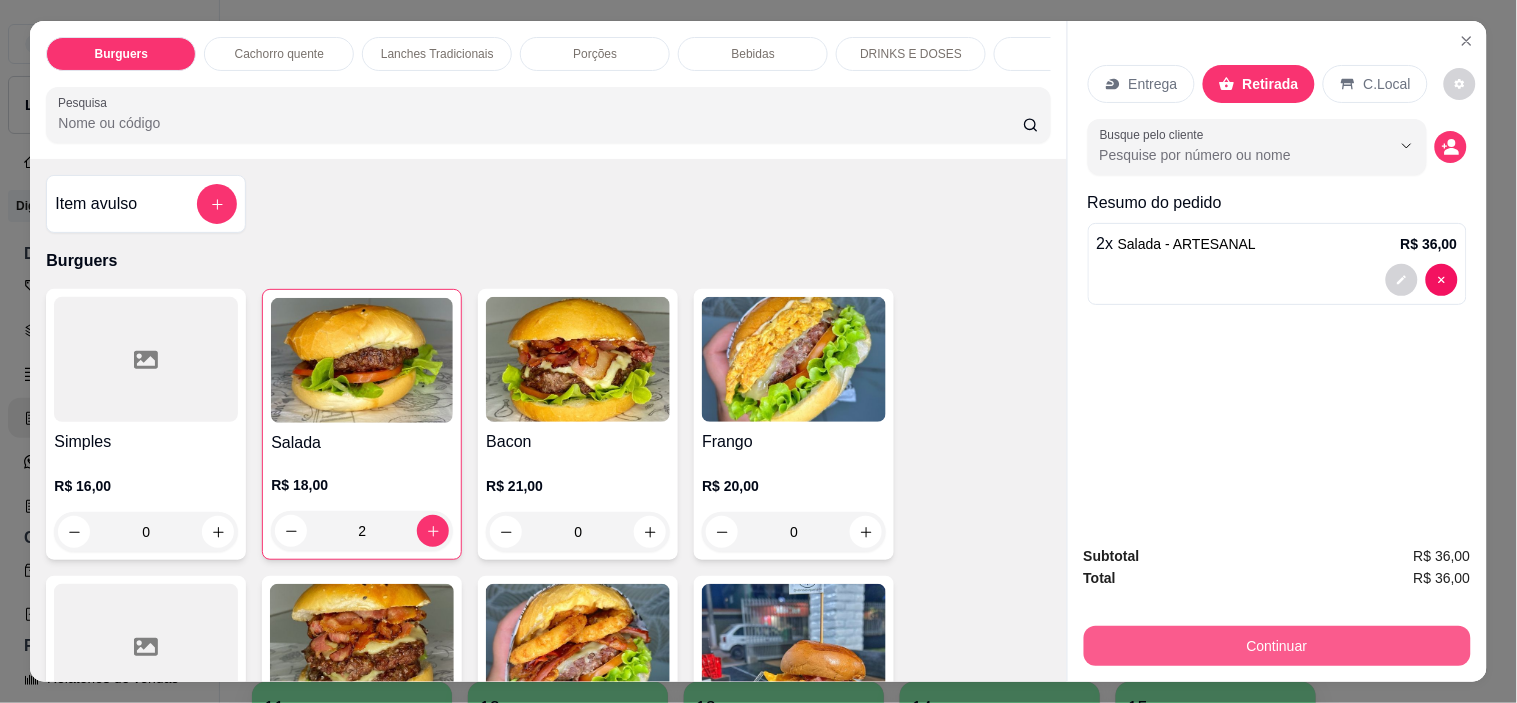 click on "Continuar" at bounding box center [1277, 646] 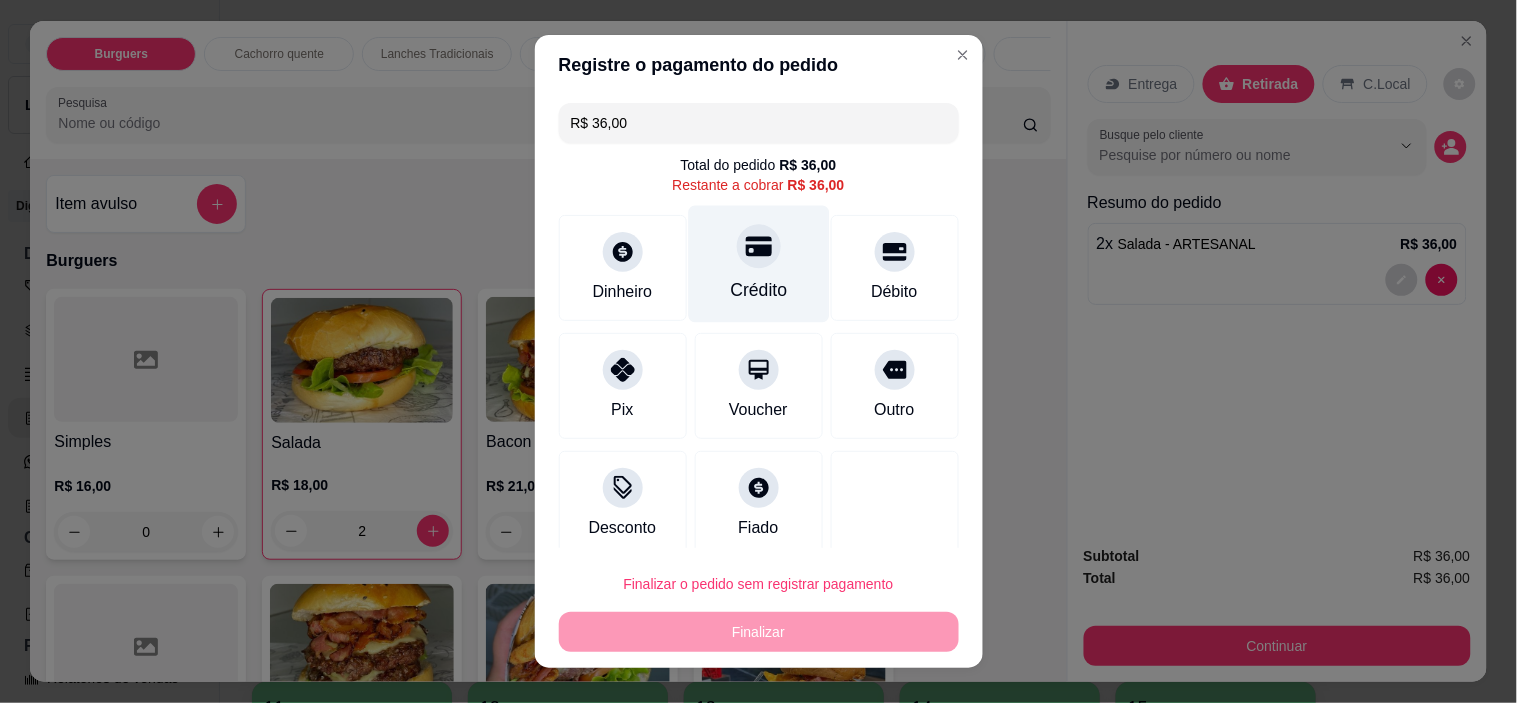 click 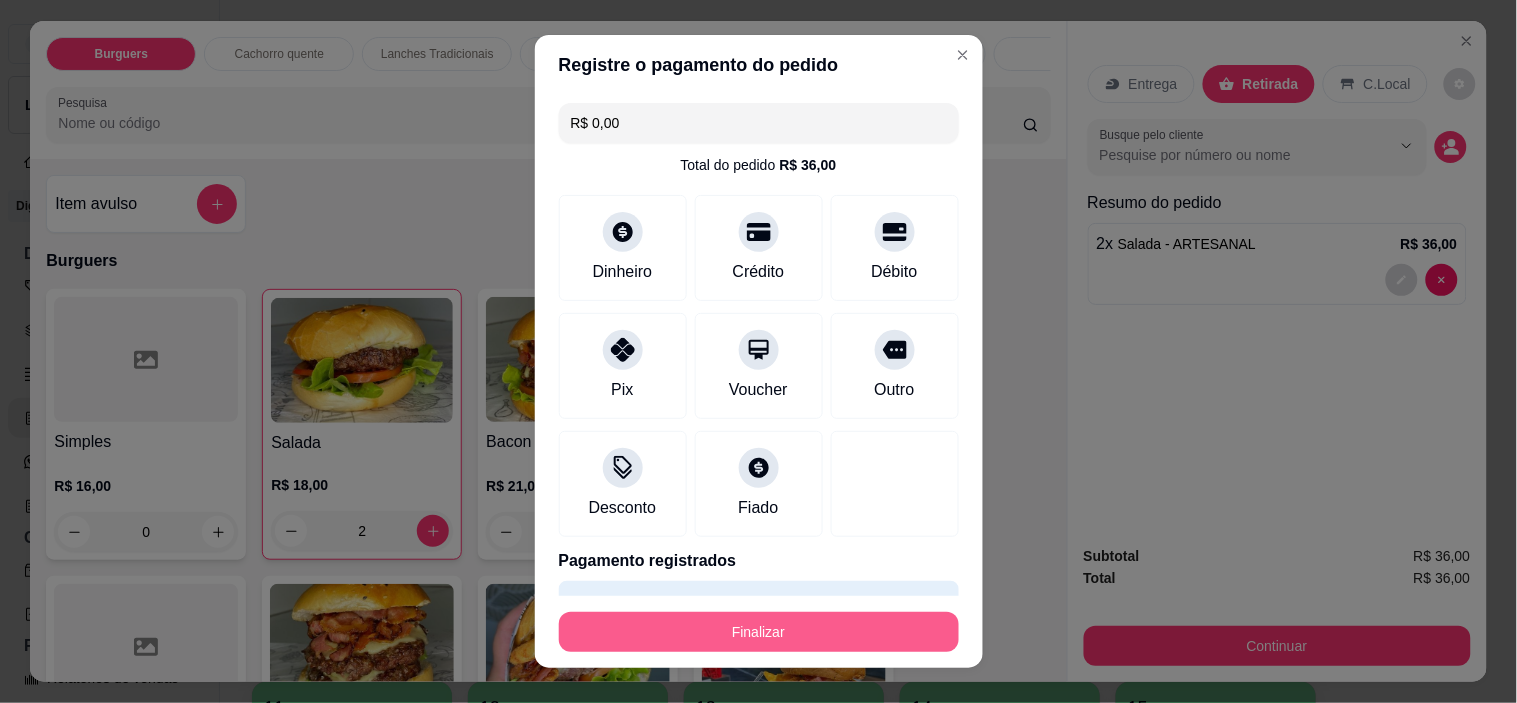 click on "Finalizar" at bounding box center [759, 632] 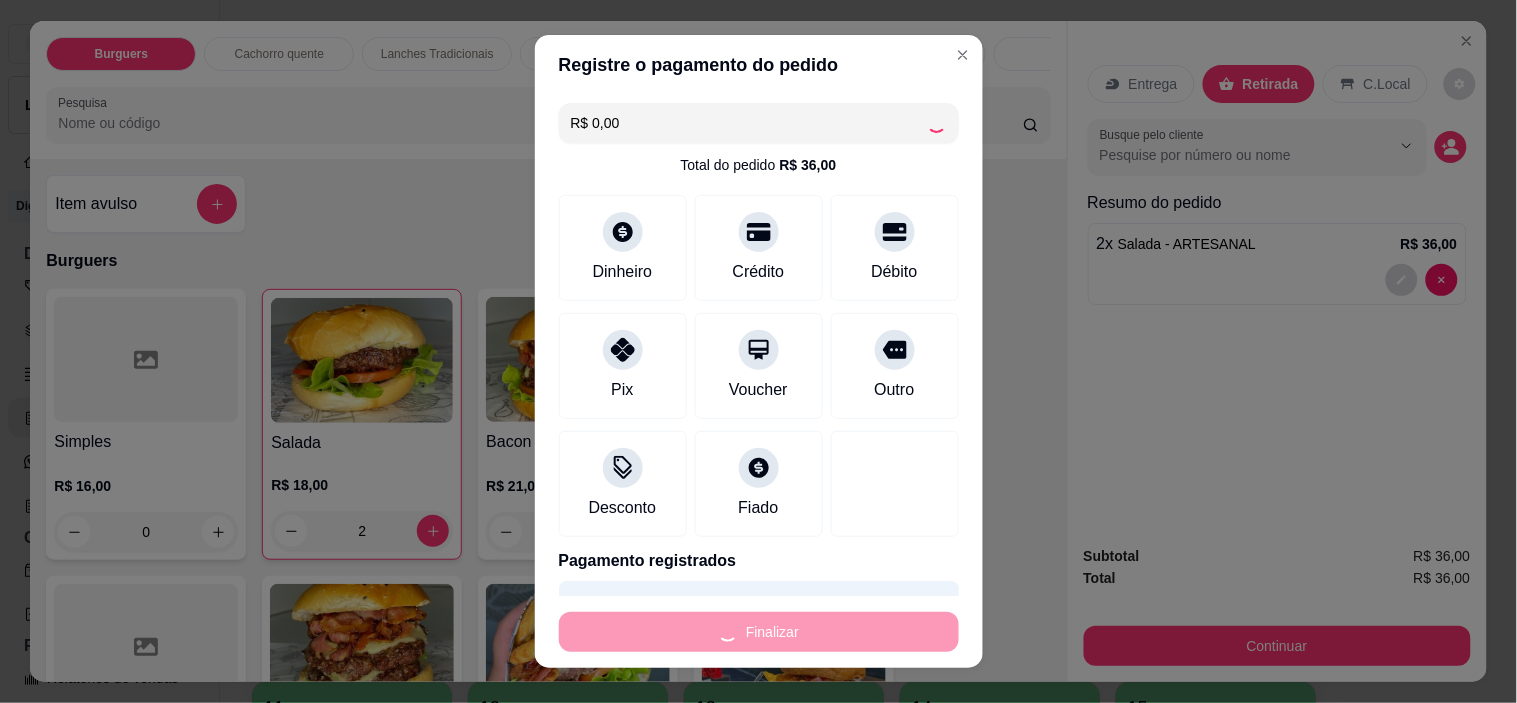 type on "0" 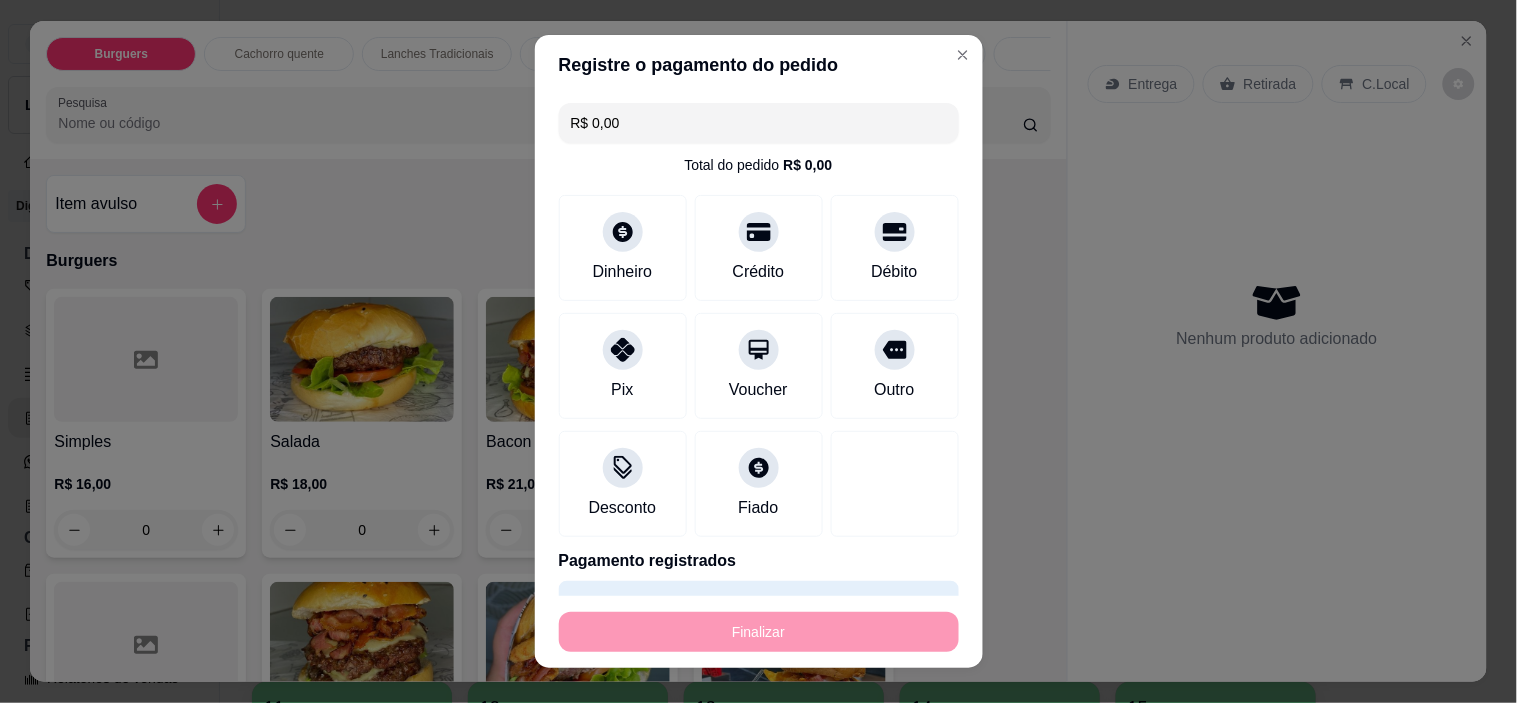 type on "-R$ 36,00" 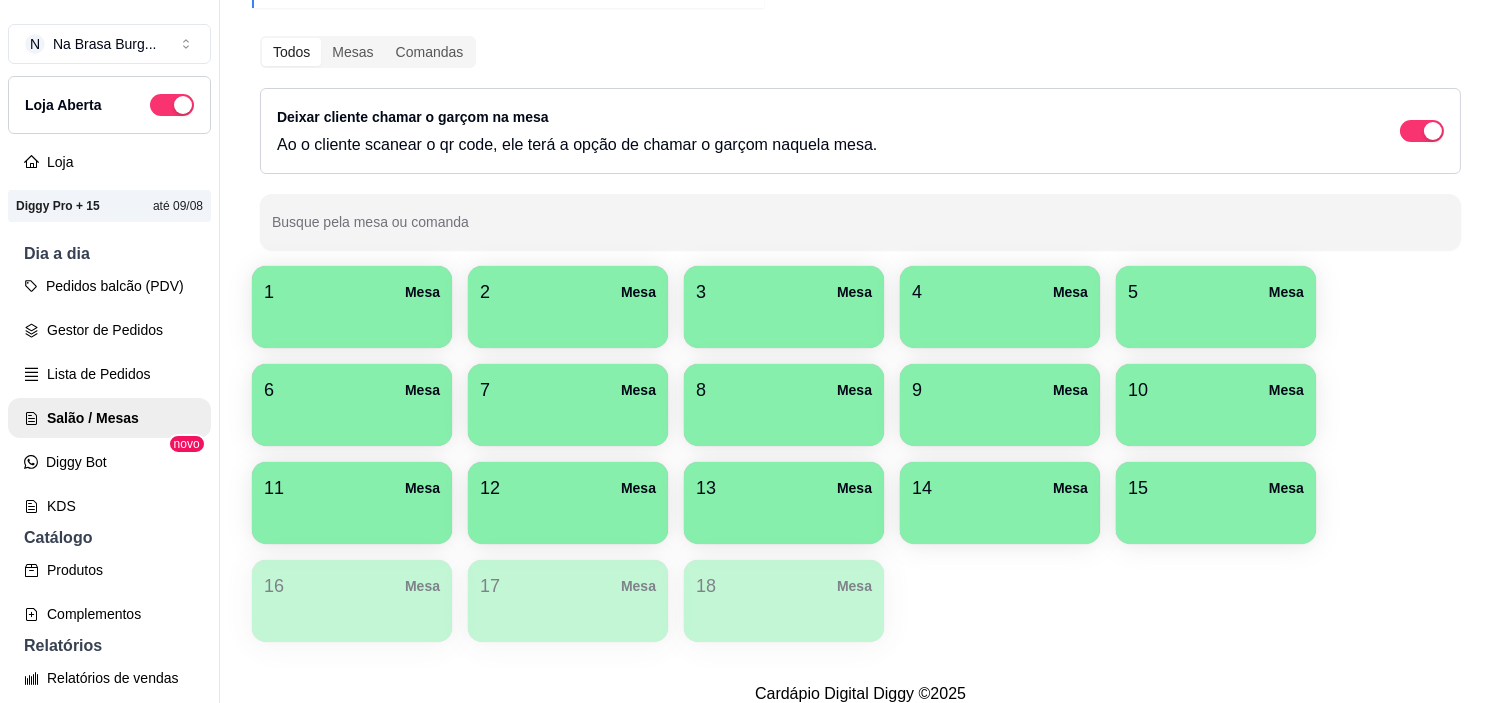 scroll, scrollTop: 222, scrollLeft: 0, axis: vertical 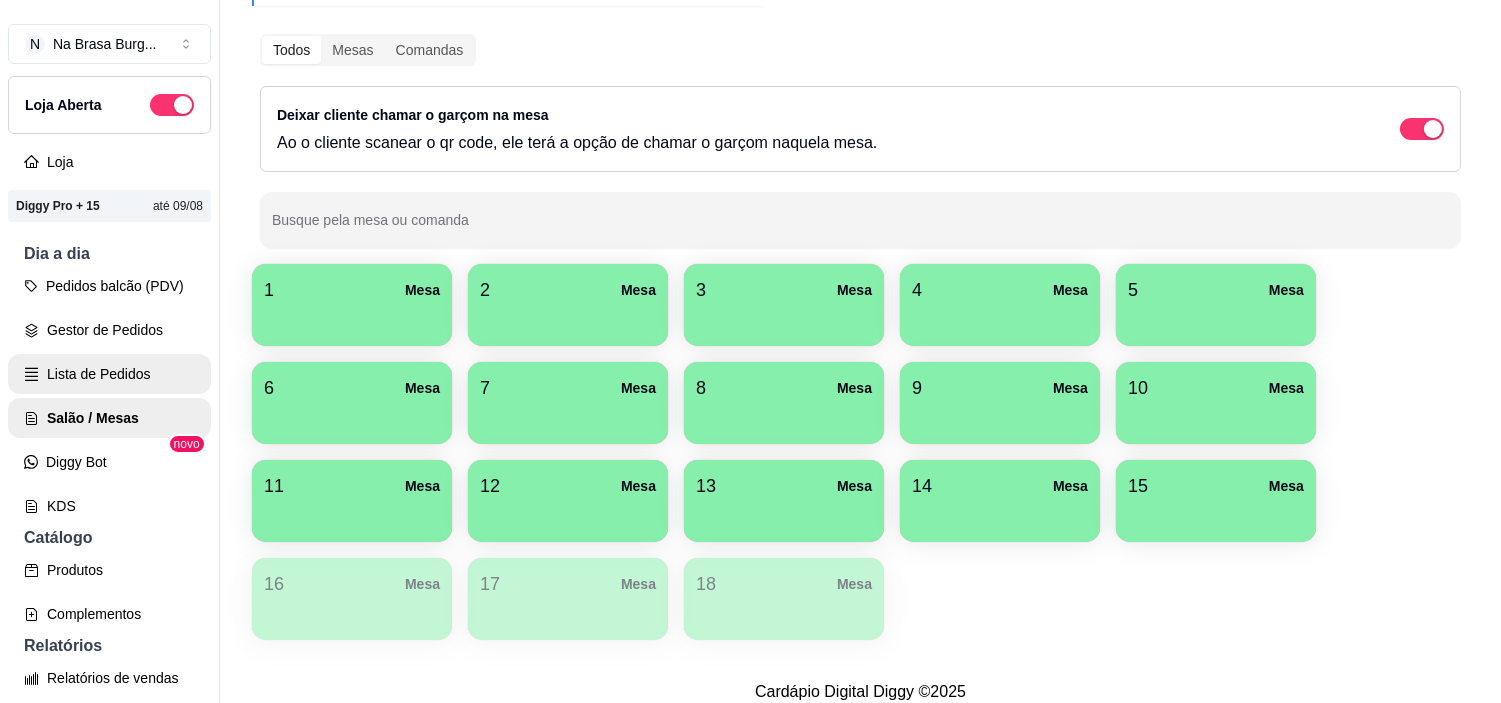 click on "Lista de Pedidos" at bounding box center (109, 374) 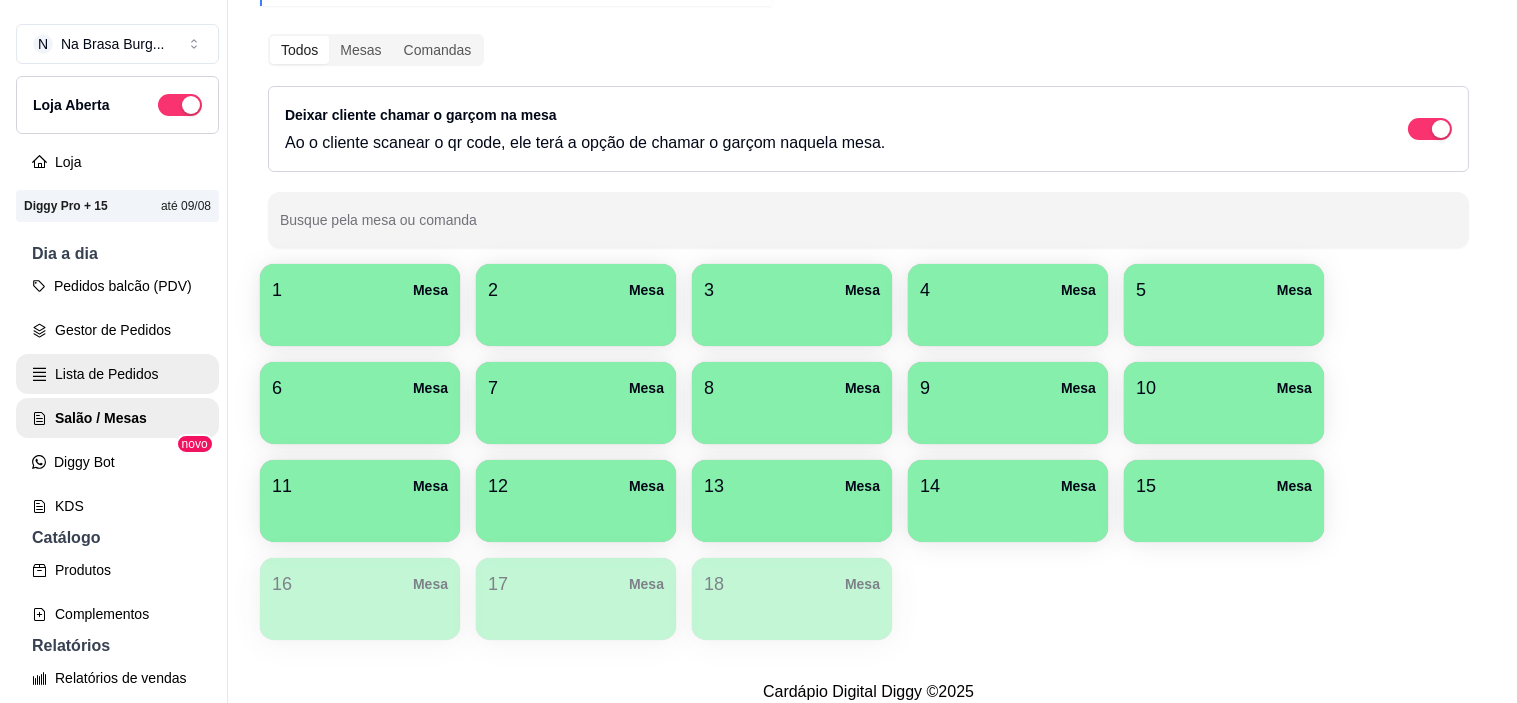scroll, scrollTop: 0, scrollLeft: 0, axis: both 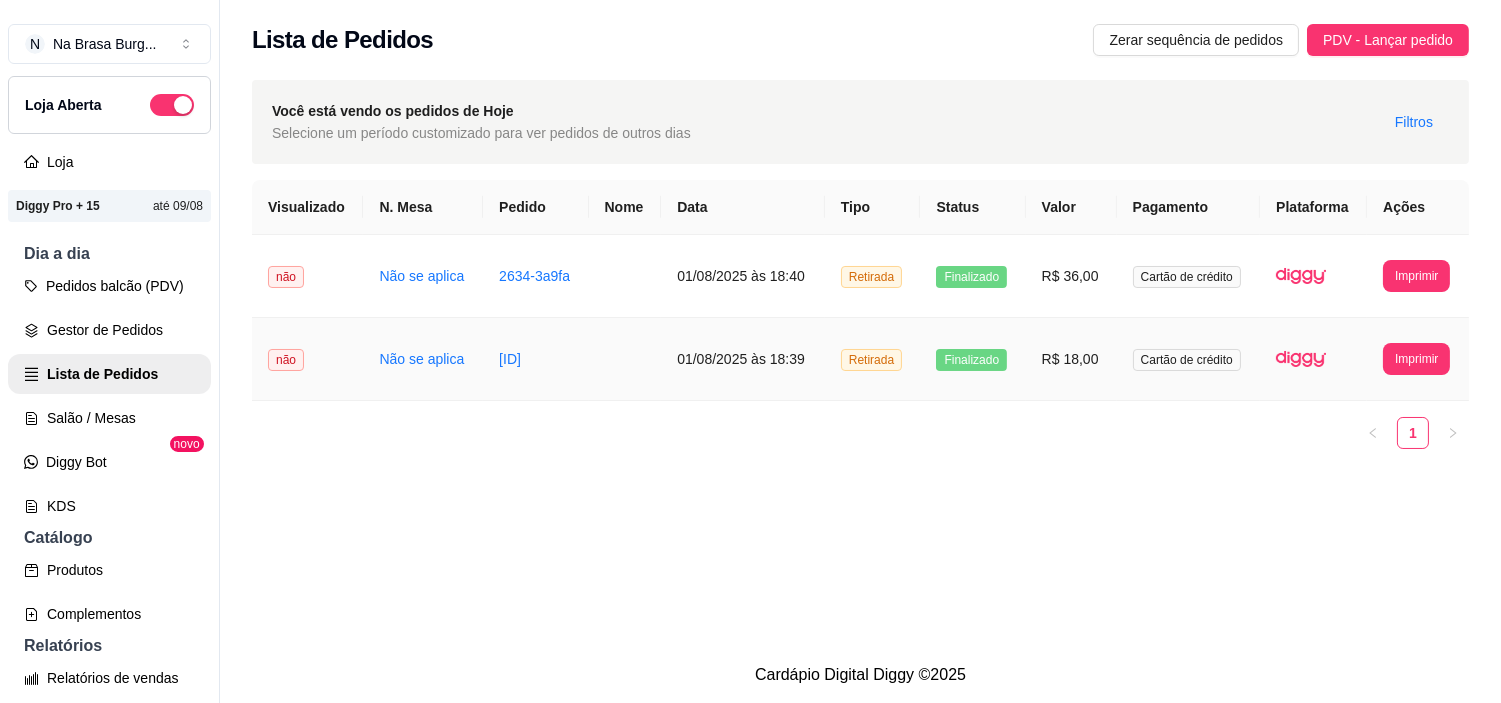 click on "R$ 18,00" at bounding box center (1071, 359) 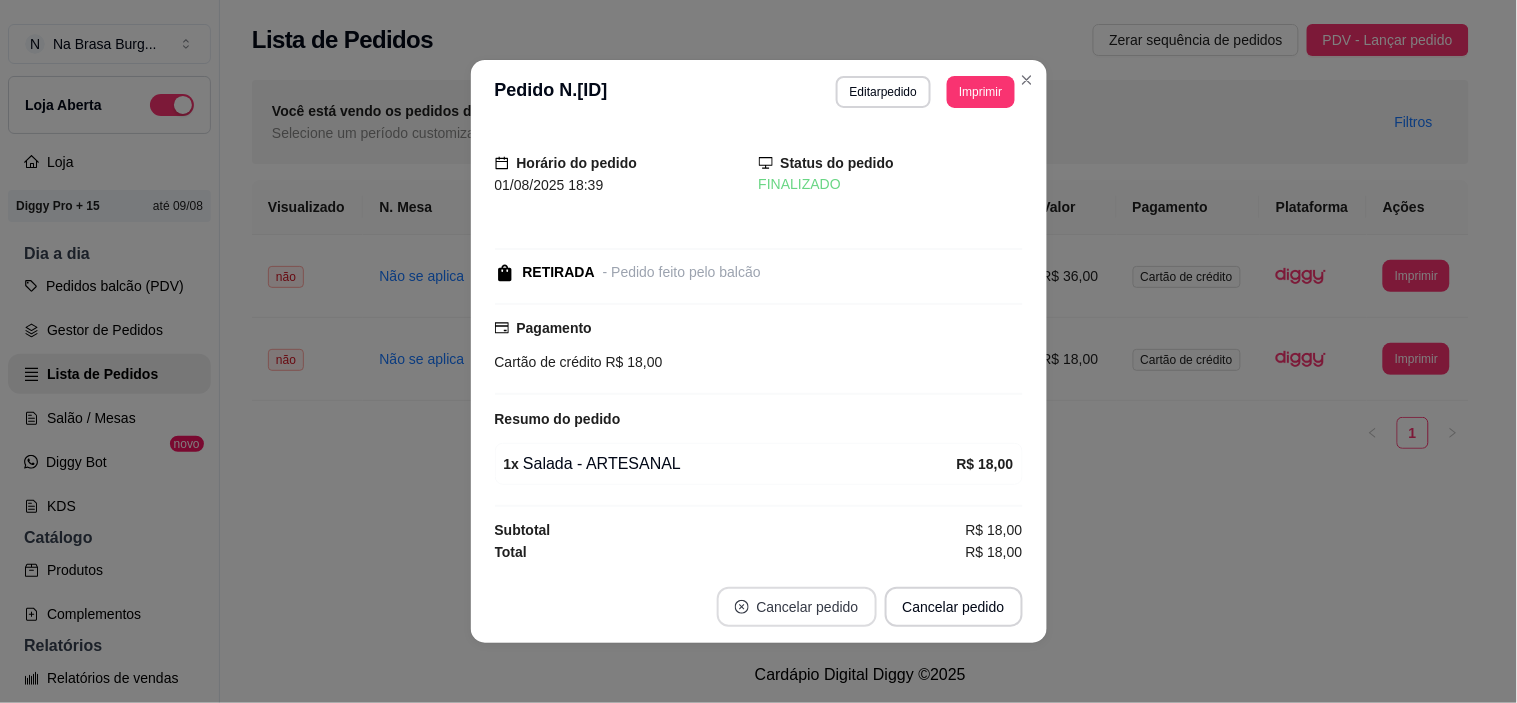 click on "Cancelar pedido" at bounding box center [797, 607] 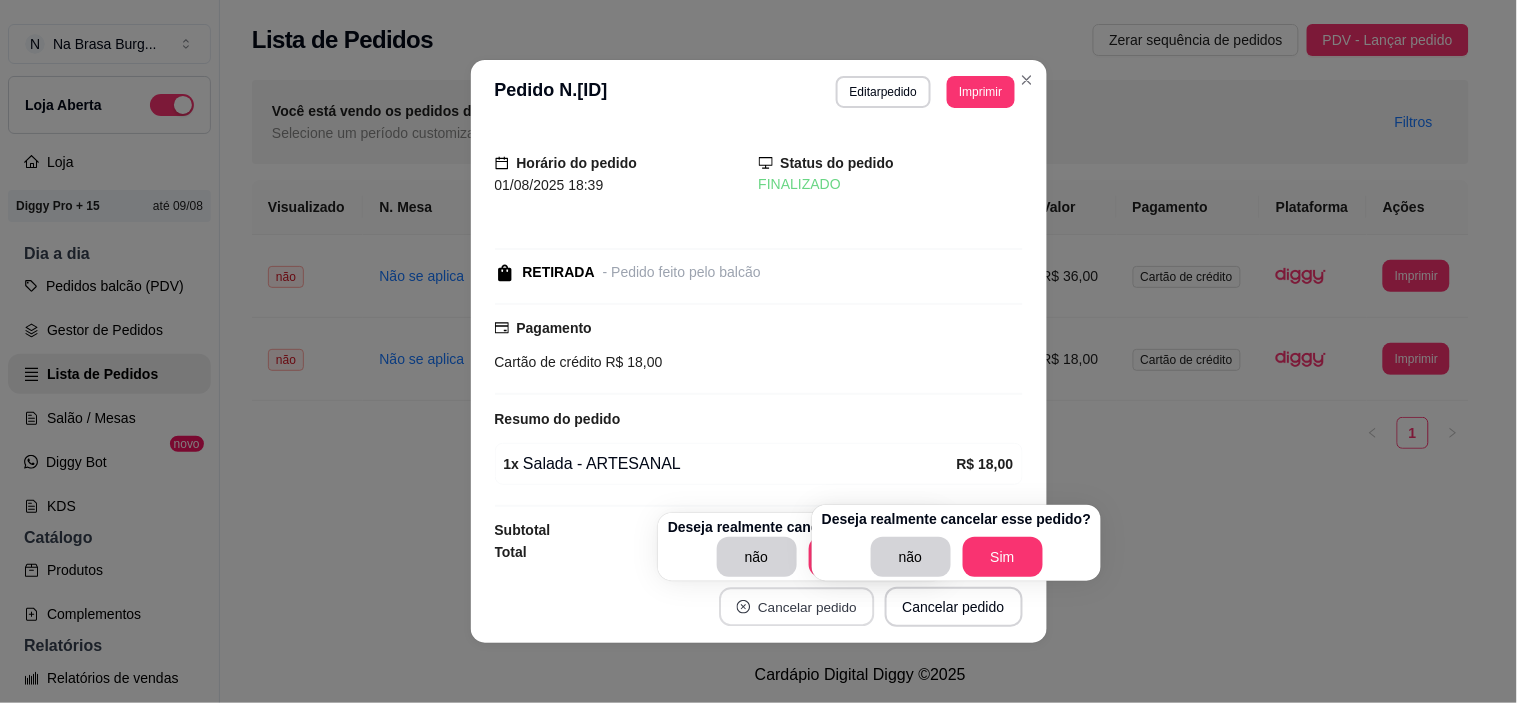 click on "Cancelar pedido" at bounding box center [796, 607] 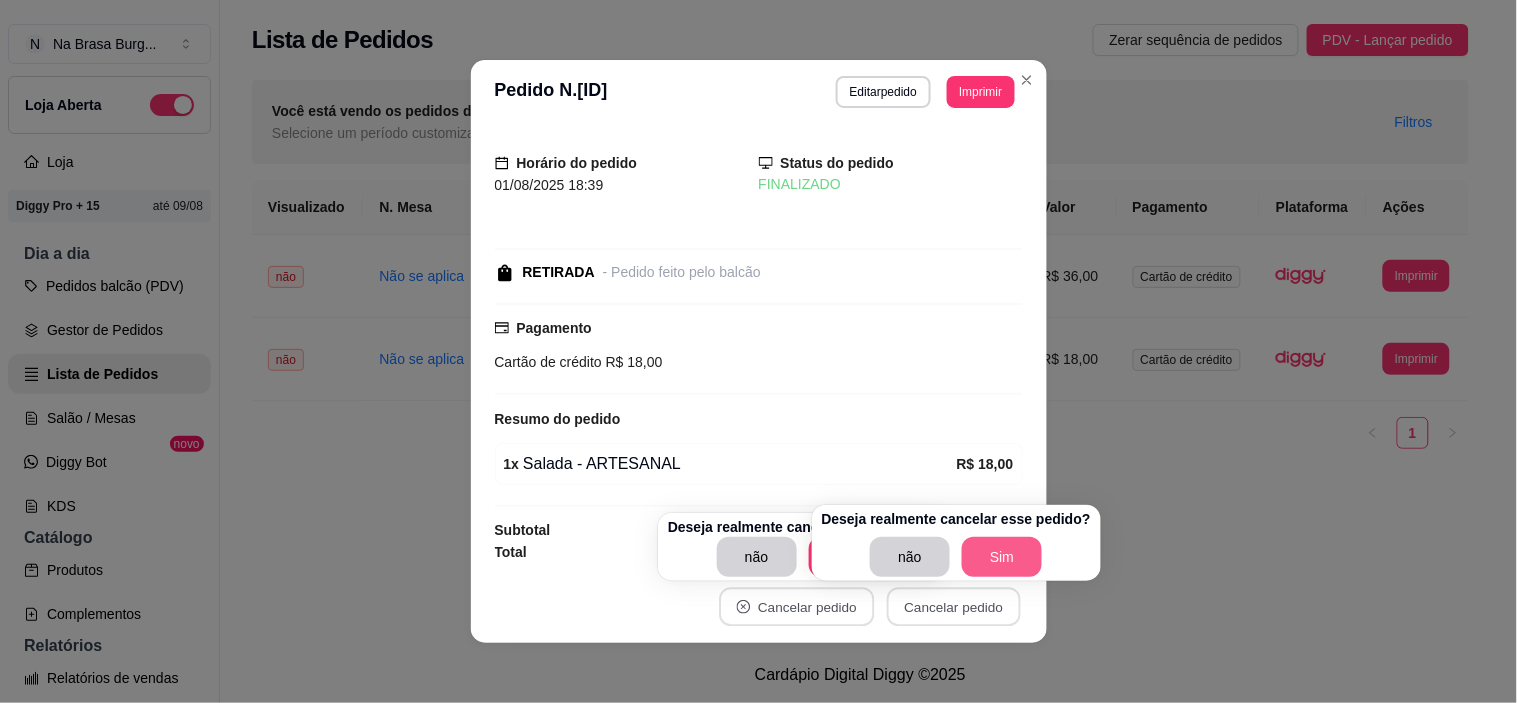 click on "Sim" at bounding box center [1002, 557] 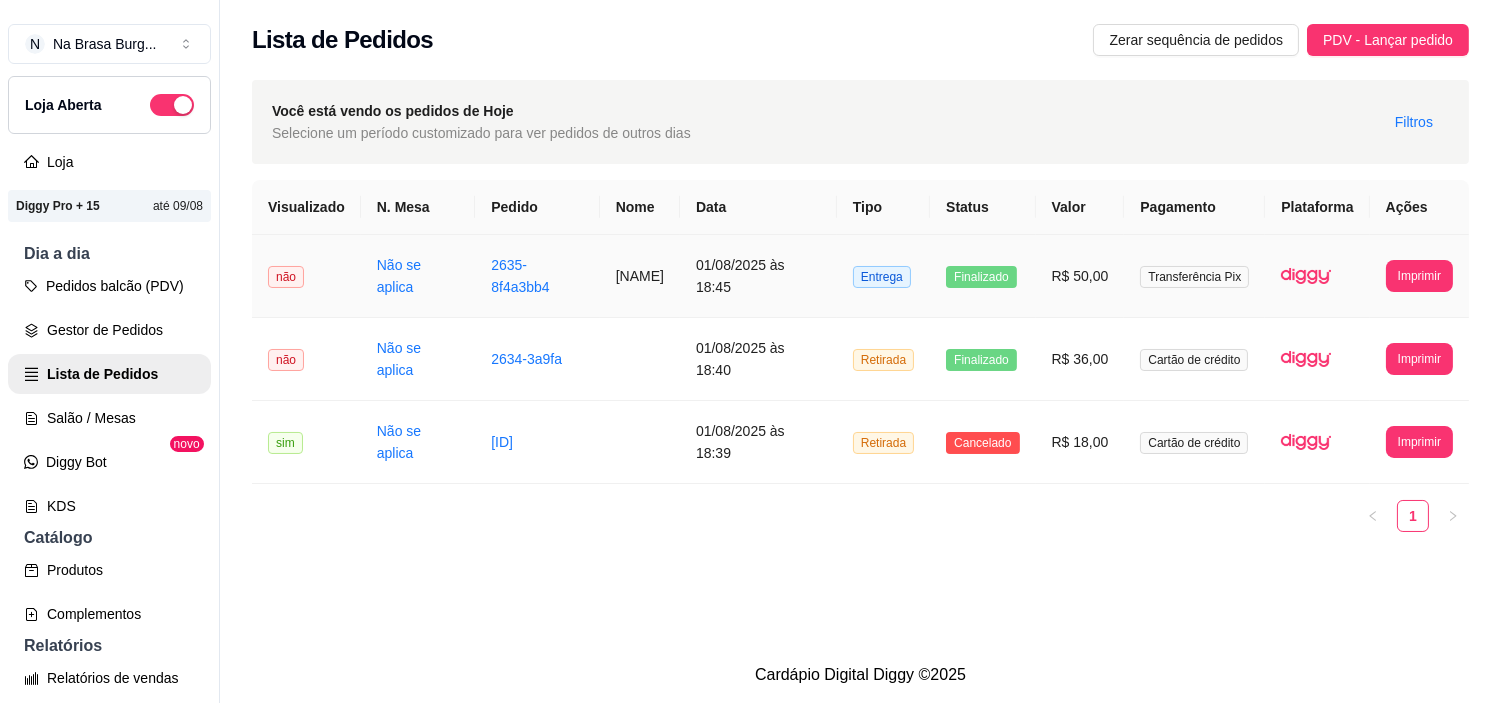 click on "[NAME]" at bounding box center [640, 276] 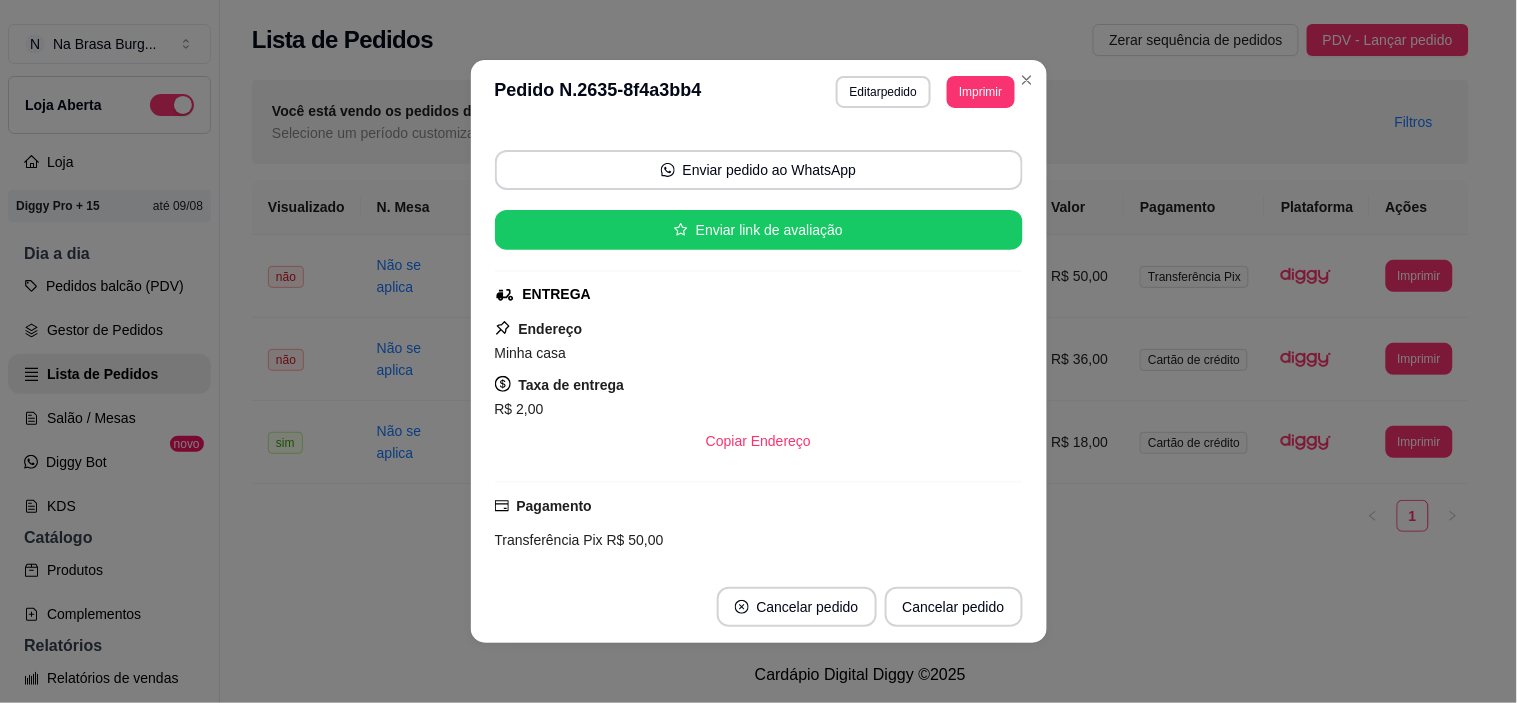 scroll, scrollTop: 302, scrollLeft: 0, axis: vertical 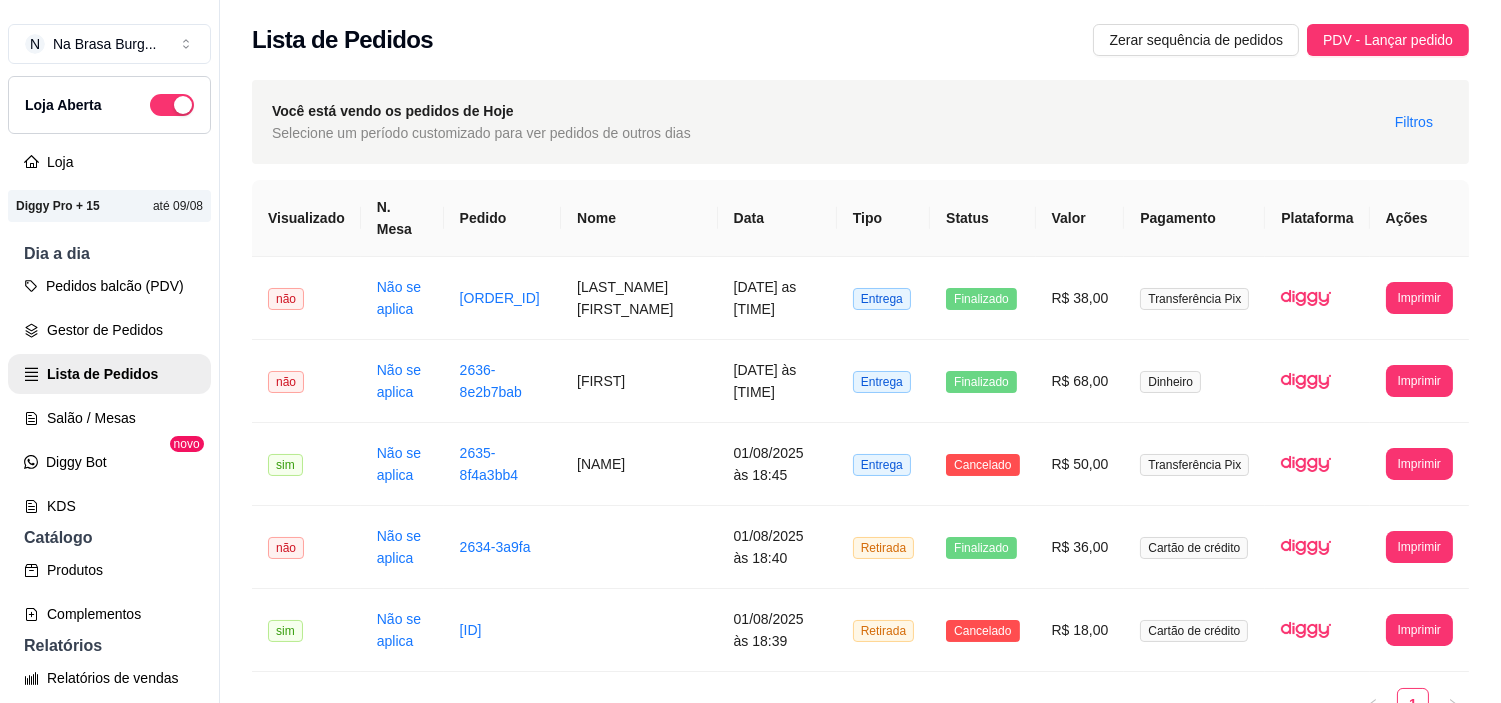 click on "Dia a dia" at bounding box center (109, 254) 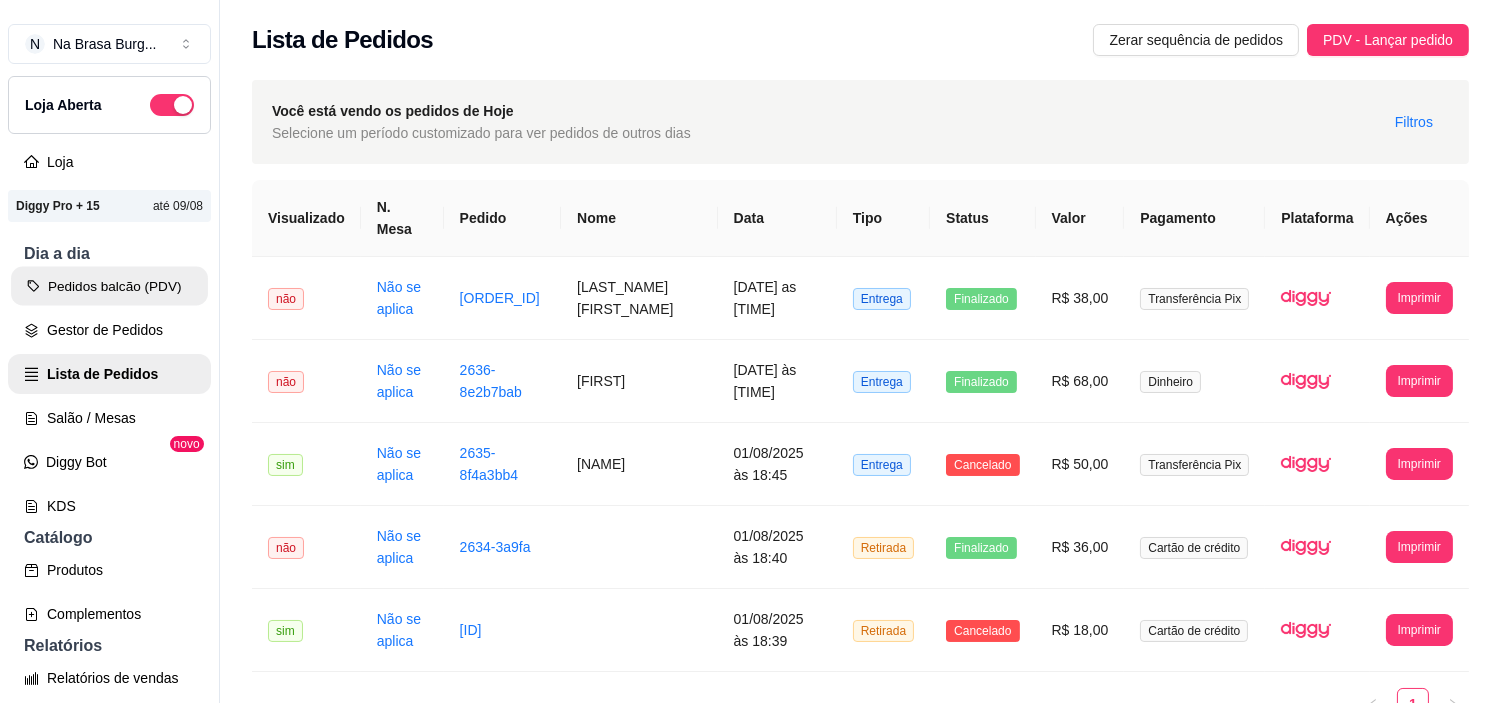 click on "Pedidos balcão (PDV)" at bounding box center [109, 286] 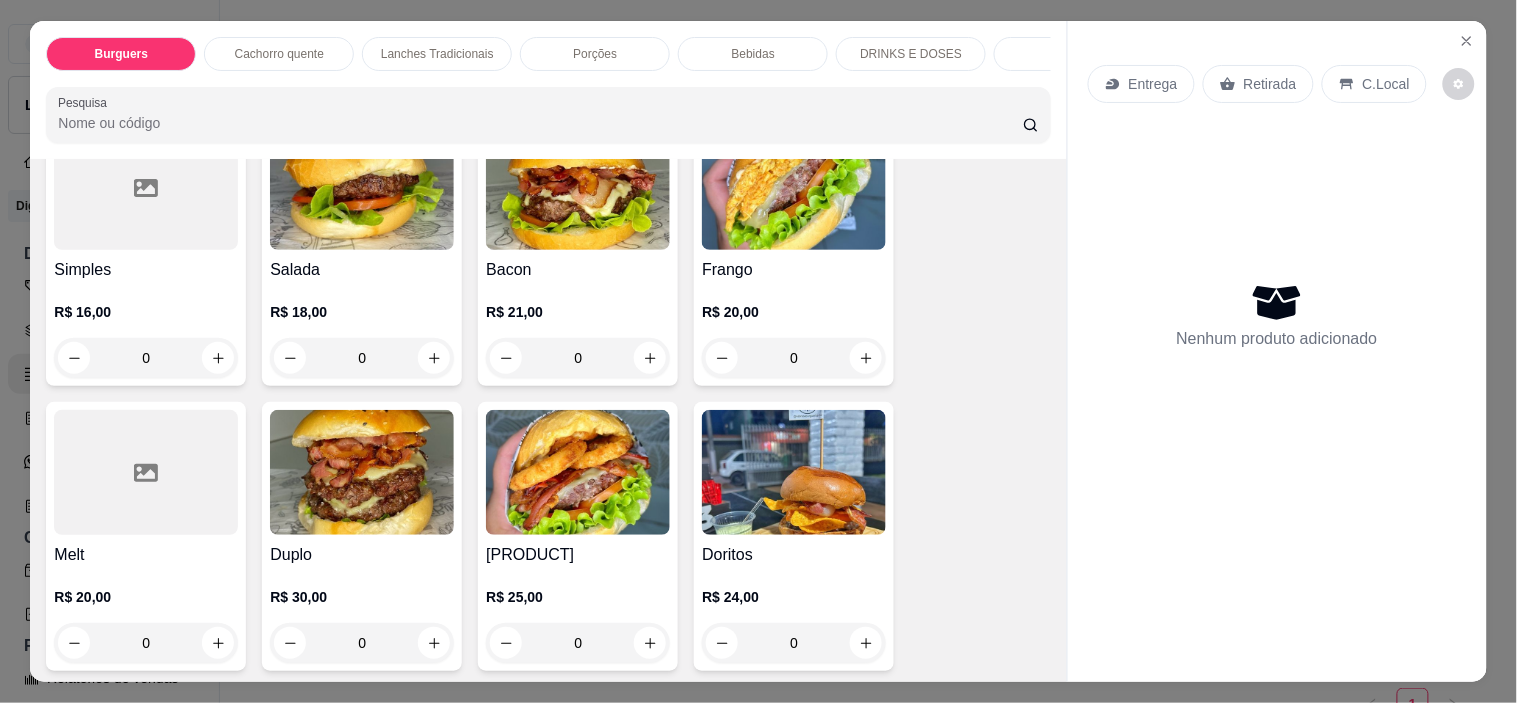 scroll, scrollTop: 222, scrollLeft: 0, axis: vertical 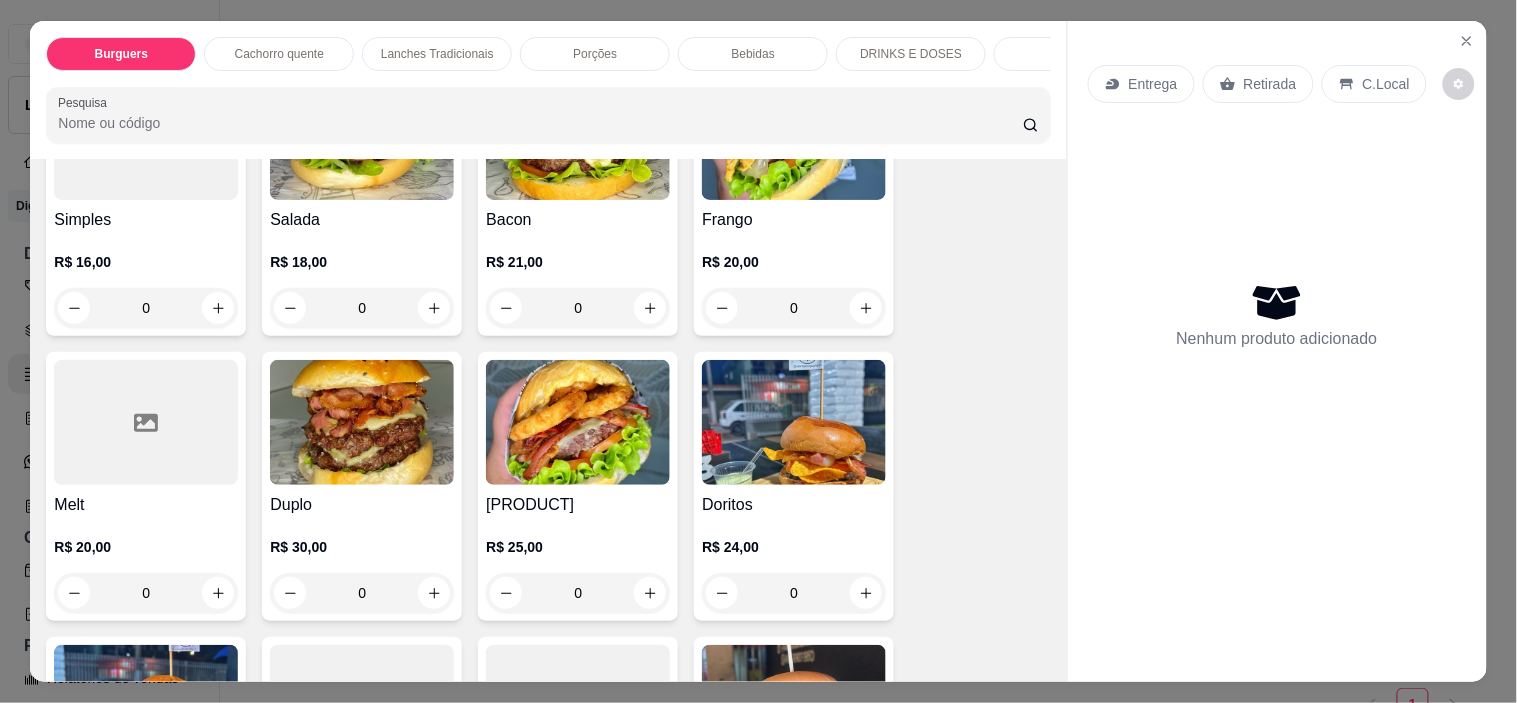 click on "Onion Rings    R$ 25,00 0" at bounding box center (578, 486) 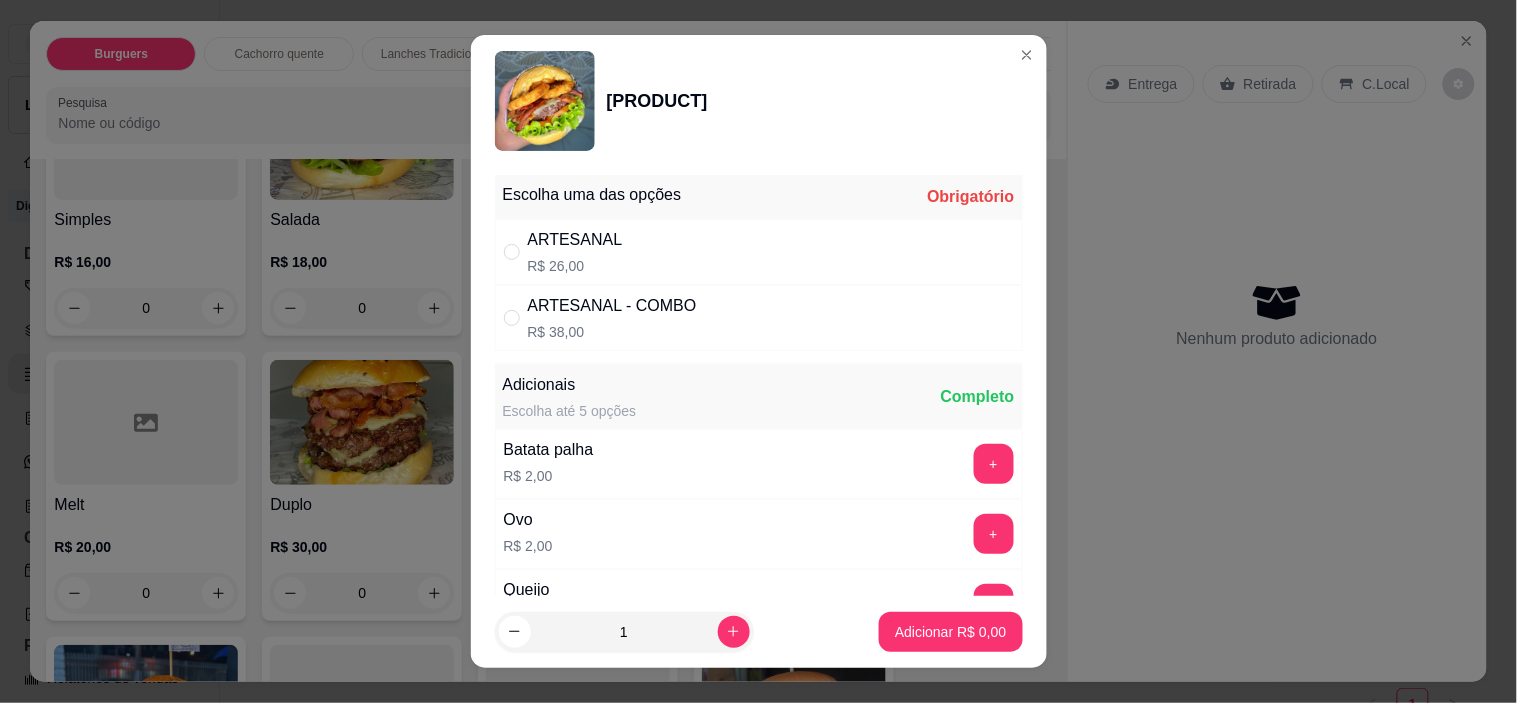 click on "ARTESANAL R$ 26,00" at bounding box center [759, 252] 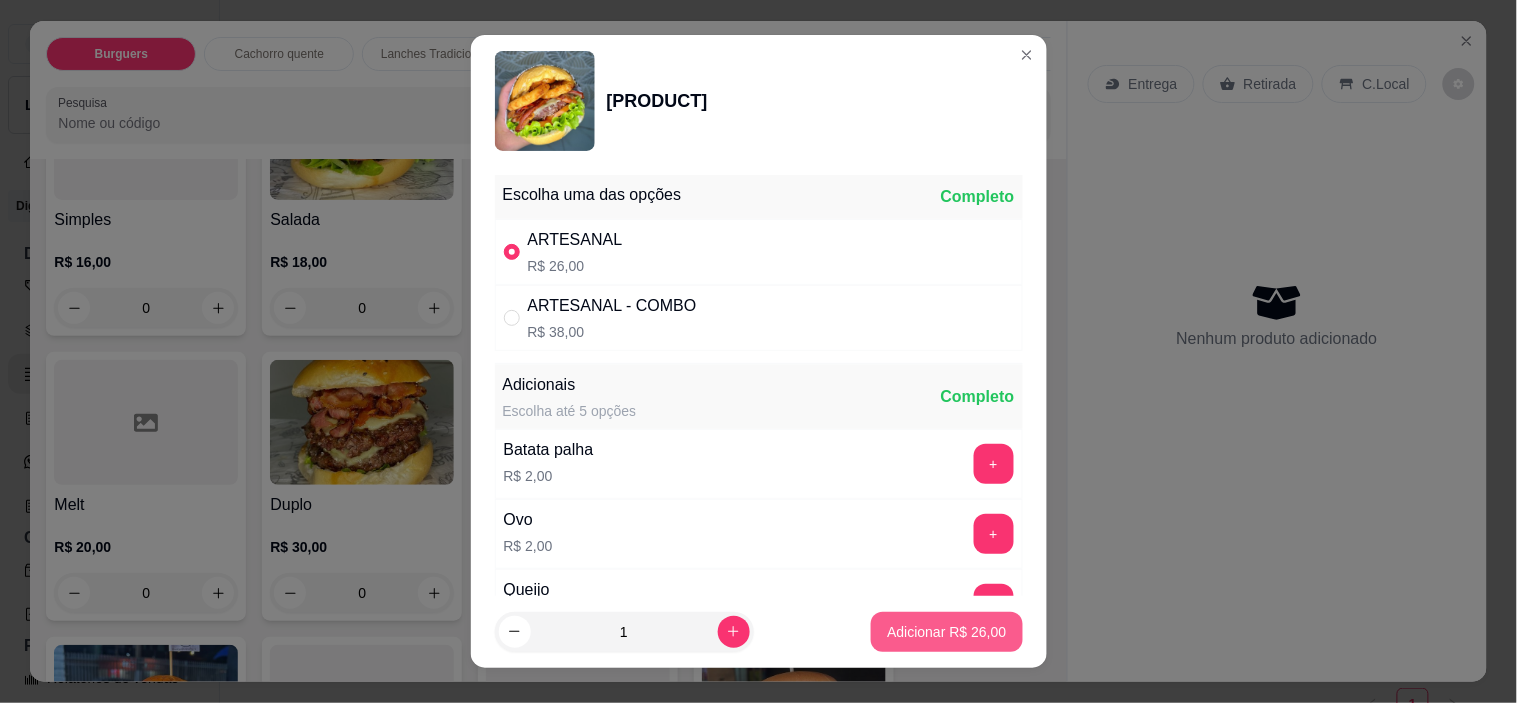 click on "Adicionar   R$ 26,00" at bounding box center [946, 632] 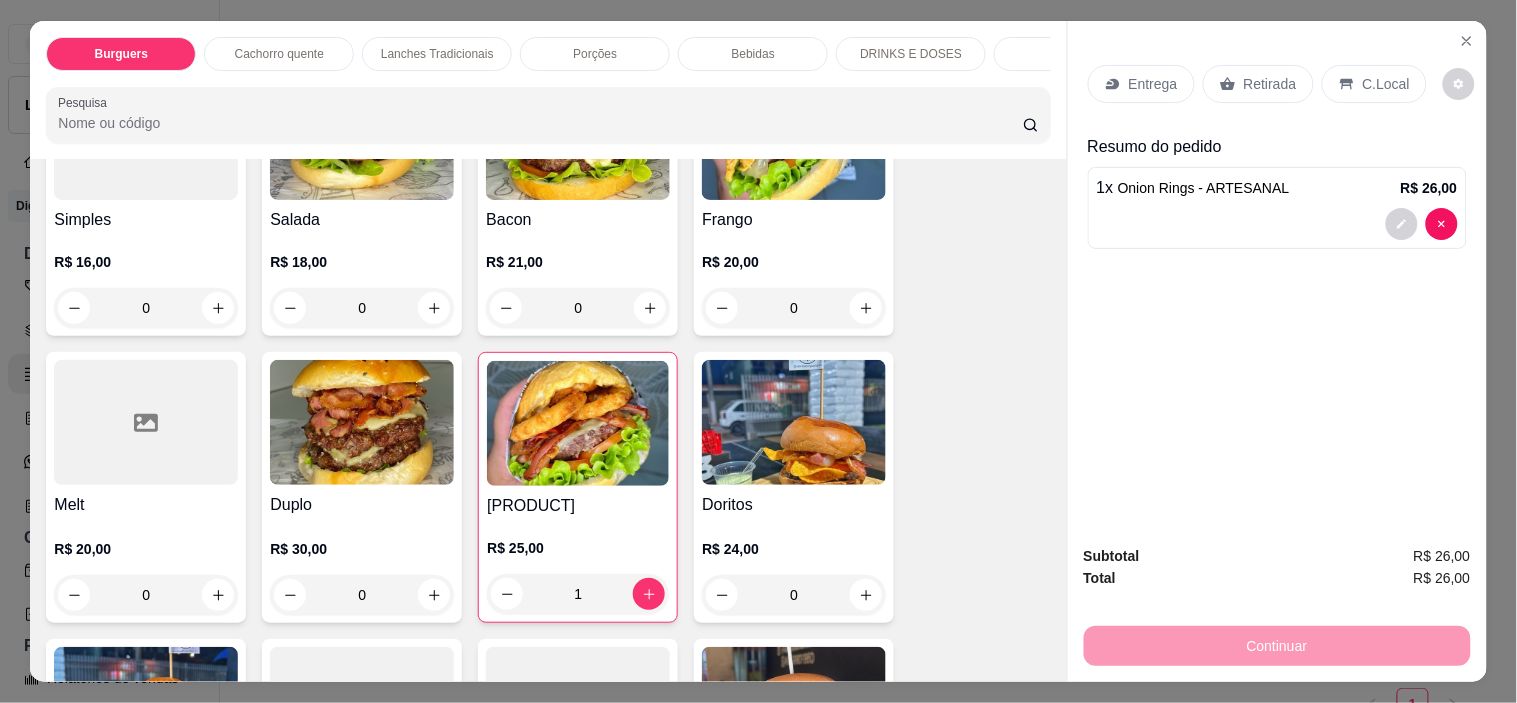 click on "Simples" at bounding box center (146, 220) 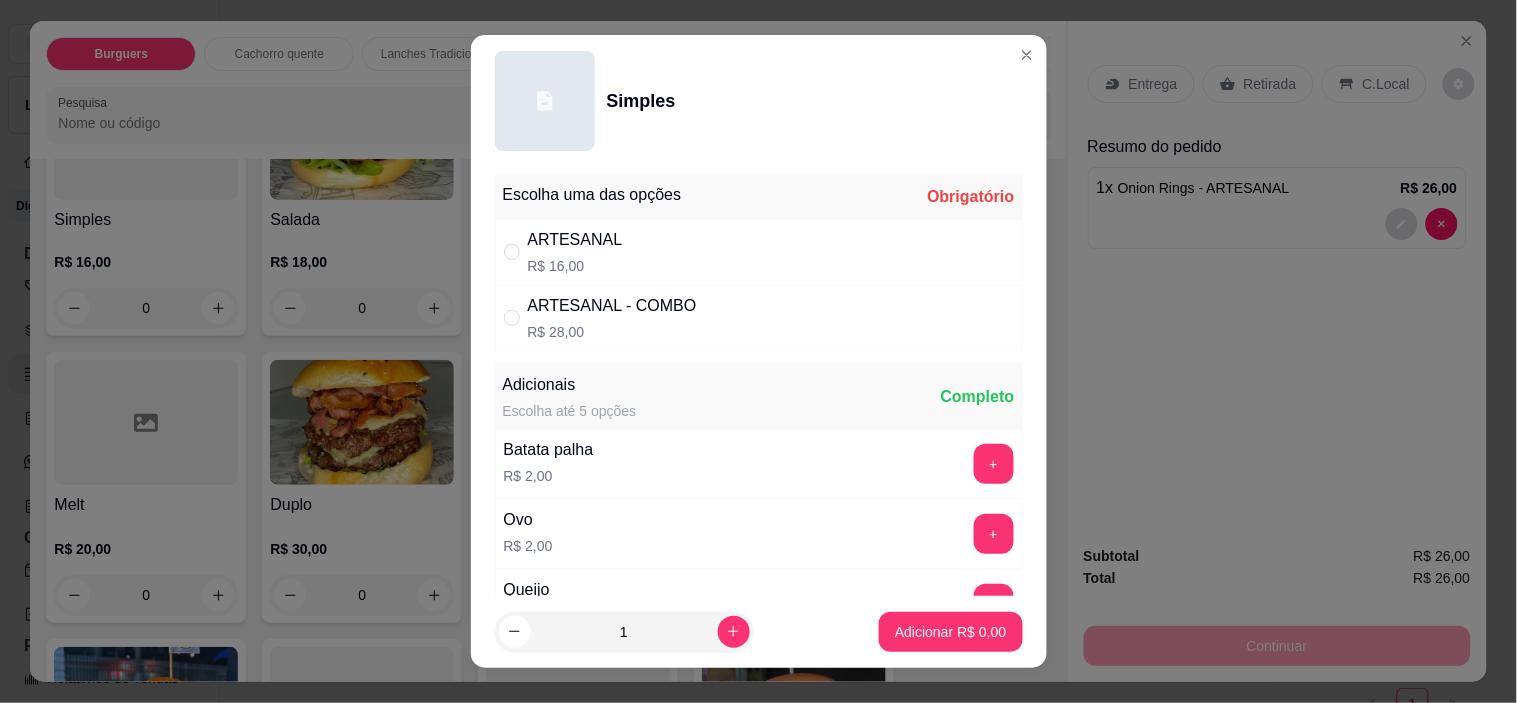 click on "ARTESANAL" at bounding box center (575, 240) 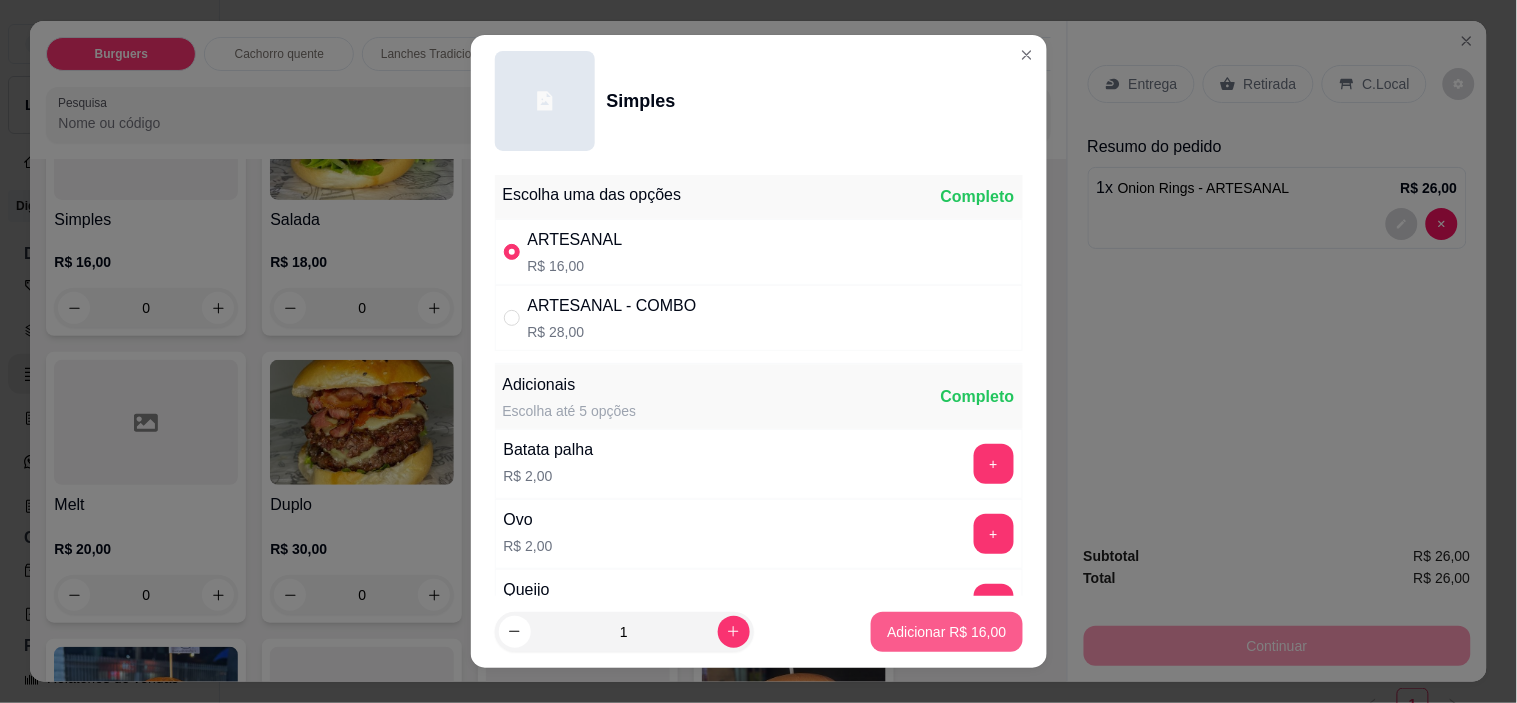 click on "Adicionar   R$ 16,00" at bounding box center (946, 632) 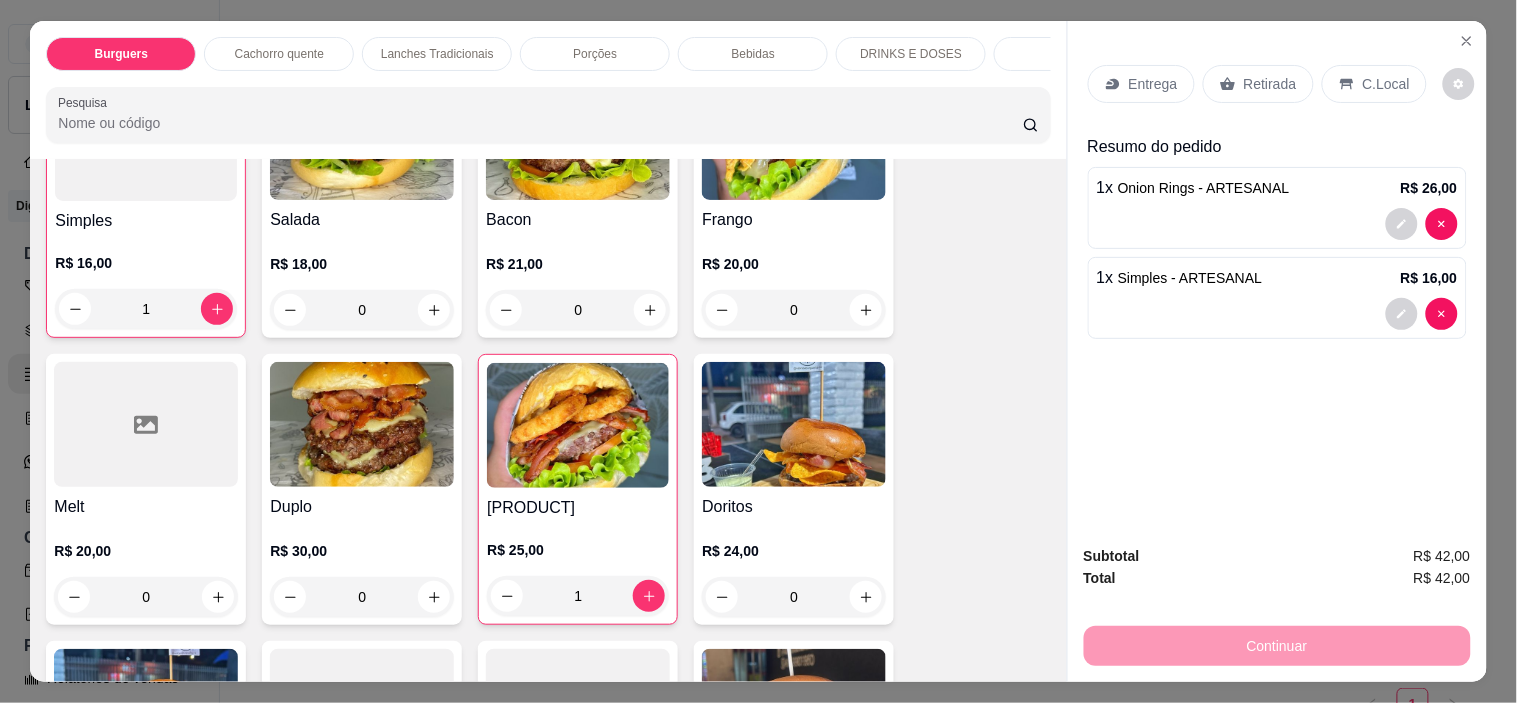 scroll, scrollTop: 223, scrollLeft: 0, axis: vertical 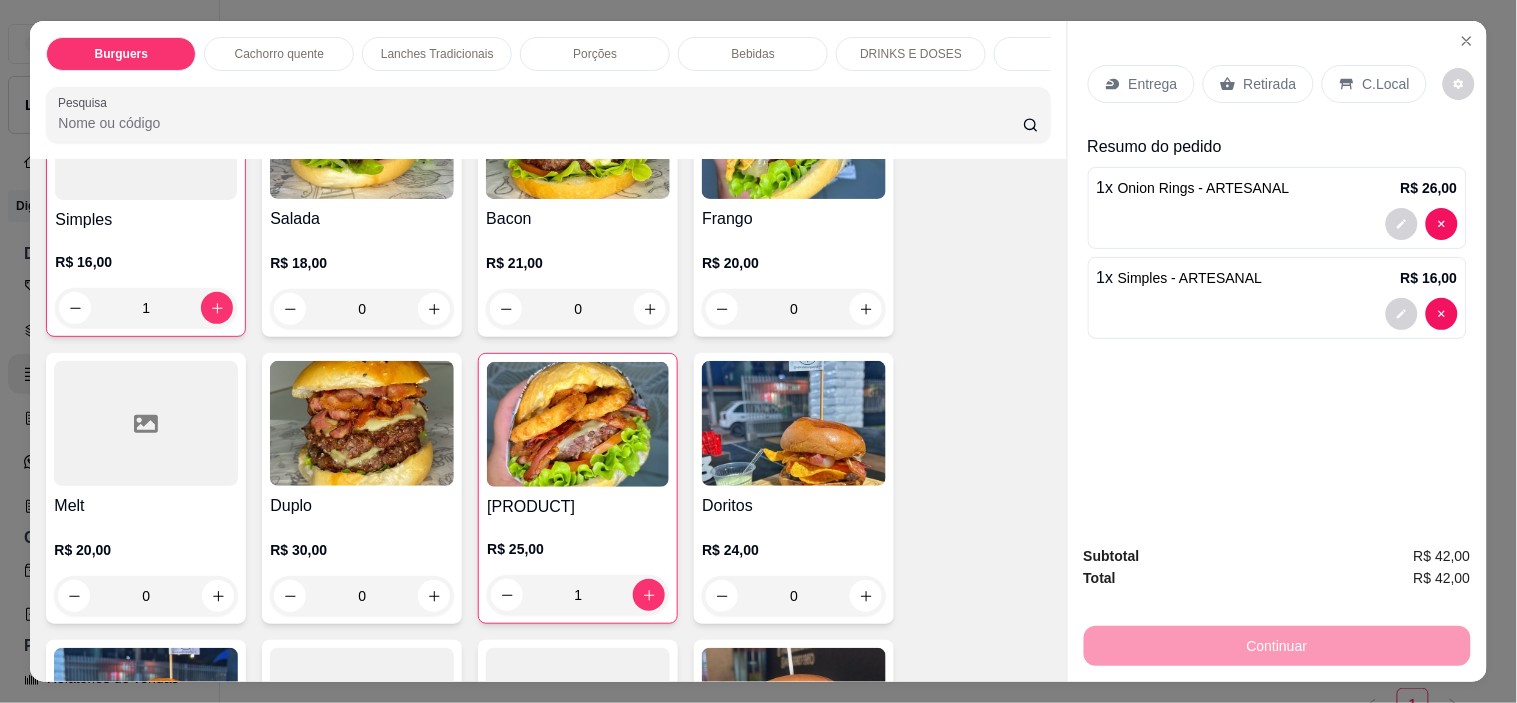 click on "Lanches Tradicionais" at bounding box center [437, 54] 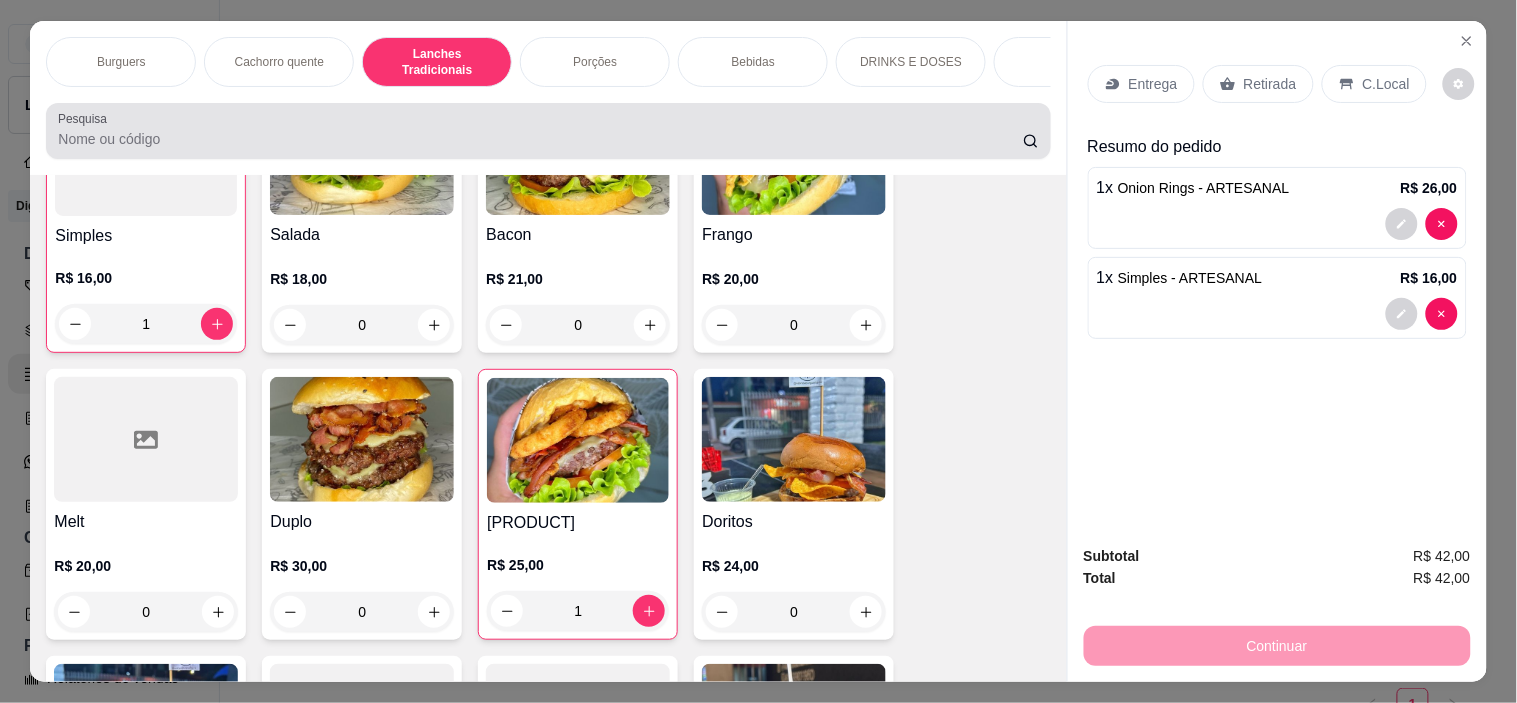scroll, scrollTop: 1623, scrollLeft: 0, axis: vertical 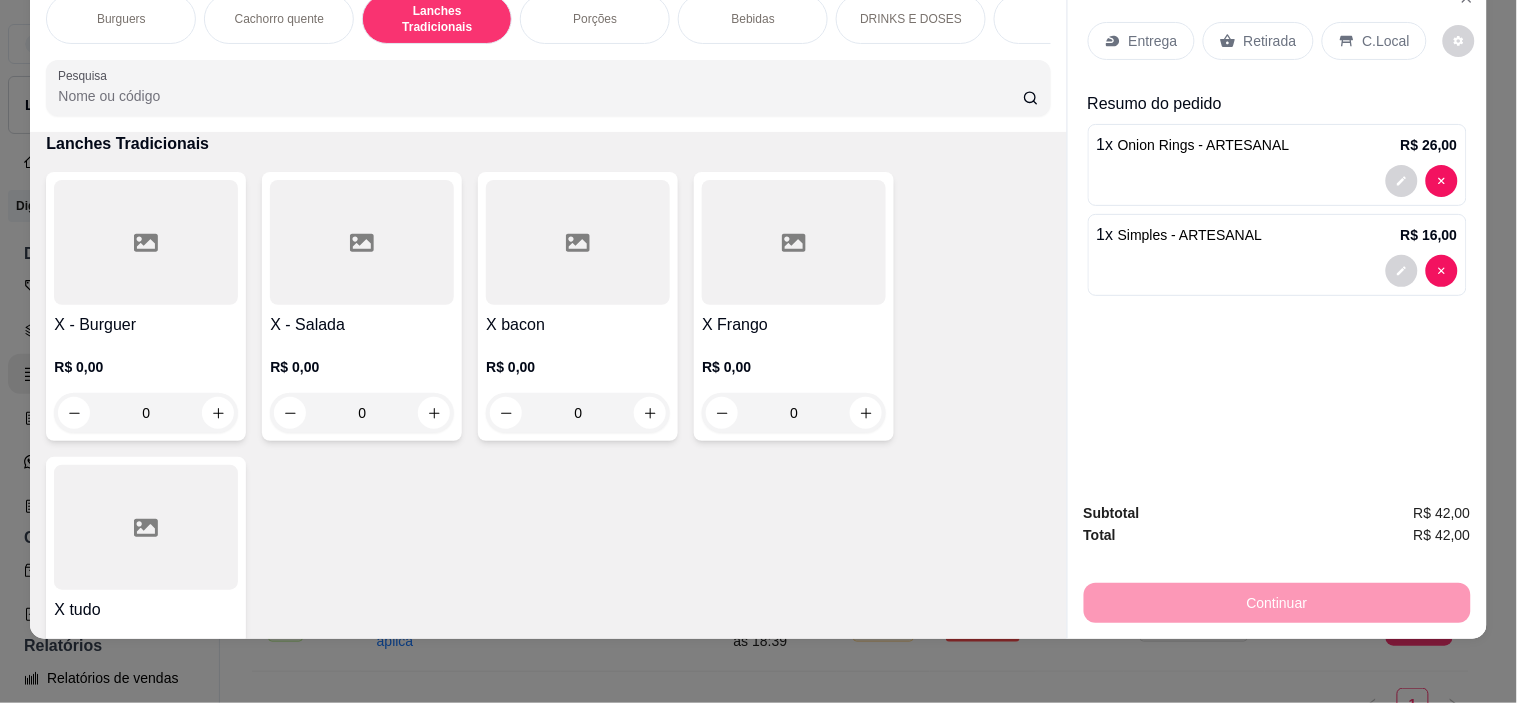 click 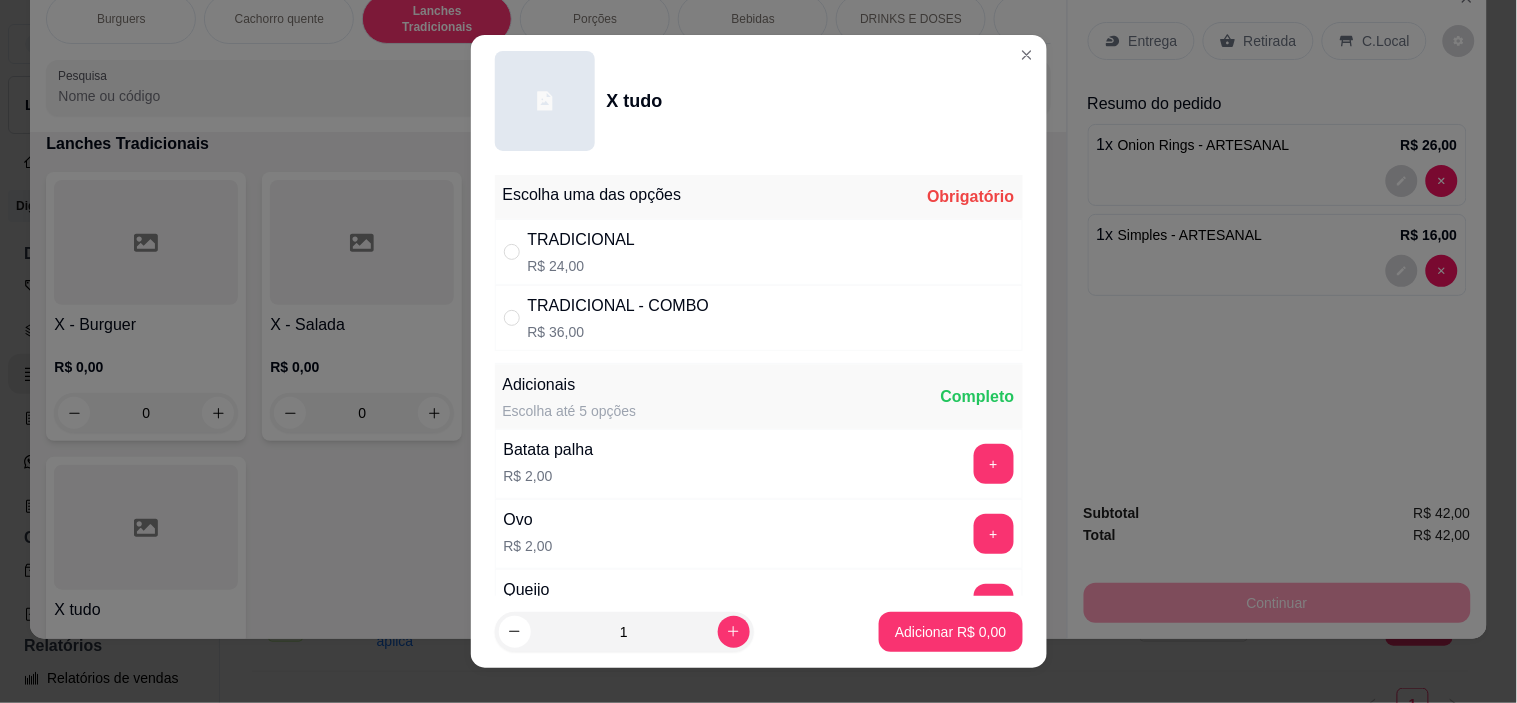 click on "R$ 24,00" at bounding box center (582, 266) 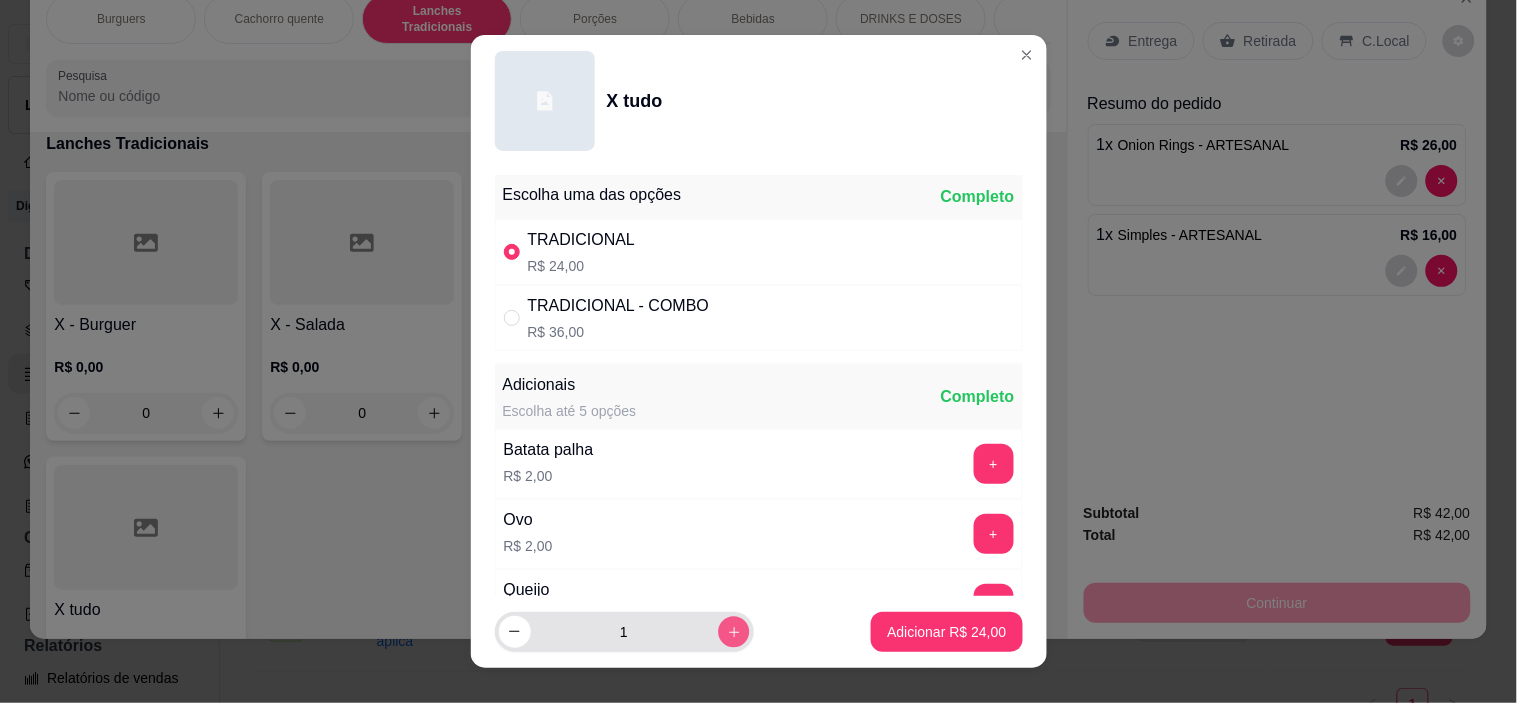 click at bounding box center [733, 631] 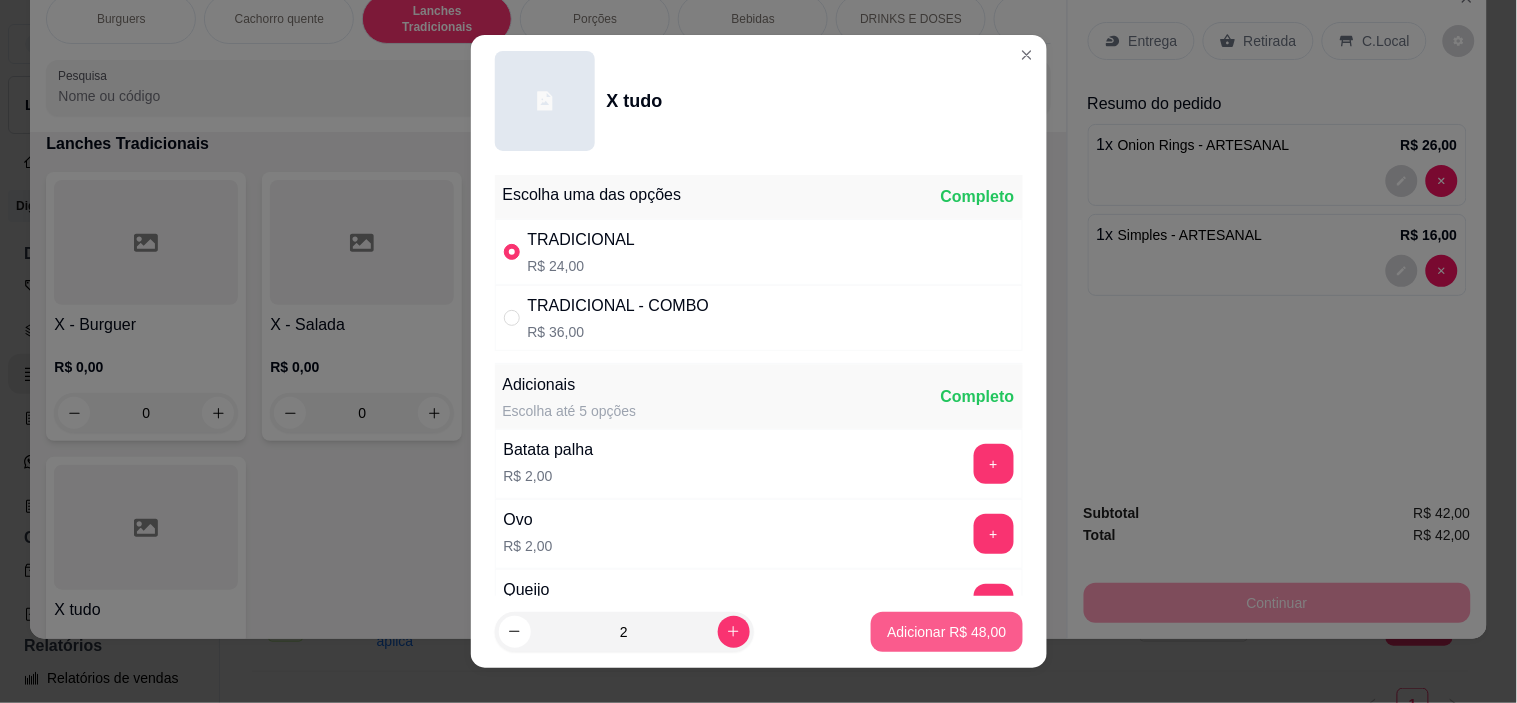 click on "Adicionar   R$ 48,00" at bounding box center (946, 632) 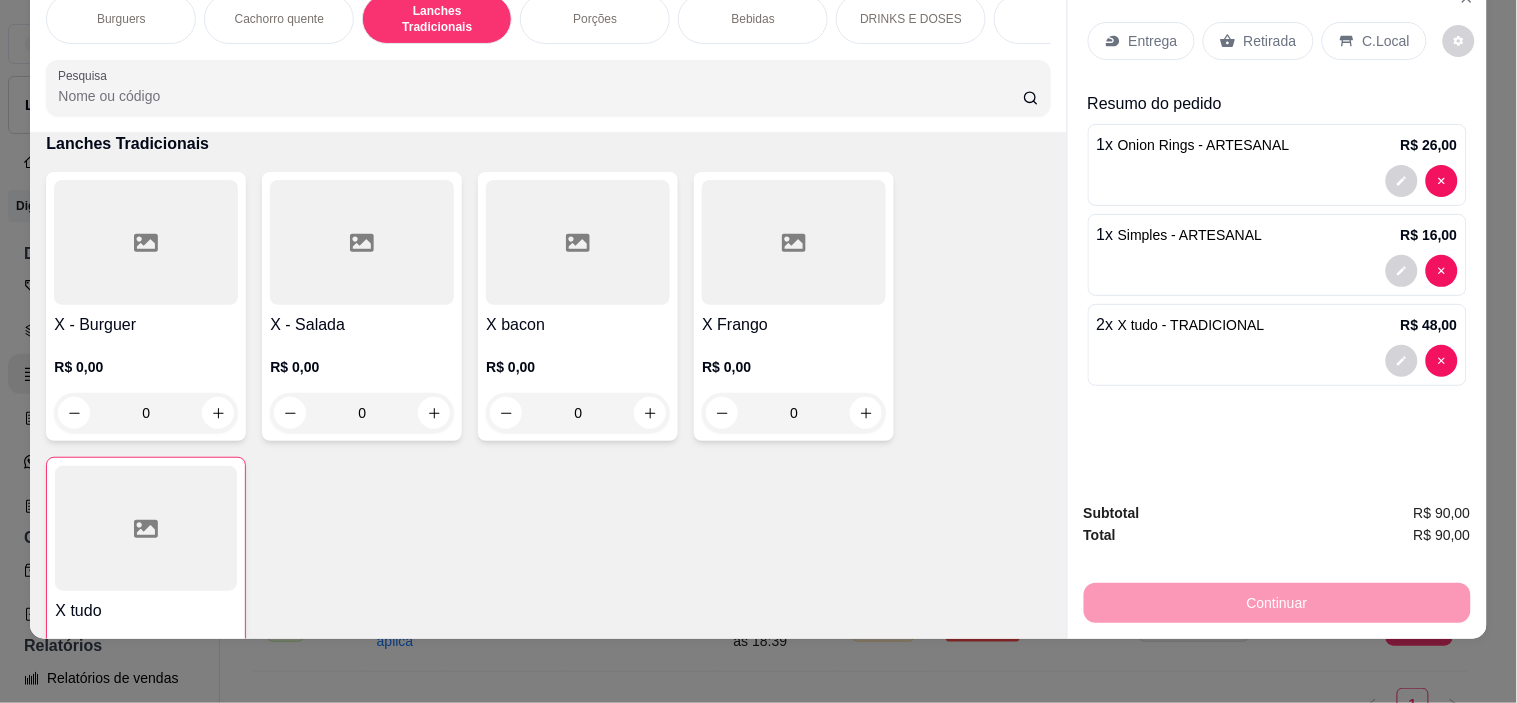 click on "2 x   X tudo - TRADICIONAL" at bounding box center [1181, 325] 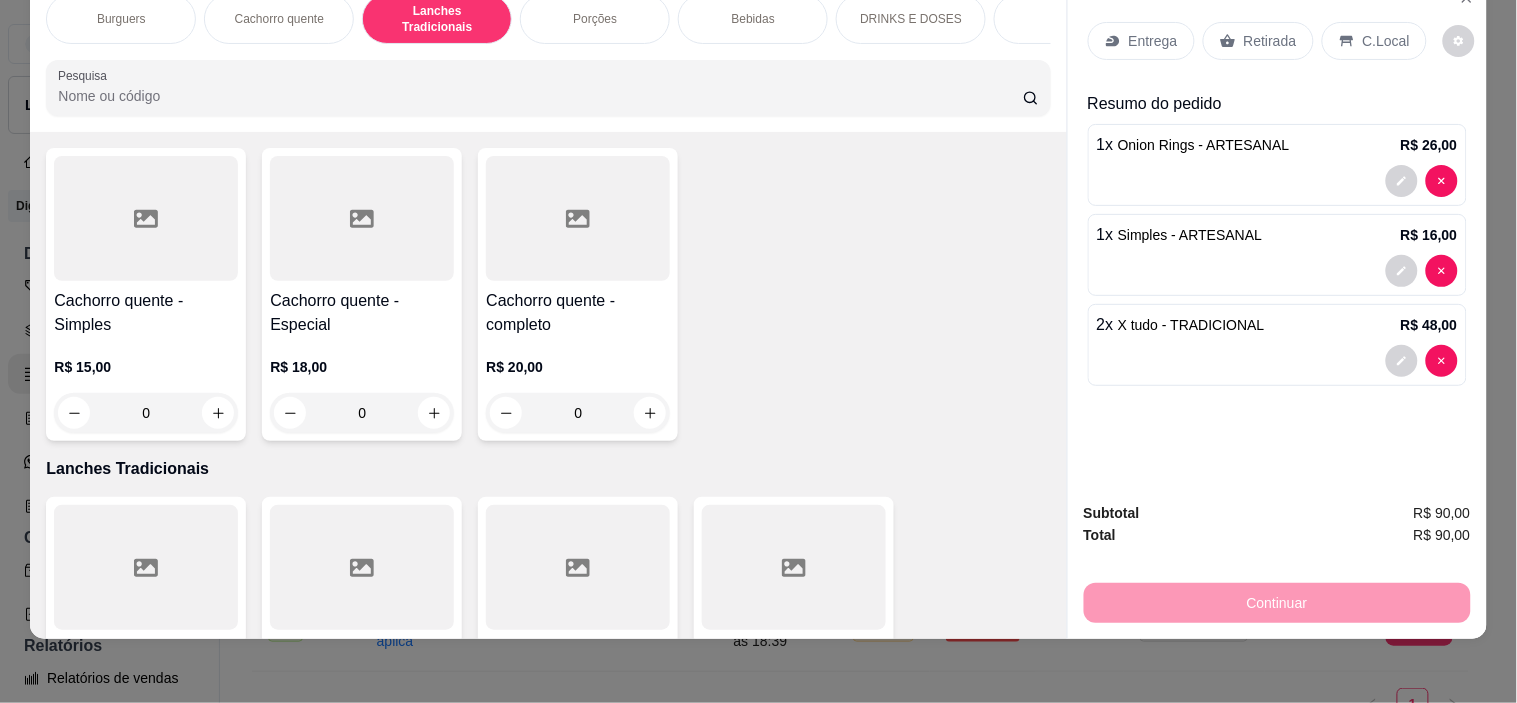 scroll, scrollTop: 1290, scrollLeft: 0, axis: vertical 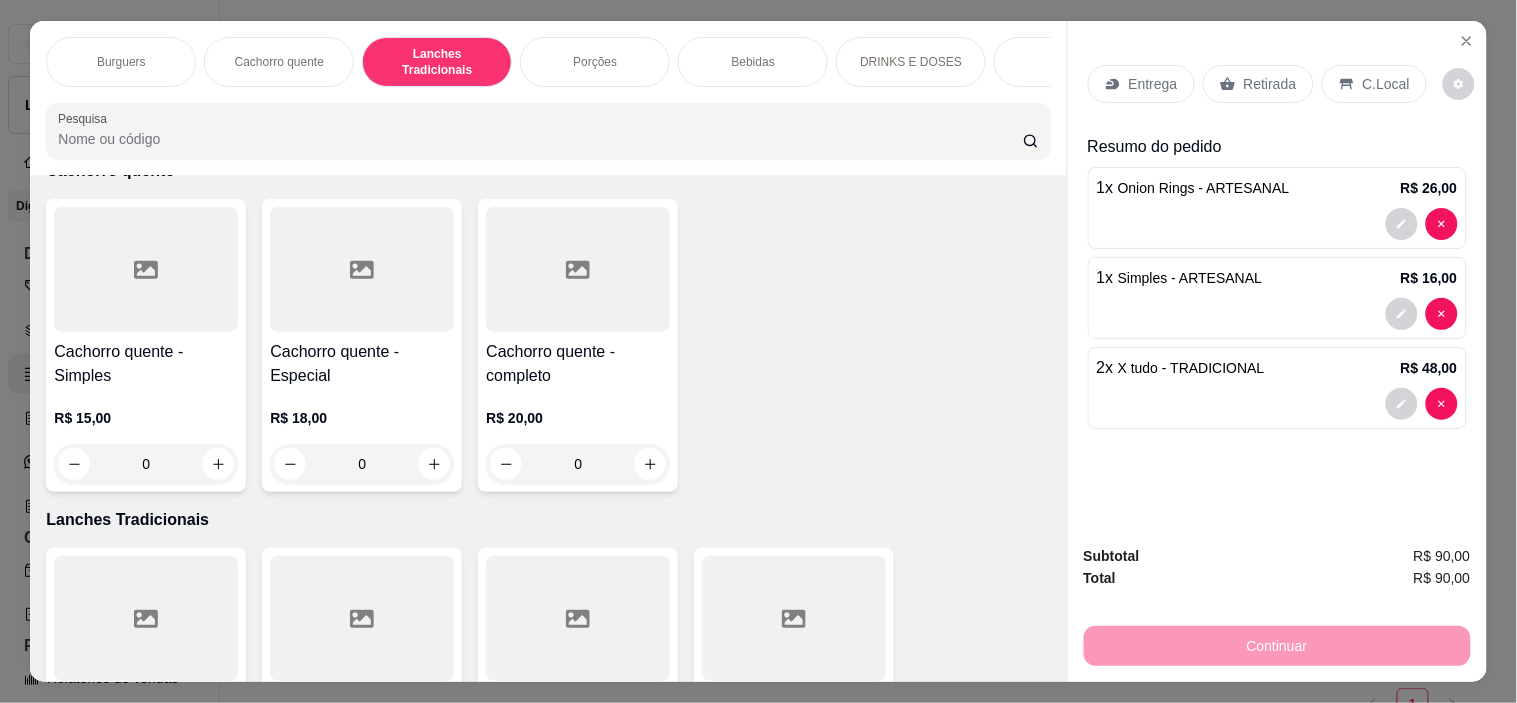 click on "Cachorro quente" at bounding box center (279, 62) 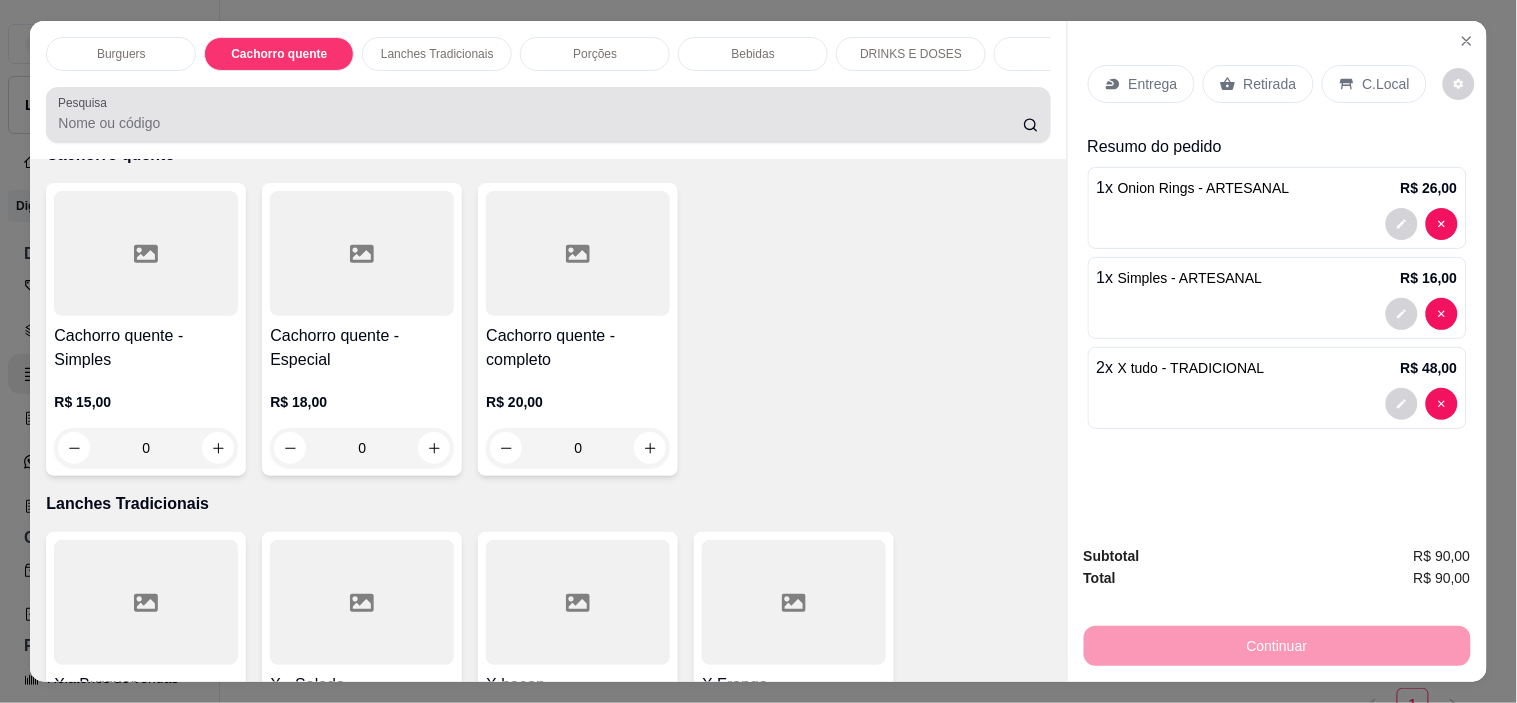 scroll, scrollTop: 1274, scrollLeft: 0, axis: vertical 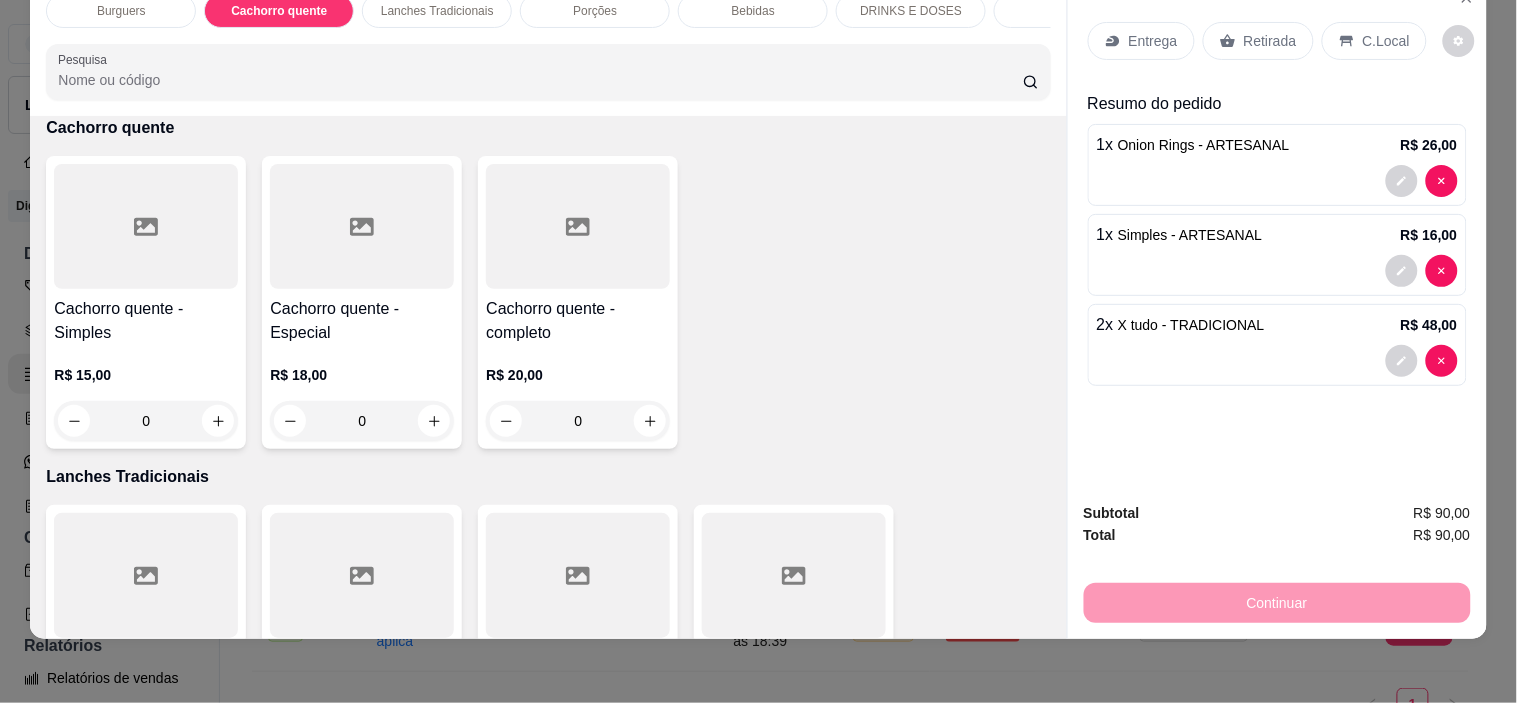 click on "Entrega Retirada C.Local" at bounding box center [1277, 41] 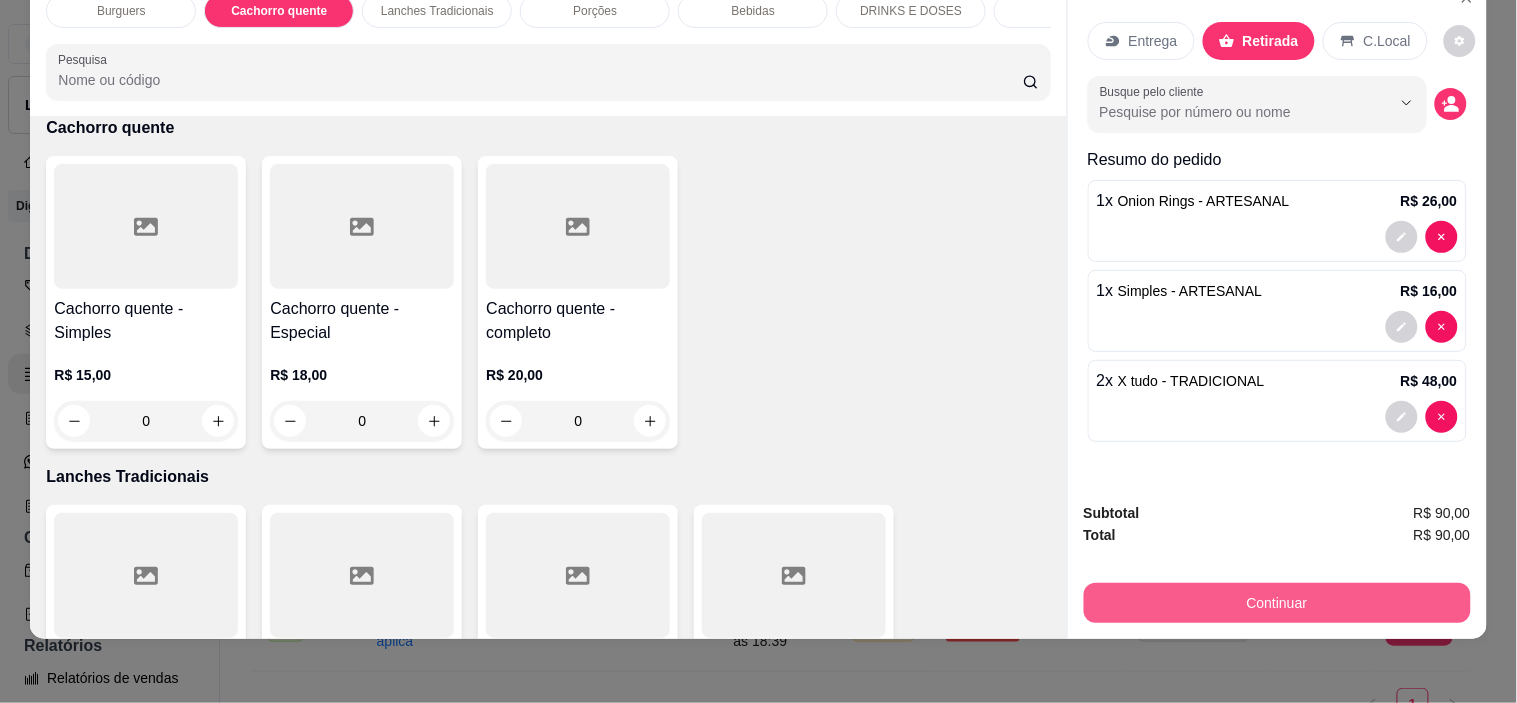 click on "Continuar" at bounding box center (1277, 603) 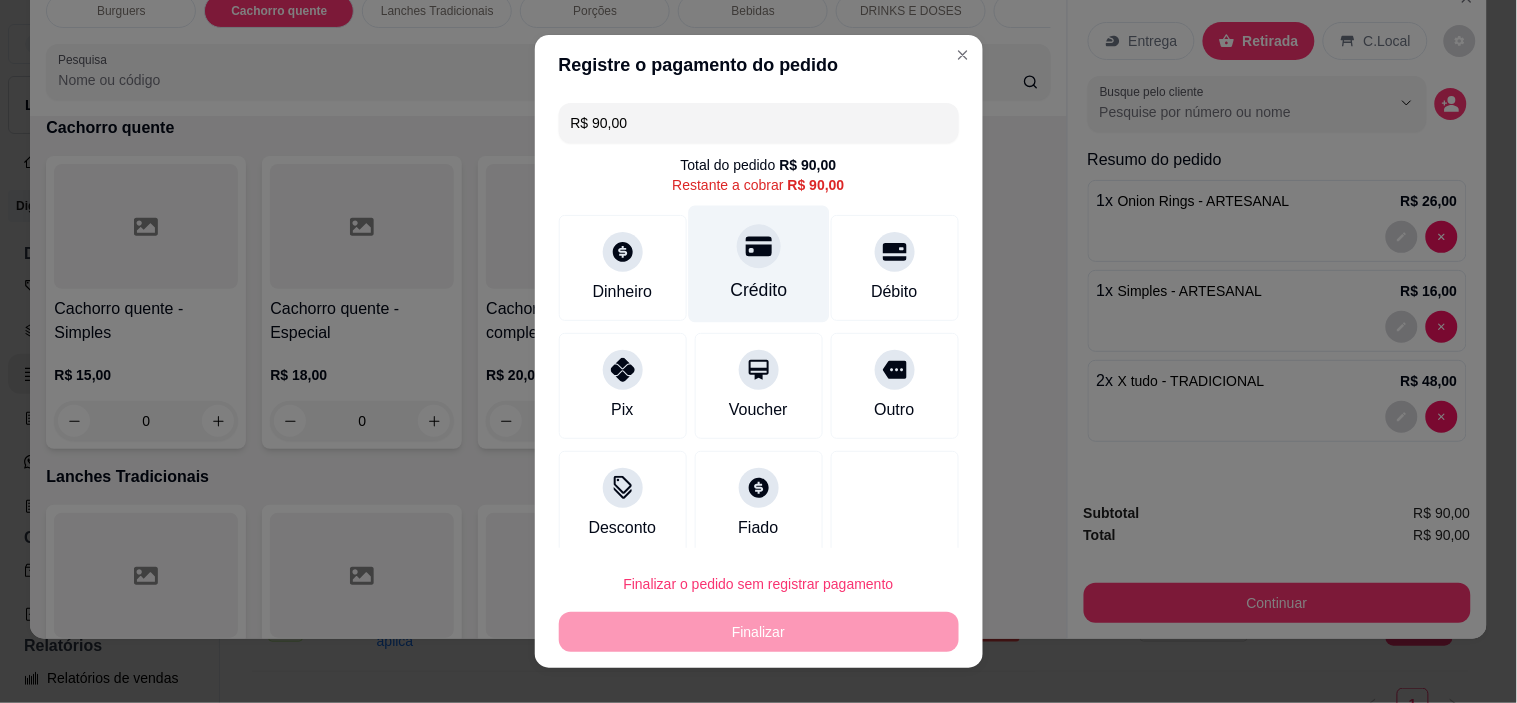 click on "Crédito" at bounding box center (758, 290) 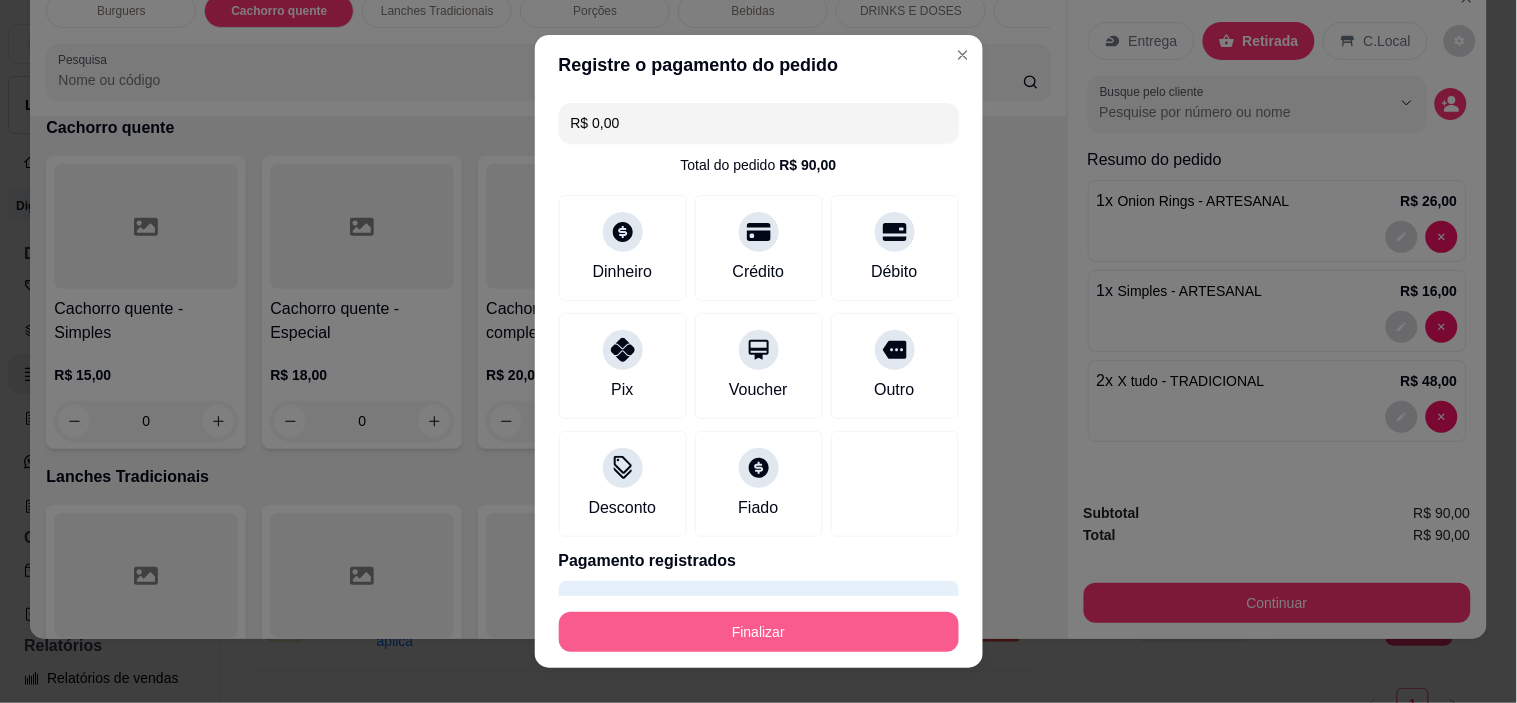 click on "Finalizar" at bounding box center [759, 632] 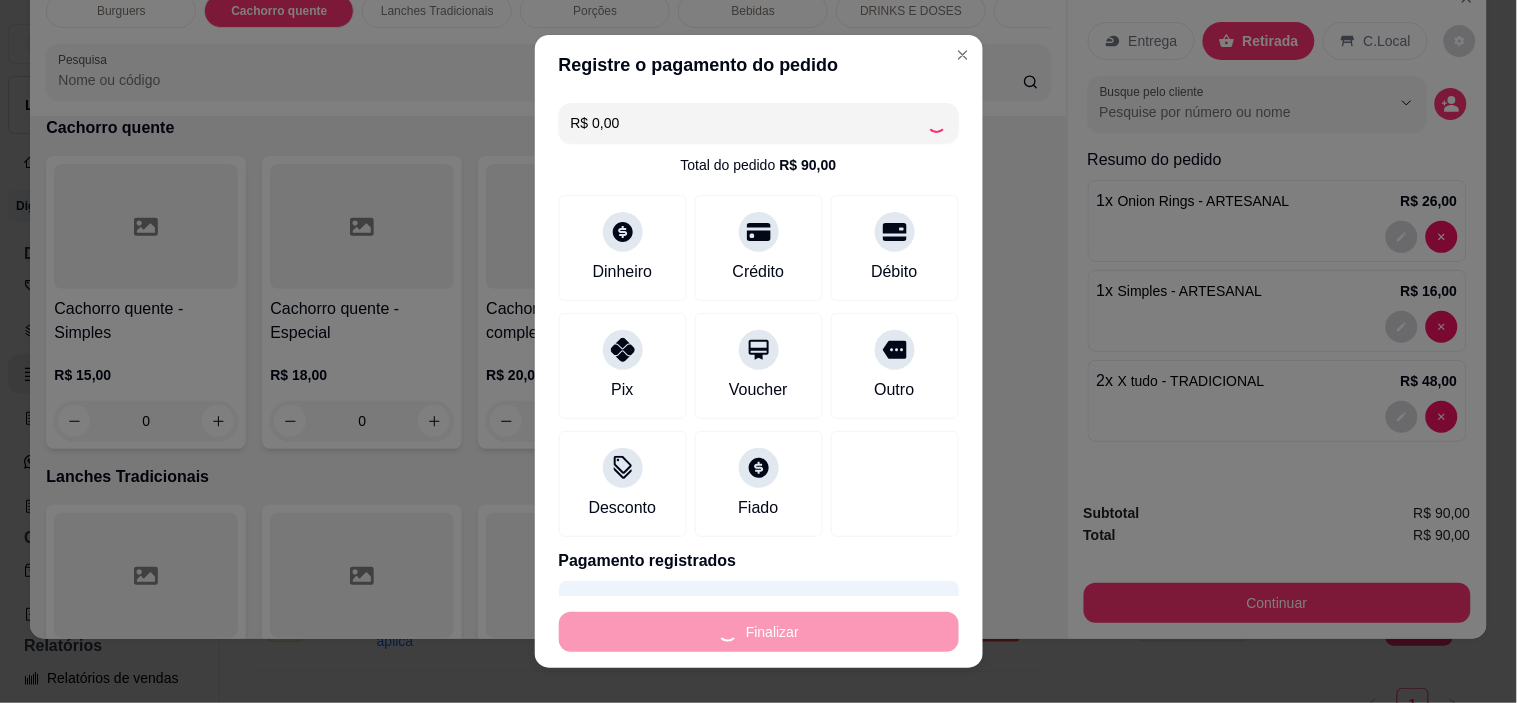 type on "0" 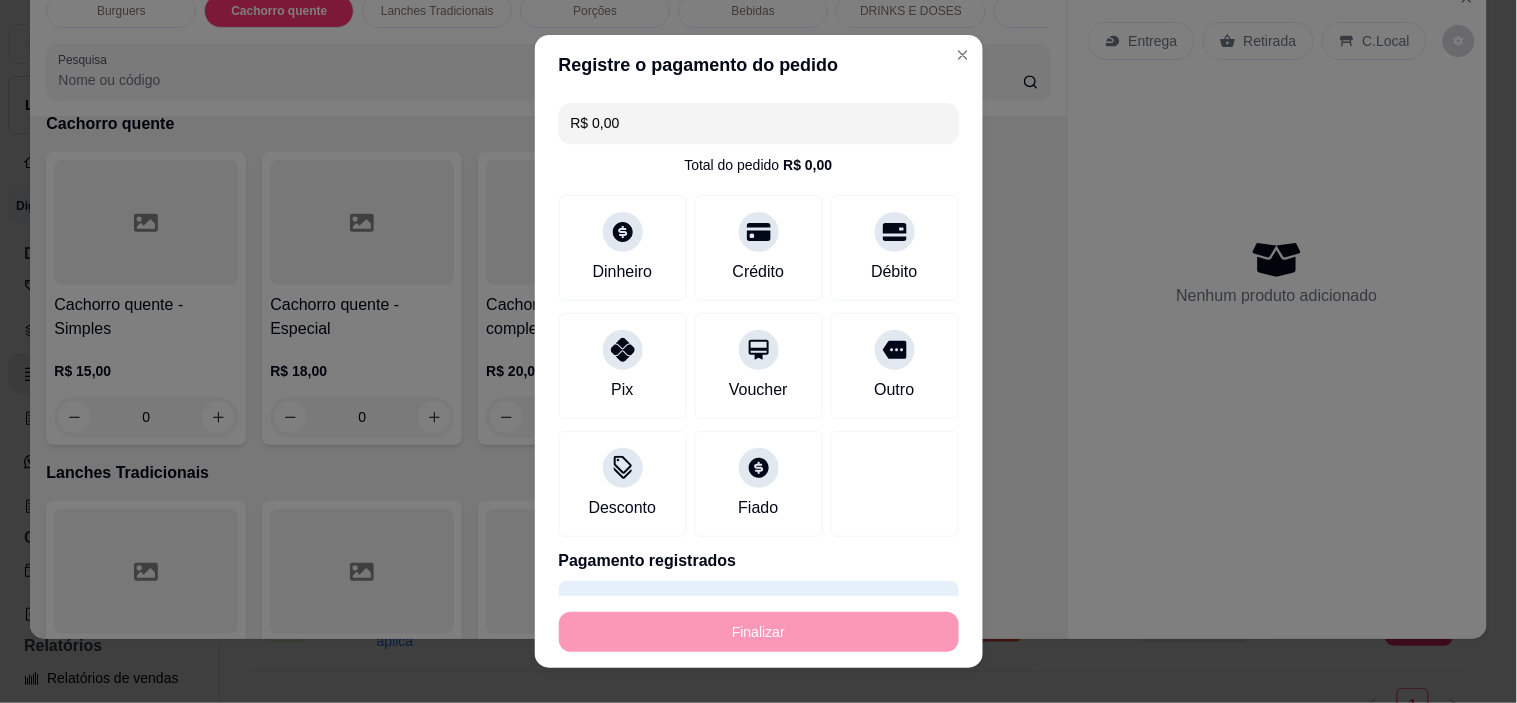 type on "-R$ 90,00" 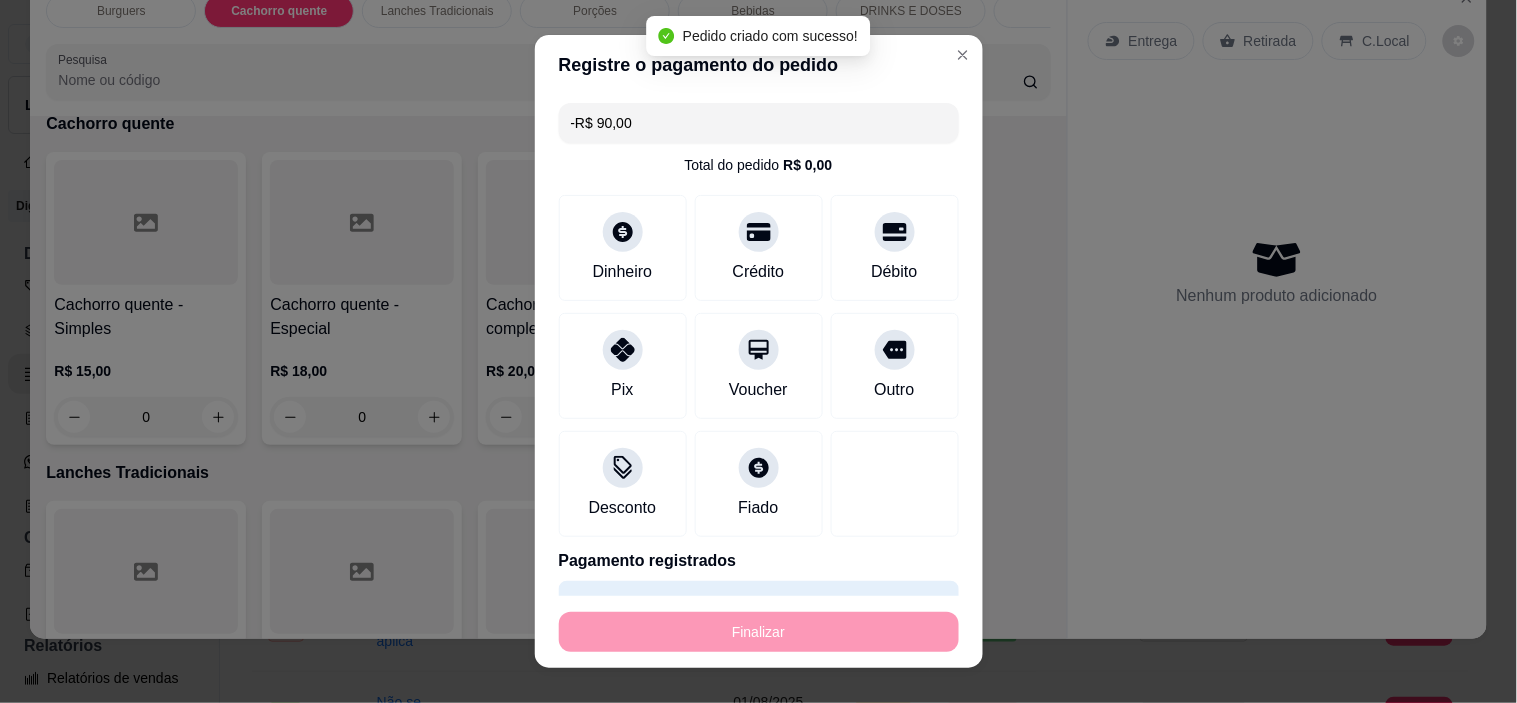 scroll, scrollTop: 1270, scrollLeft: 0, axis: vertical 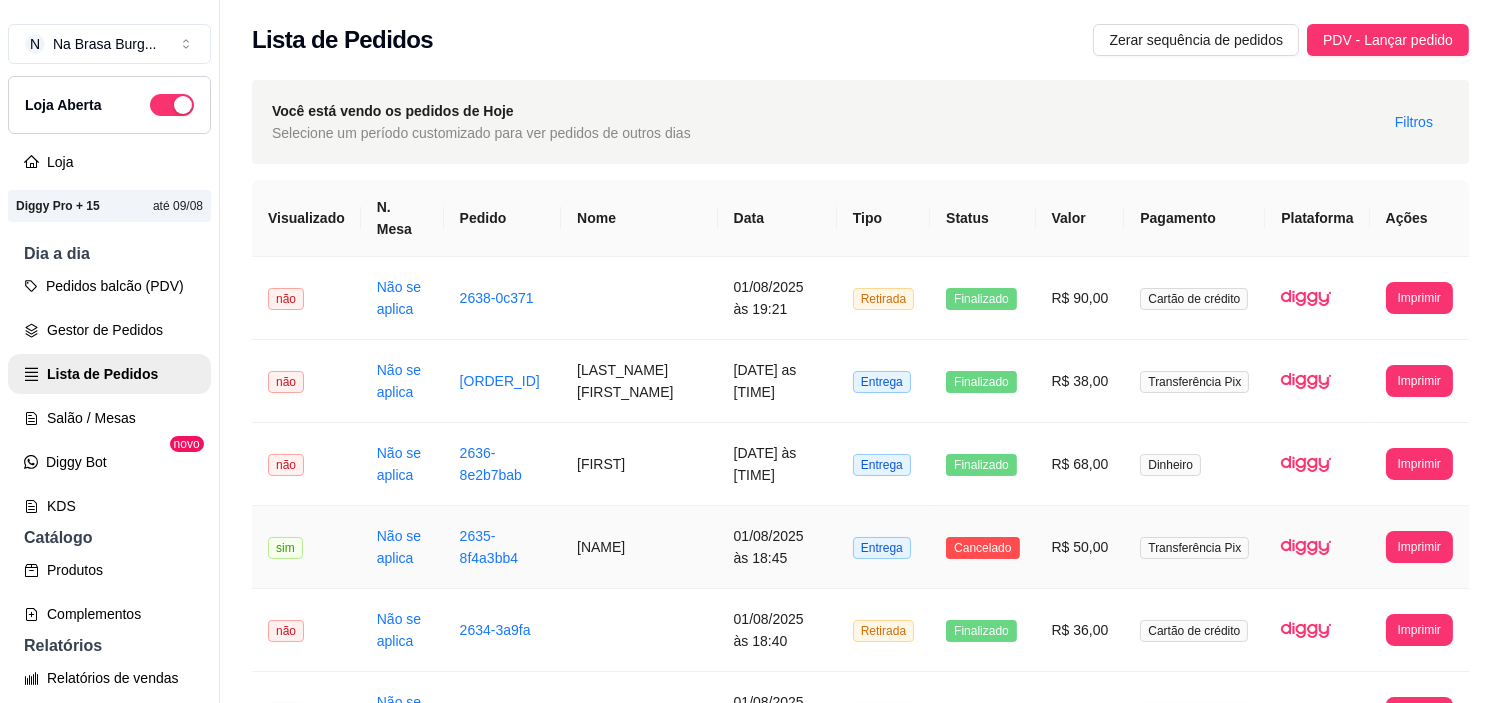 click on "[NAME]" at bounding box center (639, 547) 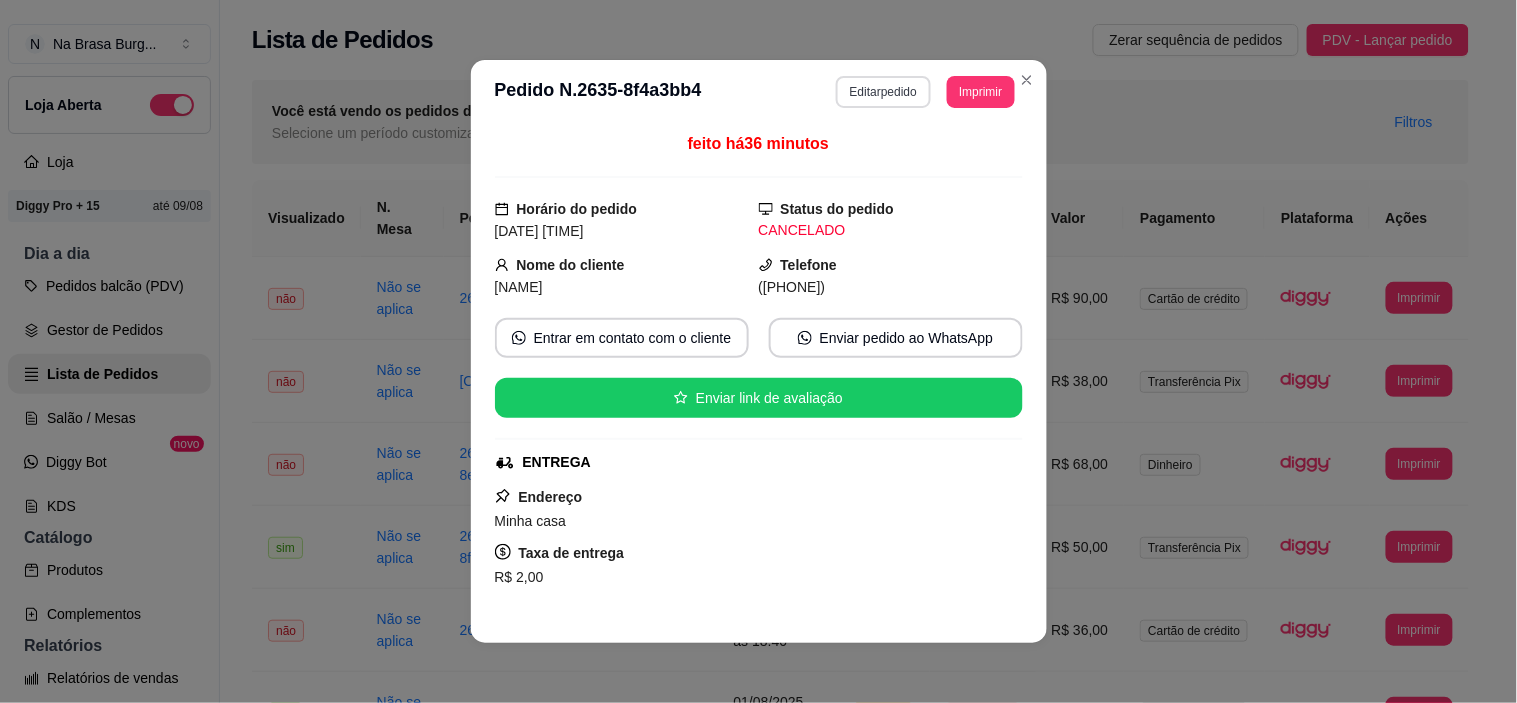 click on "Editar  pedido" at bounding box center (883, 92) 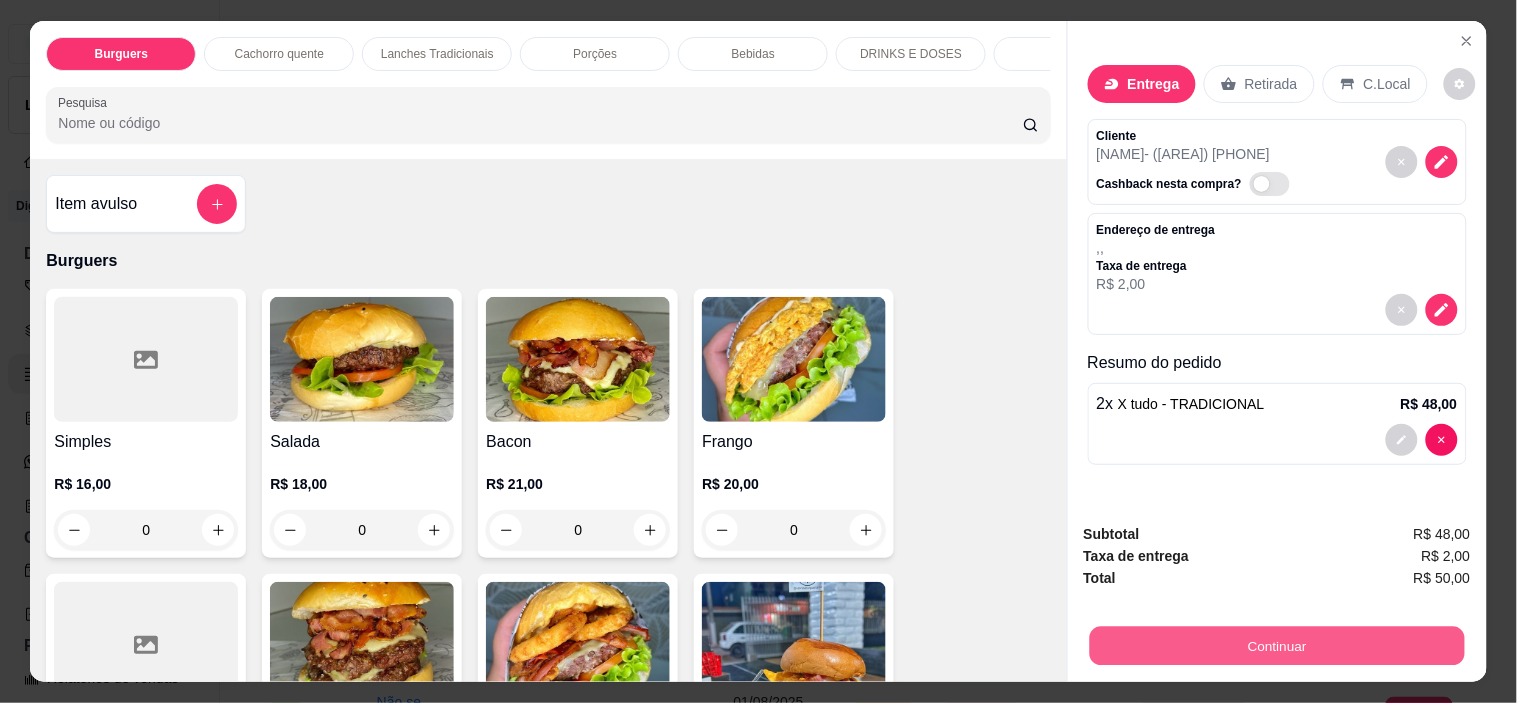 click on "Continuar" at bounding box center (1276, 646) 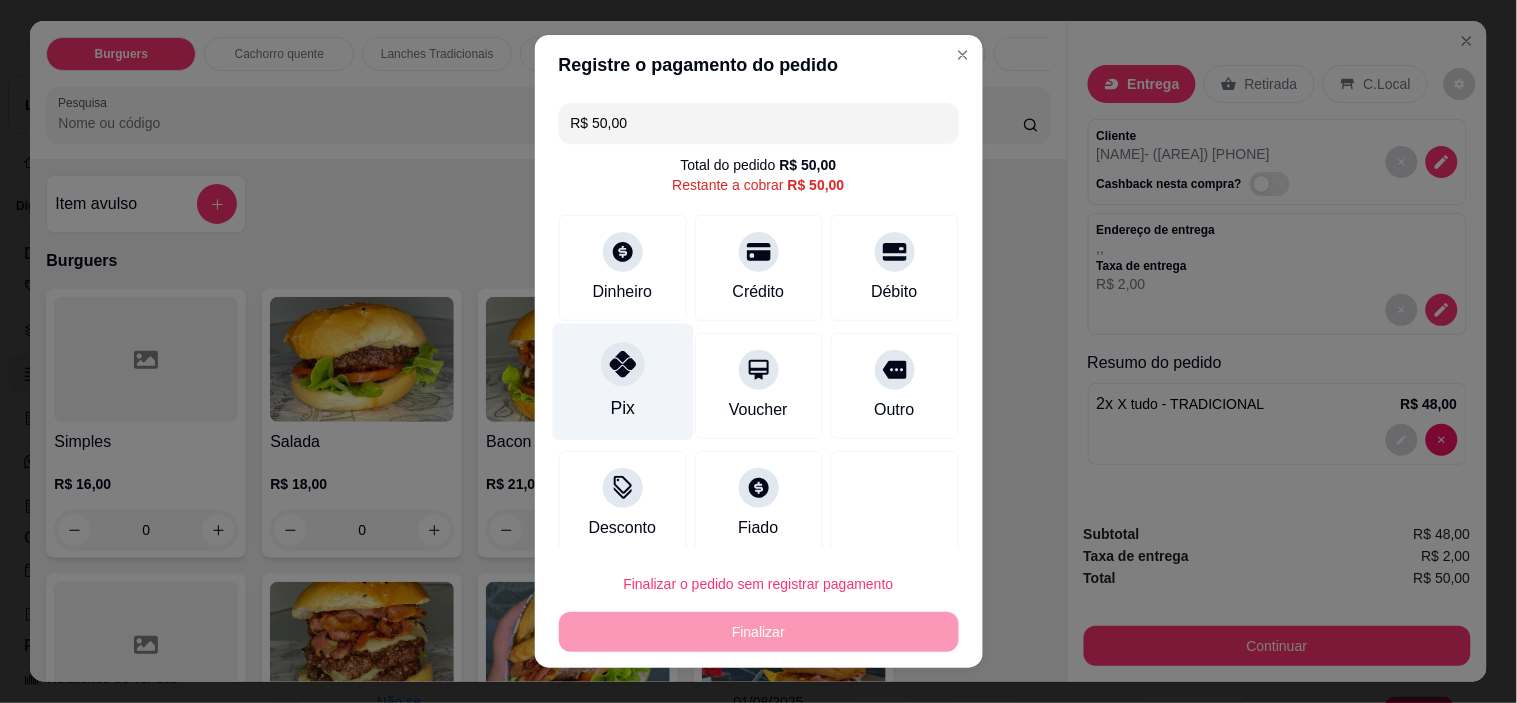 click on "Pix" at bounding box center (622, 382) 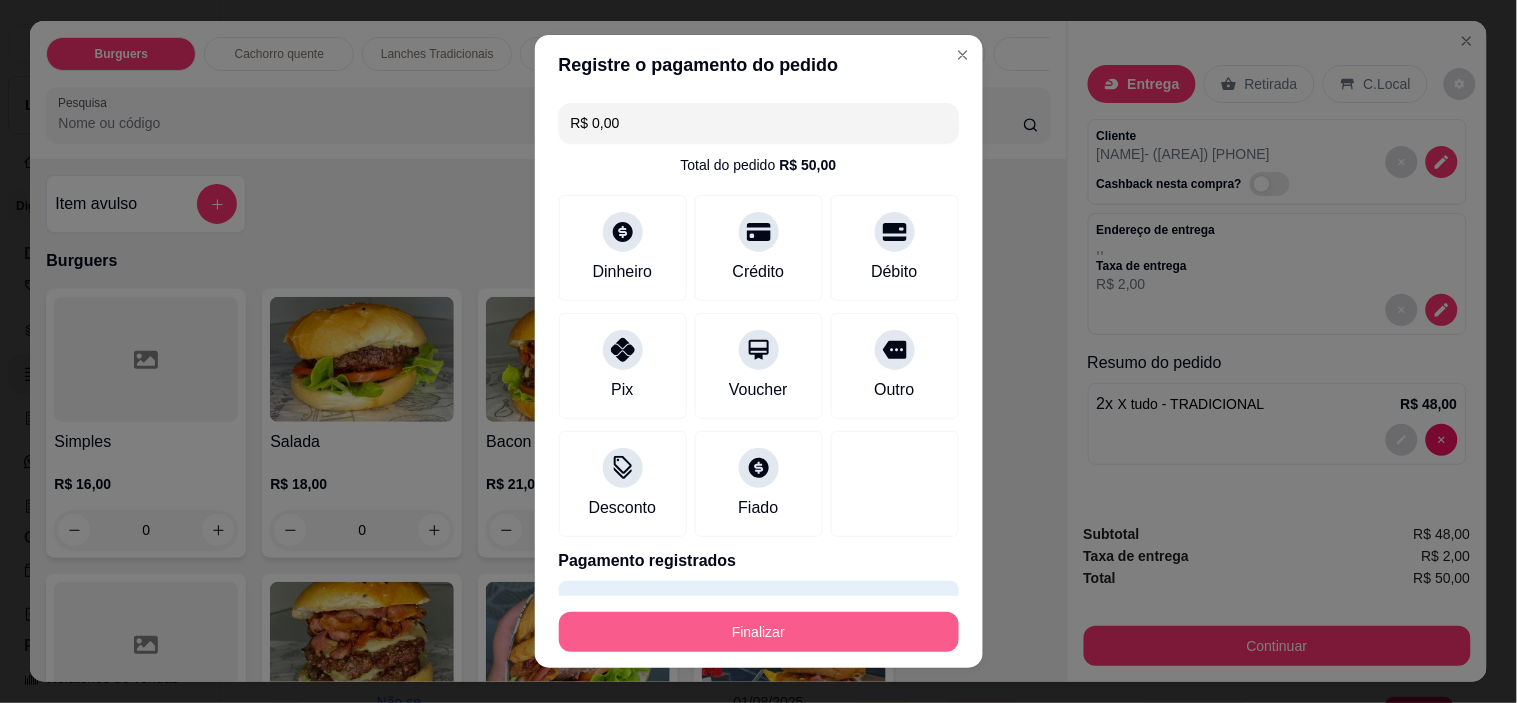 click on "Finalizar" at bounding box center (759, 632) 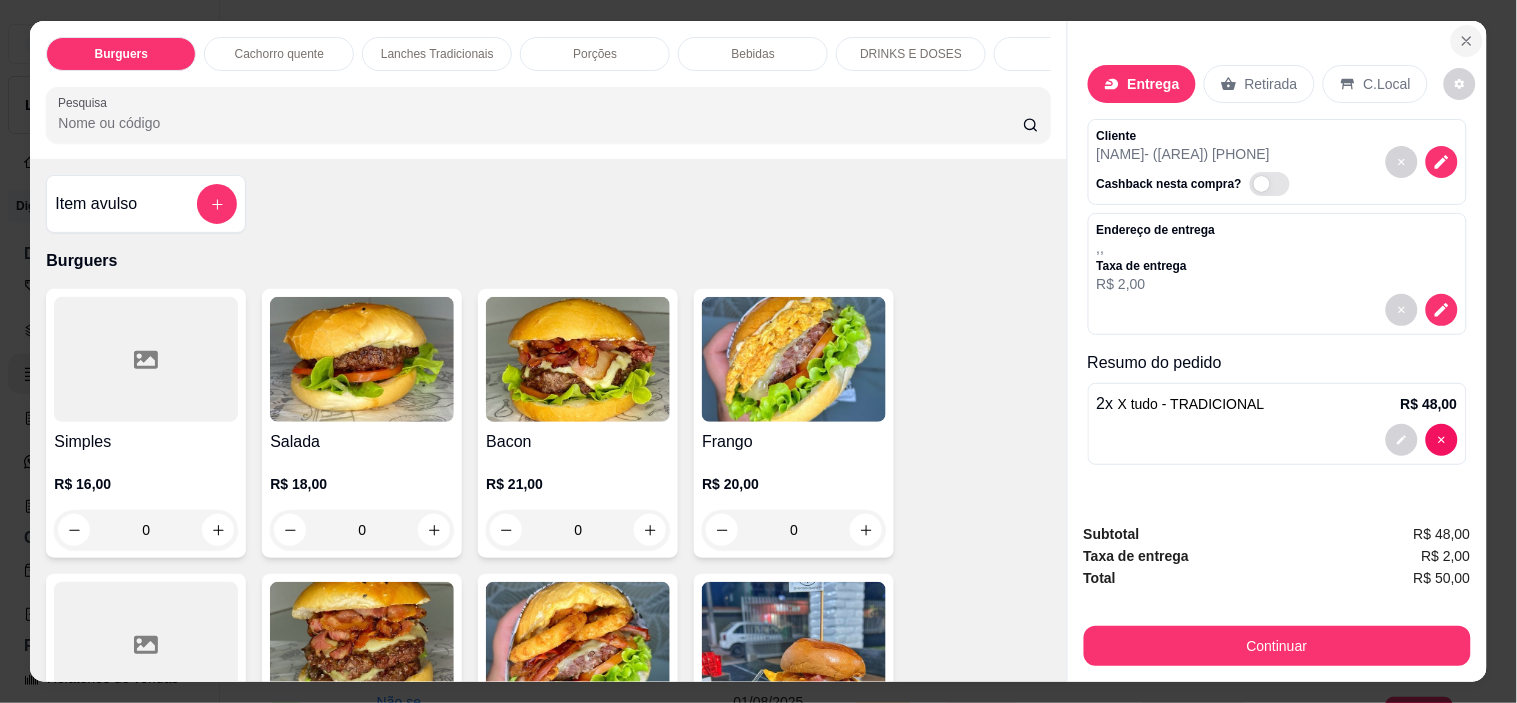 click at bounding box center [1467, 41] 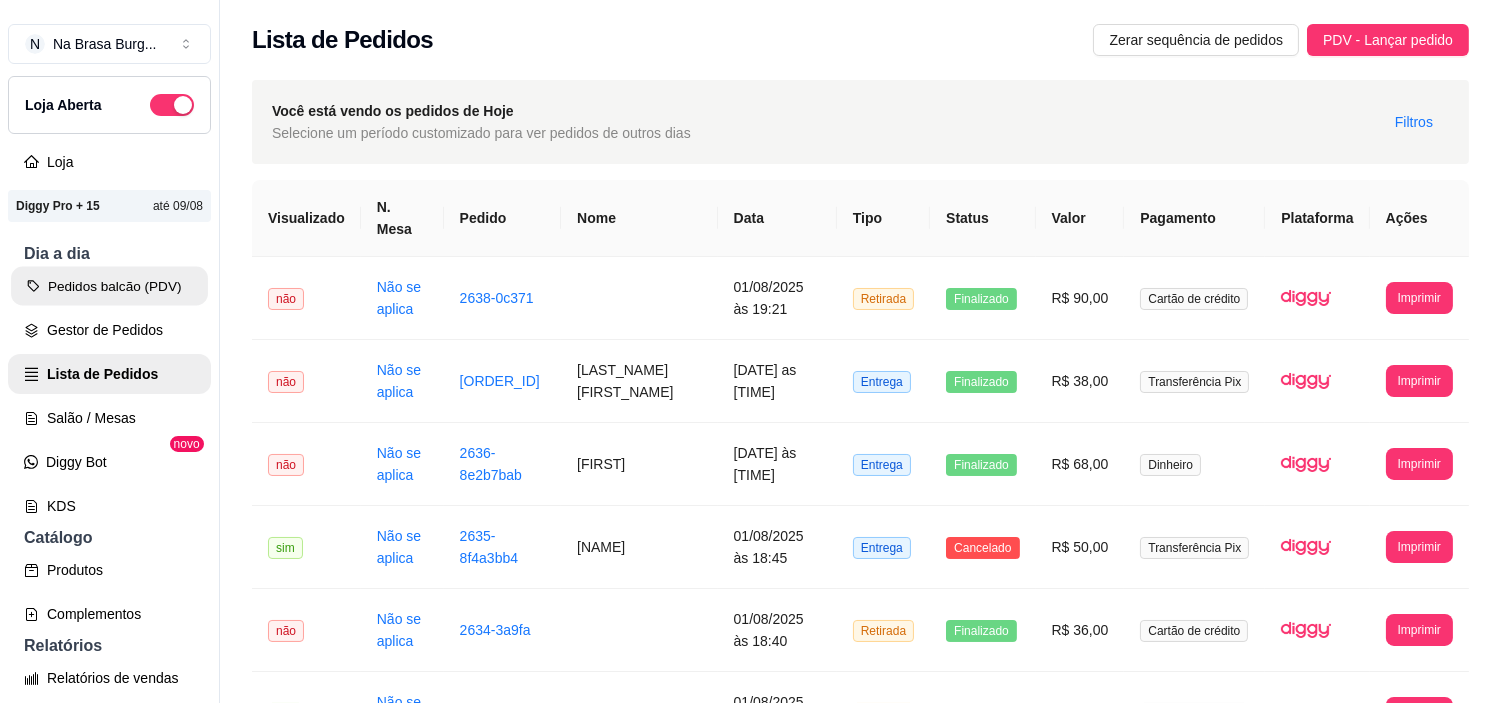 click on "Pedidos balcão (PDV)" at bounding box center (109, 286) 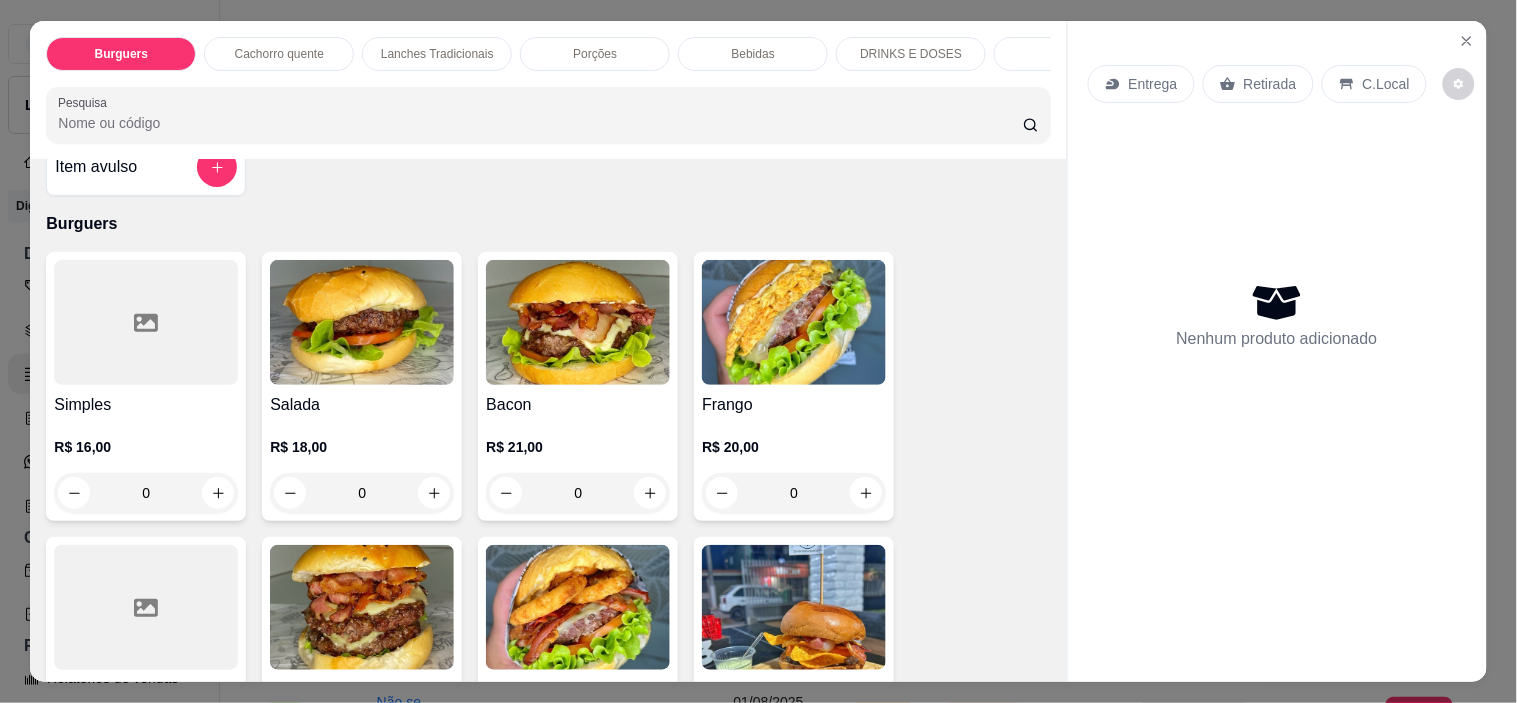 scroll, scrollTop: 0, scrollLeft: 0, axis: both 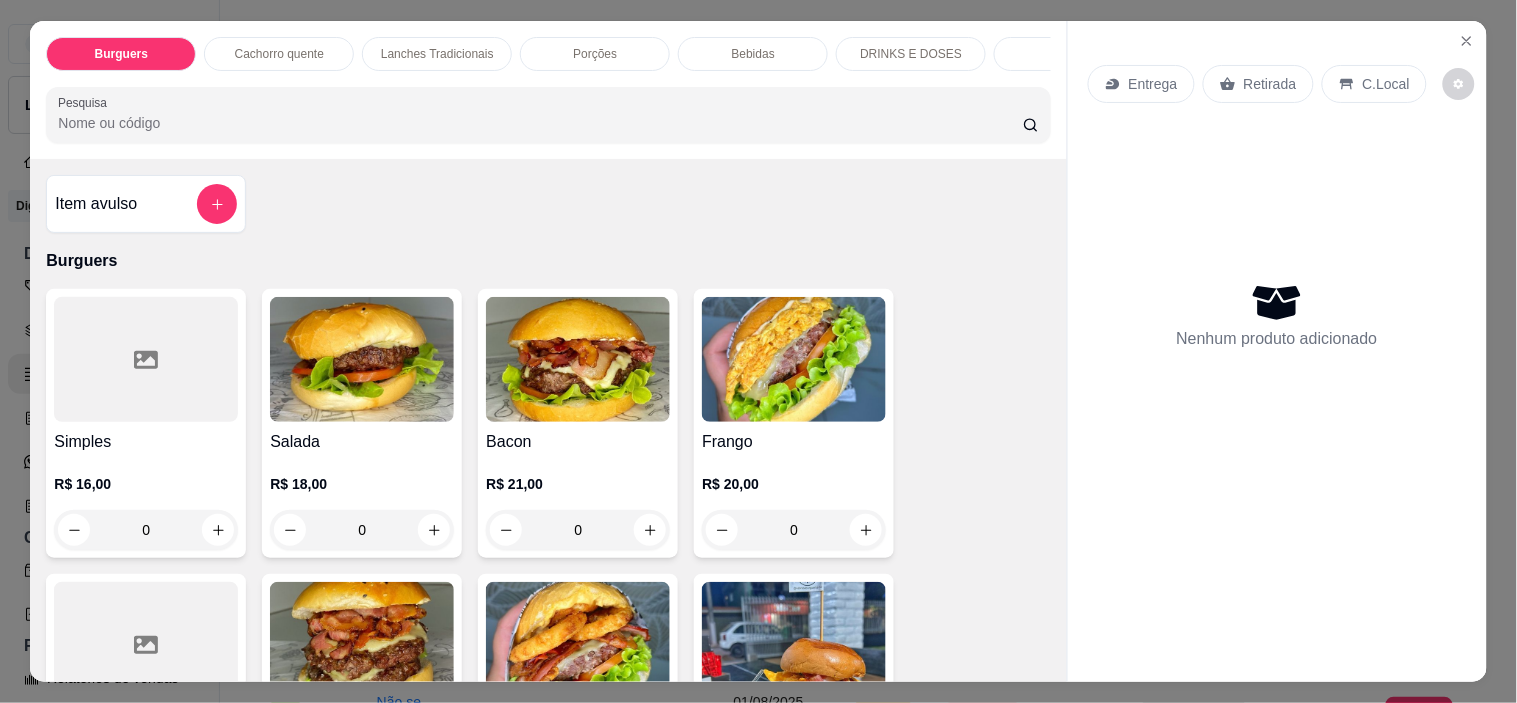 click on "Lanches Tradicionais" at bounding box center (437, 54) 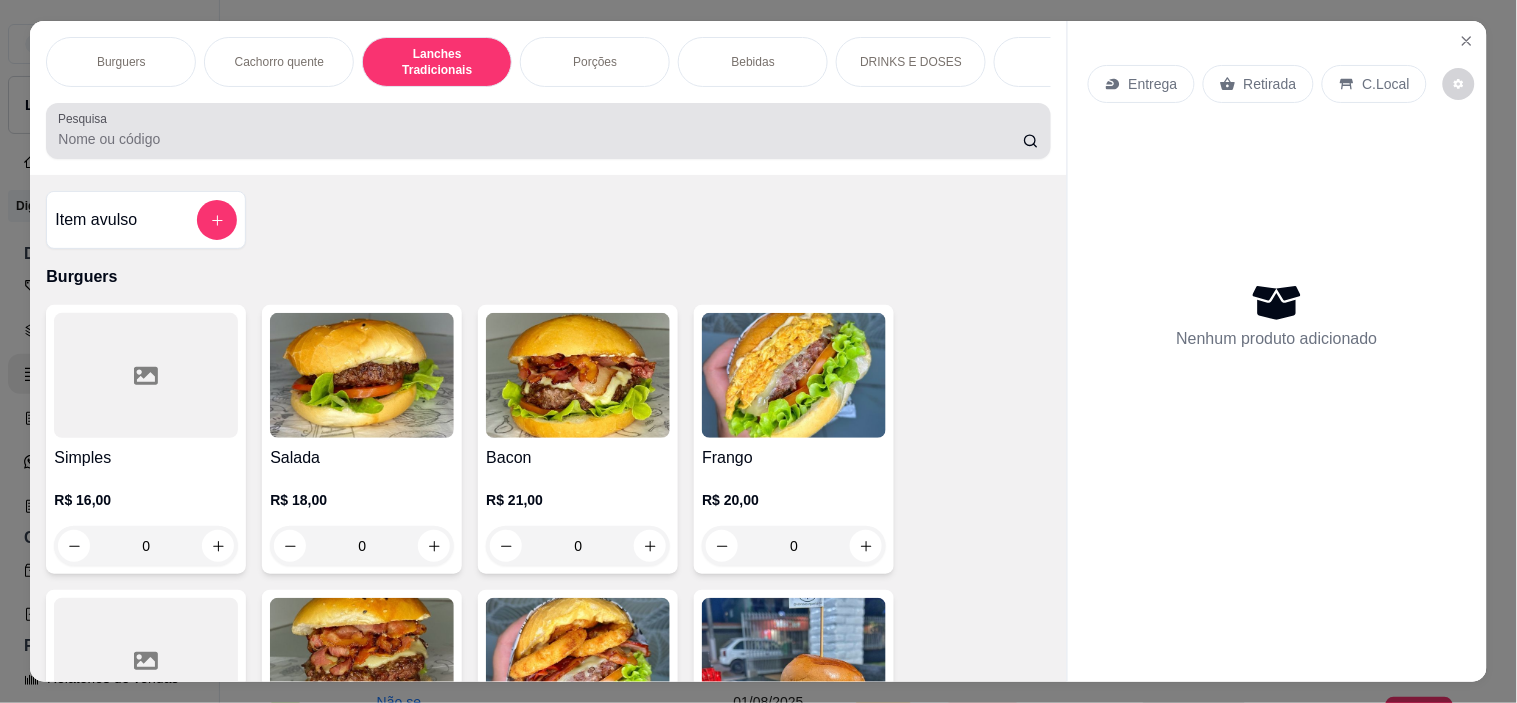 scroll, scrollTop: 1618, scrollLeft: 0, axis: vertical 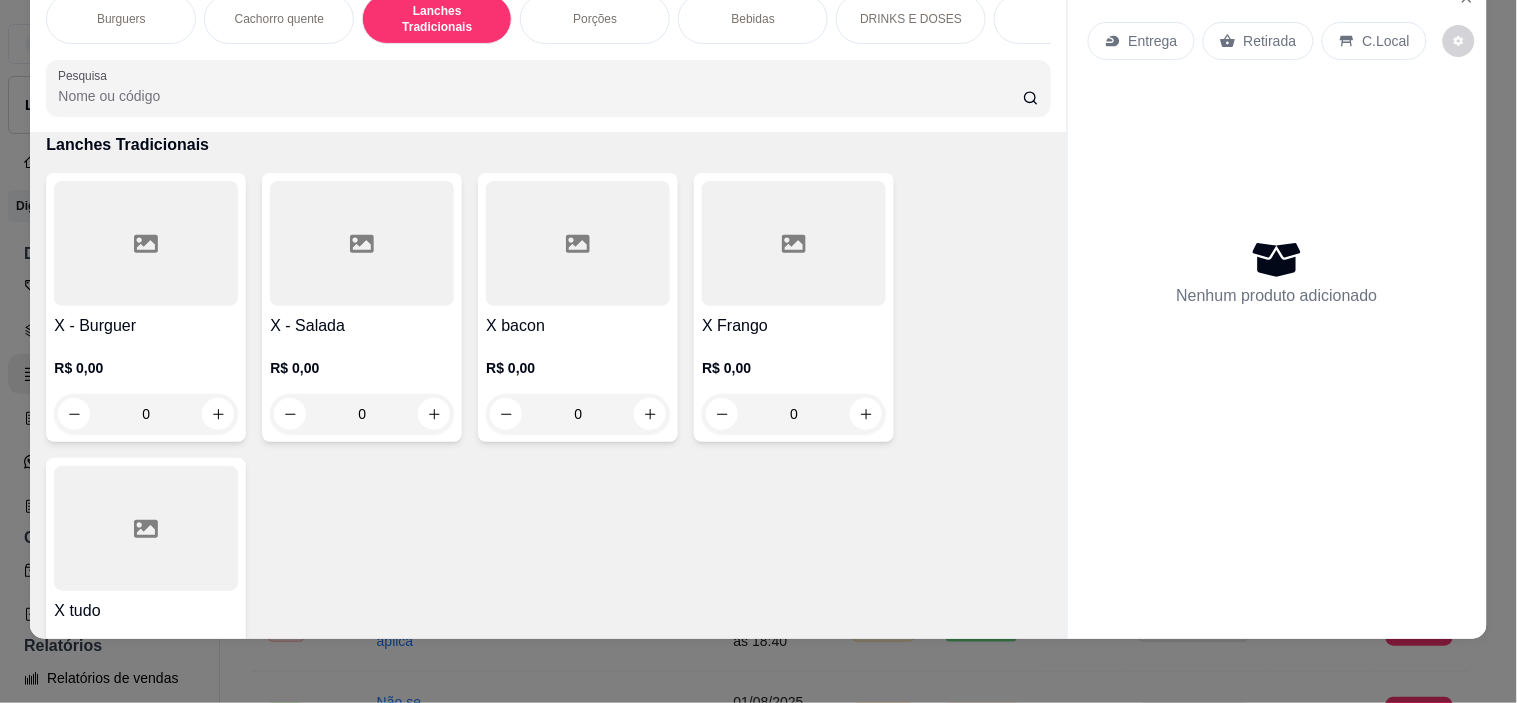 click at bounding box center (146, 528) 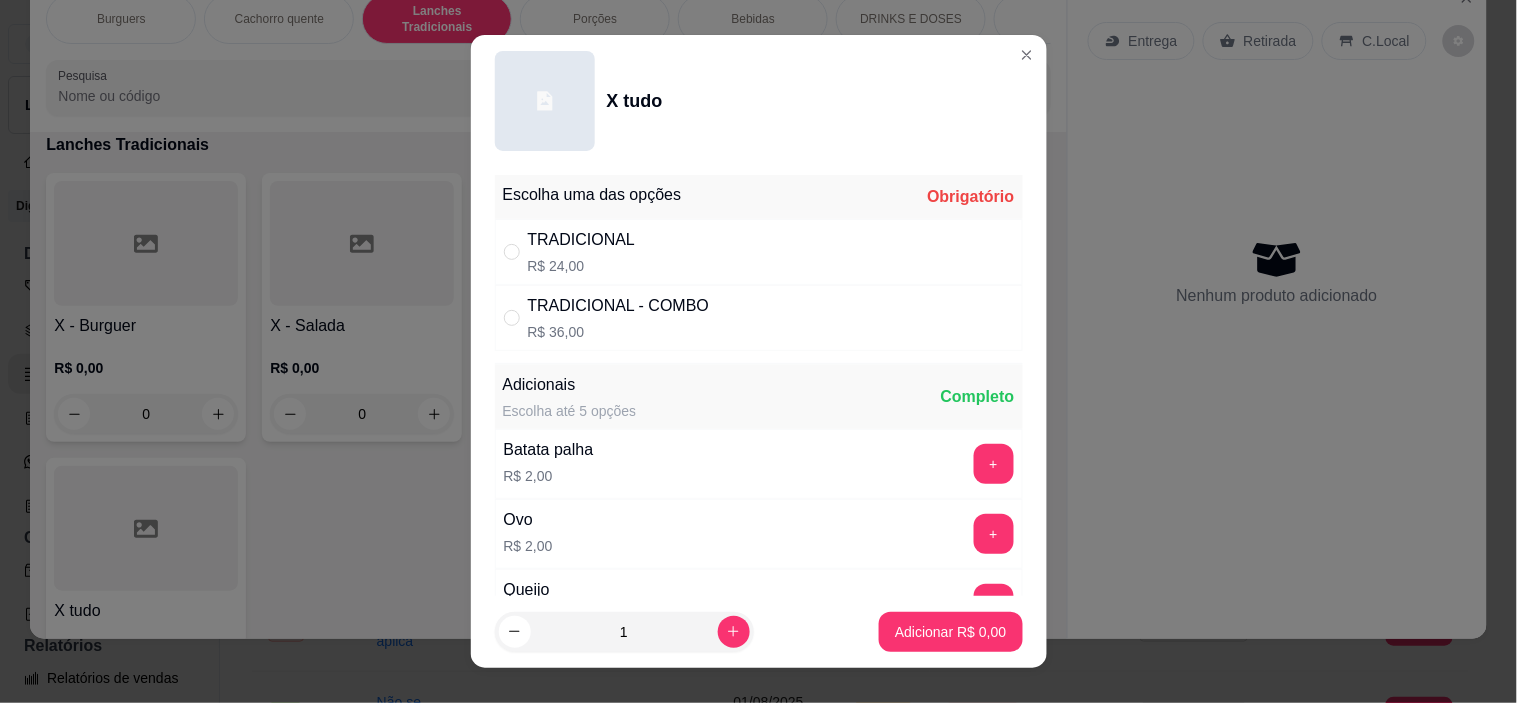 click on "TRADICIONAL" at bounding box center [582, 240] 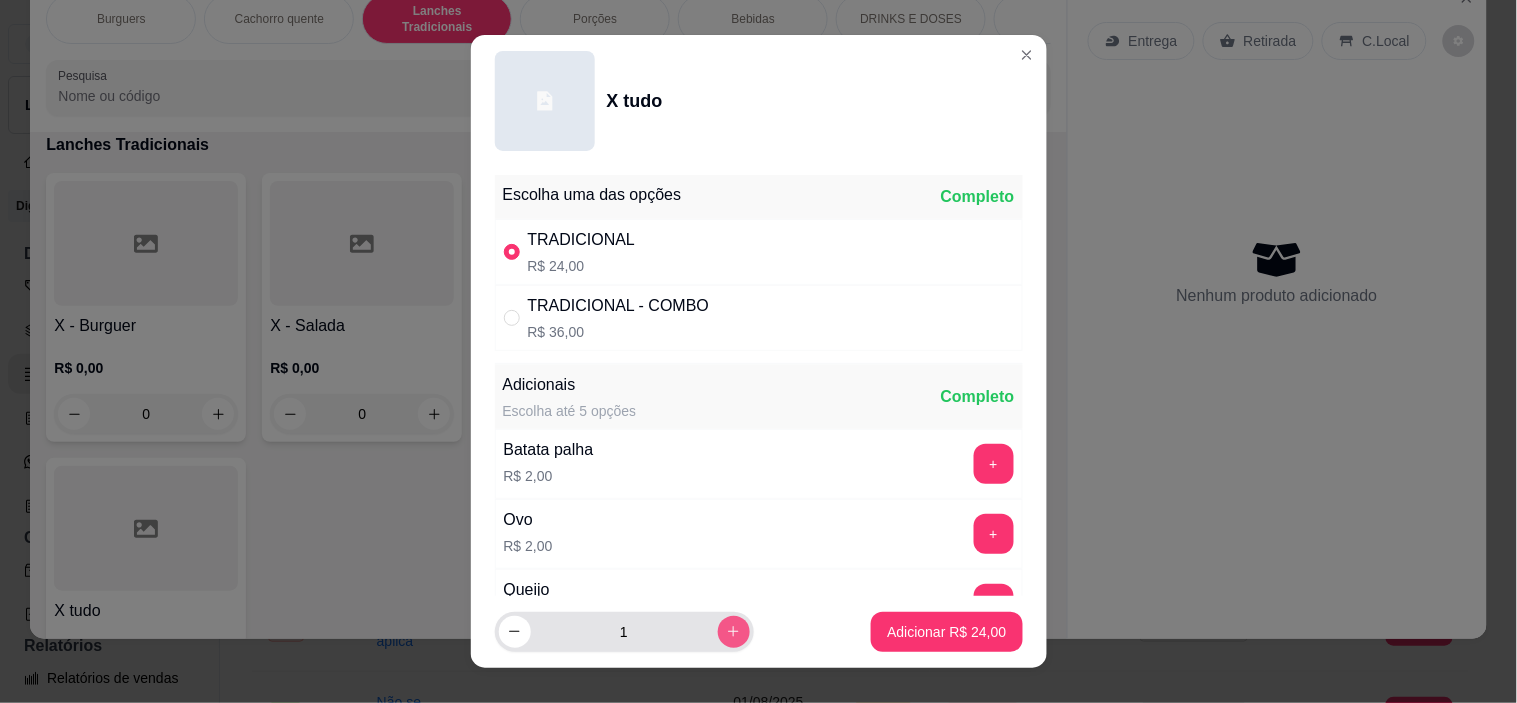 click 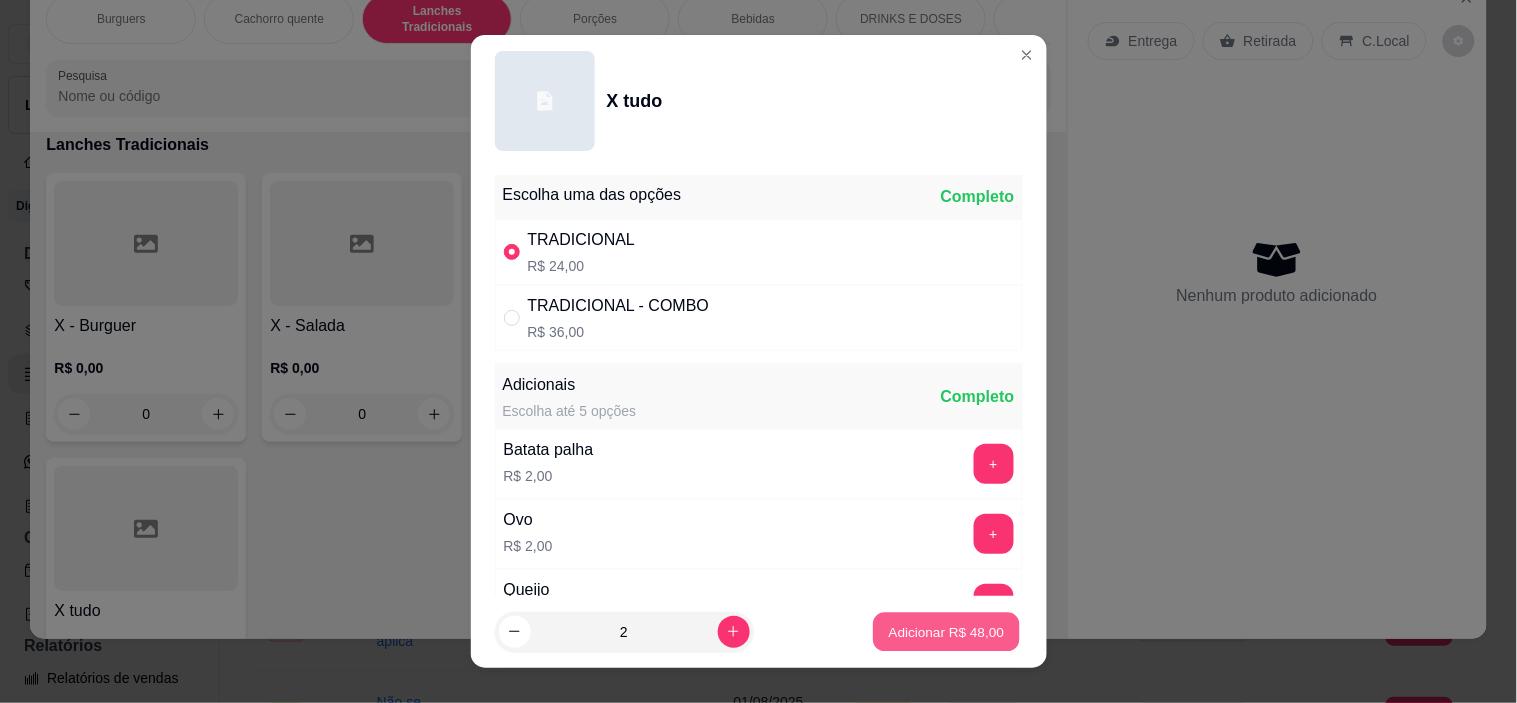 click on "Adicionar   R$ 48,00" at bounding box center (947, 631) 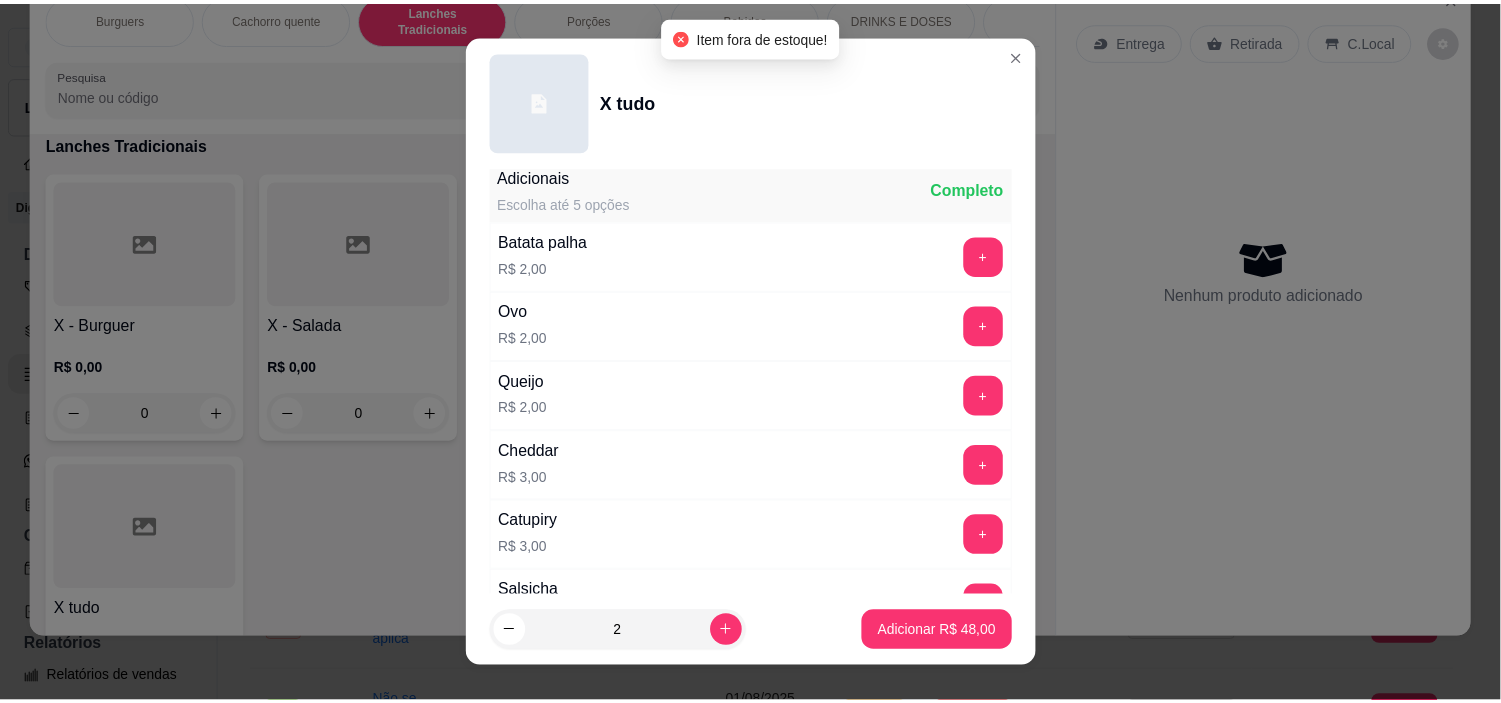 scroll, scrollTop: 222, scrollLeft: 0, axis: vertical 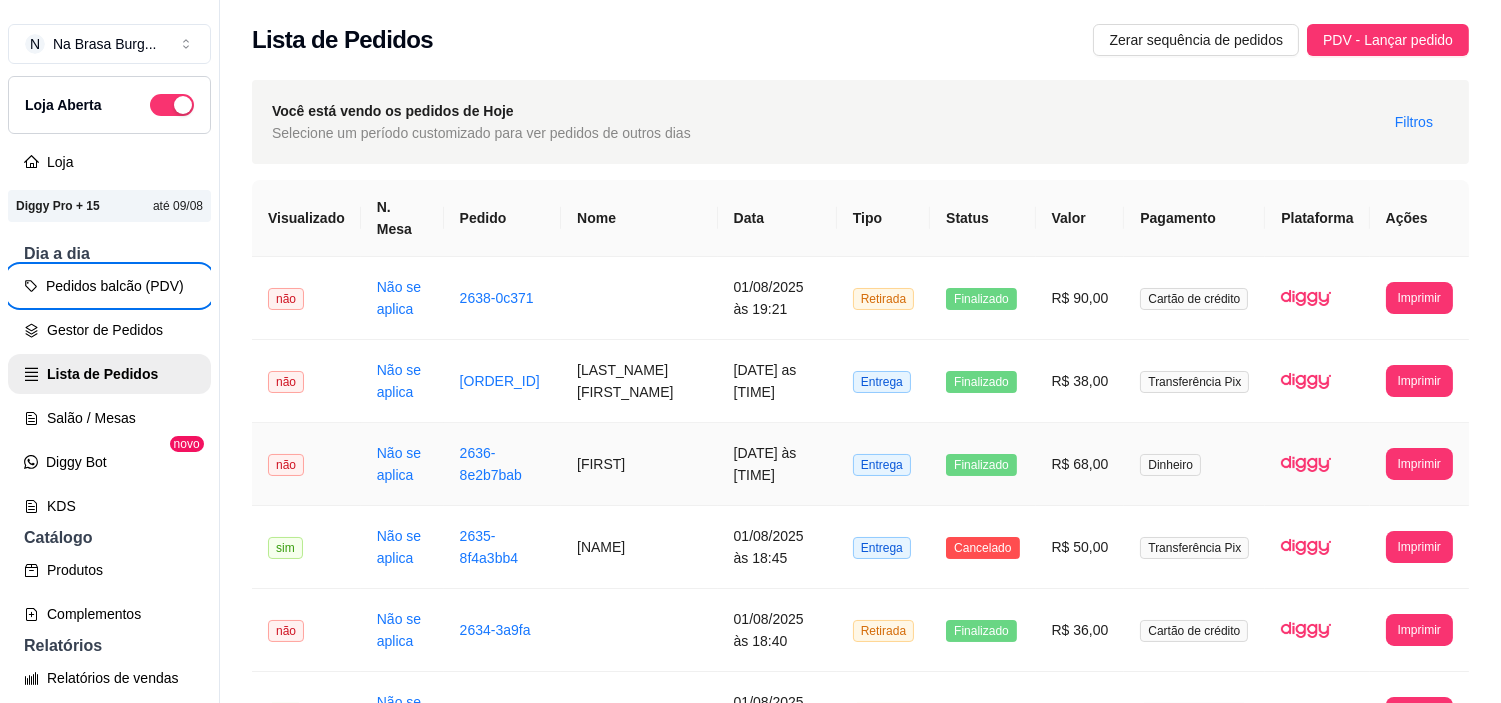 type 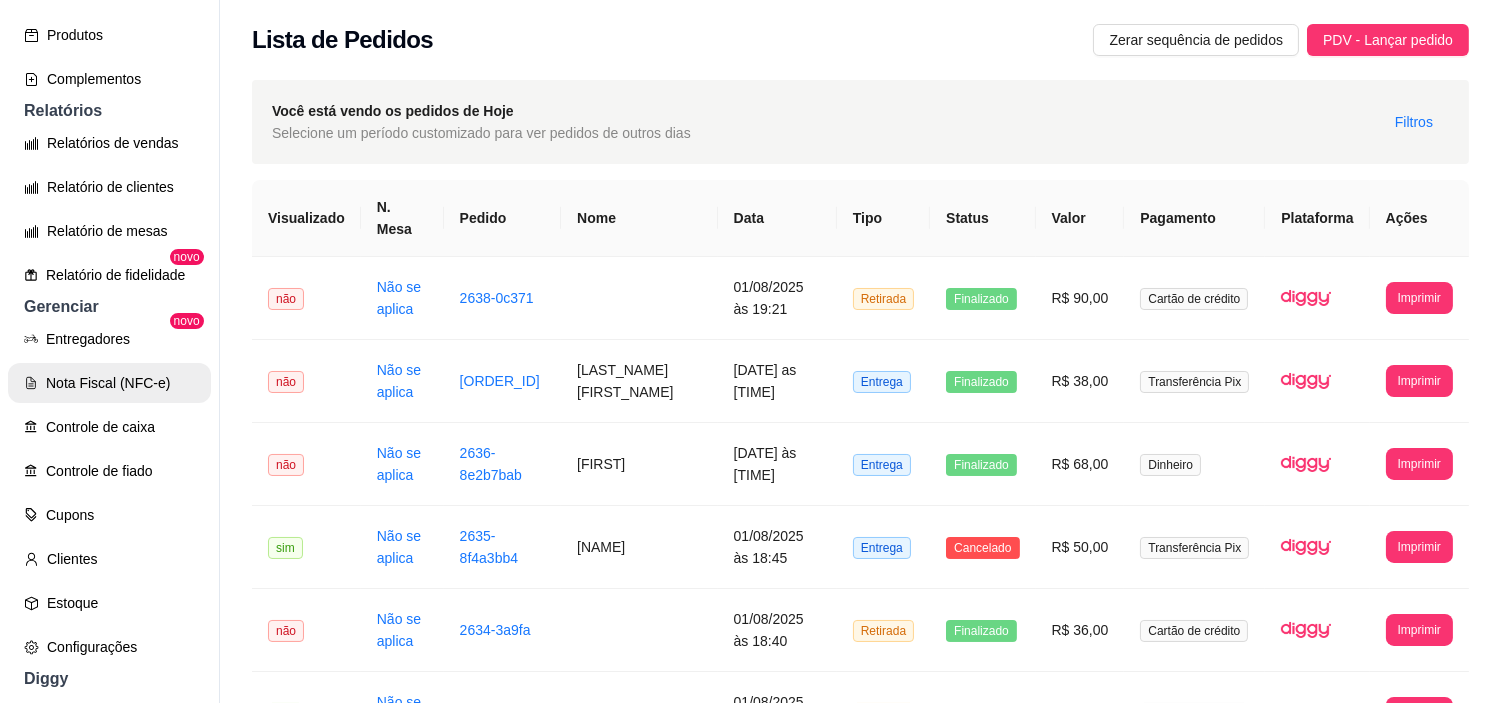 scroll, scrollTop: 555, scrollLeft: 0, axis: vertical 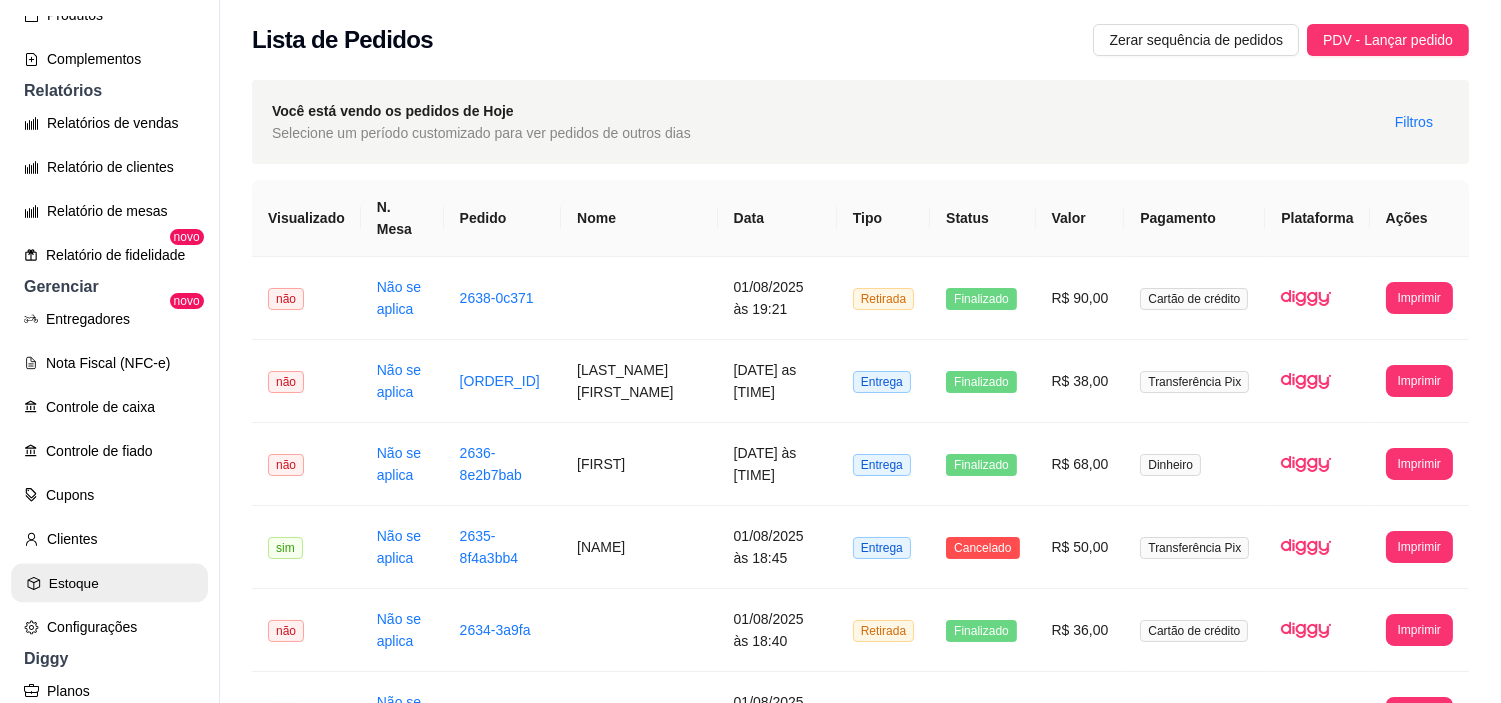 click on "Estoque" at bounding box center (109, 583) 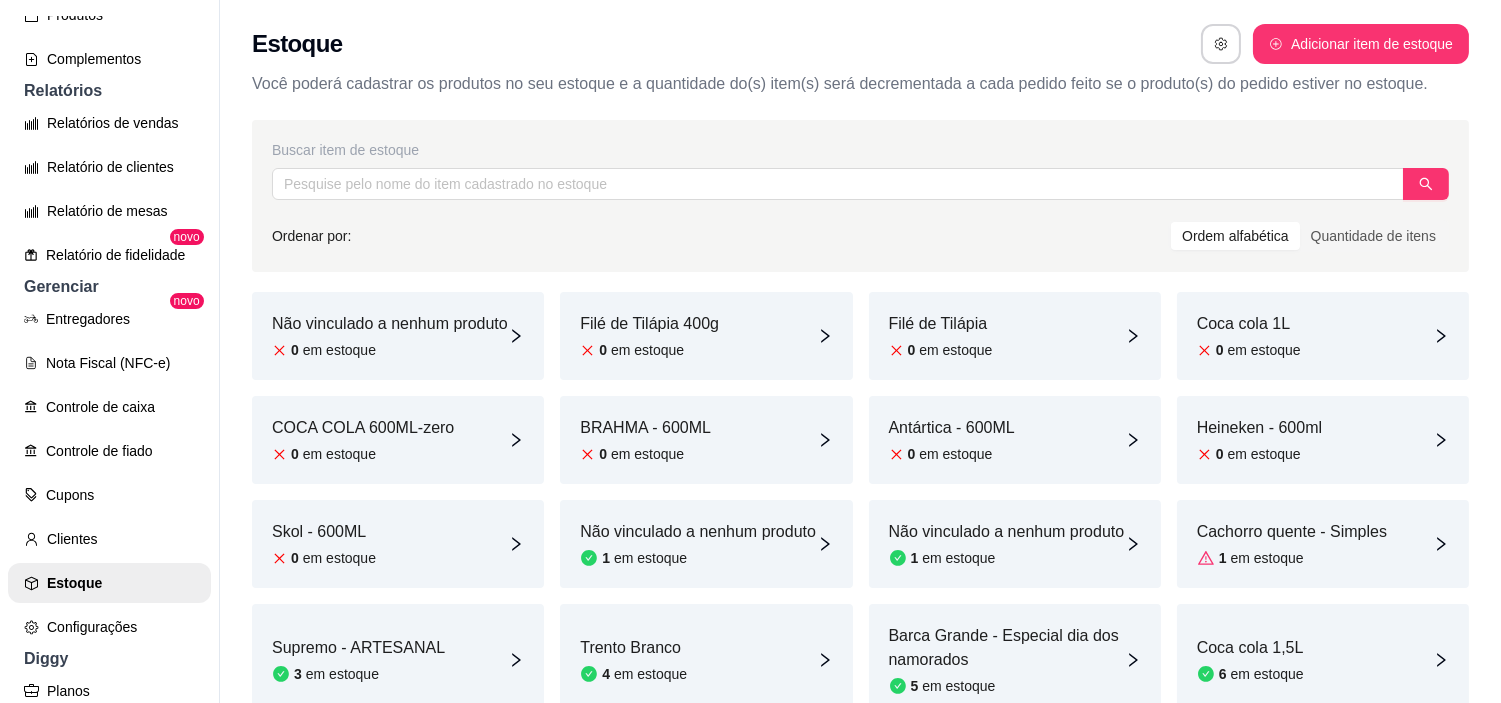 scroll, scrollTop: 111, scrollLeft: 0, axis: vertical 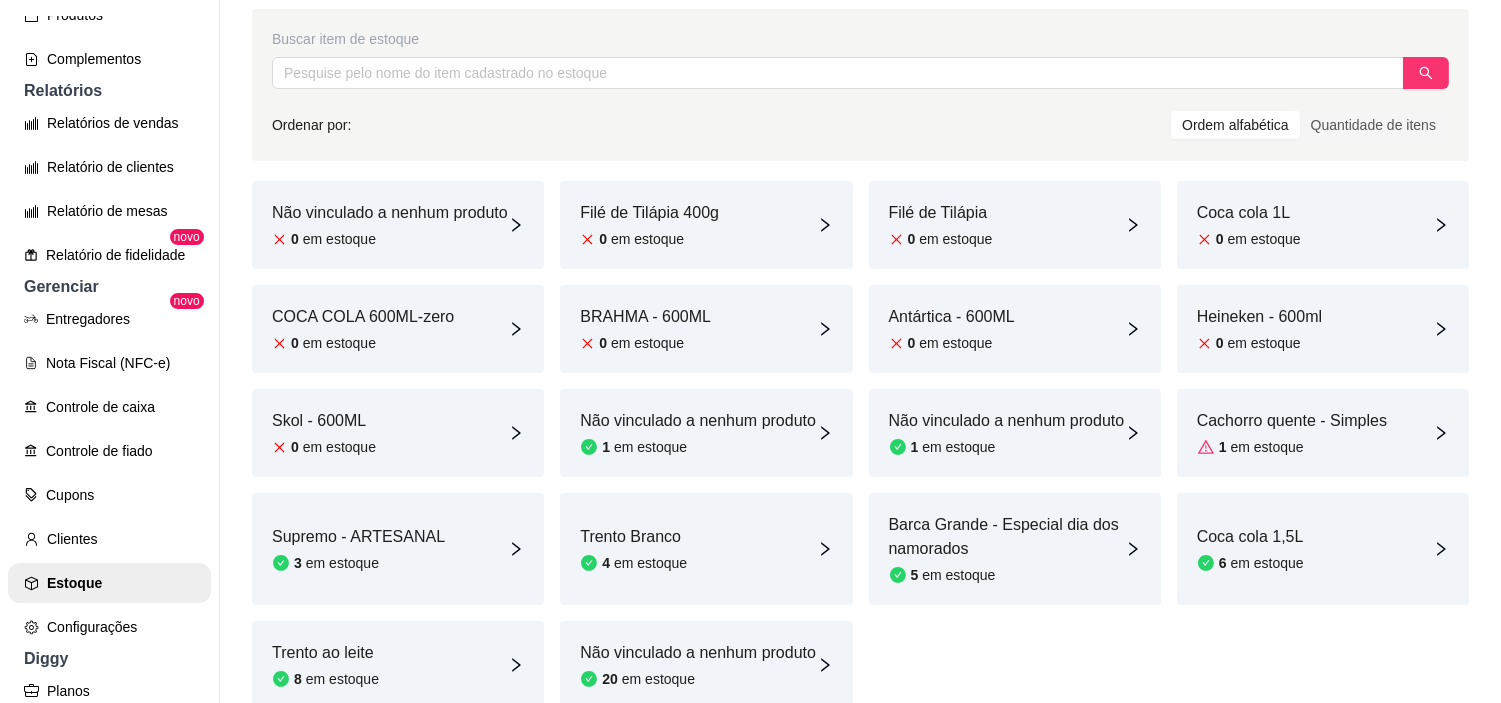 click on "em estoque" at bounding box center [1267, 447] 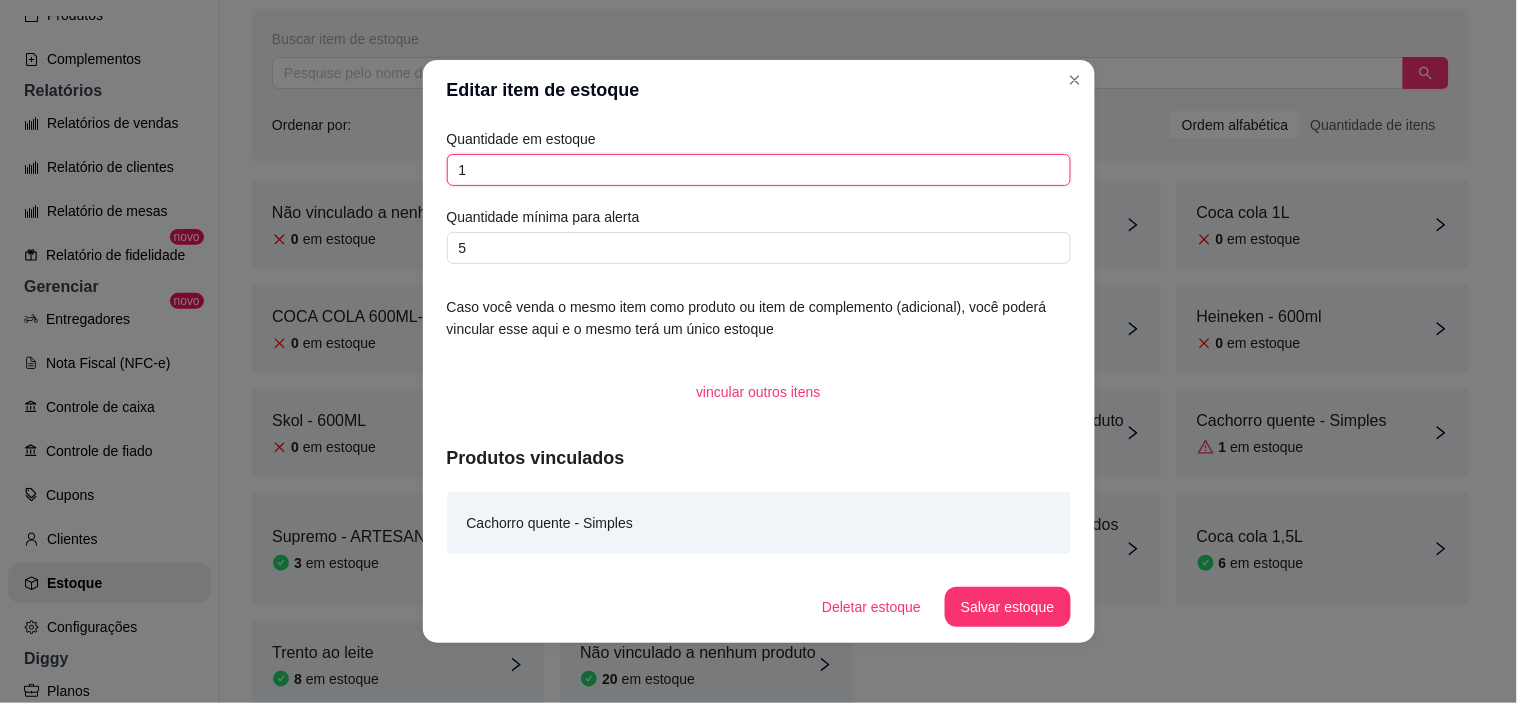 click on "1" at bounding box center (759, 170) 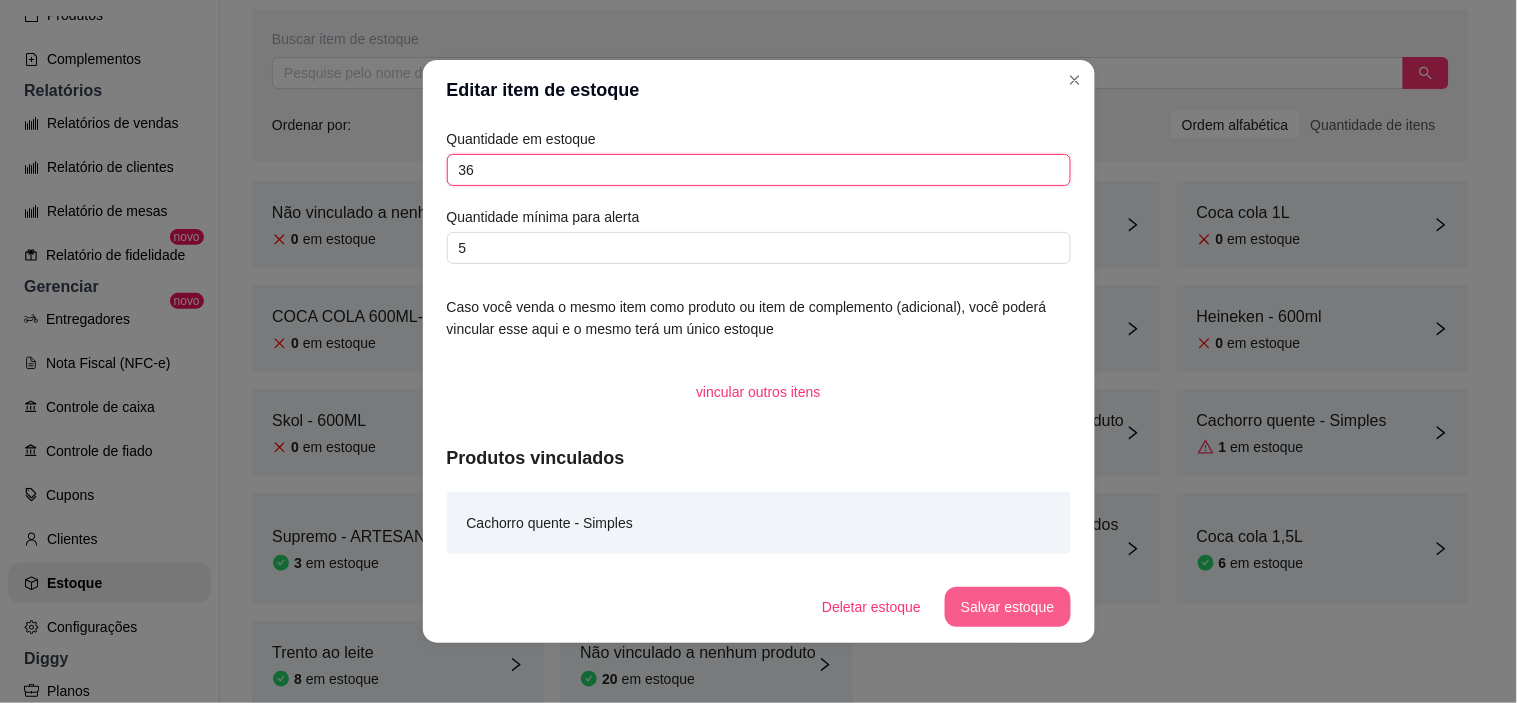 type on "36" 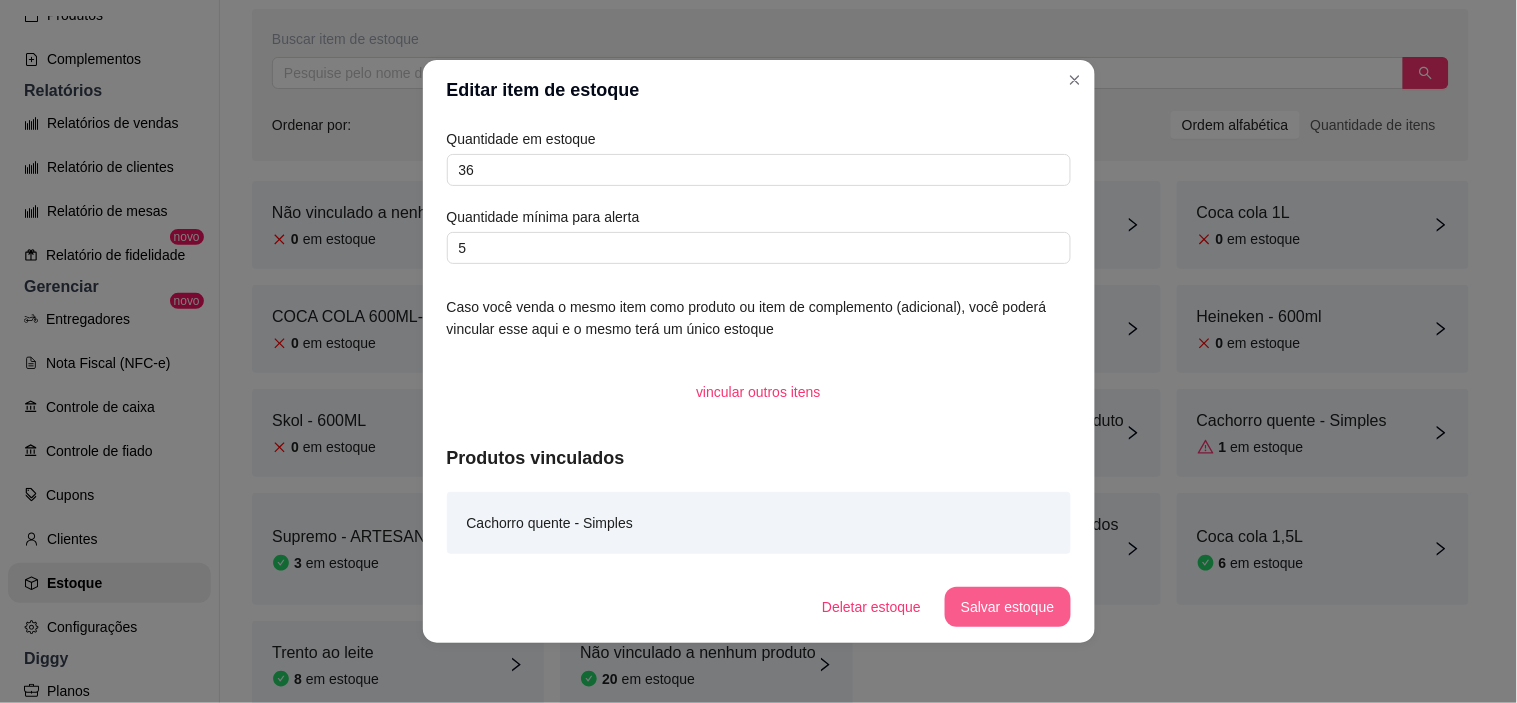 click on "Salvar estoque" at bounding box center (1007, 607) 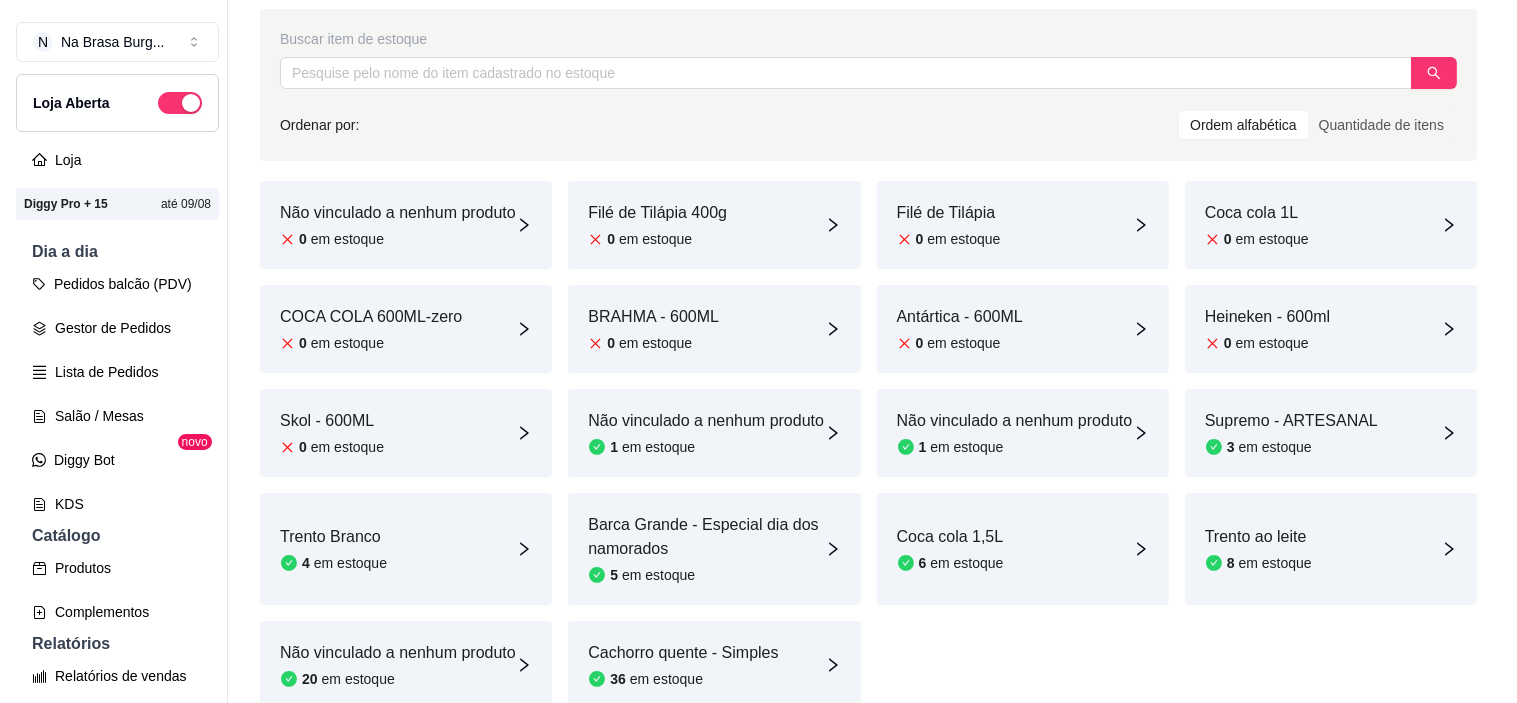 scroll, scrollTop: 0, scrollLeft: 0, axis: both 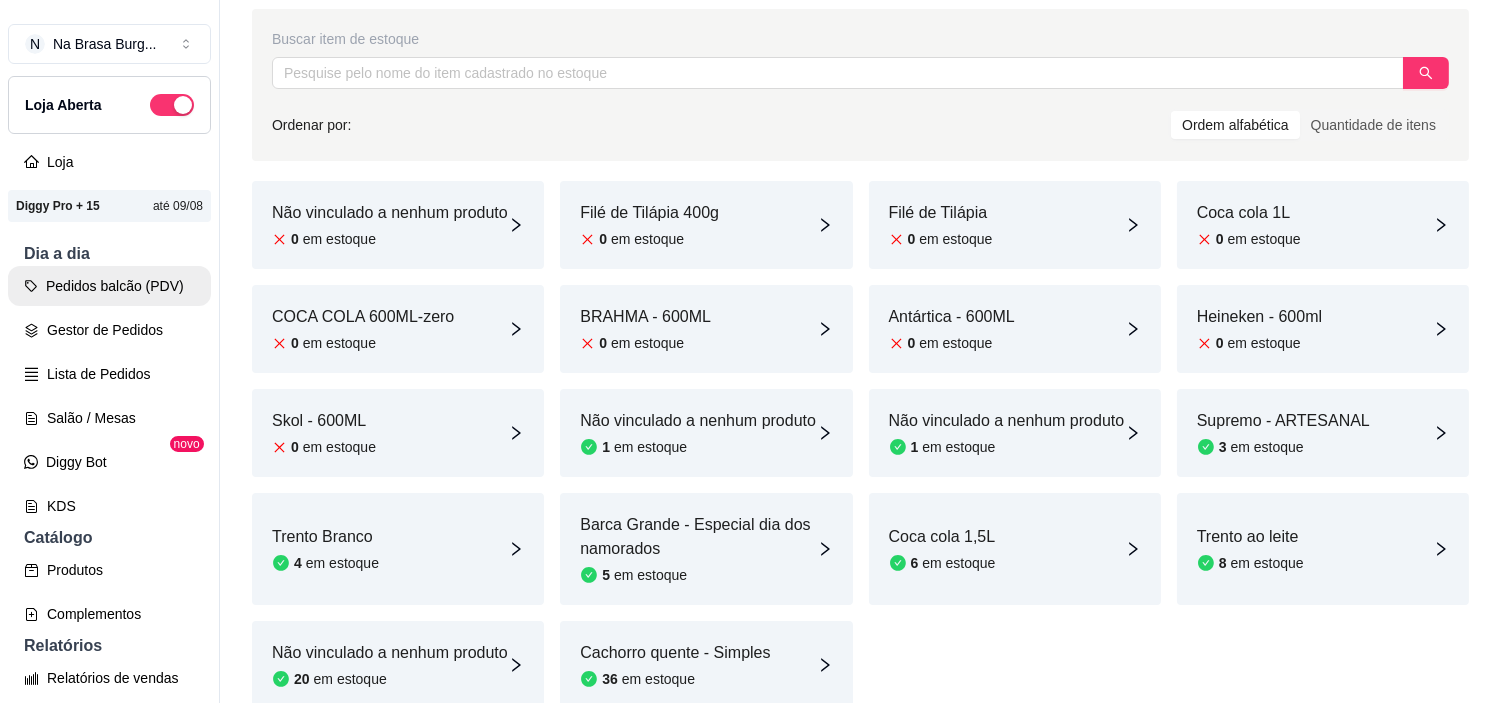 click on "Pedidos balcão (PDV)" at bounding box center [109, 286] 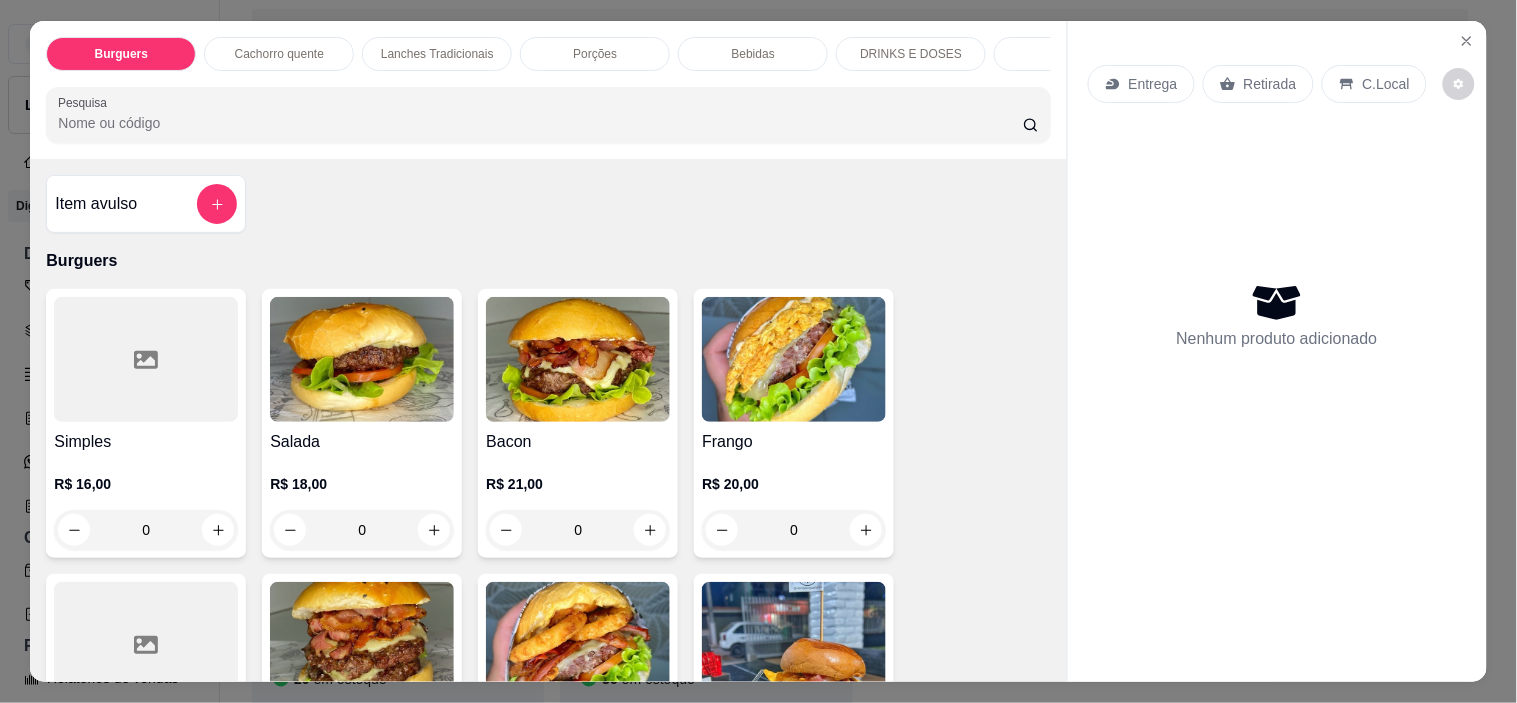 click on "Lanches Tradicionais" at bounding box center (437, 54) 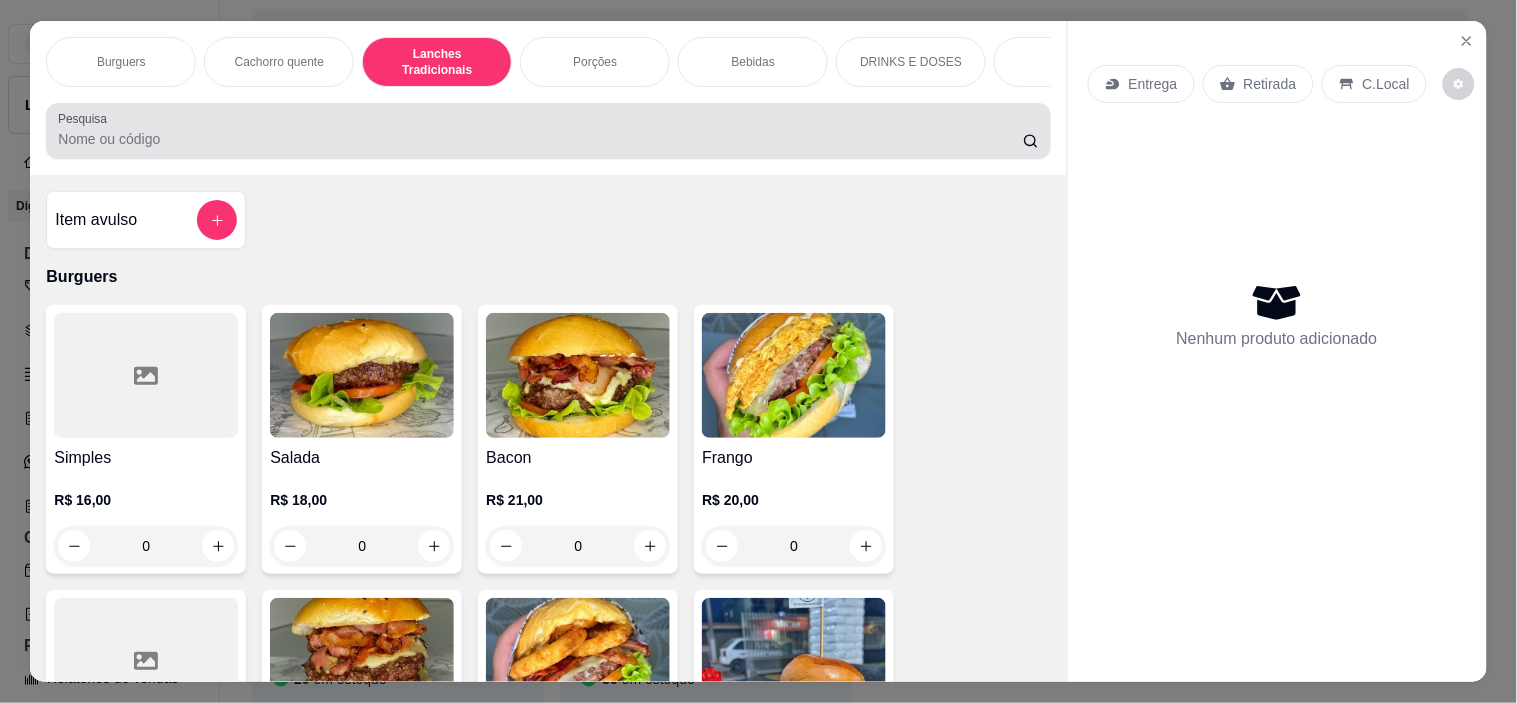 scroll, scrollTop: 1618, scrollLeft: 0, axis: vertical 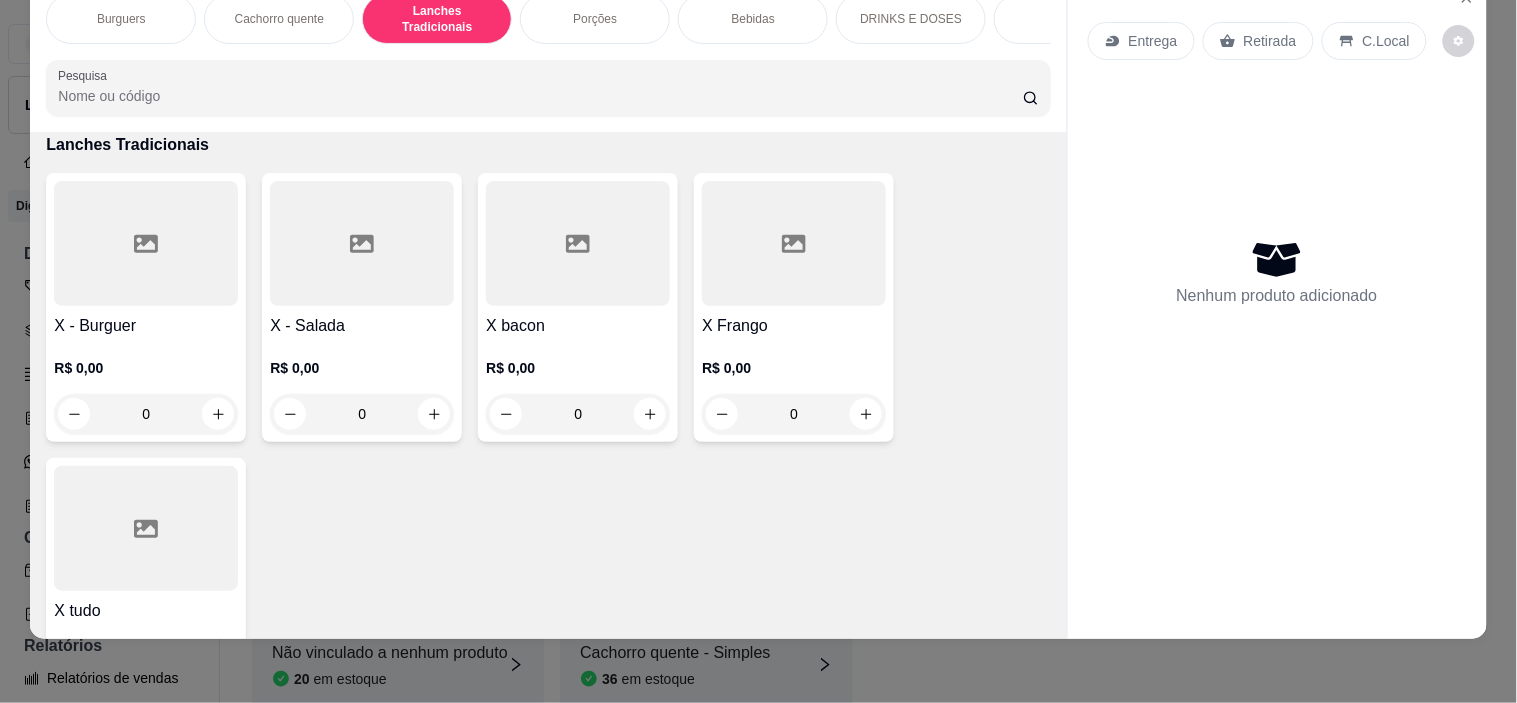 click at bounding box center (146, 528) 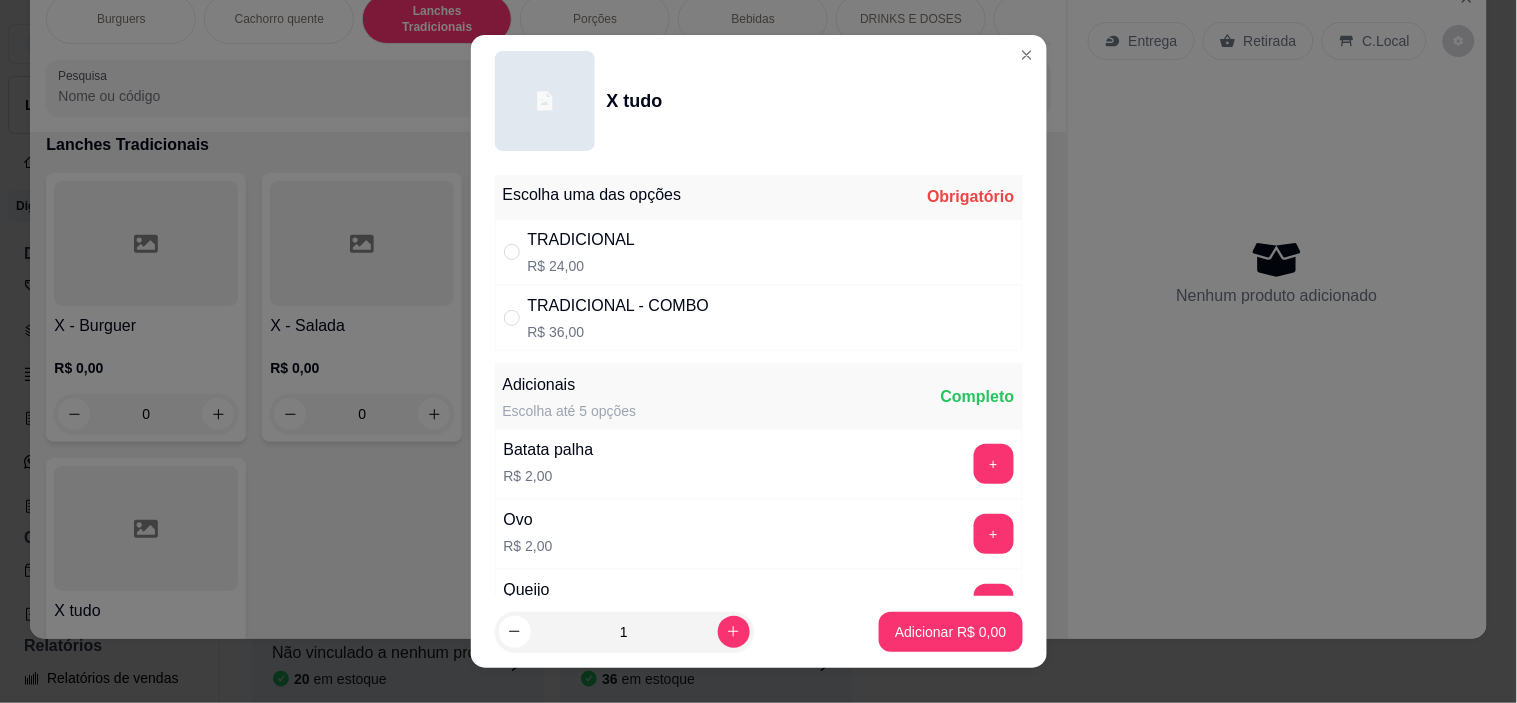click on "TRADICIONAL R$ 24,00" at bounding box center (759, 252) 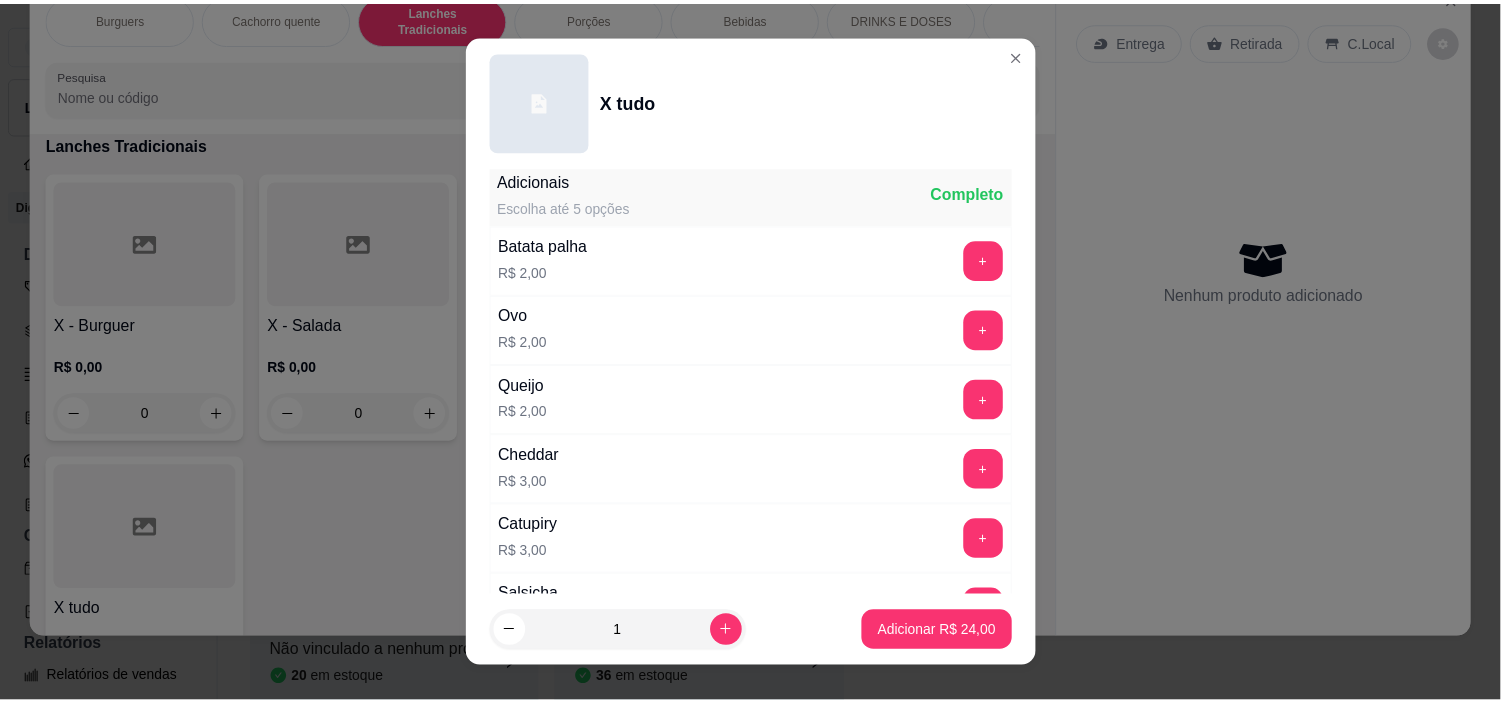 scroll, scrollTop: 222, scrollLeft: 0, axis: vertical 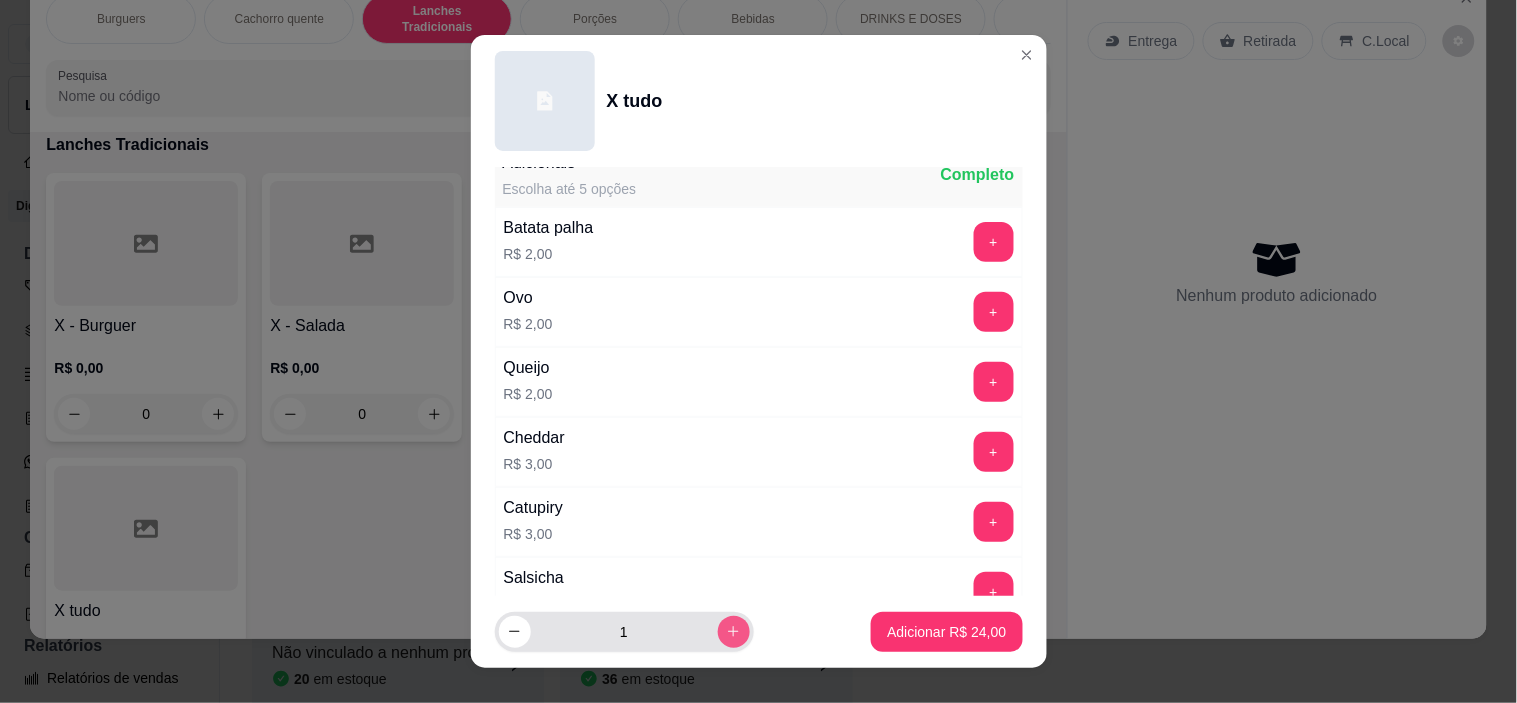 click 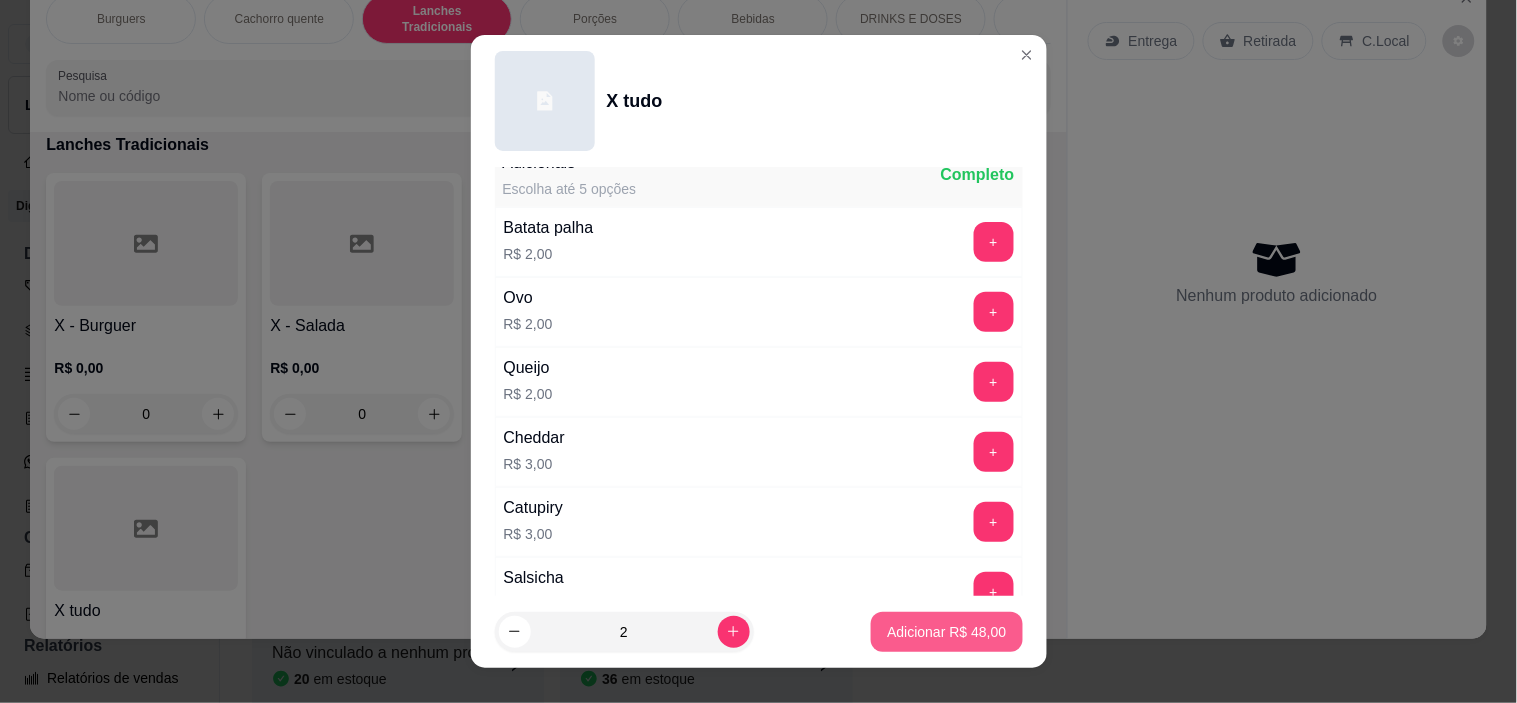 click on "Adicionar   R$ 48,00" at bounding box center (946, 632) 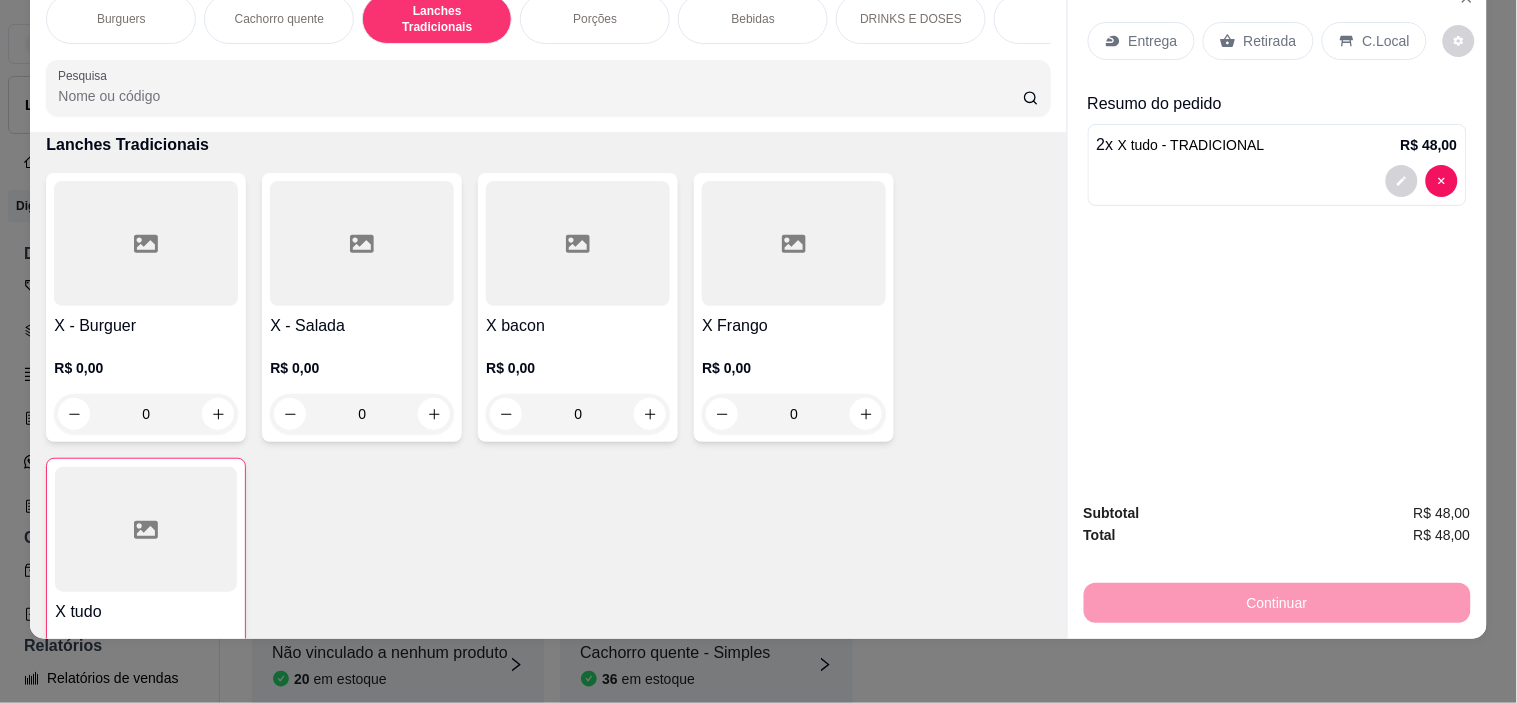click on "Entrega" at bounding box center (1153, 41) 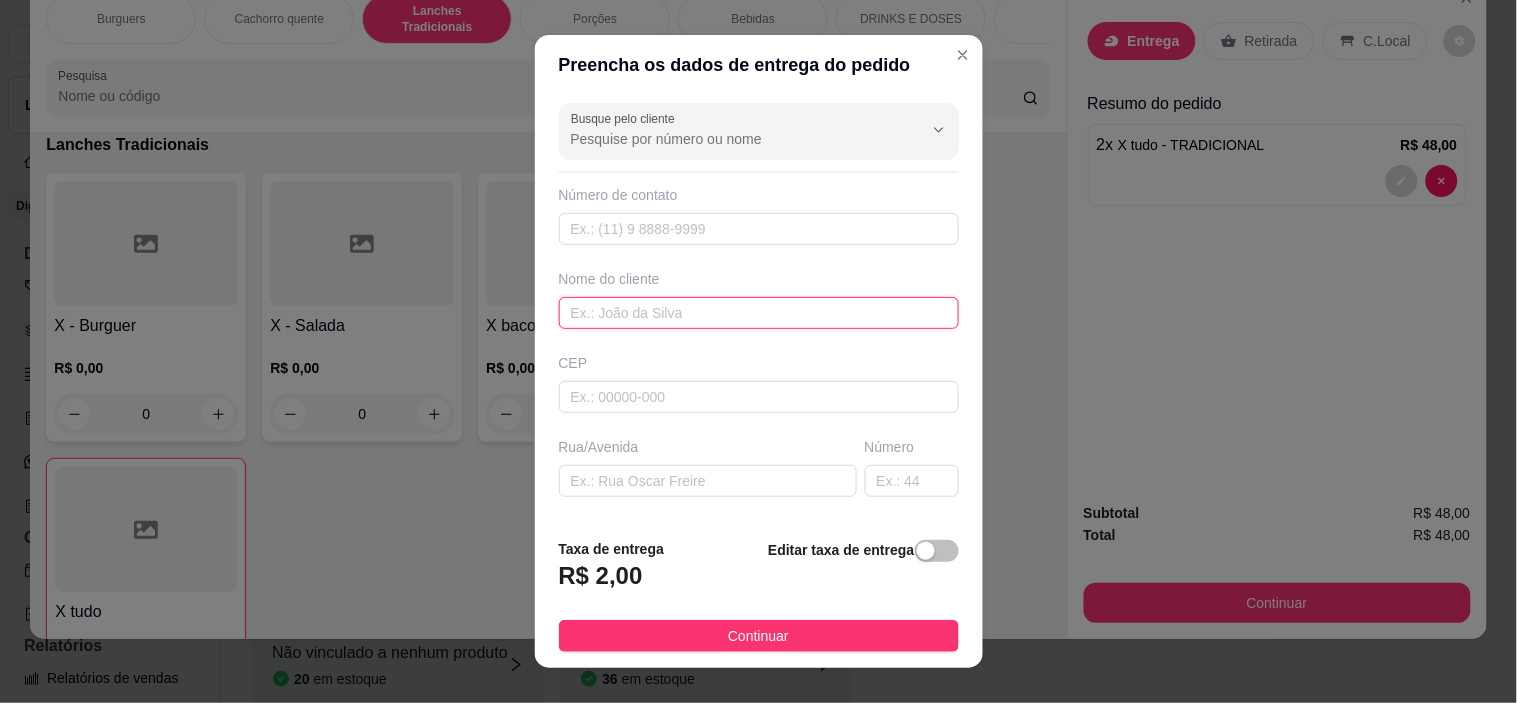 drag, startPoint x: 871, startPoint y: 312, endPoint x: 875, endPoint y: 277, distance: 35.22783 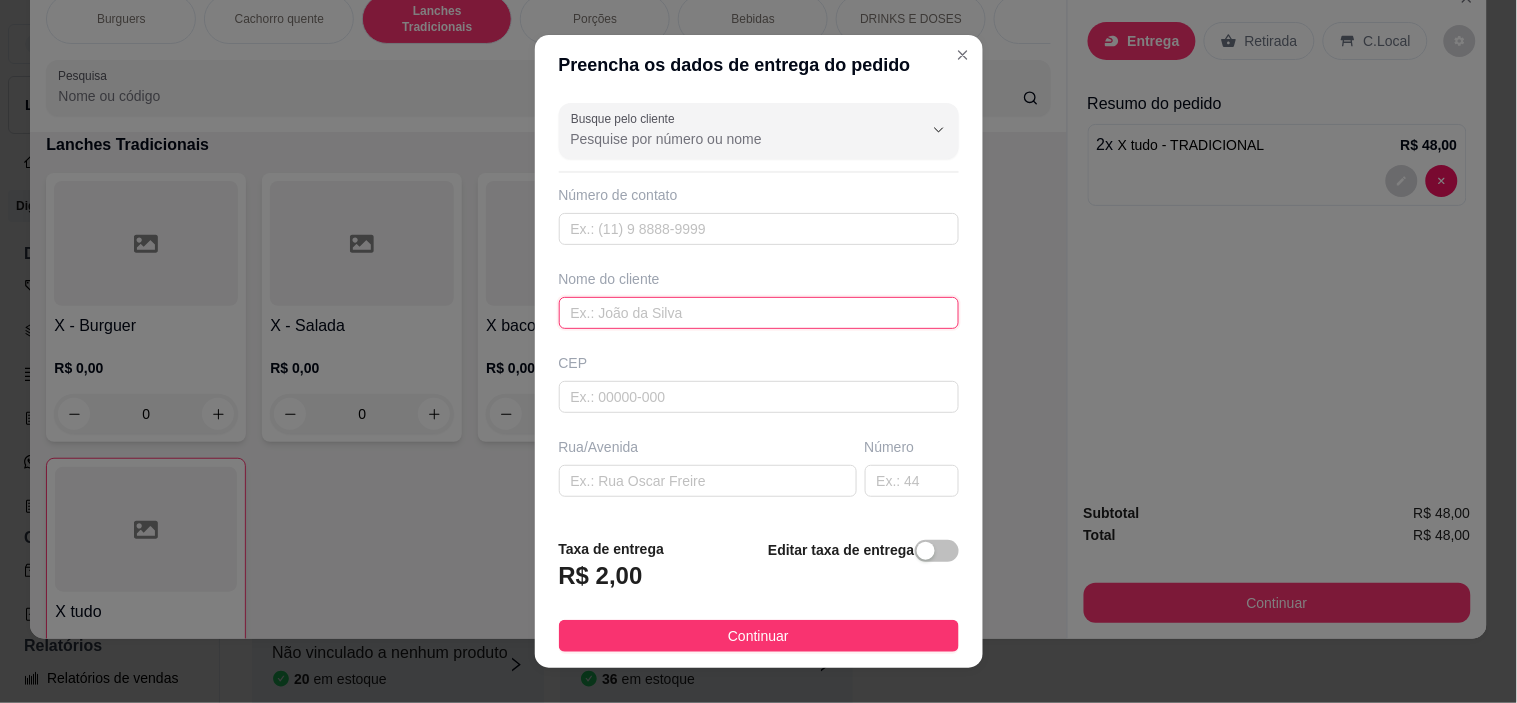 click at bounding box center [759, 313] 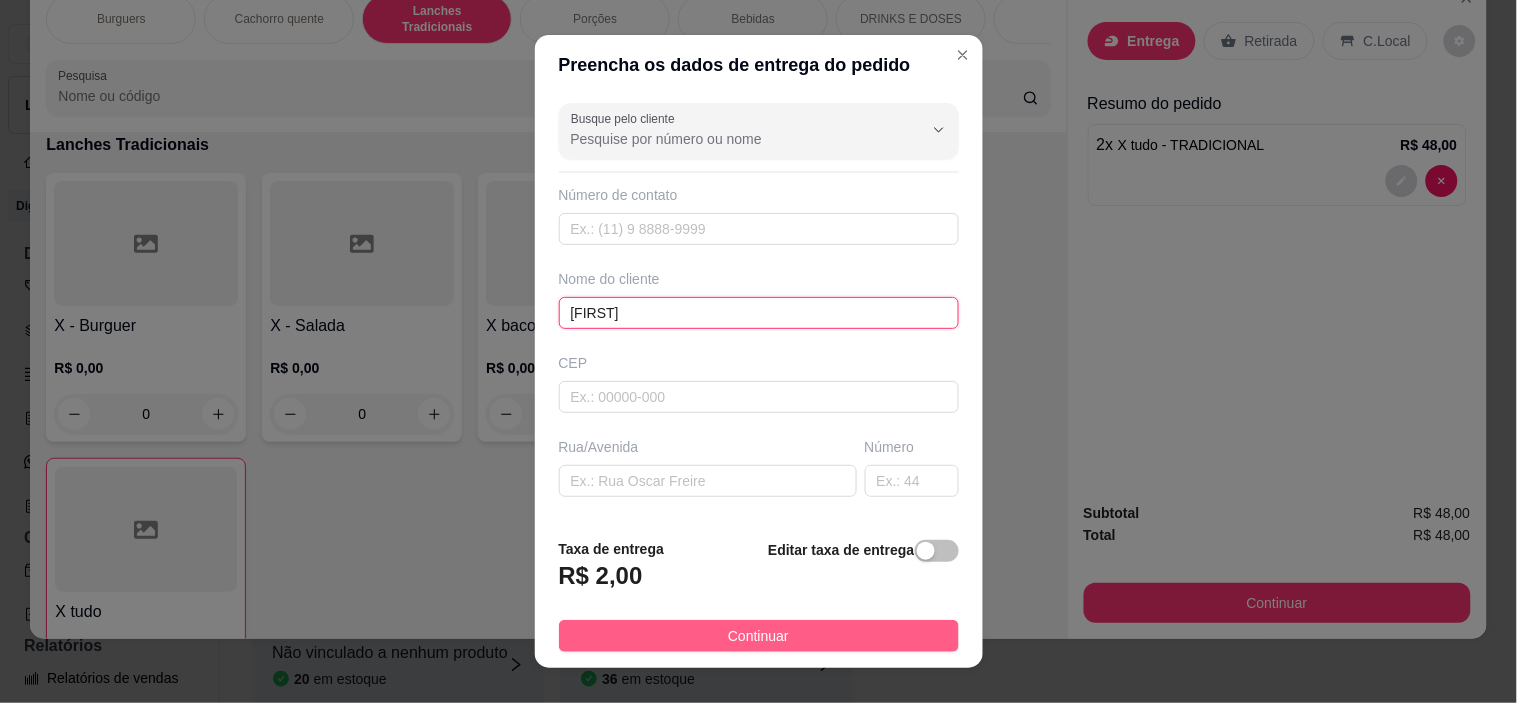type on "[FIRST]" 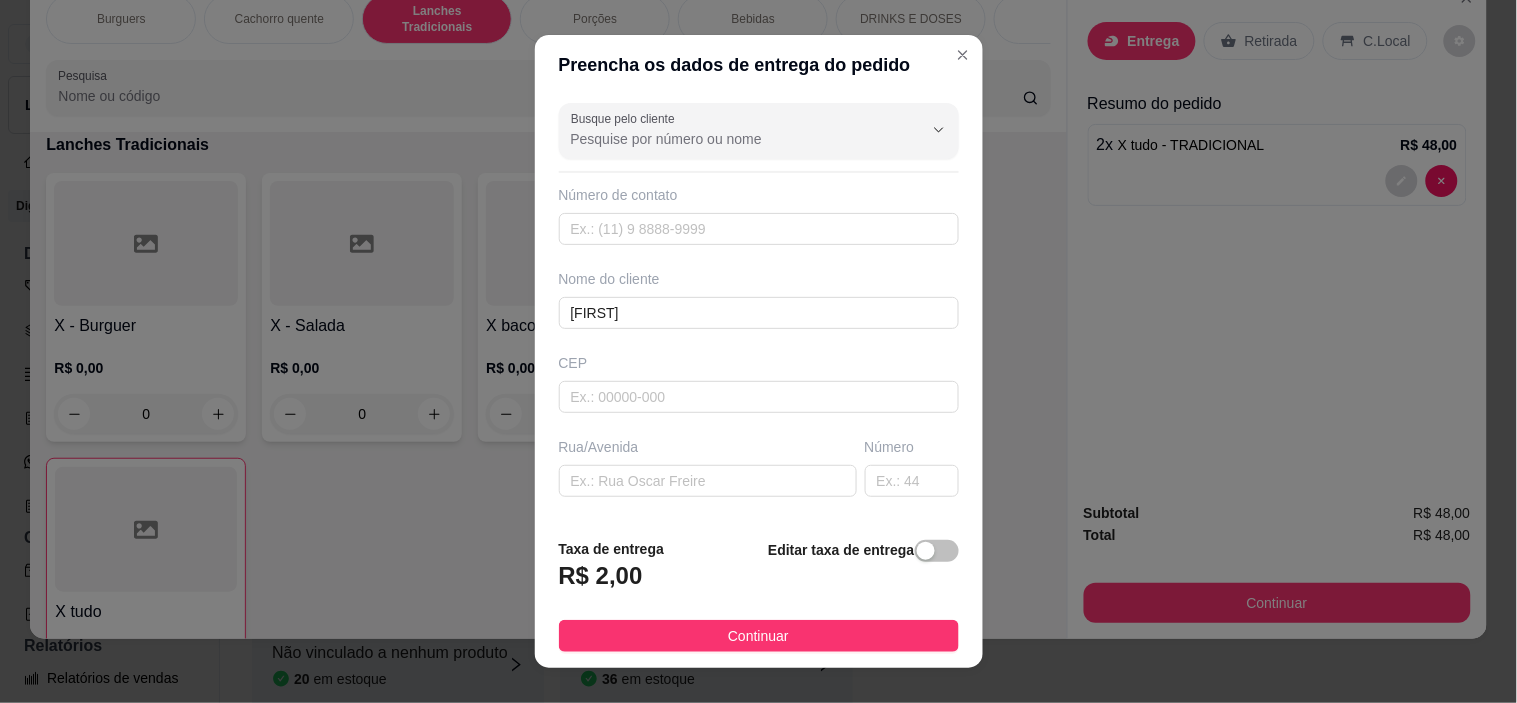 click on "Continuar" at bounding box center (758, 636) 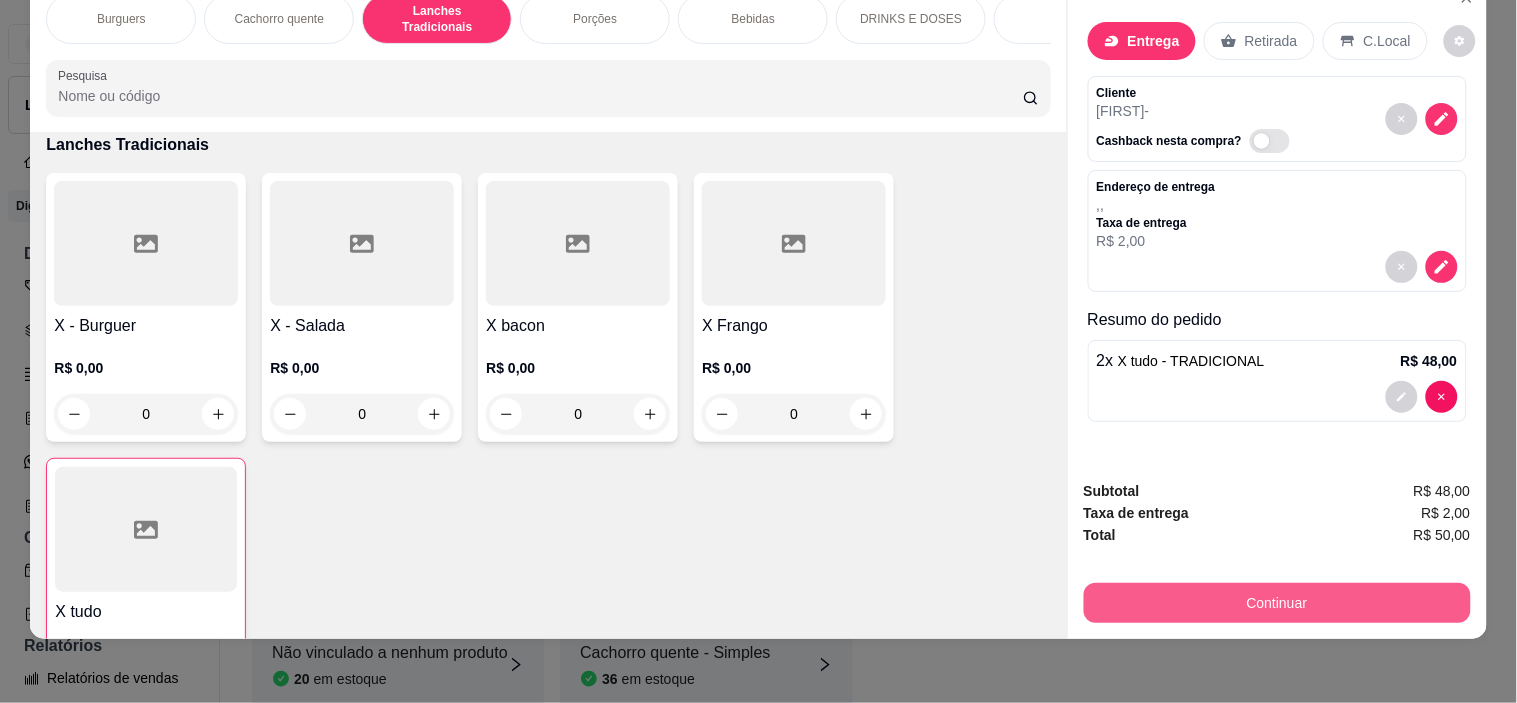 click on "Continuar" at bounding box center [1277, 603] 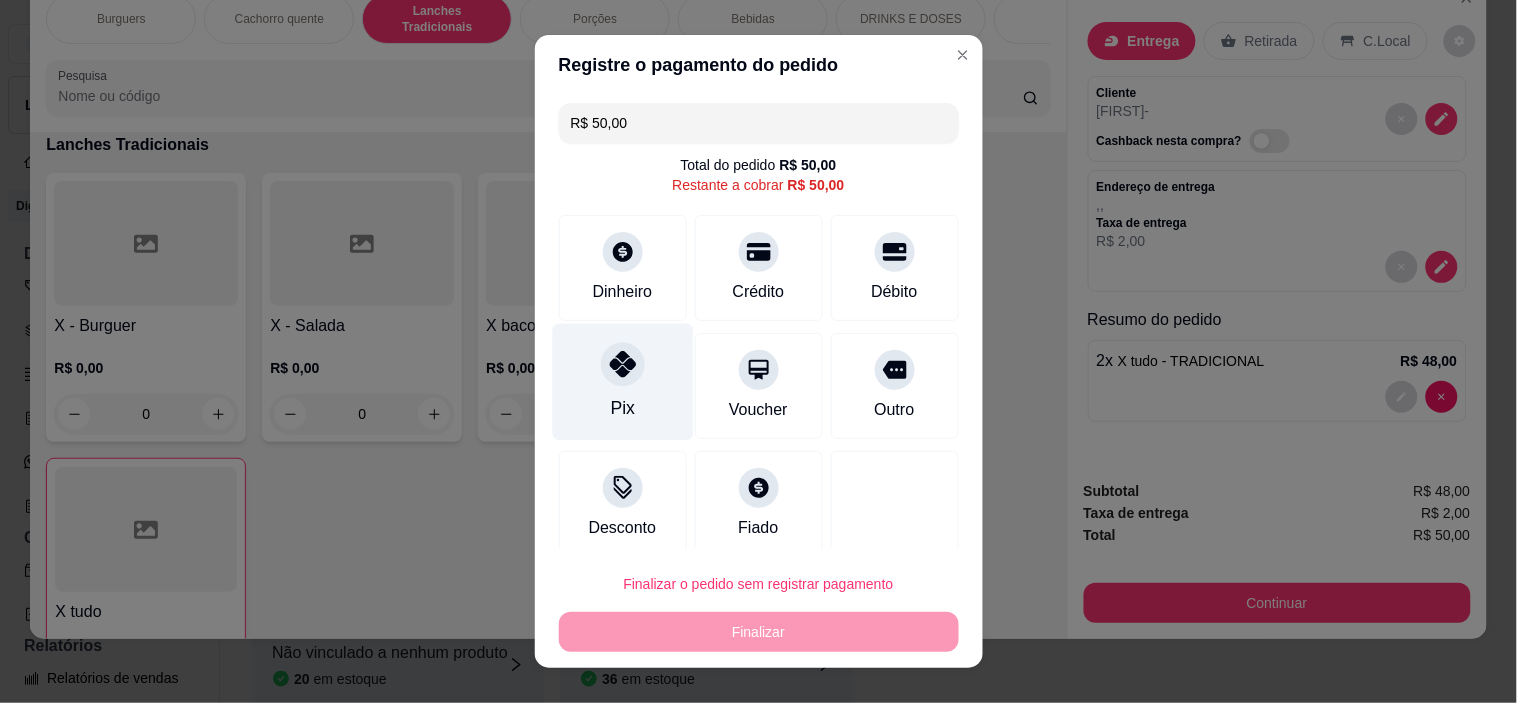 click 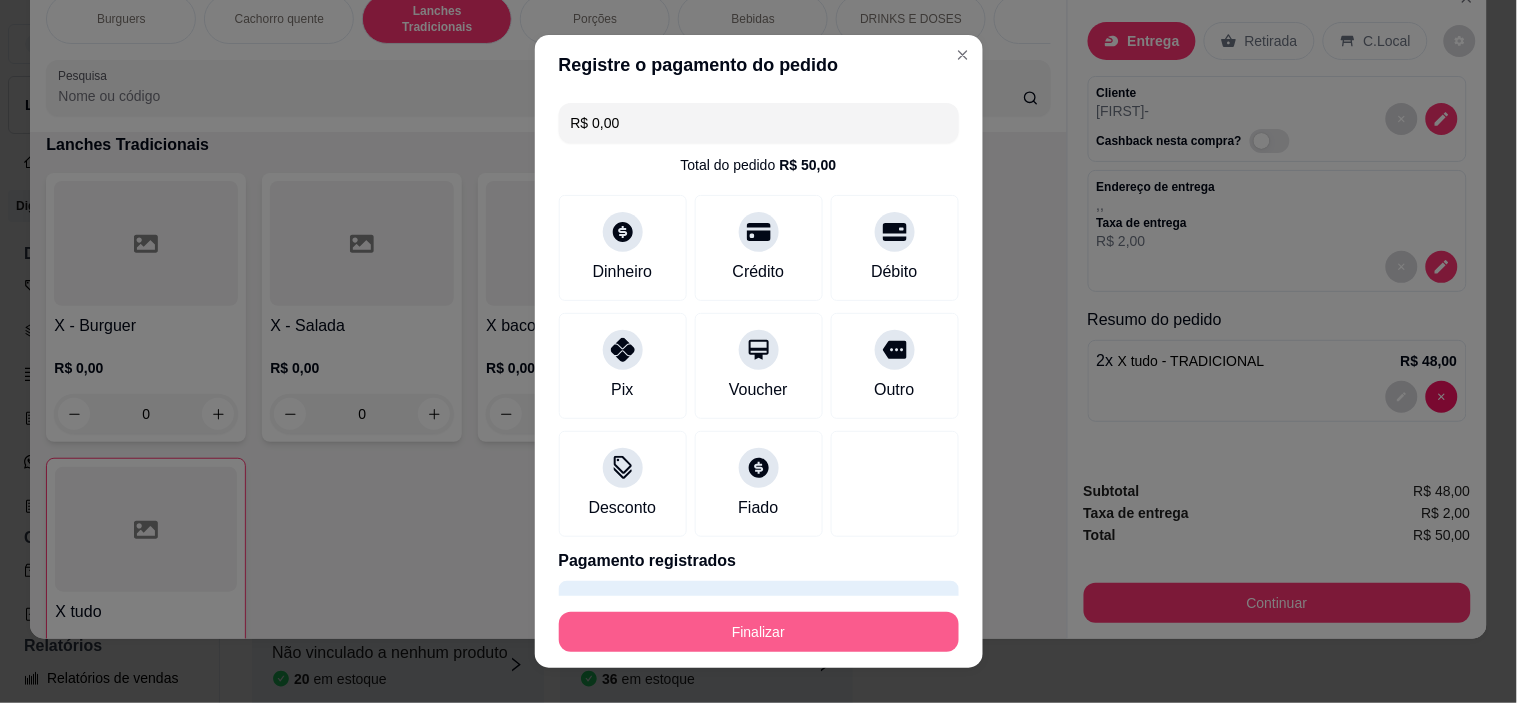 click on "Finalizar" at bounding box center [759, 632] 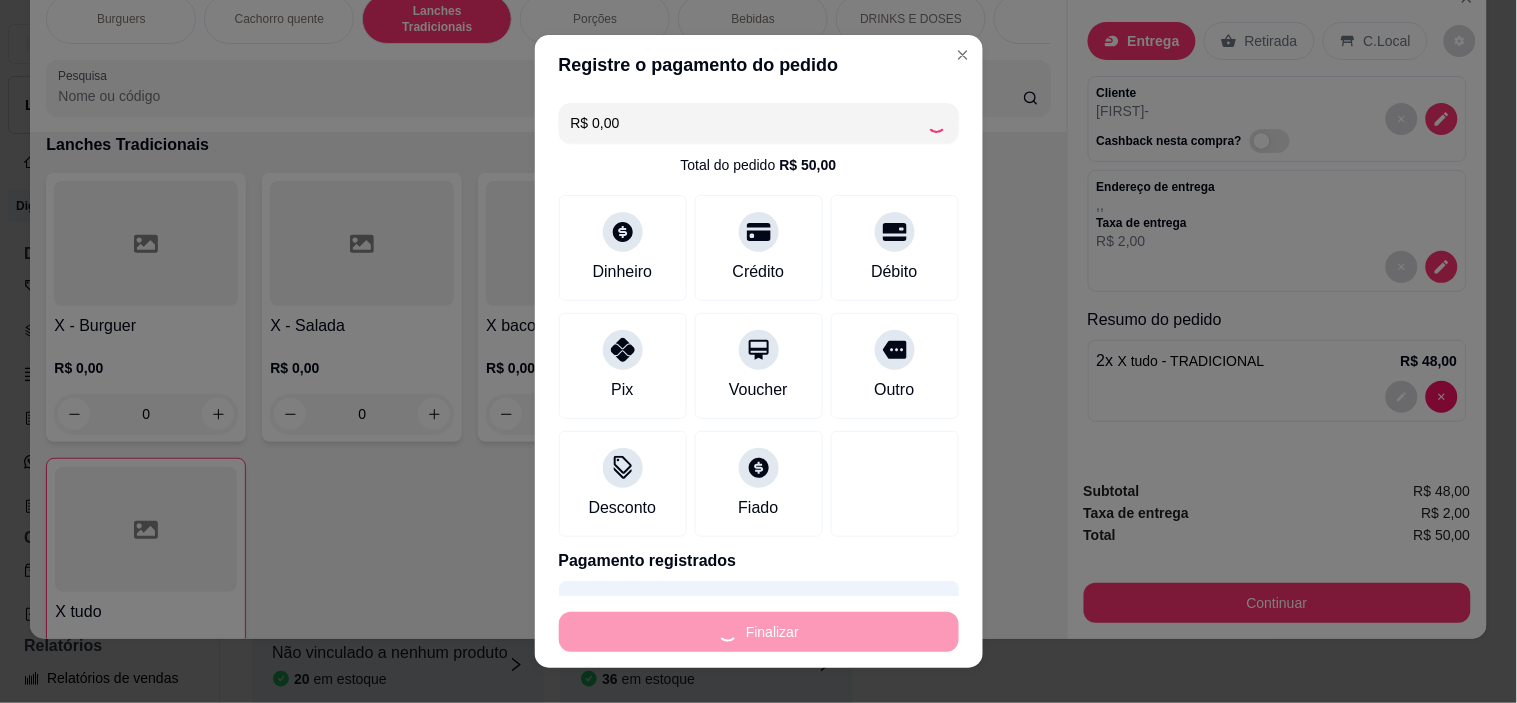 type on "0" 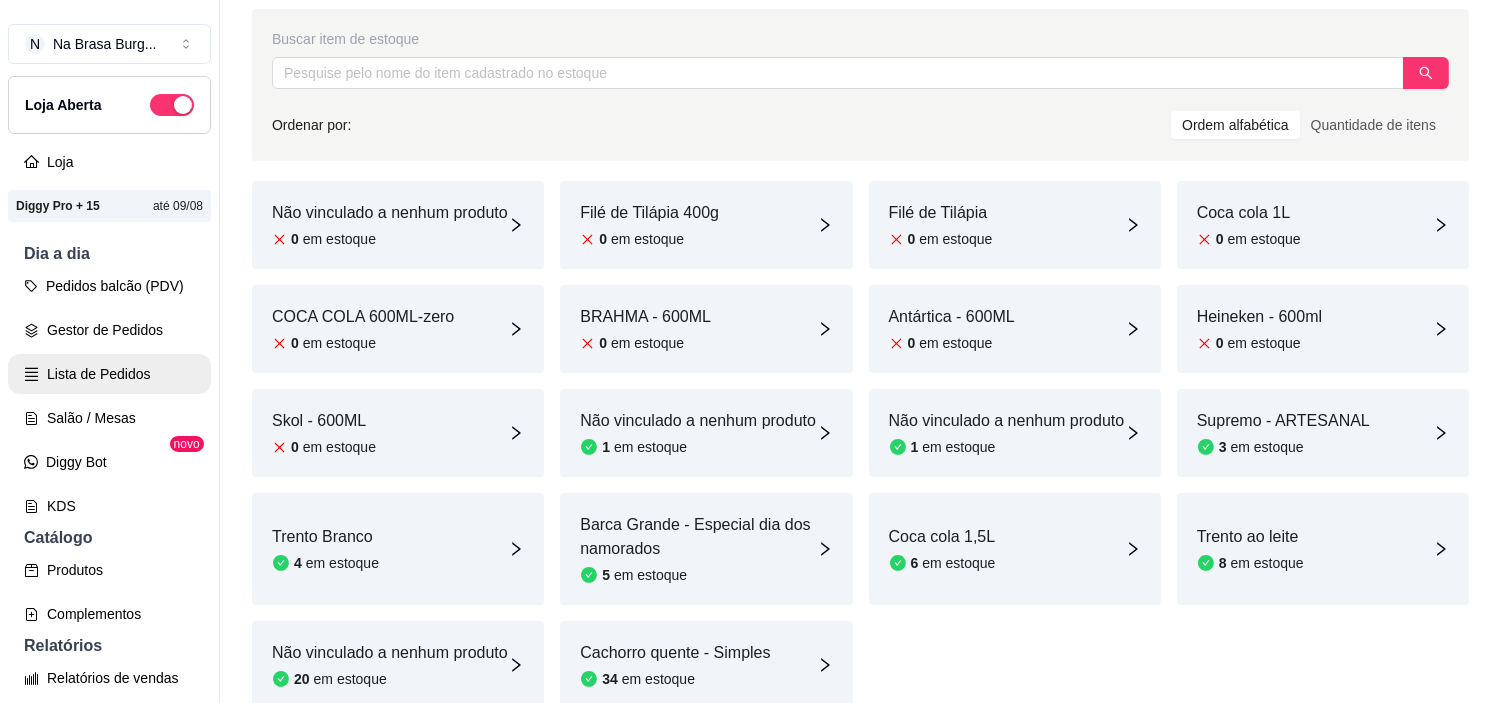 click on "Lista de Pedidos" at bounding box center [109, 374] 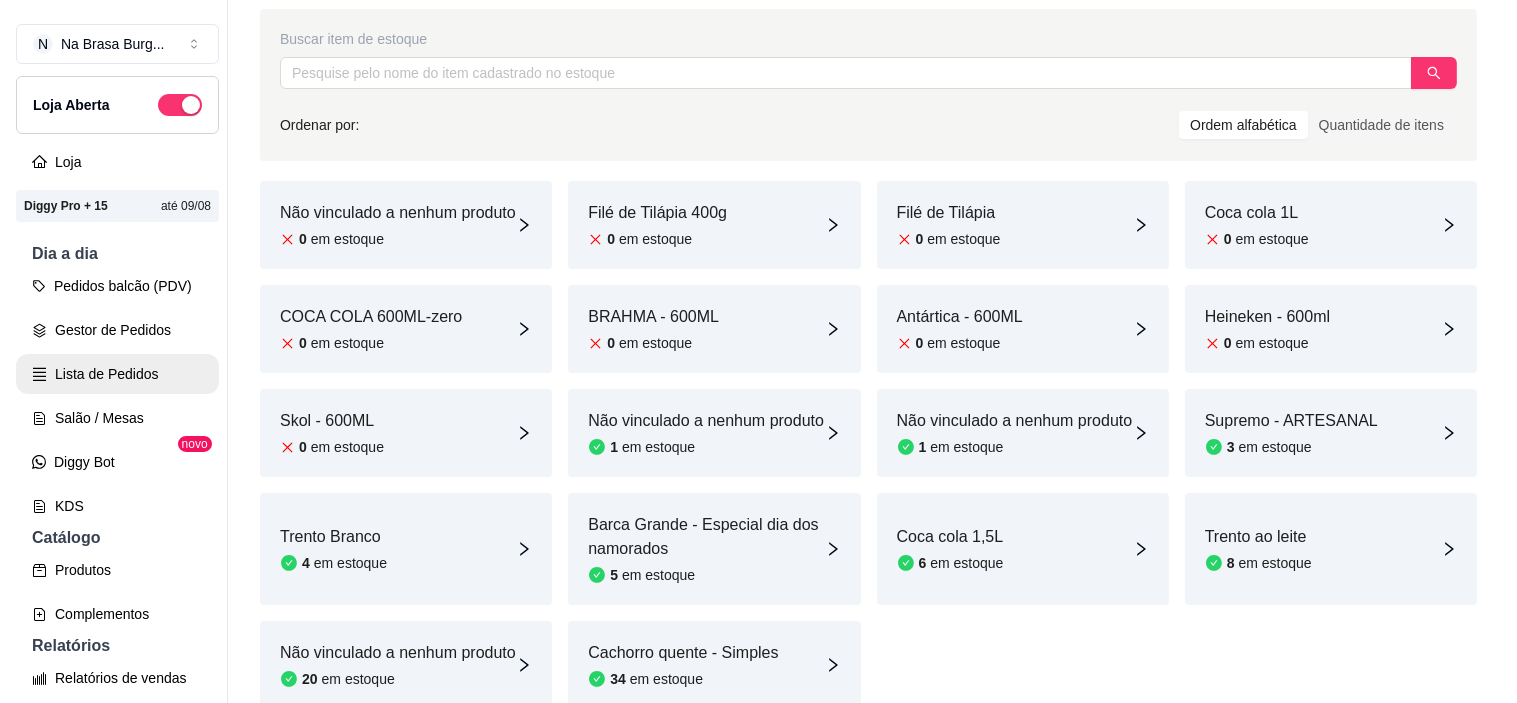 scroll, scrollTop: 0, scrollLeft: 0, axis: both 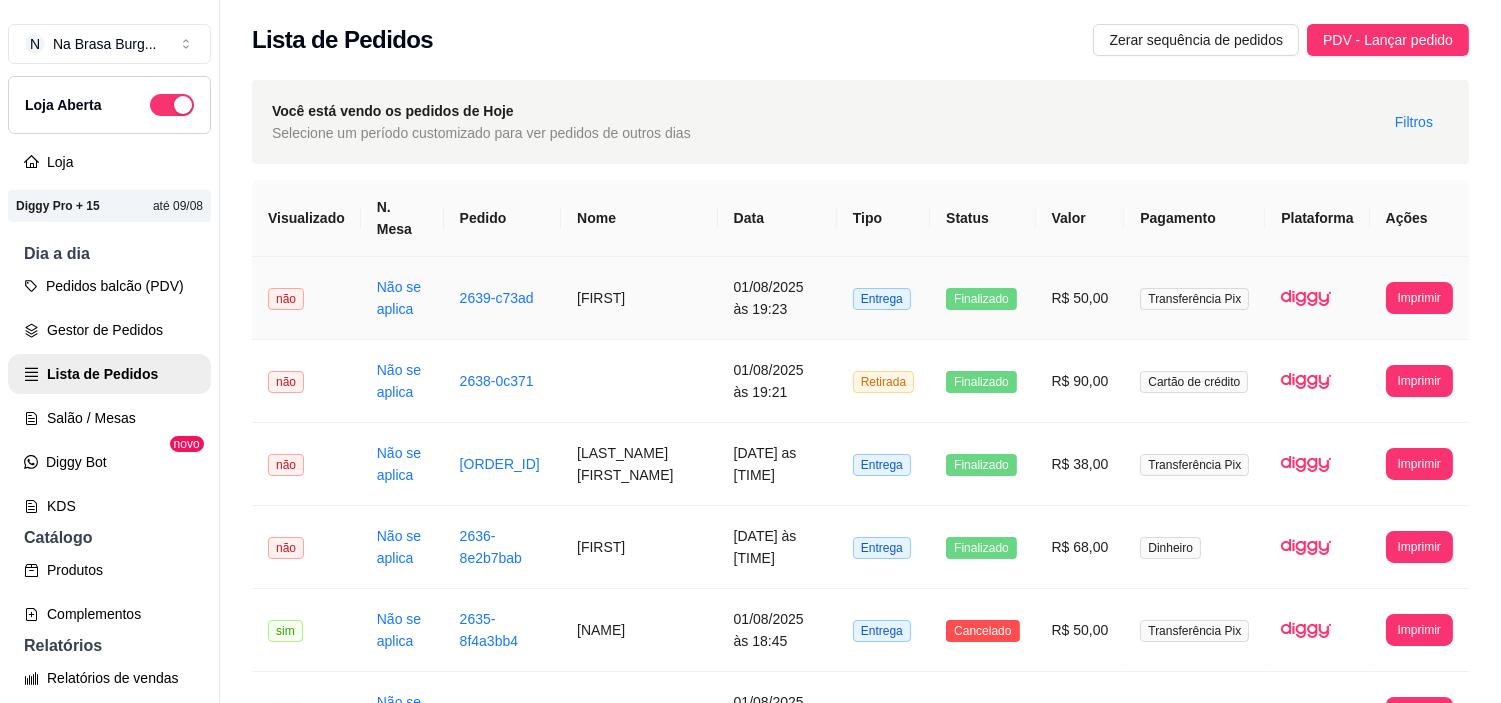 click on "01/08/2025 às 19:23" at bounding box center [777, 298] 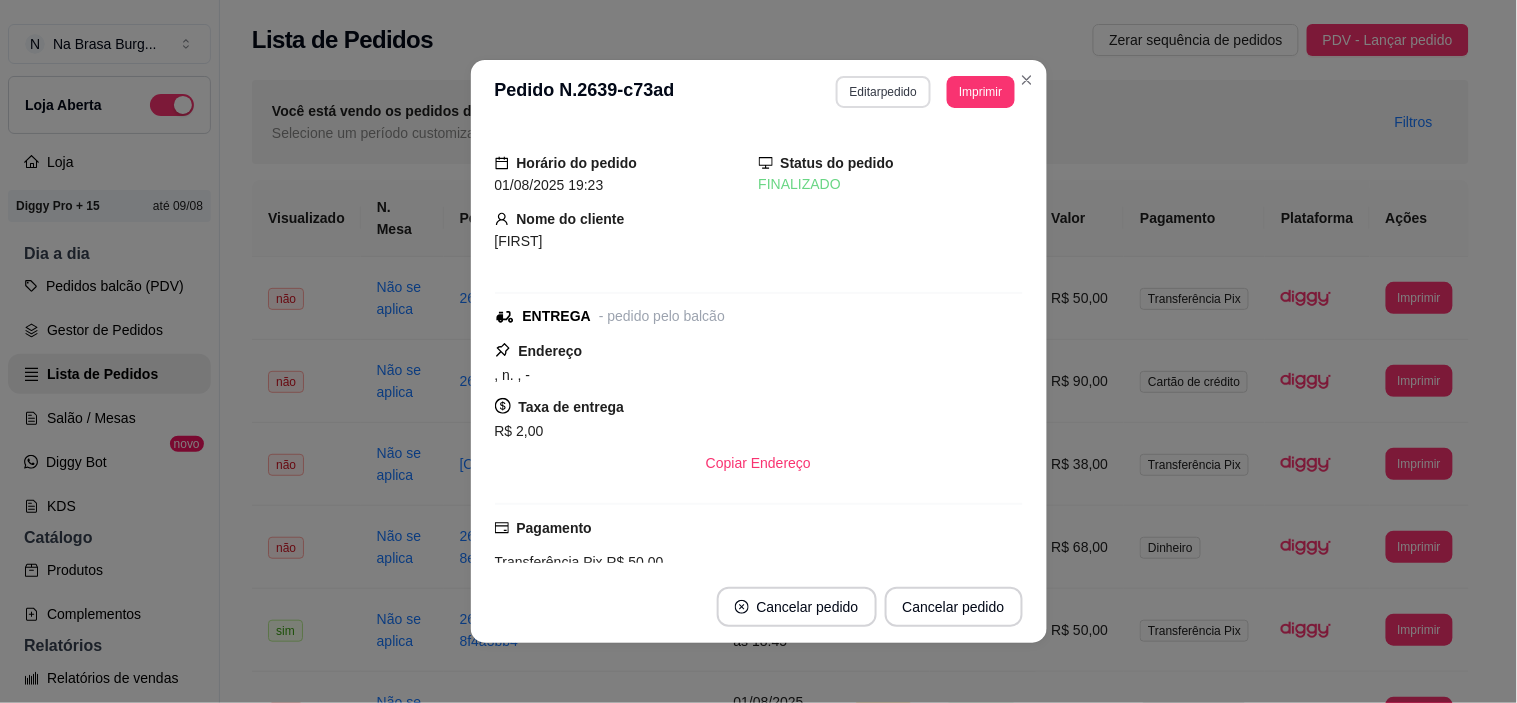 click on "Editar  pedido" at bounding box center [883, 92] 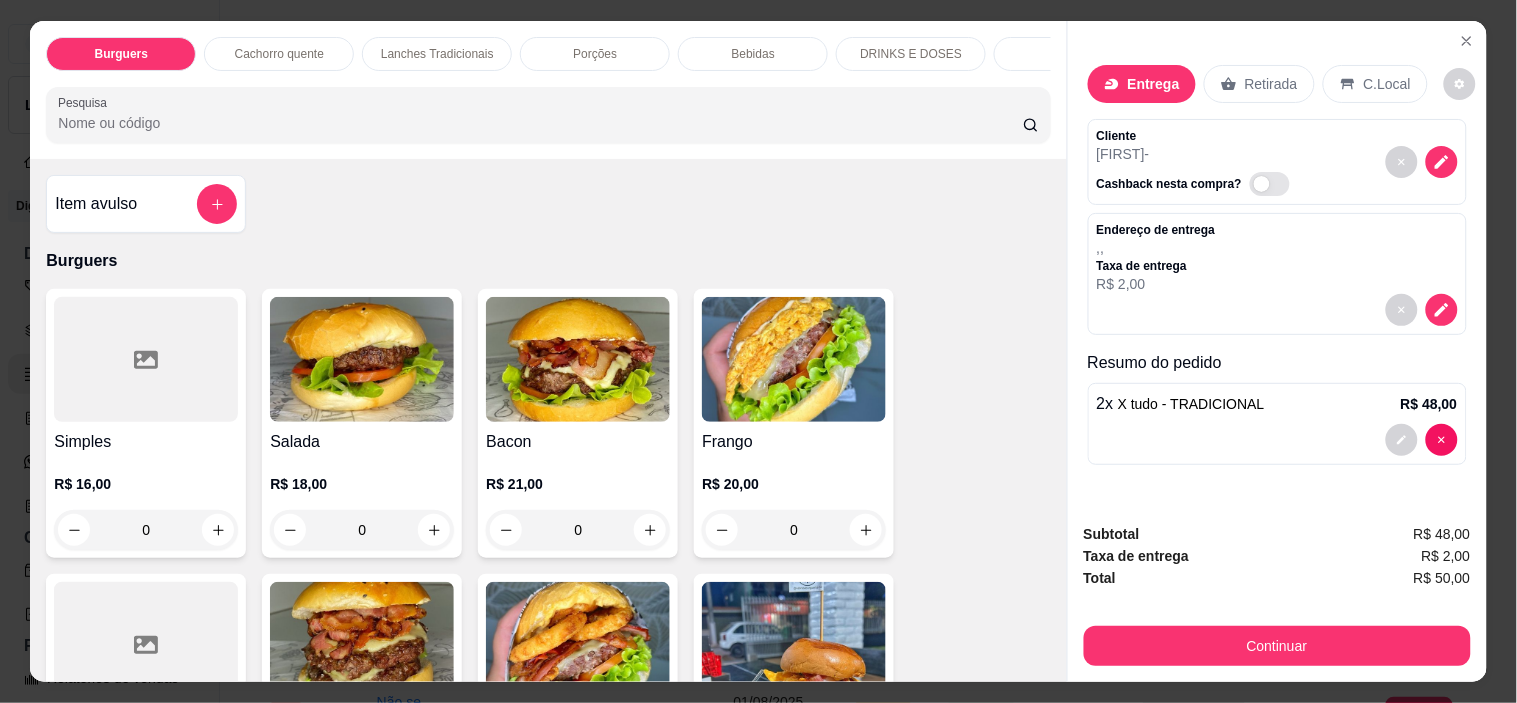 click on "Bebidas" at bounding box center [753, 54] 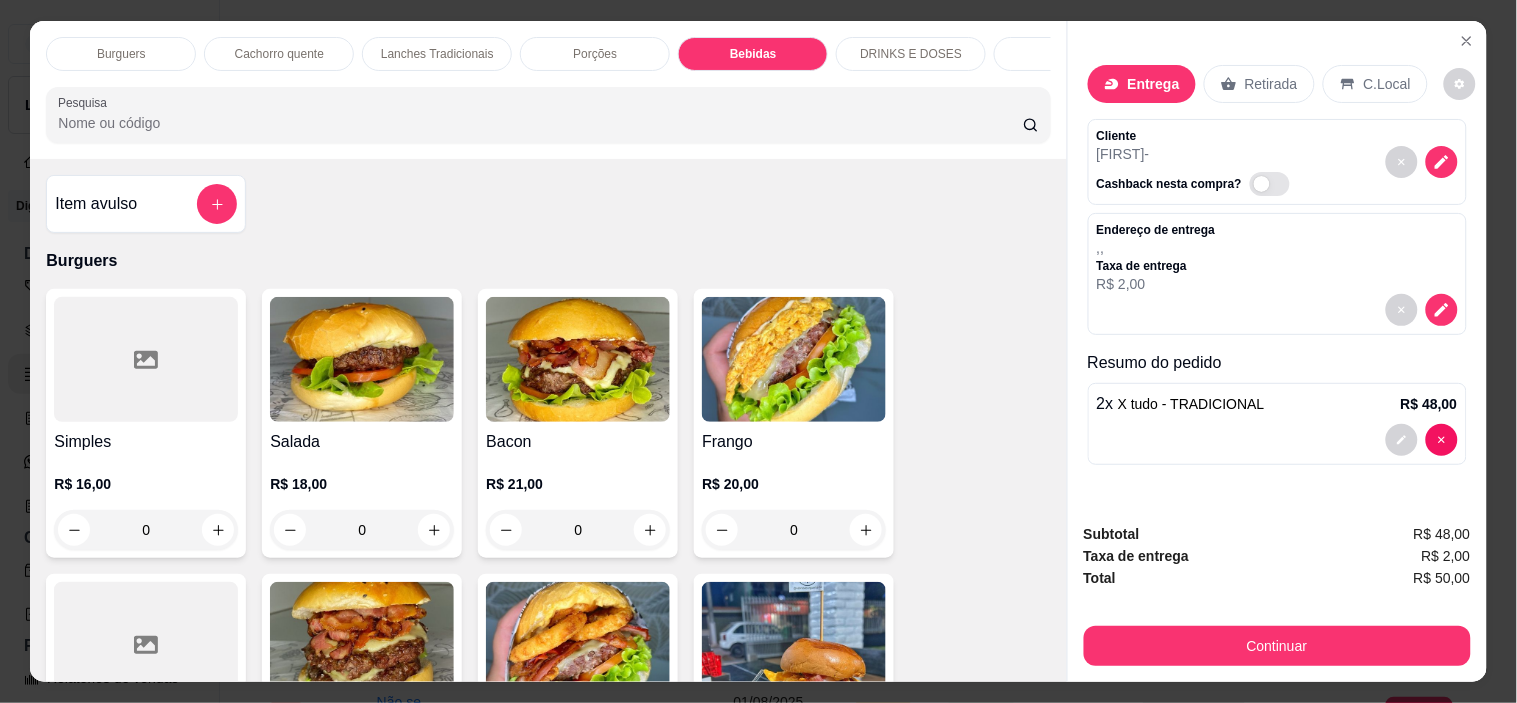 scroll, scrollTop: 3173, scrollLeft: 0, axis: vertical 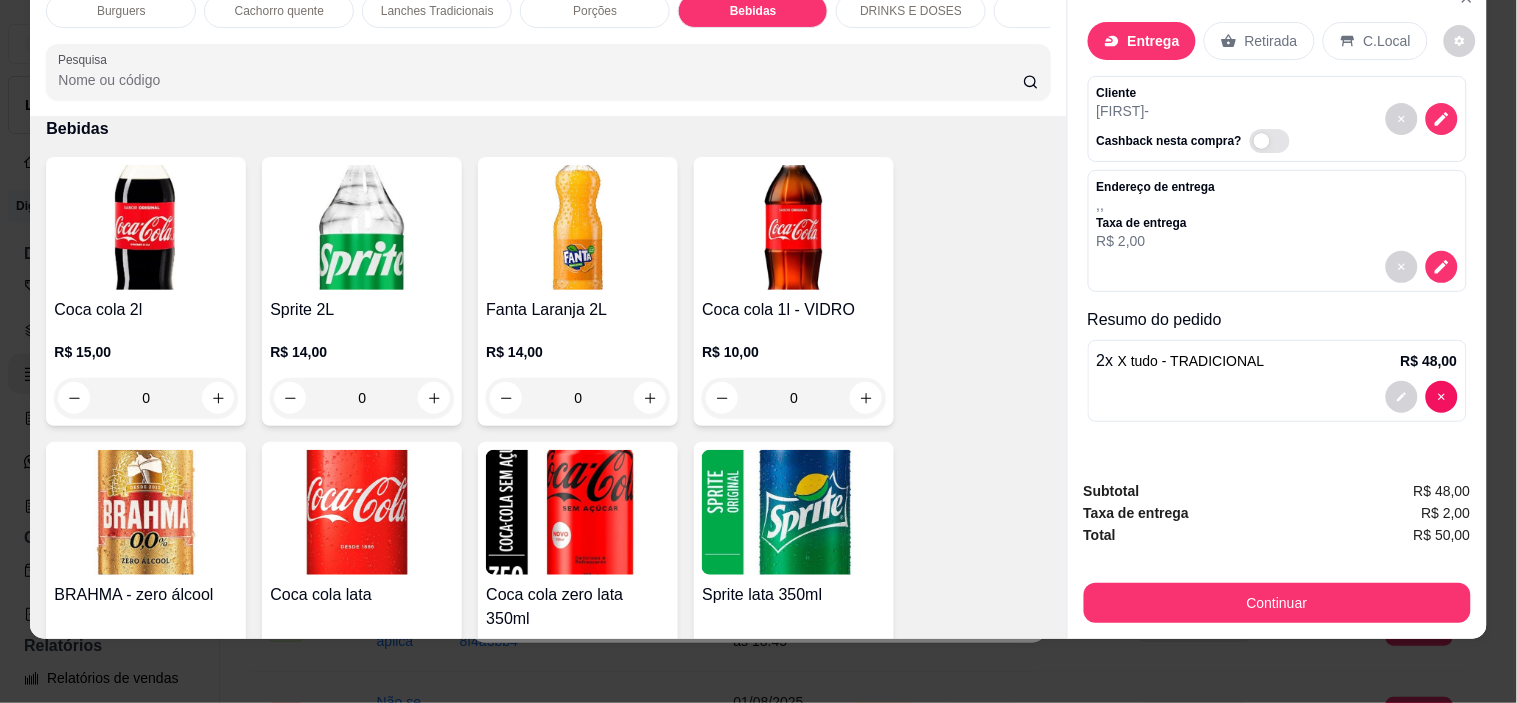 click on "Coca cola 2l" at bounding box center (146, 310) 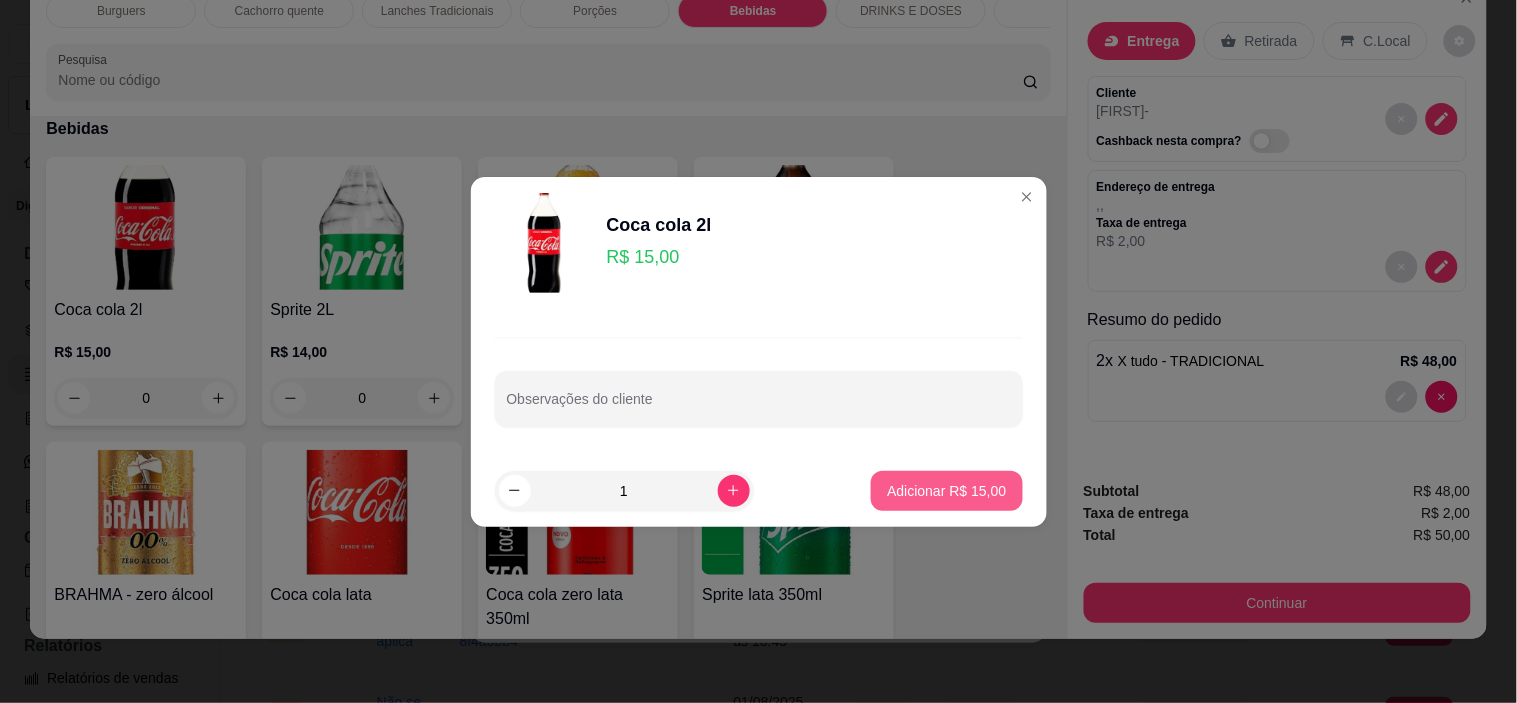 click on "Adicionar   R$ 15,00" at bounding box center (946, 491) 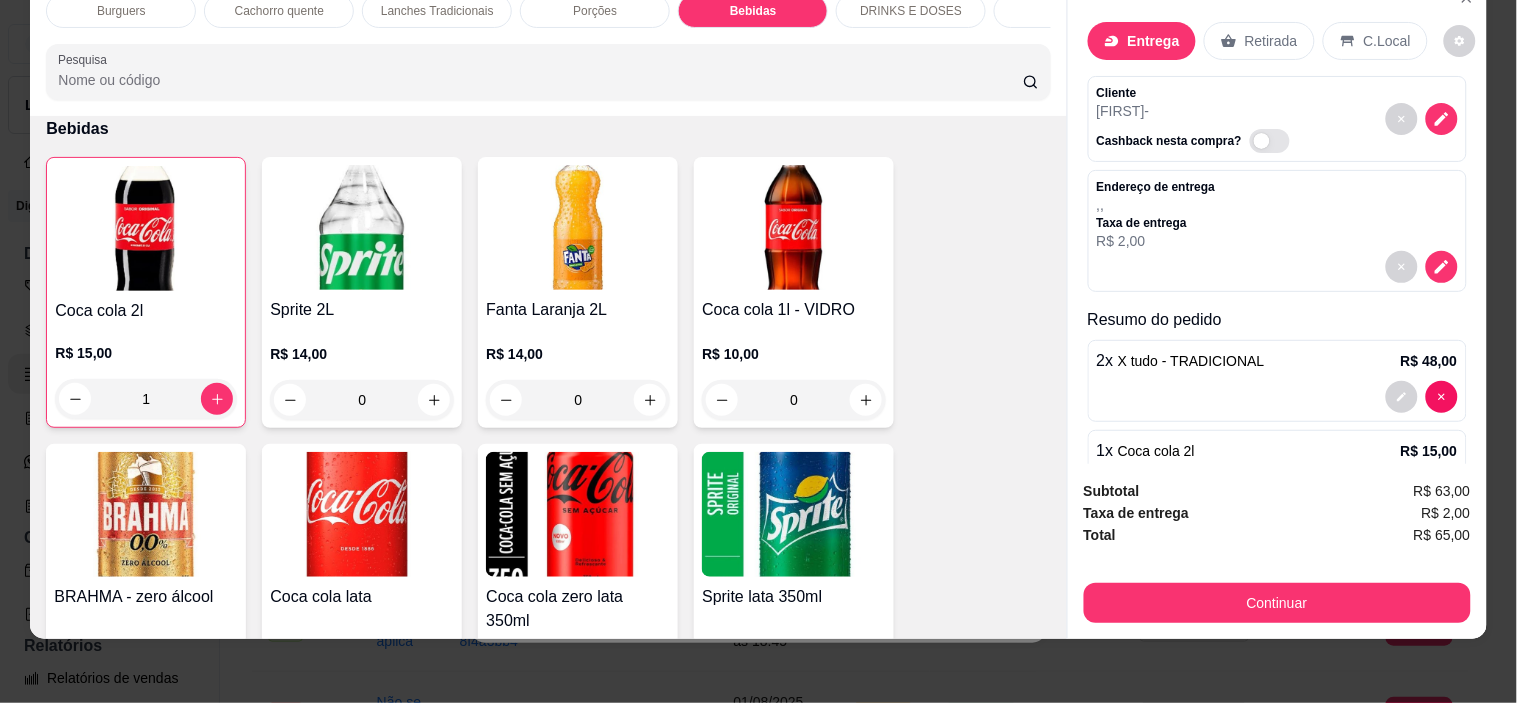 click on "Continuar" at bounding box center (1277, 603) 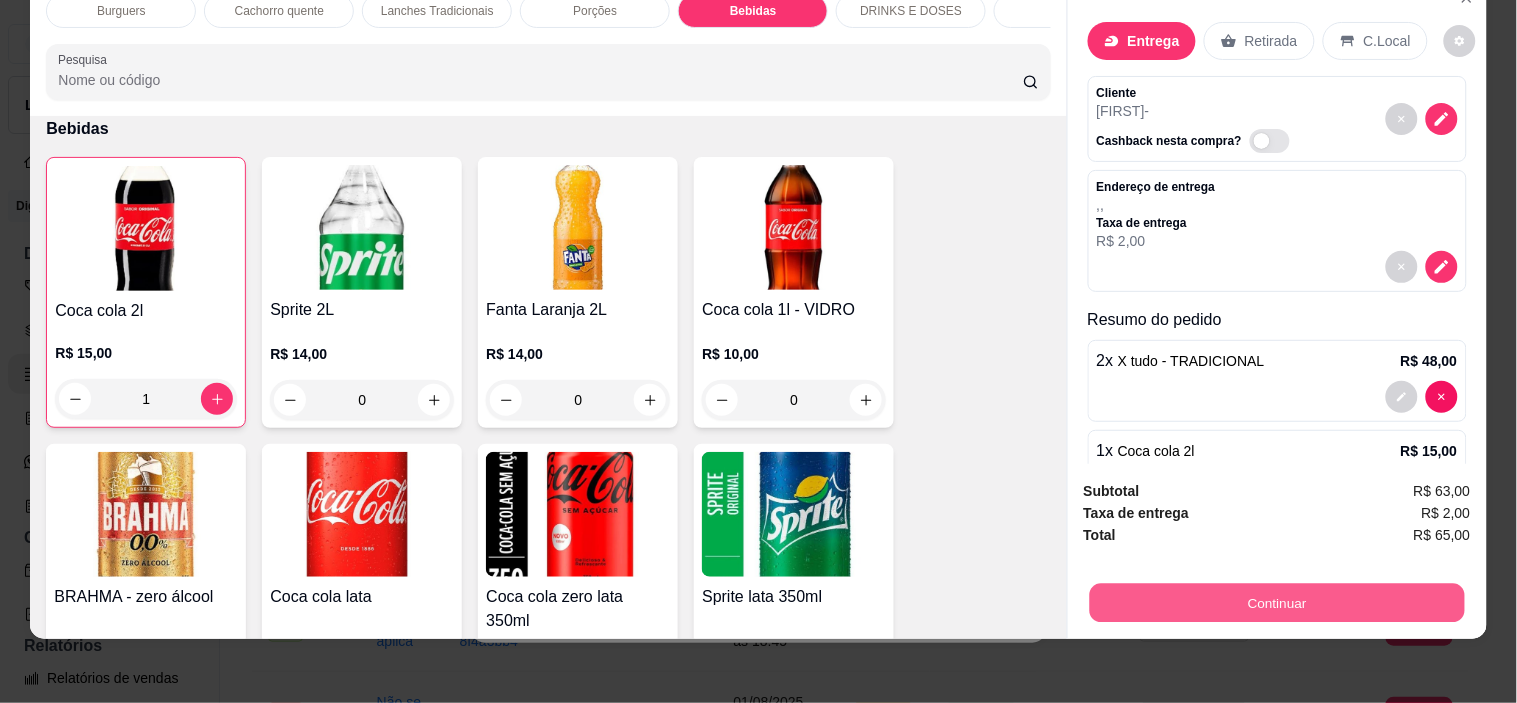 click on "Continuar" at bounding box center (1276, 603) 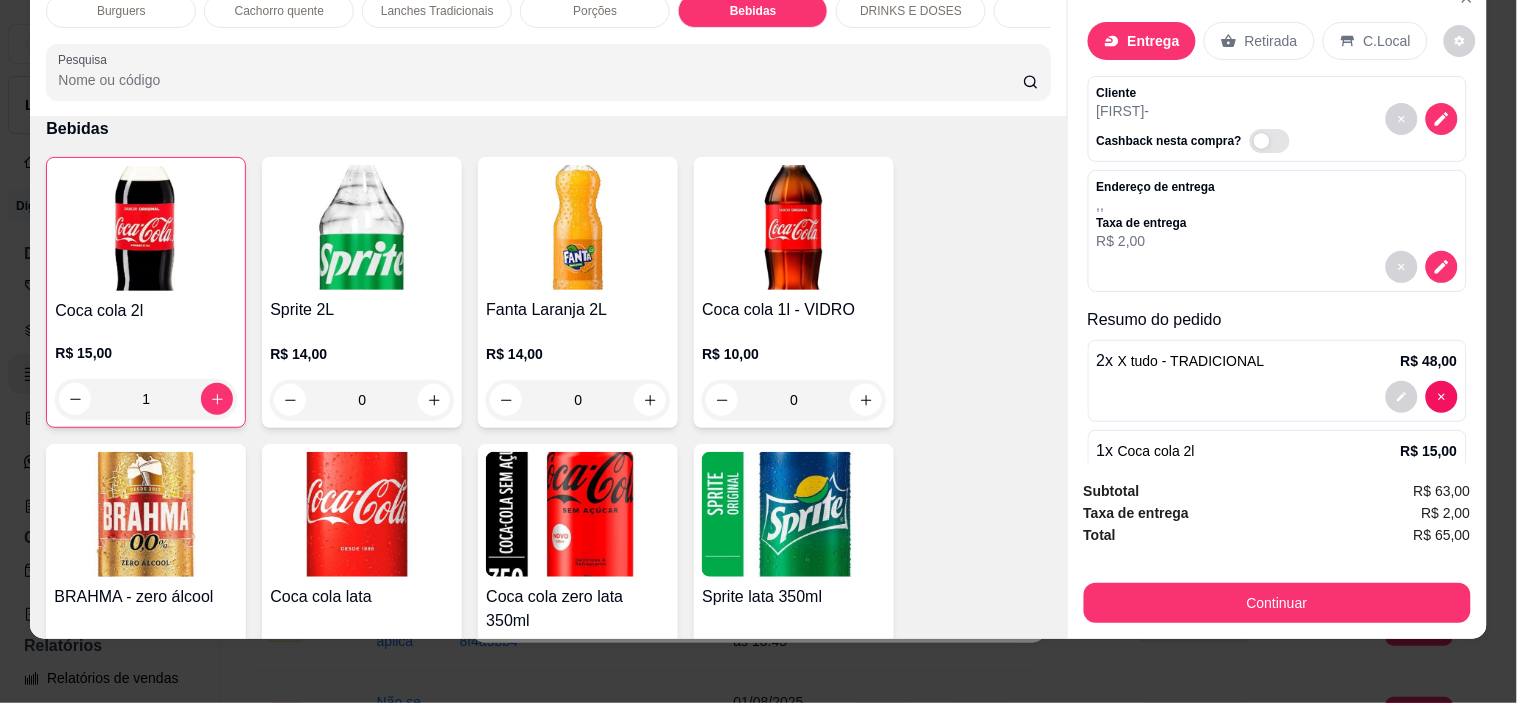 click on "Pix" at bounding box center (622, 408) 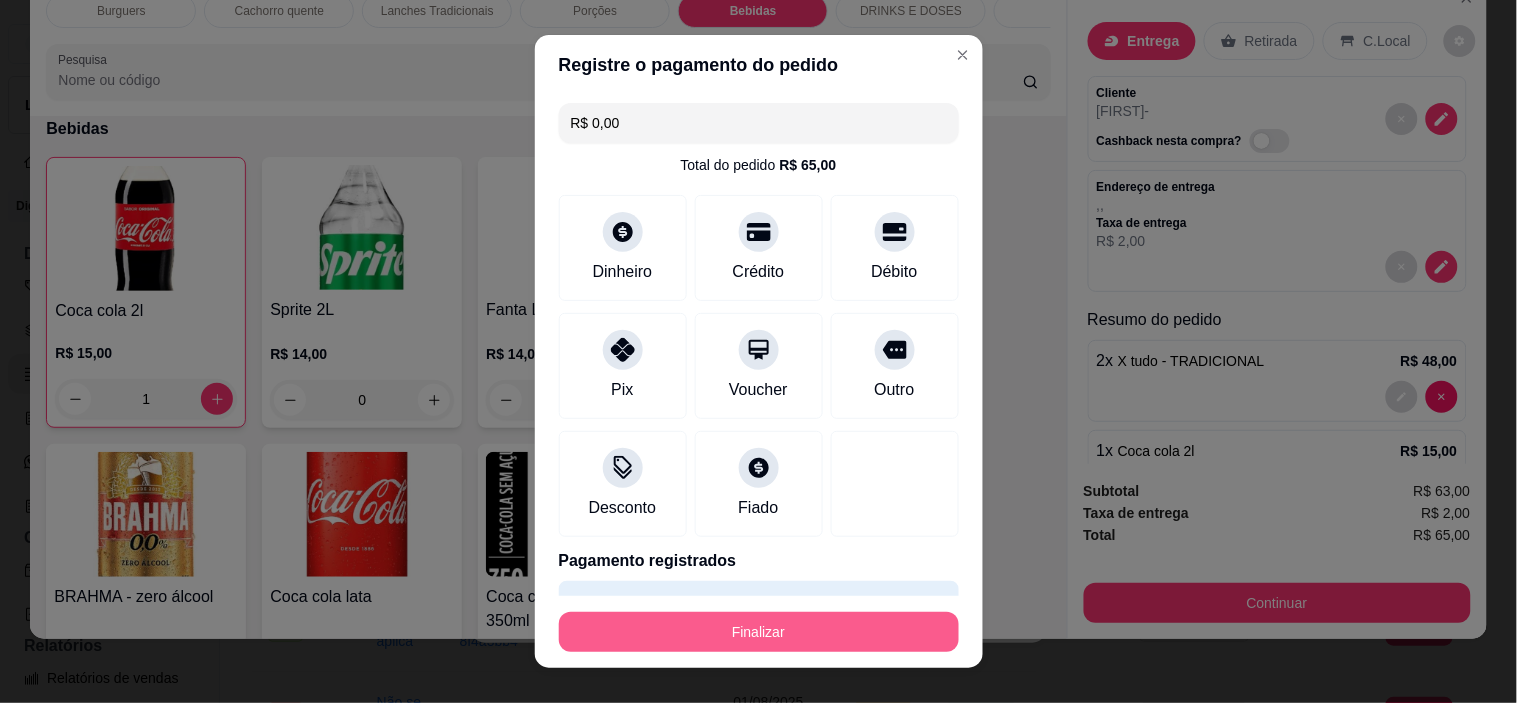 click on "Finalizar" at bounding box center [759, 632] 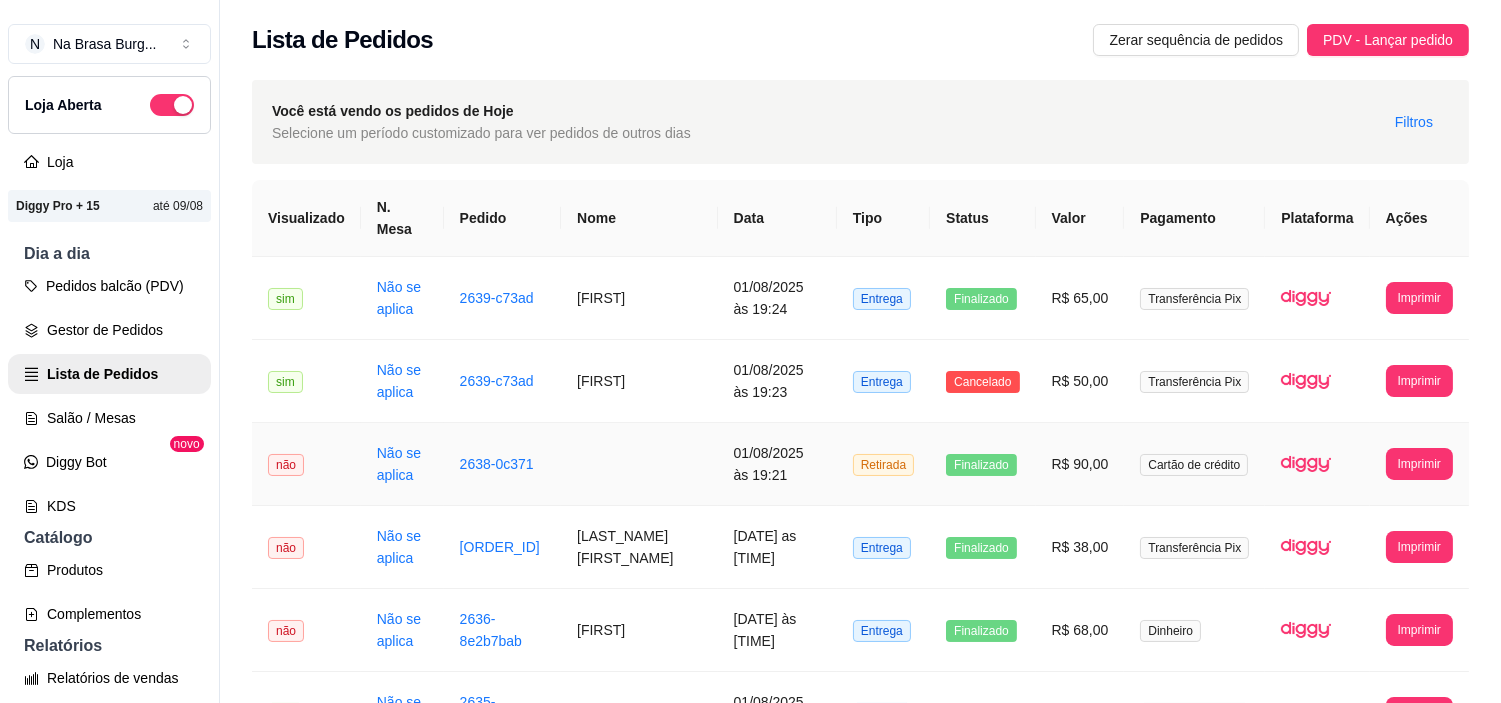 click at bounding box center [639, 464] 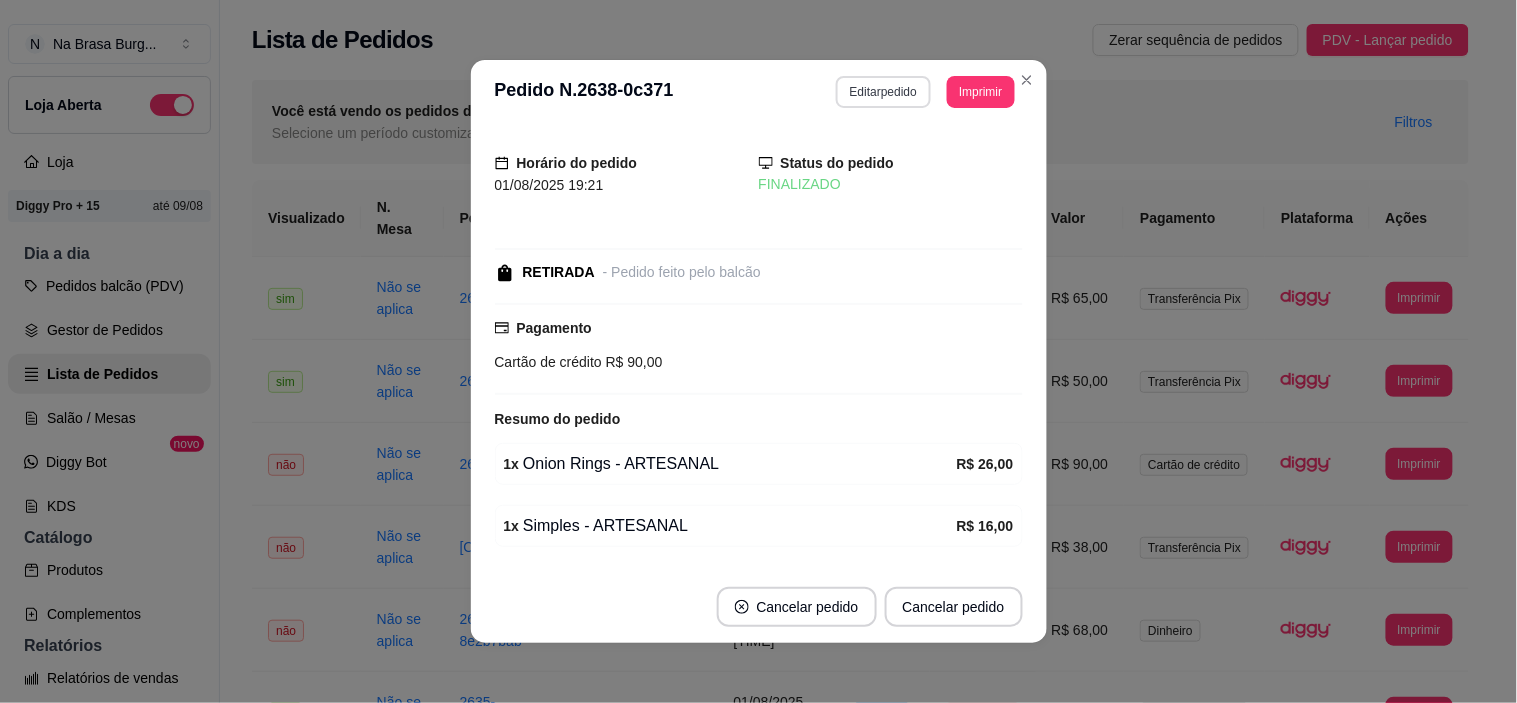 click on "Editar  pedido" at bounding box center [883, 92] 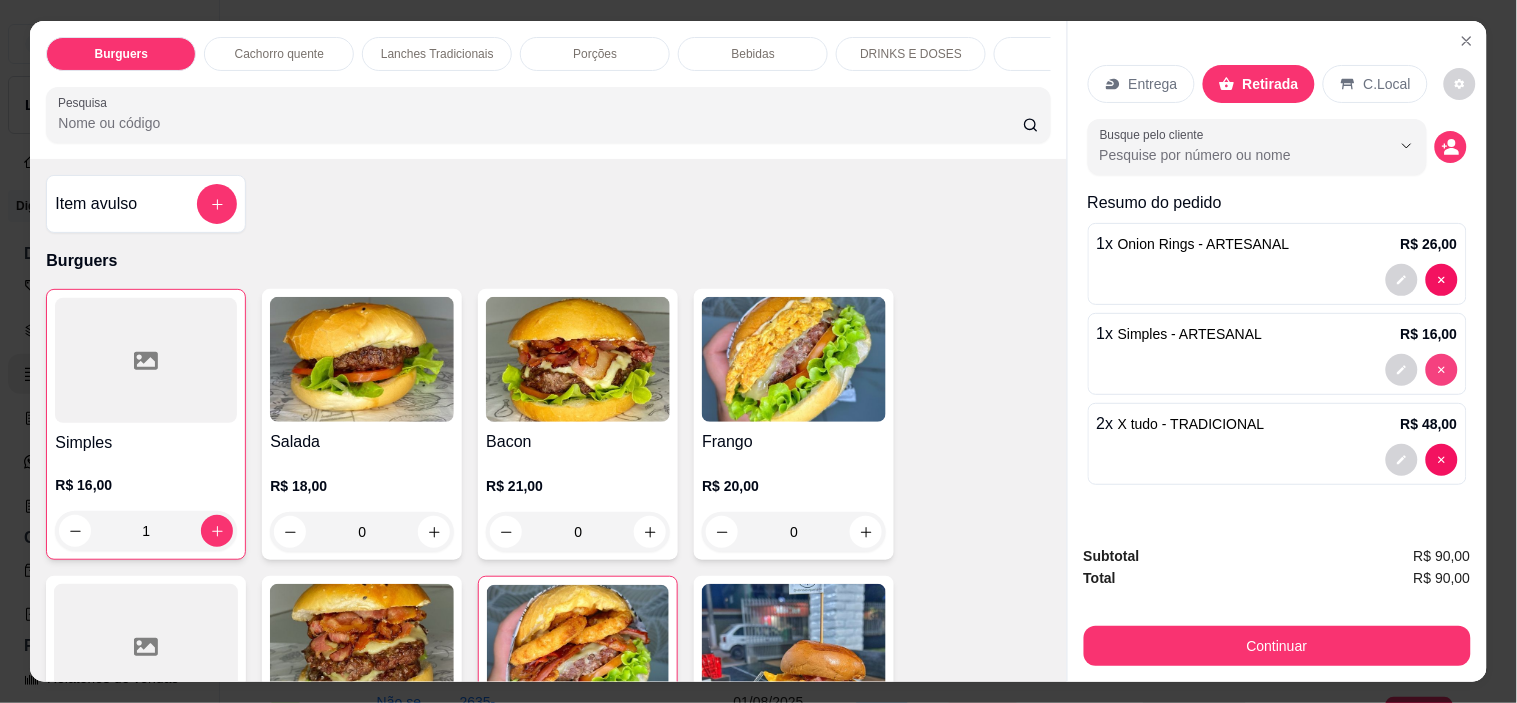 type on "0" 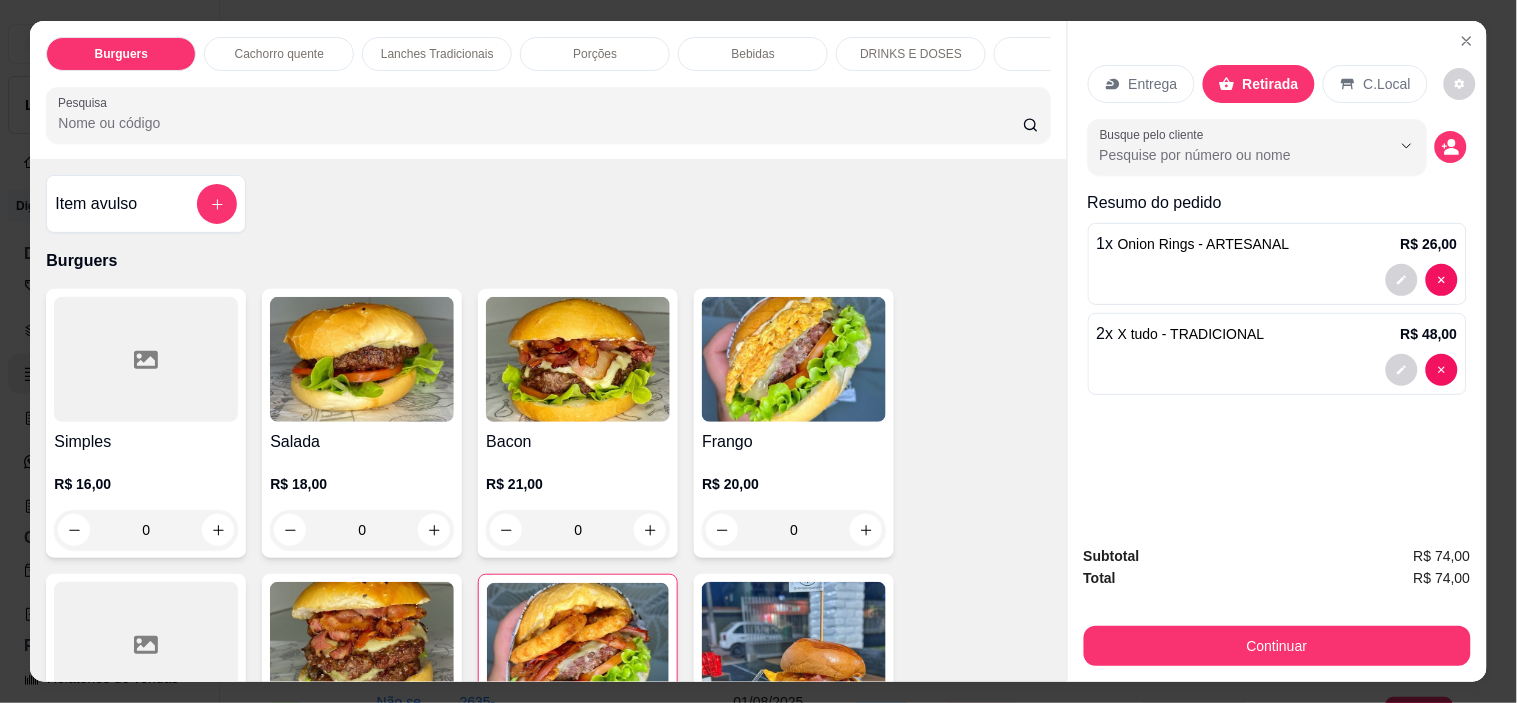 click on "2 x   X tudo - TRADICIONAL R$ 48,00" at bounding box center [1277, 354] 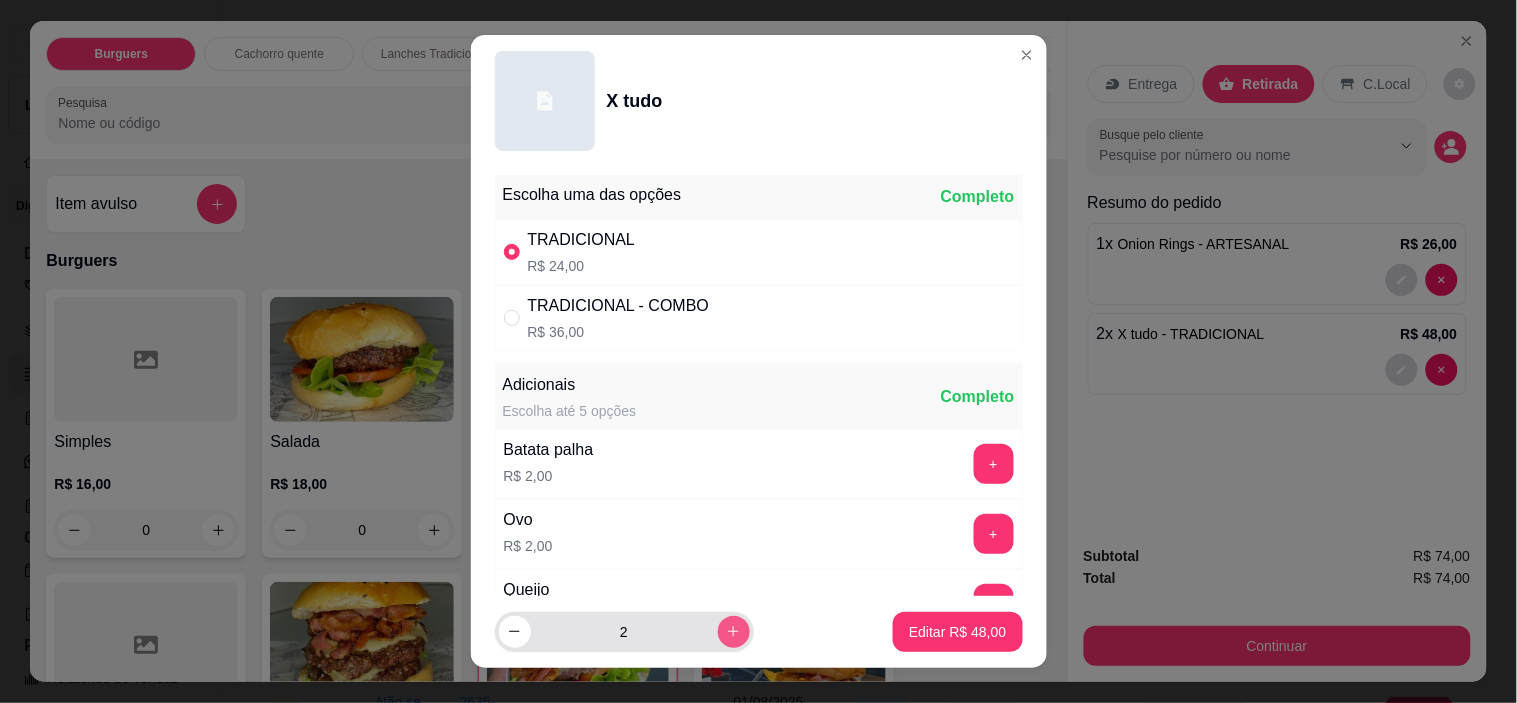 click 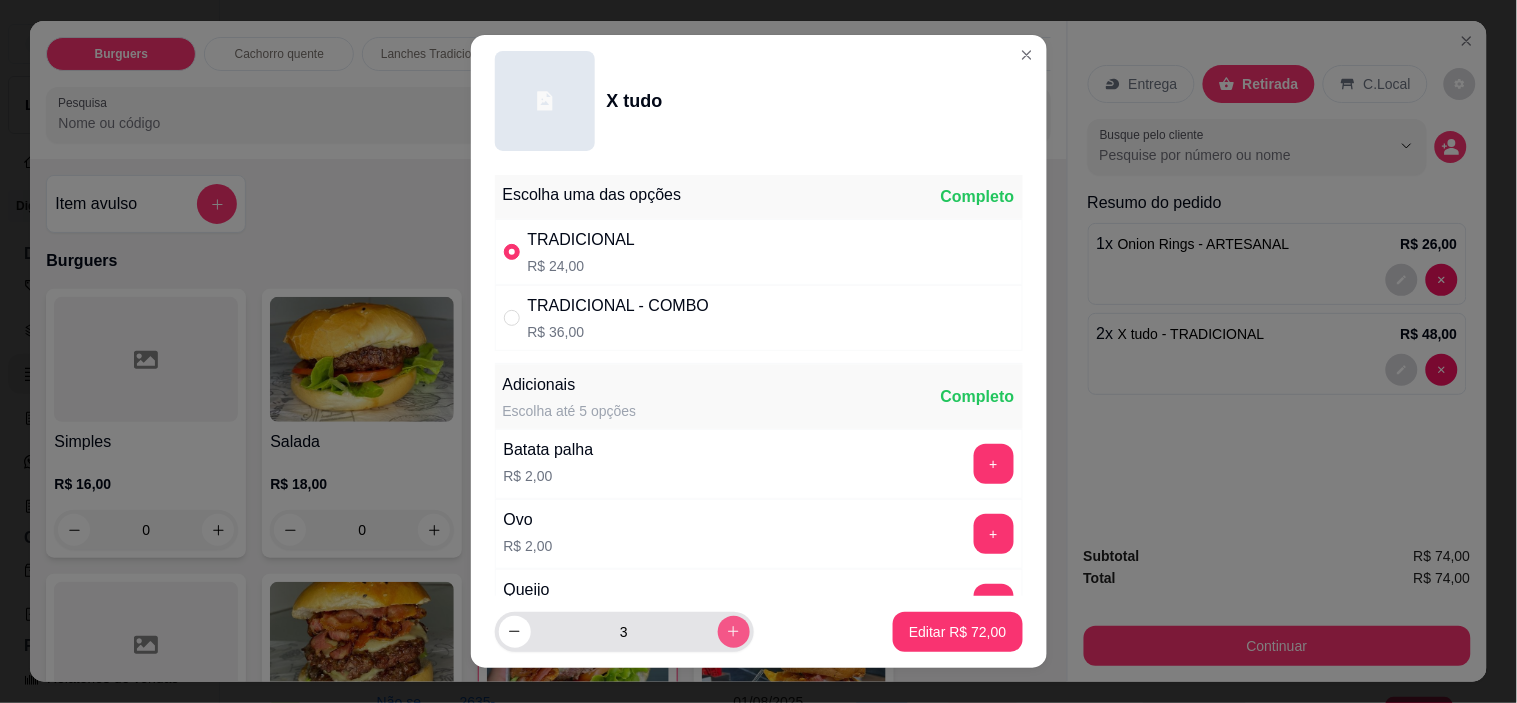 type on "3" 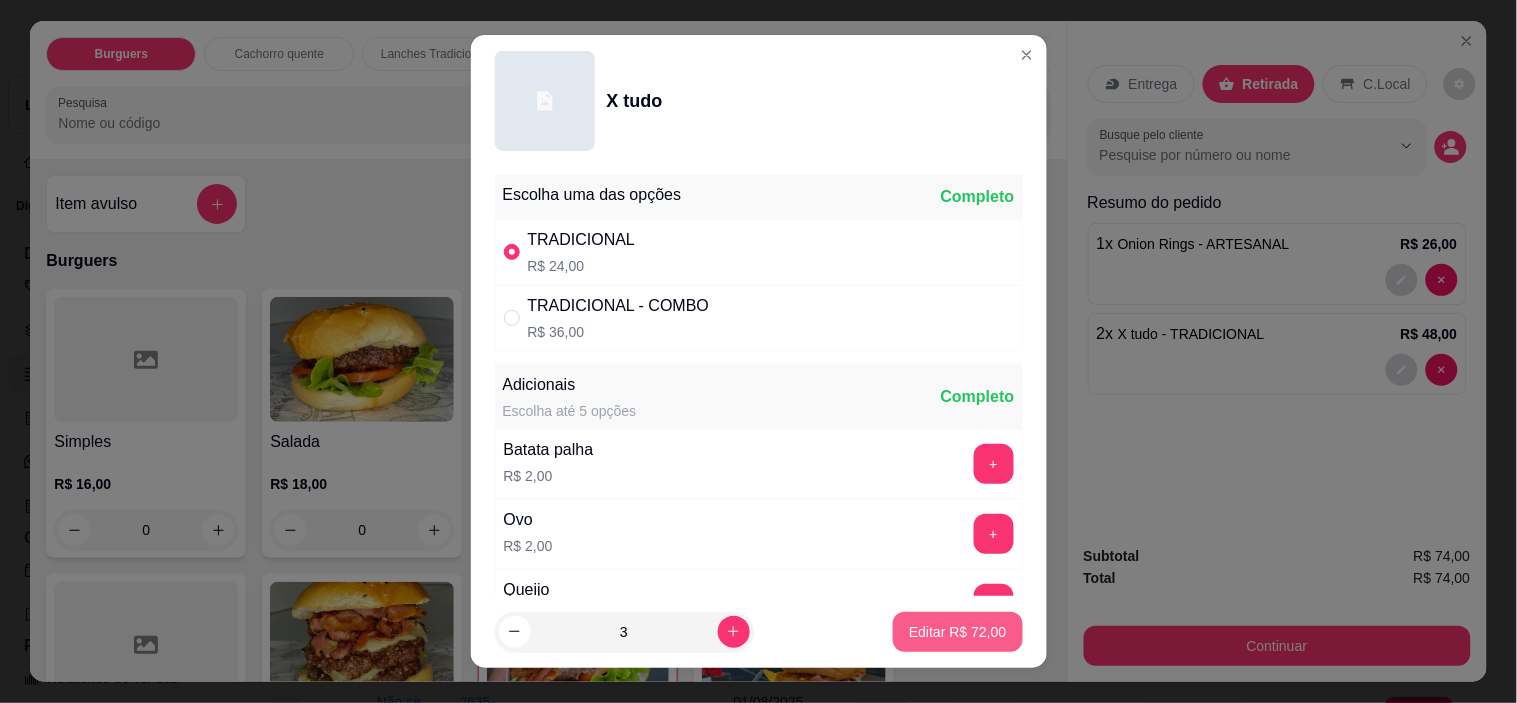 click on "Editar R$ 72,00" at bounding box center [957, 632] 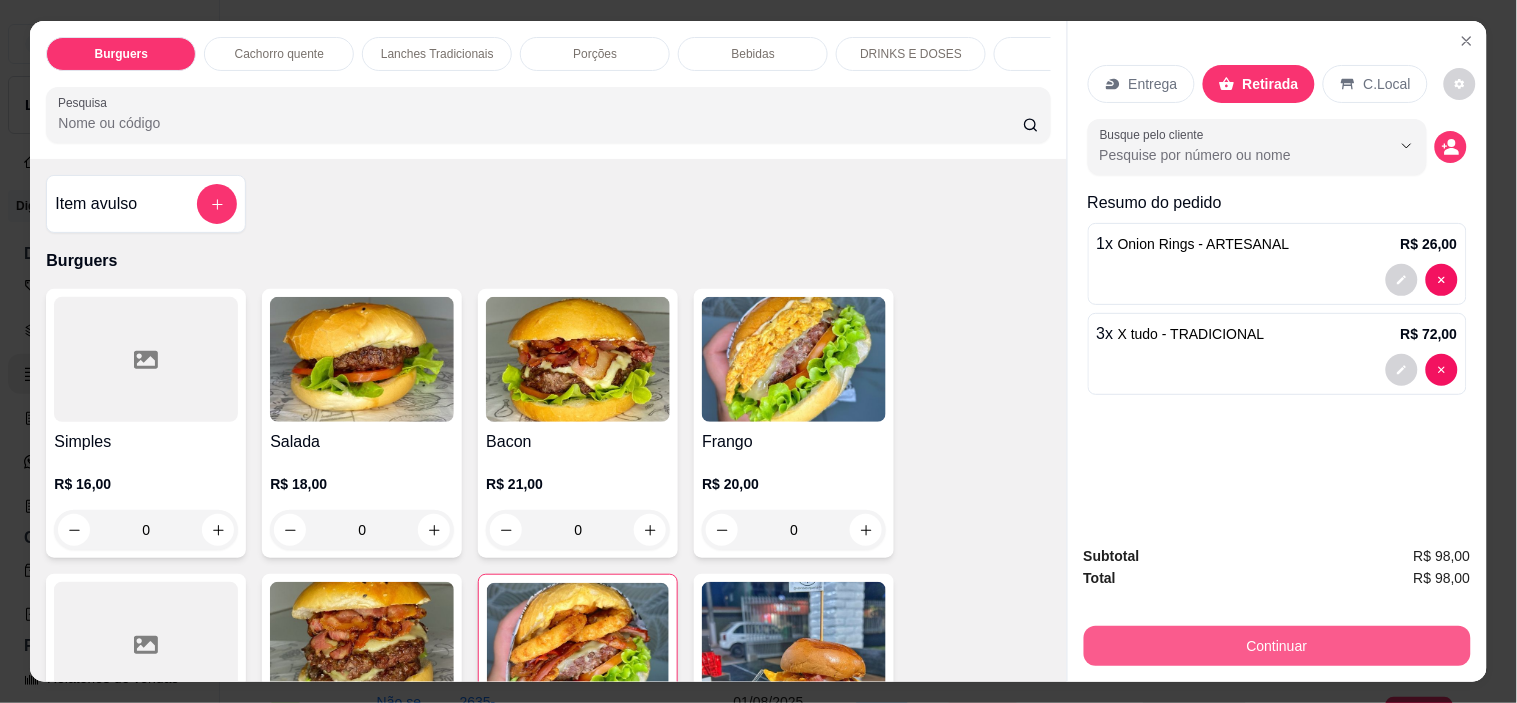 click on "Continuar" at bounding box center [1277, 646] 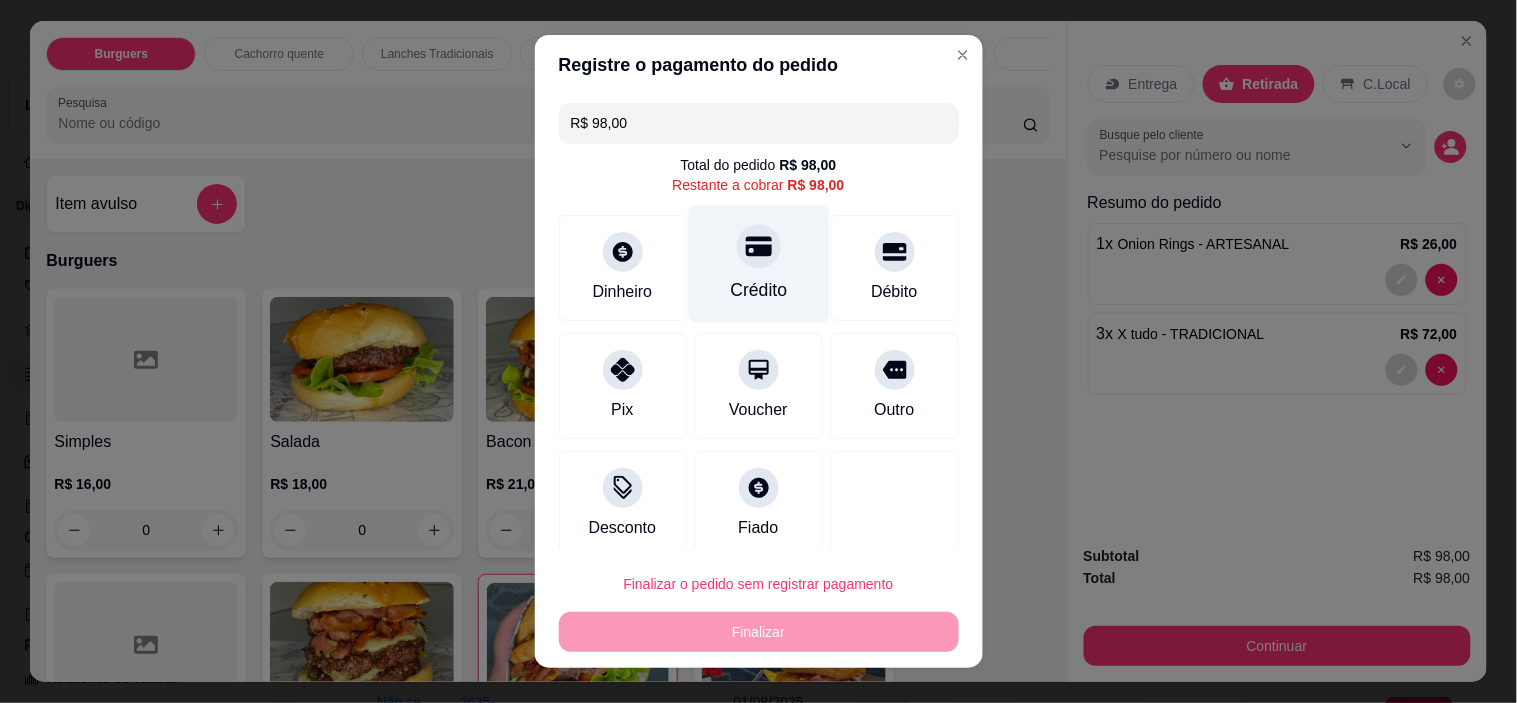 click on "Crédito" at bounding box center (758, 264) 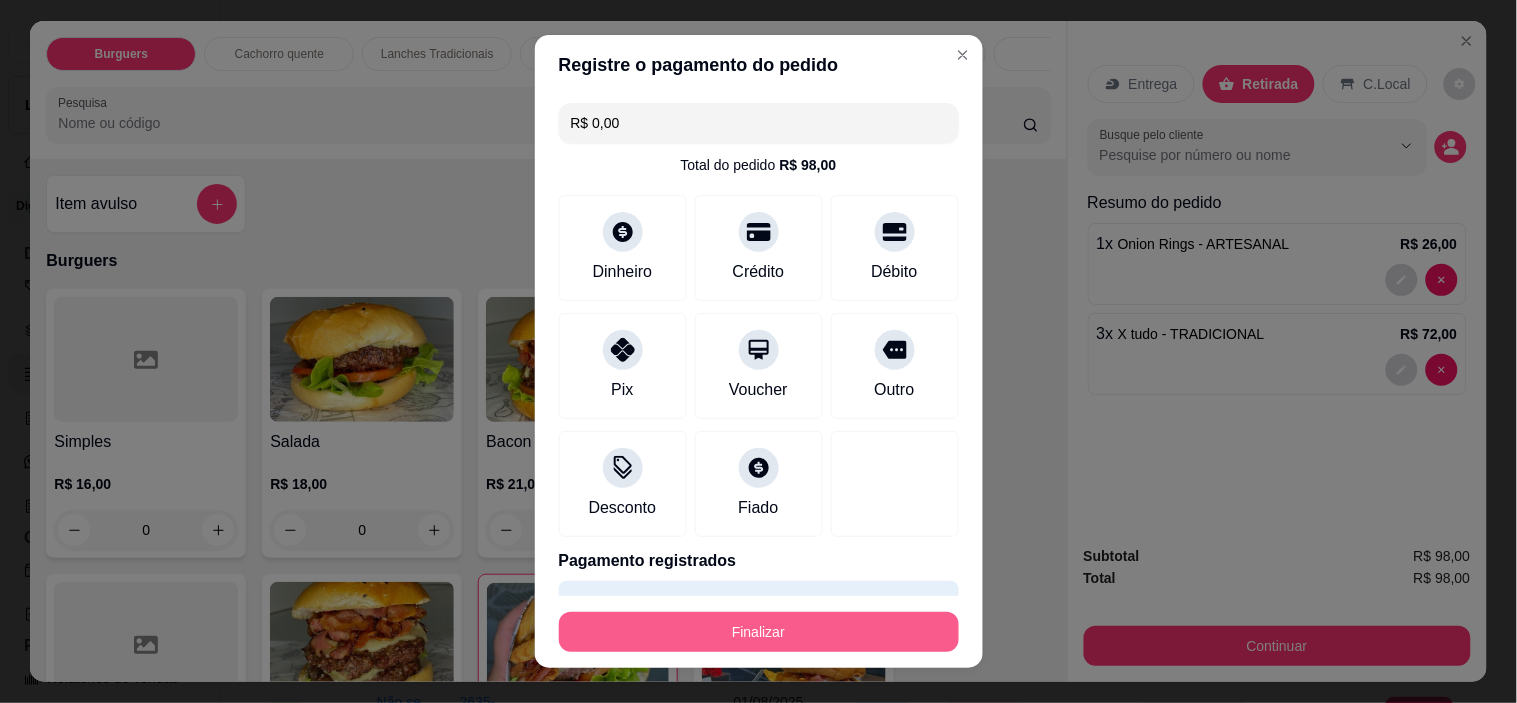 click on "Finalizar" at bounding box center [759, 632] 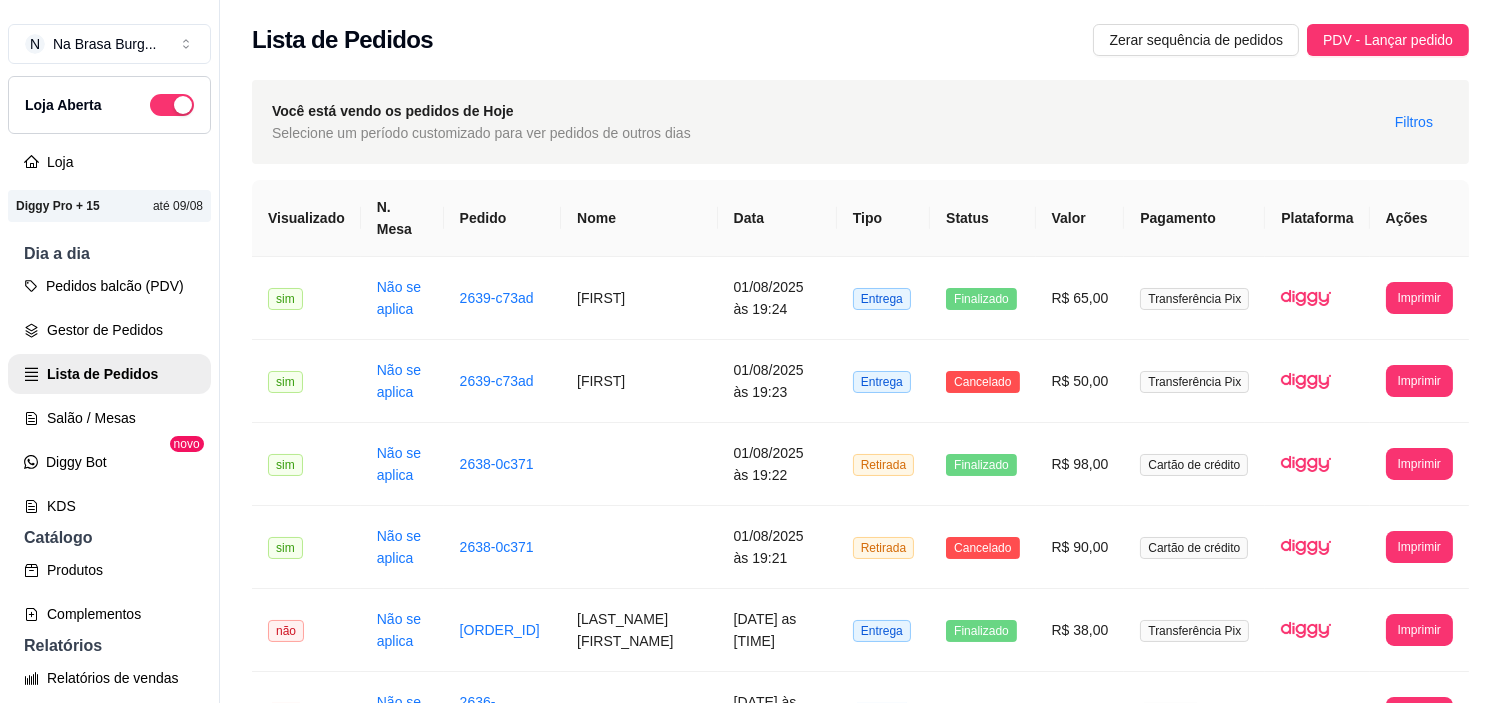 click on "Diggy Bot" at bounding box center [109, 462] 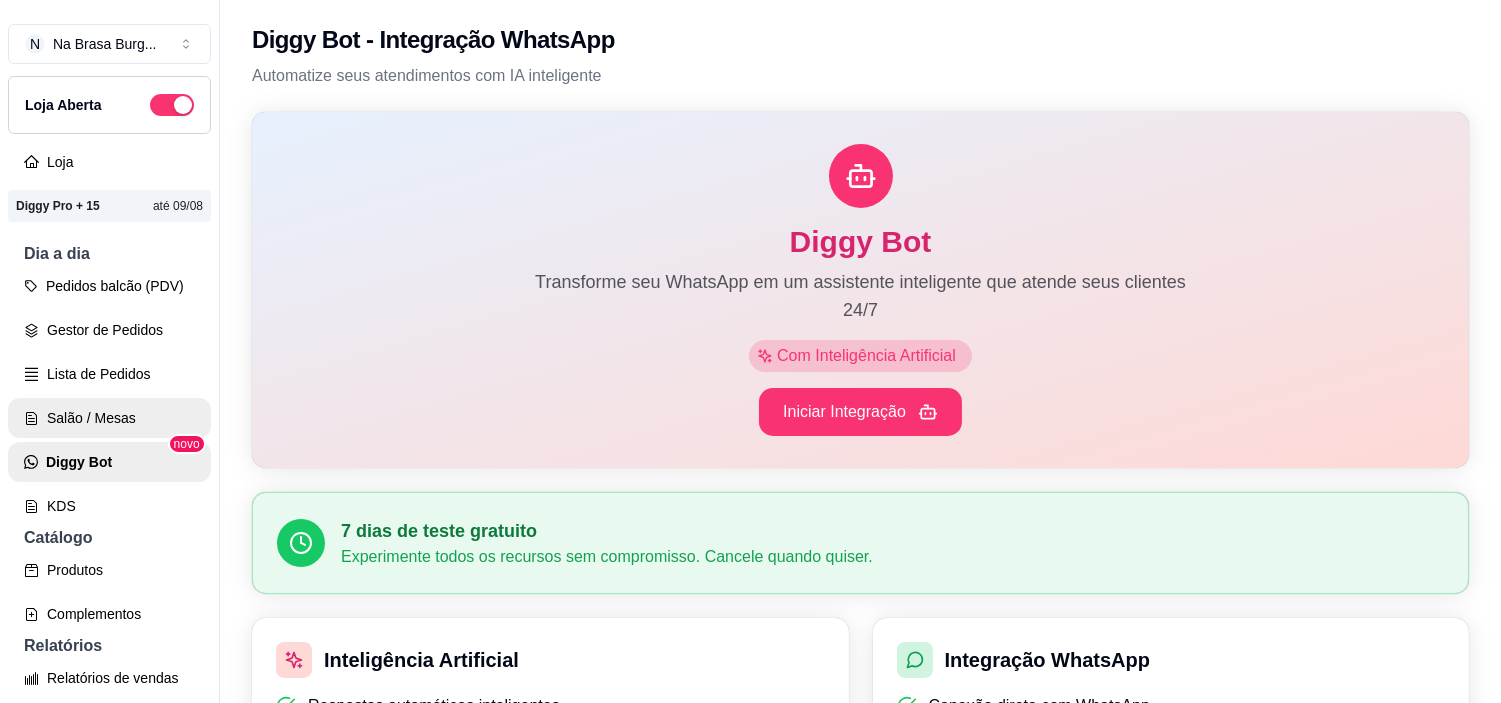 click on "Salão / Mesas" at bounding box center [109, 418] 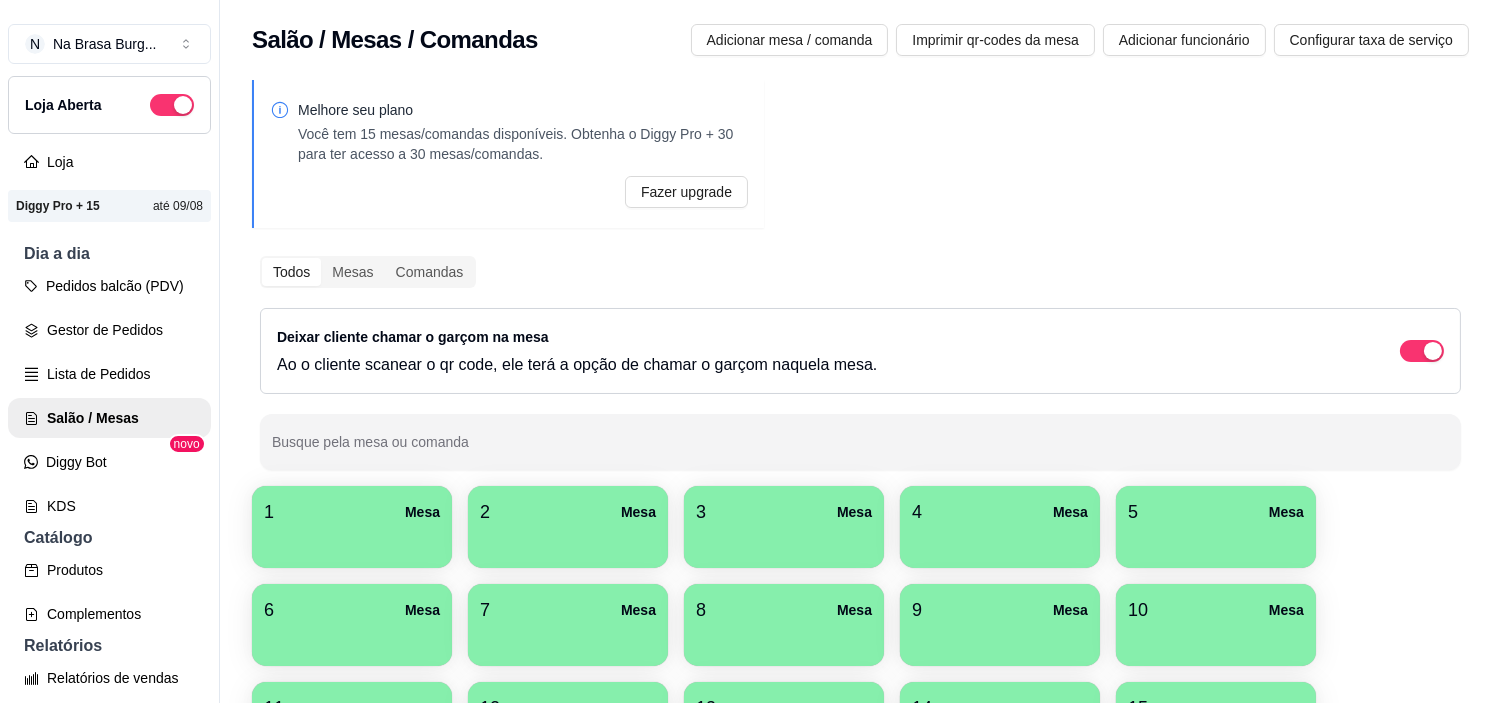 click at bounding box center [352, 541] 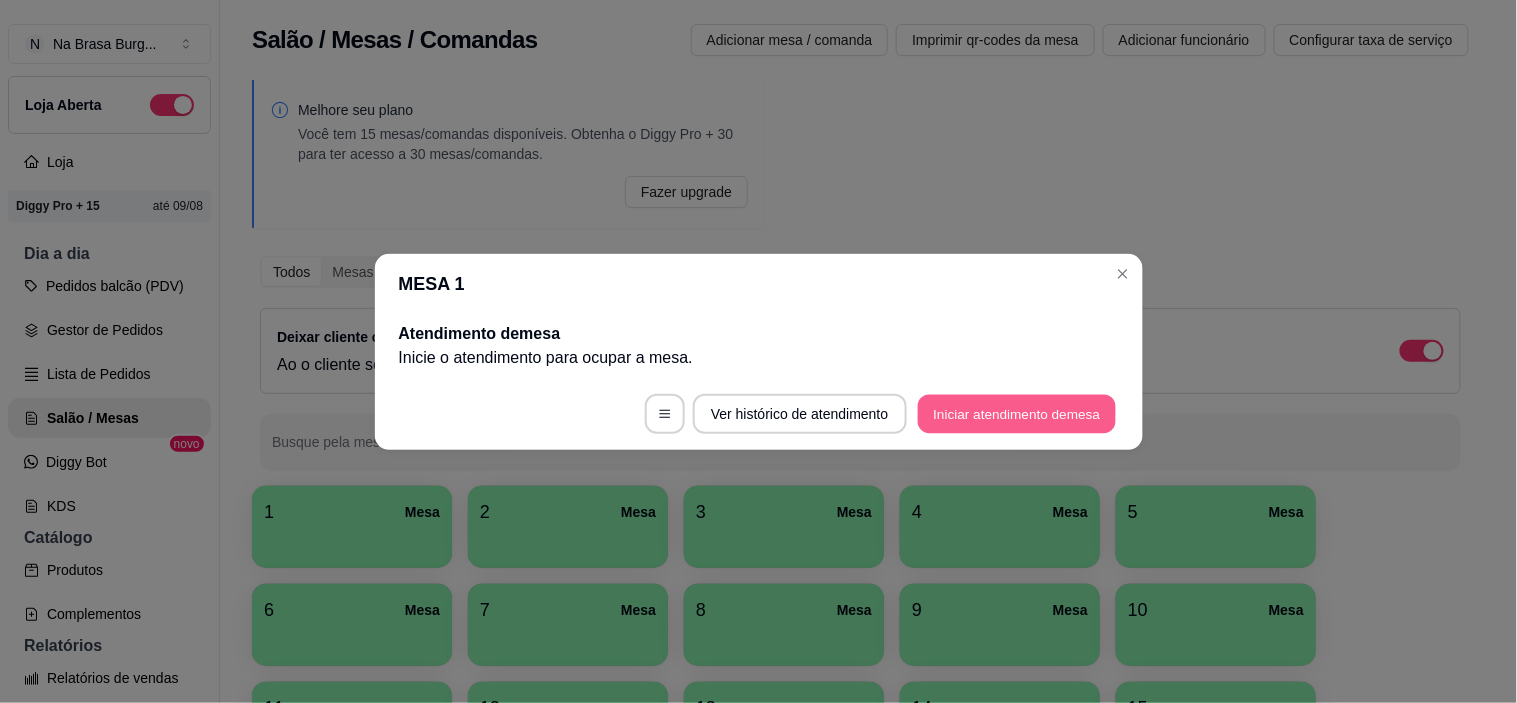 click on "Iniciar atendimento de  mesa" at bounding box center [1017, 413] 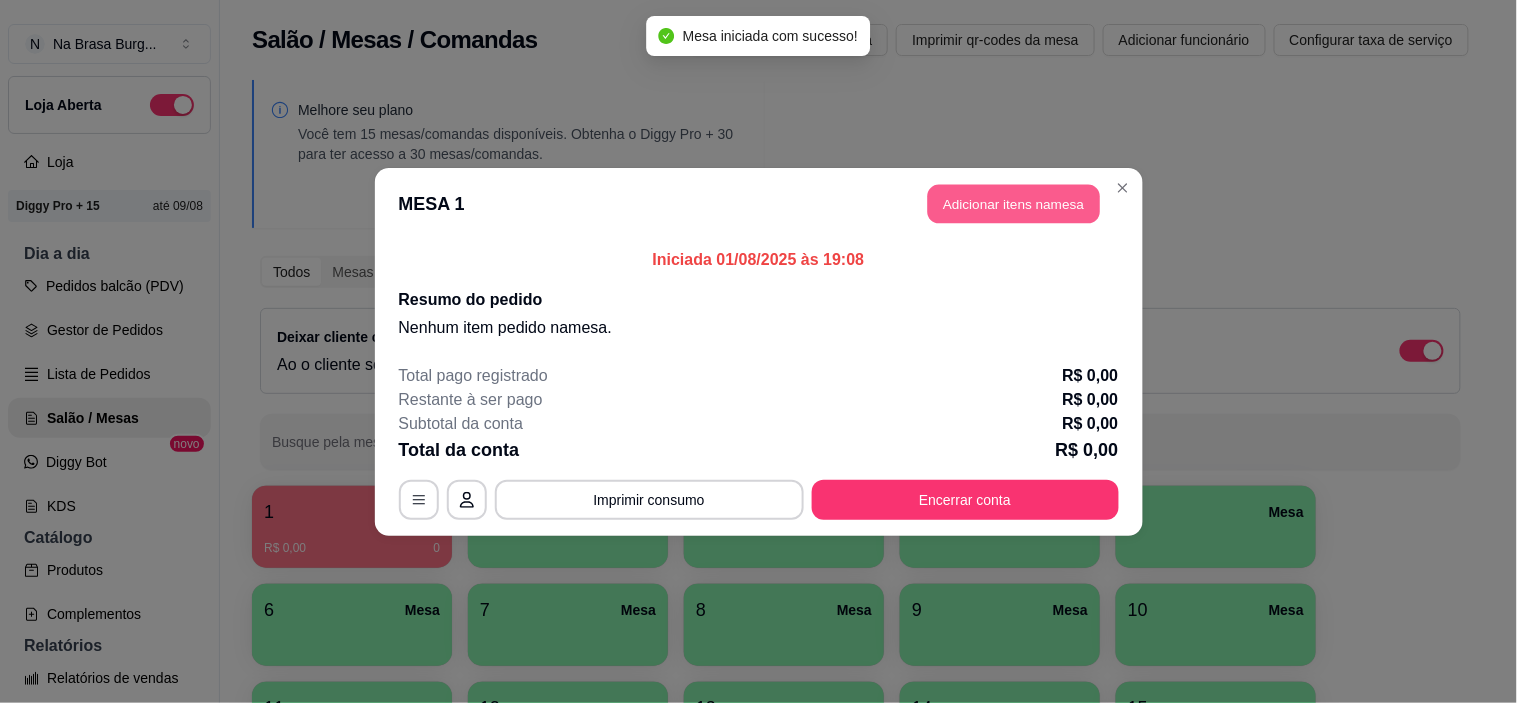 click on "Adicionar itens na  mesa" at bounding box center [1014, 203] 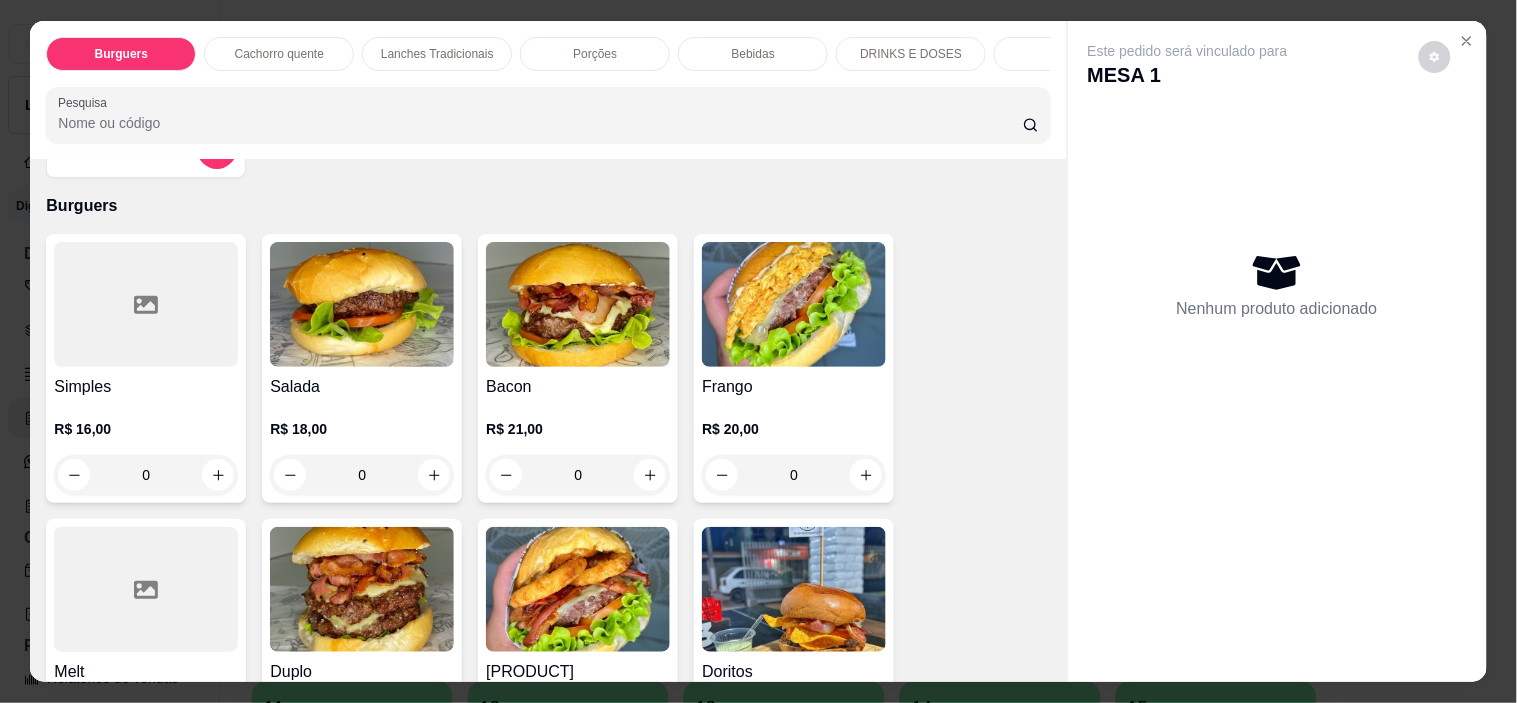 scroll, scrollTop: 333, scrollLeft: 0, axis: vertical 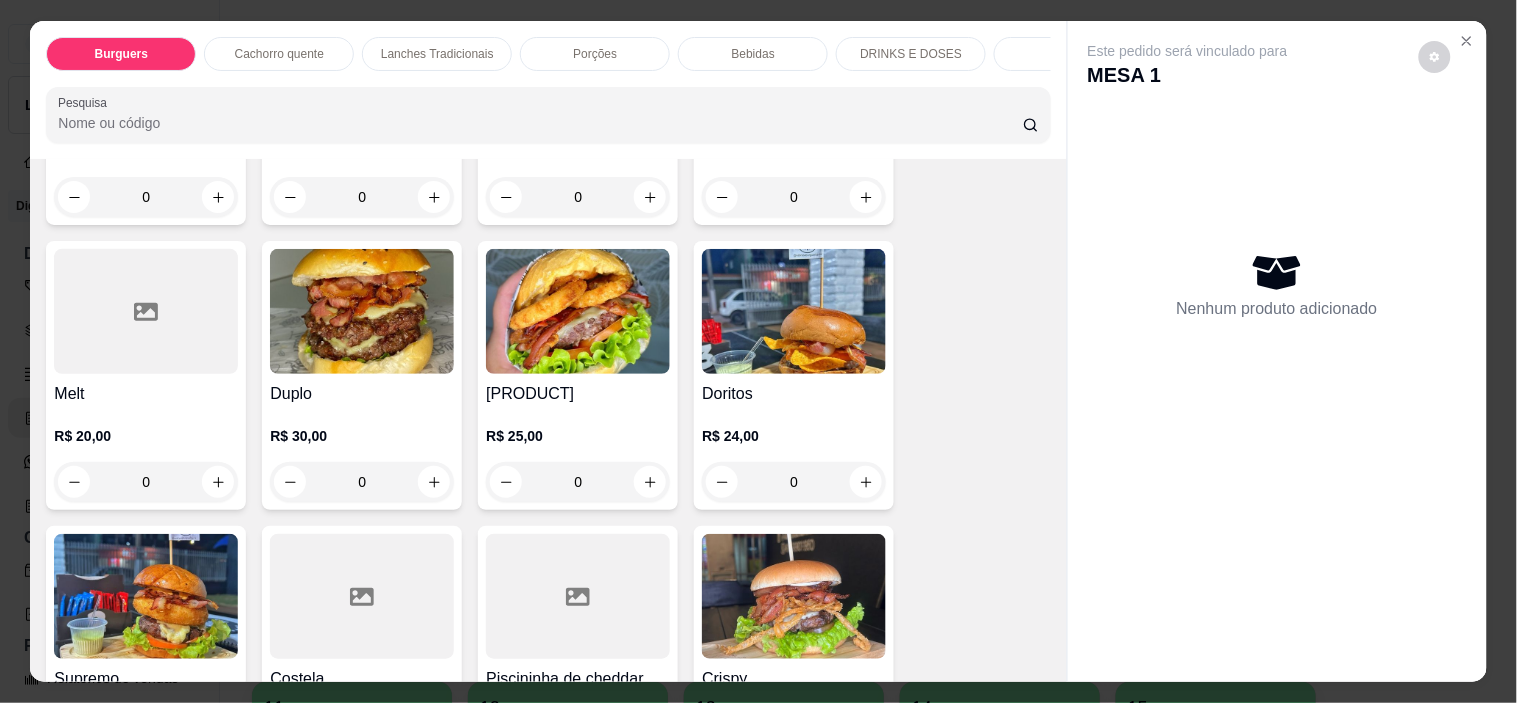 click at bounding box center (362, 311) 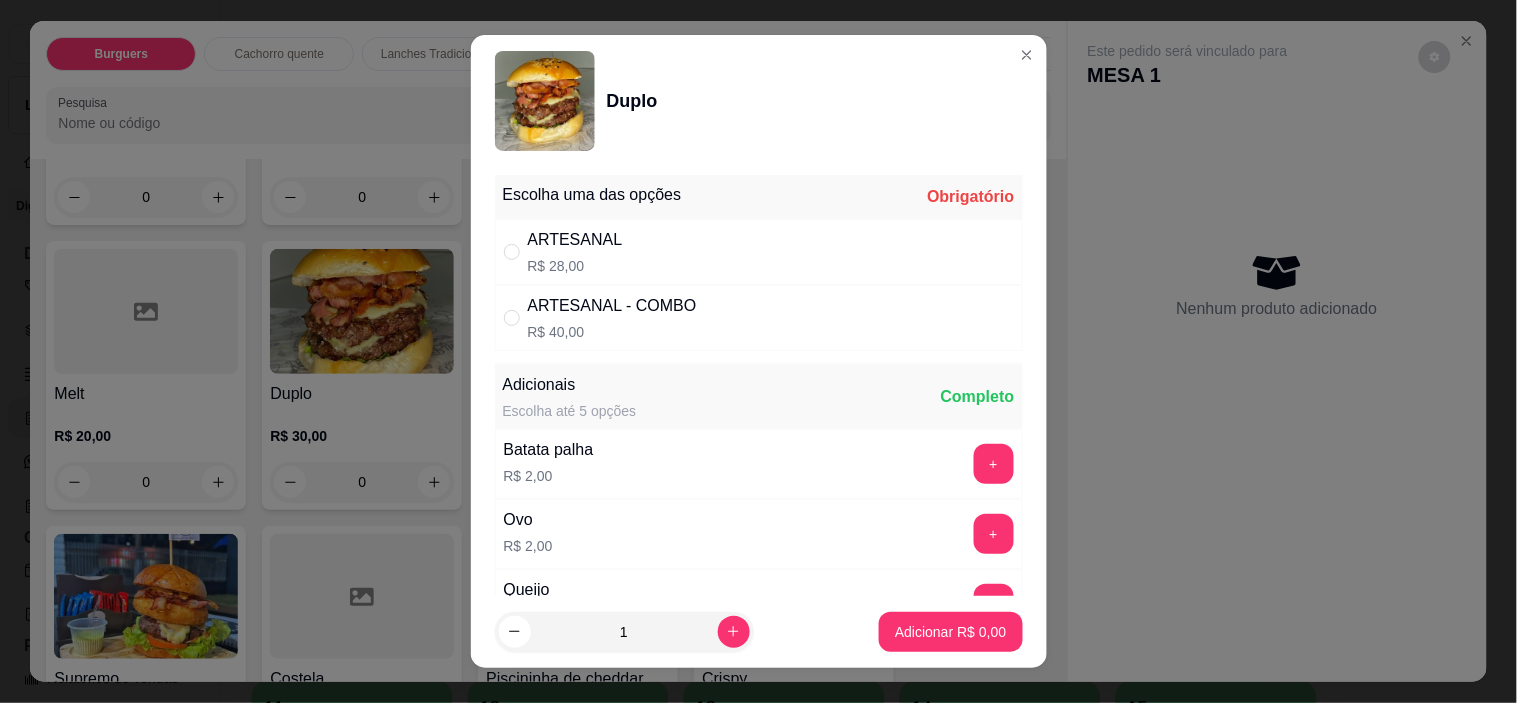 click on "R$ 28,00" at bounding box center [575, 266] 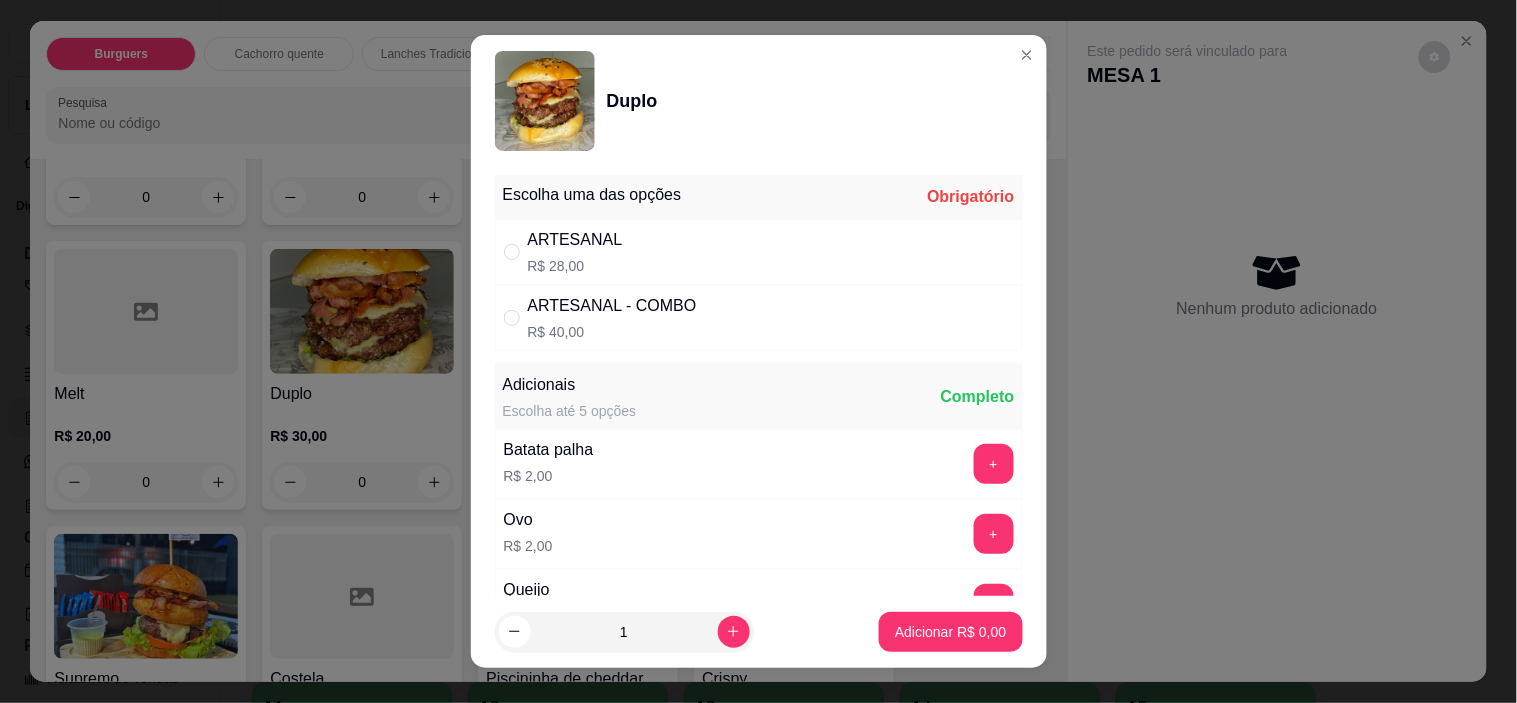 radio on "true" 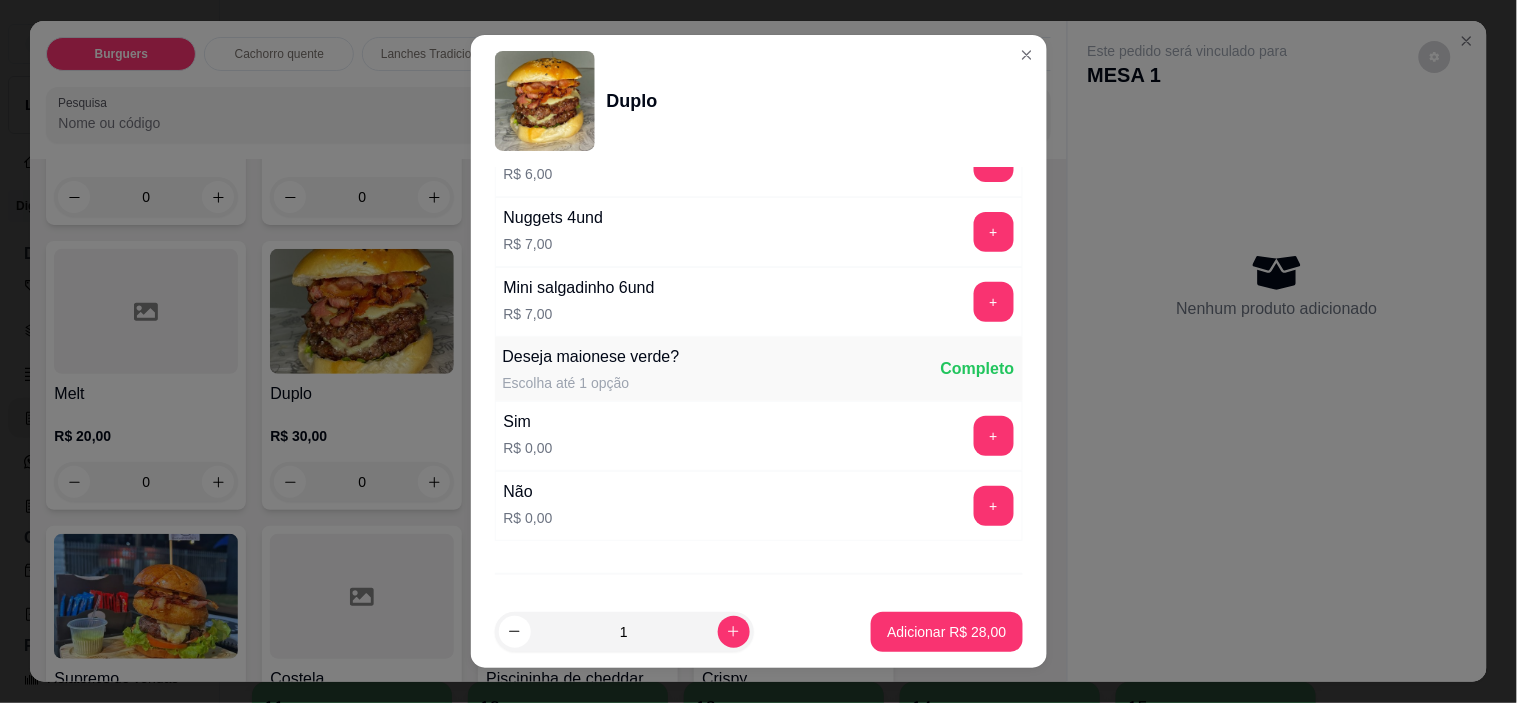 scroll, scrollTop: 1000, scrollLeft: 0, axis: vertical 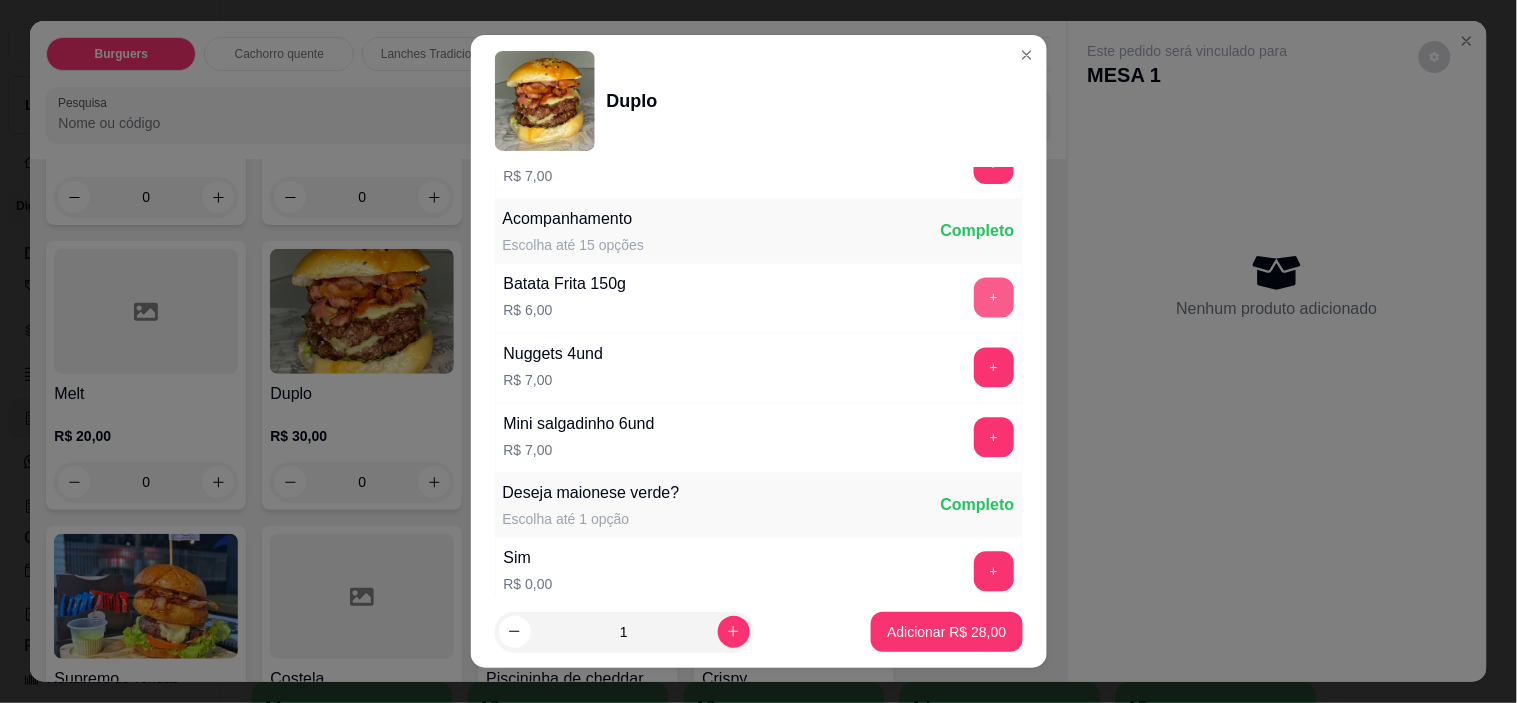 click on "+" at bounding box center (994, 298) 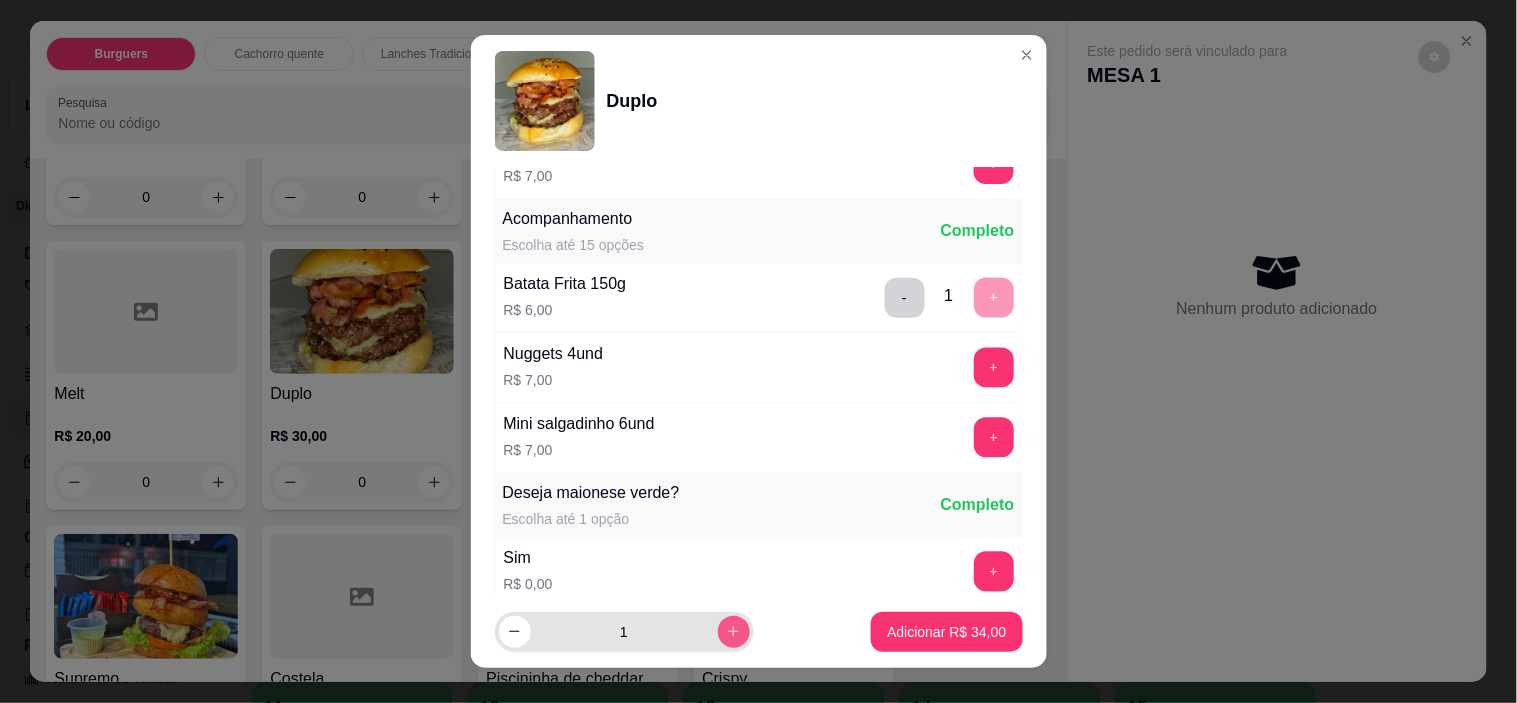 click at bounding box center [734, 632] 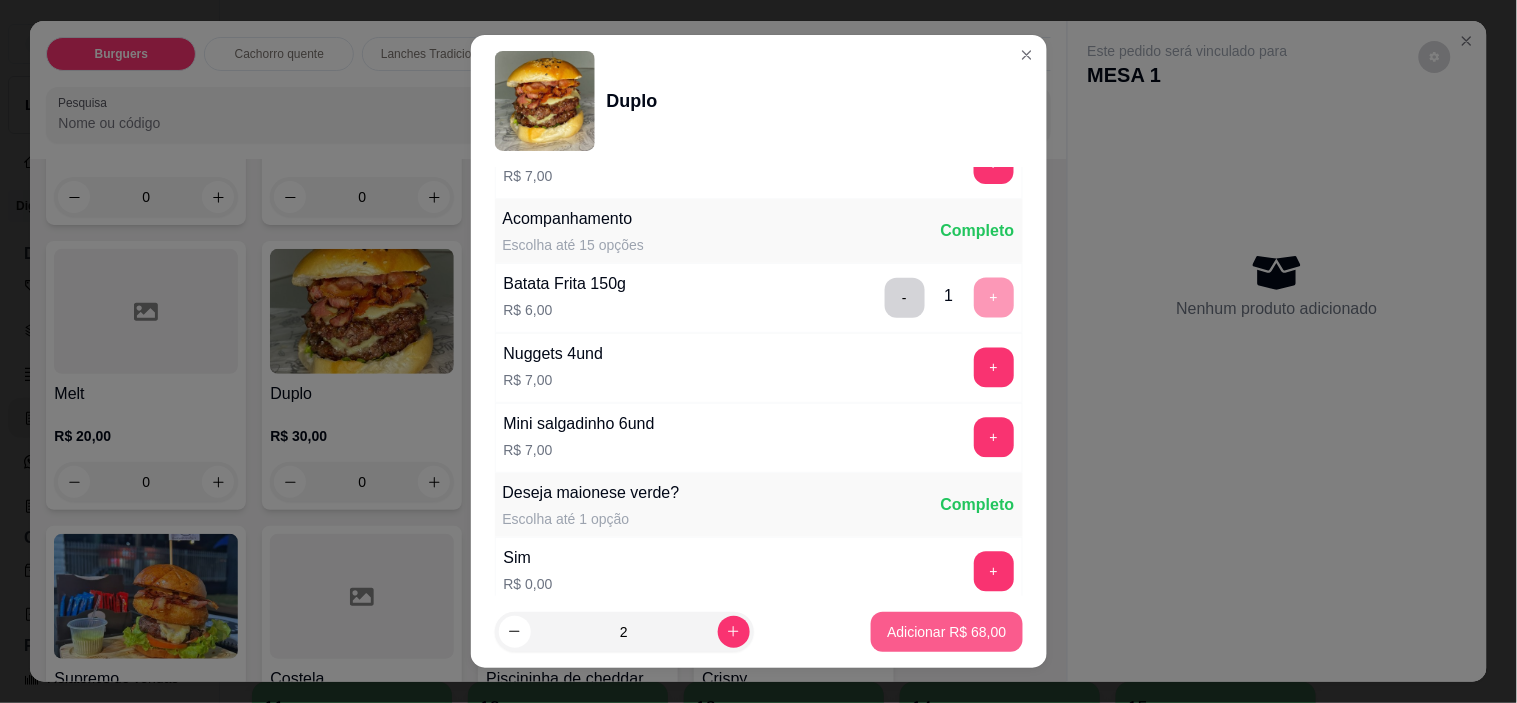 click on "Adicionar   R$ 68,00" at bounding box center [946, 632] 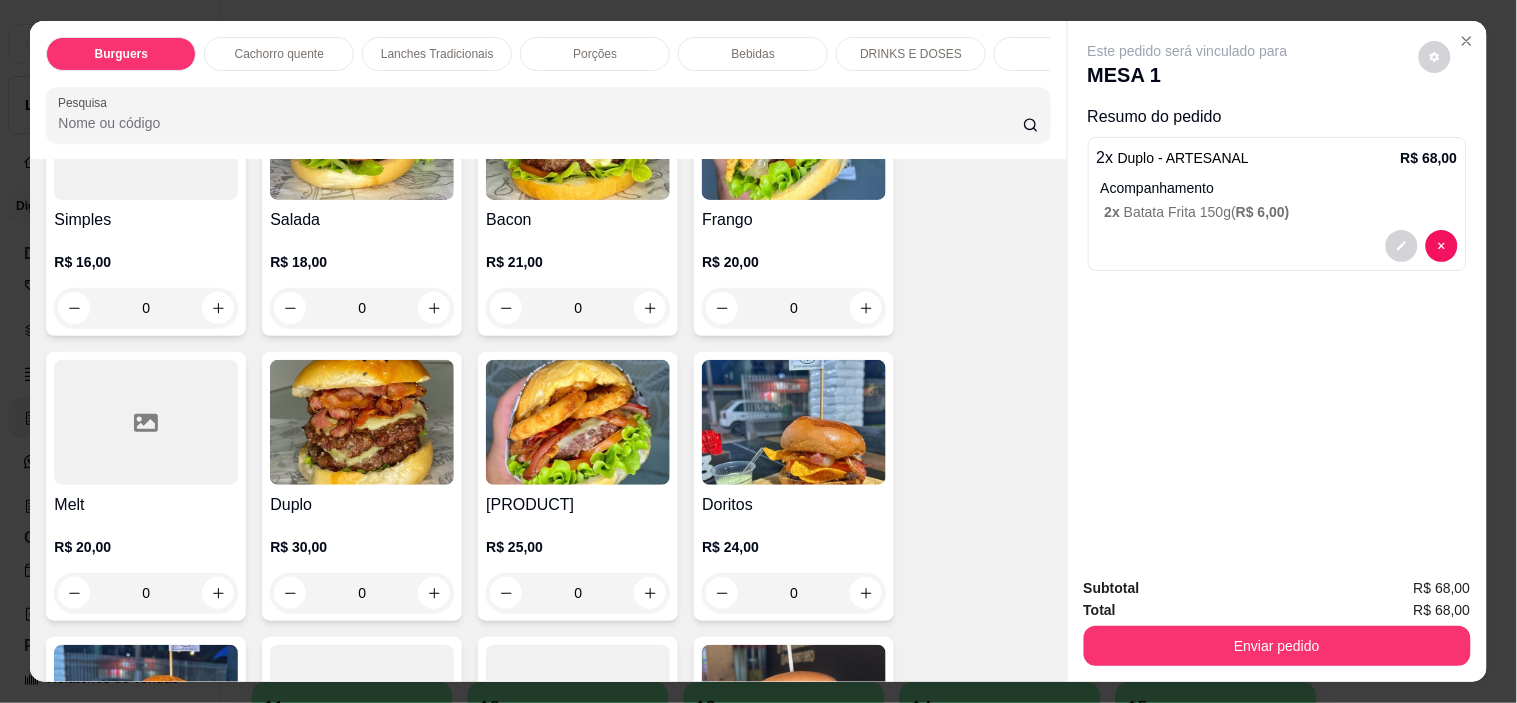 scroll, scrollTop: 0, scrollLeft: 0, axis: both 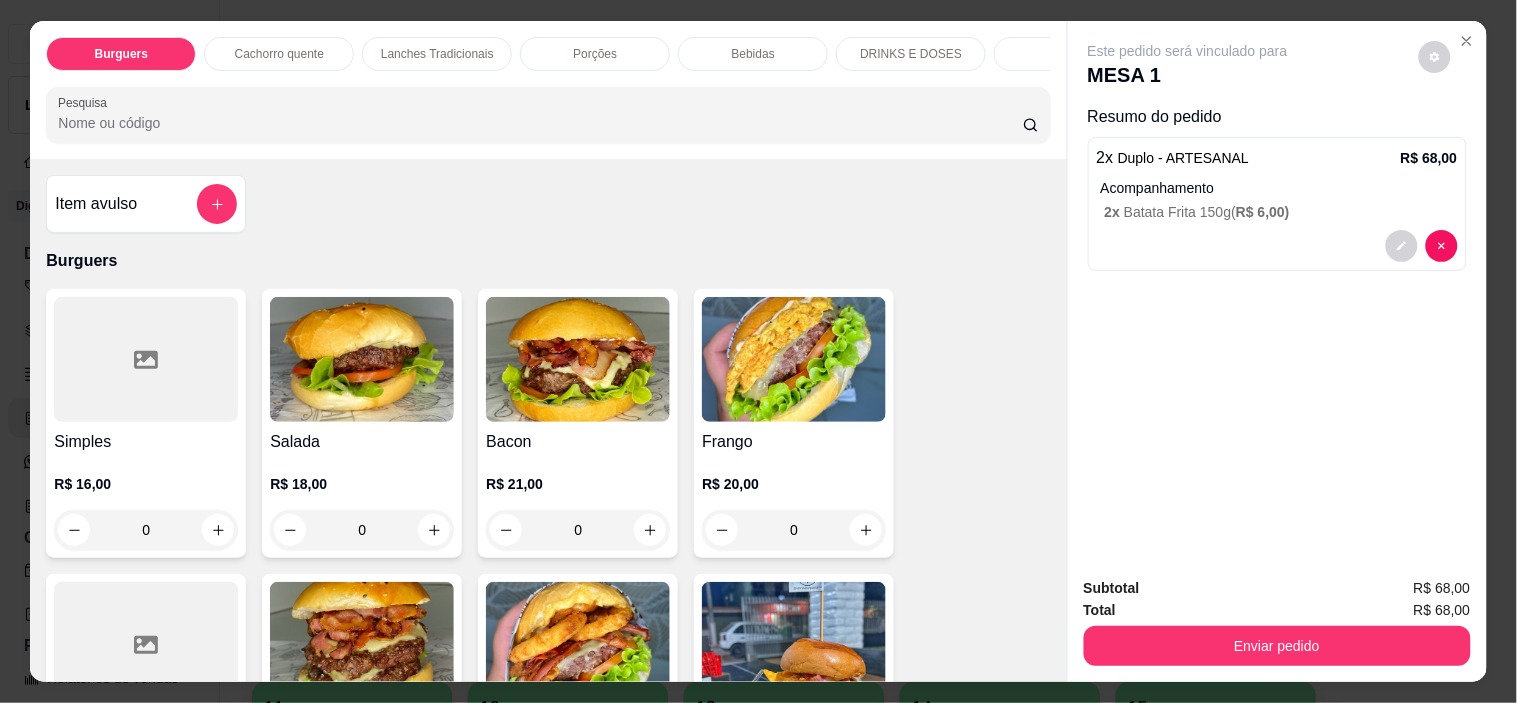 click on "Bebidas" at bounding box center [753, 54] 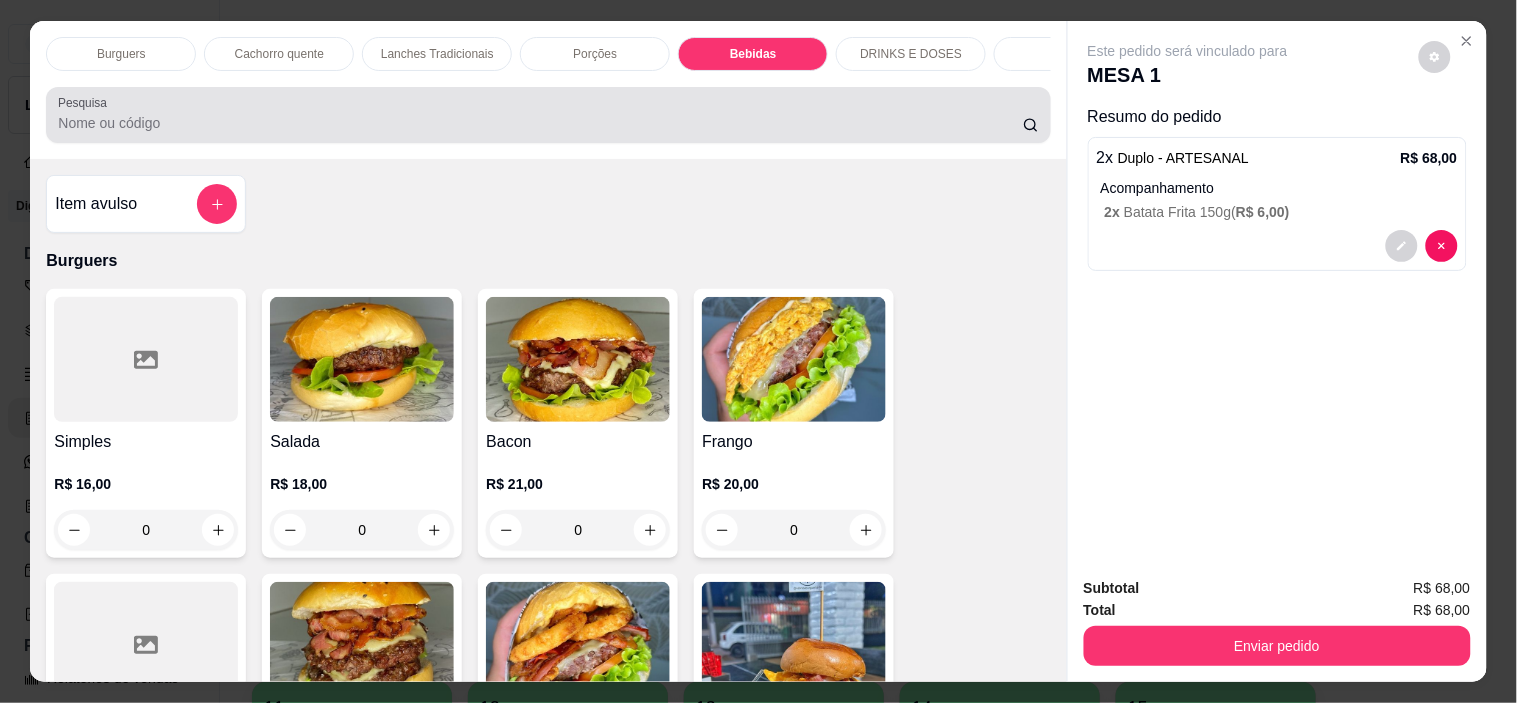 scroll, scrollTop: 3171, scrollLeft: 0, axis: vertical 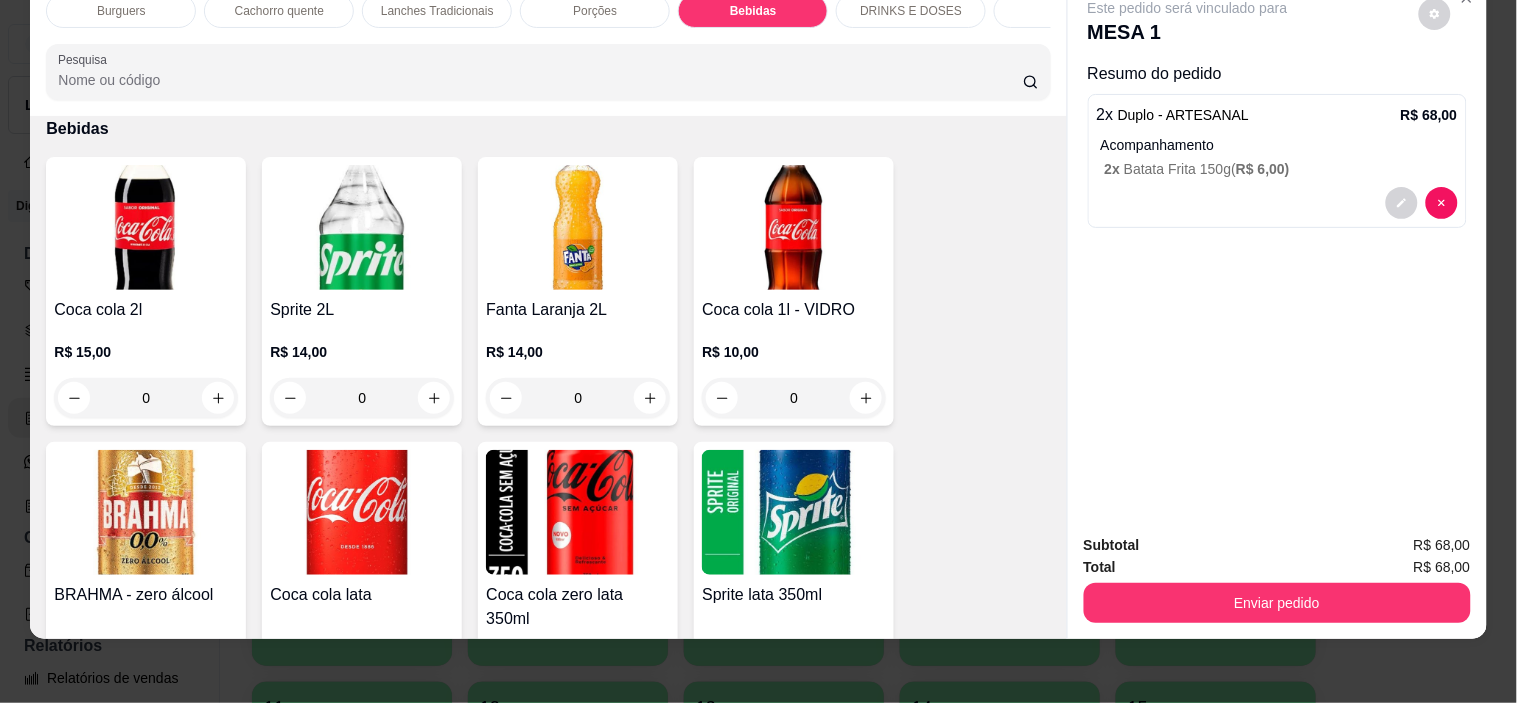 click at bounding box center [794, 227] 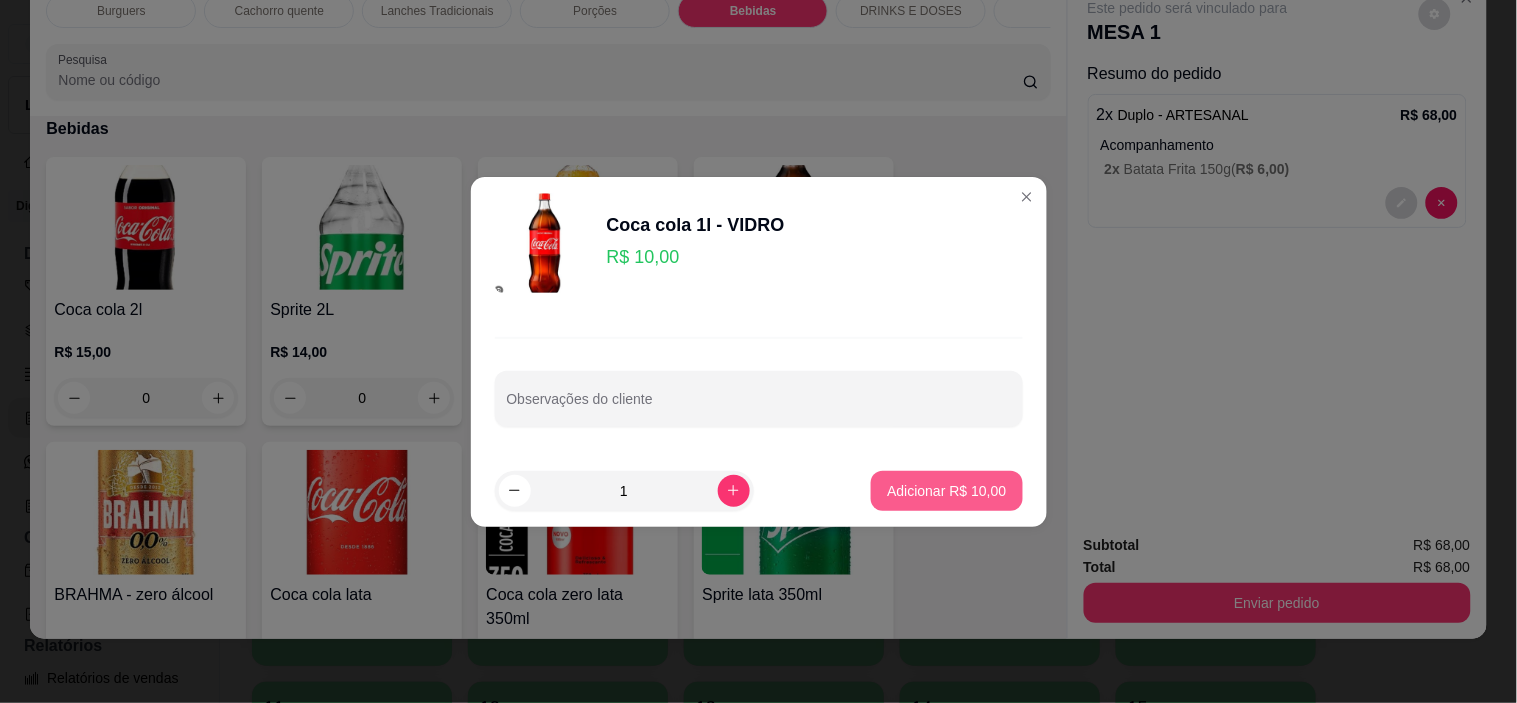 click on "Adicionar   R$ 10,00" at bounding box center [946, 491] 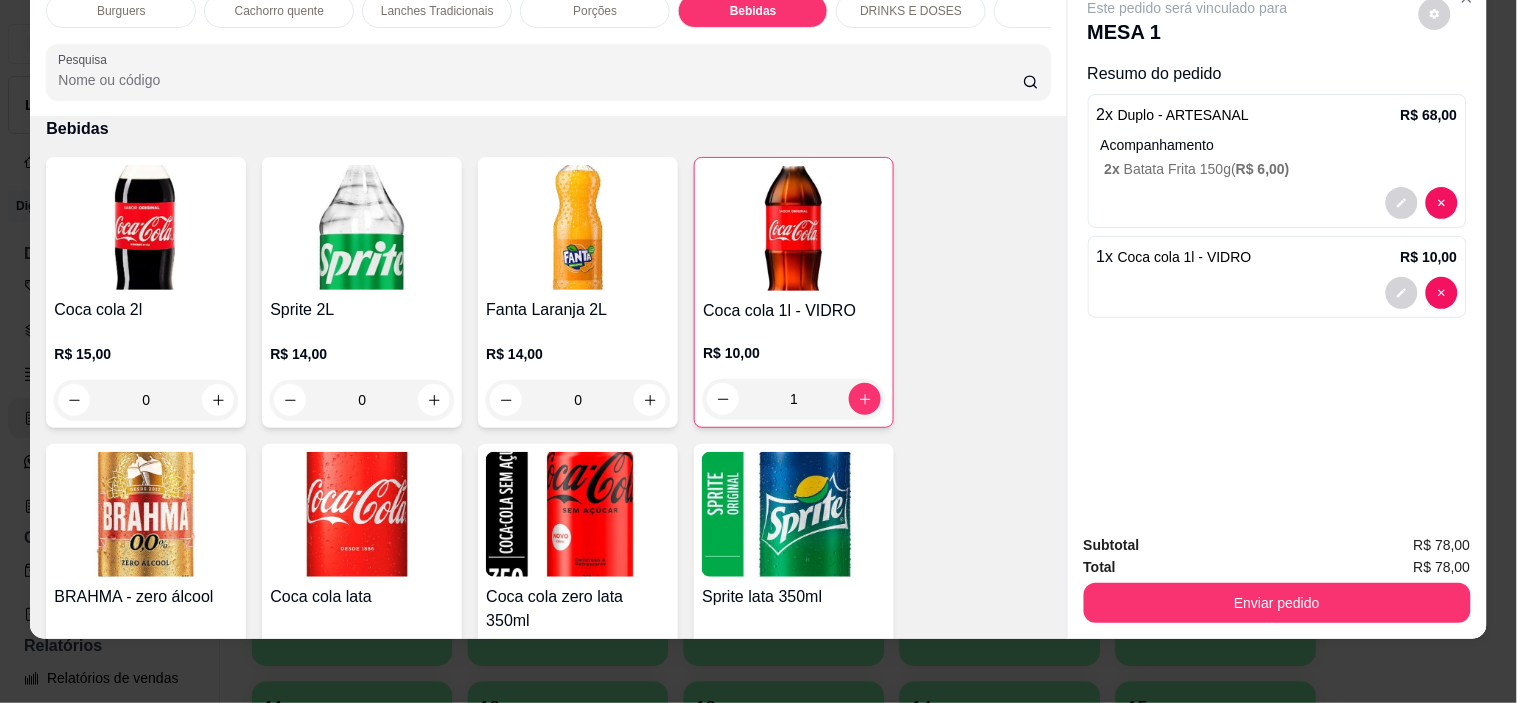 click on "Total R$ 78,00" at bounding box center (1277, 567) 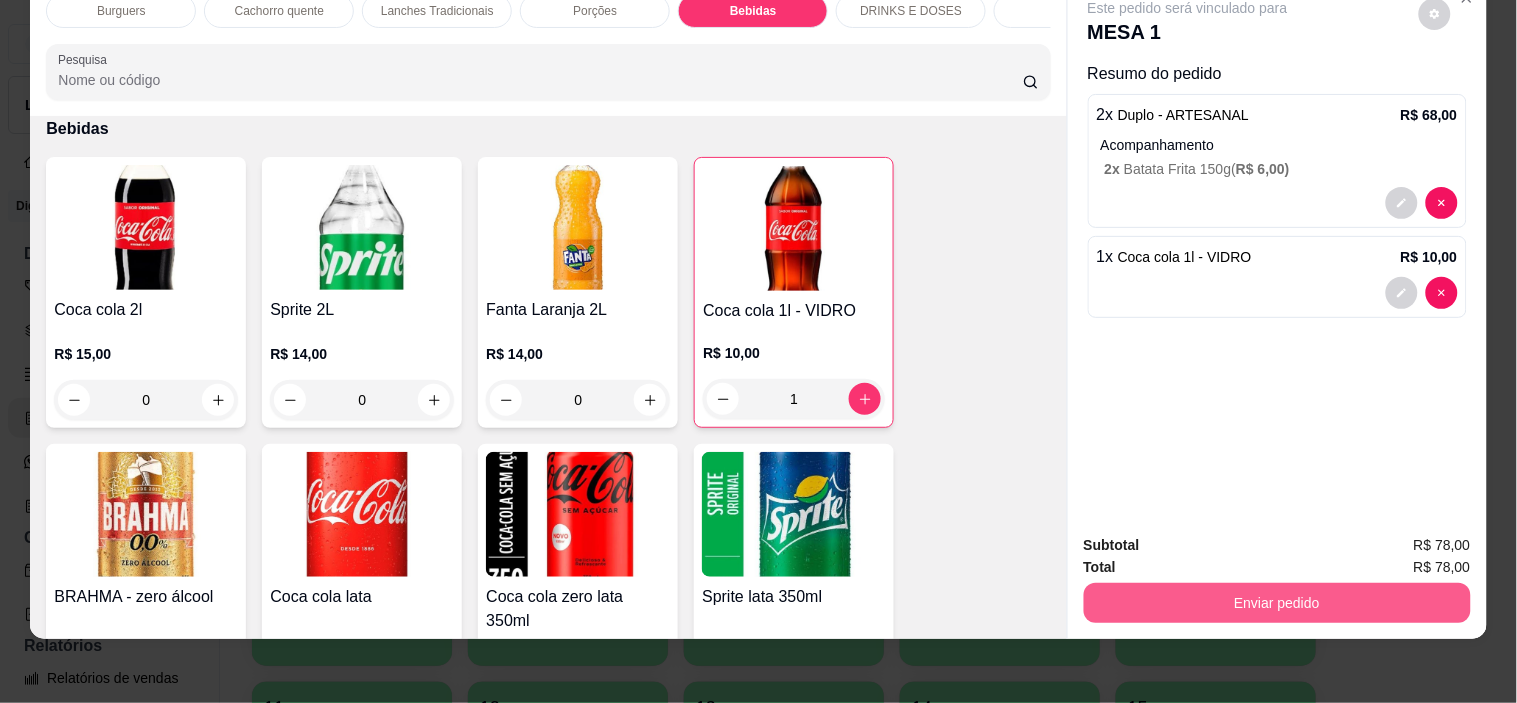 click on "Enviar pedido" at bounding box center [1277, 603] 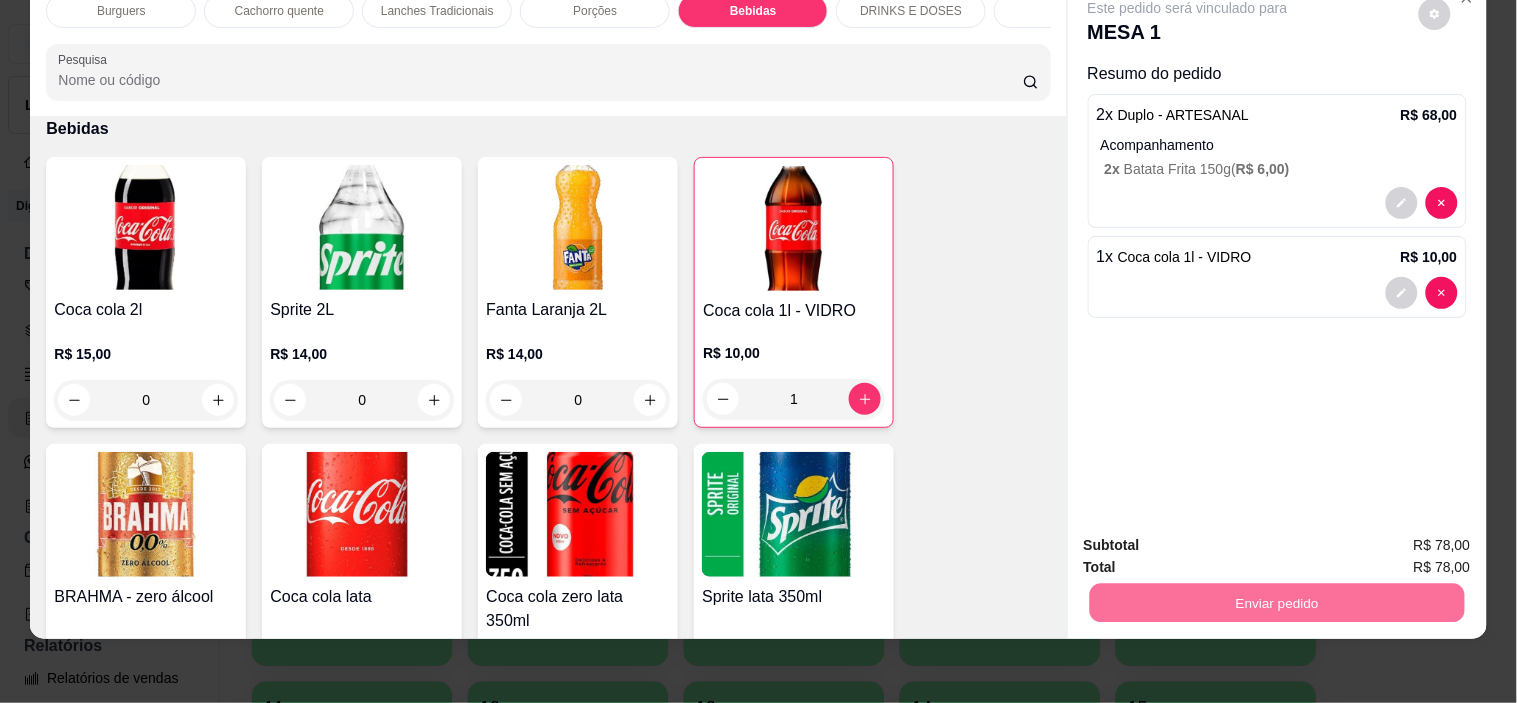 click on "Não registrar e enviar pedido" at bounding box center (1211, 537) 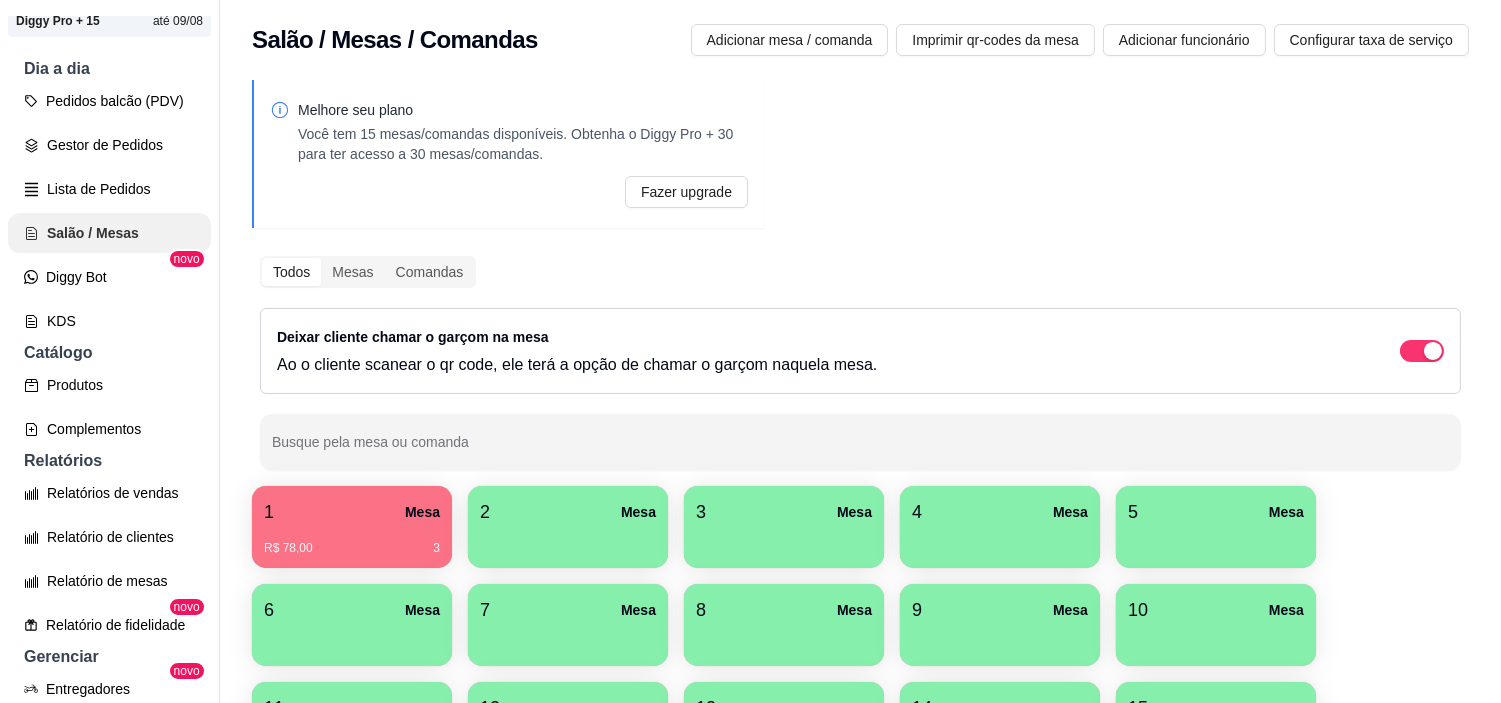 scroll, scrollTop: 222, scrollLeft: 0, axis: vertical 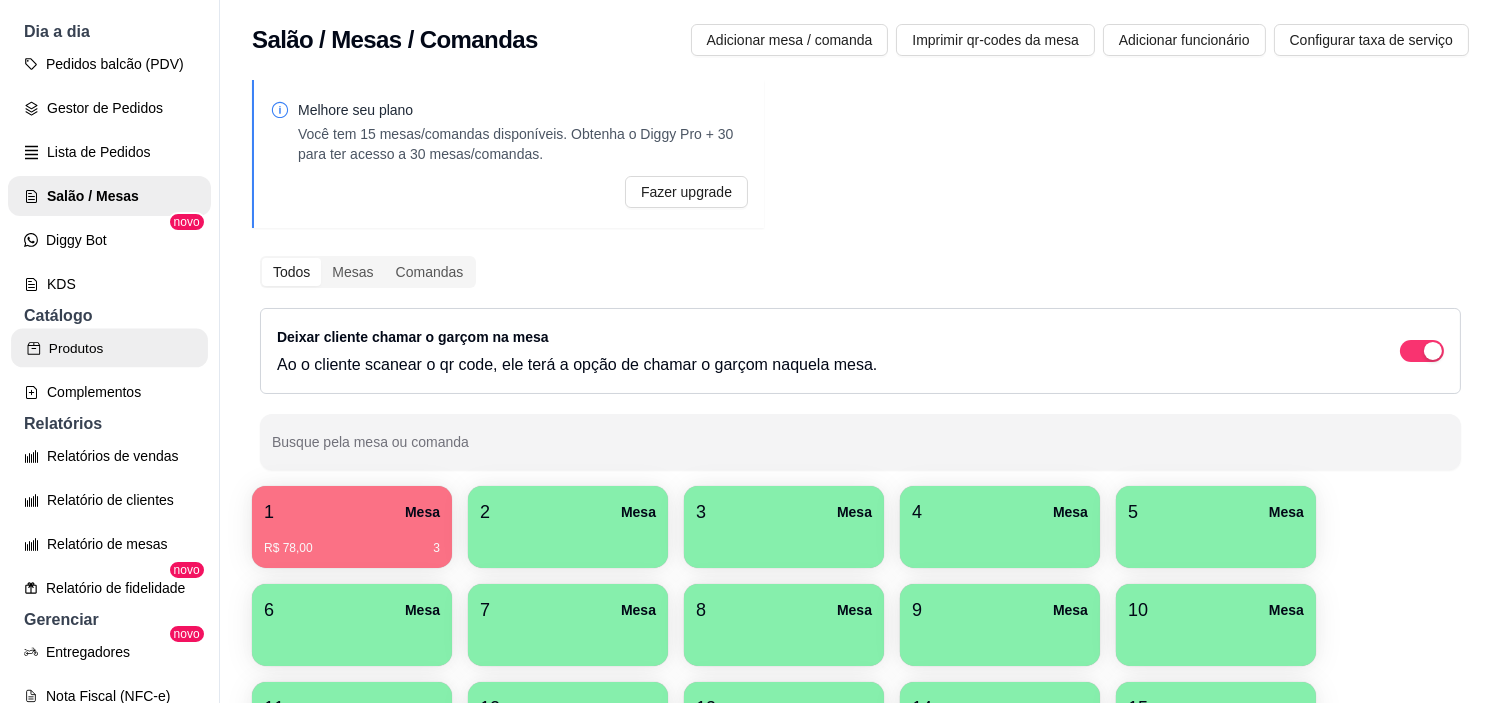 click on "Produtos" at bounding box center (109, 348) 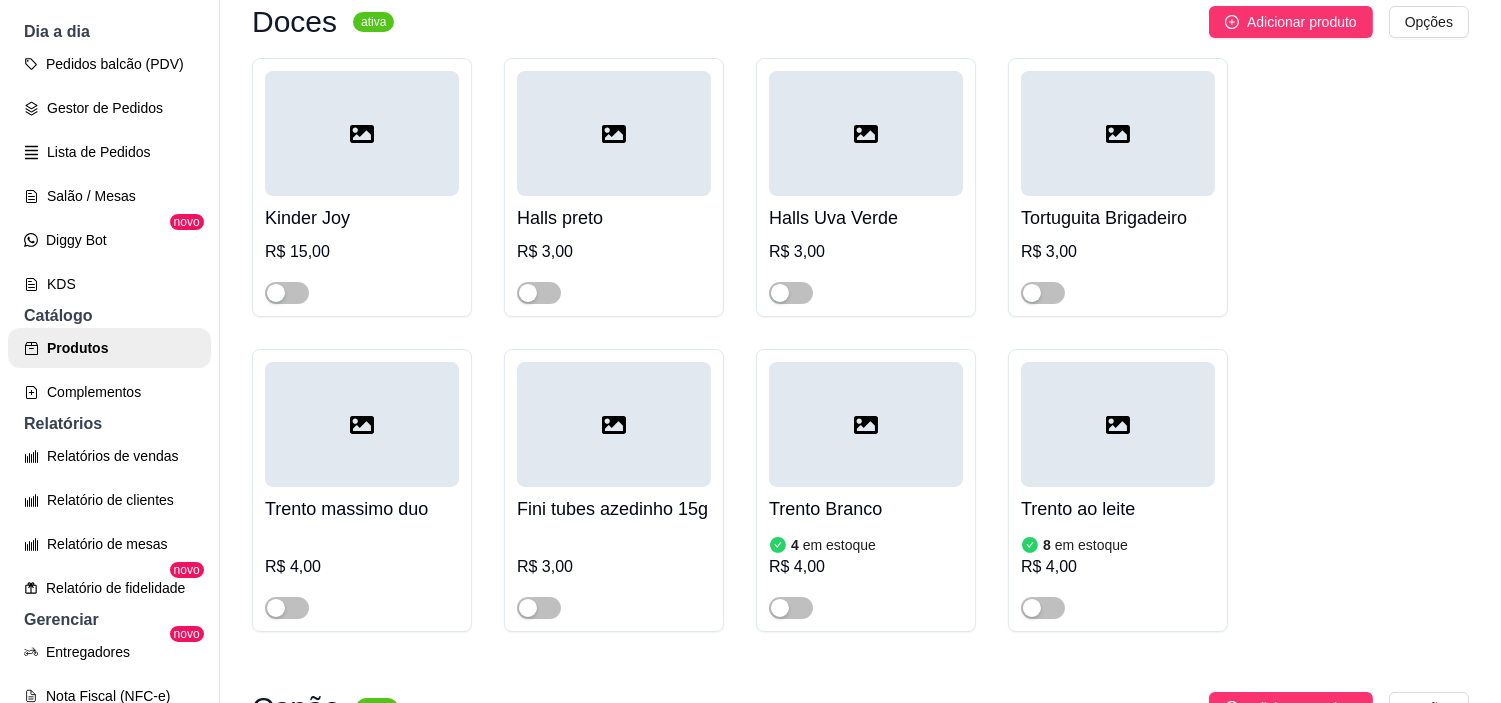 scroll, scrollTop: 9444, scrollLeft: 0, axis: vertical 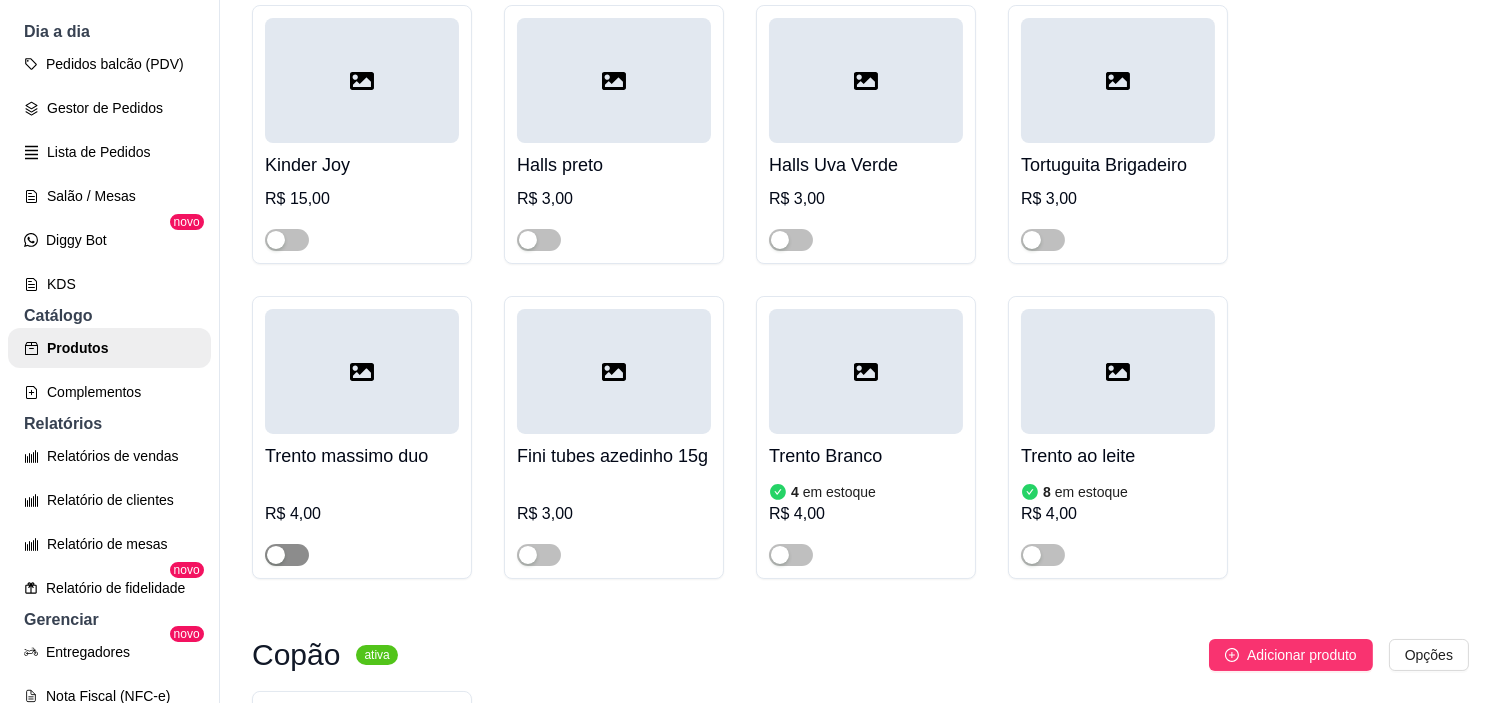 click at bounding box center [287, 555] 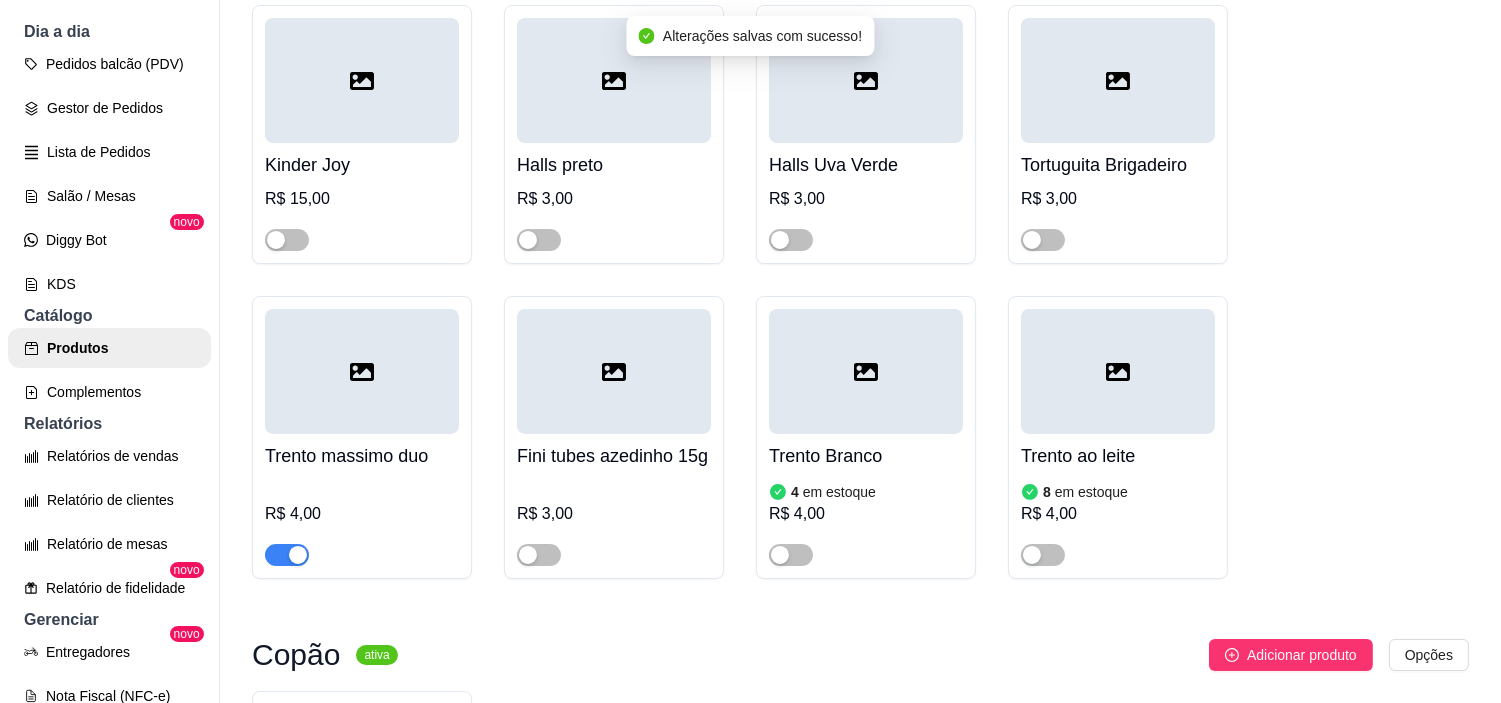 click at bounding box center [298, 555] 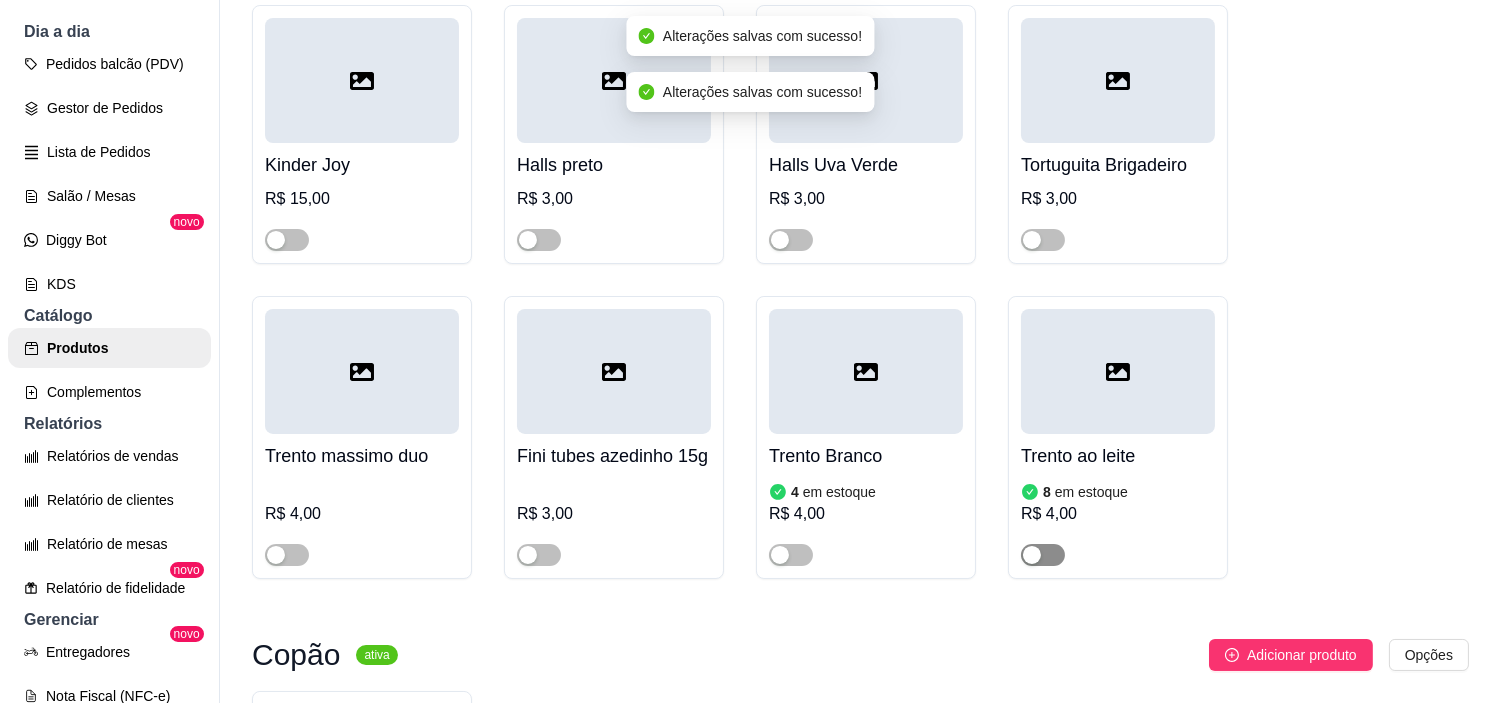 click at bounding box center [1043, 555] 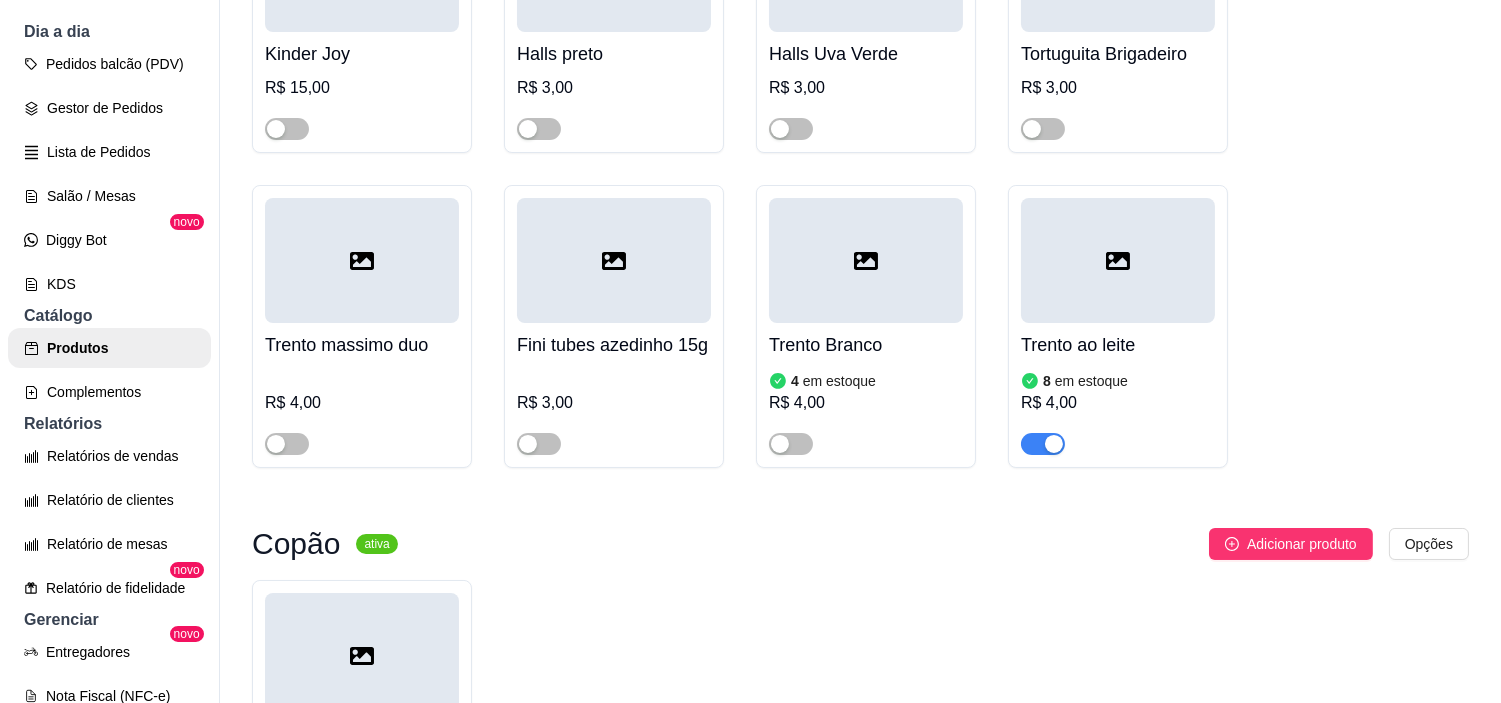 scroll, scrollTop: 9444, scrollLeft: 0, axis: vertical 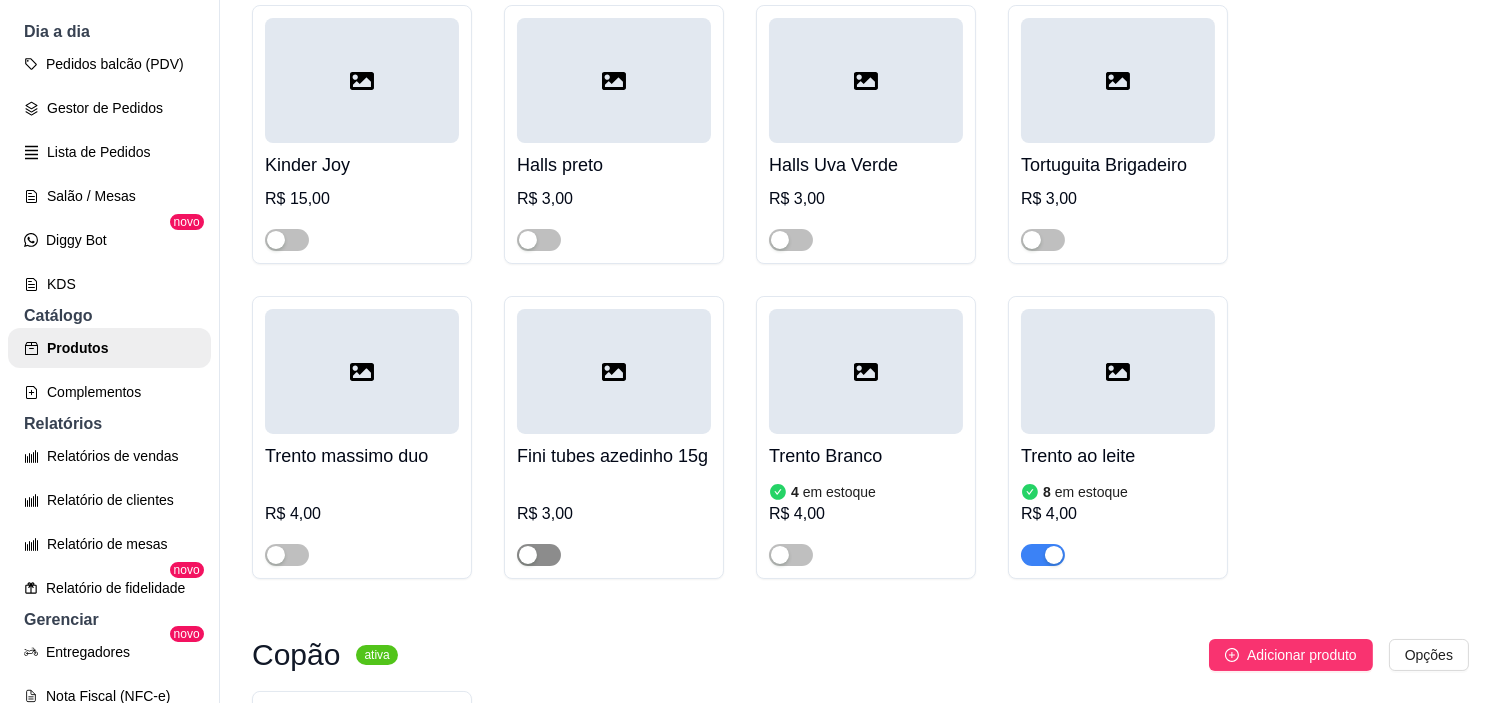 click at bounding box center (539, 555) 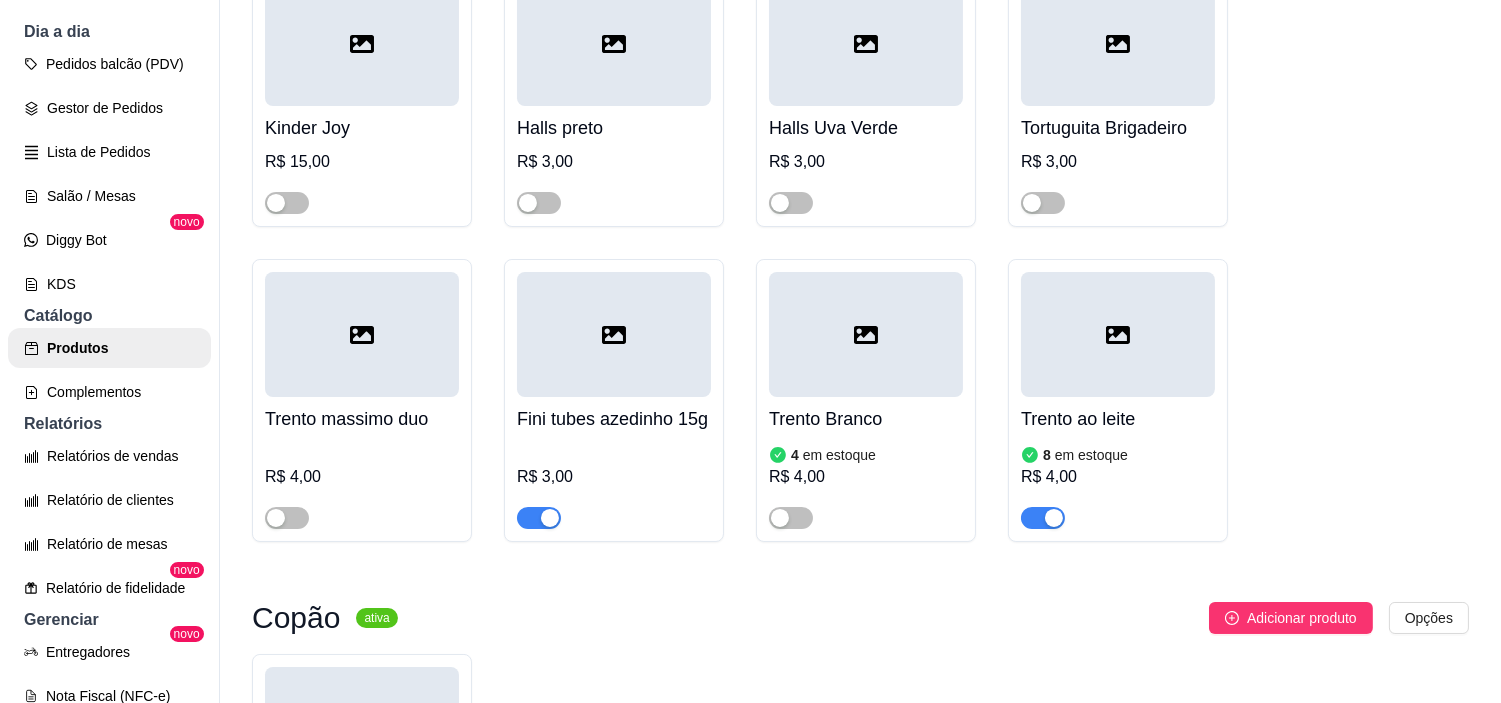 scroll, scrollTop: 9444, scrollLeft: 0, axis: vertical 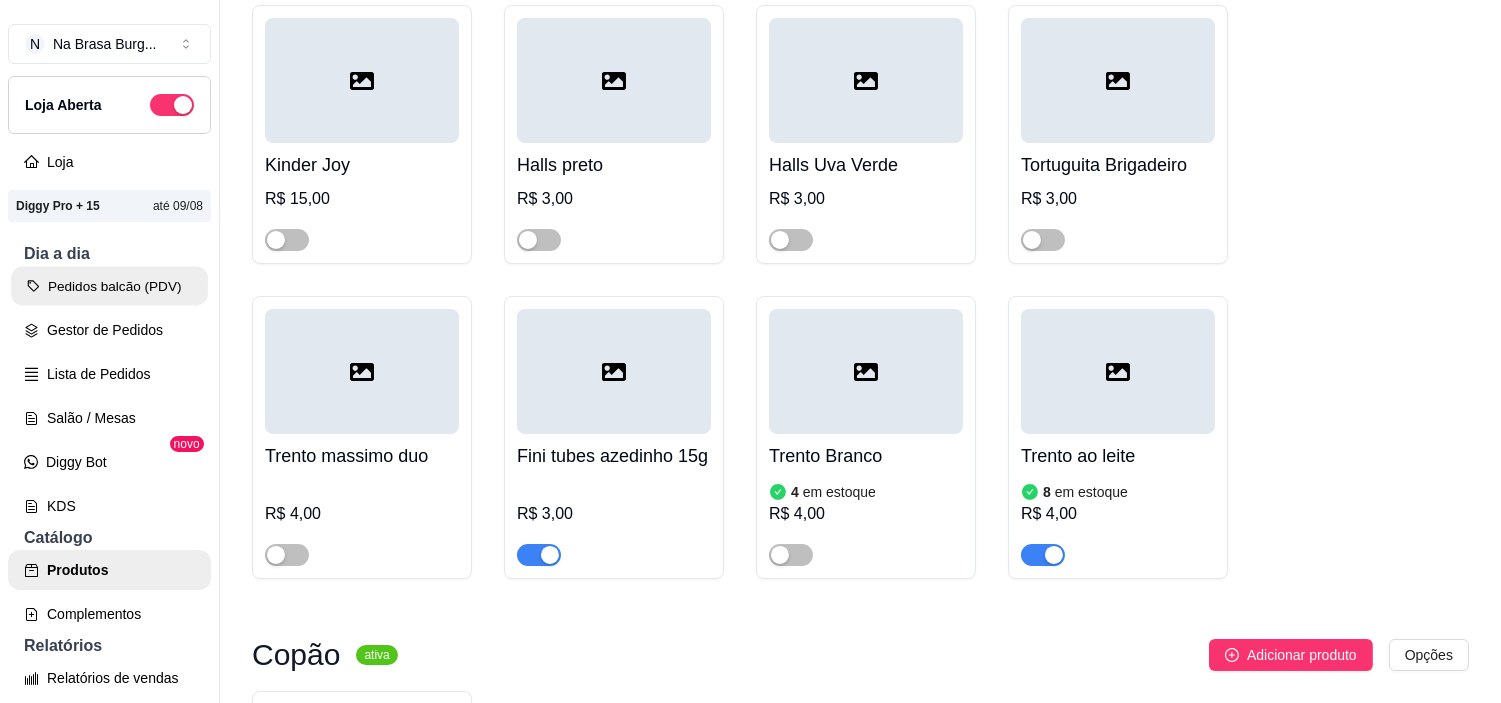 click on "Pedidos balcão (PDV)" at bounding box center [109, 286] 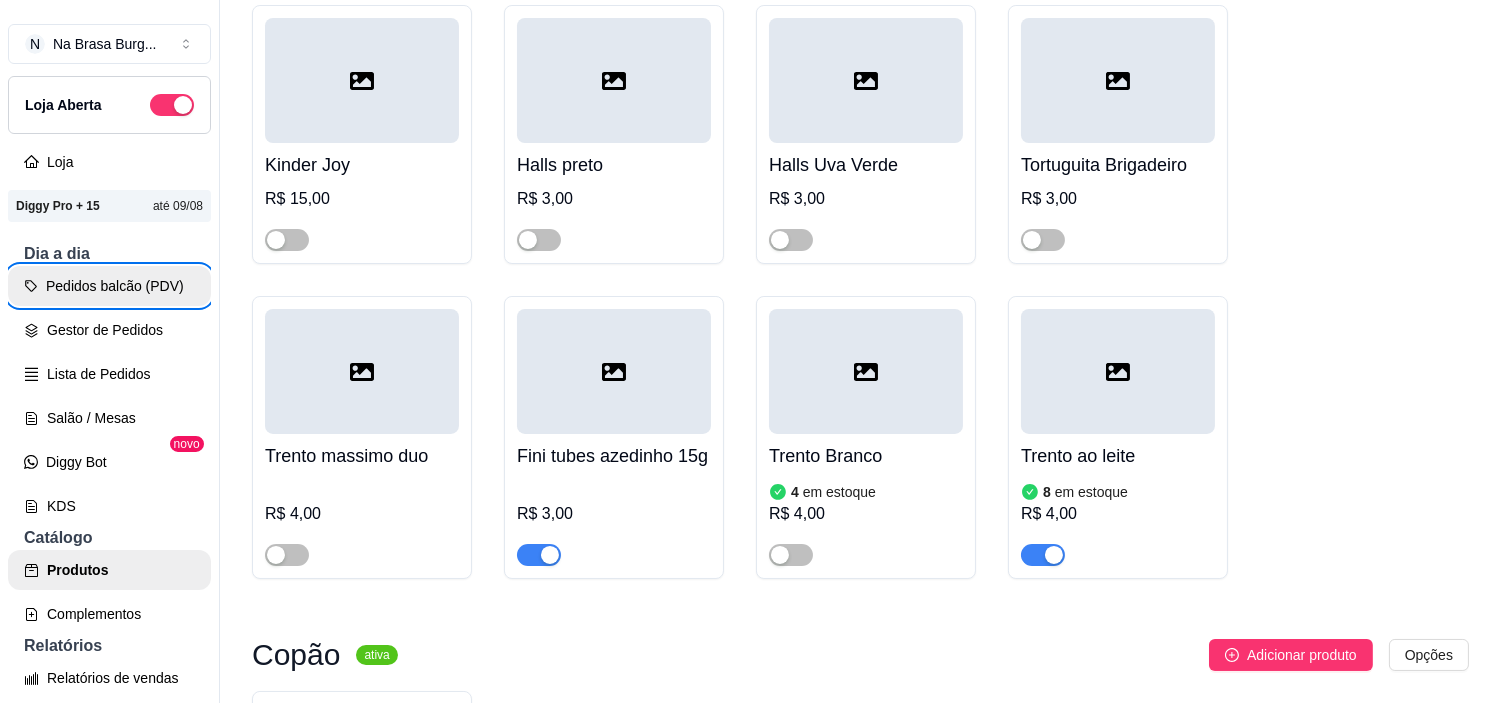 click on "Pedidos balcão (PDV)" at bounding box center [109, 286] 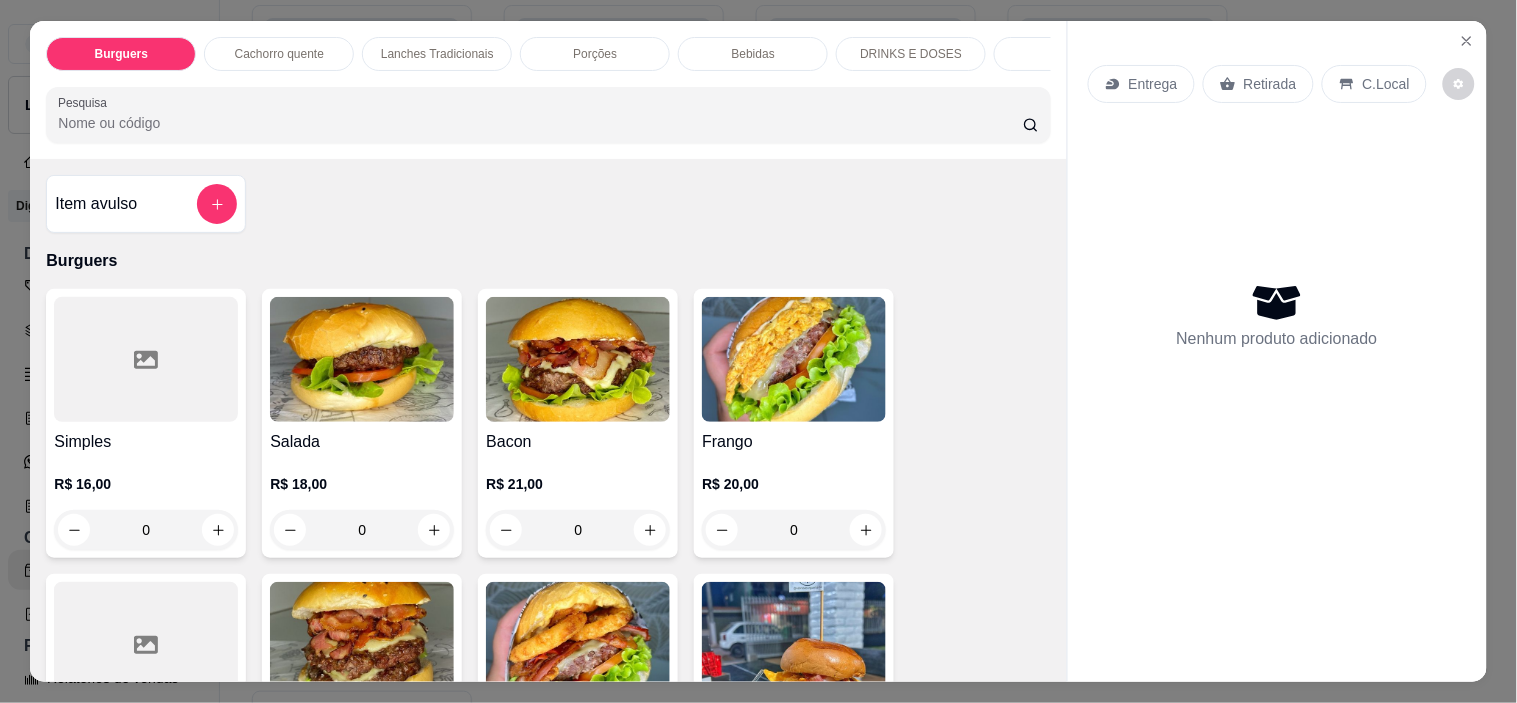 click on "Bebidas" at bounding box center [753, 54] 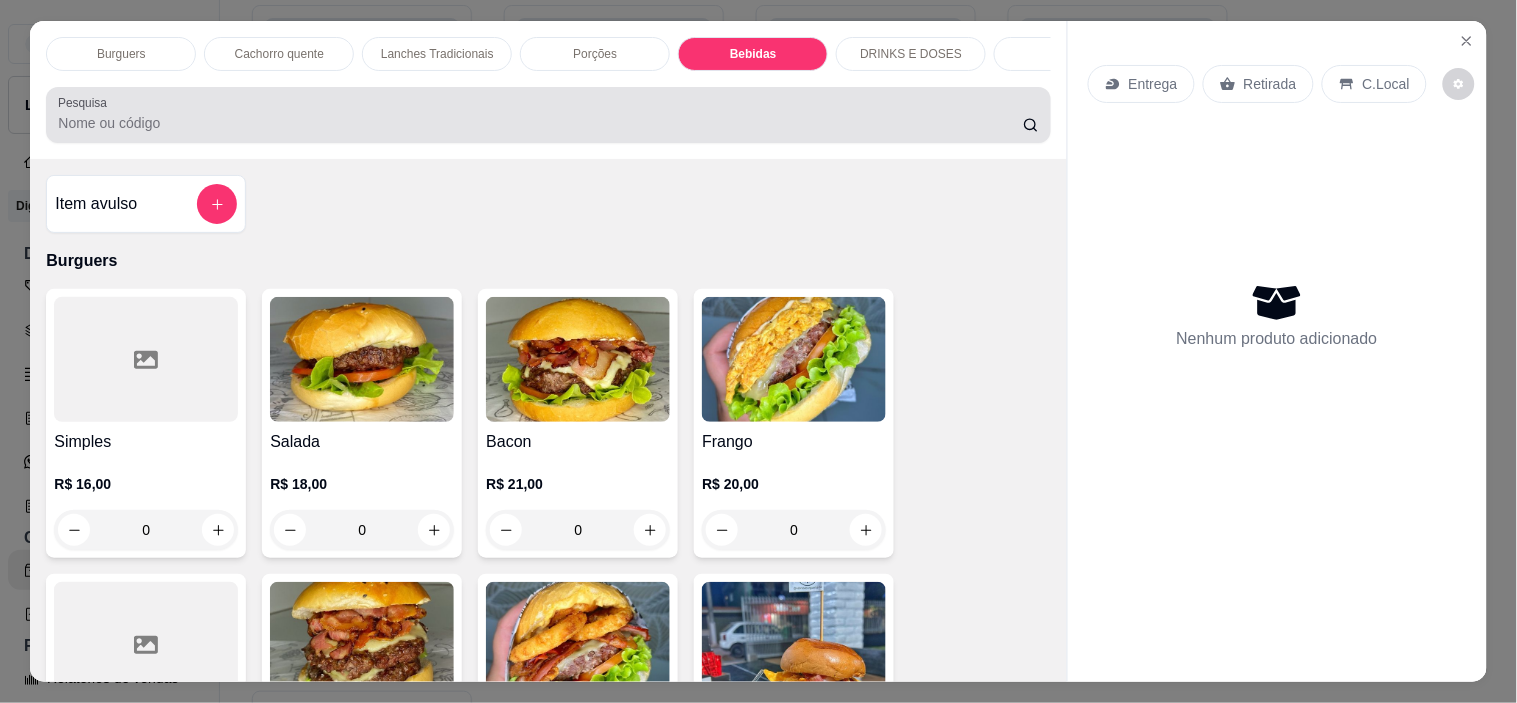 scroll, scrollTop: 3171, scrollLeft: 0, axis: vertical 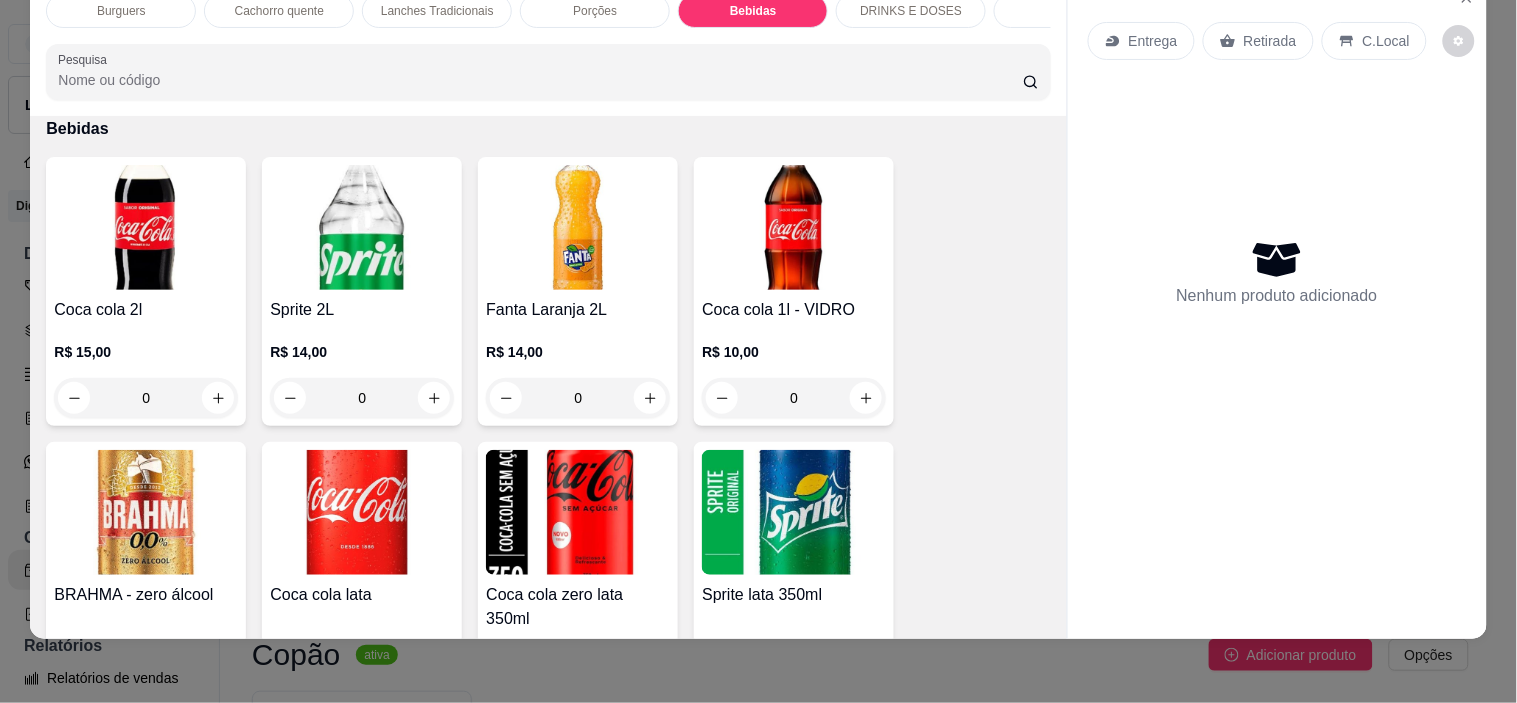 click at bounding box center [146, 227] 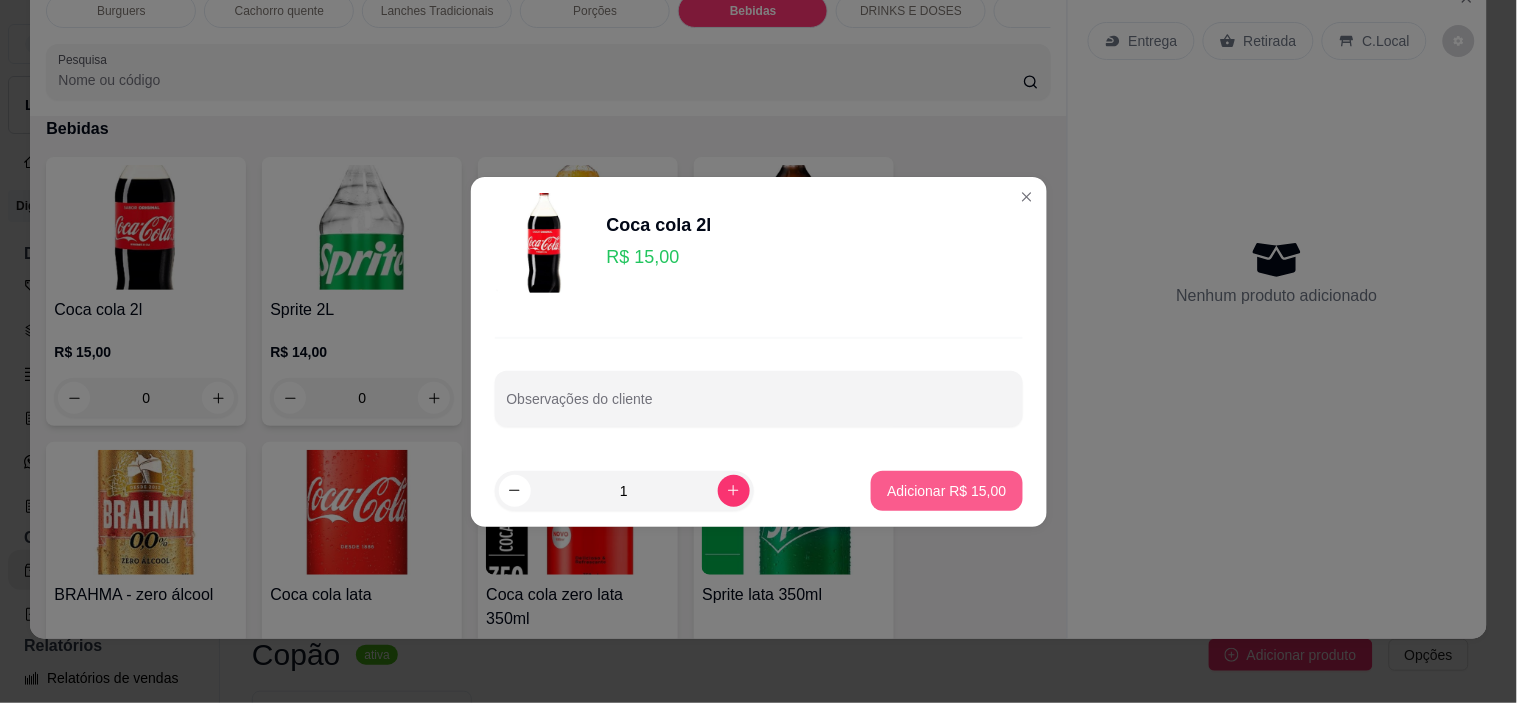 click on "Adicionar   R$ 15,00" at bounding box center (946, 491) 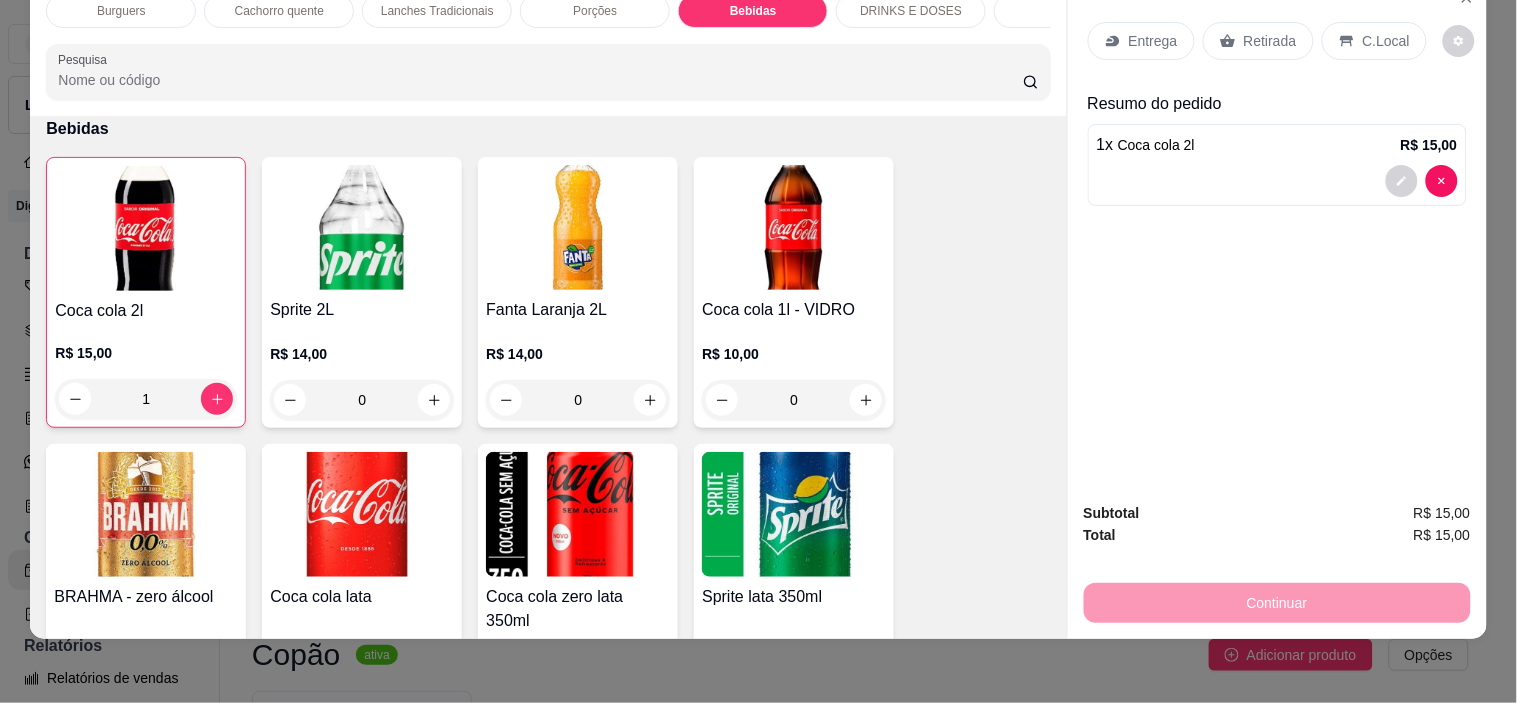 click on "Retirada" at bounding box center [1258, 41] 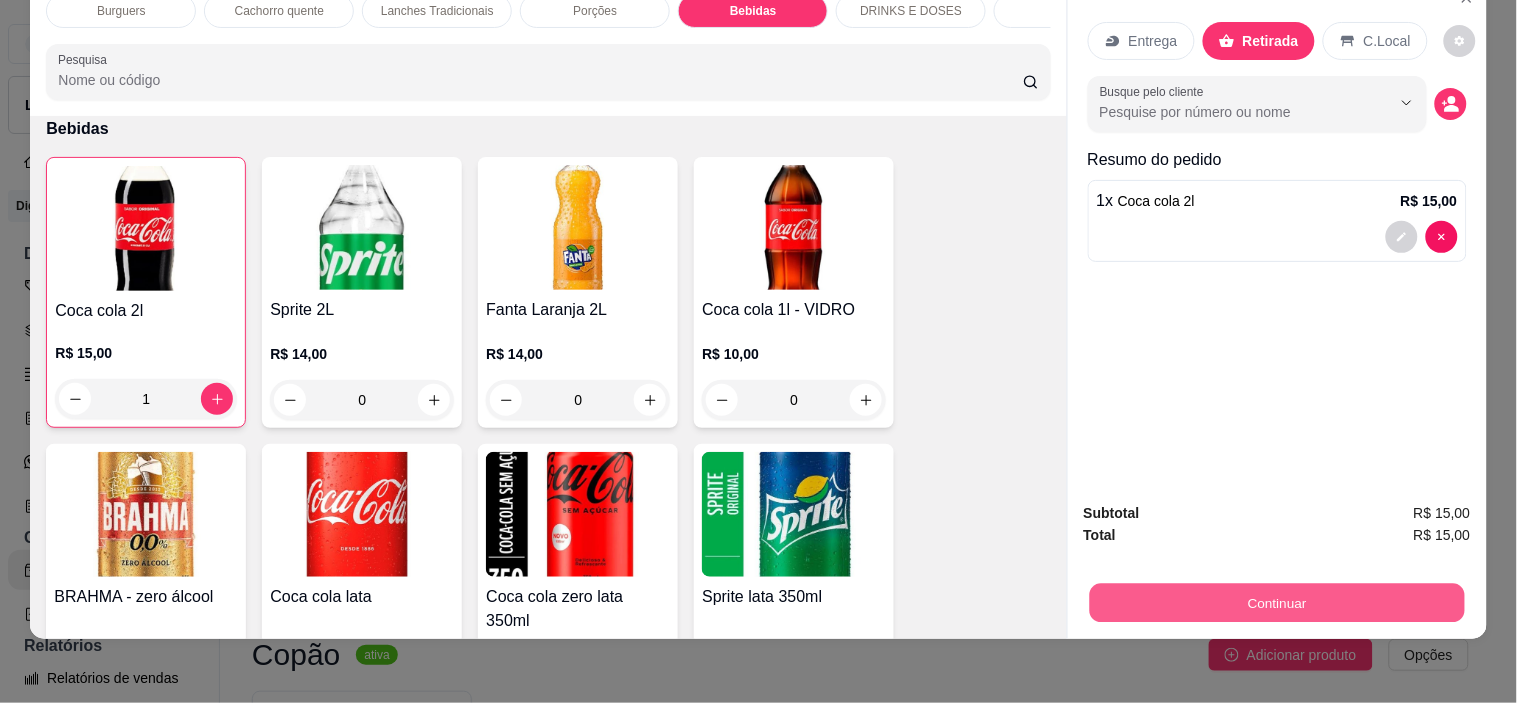 click on "Continuar" at bounding box center (1276, 603) 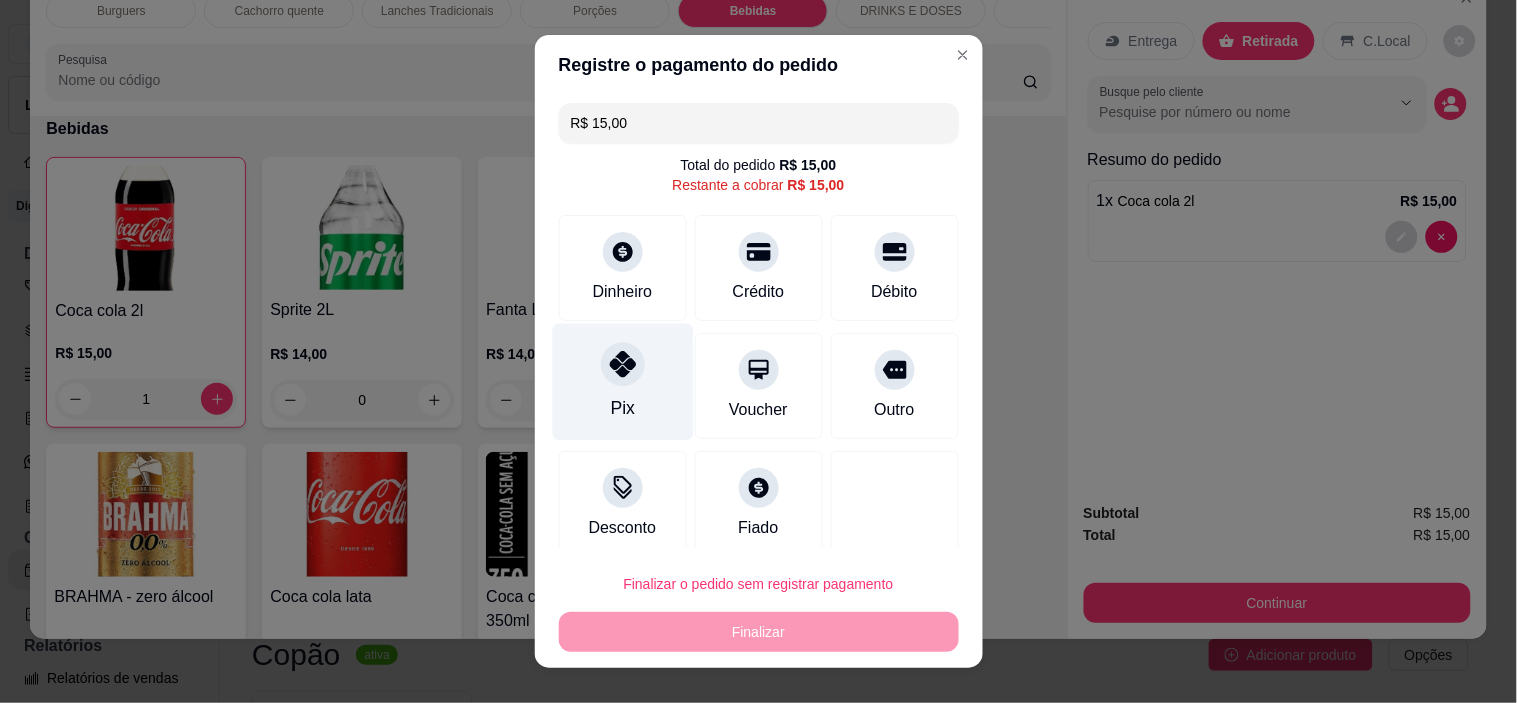 drag, startPoint x: 636, startPoint y: 387, endPoint x: 644, endPoint y: 396, distance: 12.0415945 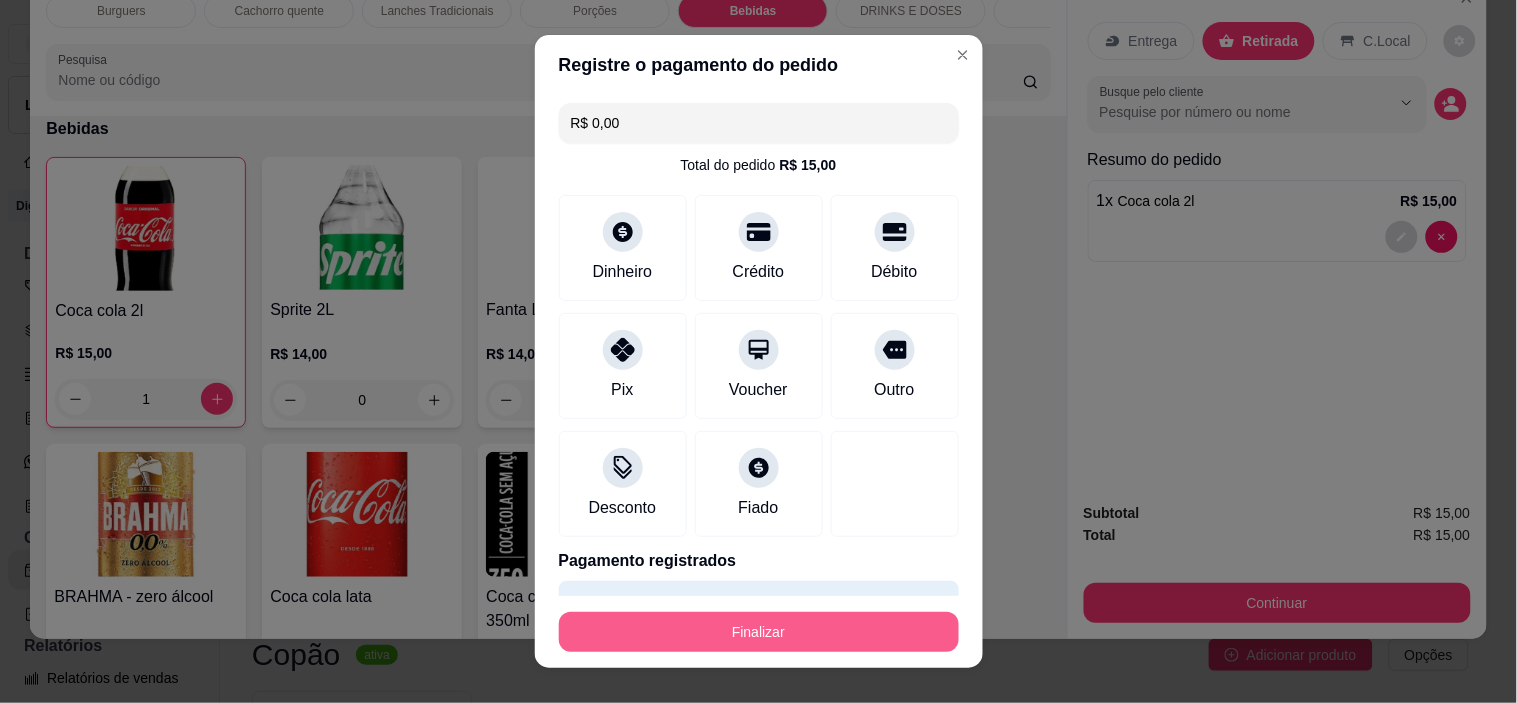 click on "Finalizar" at bounding box center (759, 632) 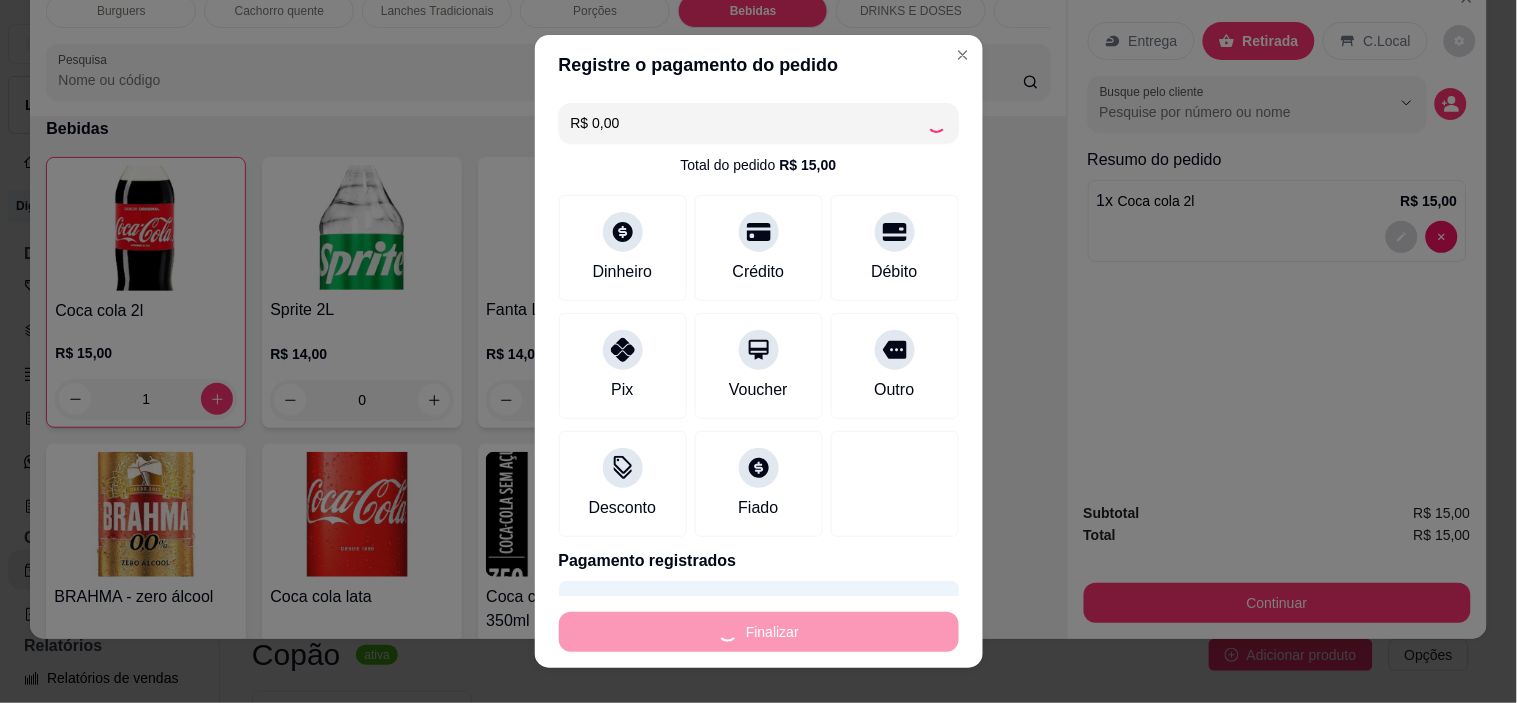 type on "0" 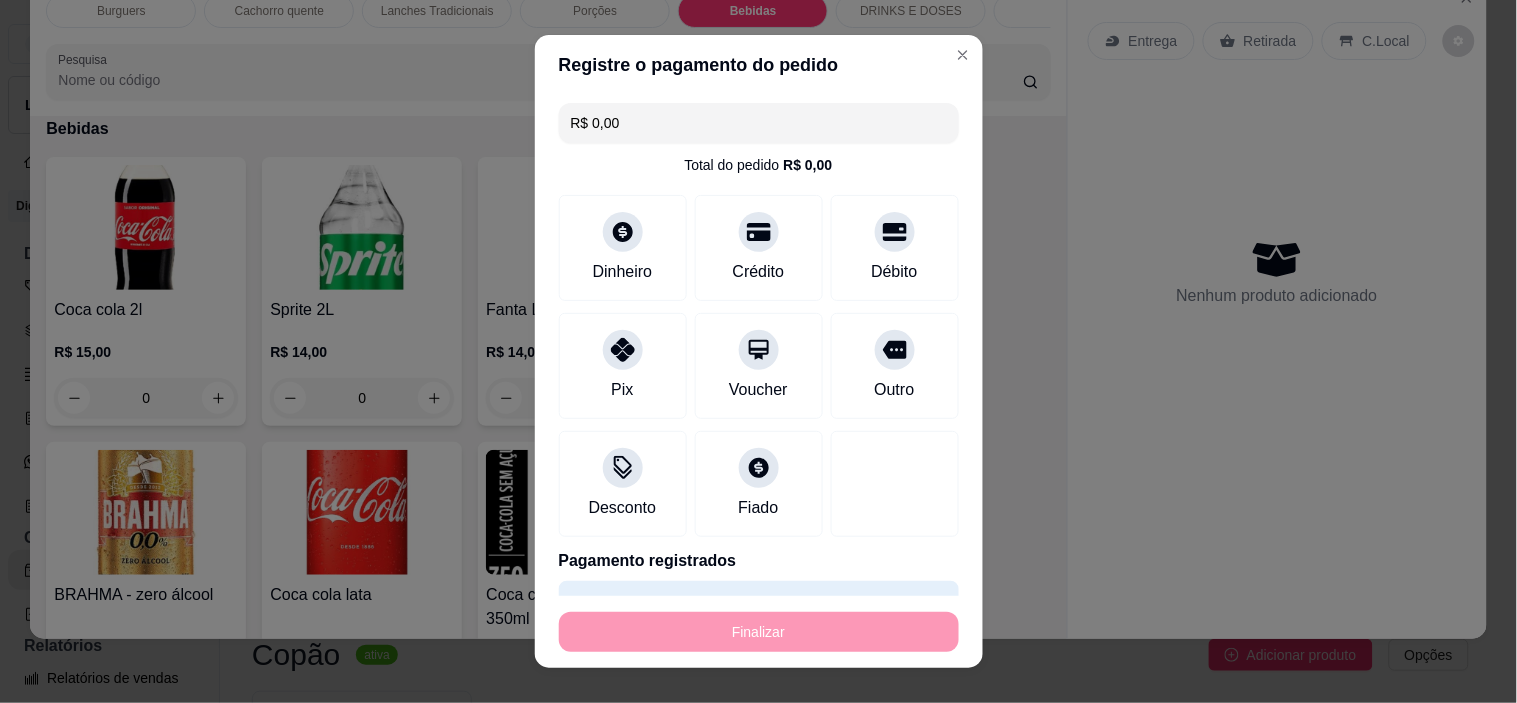 type on "-R$ 15,00" 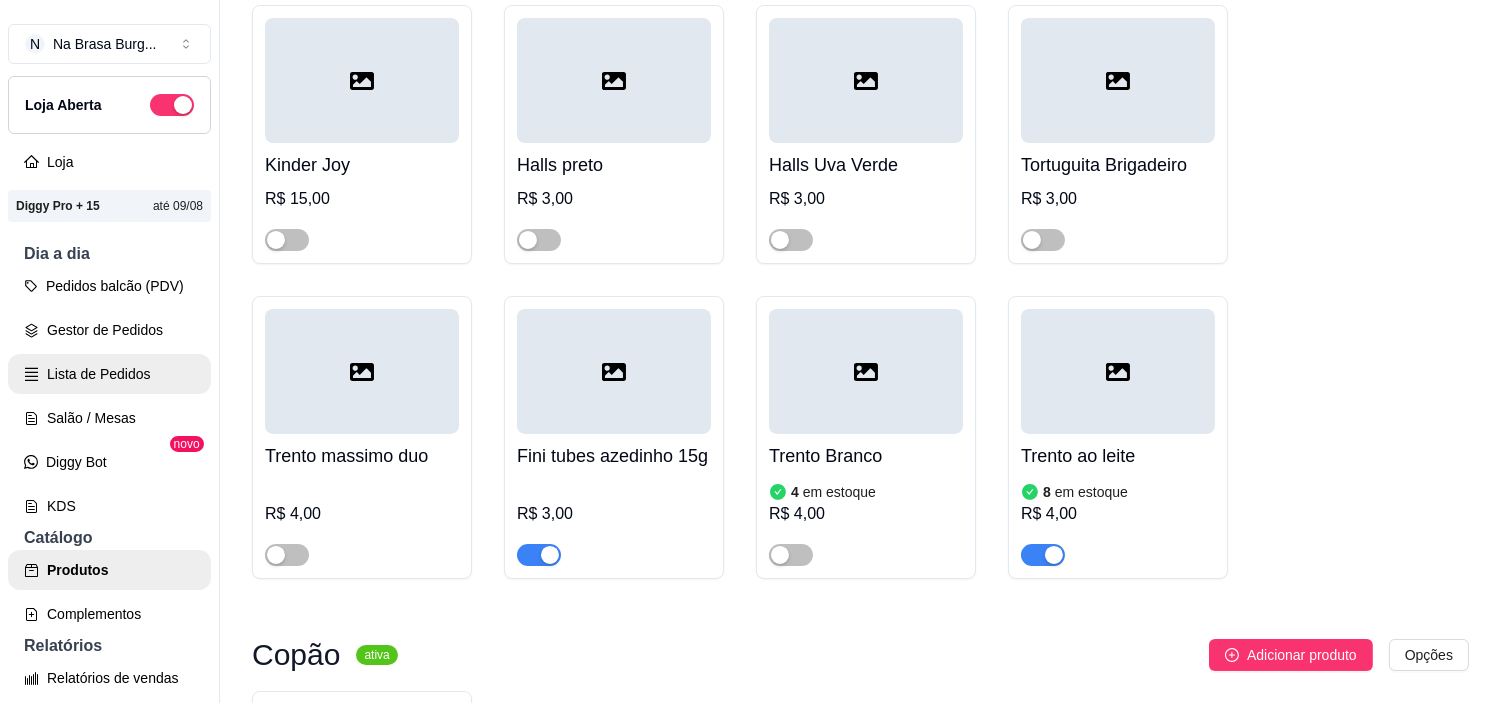 click on "Lista de Pedidos" at bounding box center (109, 374) 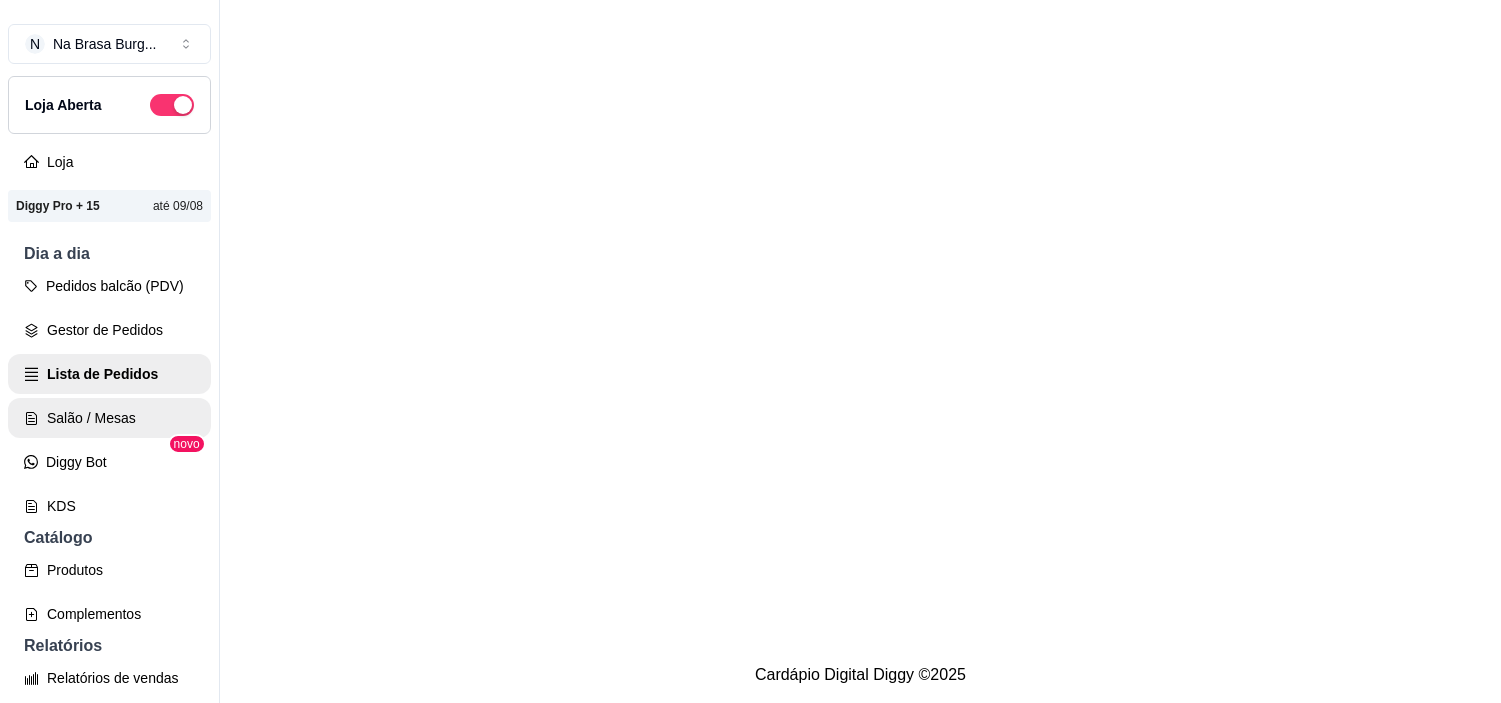 scroll, scrollTop: 0, scrollLeft: 0, axis: both 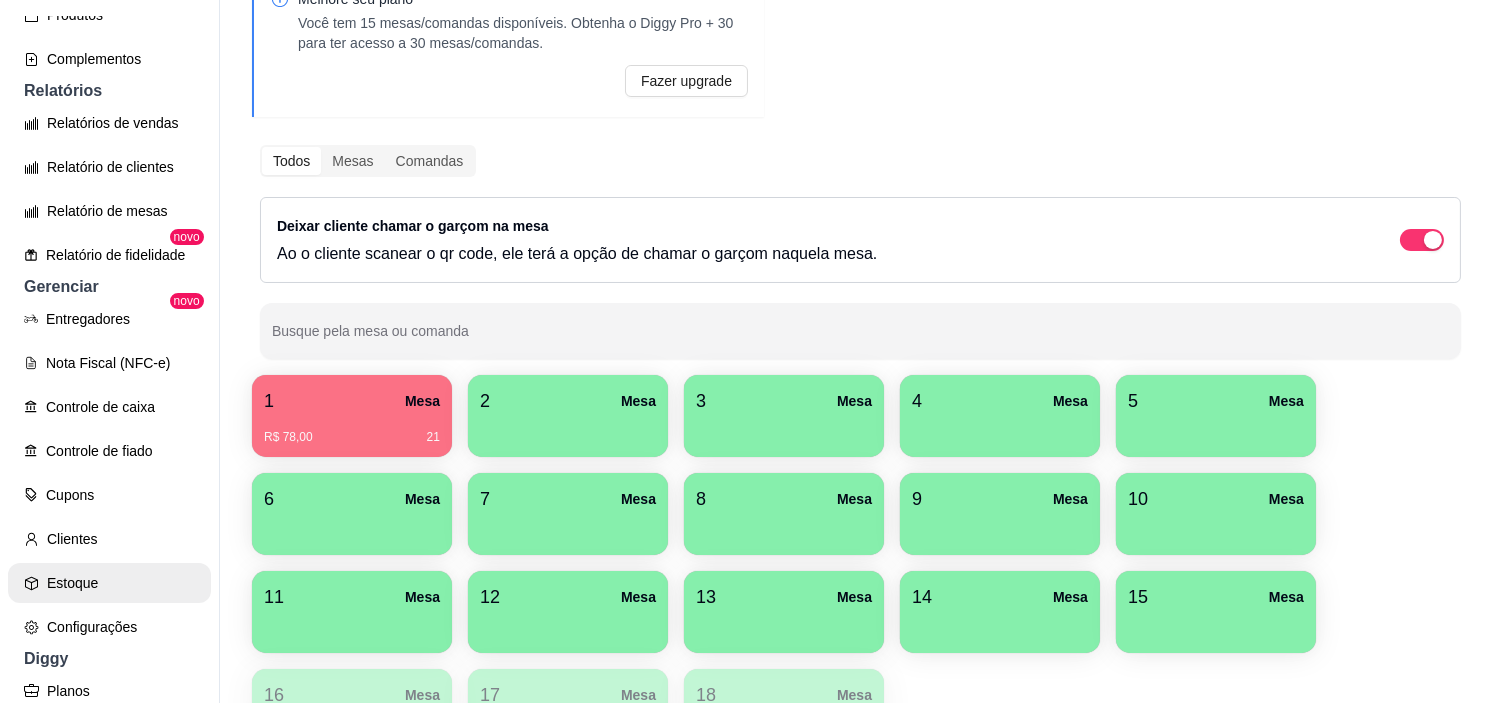 click on "Estoque" at bounding box center [109, 583] 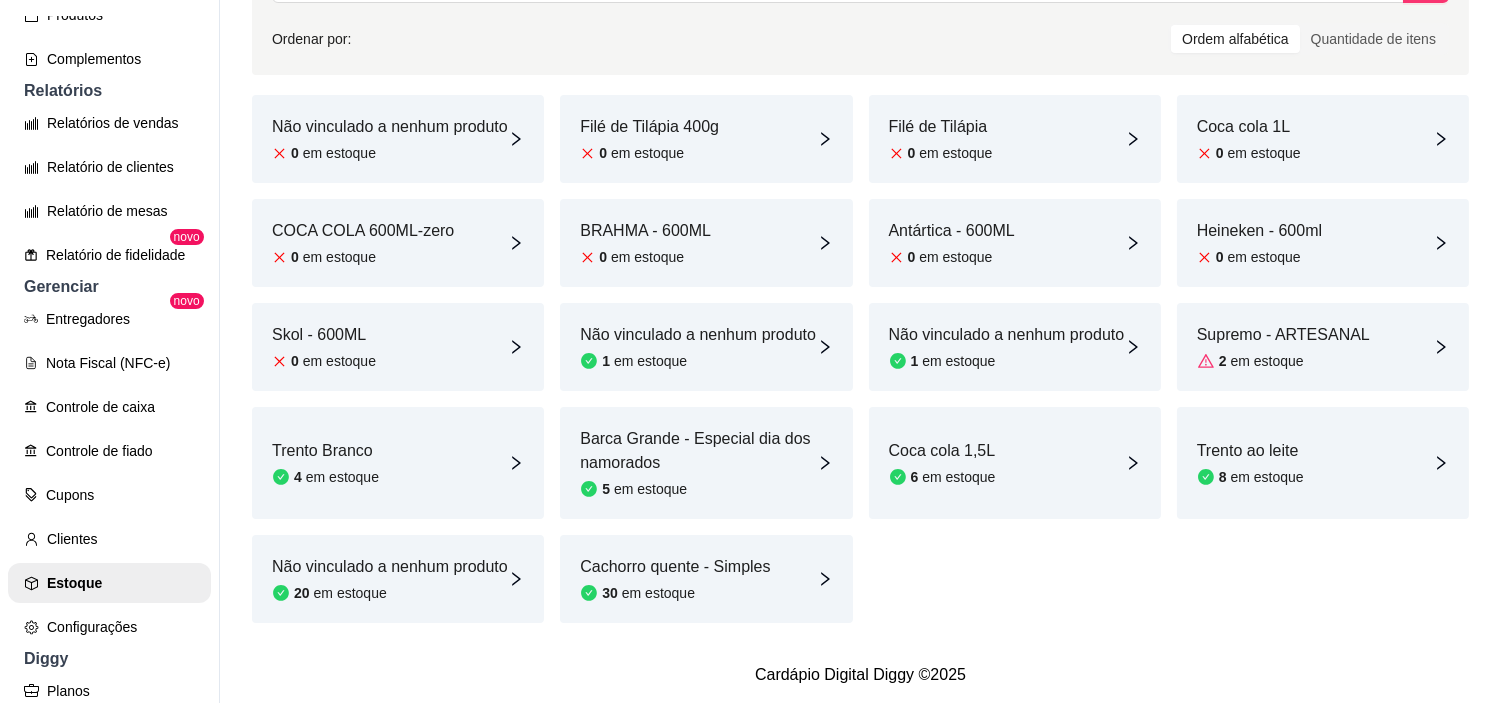 scroll, scrollTop: 174, scrollLeft: 0, axis: vertical 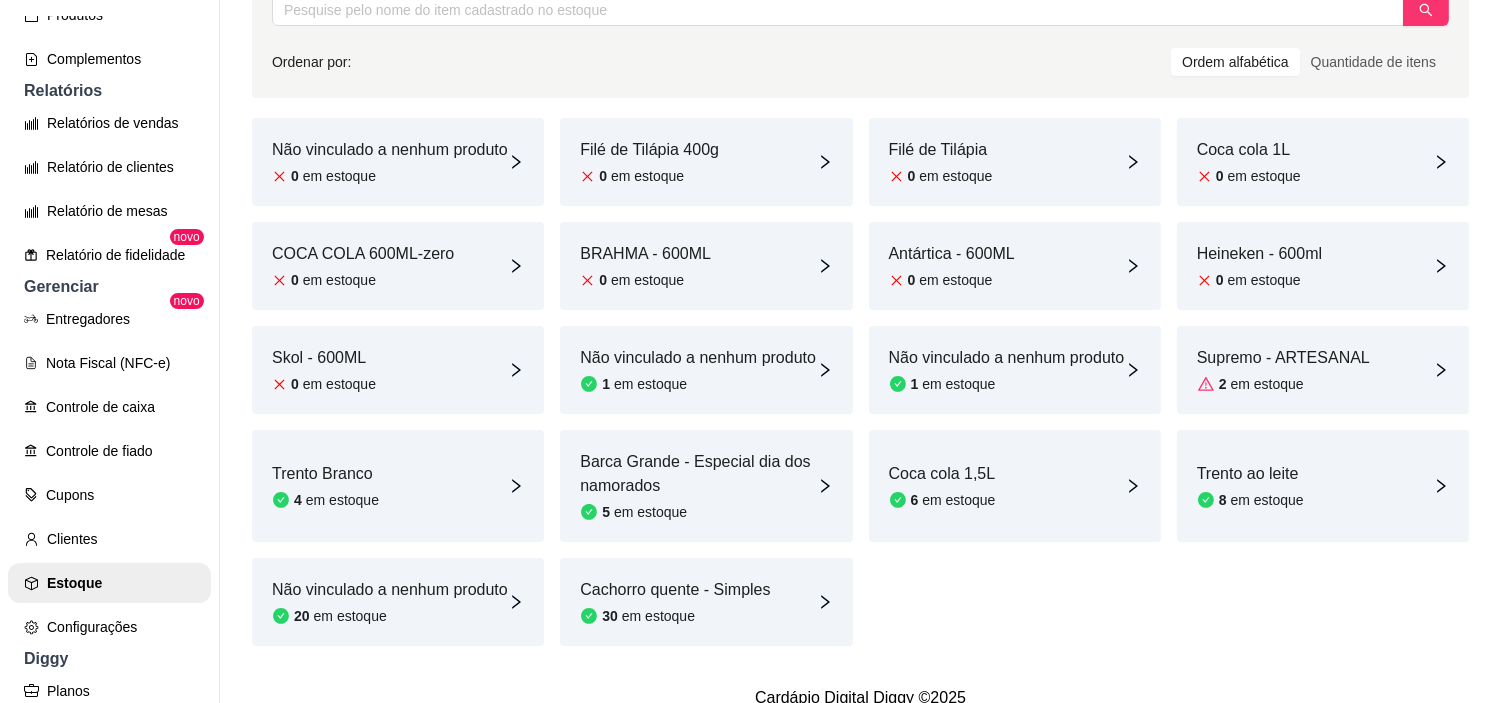 click on "Supremo - ARTESANAL 2 em estoque" at bounding box center [1283, 370] 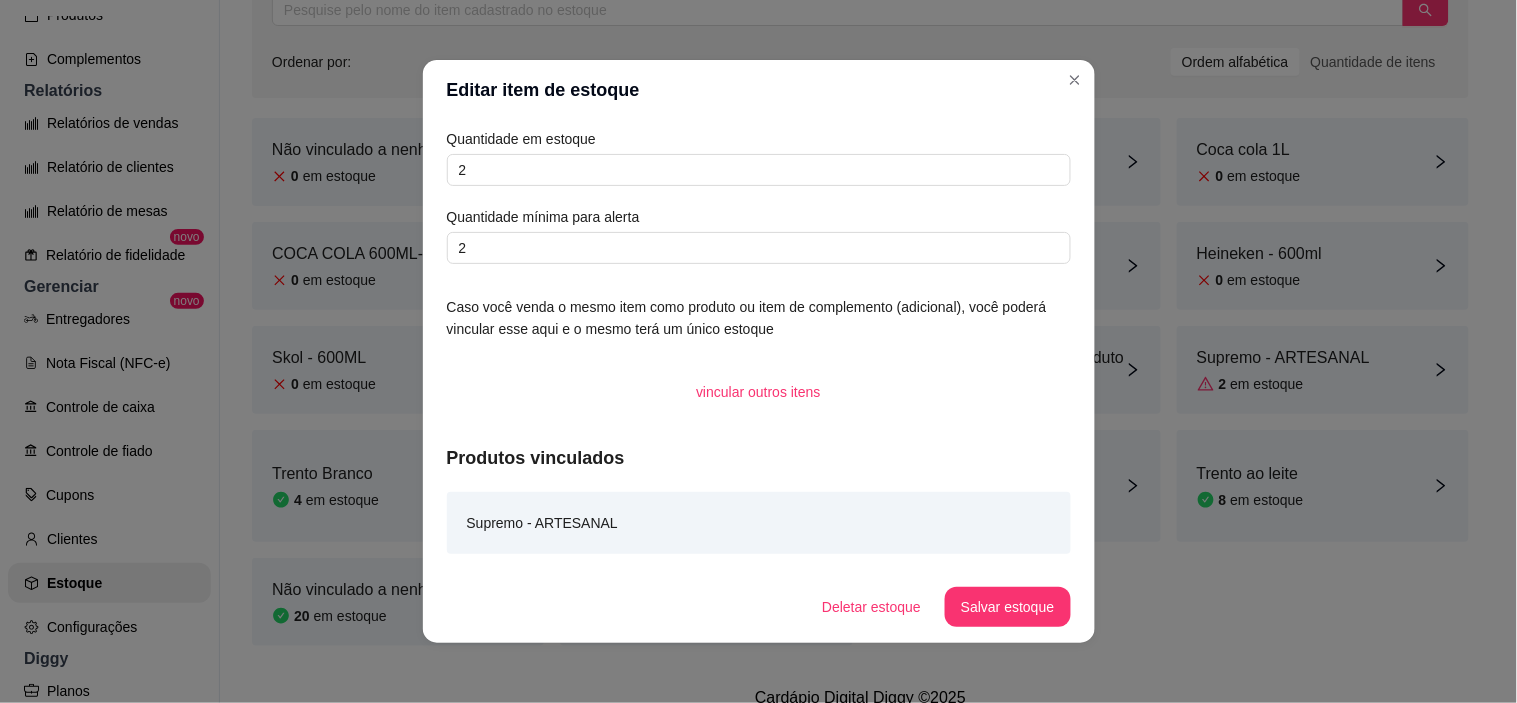 click on "Quantidade   em estoque 2 Quantidade   mínima para alerta 2" at bounding box center (759, 196) 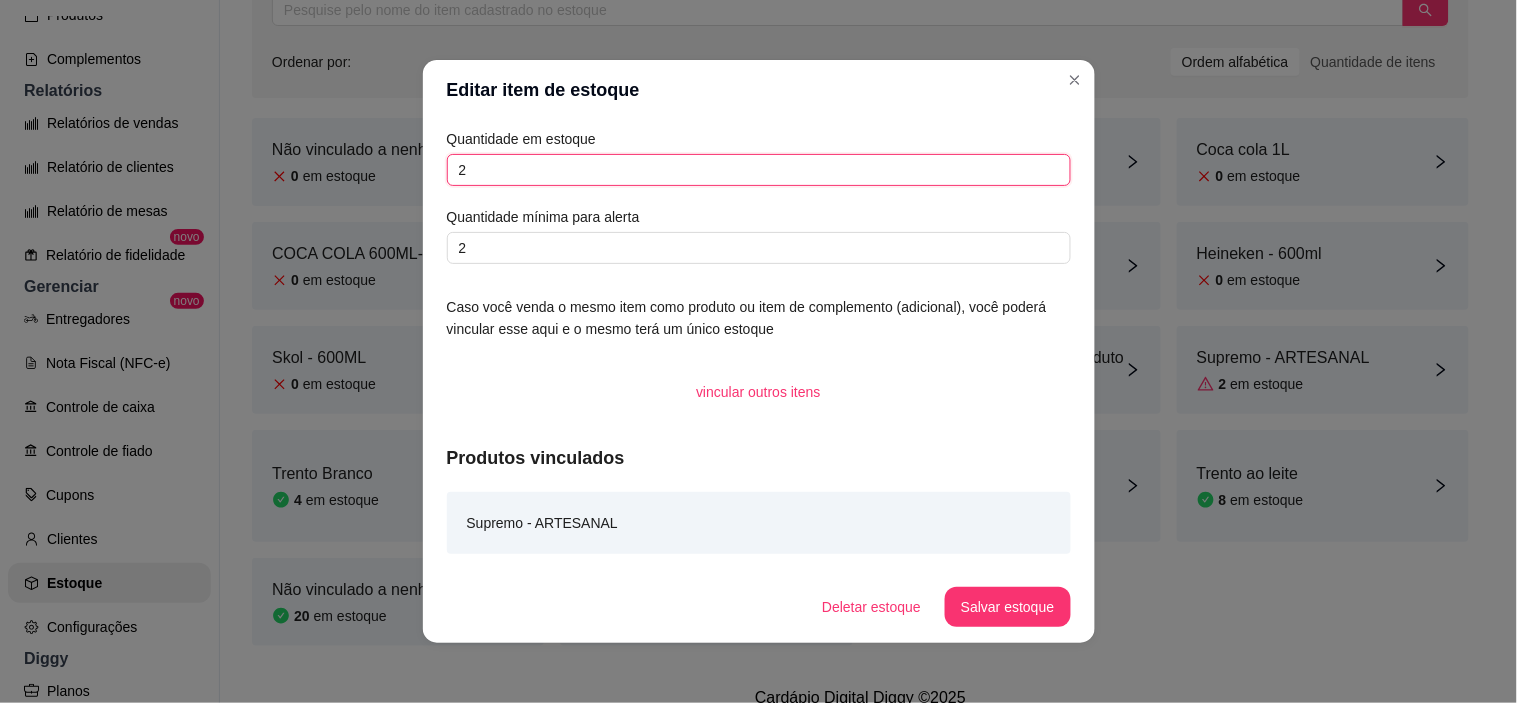 click on "2" at bounding box center (759, 170) 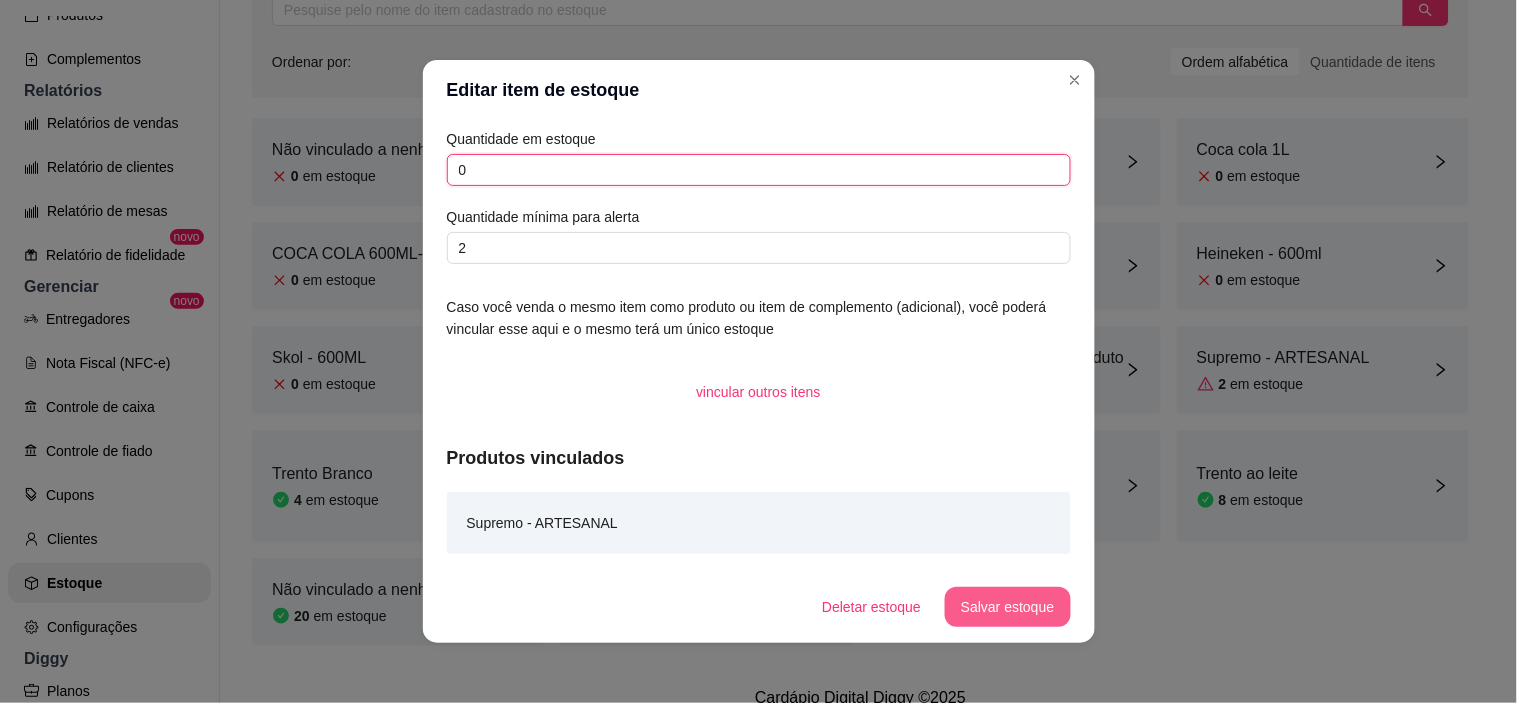 type on "0" 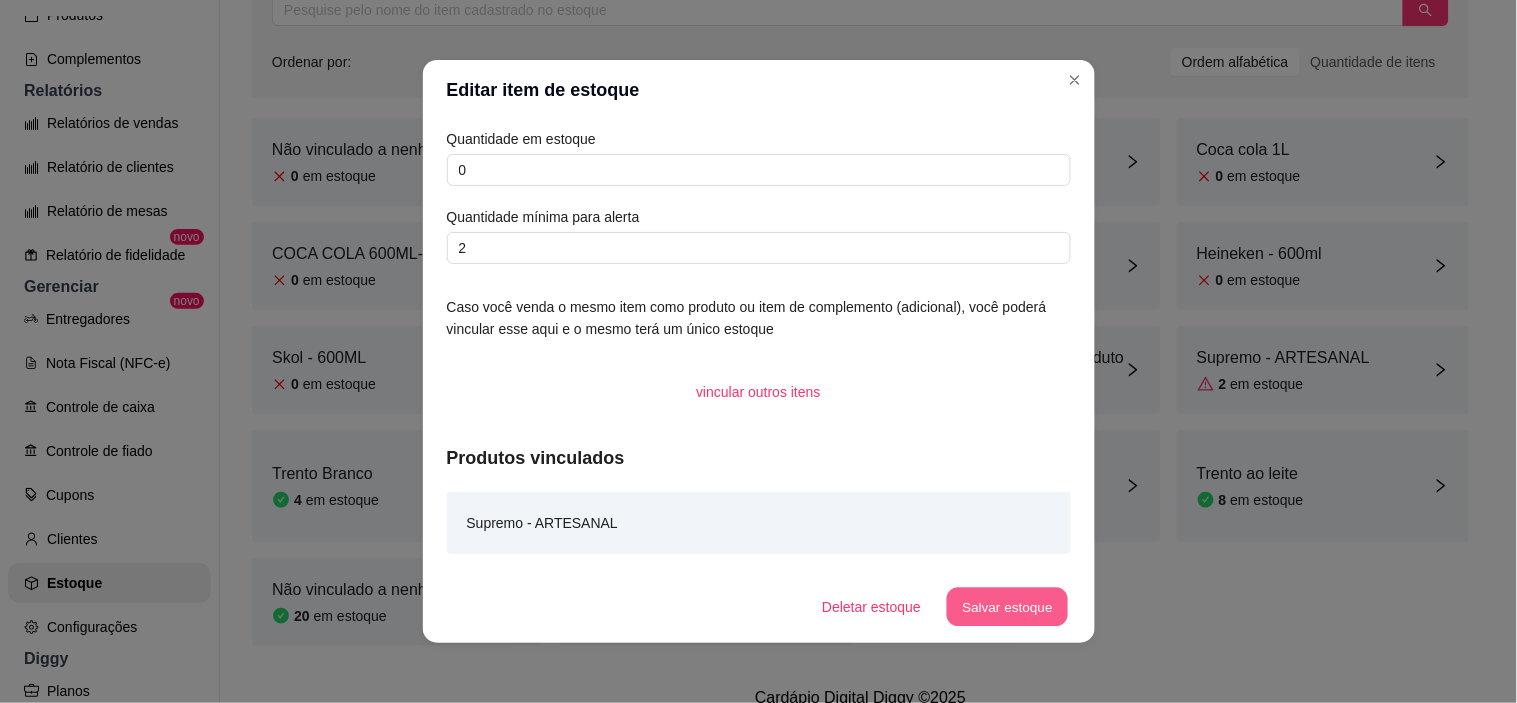 click on "Salvar estoque" at bounding box center [1008, 607] 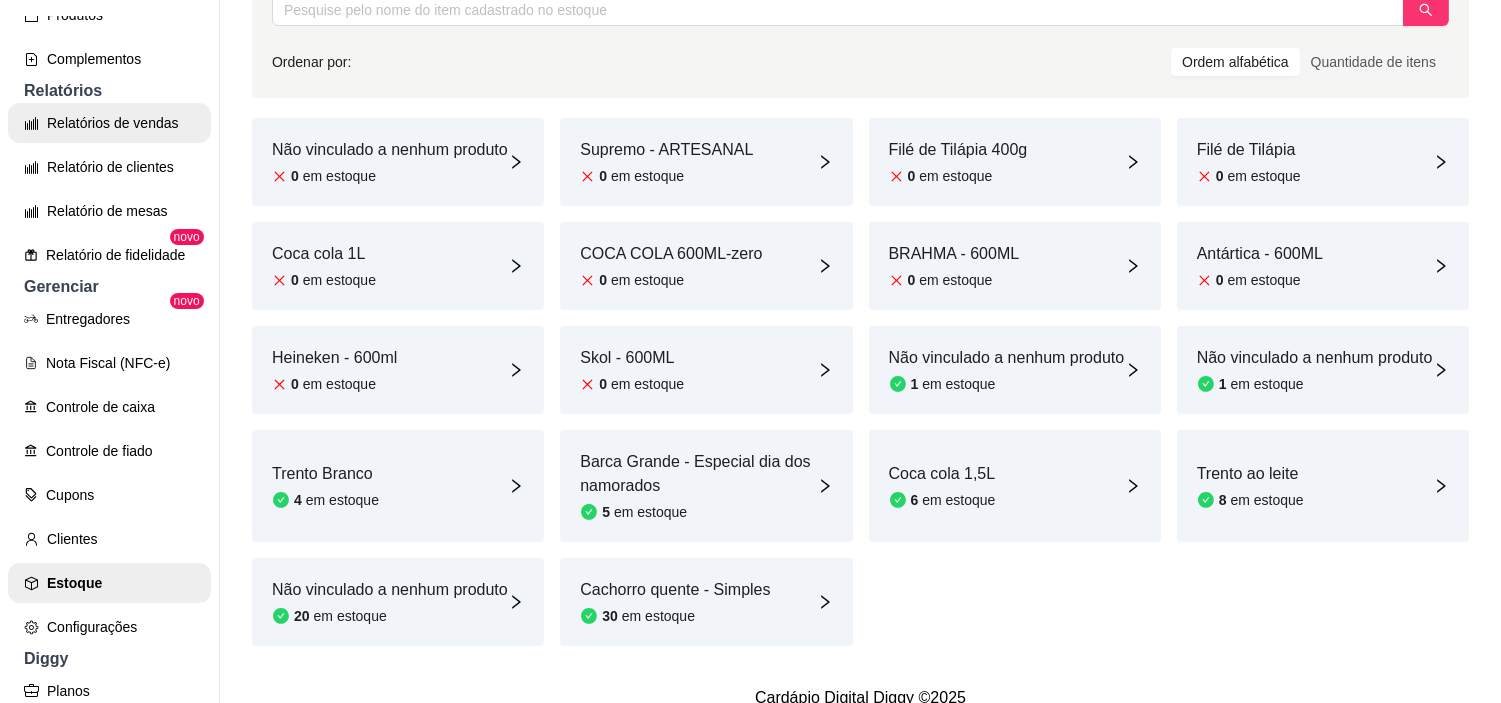 click on "Relatórios de vendas Relatório de clientes Relatório de mesas Relatório de fidelidade novo" at bounding box center [109, 189] 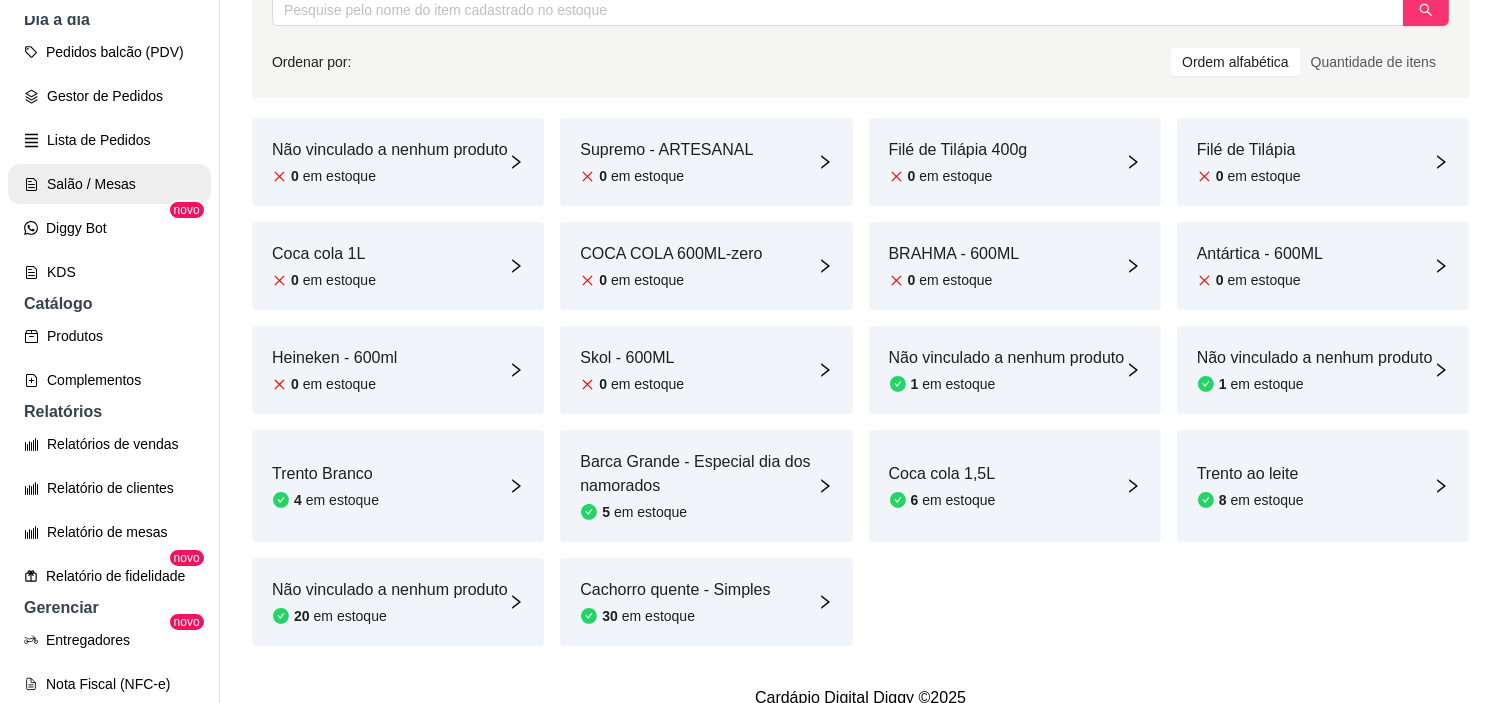 scroll, scrollTop: 222, scrollLeft: 0, axis: vertical 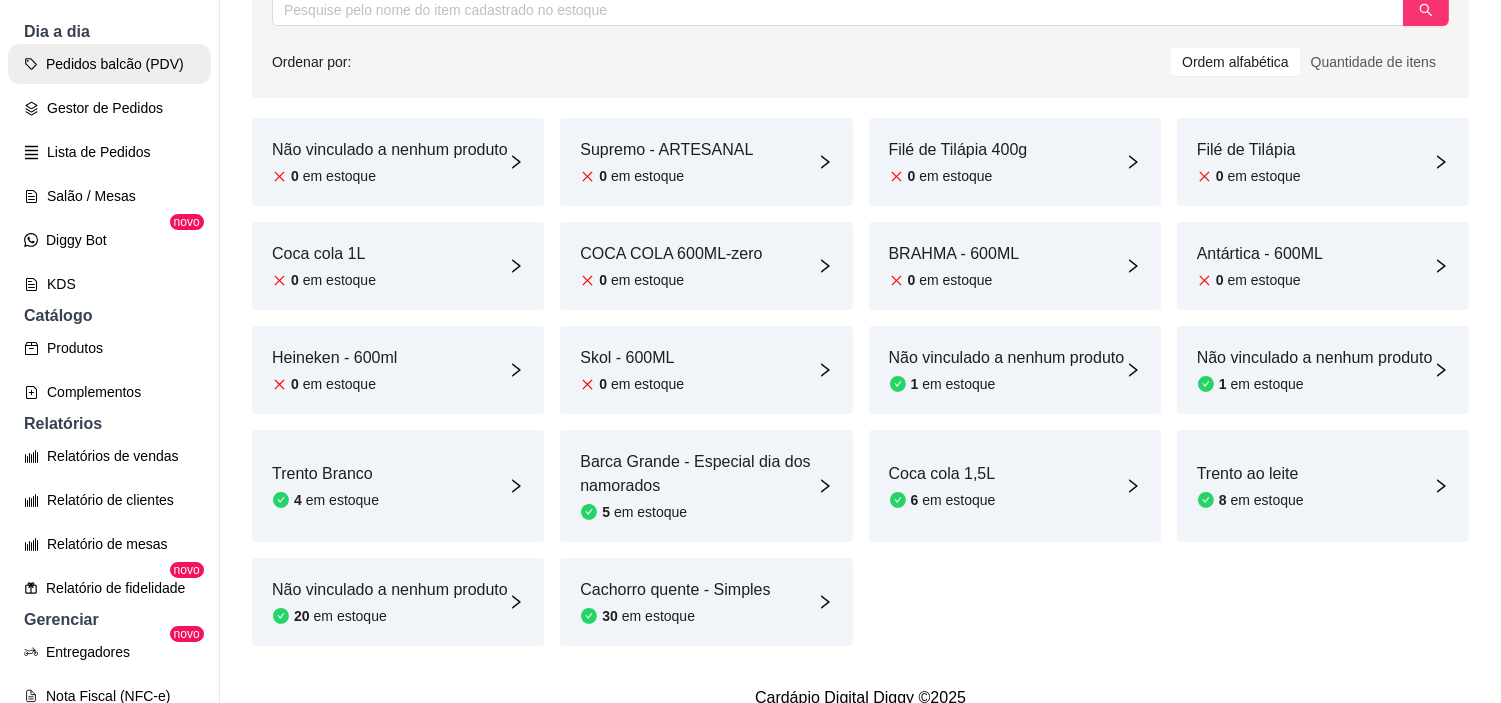 click on "Pedidos balcão (PDV)" at bounding box center [109, 64] 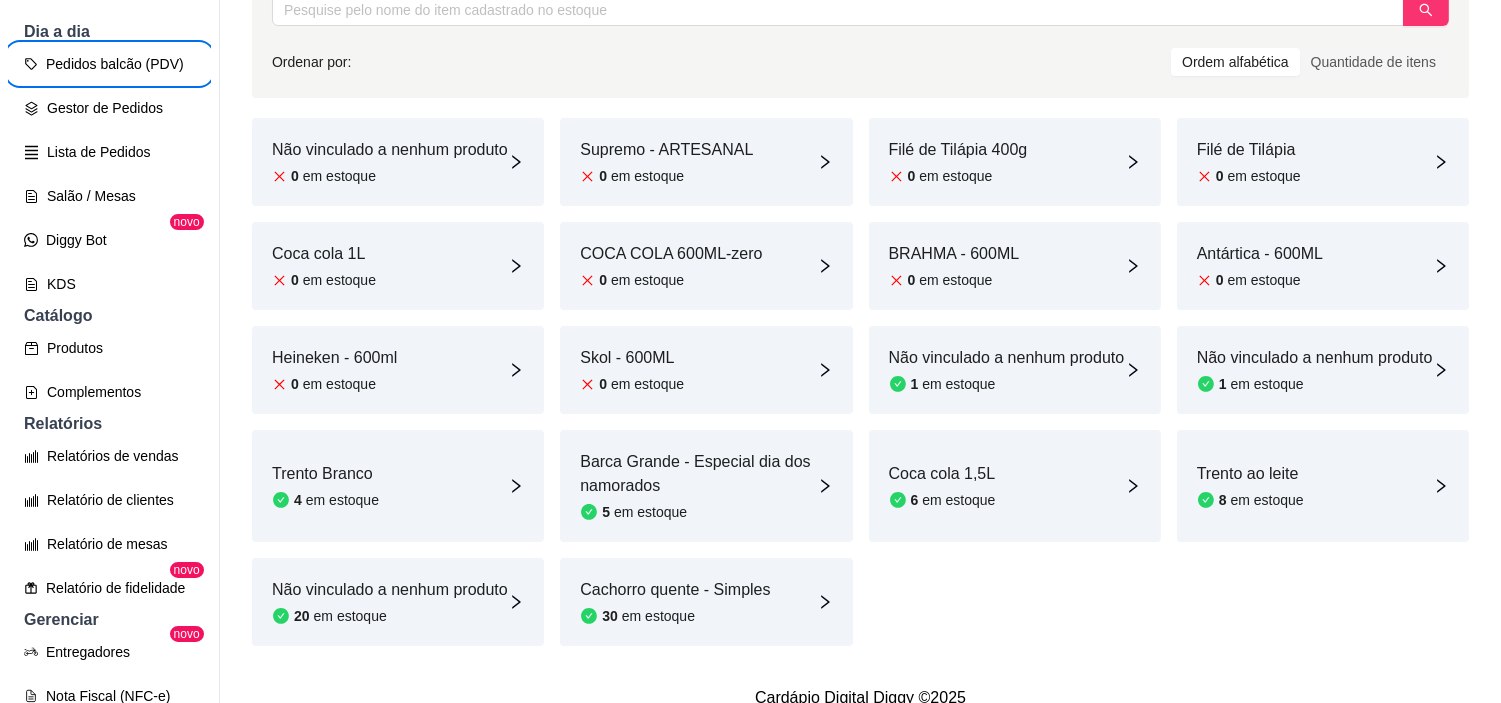 scroll, scrollTop: 0, scrollLeft: 0, axis: both 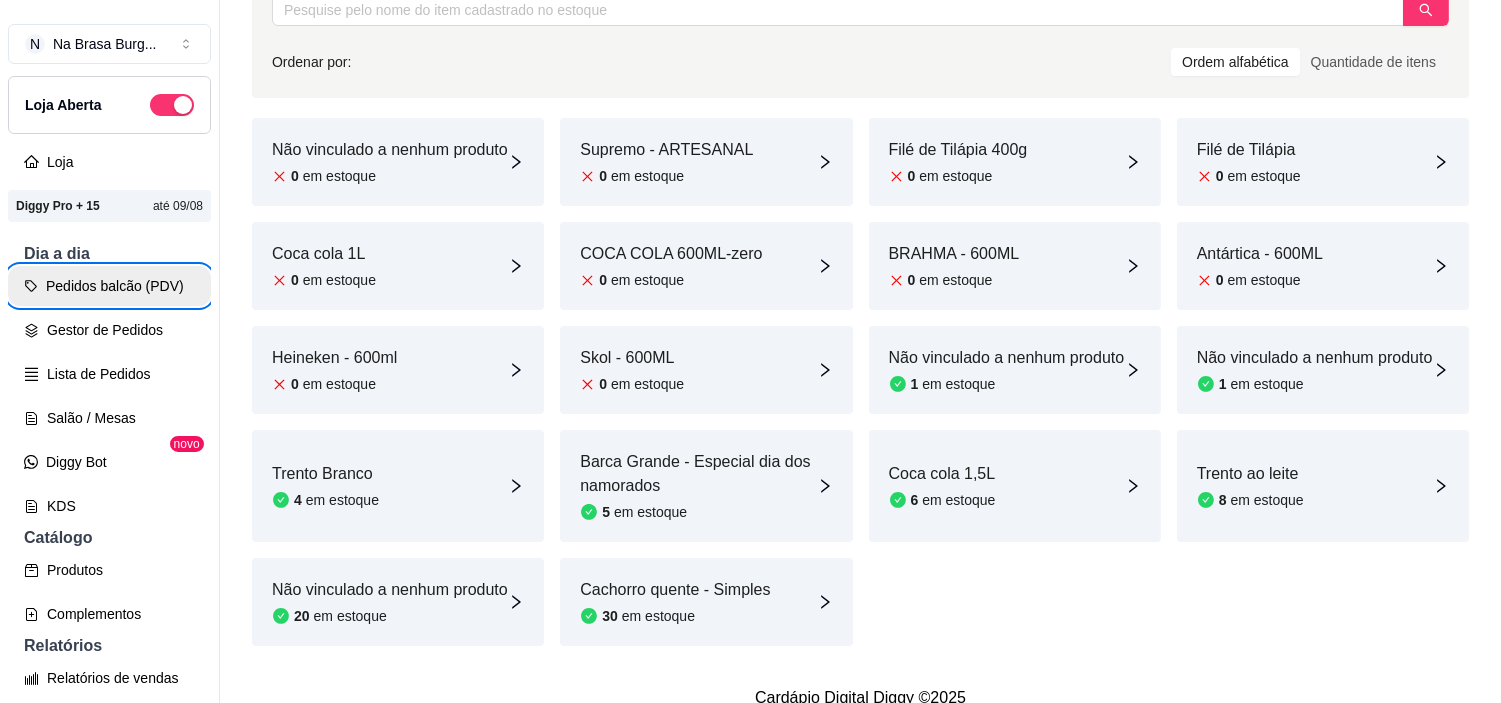 click on "Pedidos balcão (PDV)" at bounding box center (109, 286) 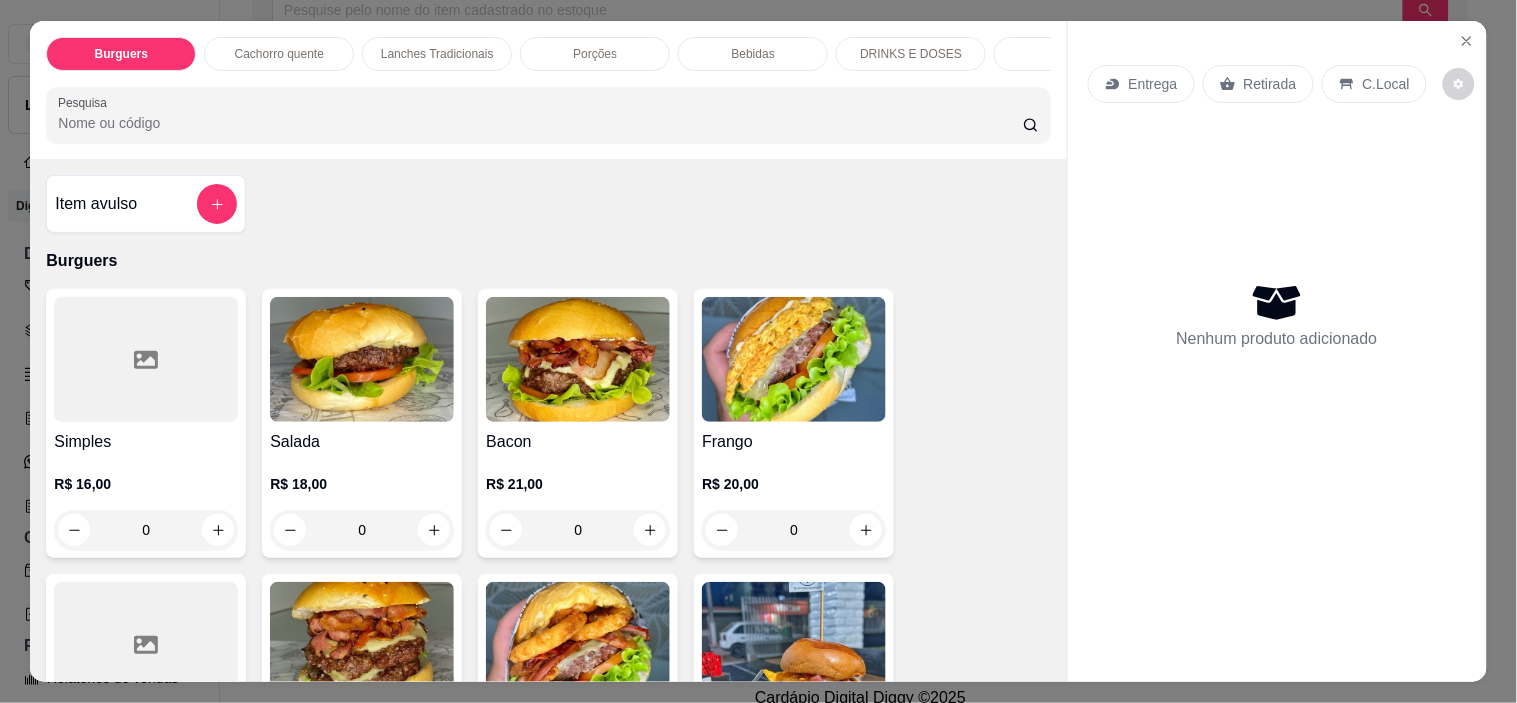 click at bounding box center [578, 359] 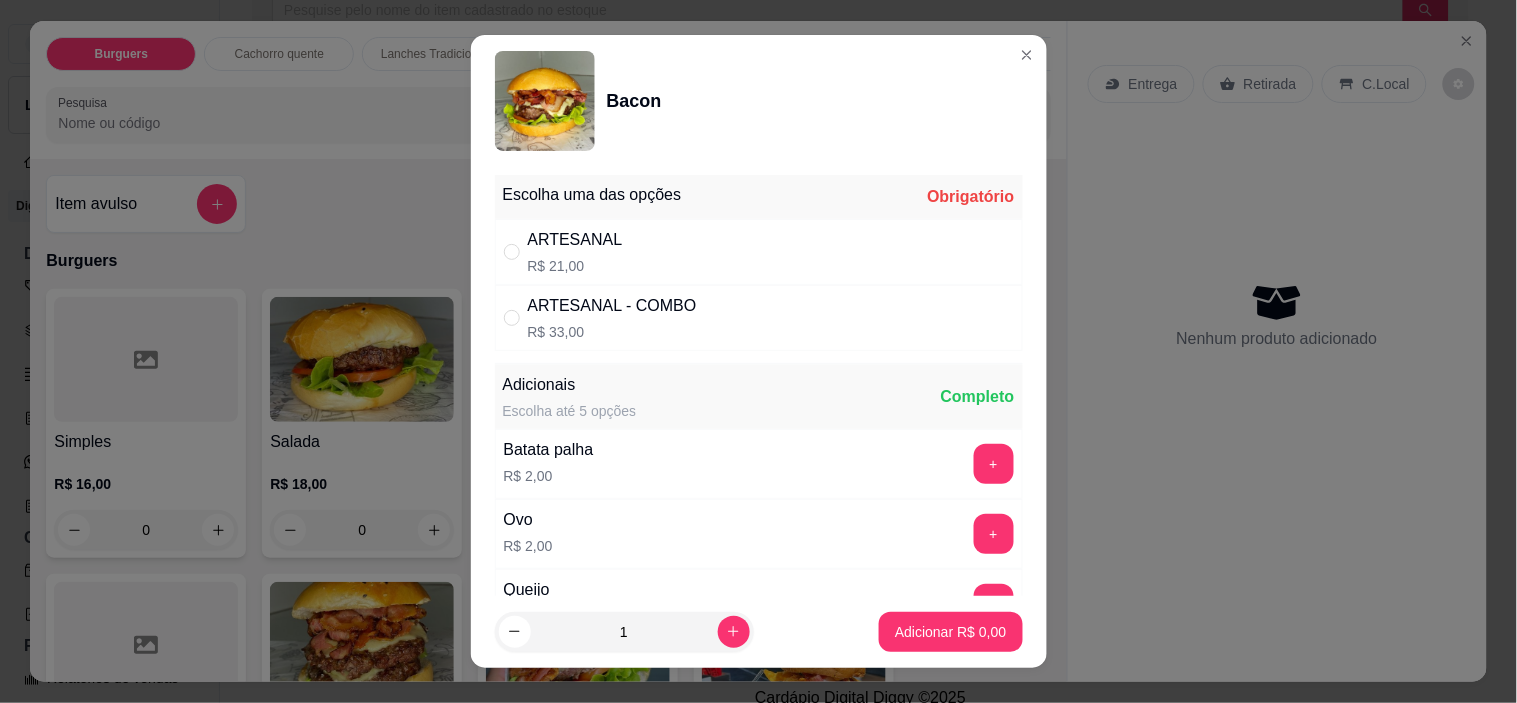 click on "R$ 21,00" at bounding box center [575, 266] 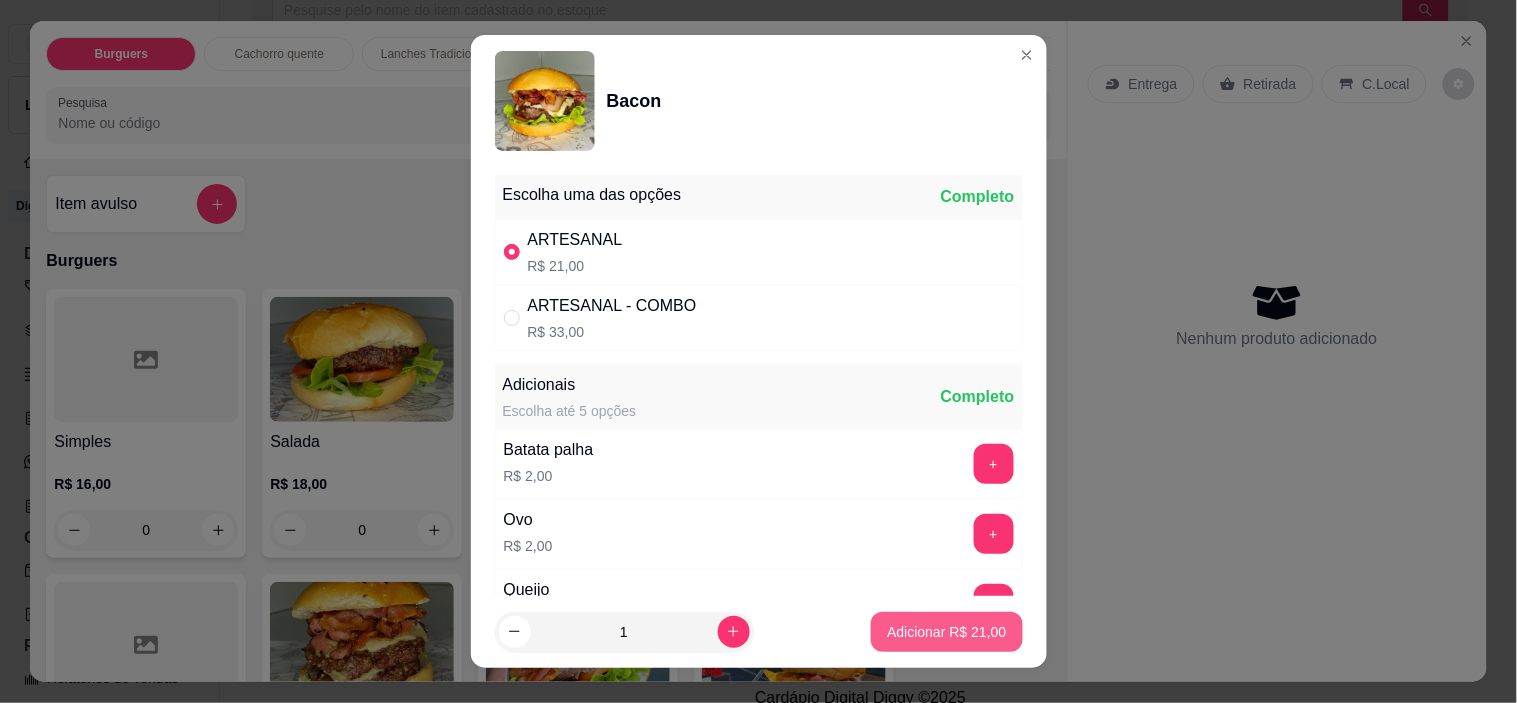 click on "Adicionar   R$ 21,00" at bounding box center (946, 632) 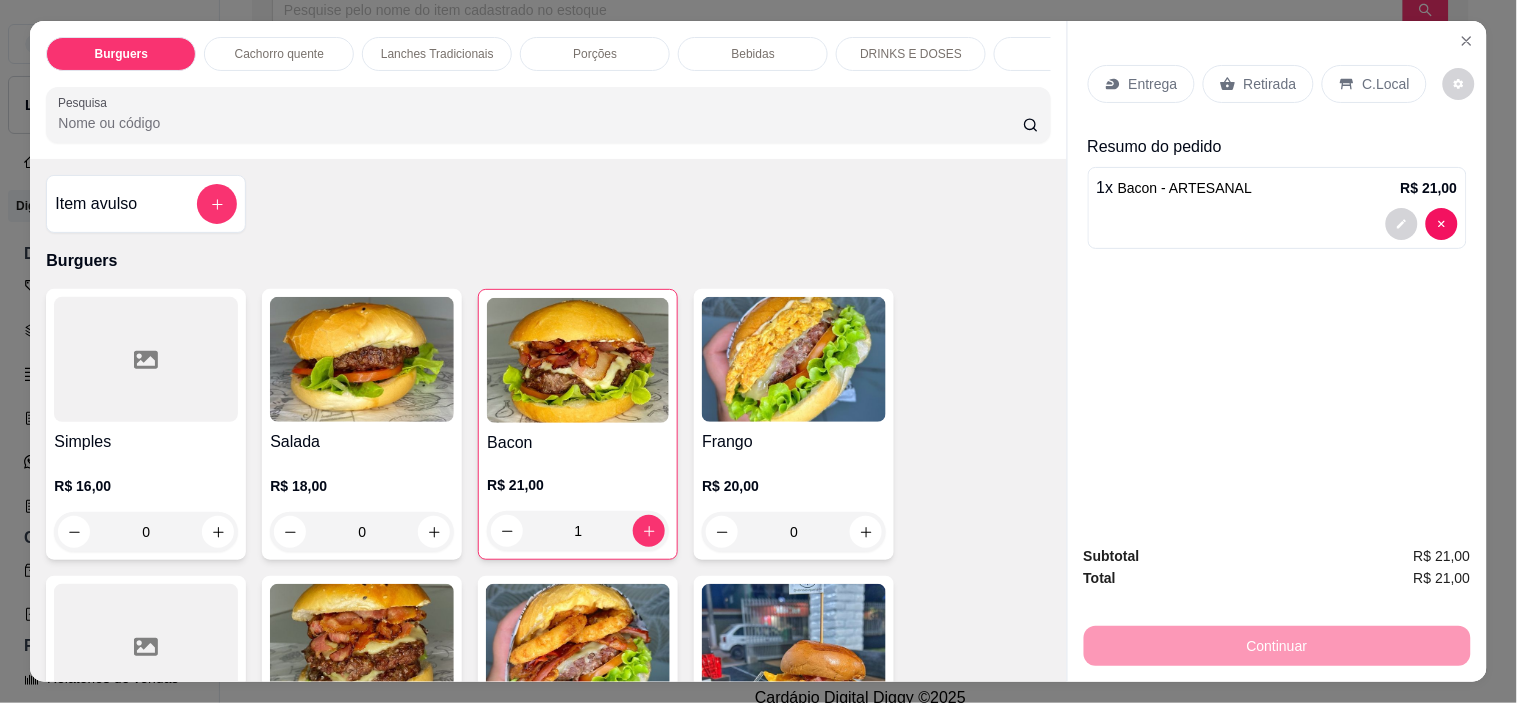 click at bounding box center [794, 359] 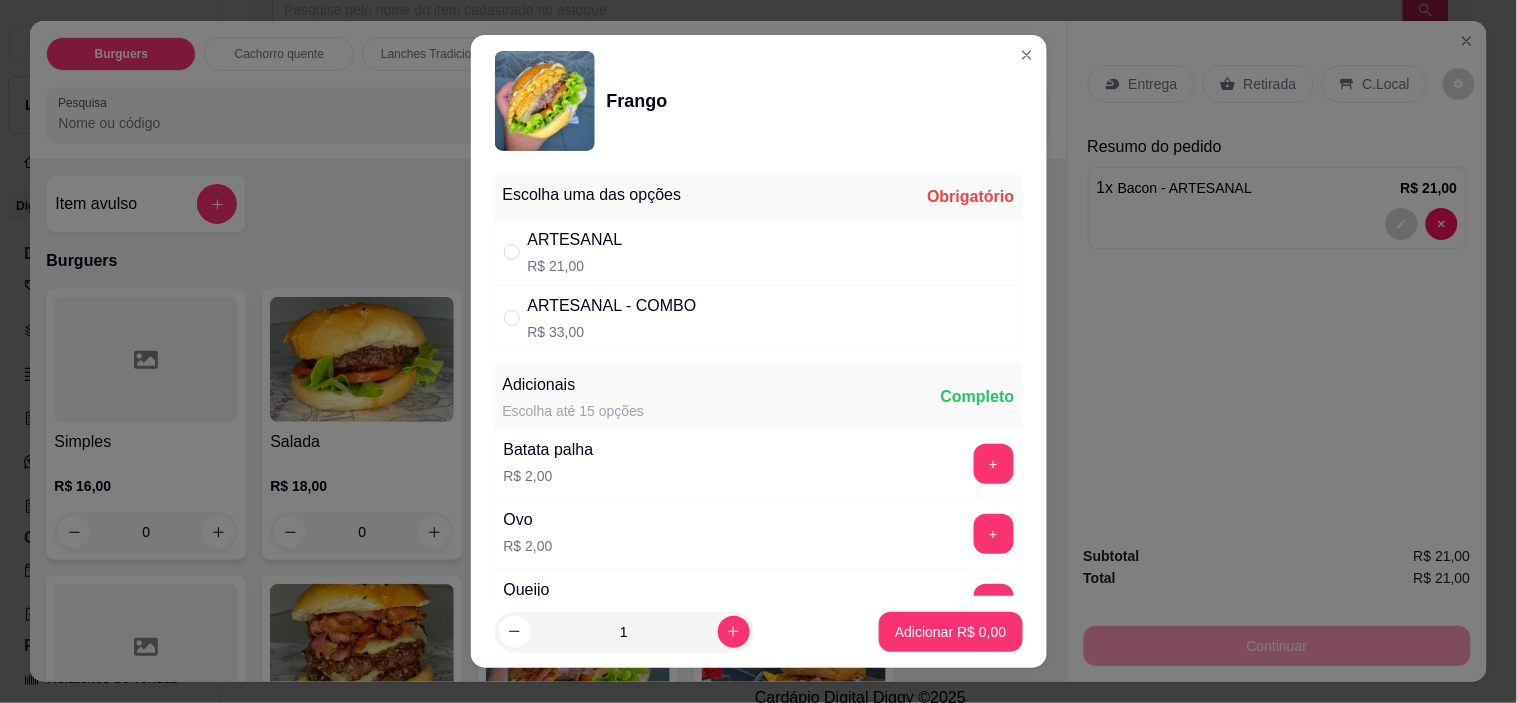 click on "ARTESANAL R$ 21,00" at bounding box center [759, 252] 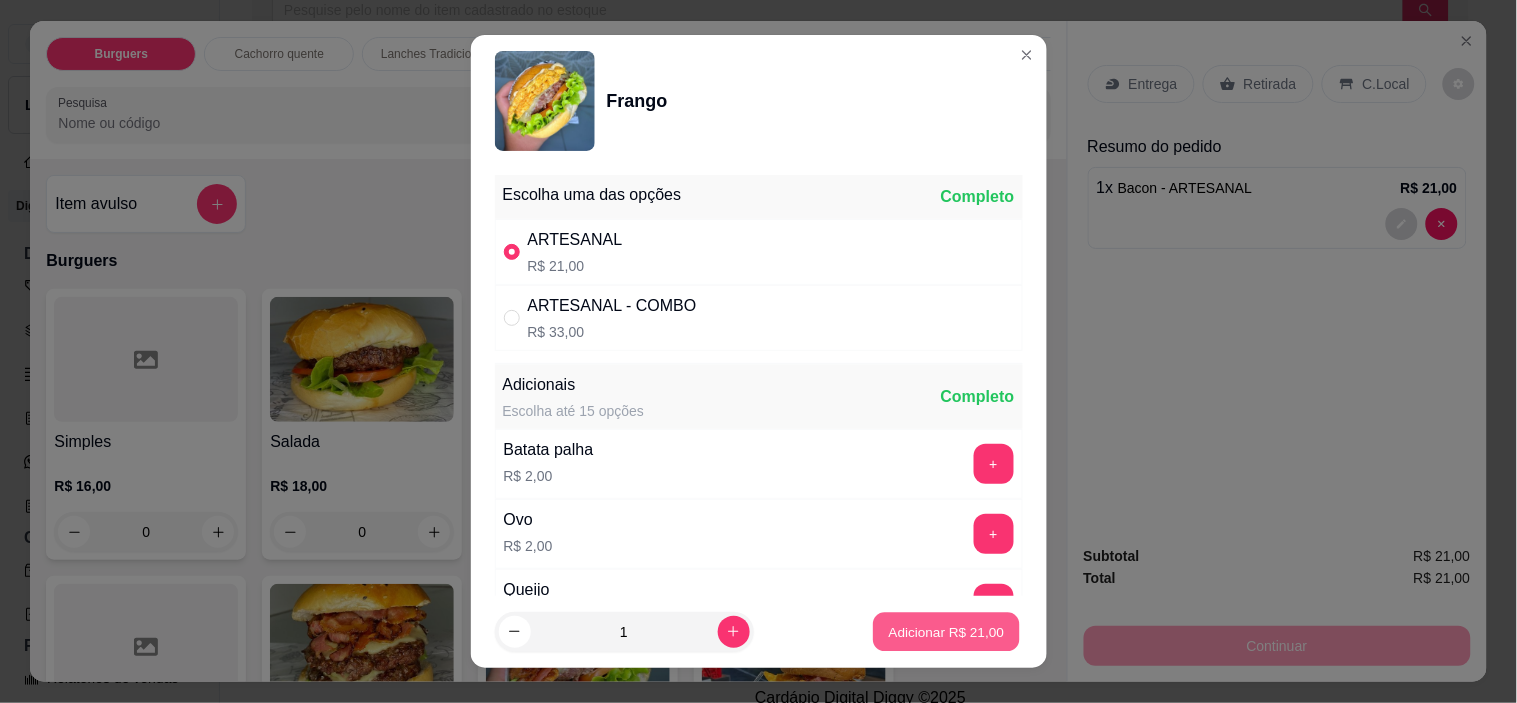 click on "Adicionar   R$ 21,00" at bounding box center (947, 631) 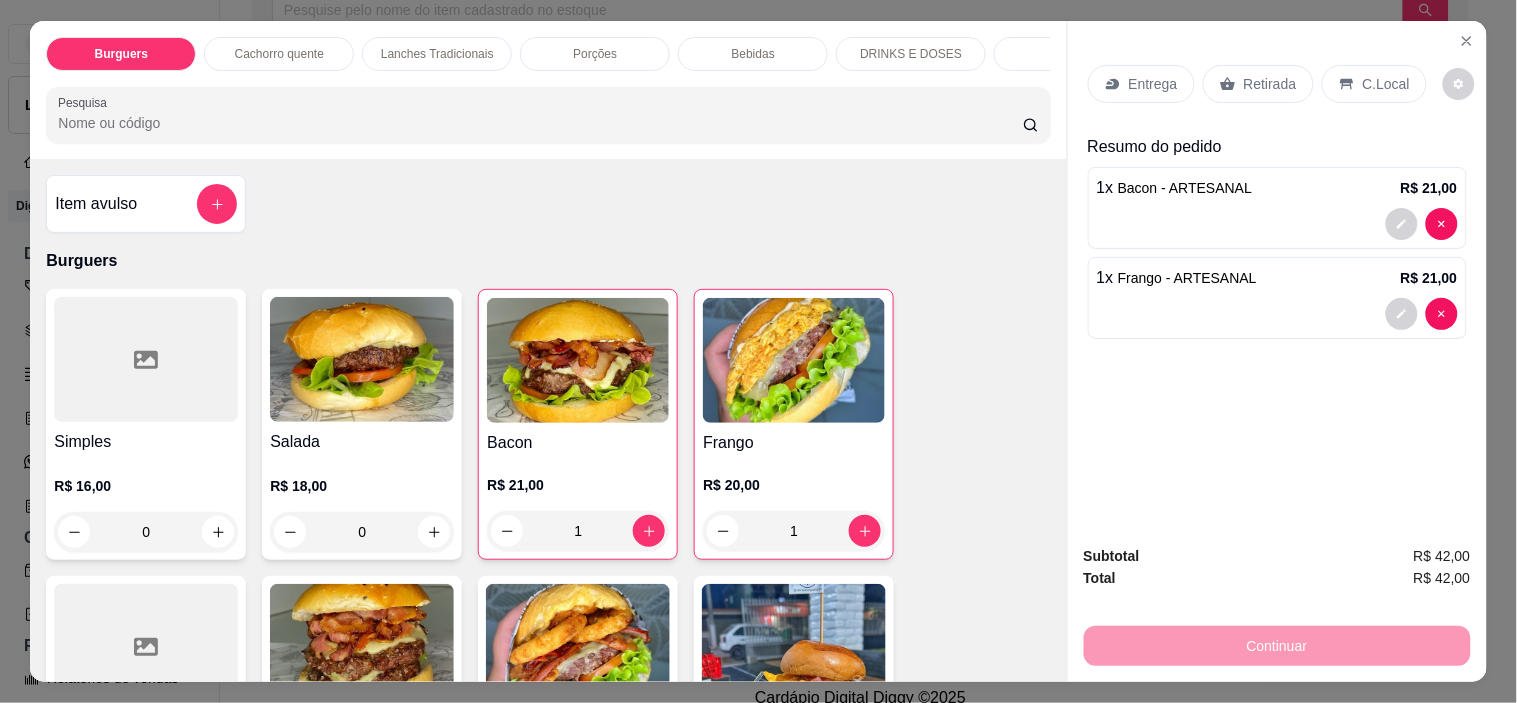 click on "Retirada" at bounding box center (1270, 84) 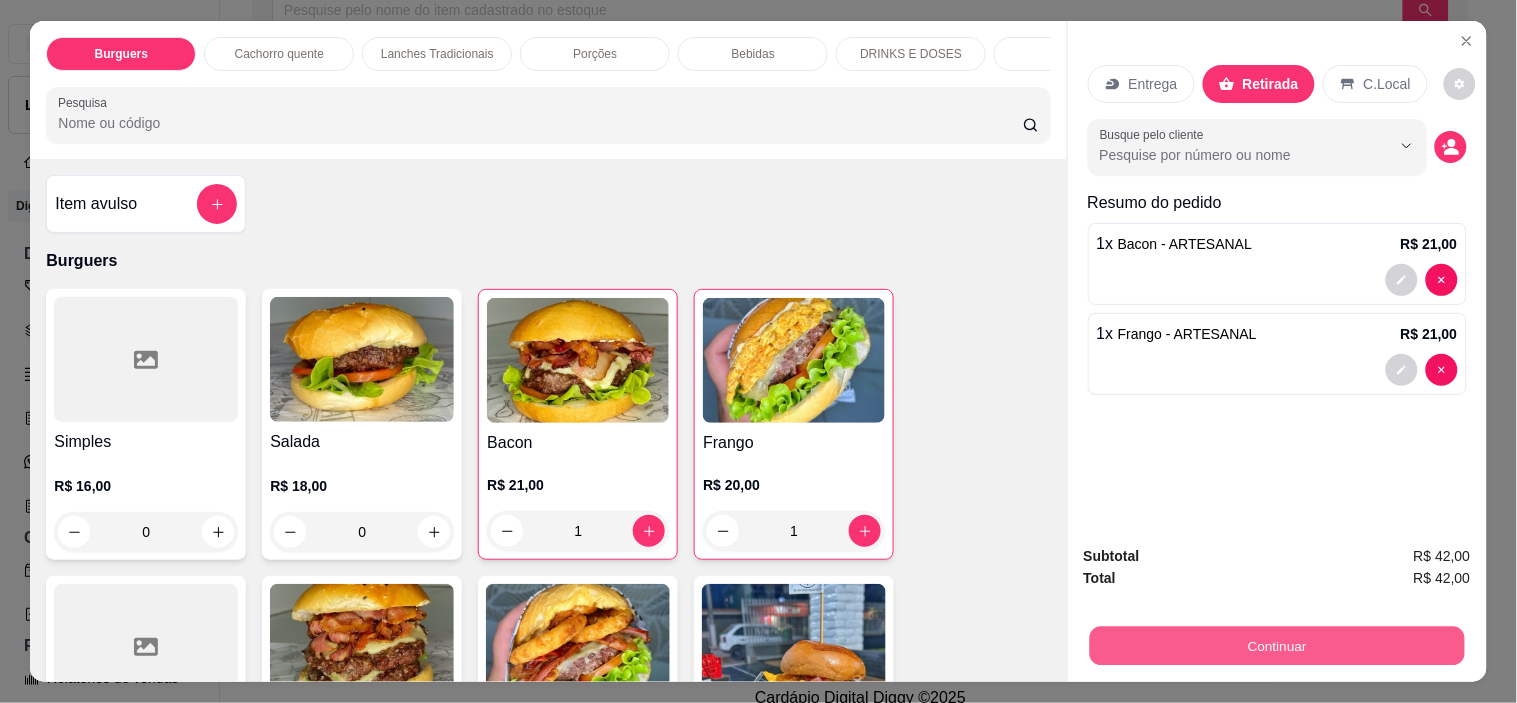 click on "Continuar" at bounding box center [1276, 646] 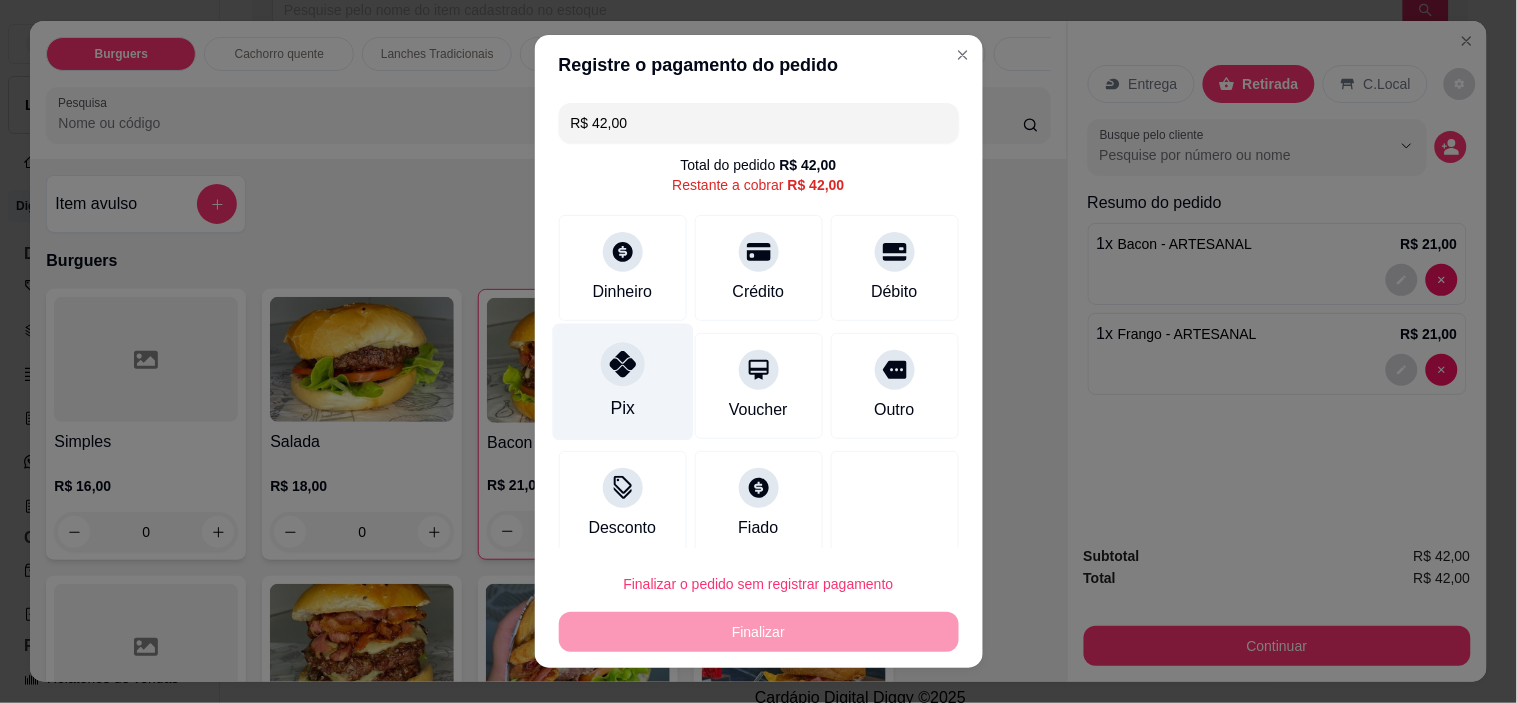 click on "Pix" at bounding box center [622, 382] 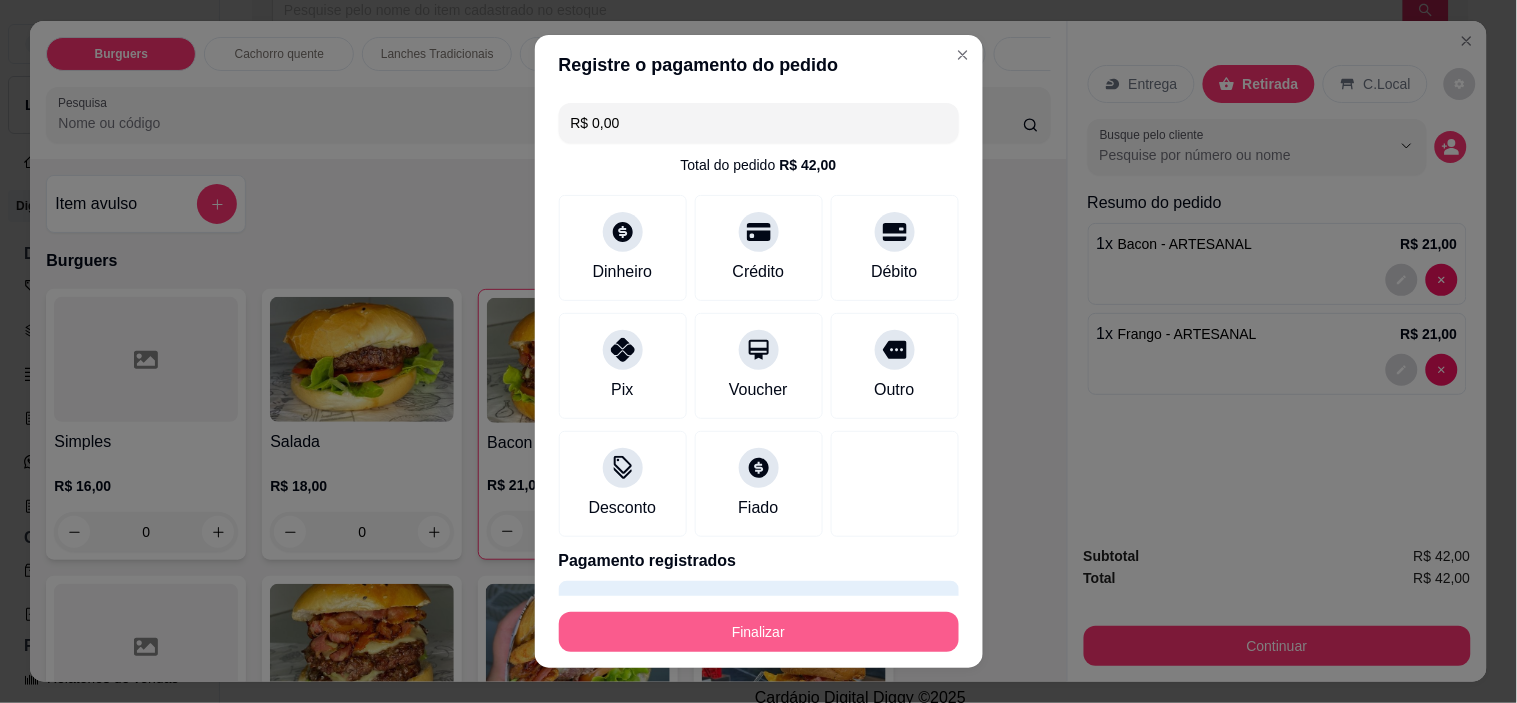 click on "Finalizar" at bounding box center [759, 632] 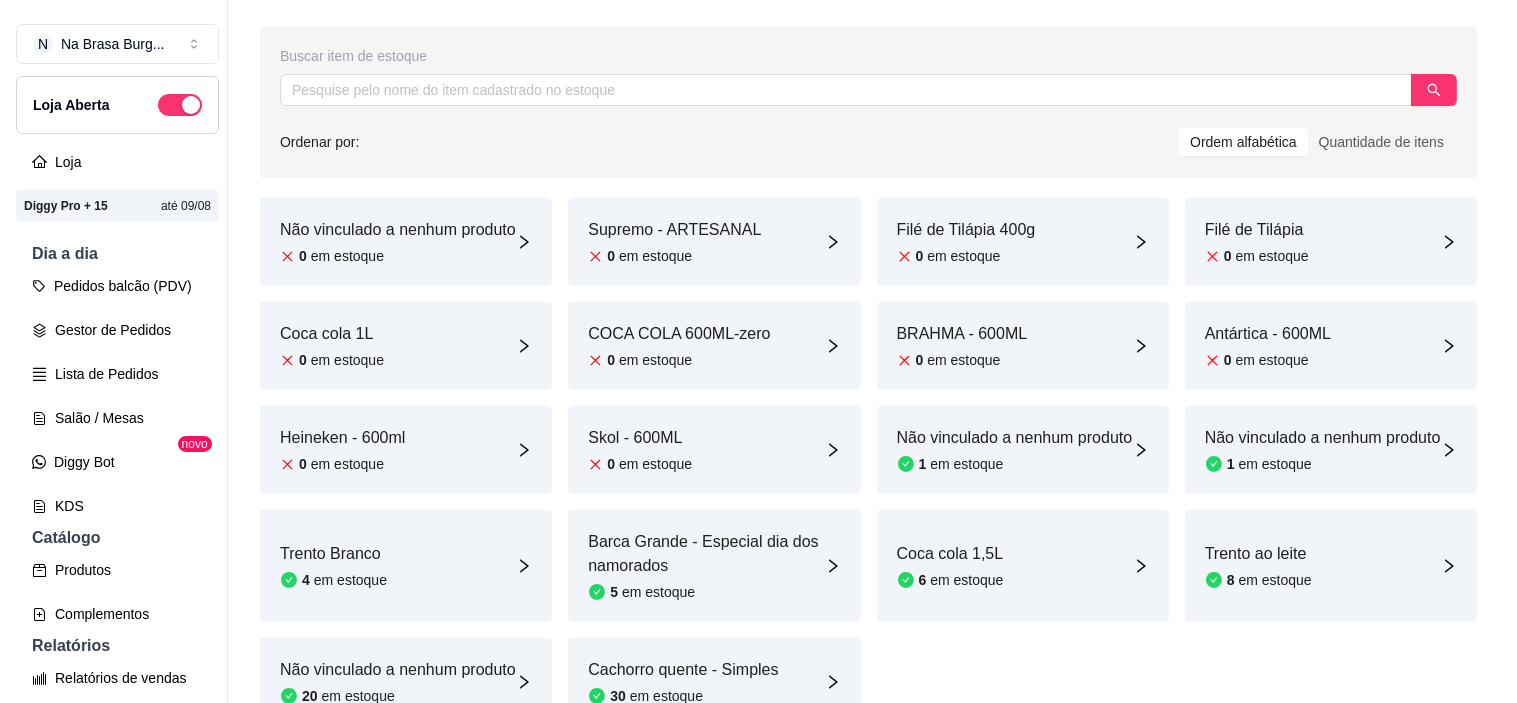 scroll, scrollTop: 0, scrollLeft: 0, axis: both 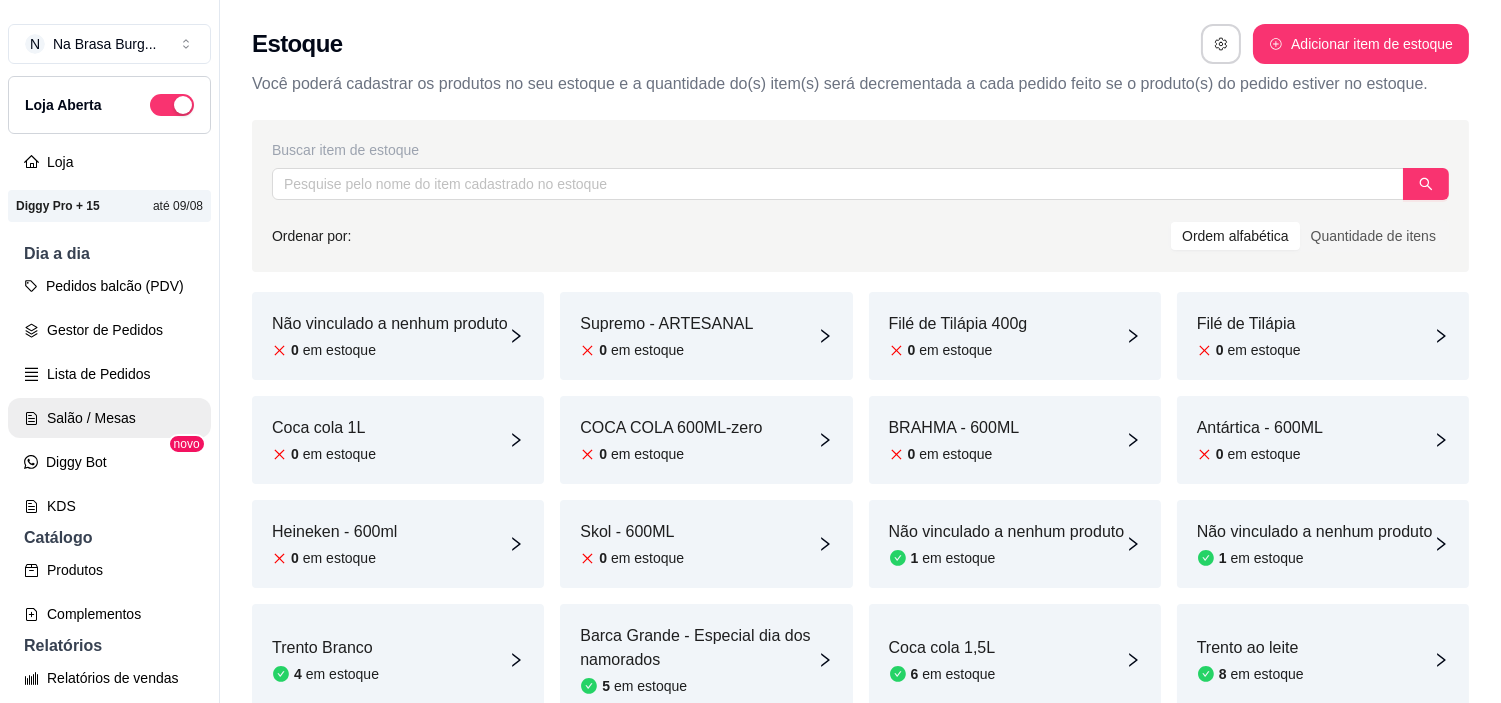 click on "Salão / Mesas" at bounding box center (109, 418) 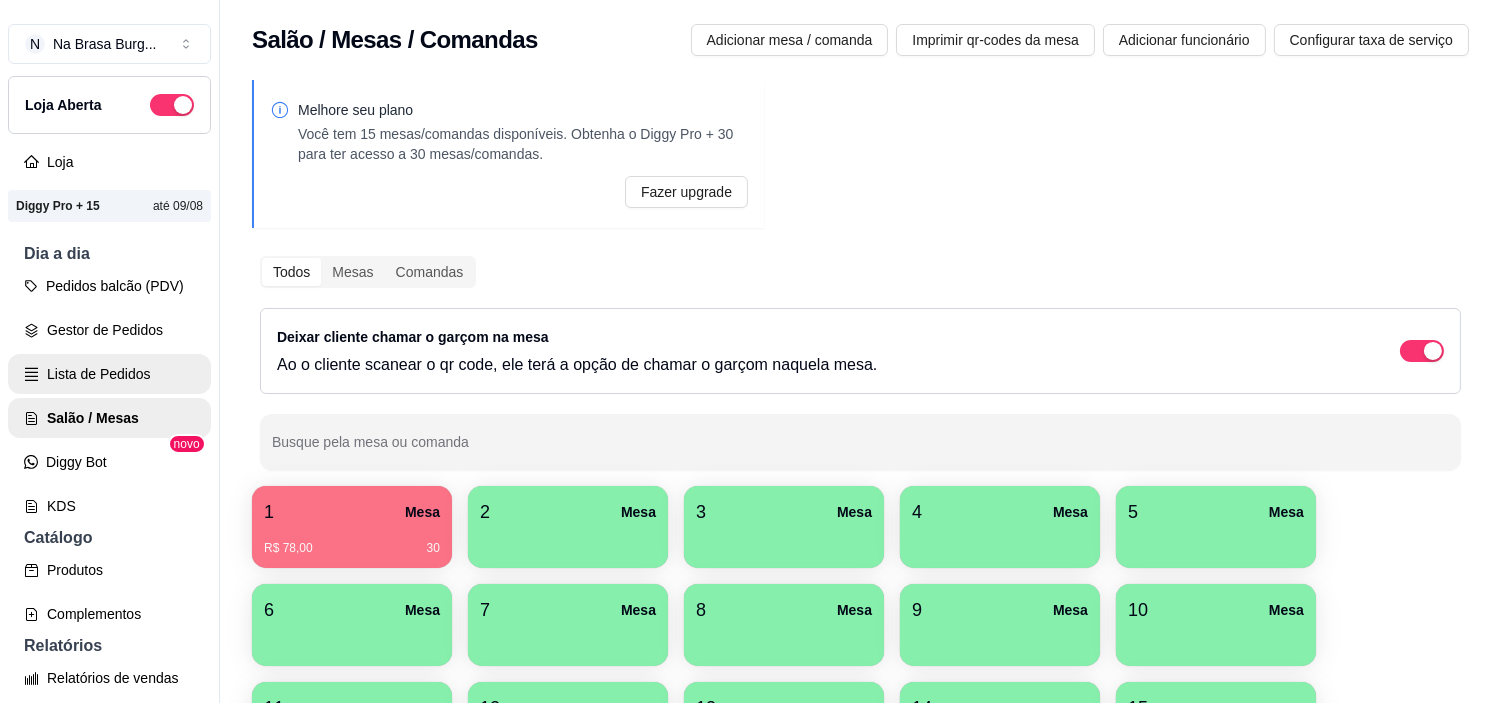 click on "Lista de Pedidos" at bounding box center [109, 374] 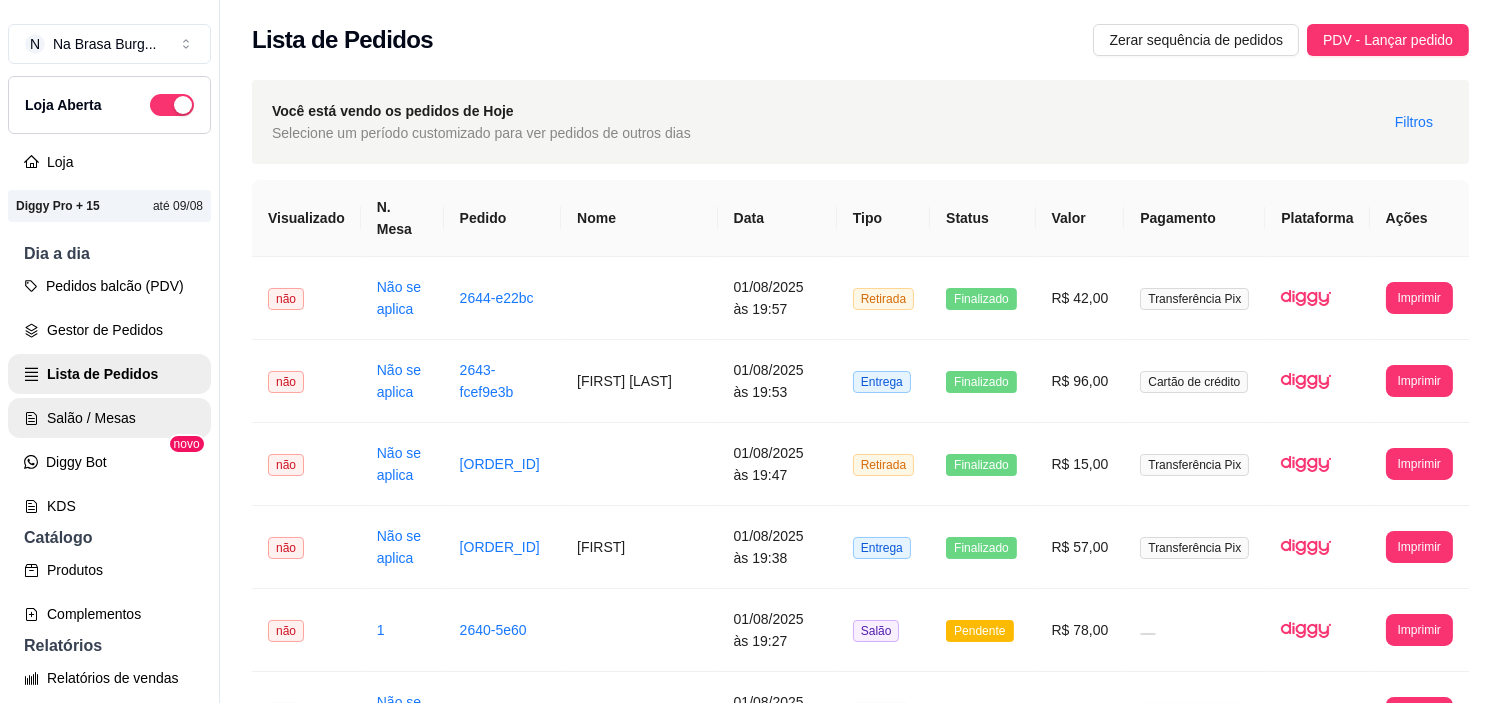 click on "Salão / Mesas" at bounding box center [109, 418] 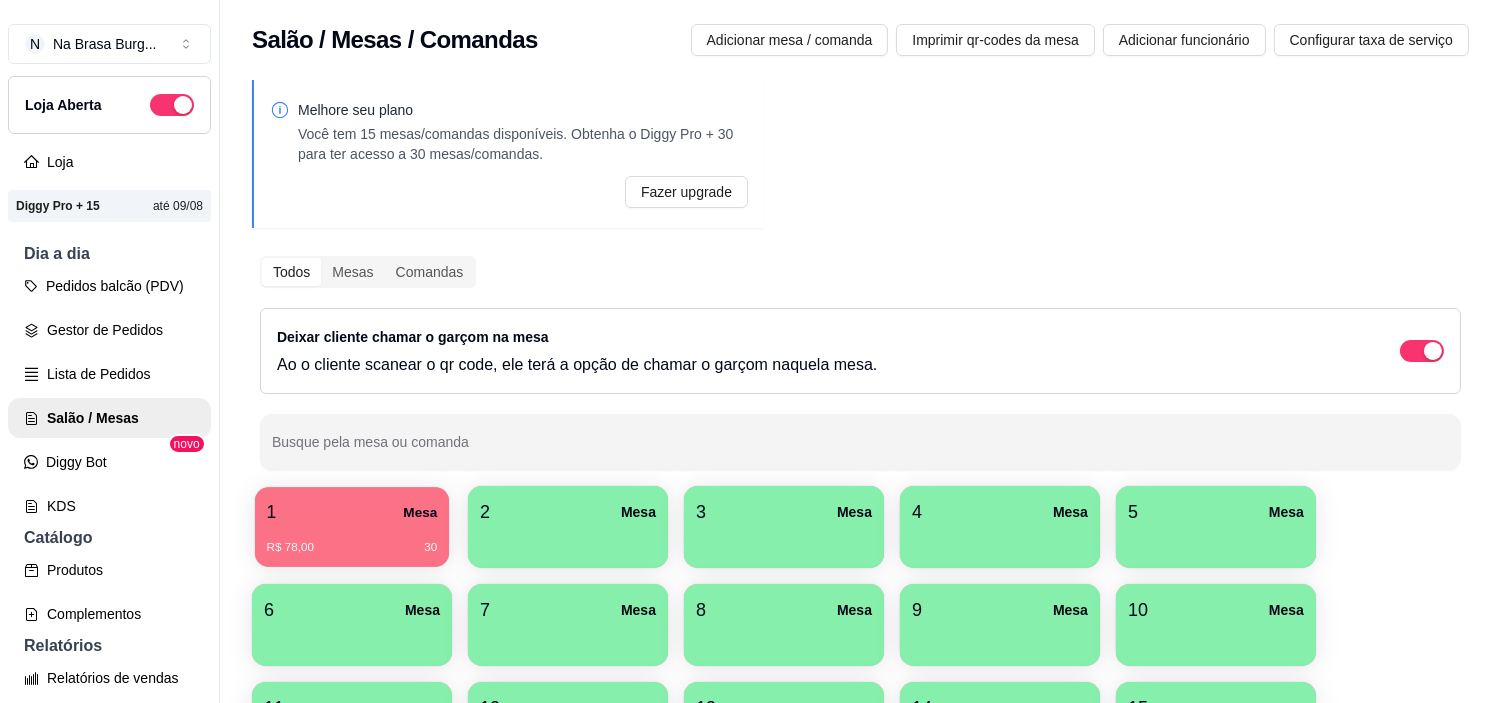 click on "R$ 78,00 30" at bounding box center [352, 548] 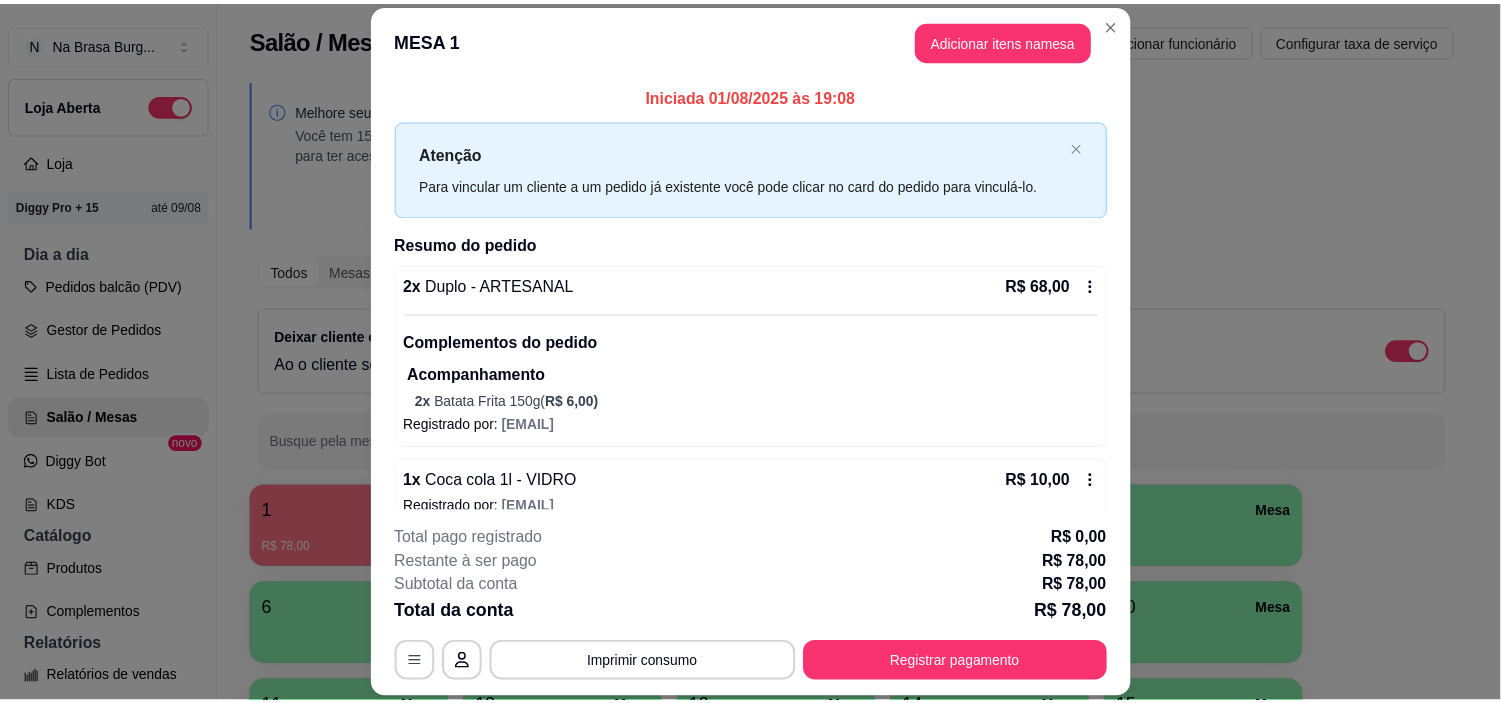 scroll, scrollTop: 25, scrollLeft: 0, axis: vertical 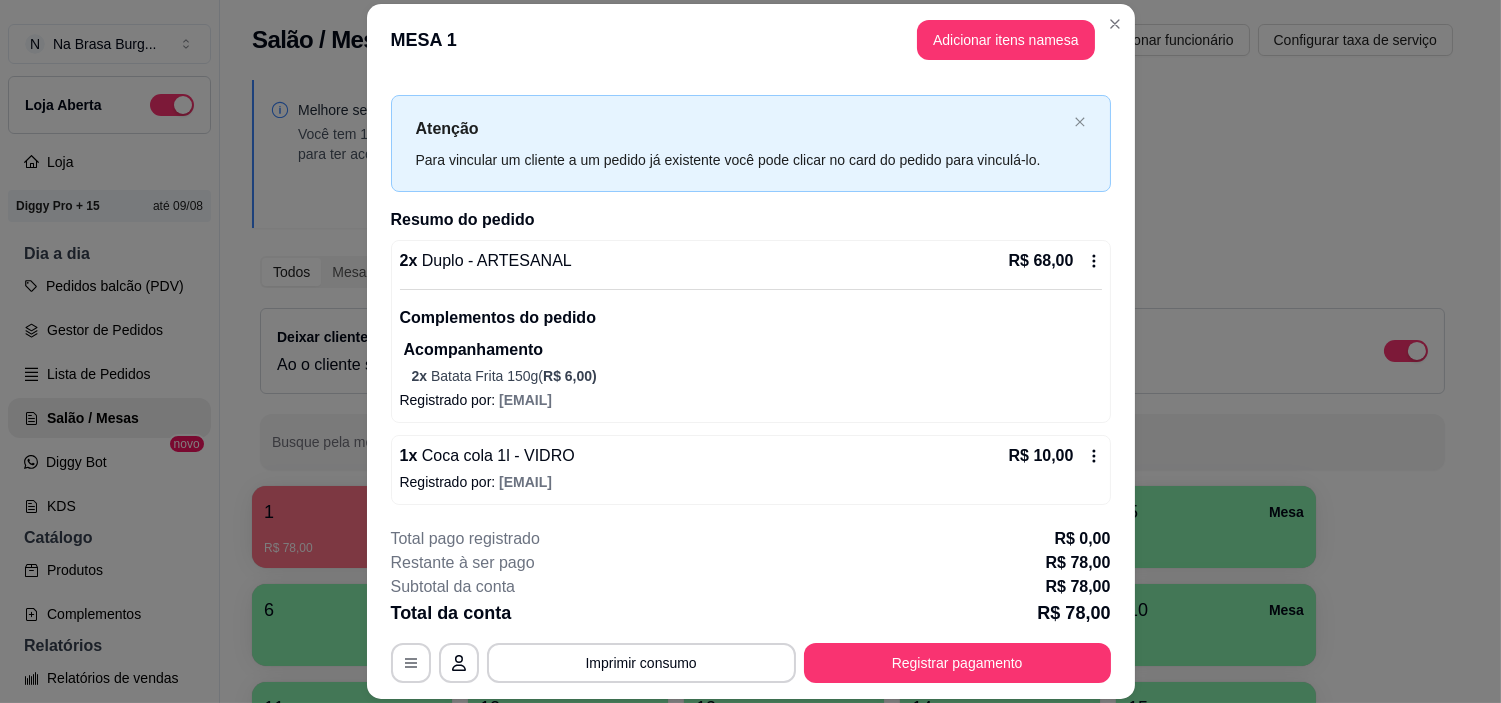 click on "Lista de Pedidos" at bounding box center [109, 374] 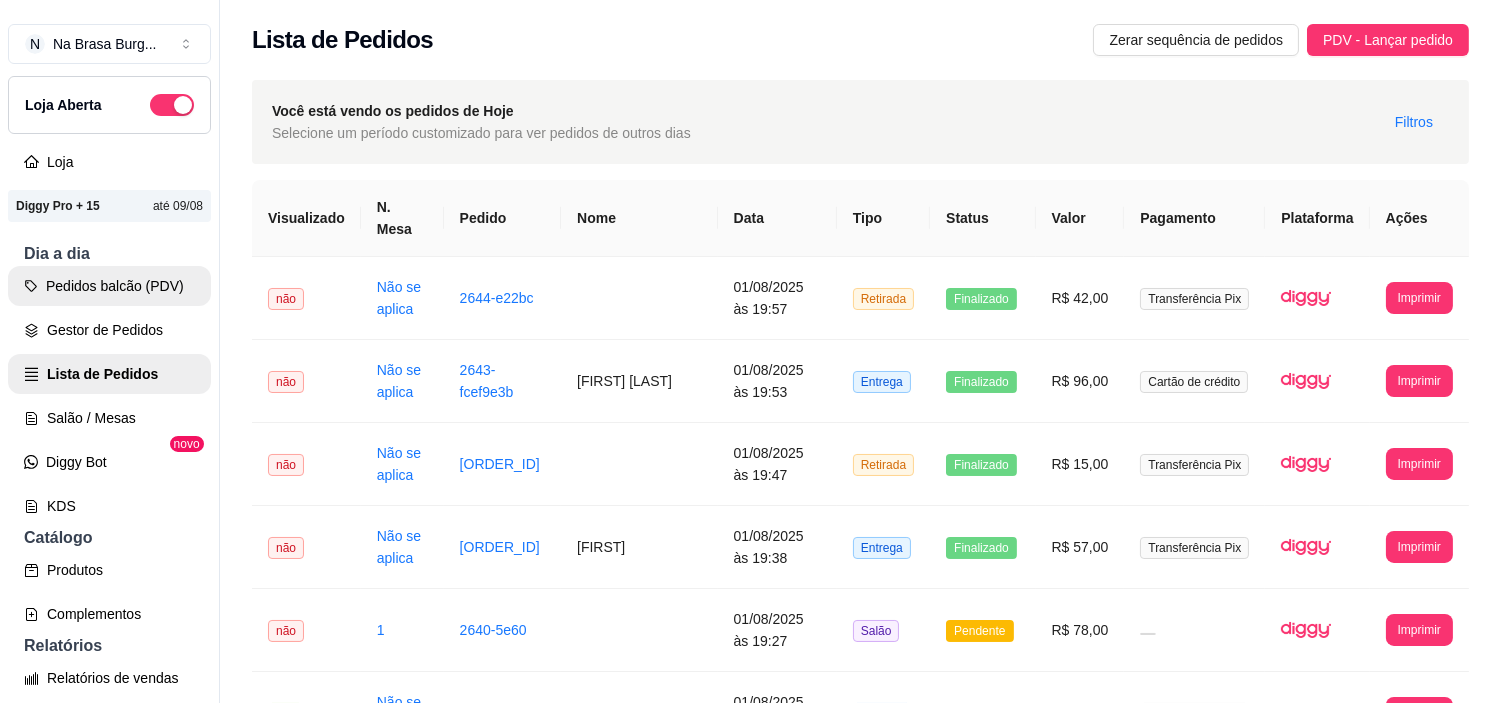 click on "Pedidos balcão (PDV)" at bounding box center (109, 286) 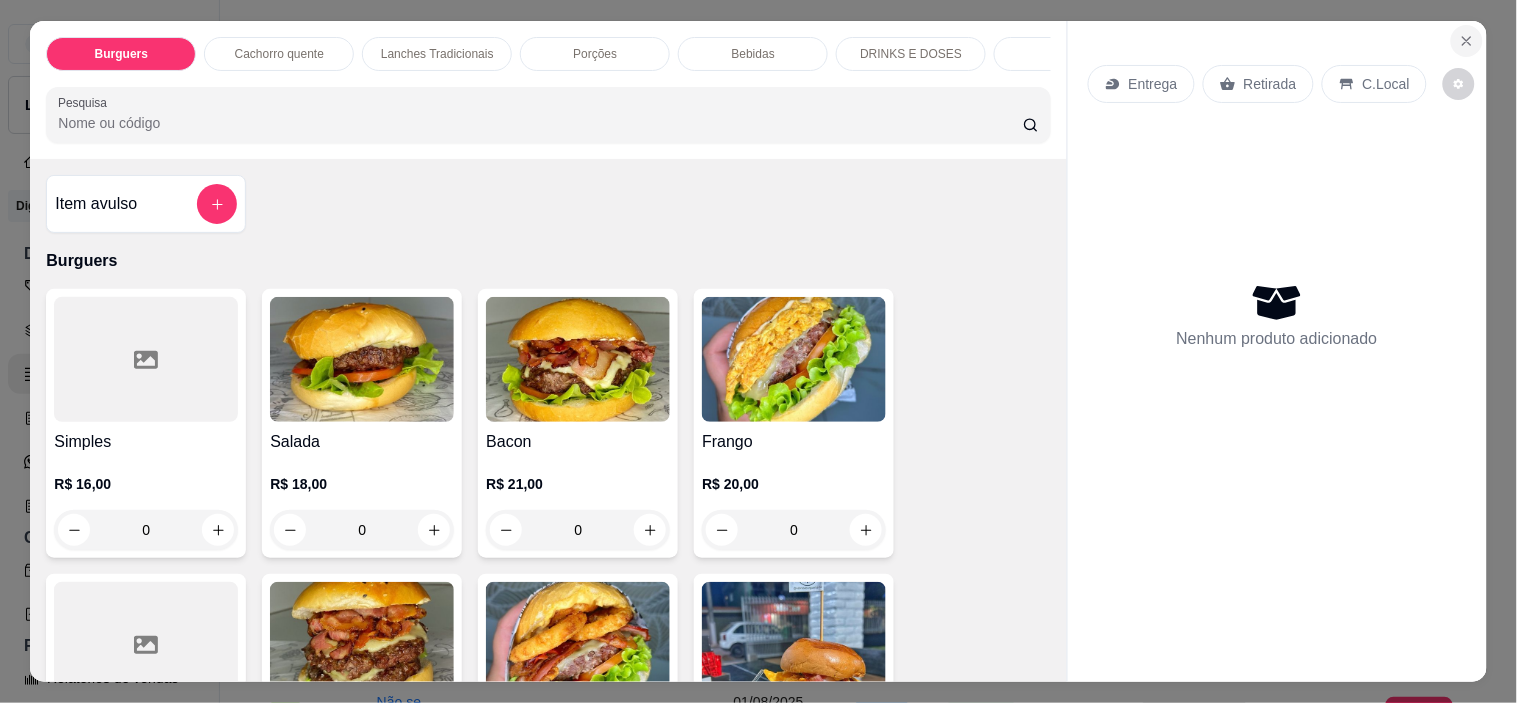 click 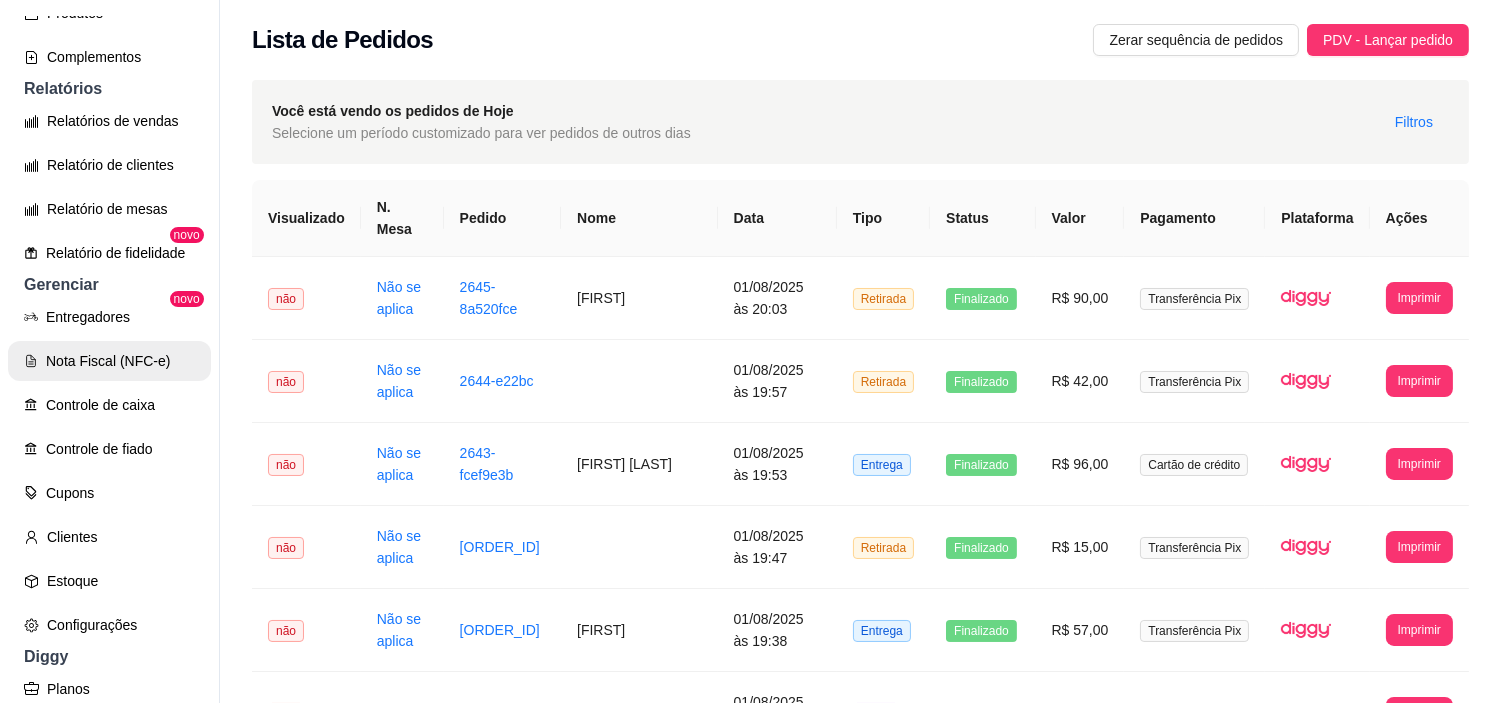 scroll, scrollTop: 666, scrollLeft: 0, axis: vertical 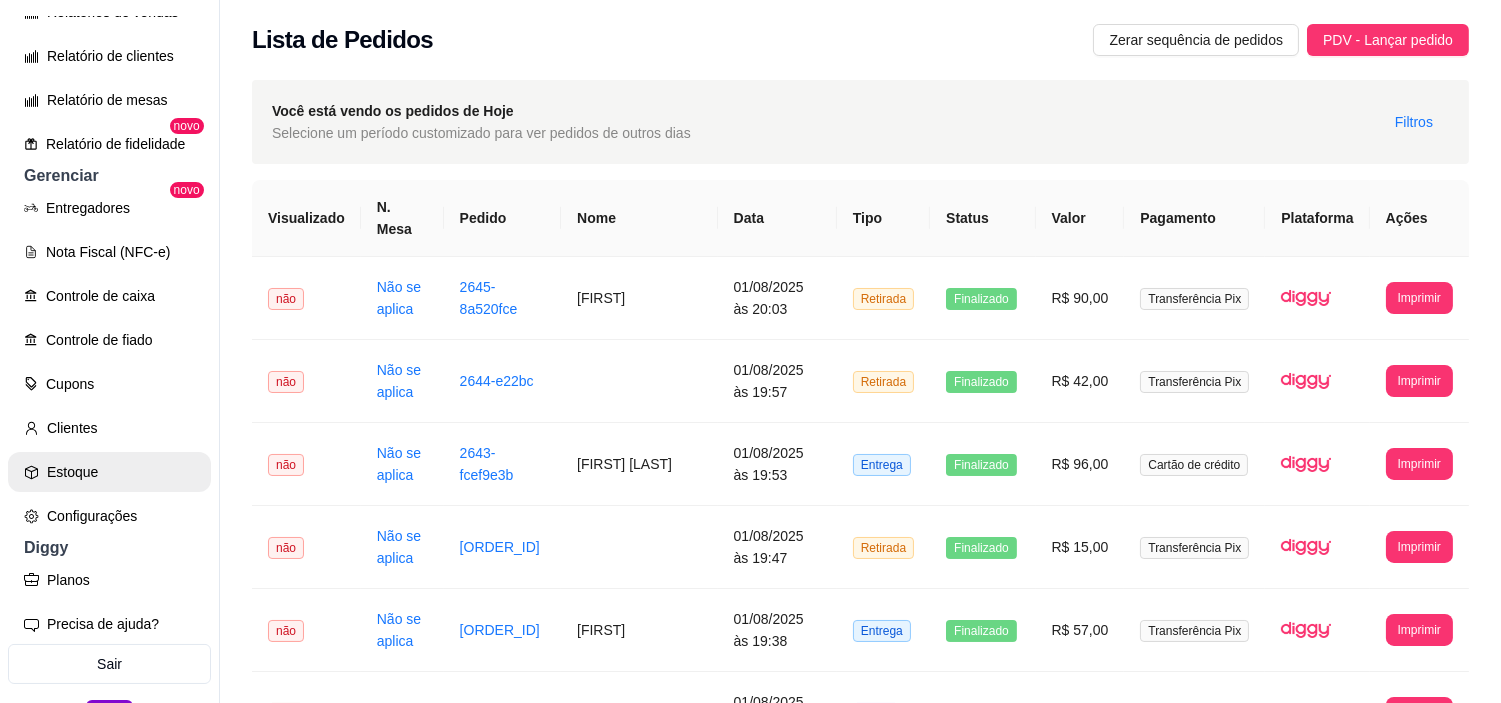 click on "Estoque" at bounding box center (109, 472) 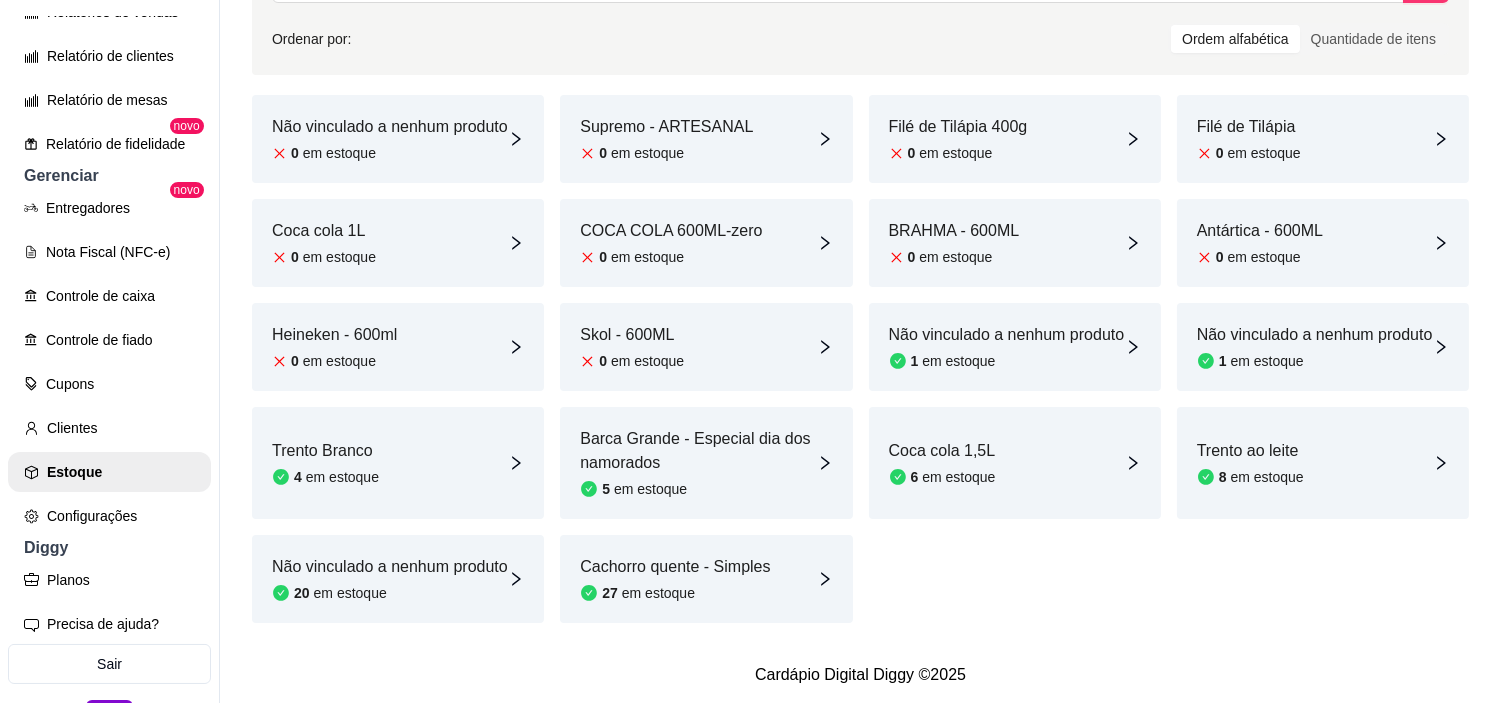 scroll, scrollTop: 285, scrollLeft: 0, axis: vertical 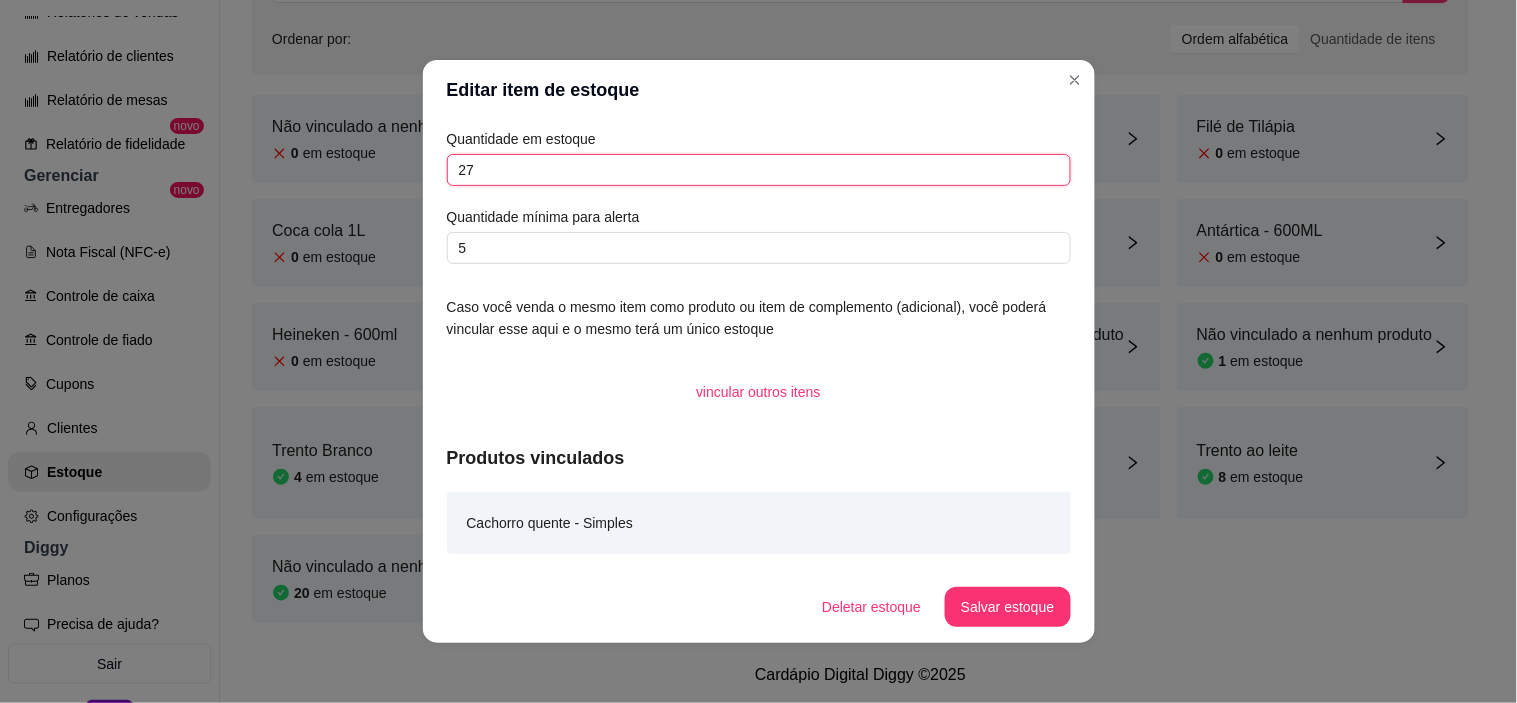 click on "27" at bounding box center [759, 170] 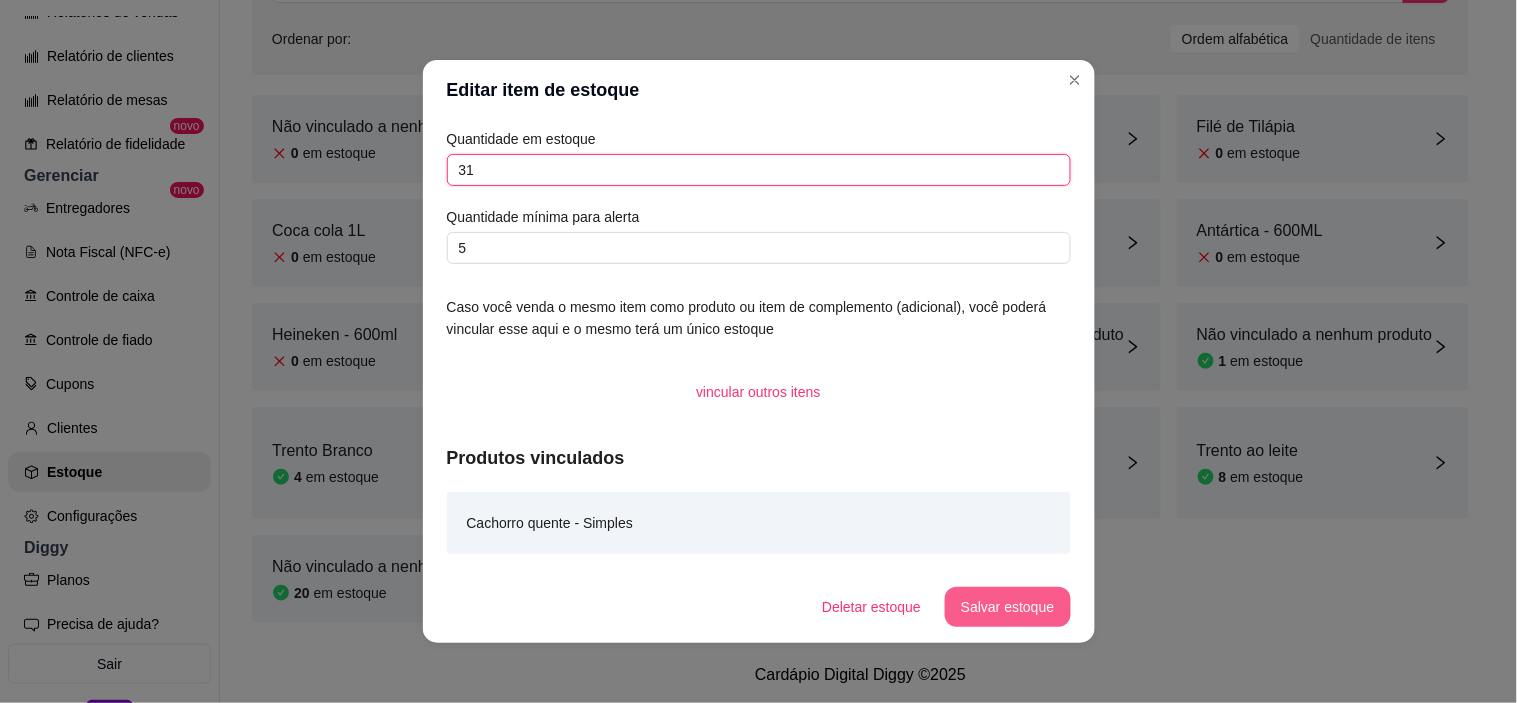 type on "31" 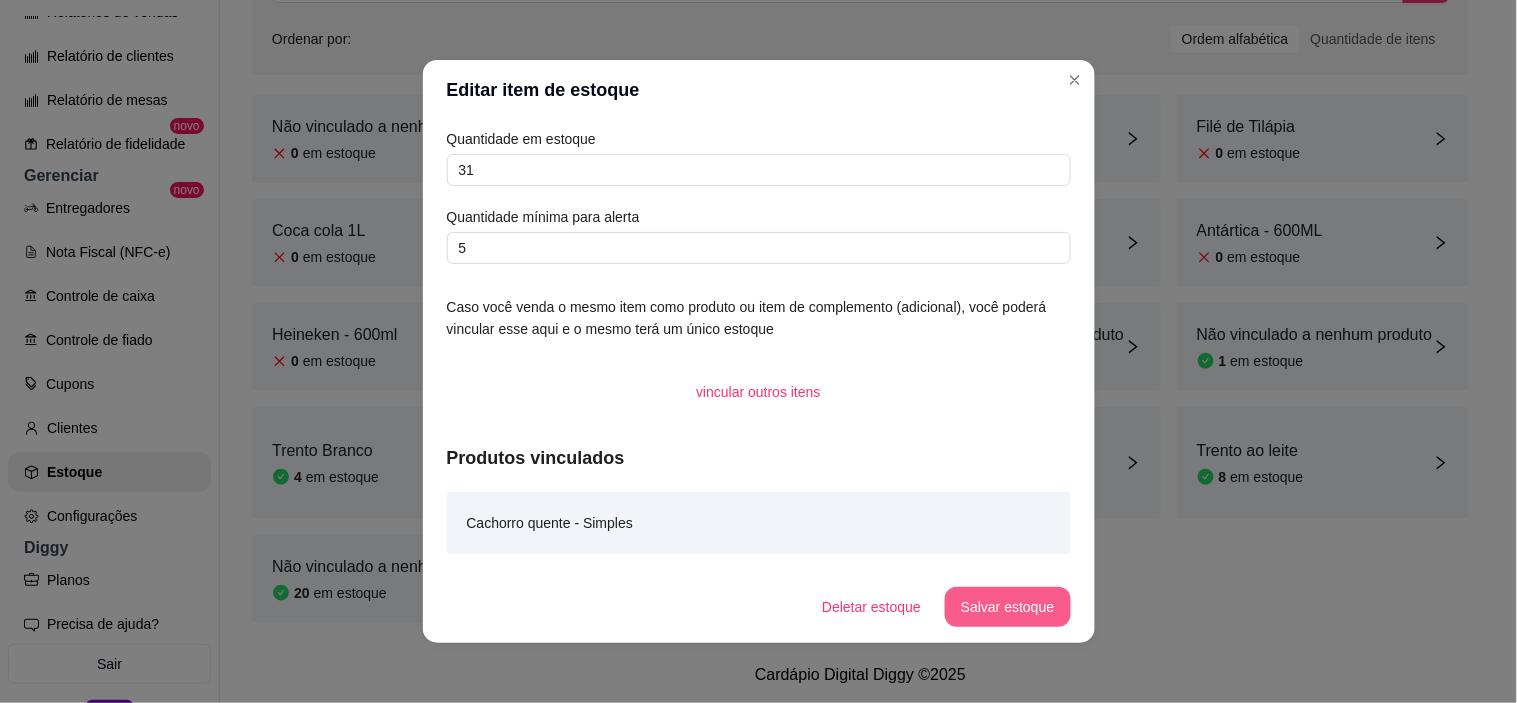 click on "Salvar estoque" at bounding box center [1007, 607] 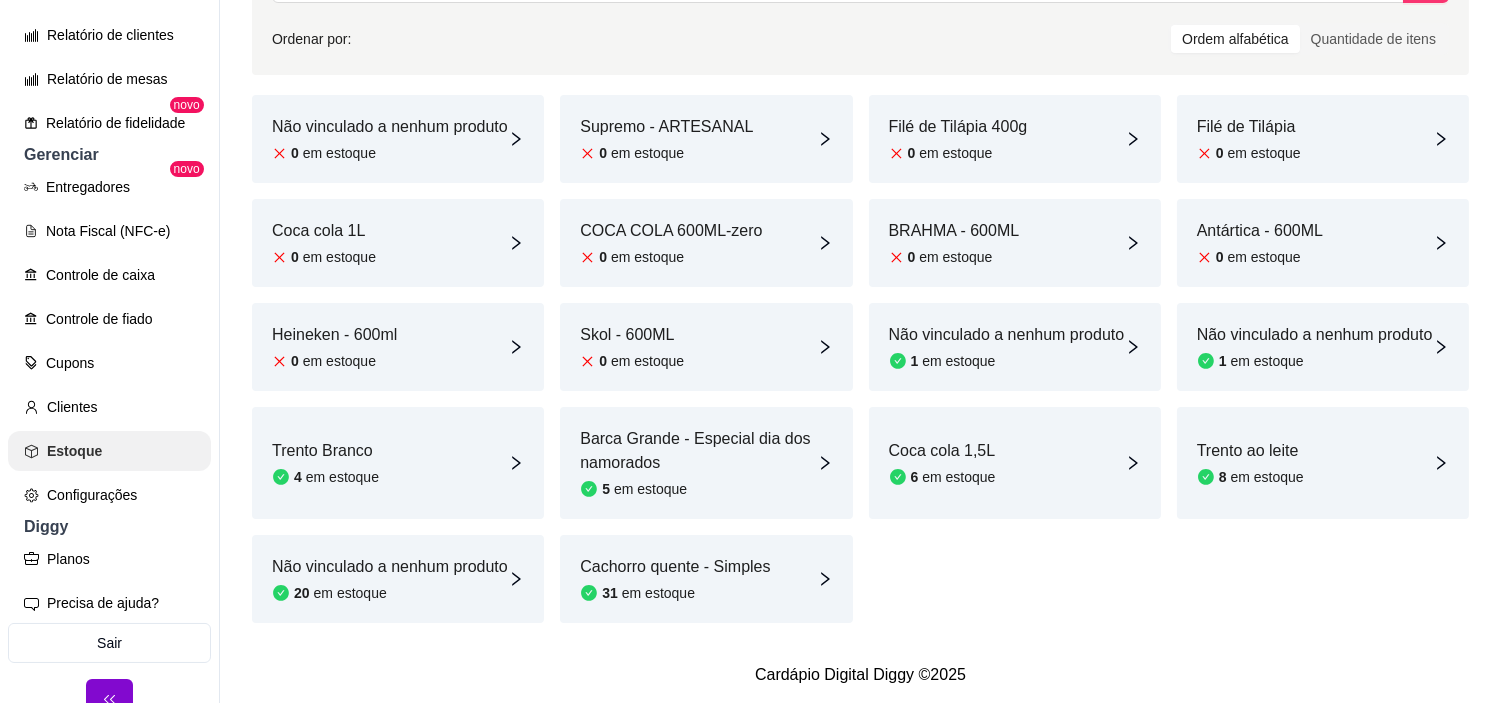scroll, scrollTop: 711, scrollLeft: 0, axis: vertical 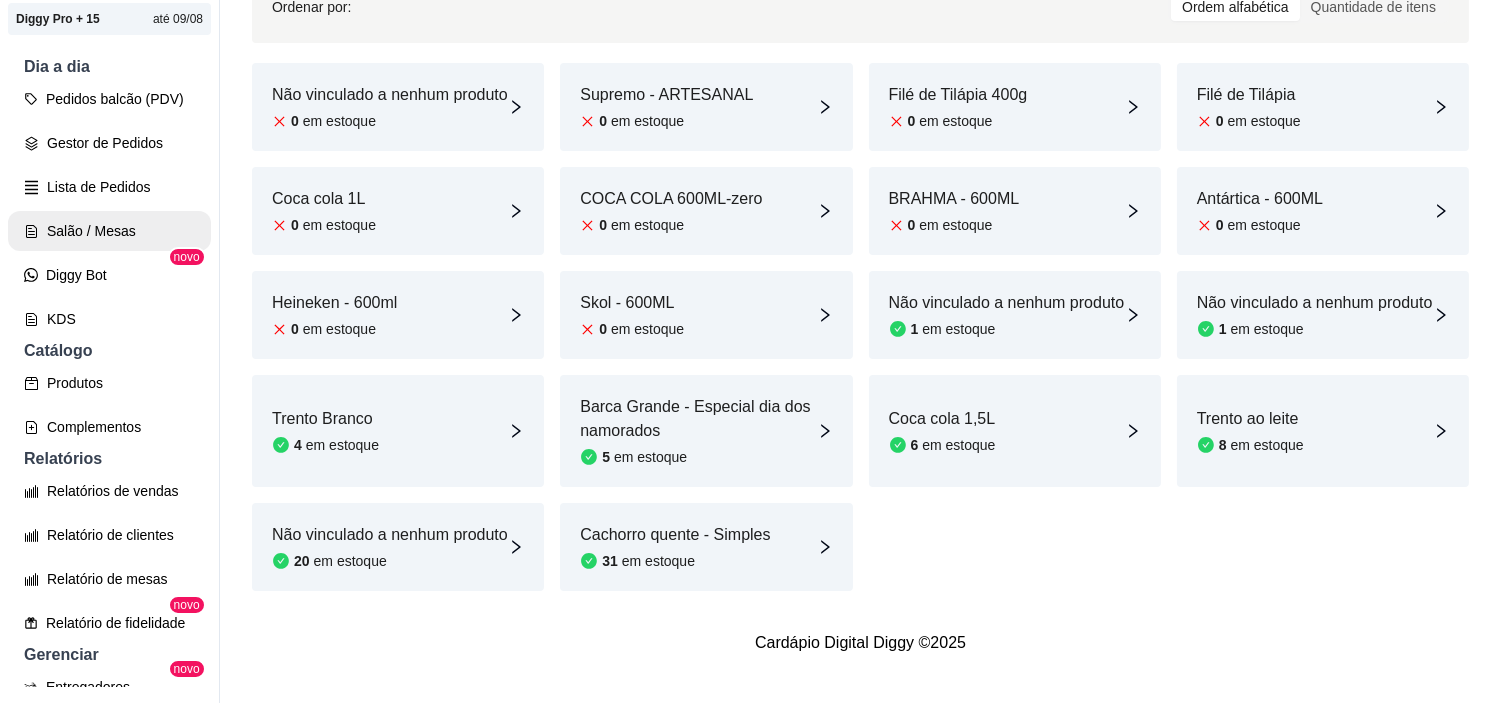 click on "Salão / Mesas" at bounding box center (109, 231) 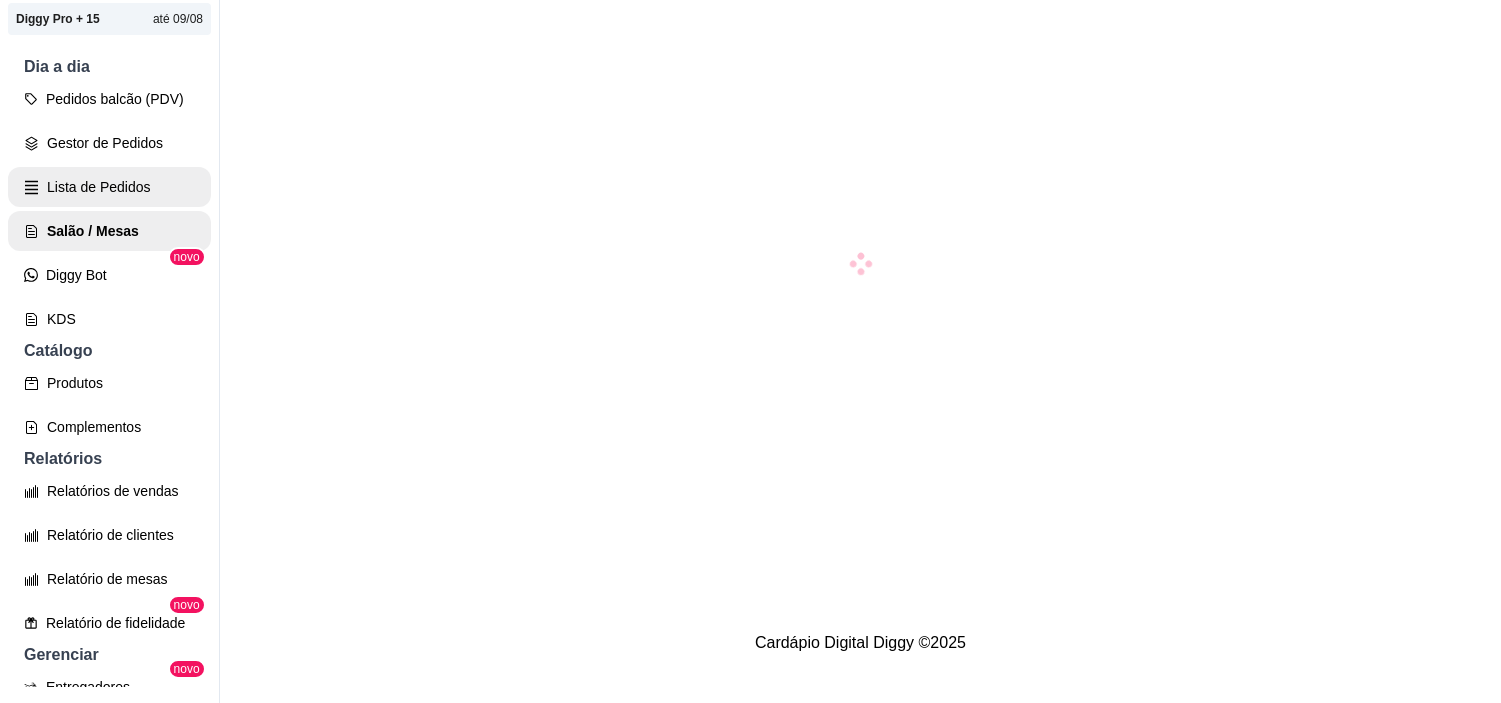 scroll, scrollTop: 0, scrollLeft: 0, axis: both 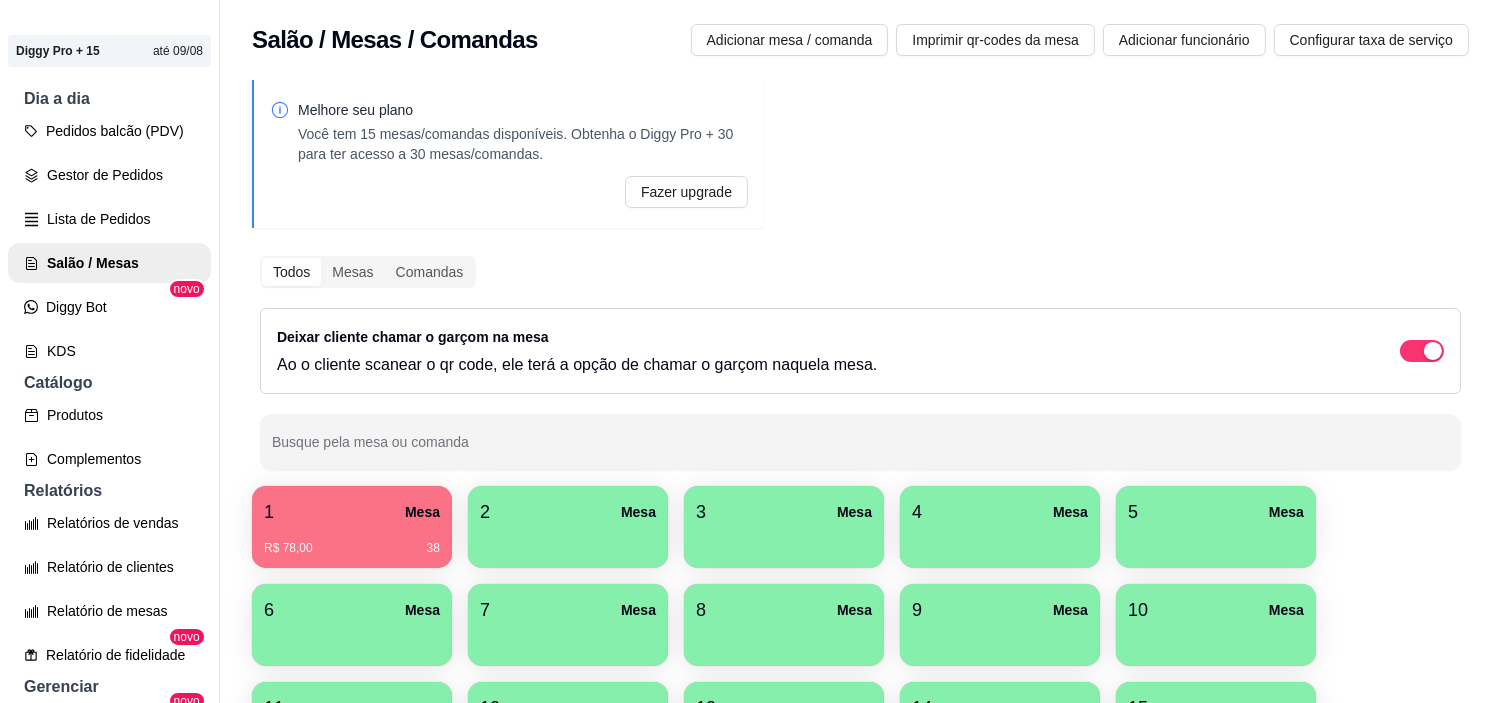 click on "1 Mesa" at bounding box center [352, 512] 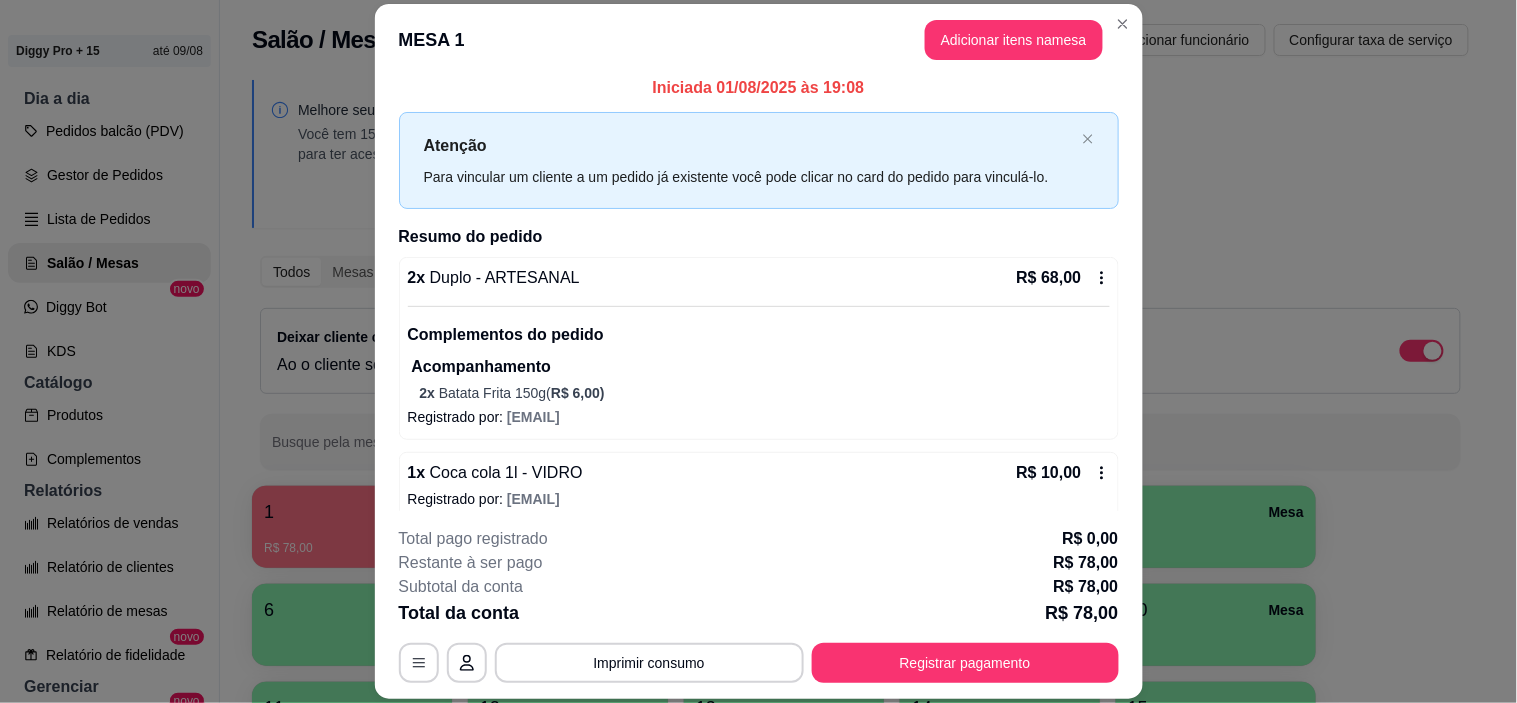 scroll, scrollTop: 25, scrollLeft: 0, axis: vertical 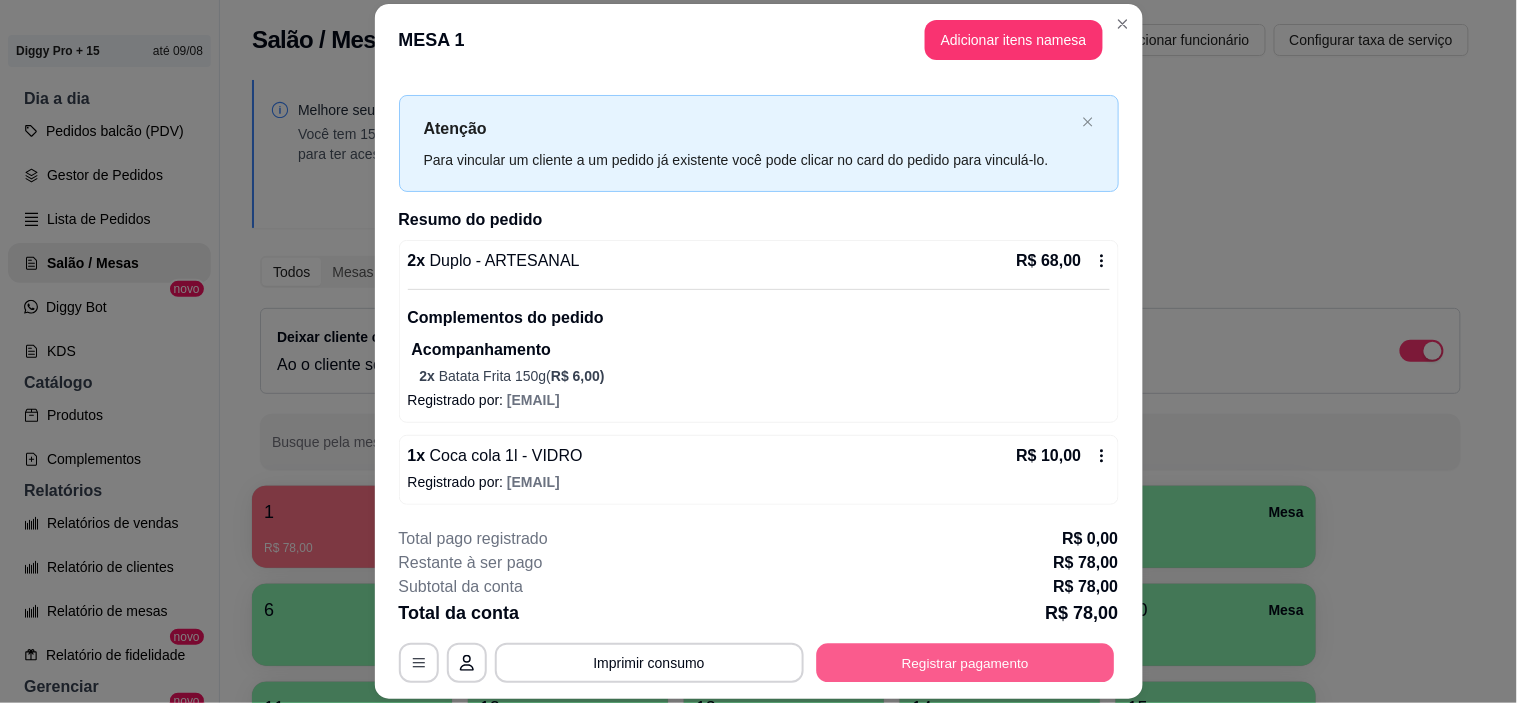click on "Registrar pagamento" at bounding box center [965, 663] 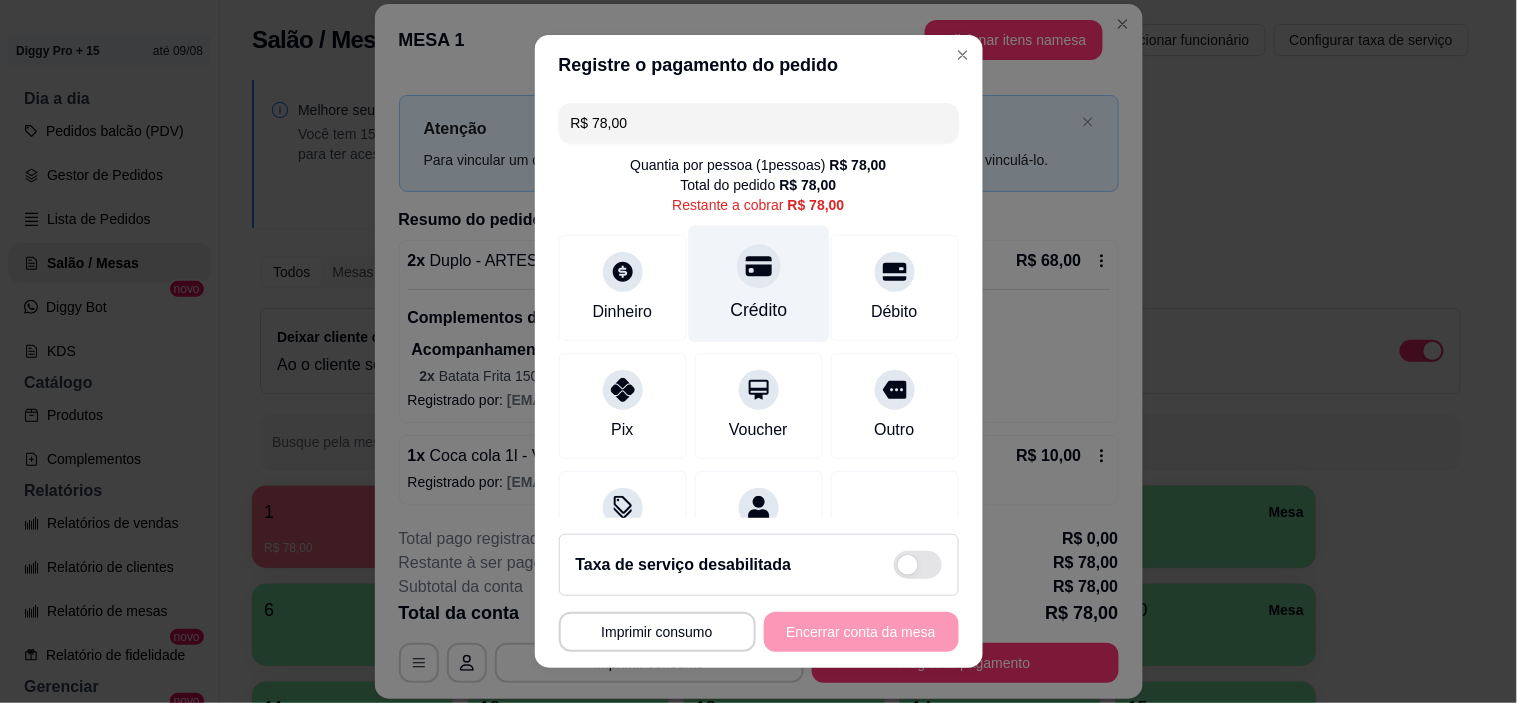 click 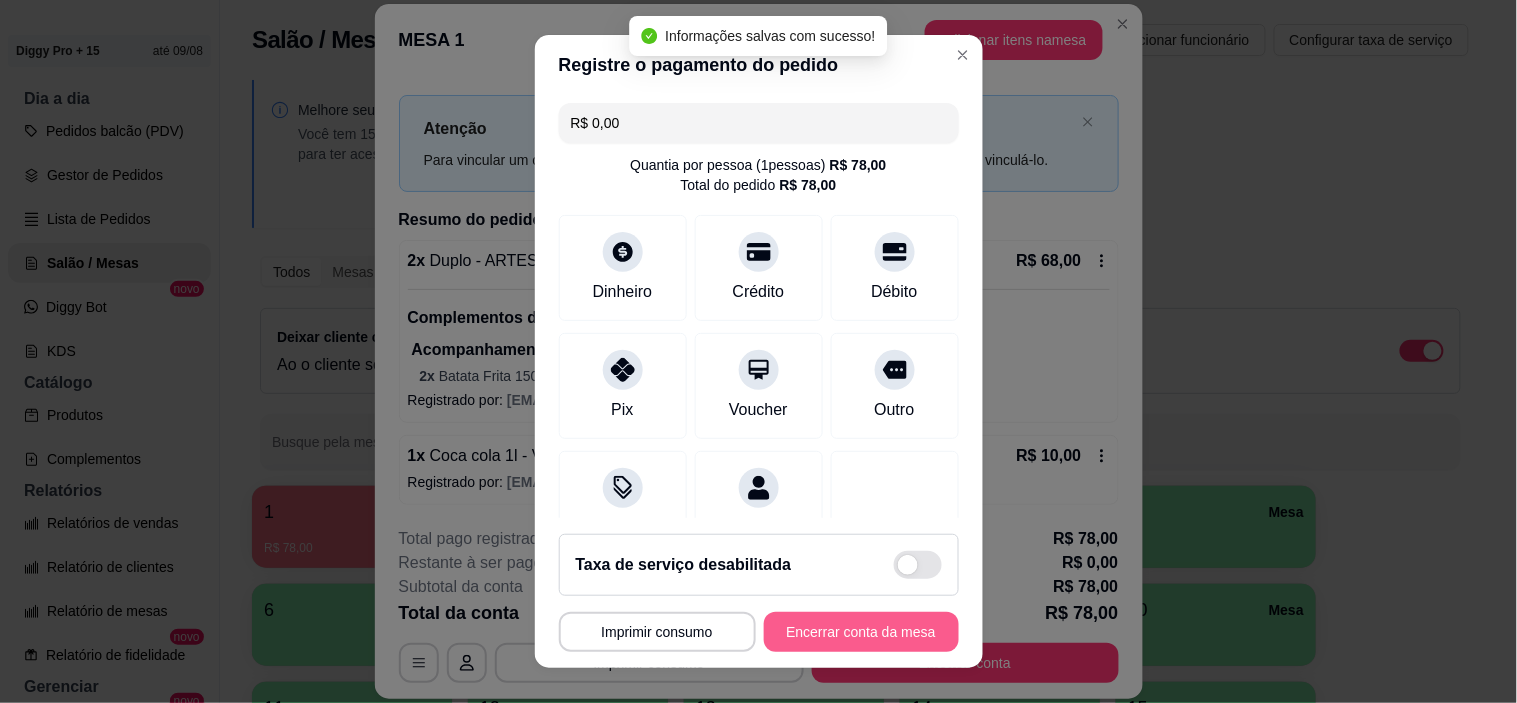 type on "R$ 0,00" 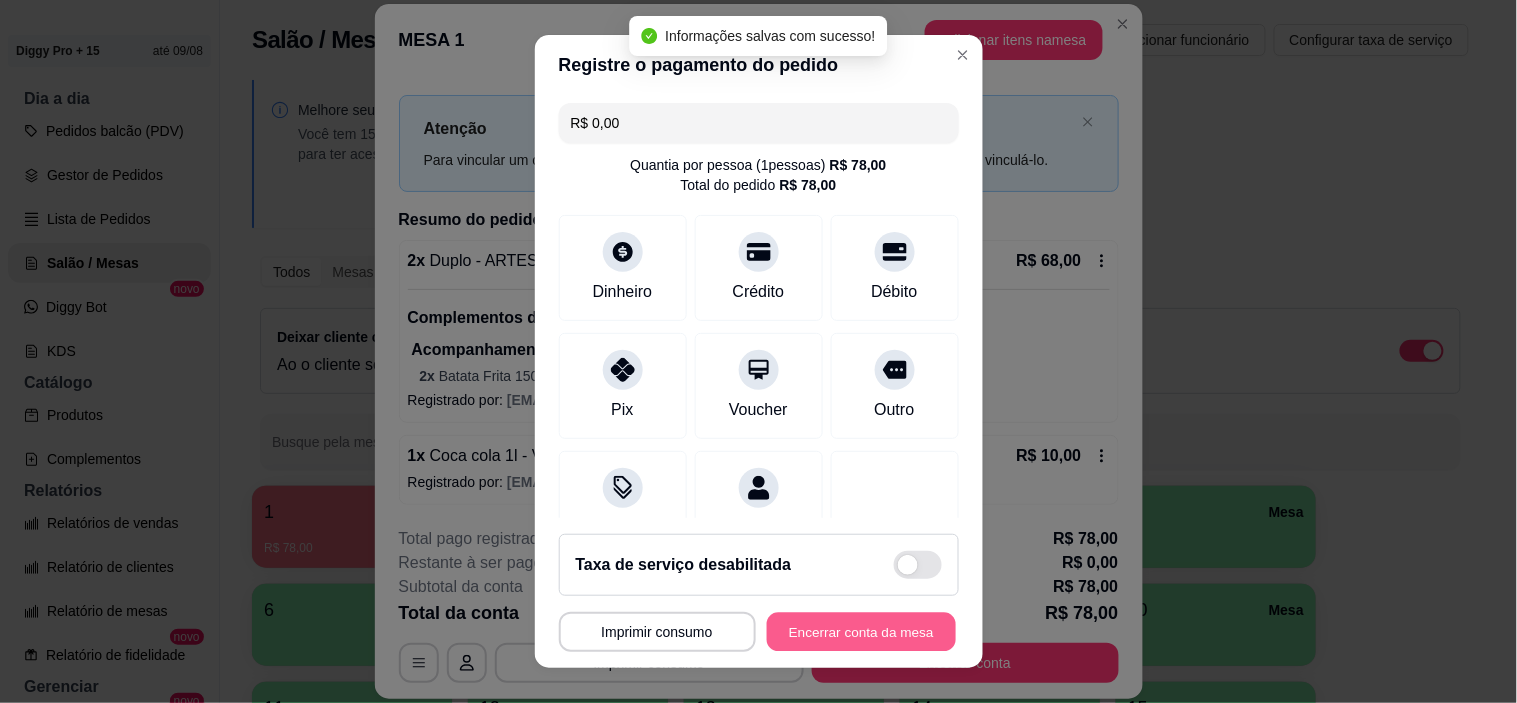 click on "Encerrar conta da mesa" at bounding box center (861, 631) 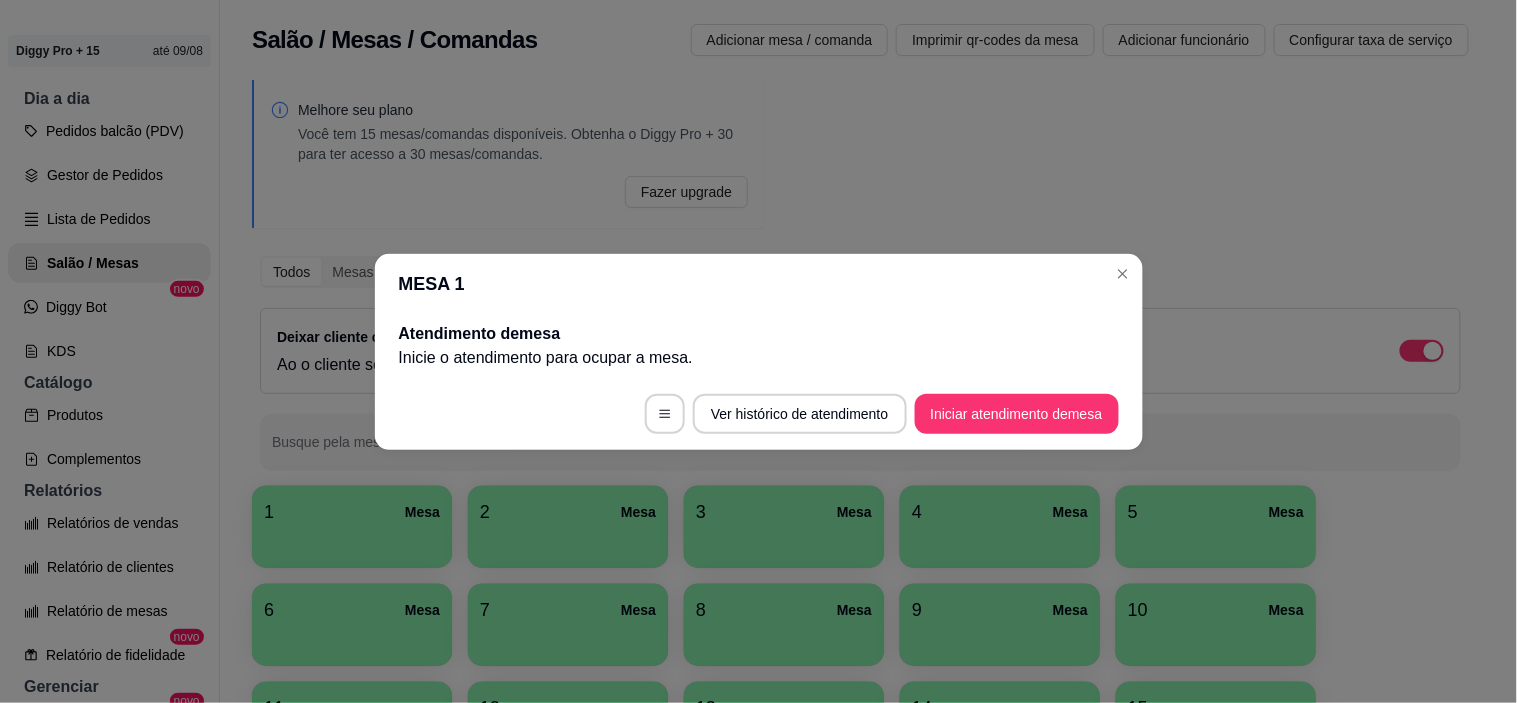 scroll, scrollTop: 0, scrollLeft: 0, axis: both 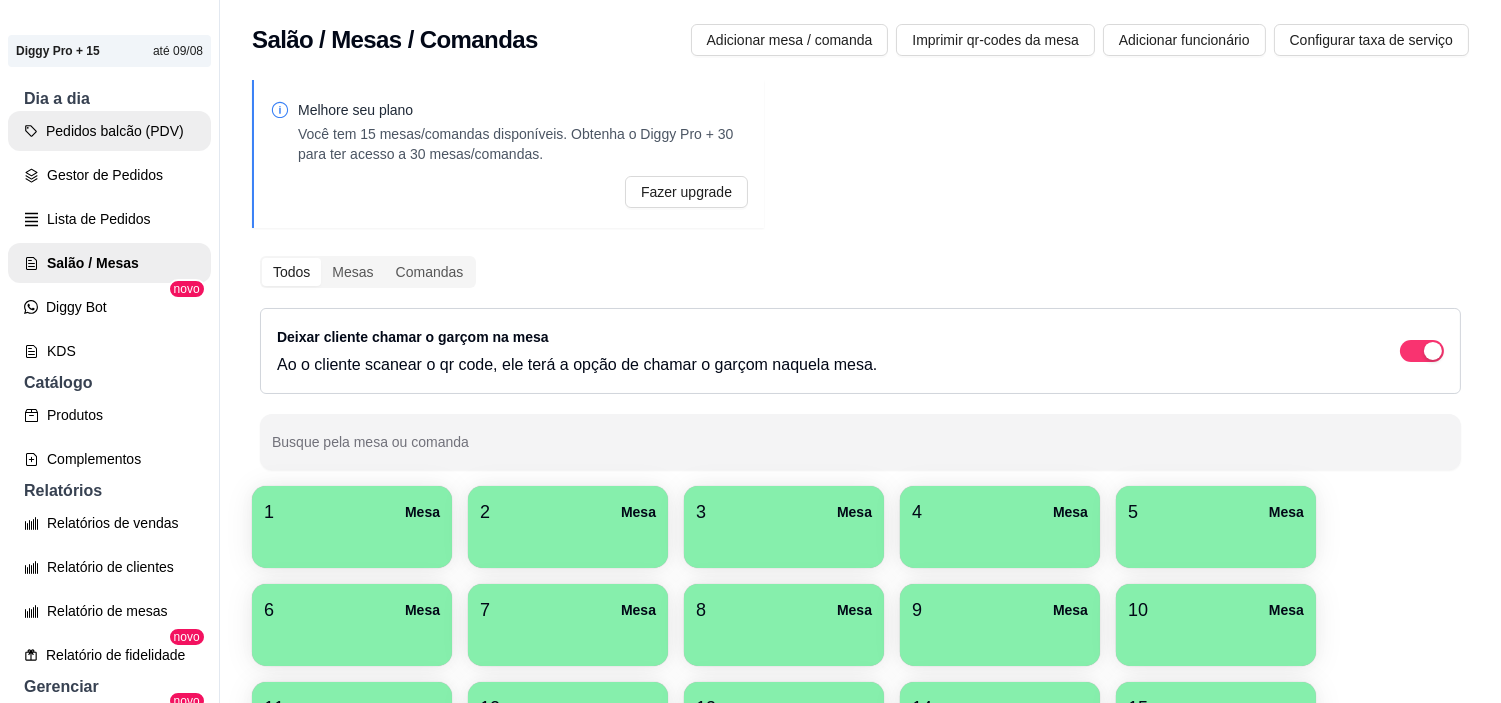 click on "Dia a dia" at bounding box center (109, 99) 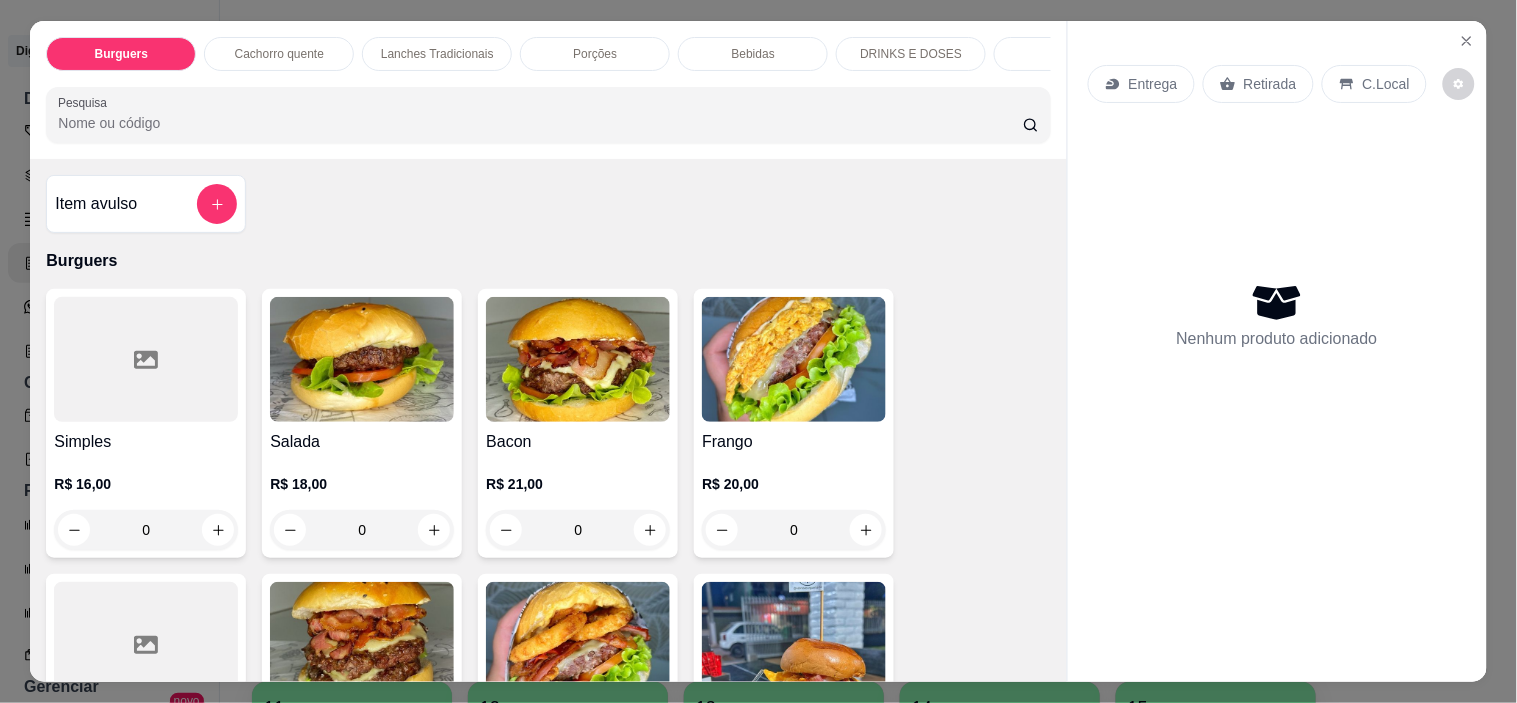 click on "Lanches Tradicionais" at bounding box center (437, 54) 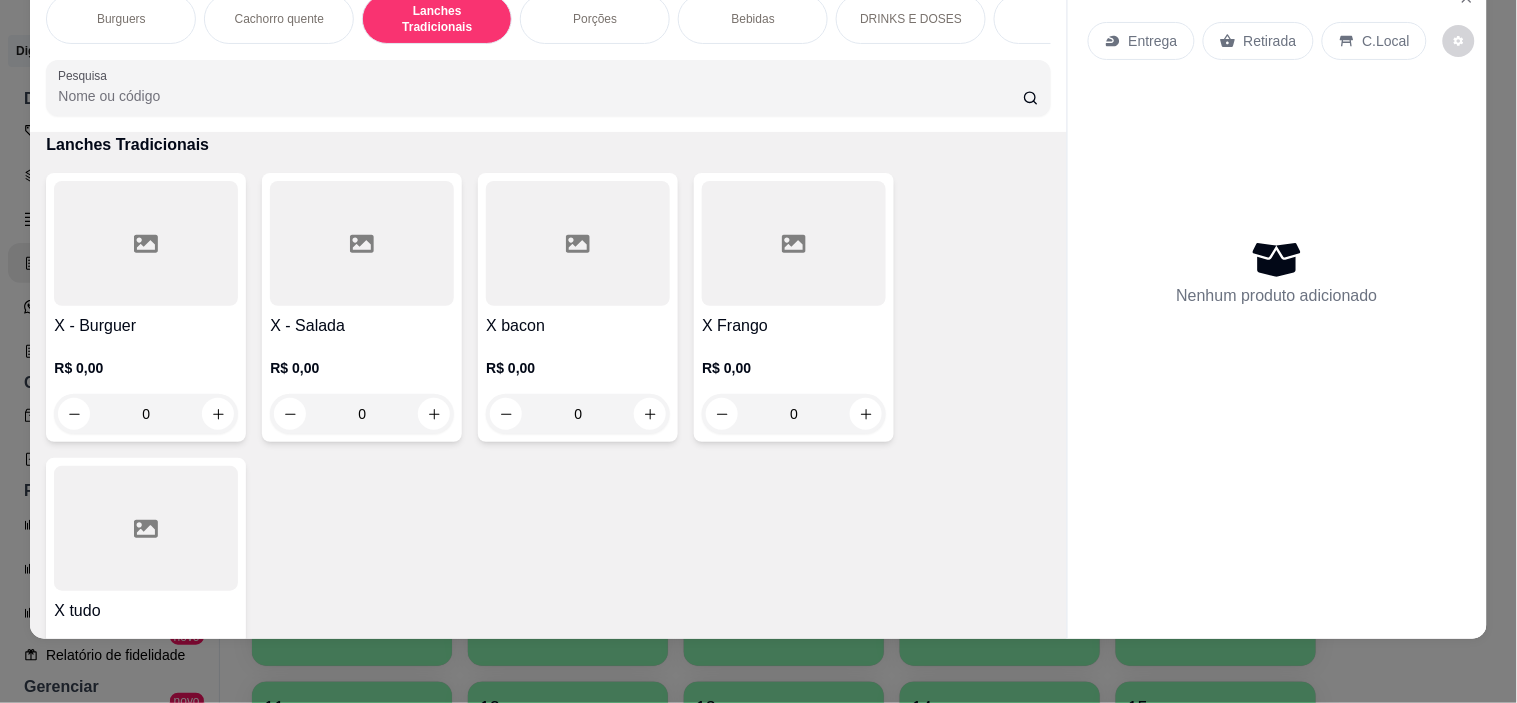 click at bounding box center (146, 528) 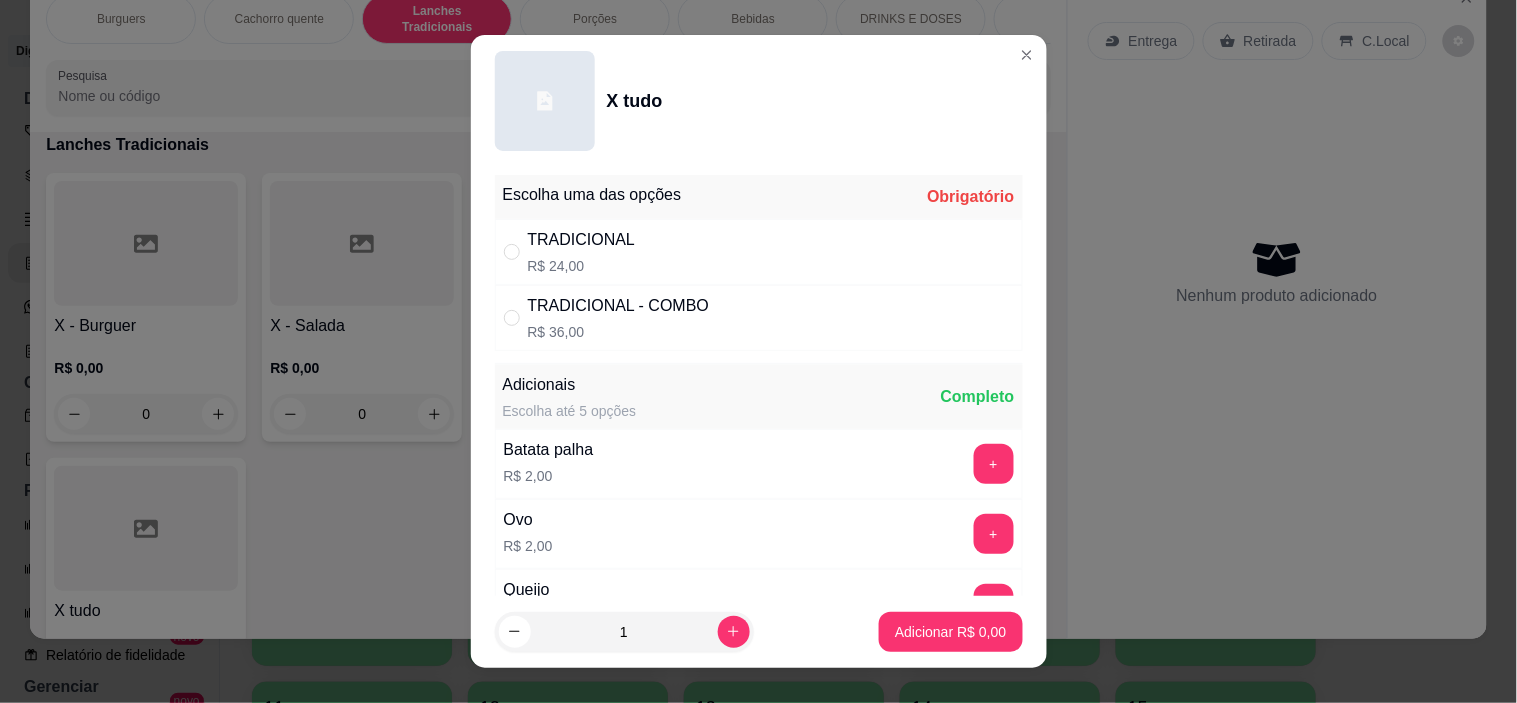 click on "TRADICIONAL R$ 24,00" at bounding box center (759, 252) 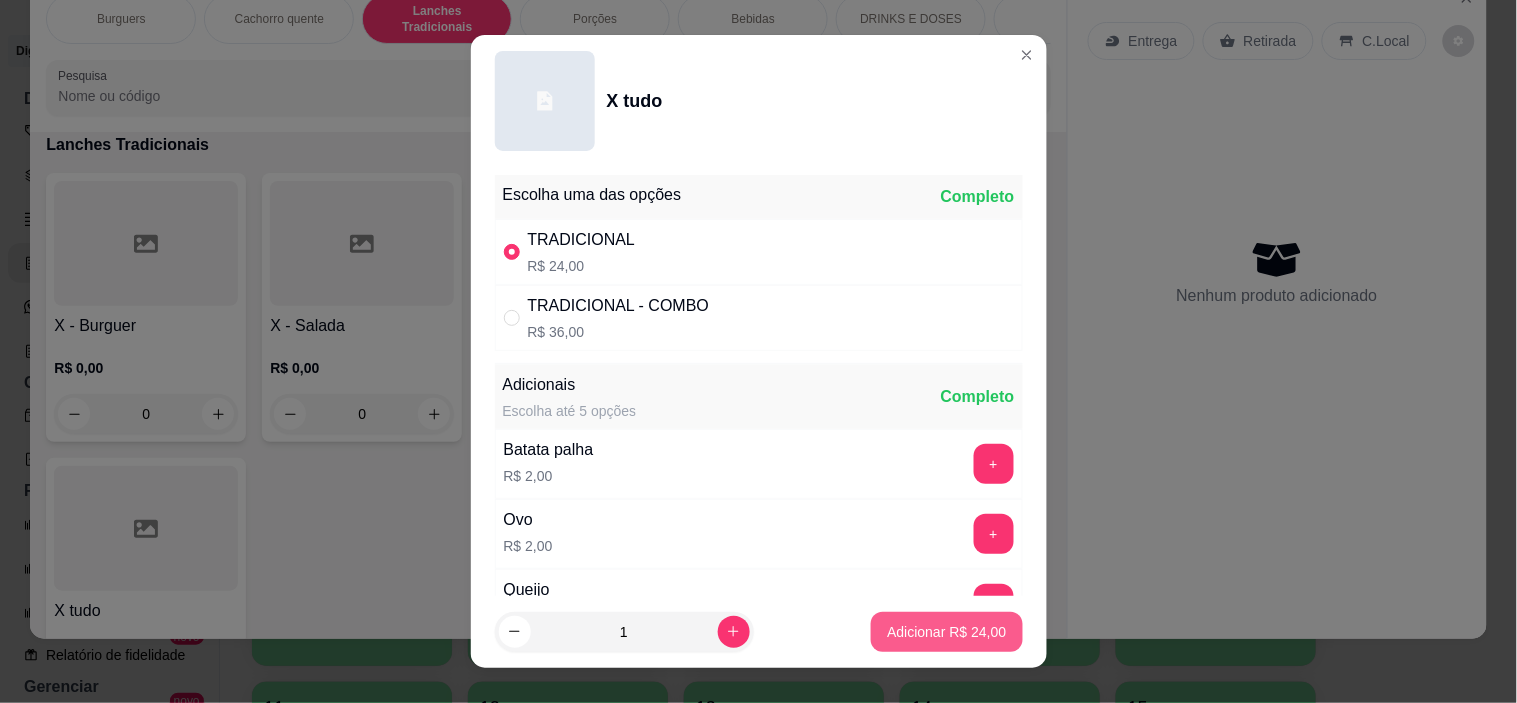 click on "Adicionar   R$ 24,00" at bounding box center (946, 632) 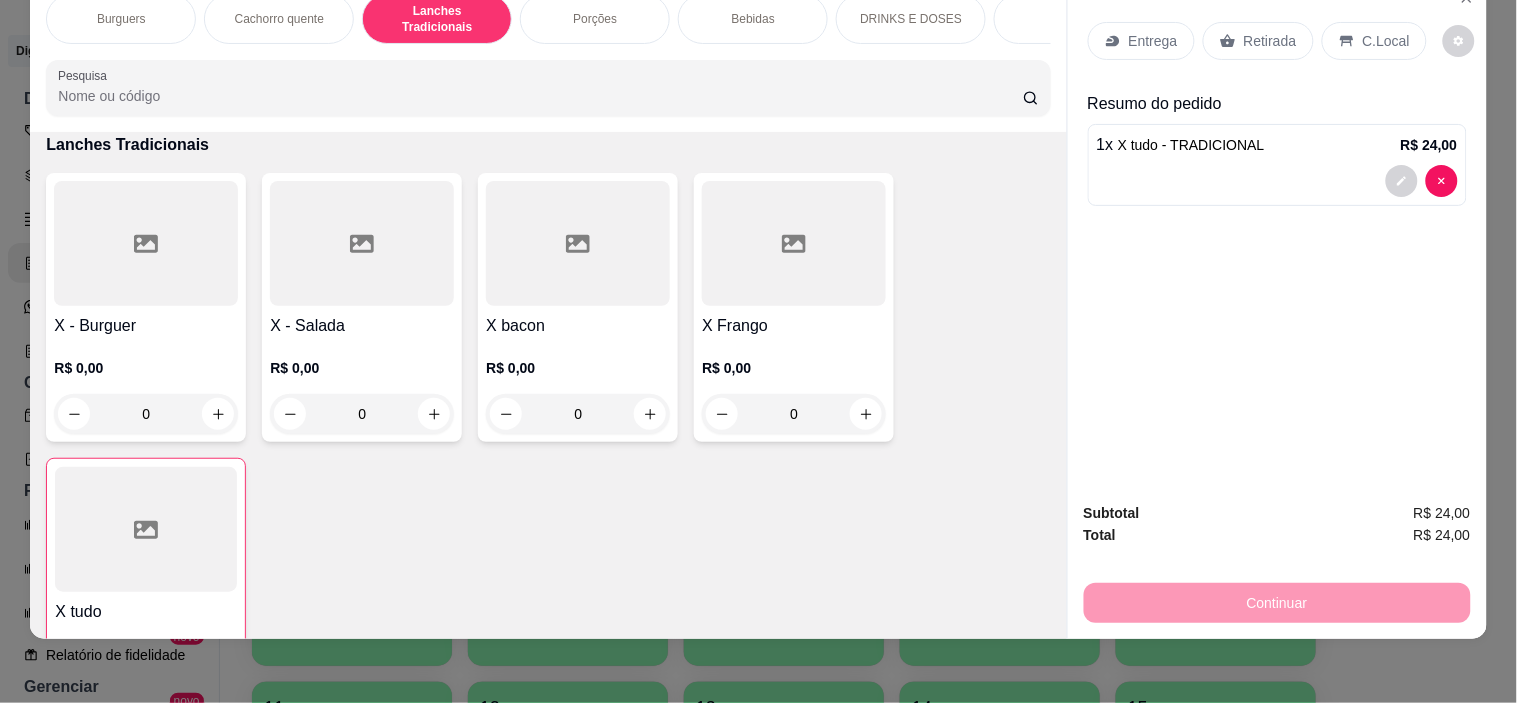 click at bounding box center [146, 243] 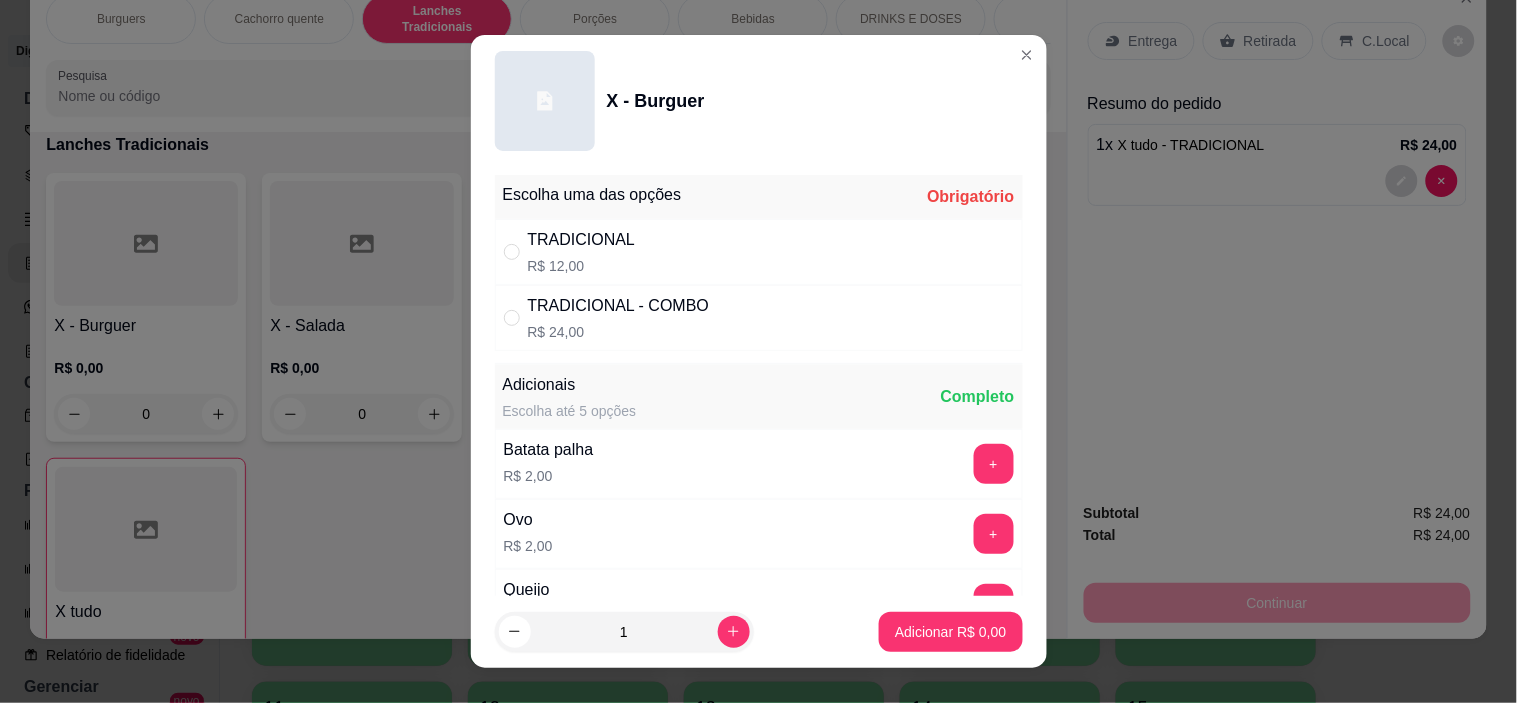 radio on "true" 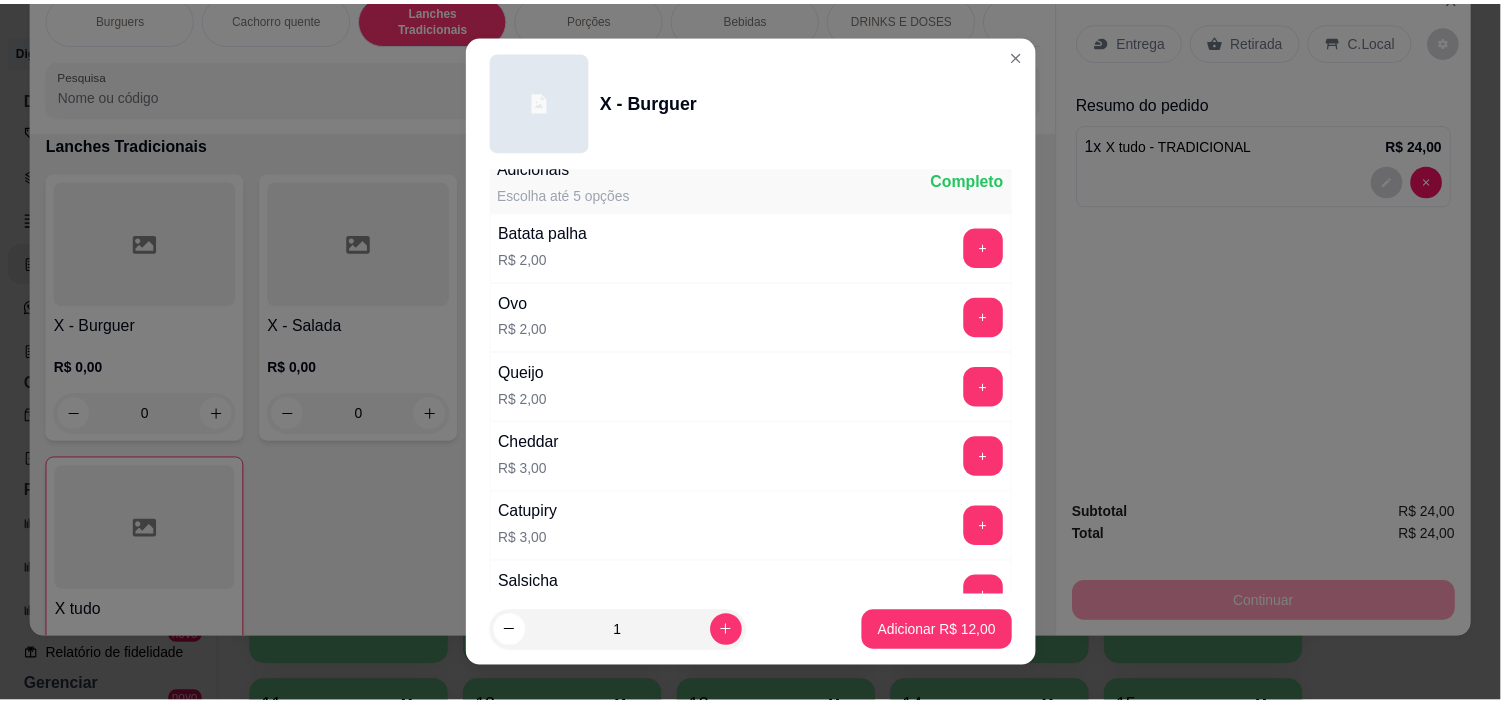 scroll, scrollTop: 555, scrollLeft: 0, axis: vertical 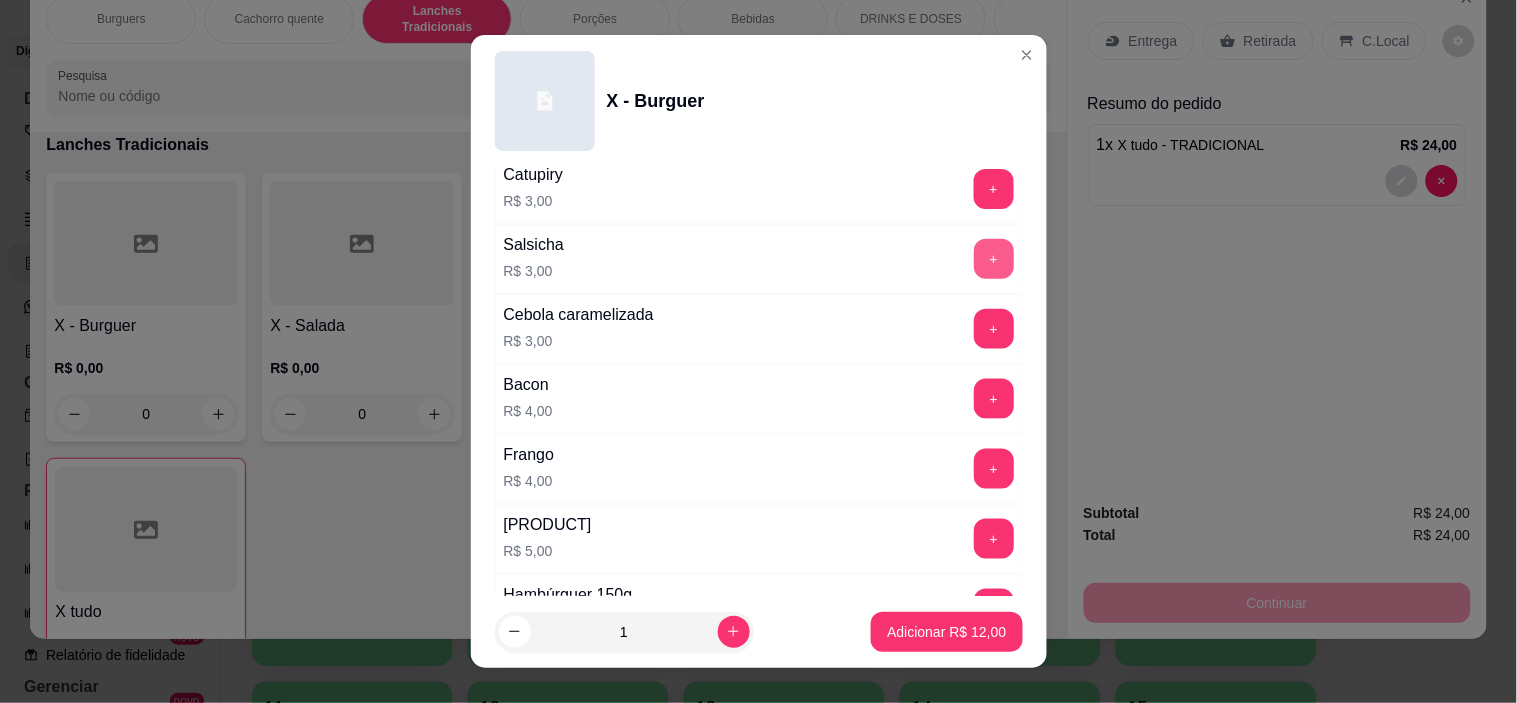 click on "+" at bounding box center (994, 259) 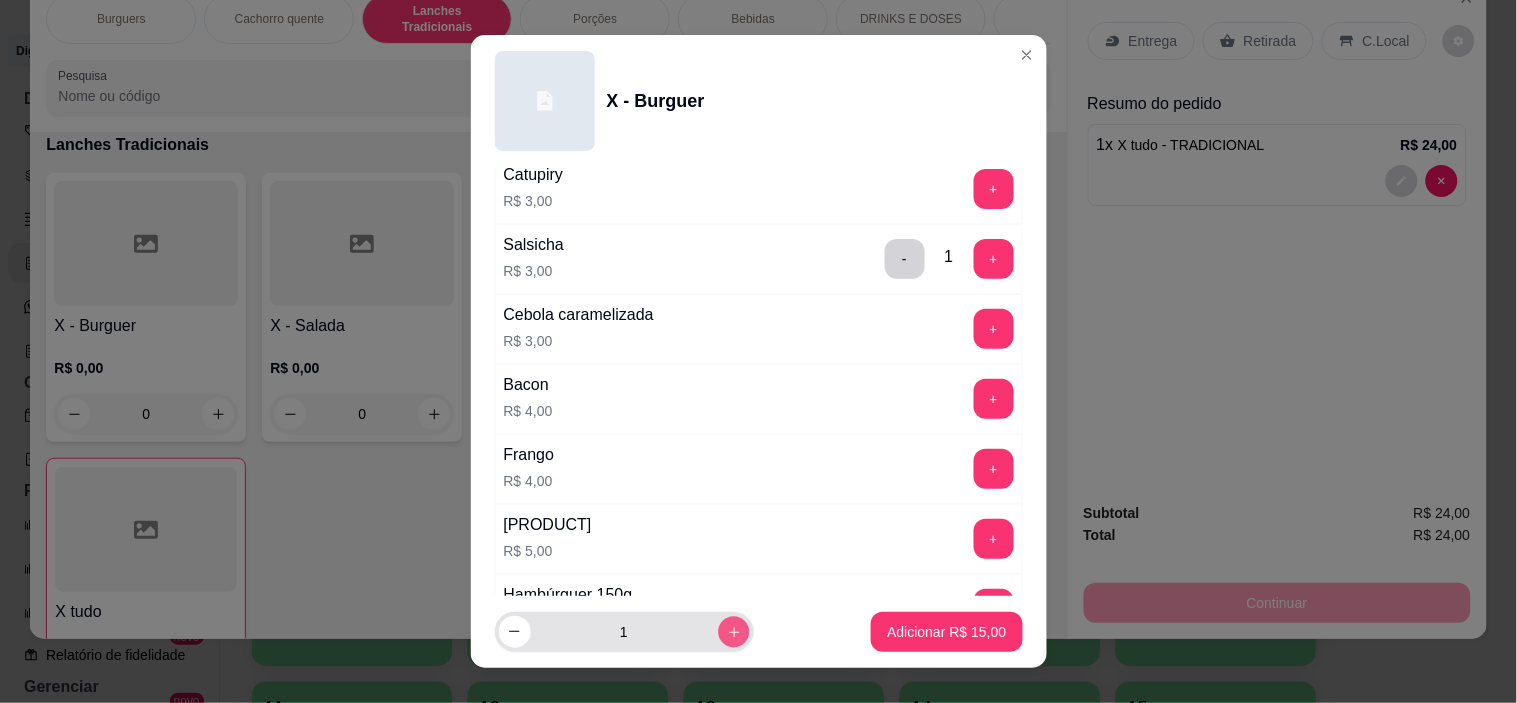click 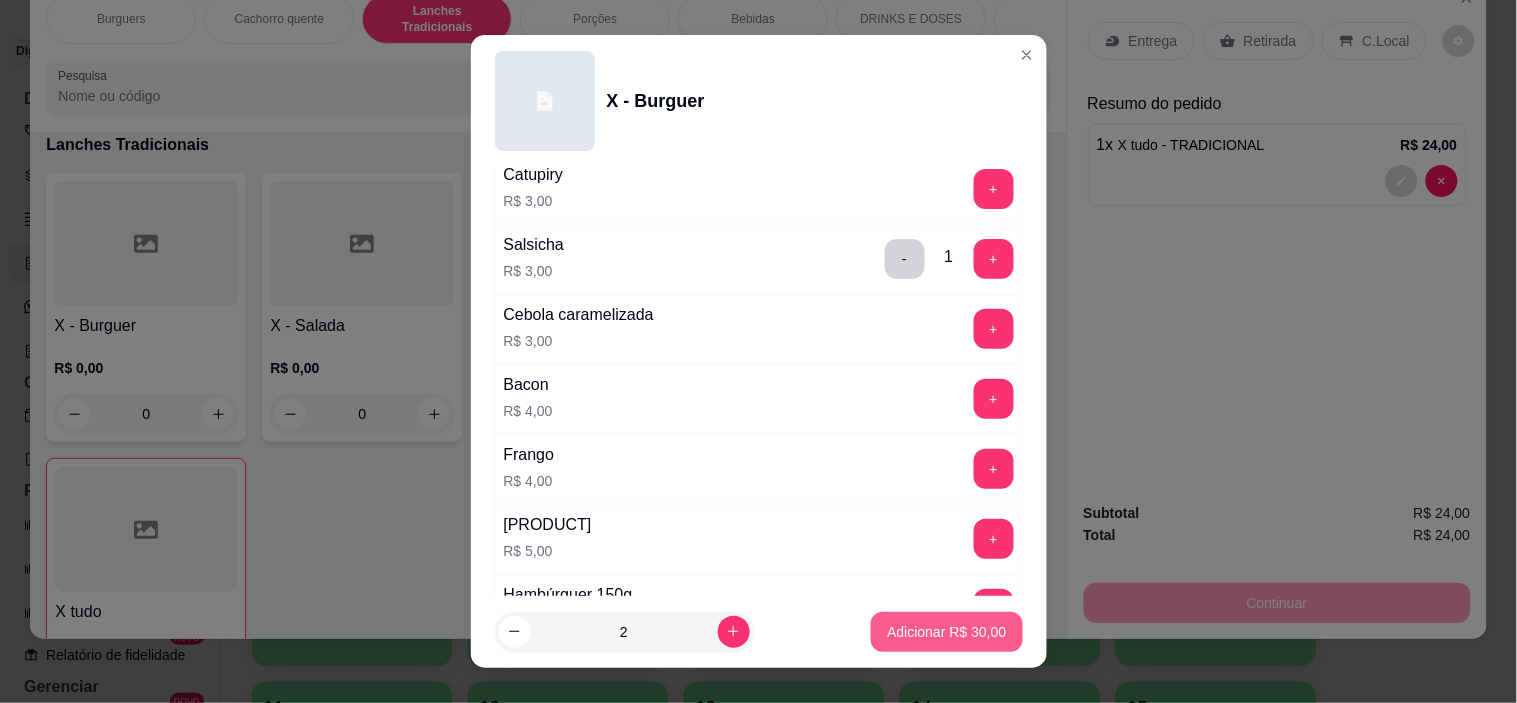 click on "Adicionar   R$ 30,00" at bounding box center [946, 632] 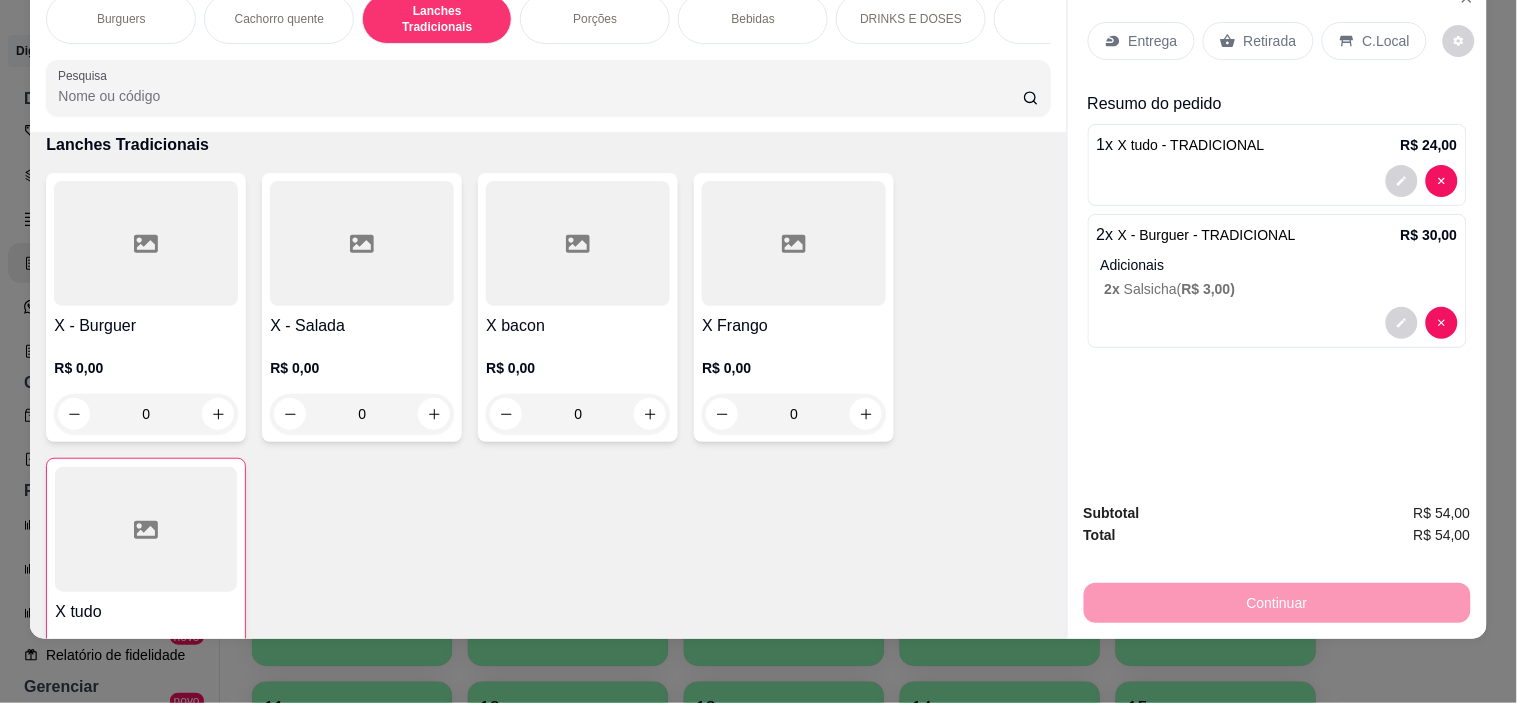 click on "Entrega" at bounding box center [1141, 41] 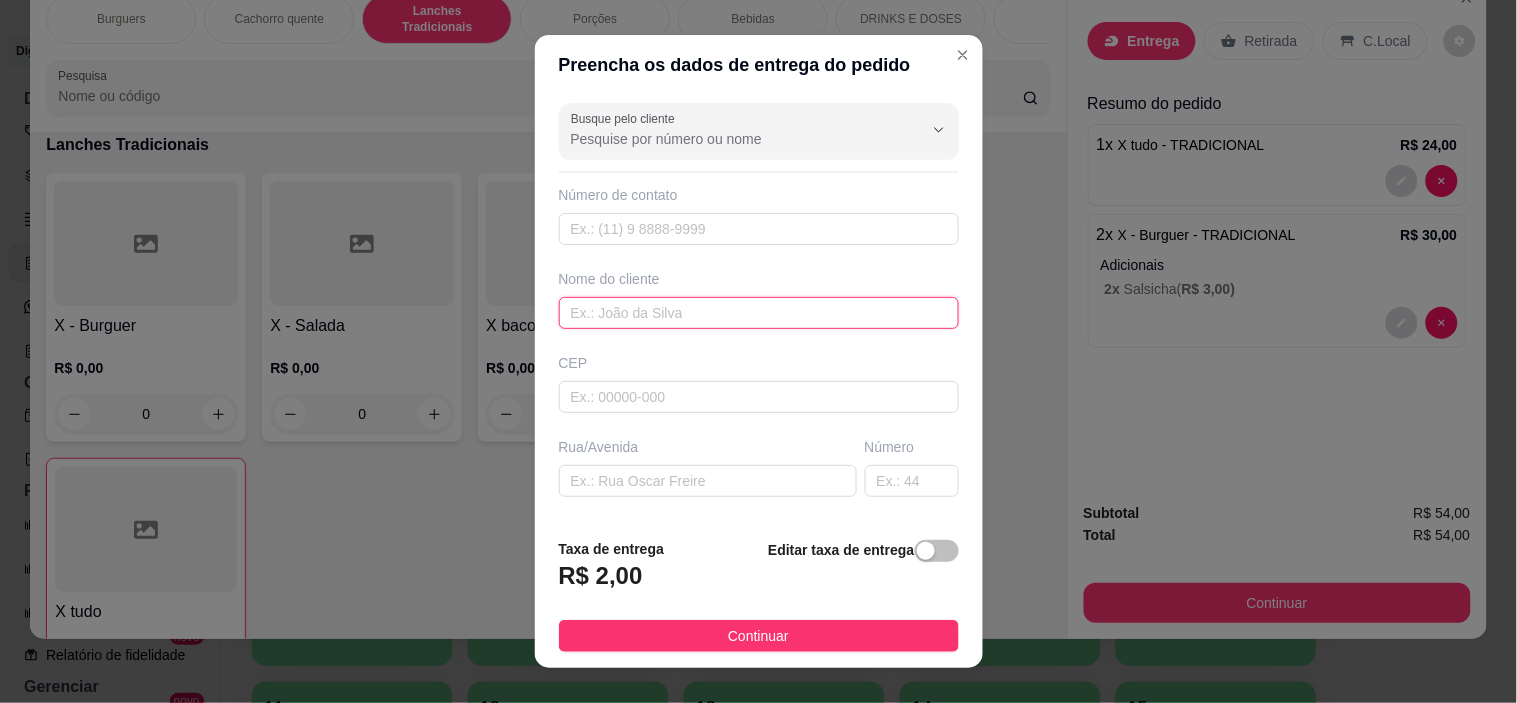 click at bounding box center [759, 313] 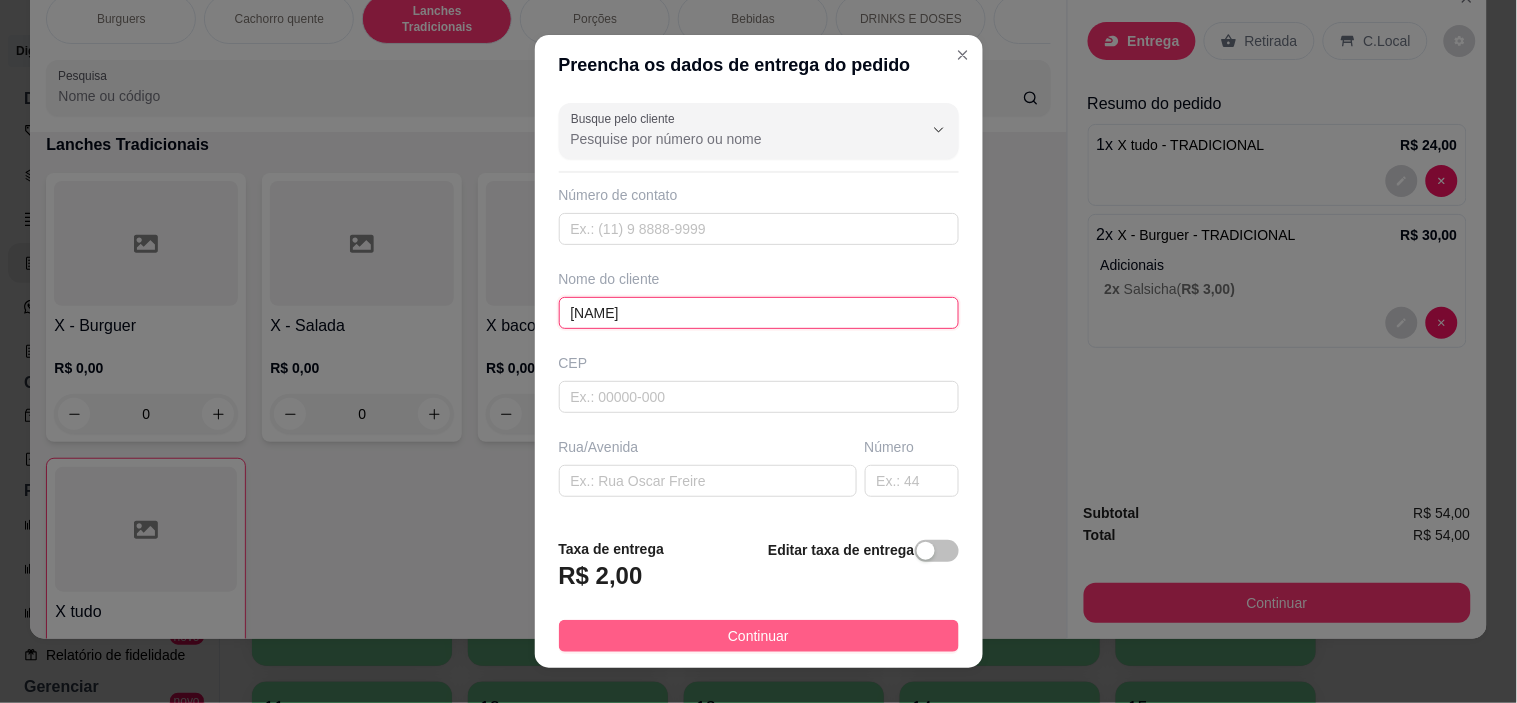 type on "[NAME]" 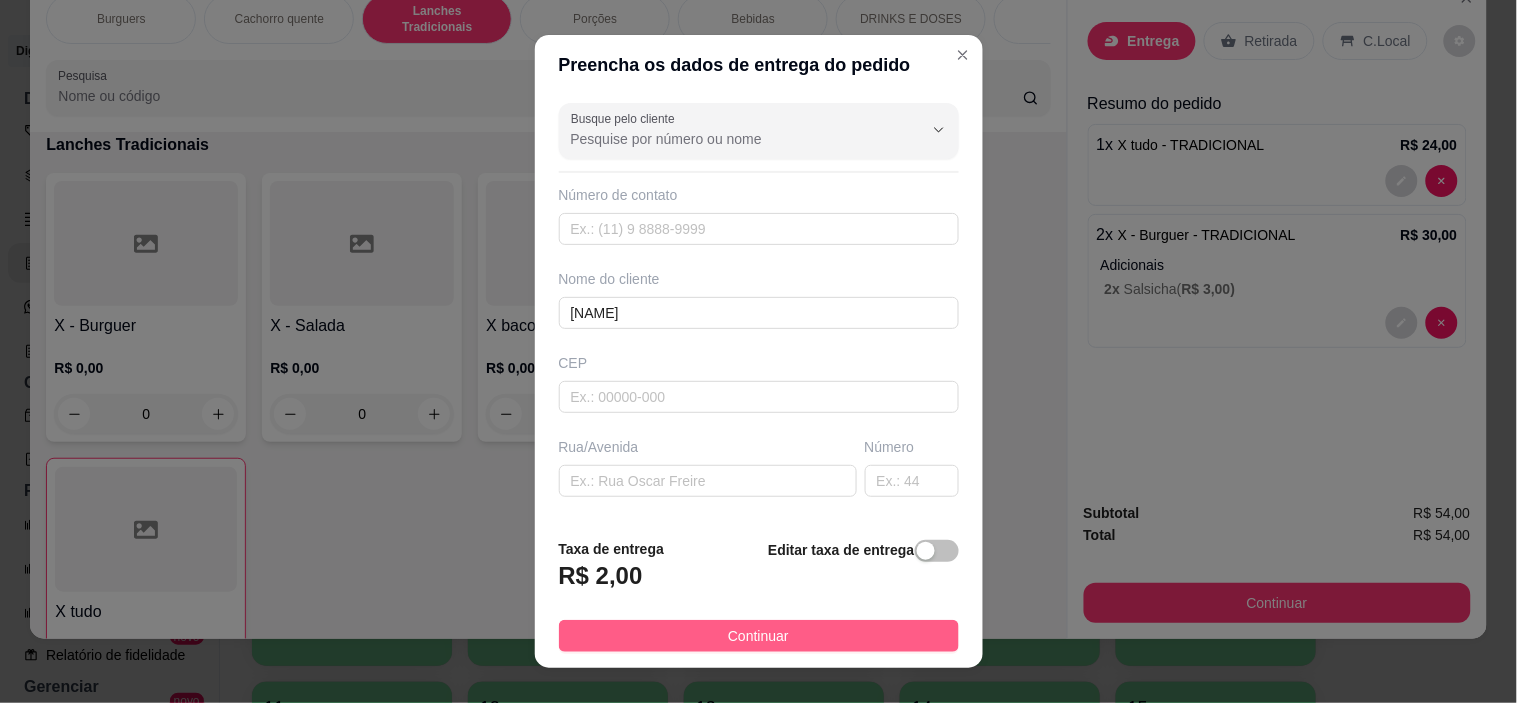 click on "Continuar" at bounding box center (759, 636) 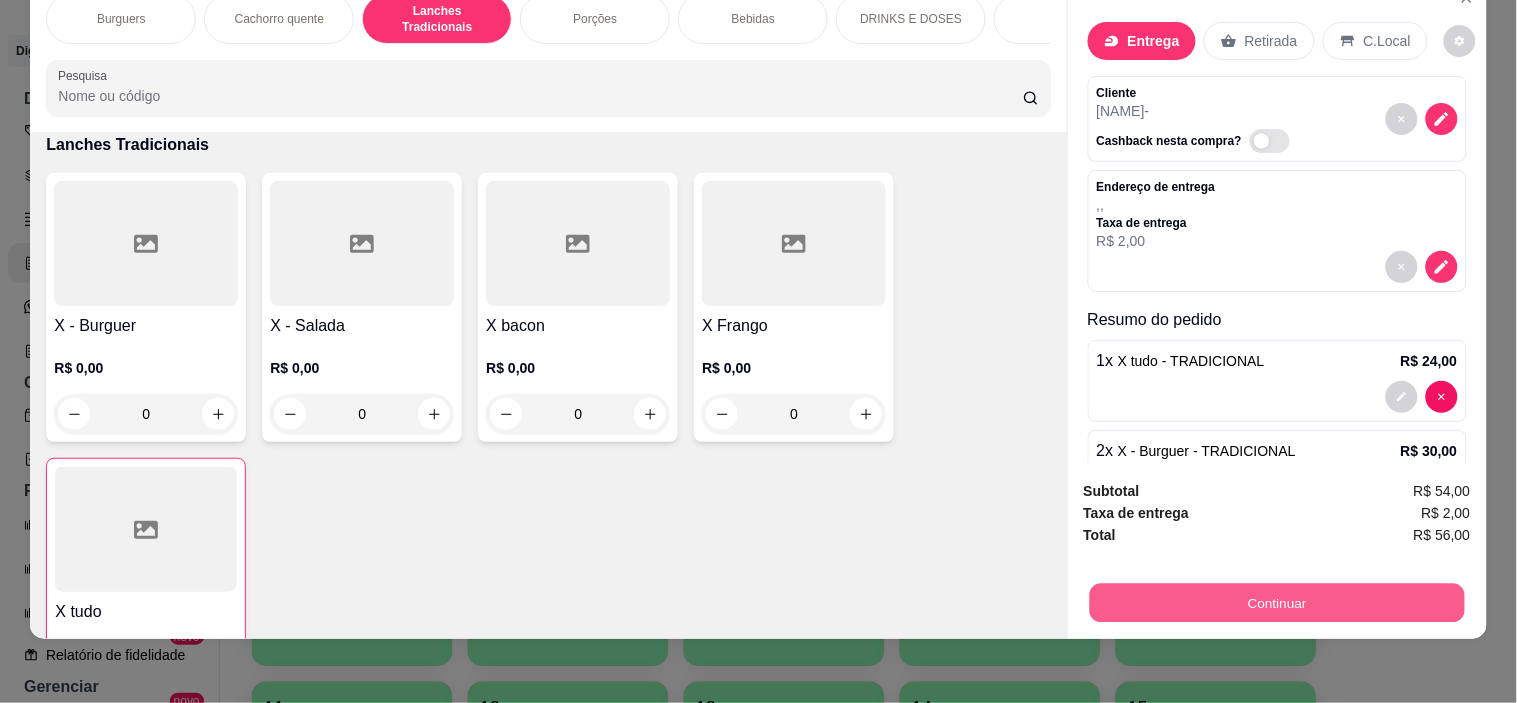 click on "Continuar" at bounding box center [1276, 603] 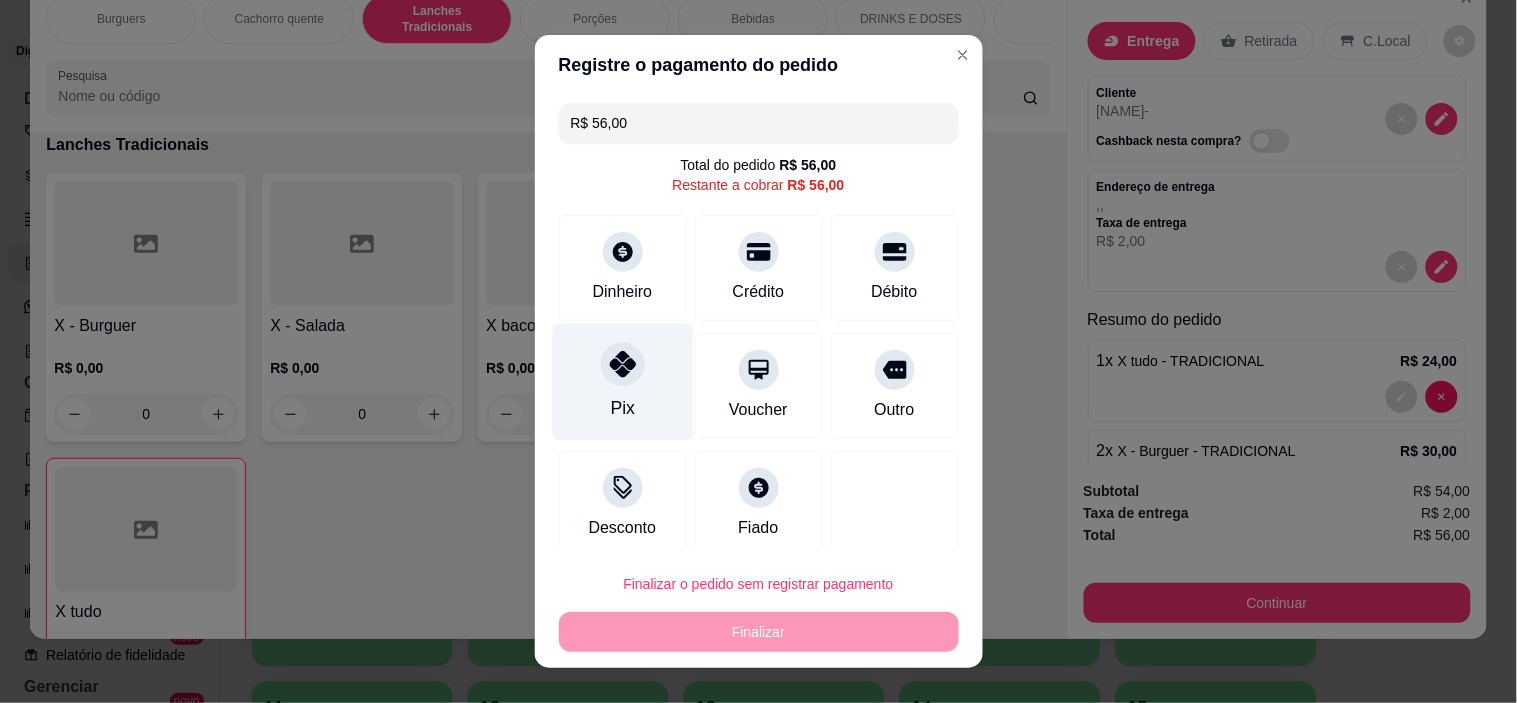 click on "Pix" at bounding box center [622, 382] 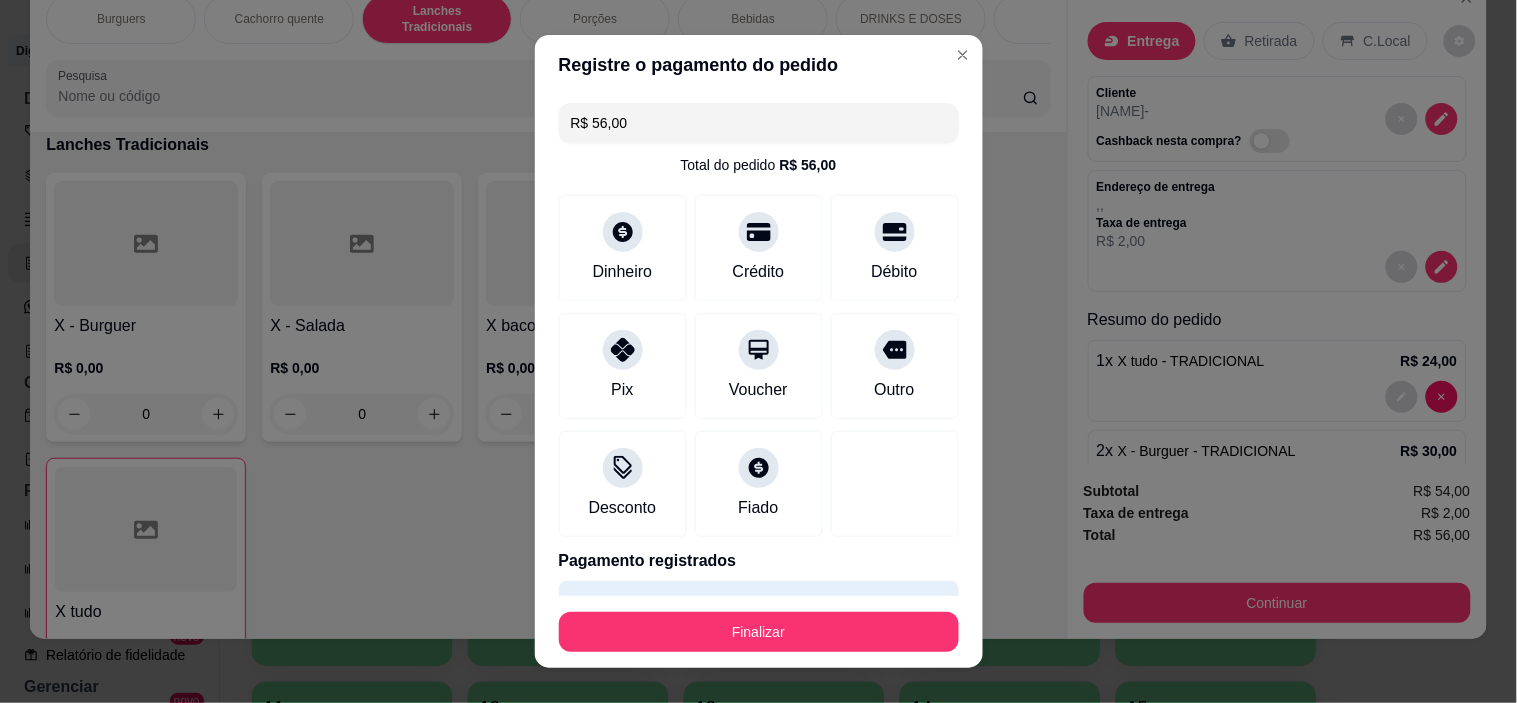 type on "R$ 0,00" 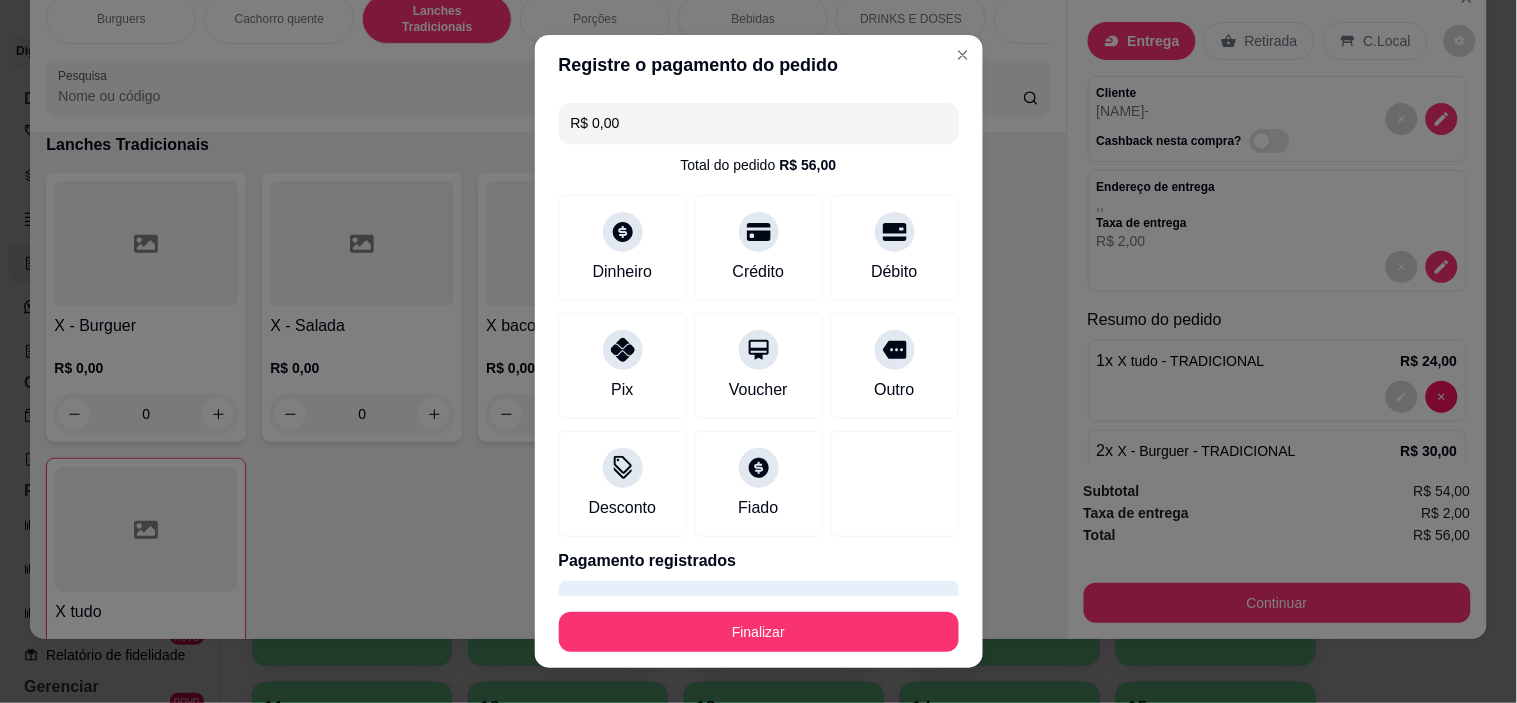 click on "Finalizar" at bounding box center [759, 632] 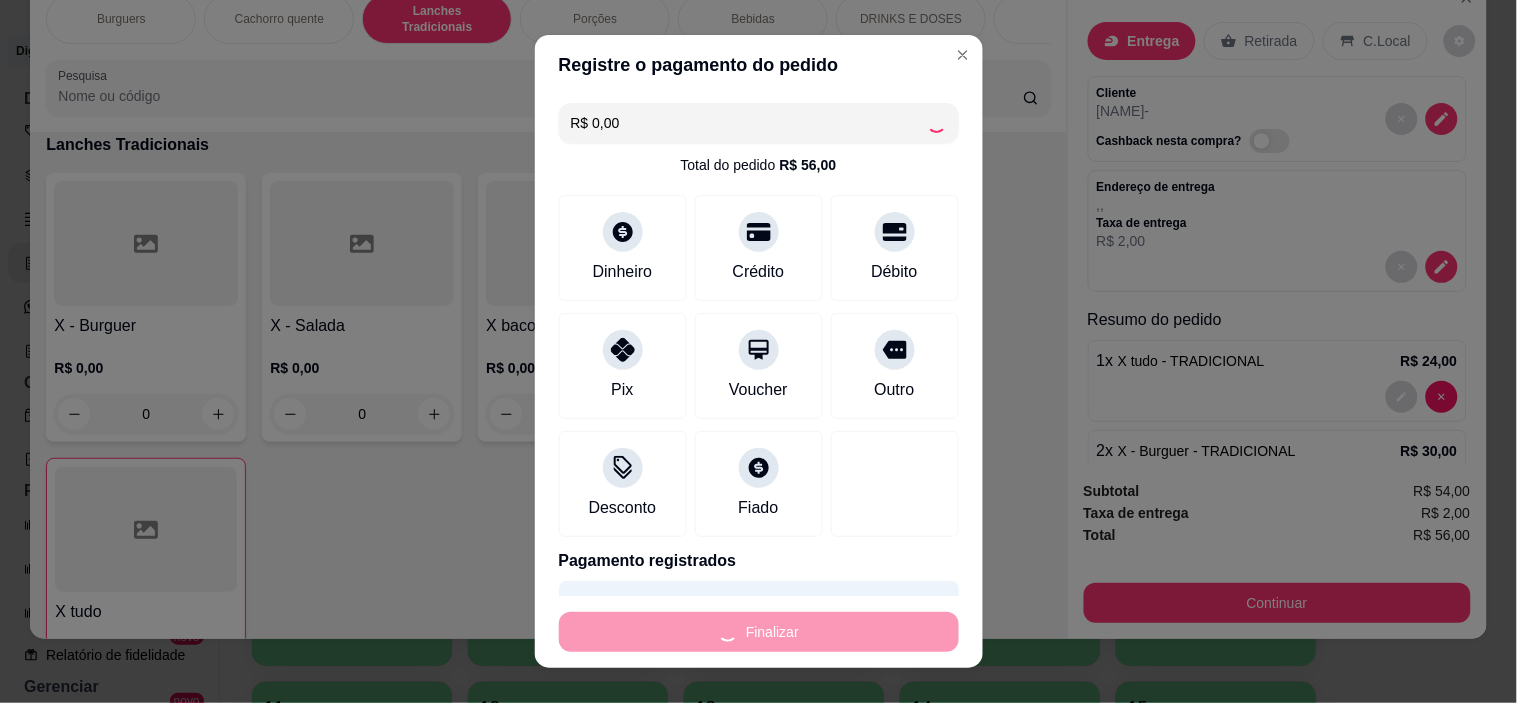 type on "0" 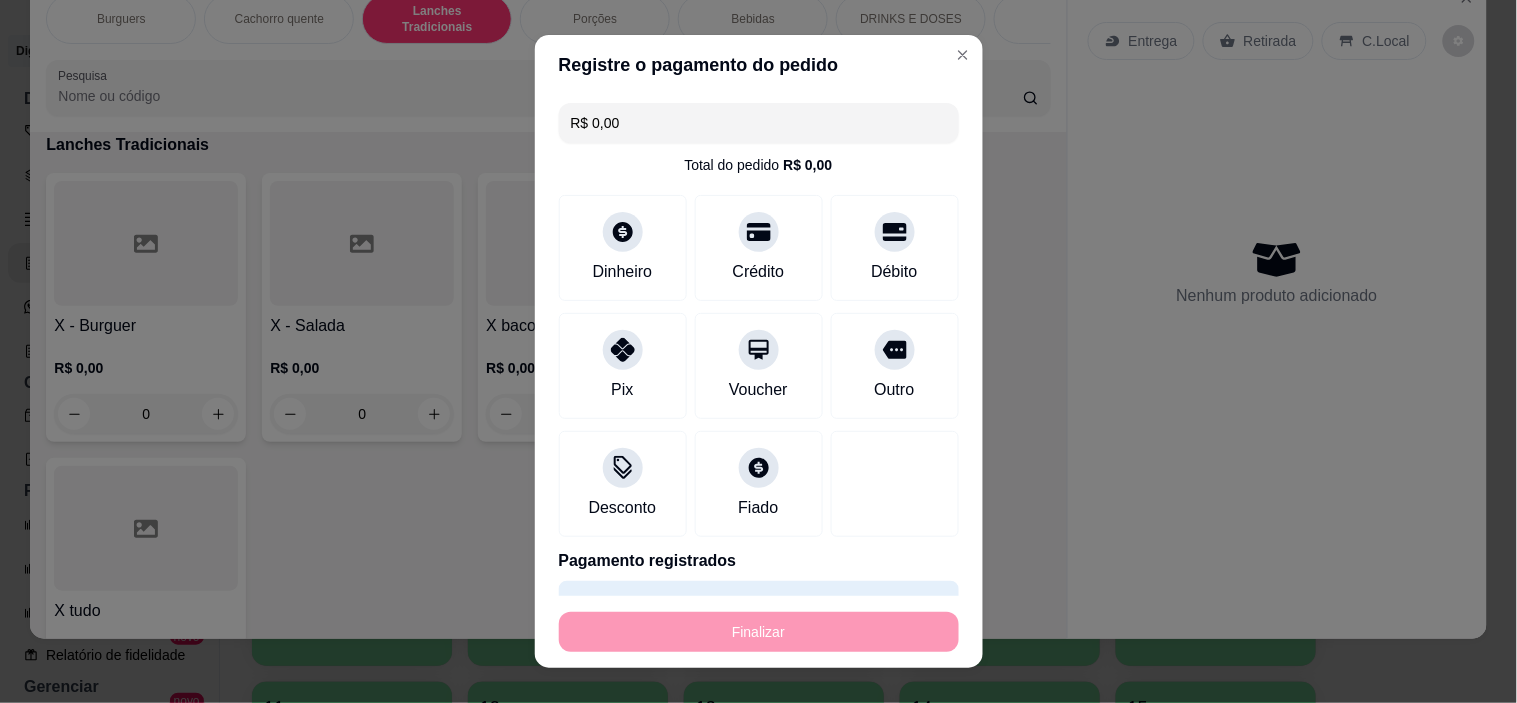 type on "-R$ 56,00" 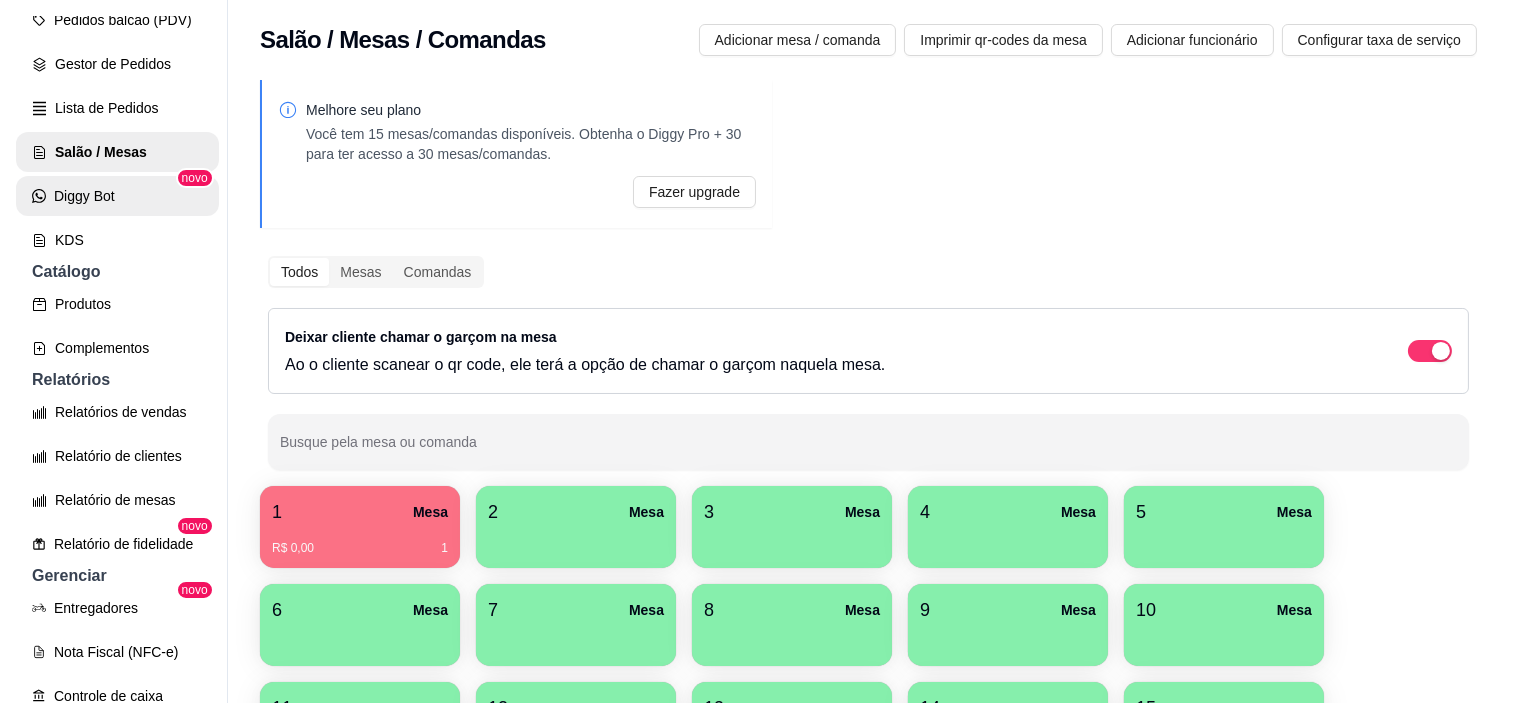 scroll, scrollTop: 155, scrollLeft: 0, axis: vertical 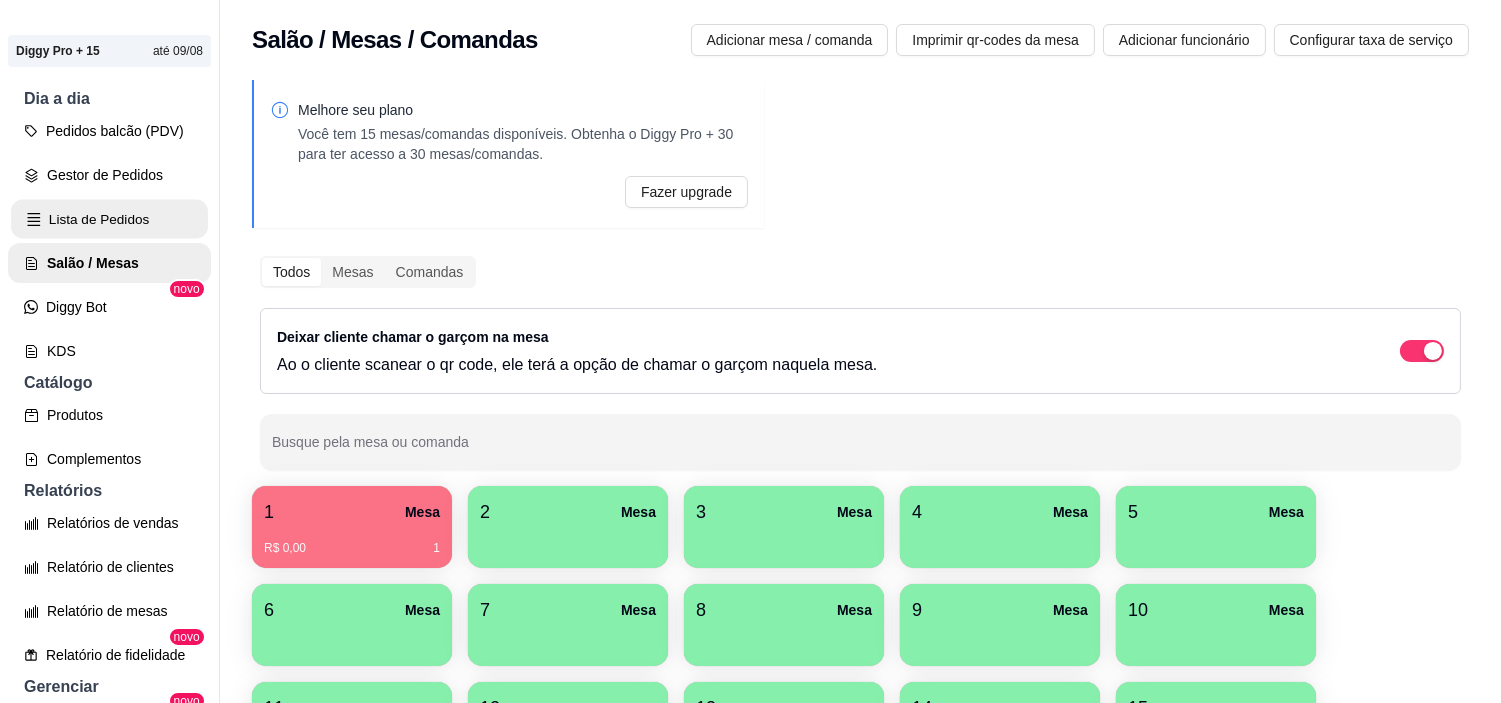 click on "Lista de Pedidos" at bounding box center [109, 219] 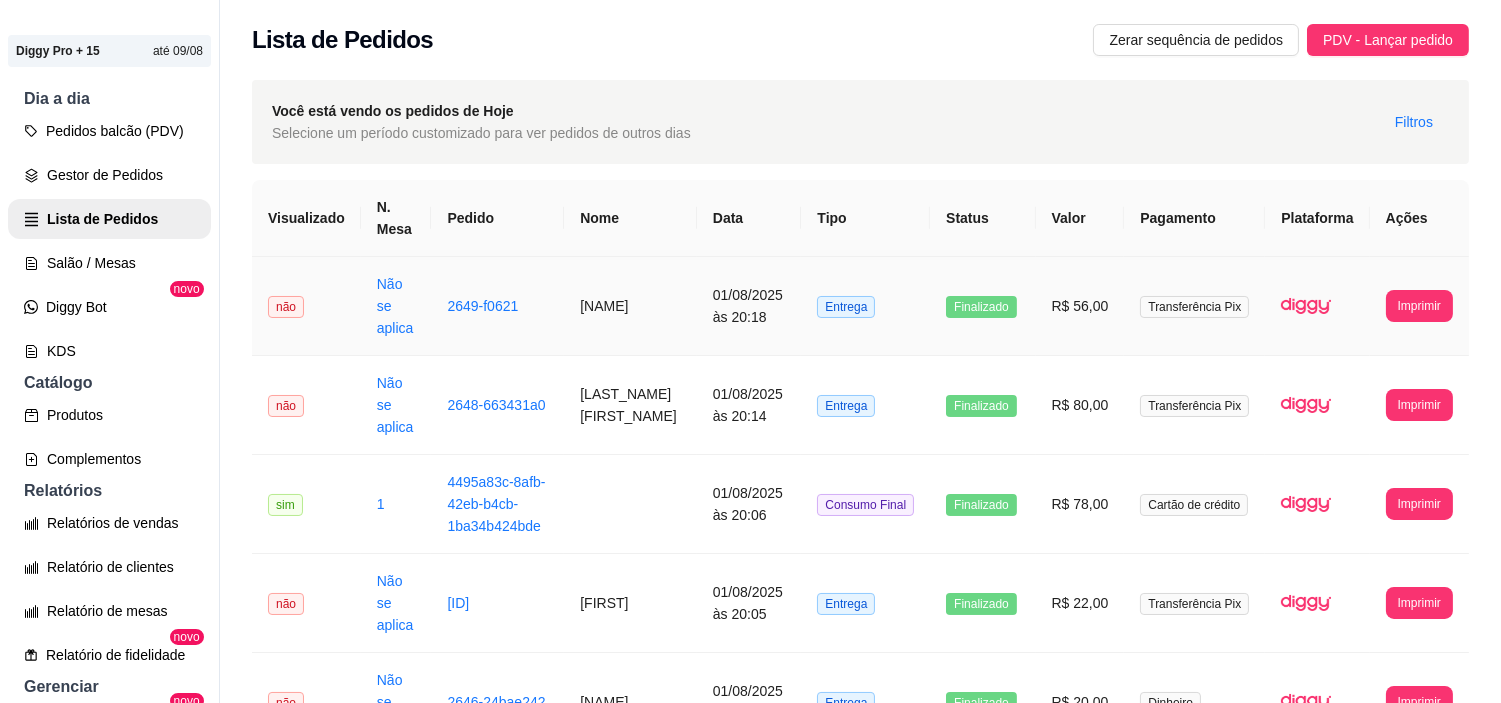 click on "01/08/2025 às 20:18" at bounding box center [749, 306] 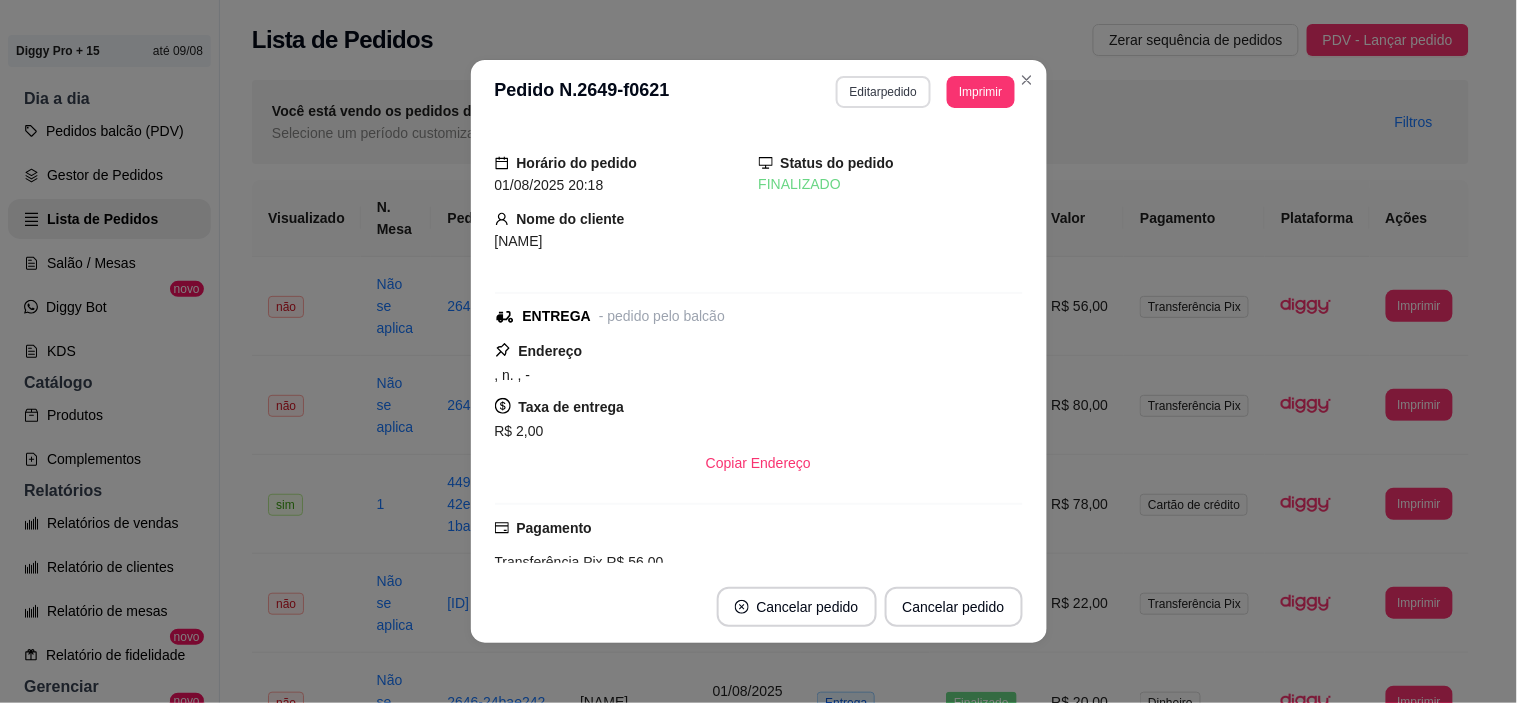 click on "Editar  pedido" at bounding box center [883, 92] 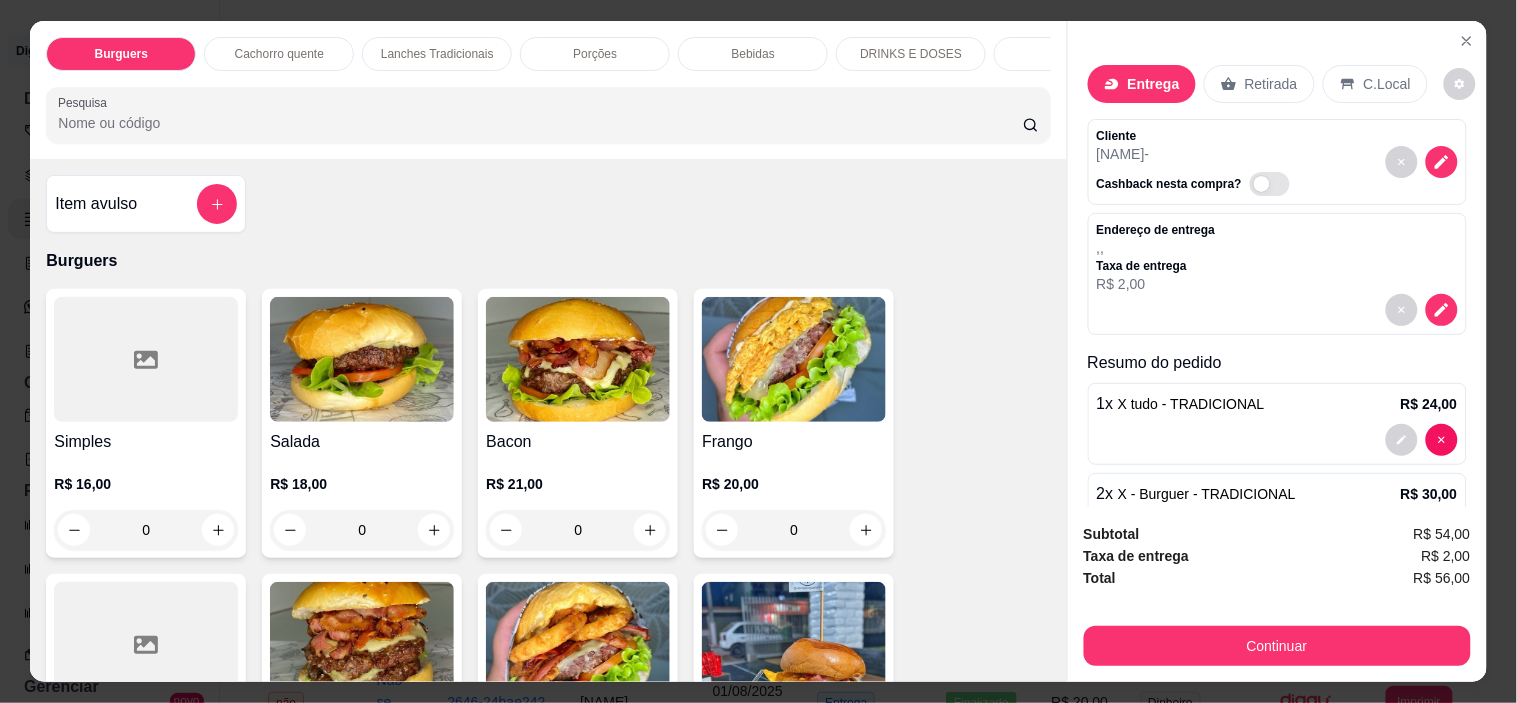 click on "Bebidas" at bounding box center [753, 54] 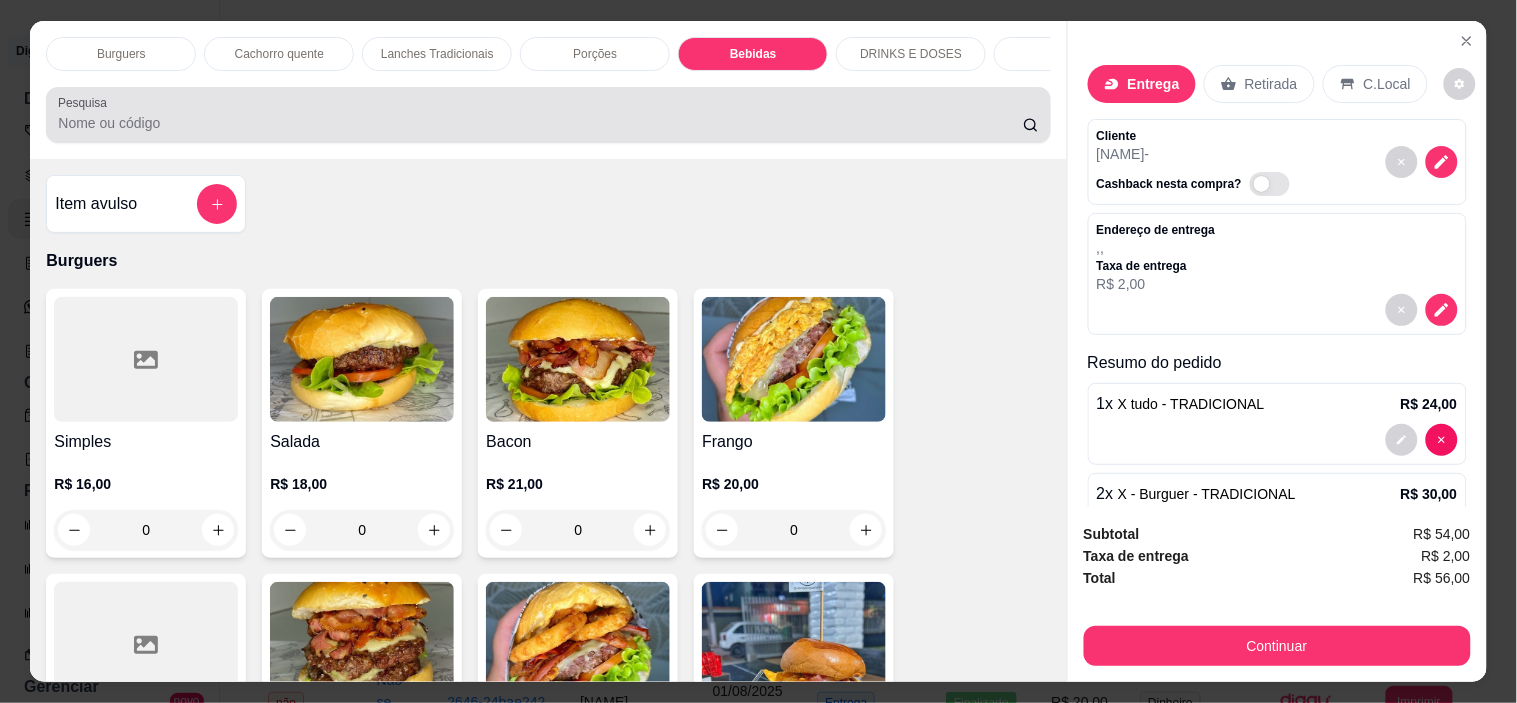 scroll, scrollTop: 3173, scrollLeft: 0, axis: vertical 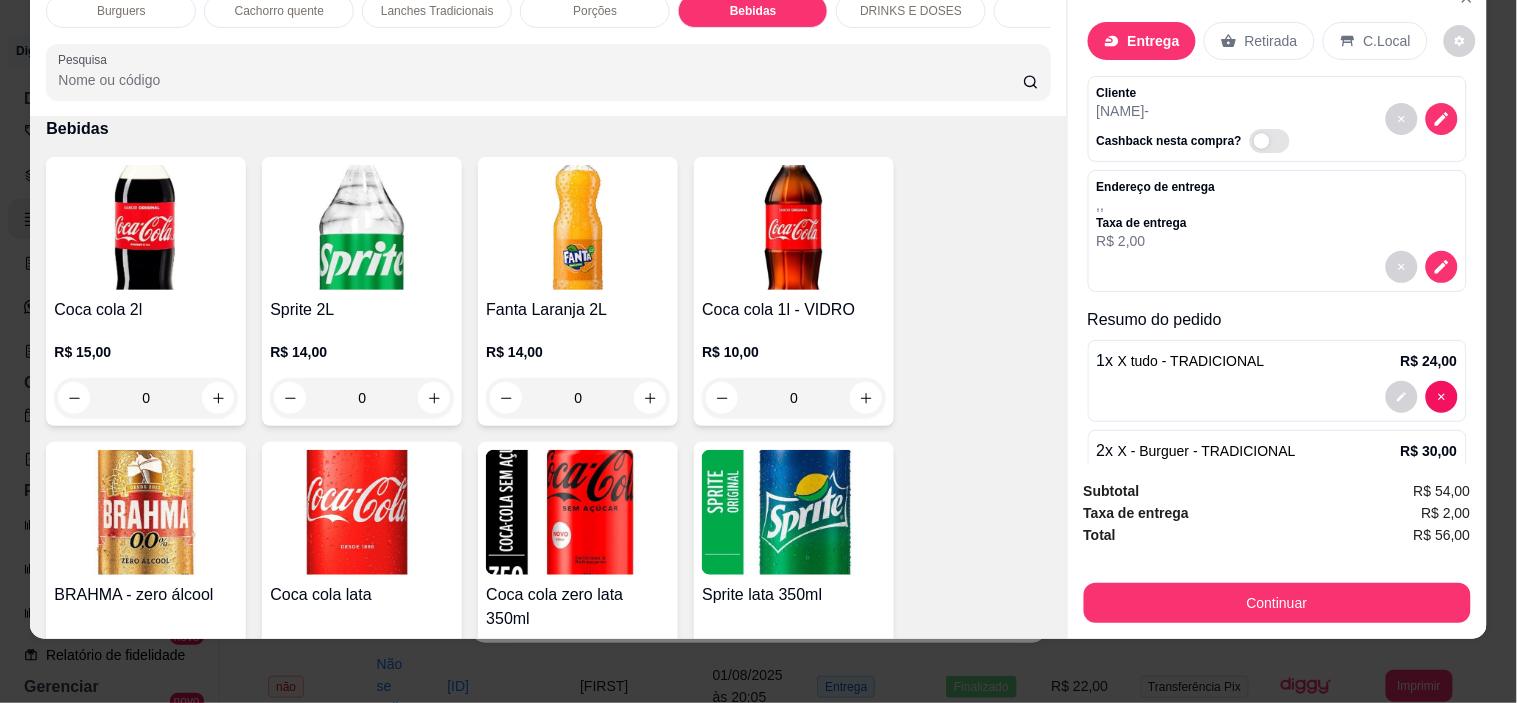 click on "R$ 15,00 0" at bounding box center [146, 370] 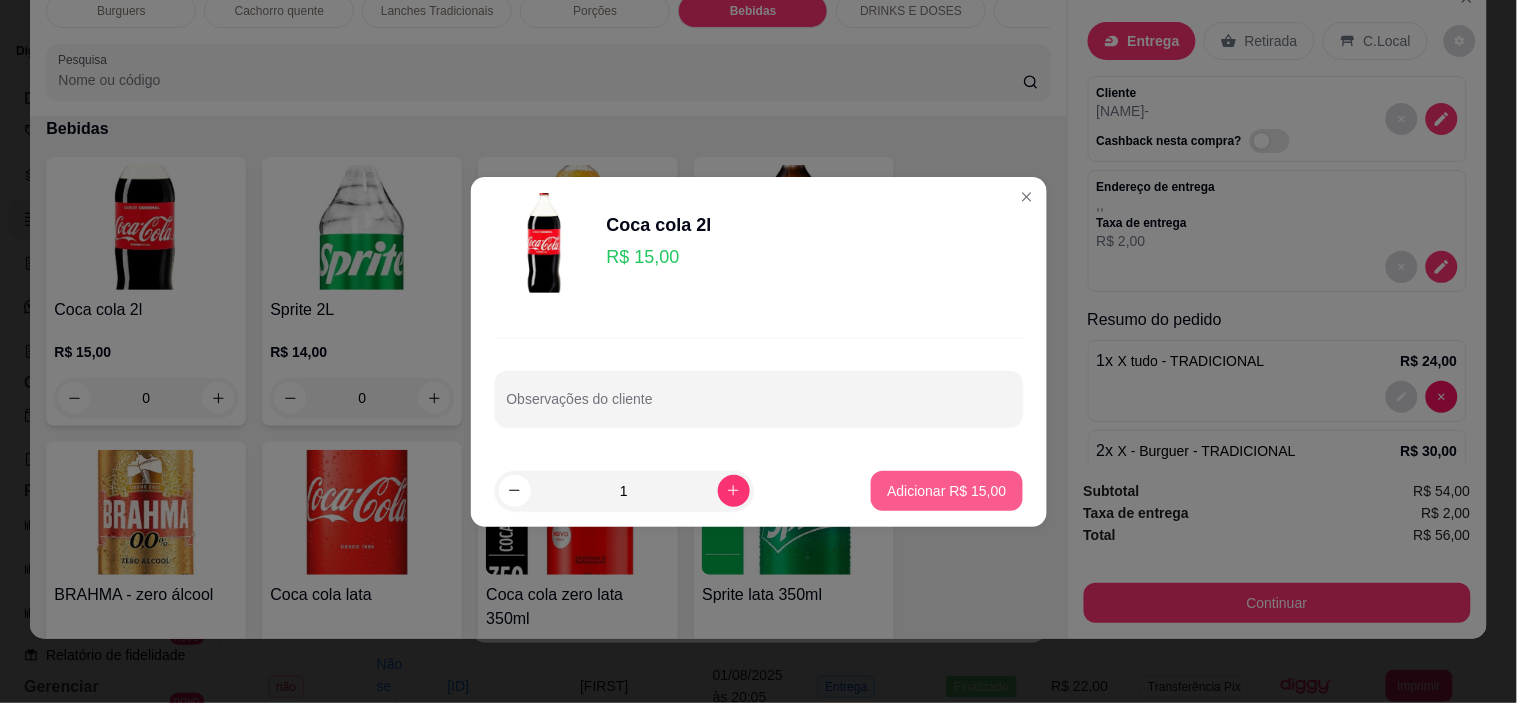 click on "Adicionar   R$ 15,00" at bounding box center [946, 491] 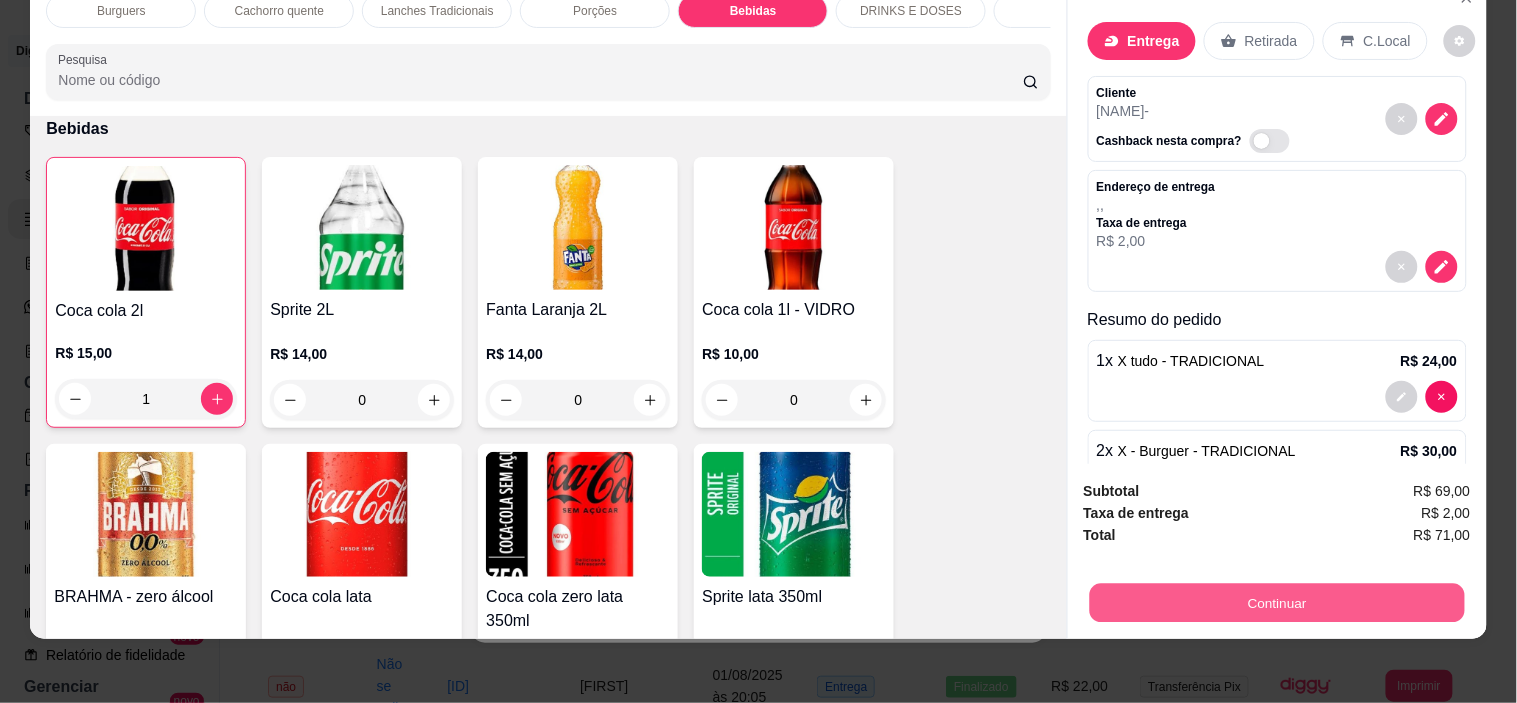 click on "Continuar" at bounding box center [1276, 603] 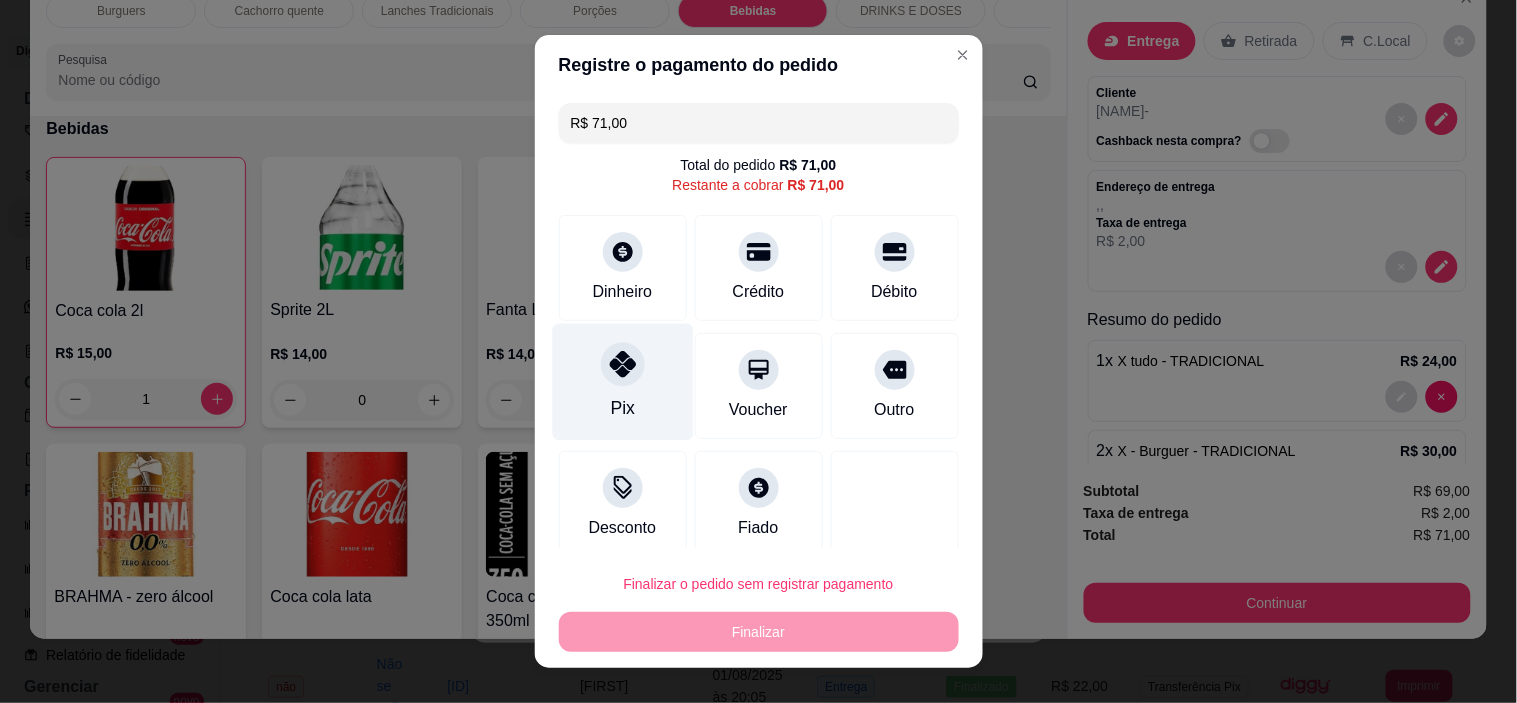click on "Pix" at bounding box center (622, 408) 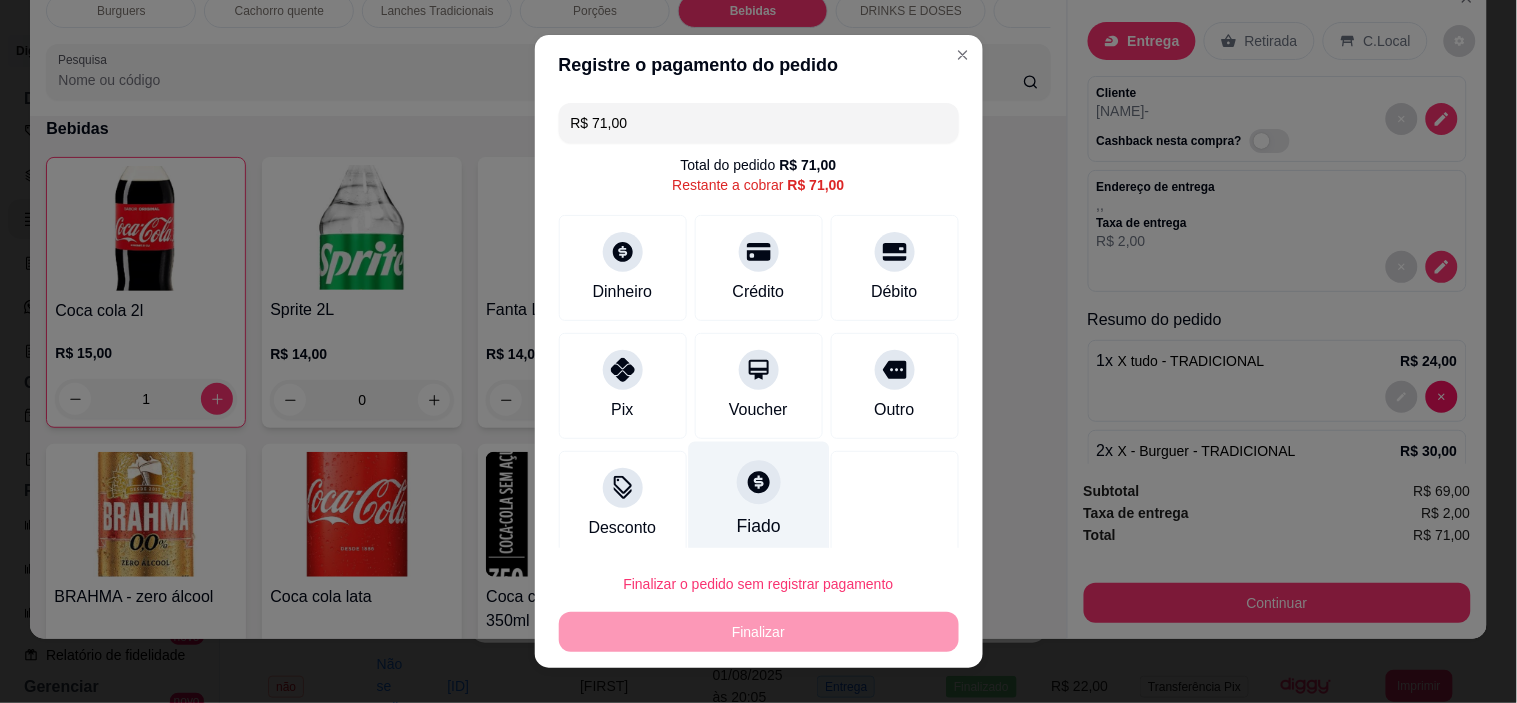 type on "R$ 0,00" 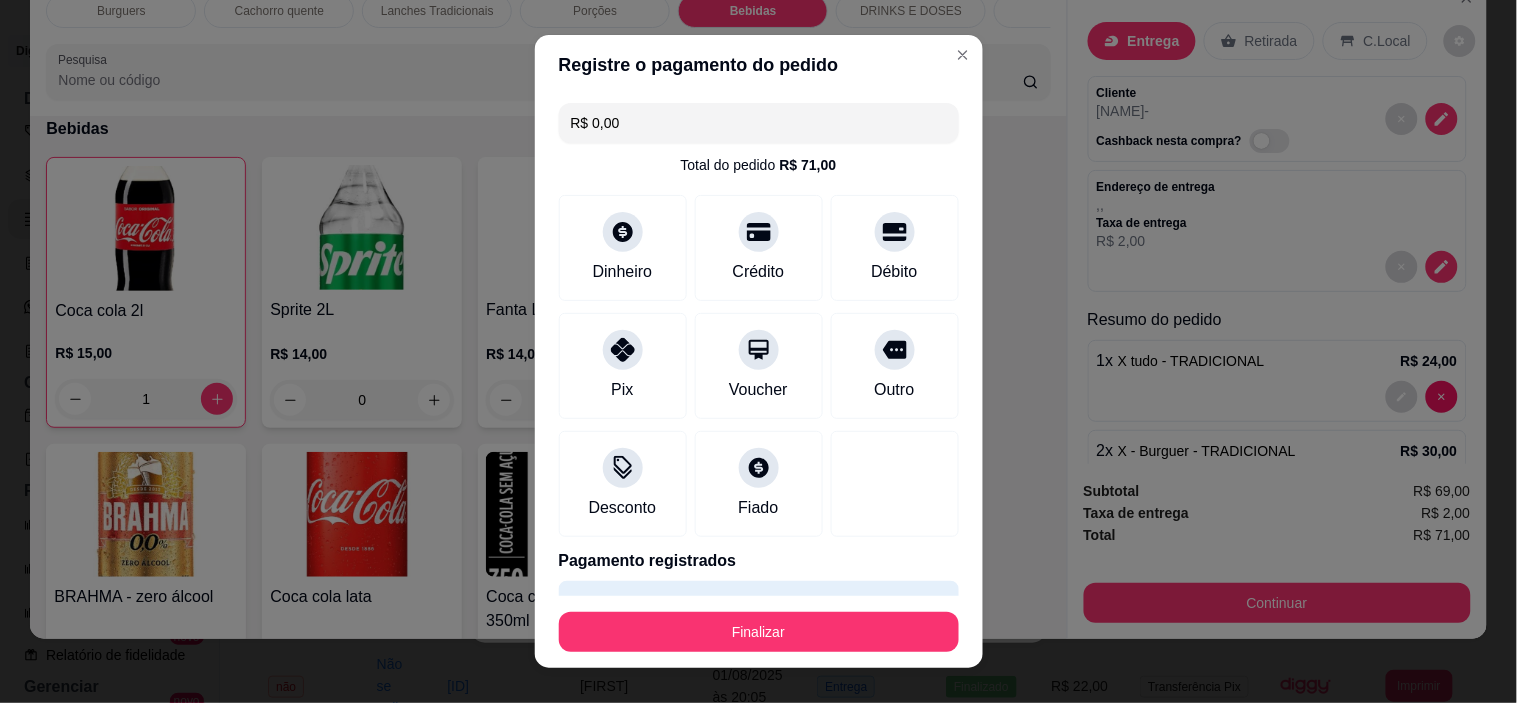 click on "Finalizar" at bounding box center [759, 632] 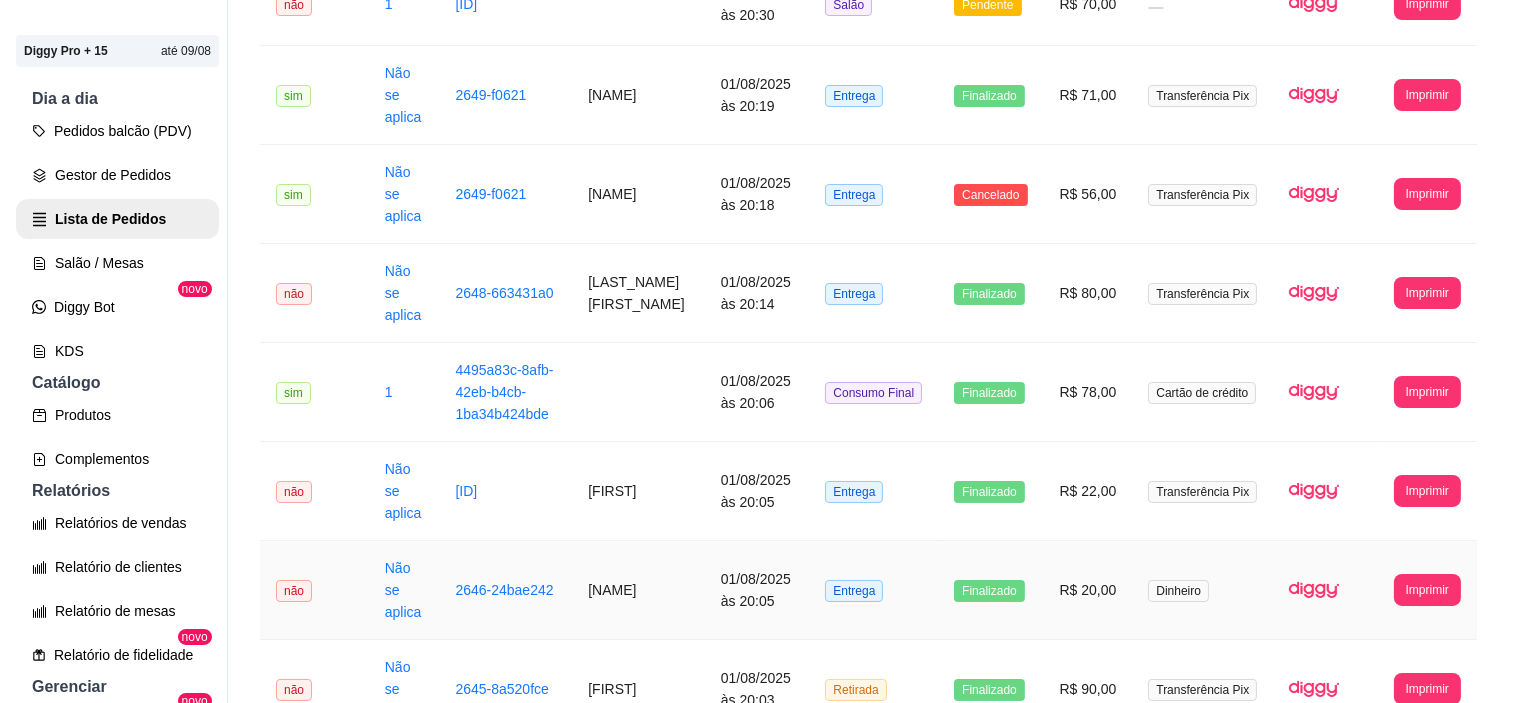 scroll, scrollTop: 333, scrollLeft: 0, axis: vertical 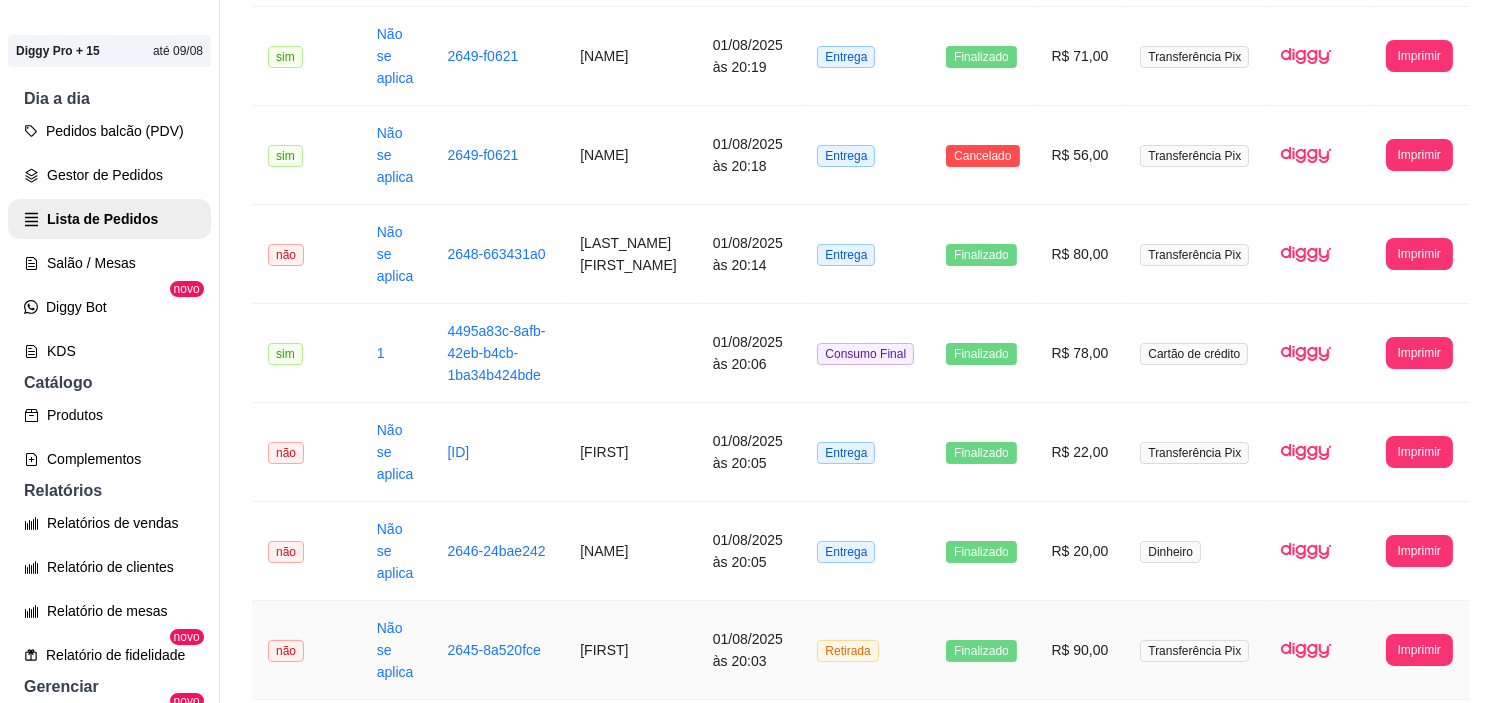 click on "[FIRST]" at bounding box center [630, 650] 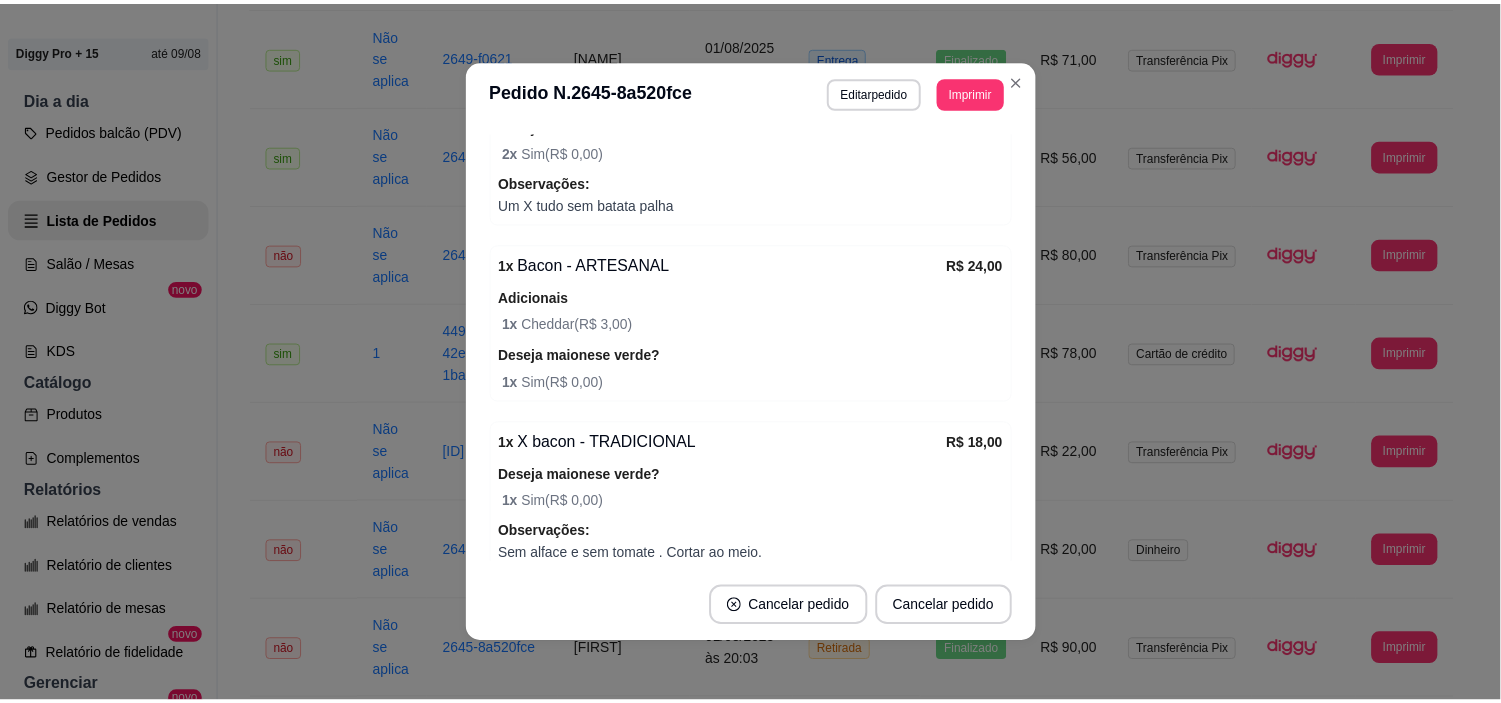 scroll, scrollTop: 555, scrollLeft: 0, axis: vertical 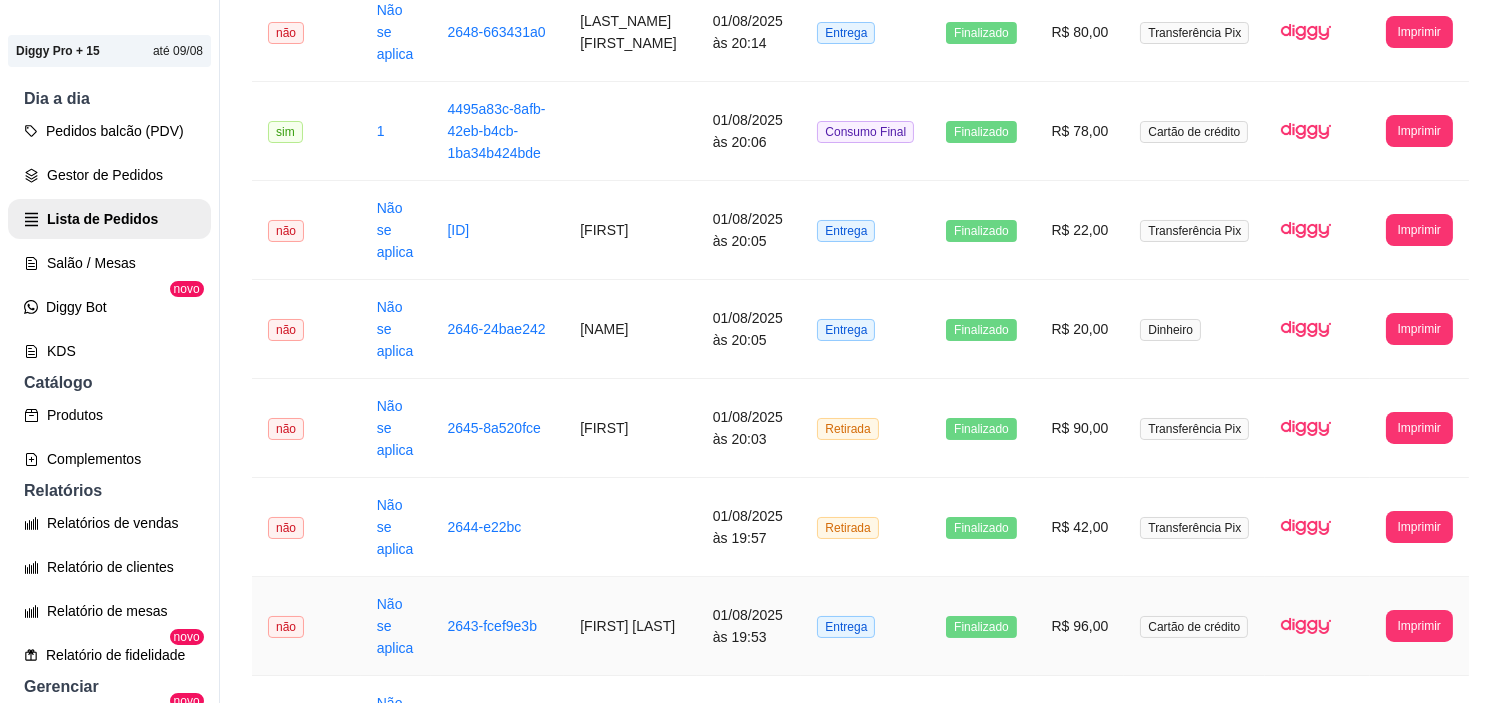 click on "01/08/2025 às 19:53" at bounding box center (749, 626) 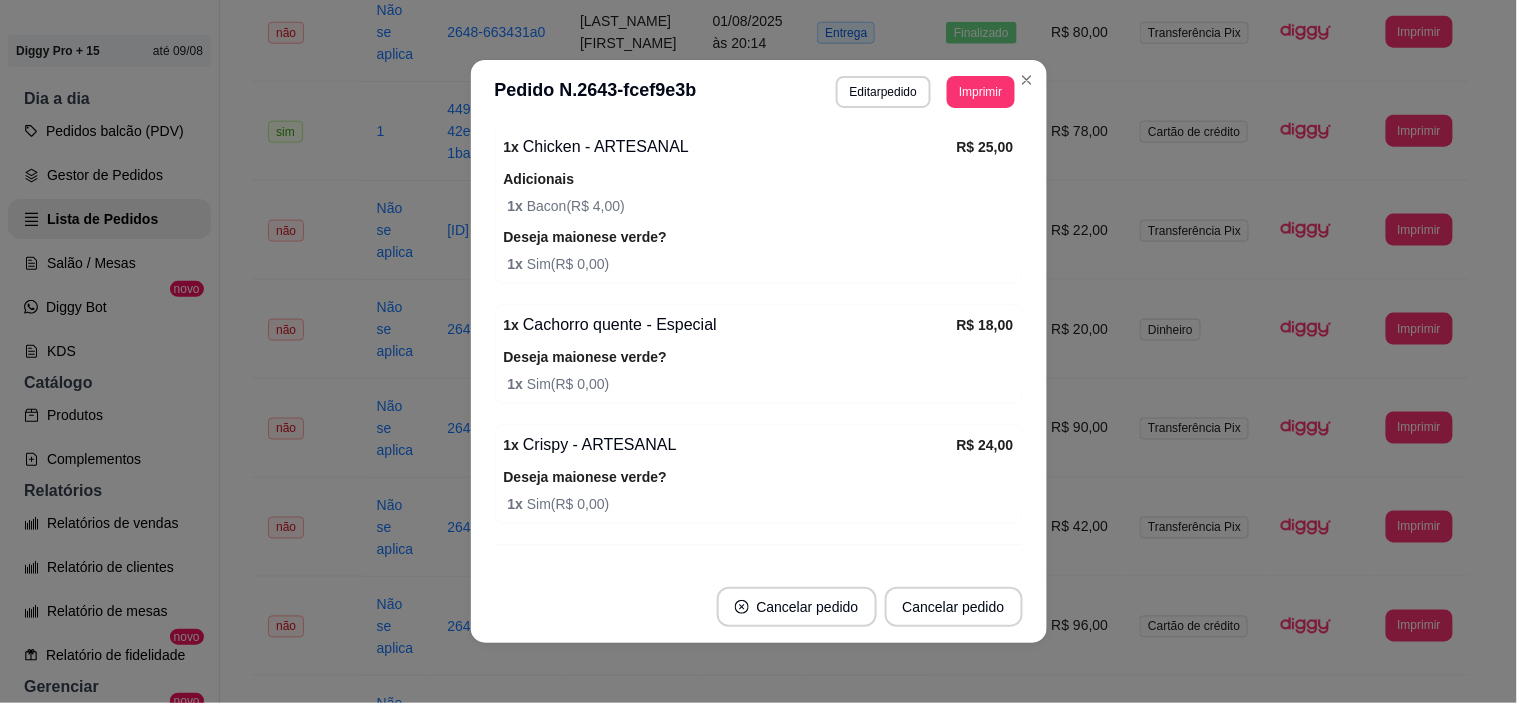 scroll, scrollTop: 777, scrollLeft: 0, axis: vertical 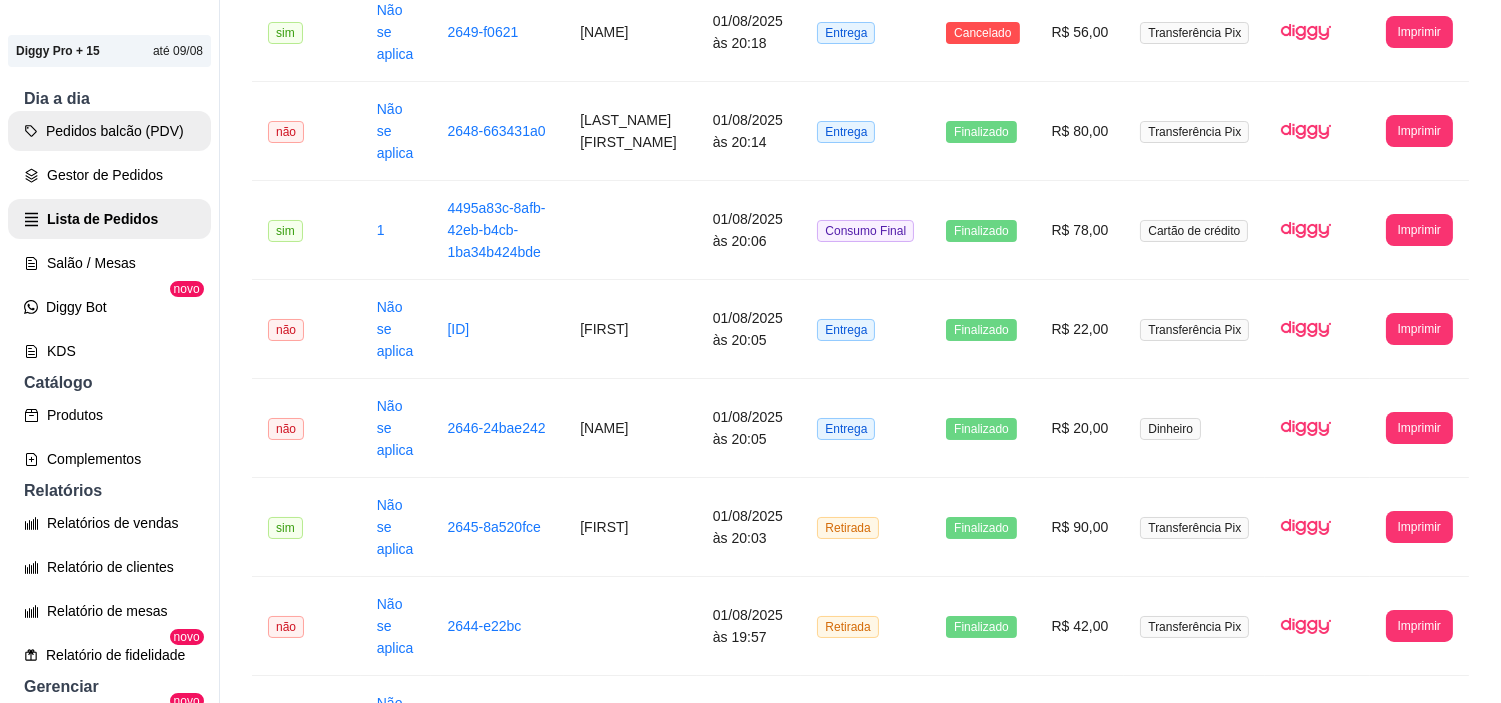 click on "Pedidos balcão (PDV)" at bounding box center [109, 131] 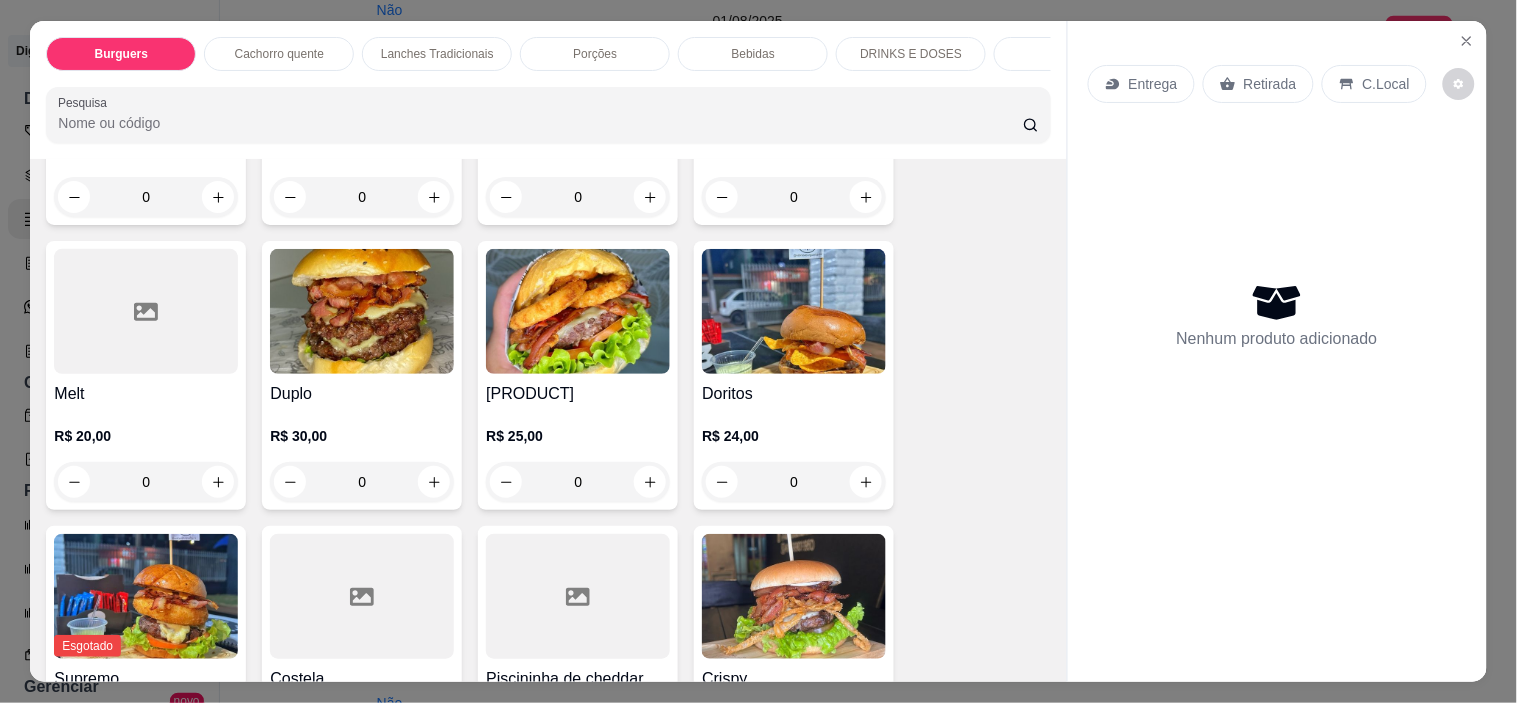 click on "Lanches Tradicionais" at bounding box center [437, 54] 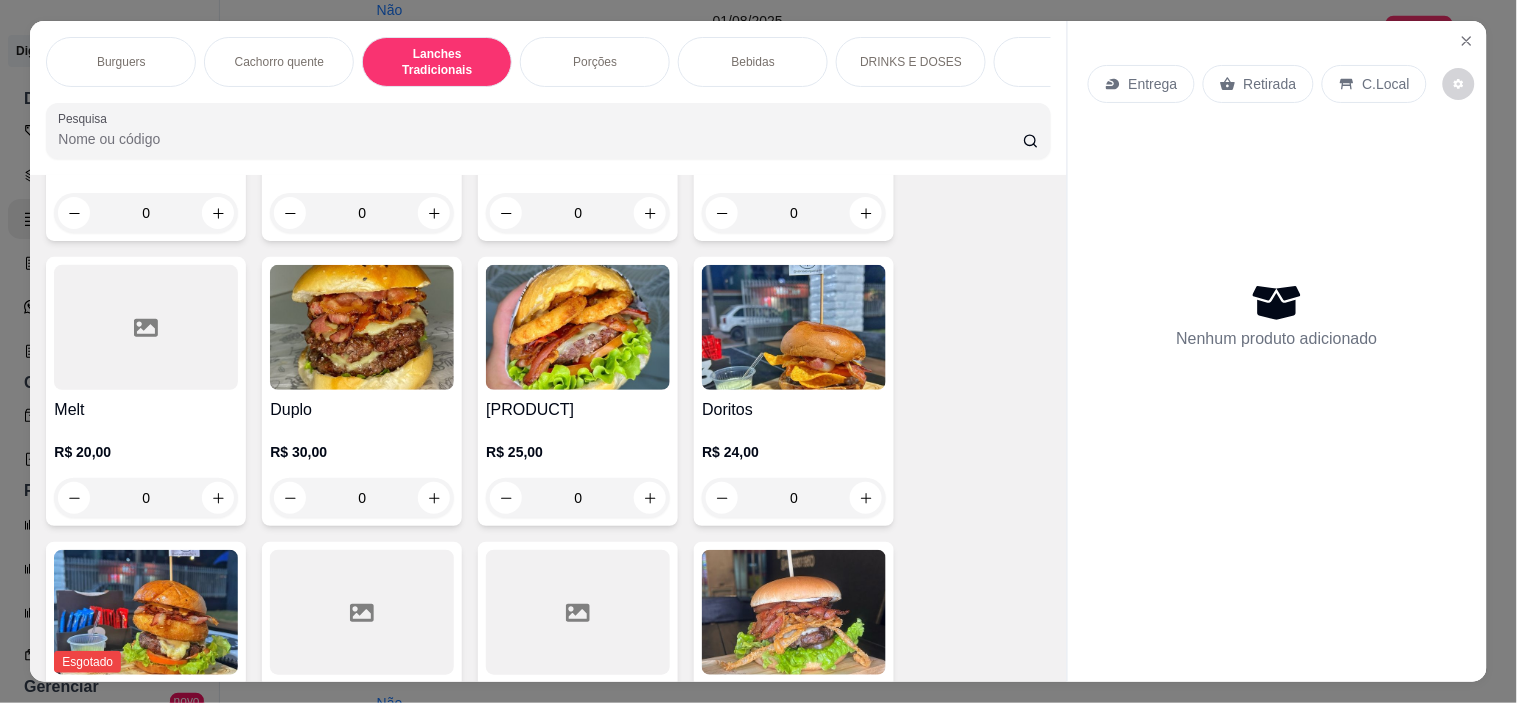 scroll, scrollTop: 1618, scrollLeft: 0, axis: vertical 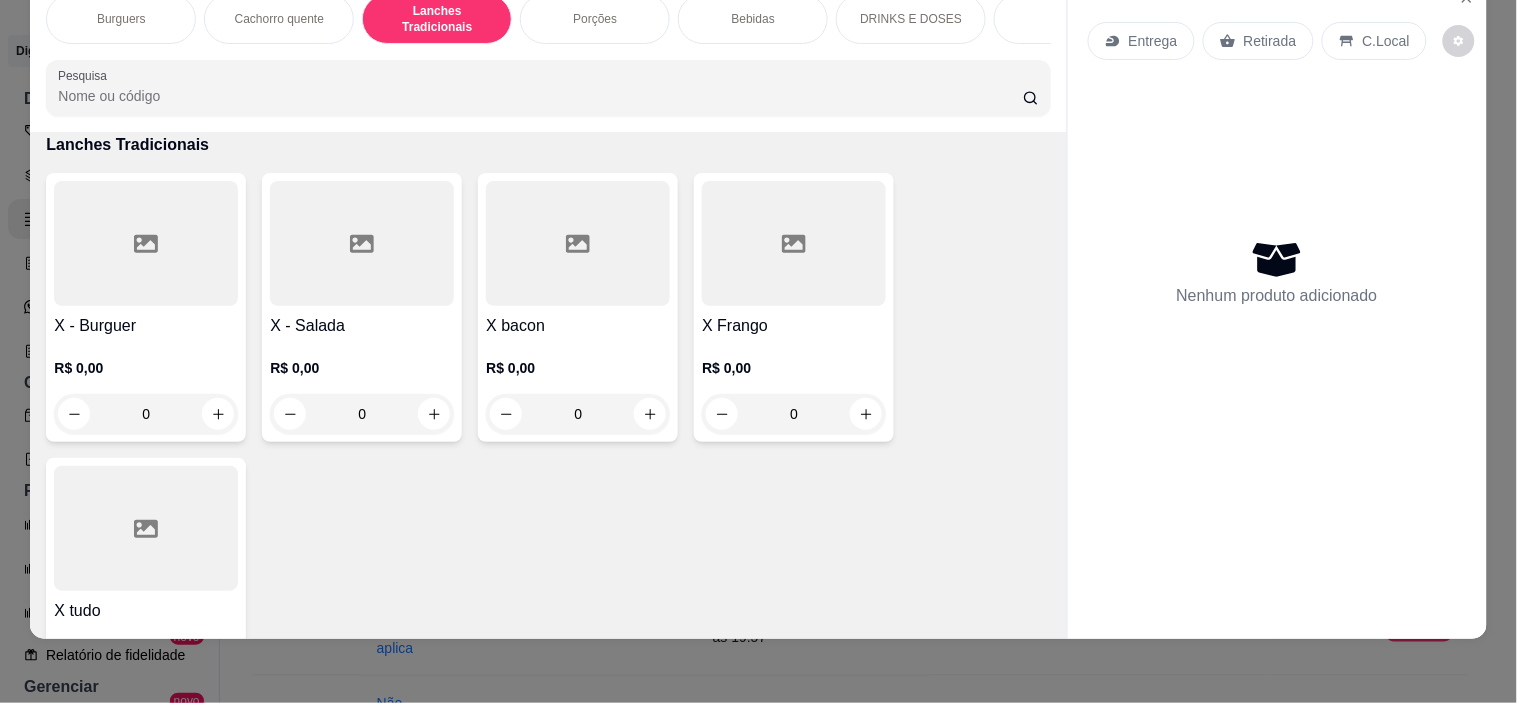 click at bounding box center [578, 243] 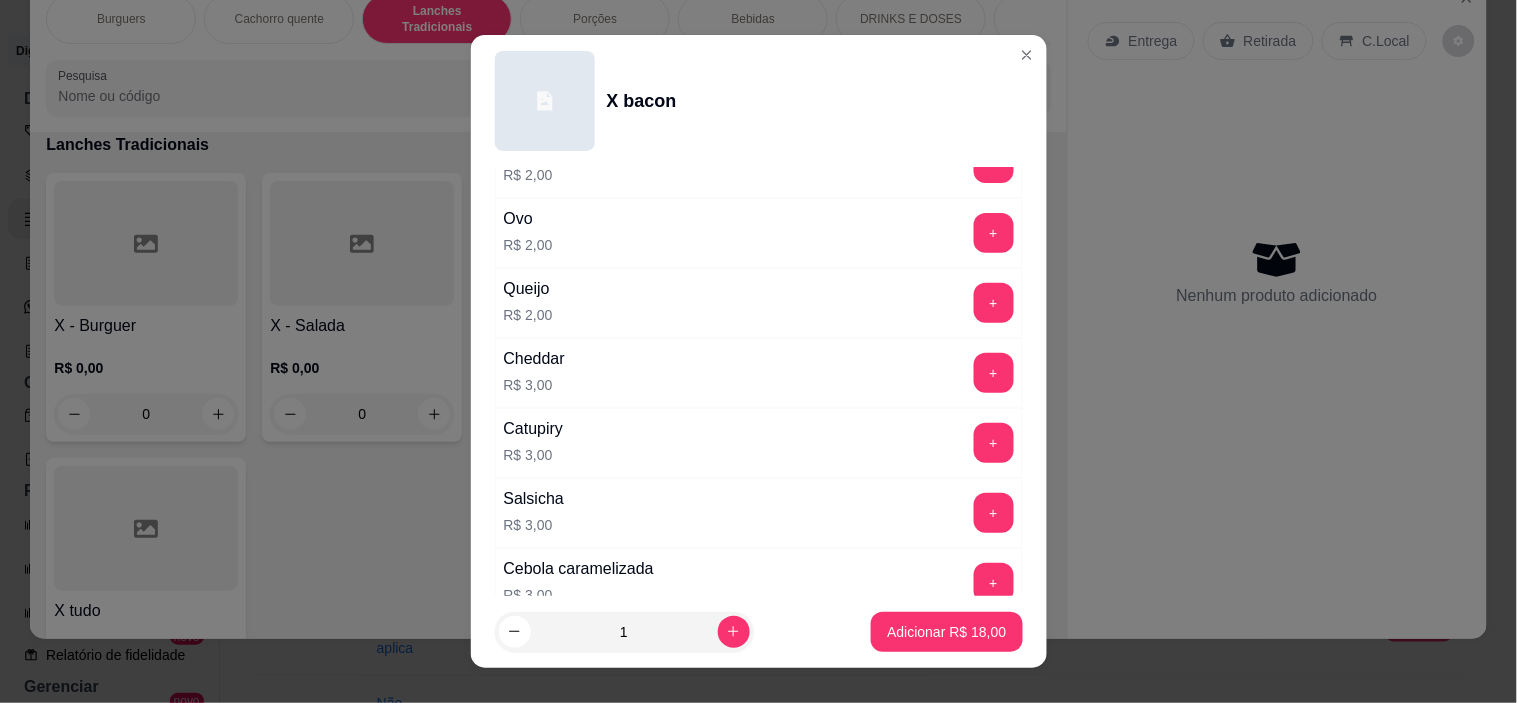 scroll, scrollTop: 333, scrollLeft: 0, axis: vertical 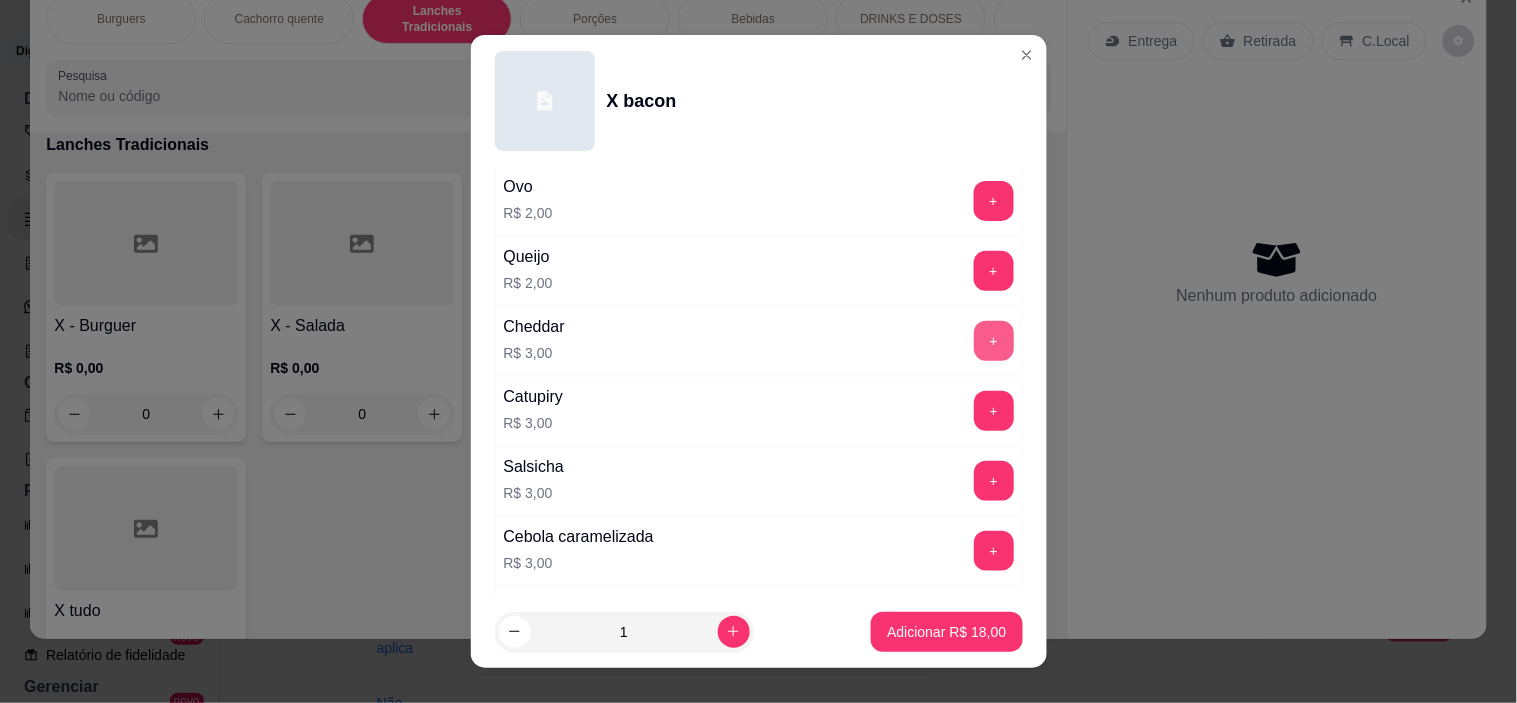 click on "+" at bounding box center [994, 341] 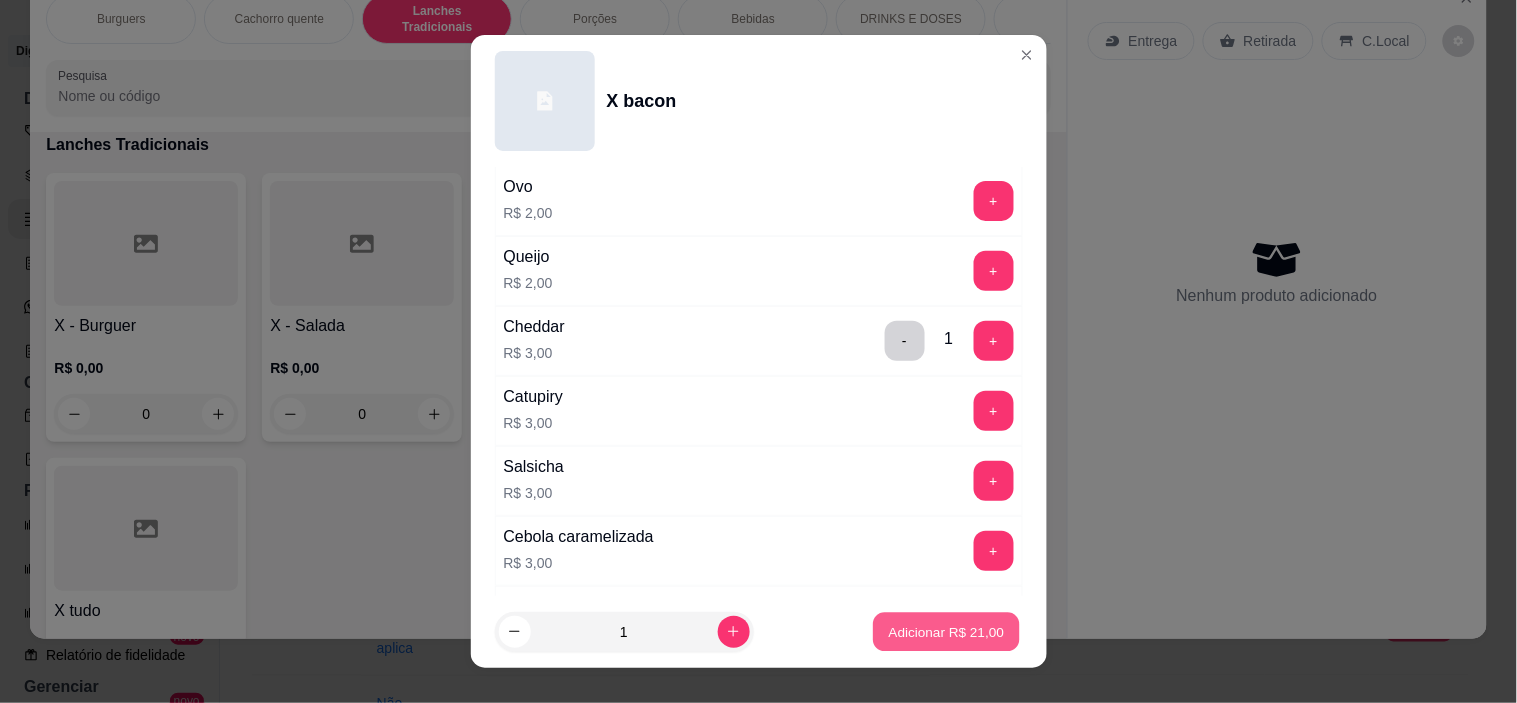 click on "Adicionar   R$ 21,00" at bounding box center (947, 631) 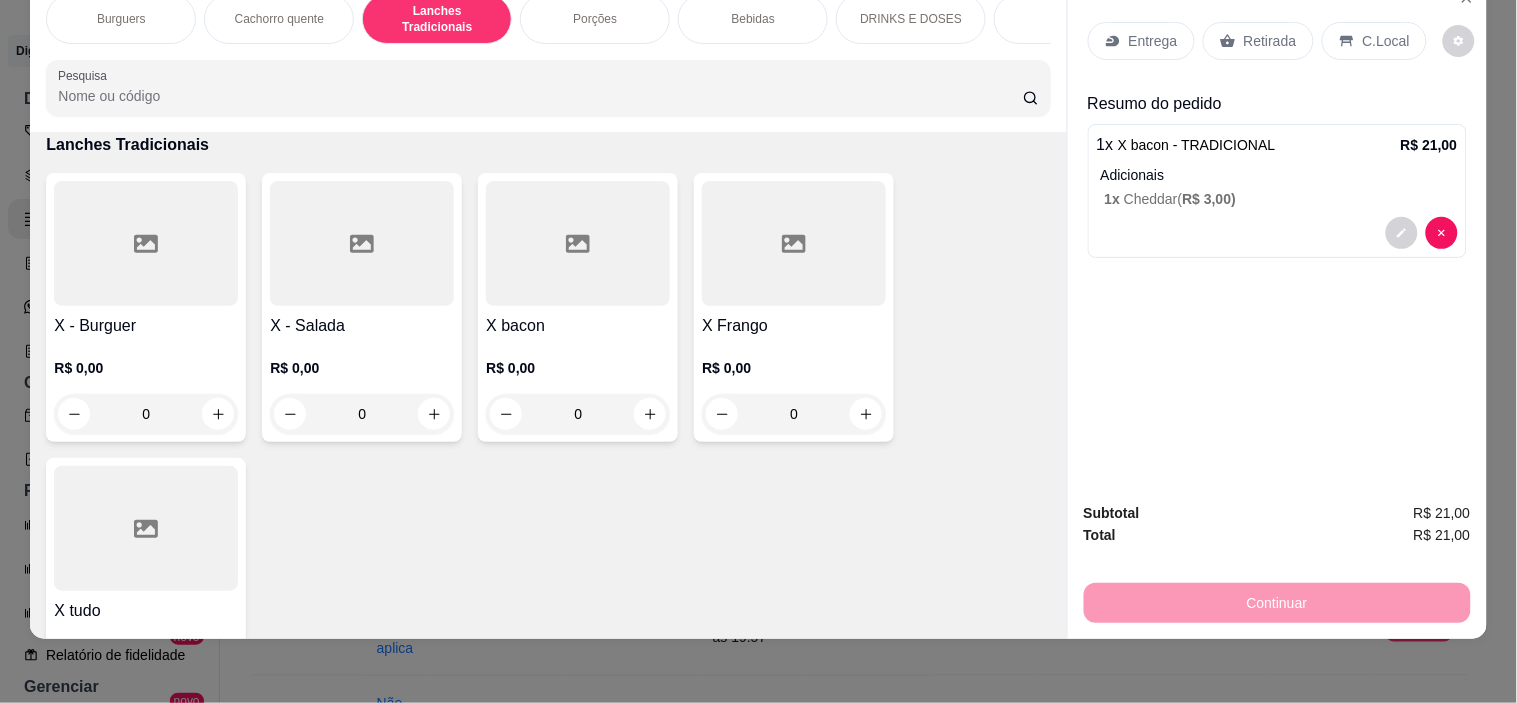click on "Burguers Cachorro quente  Lanches Tradicionais  Porções  Bebidas DRINKS E DOSES Doces Copão Pesquisa" at bounding box center [548, 55] 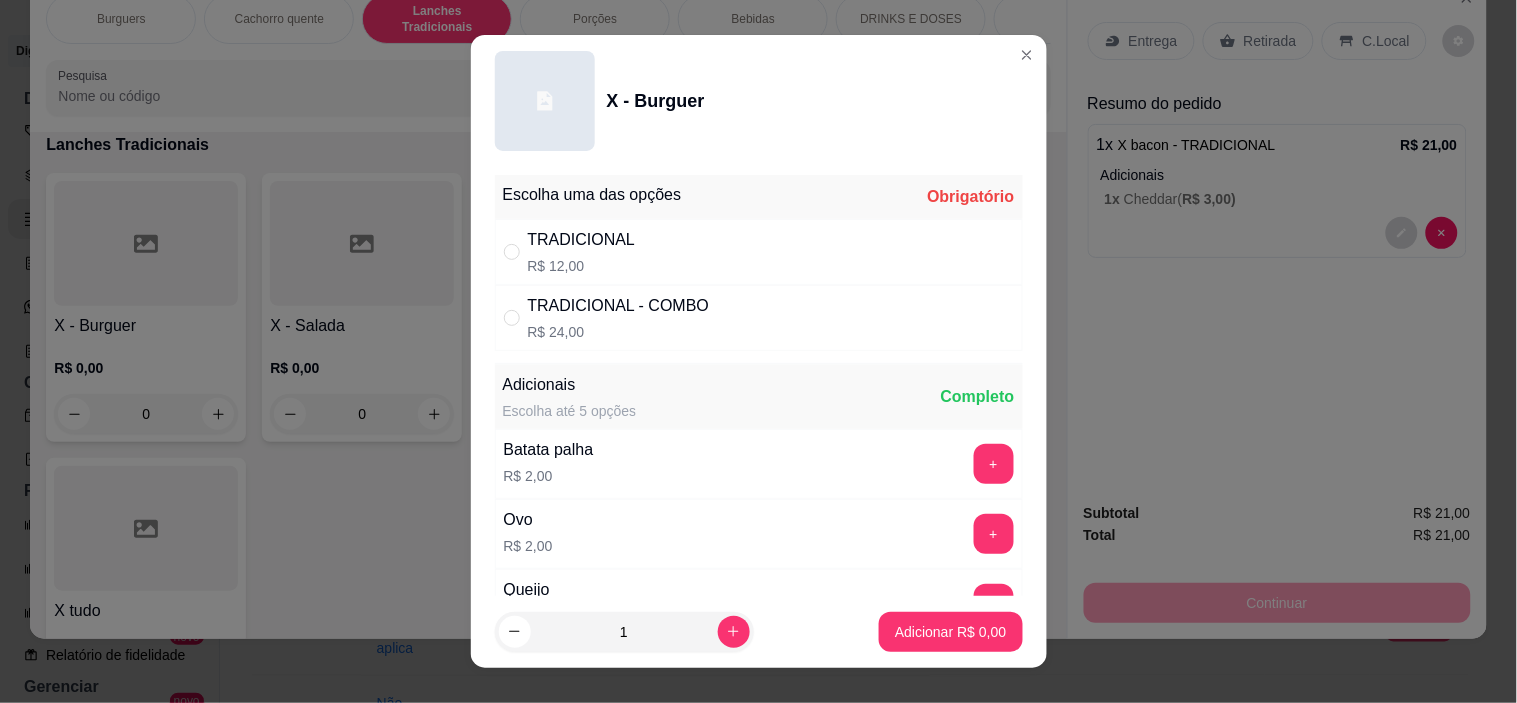 click on "TRADICIONAL" at bounding box center [582, 240] 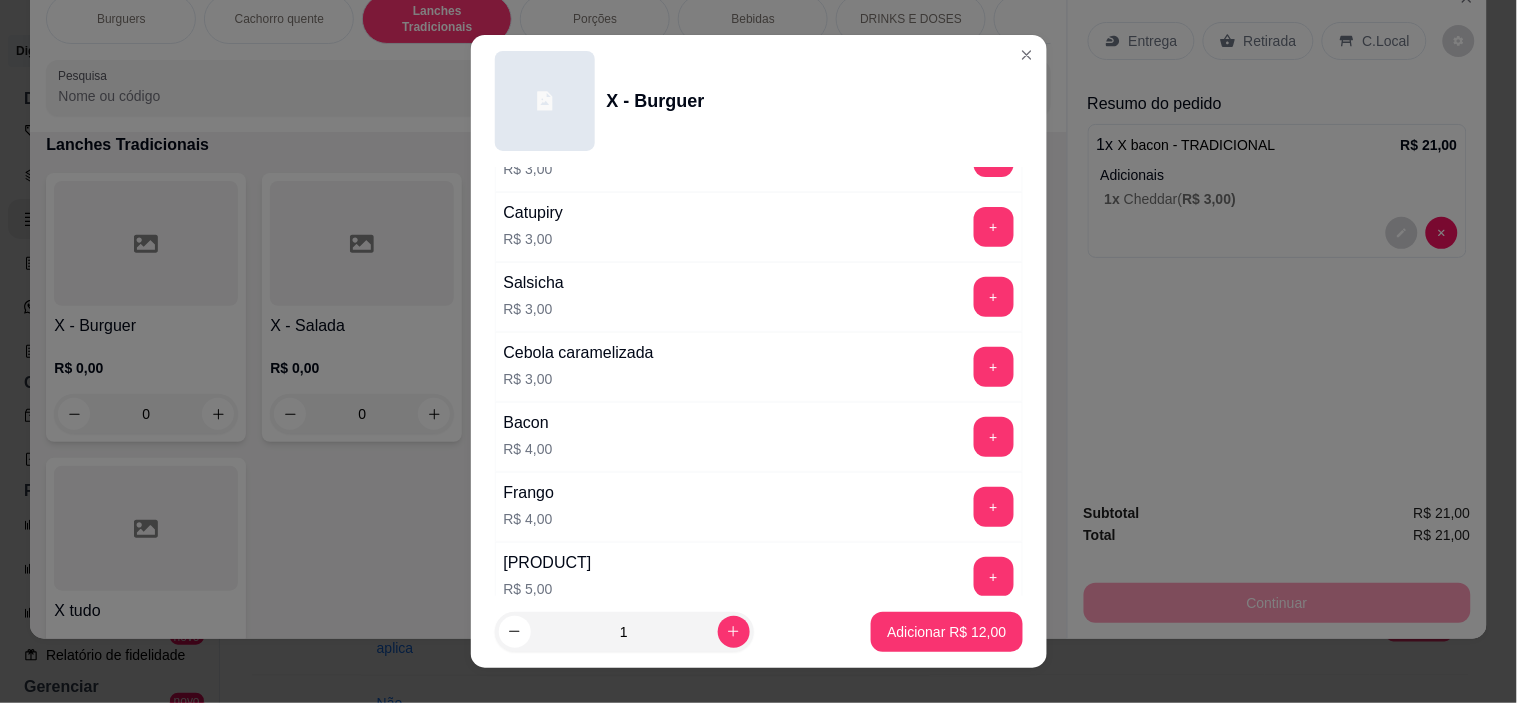 scroll, scrollTop: 555, scrollLeft: 0, axis: vertical 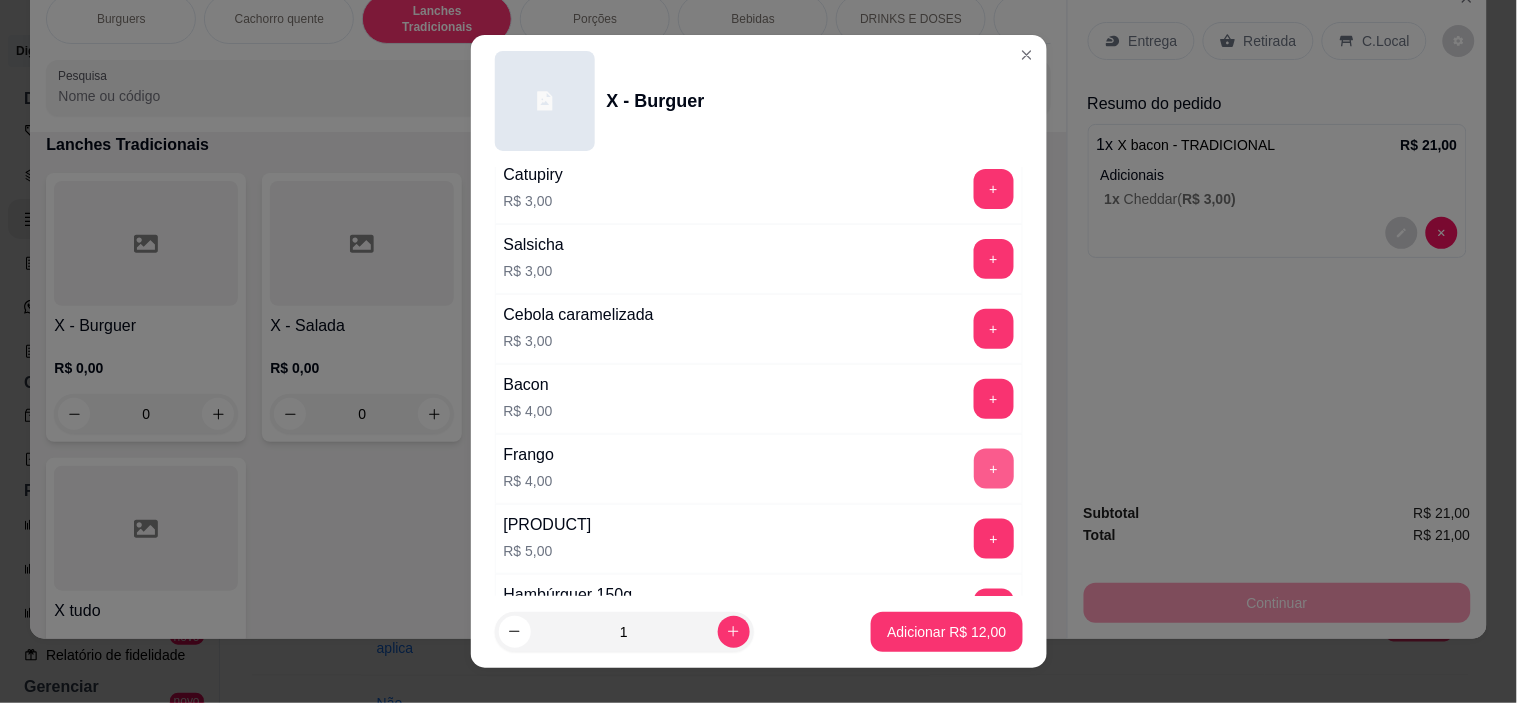 click on "+" at bounding box center (994, 469) 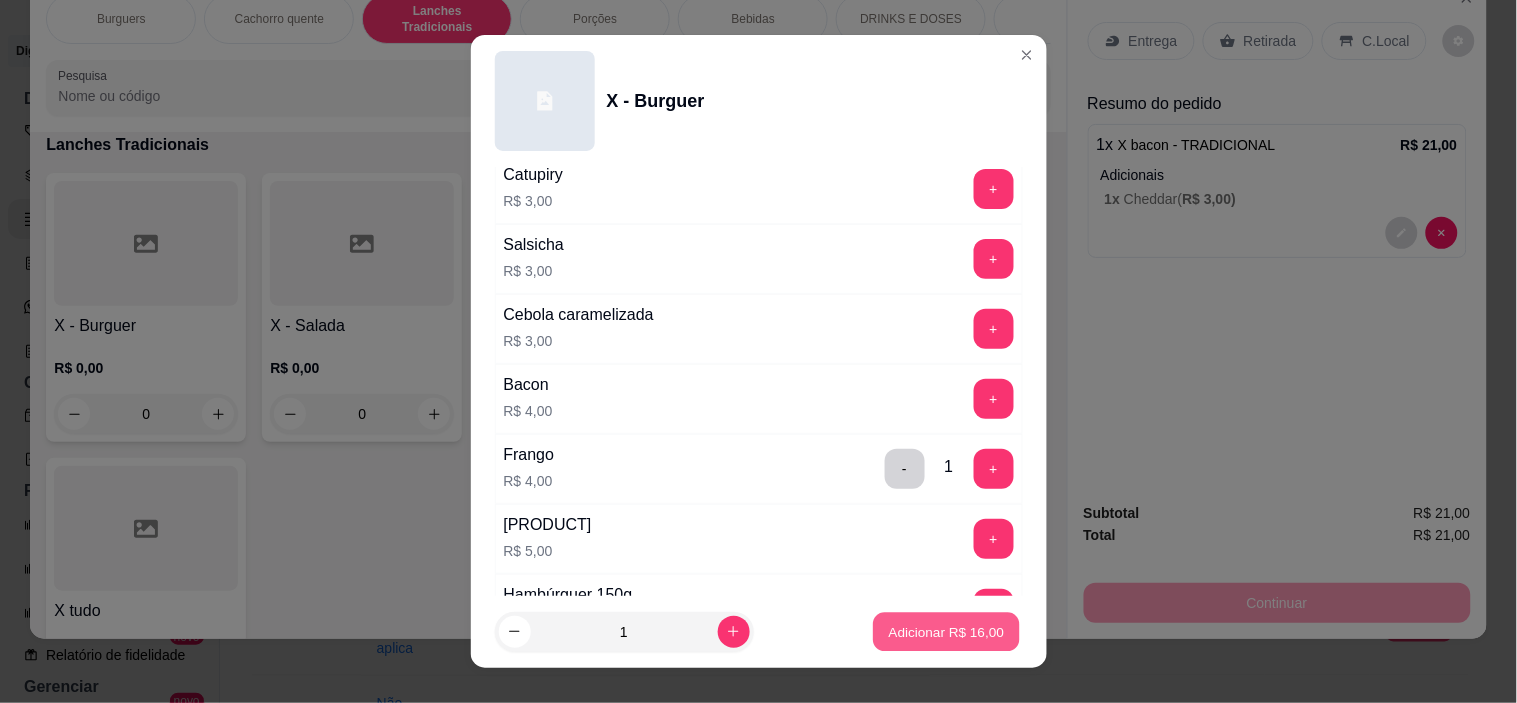 click on "Adicionar   R$ 16,00" at bounding box center (947, 631) 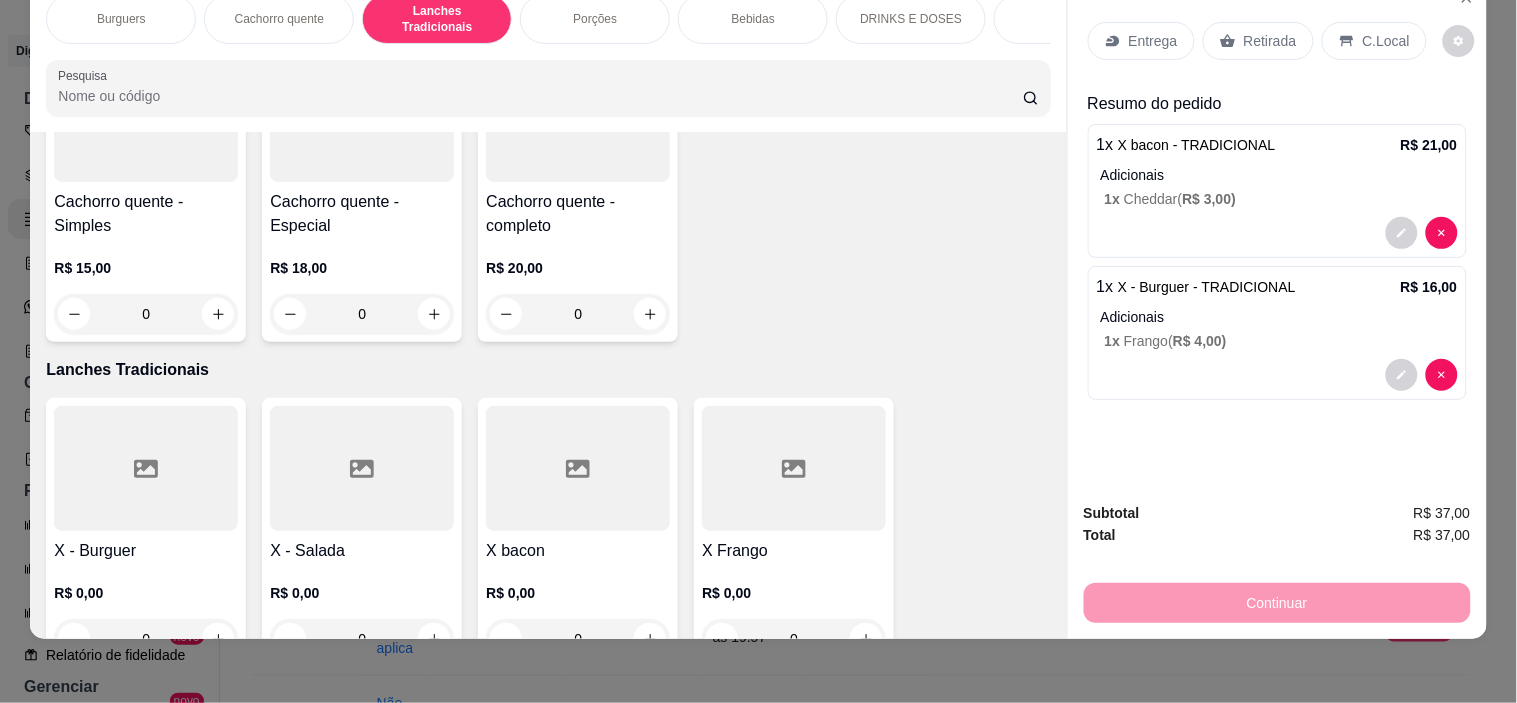 scroll, scrollTop: 1285, scrollLeft: 0, axis: vertical 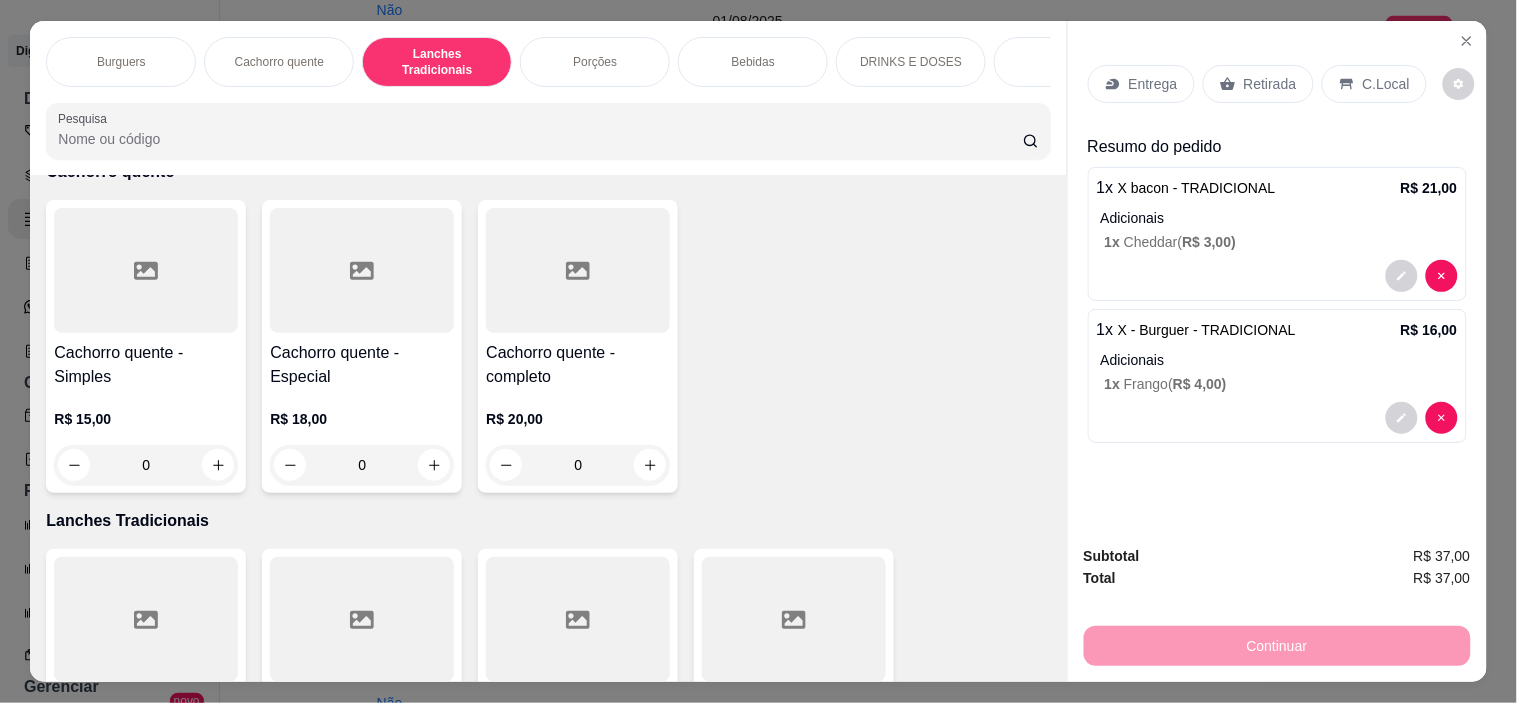 click on "Bebidas" at bounding box center (753, 62) 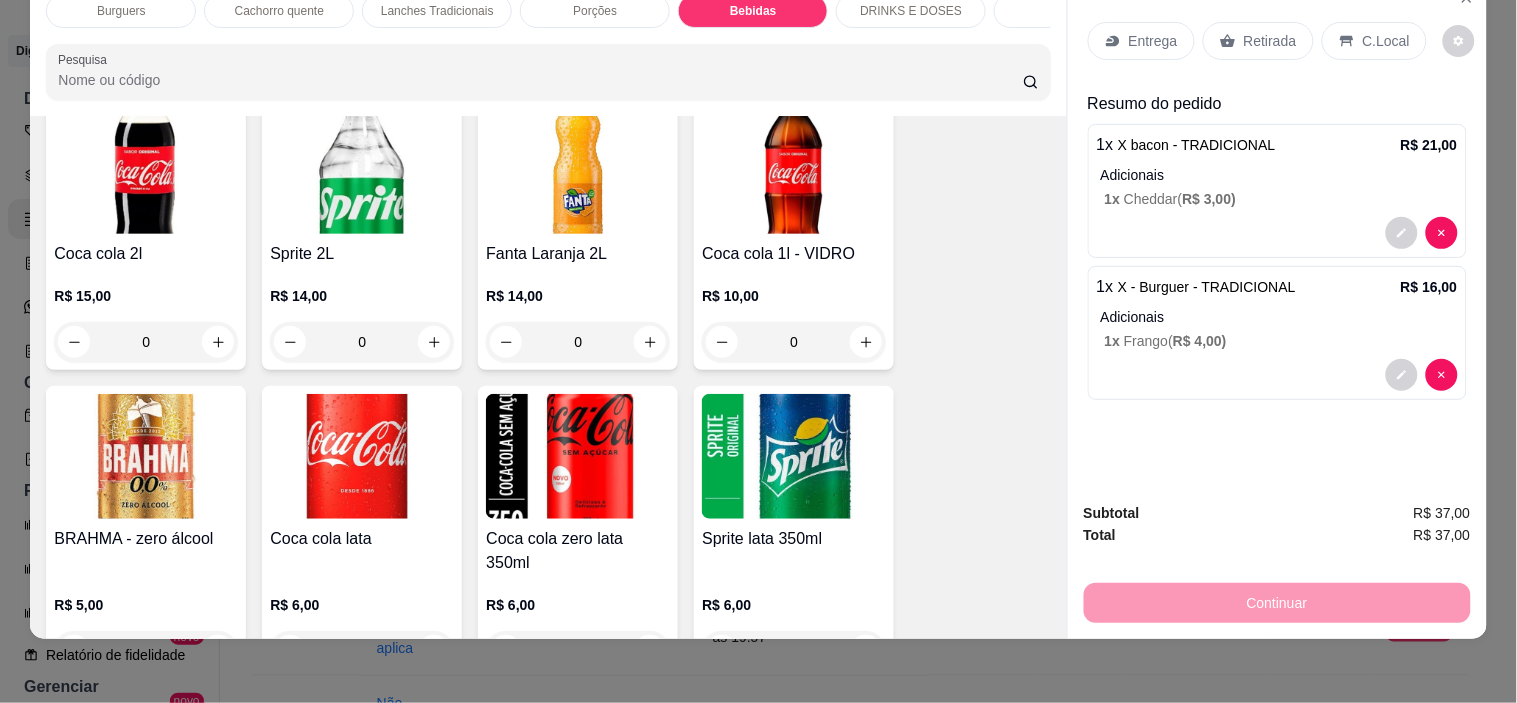 scroll, scrollTop: 3282, scrollLeft: 0, axis: vertical 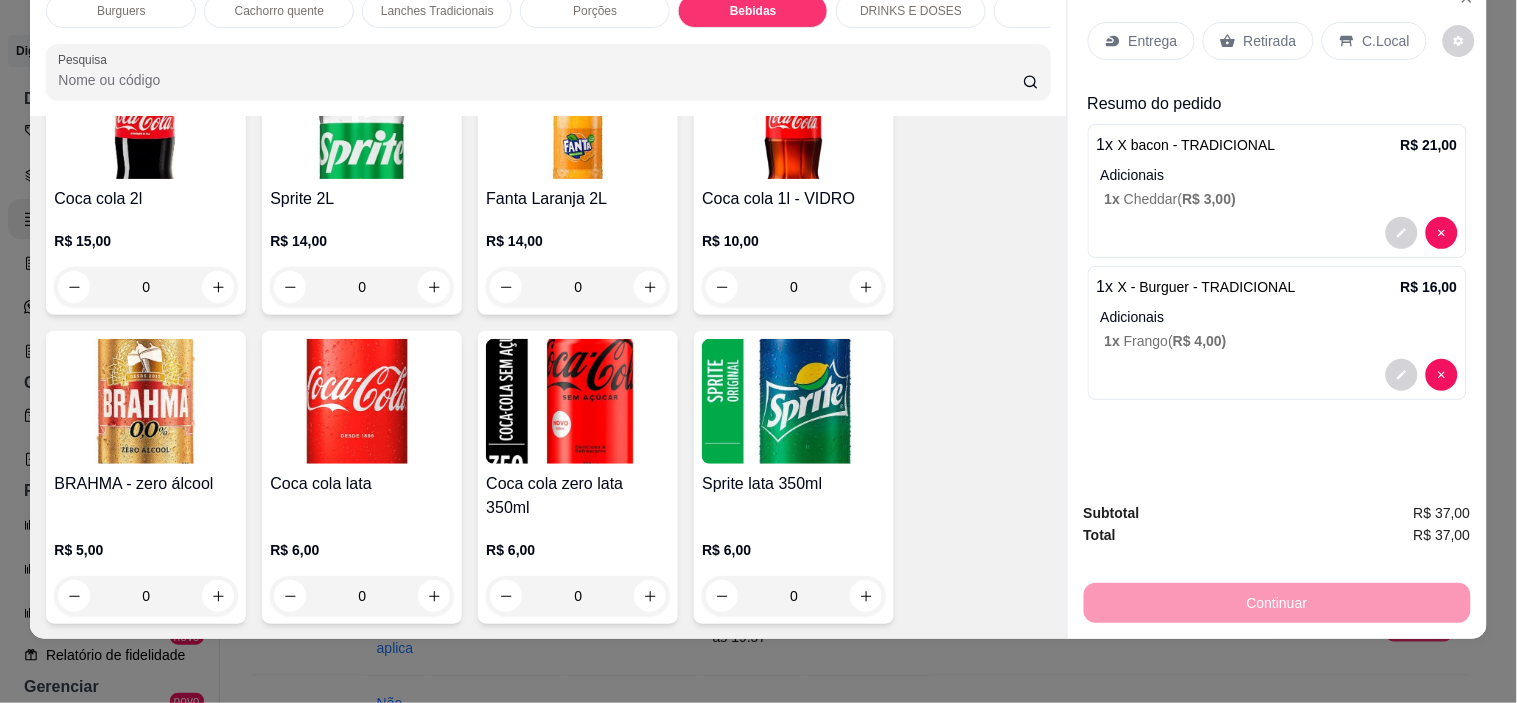 click at bounding box center (362, 401) 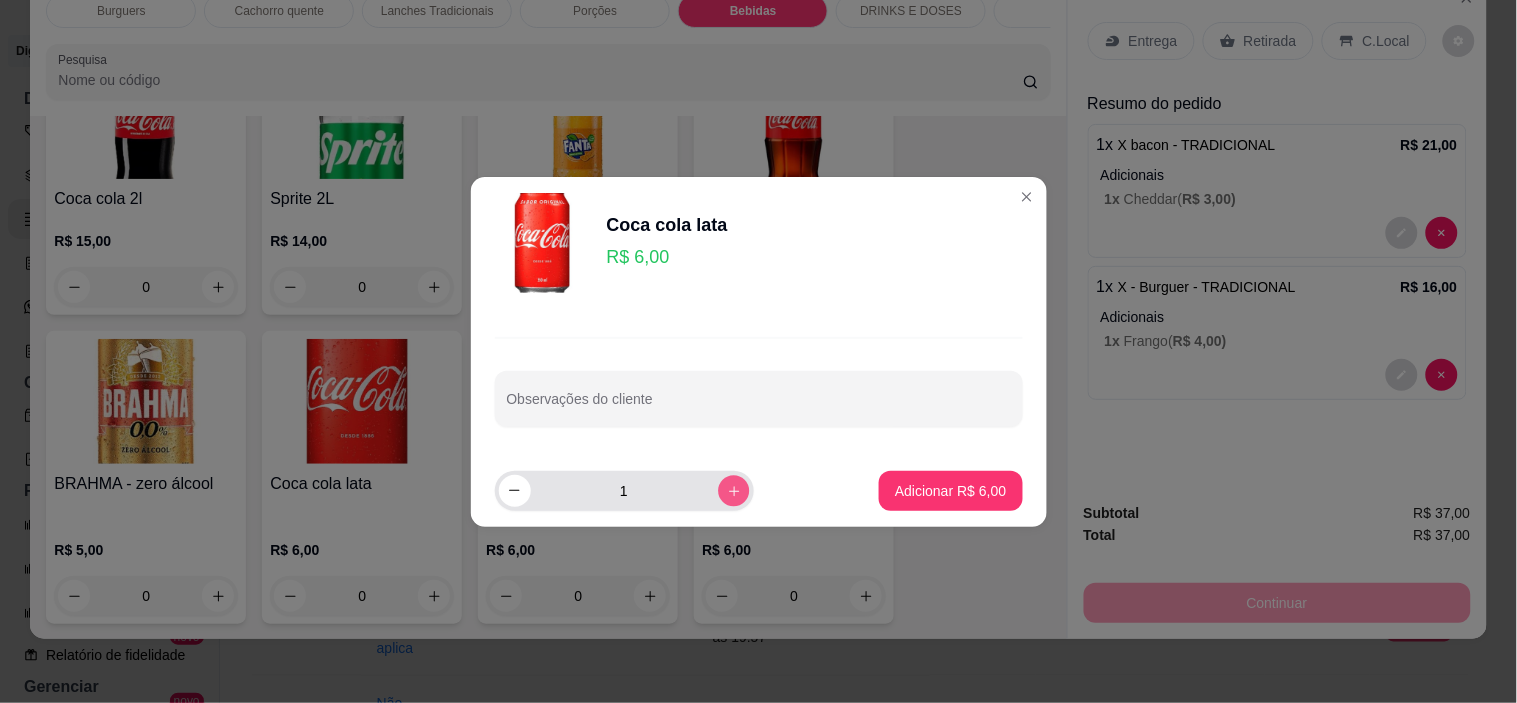 click at bounding box center [733, 490] 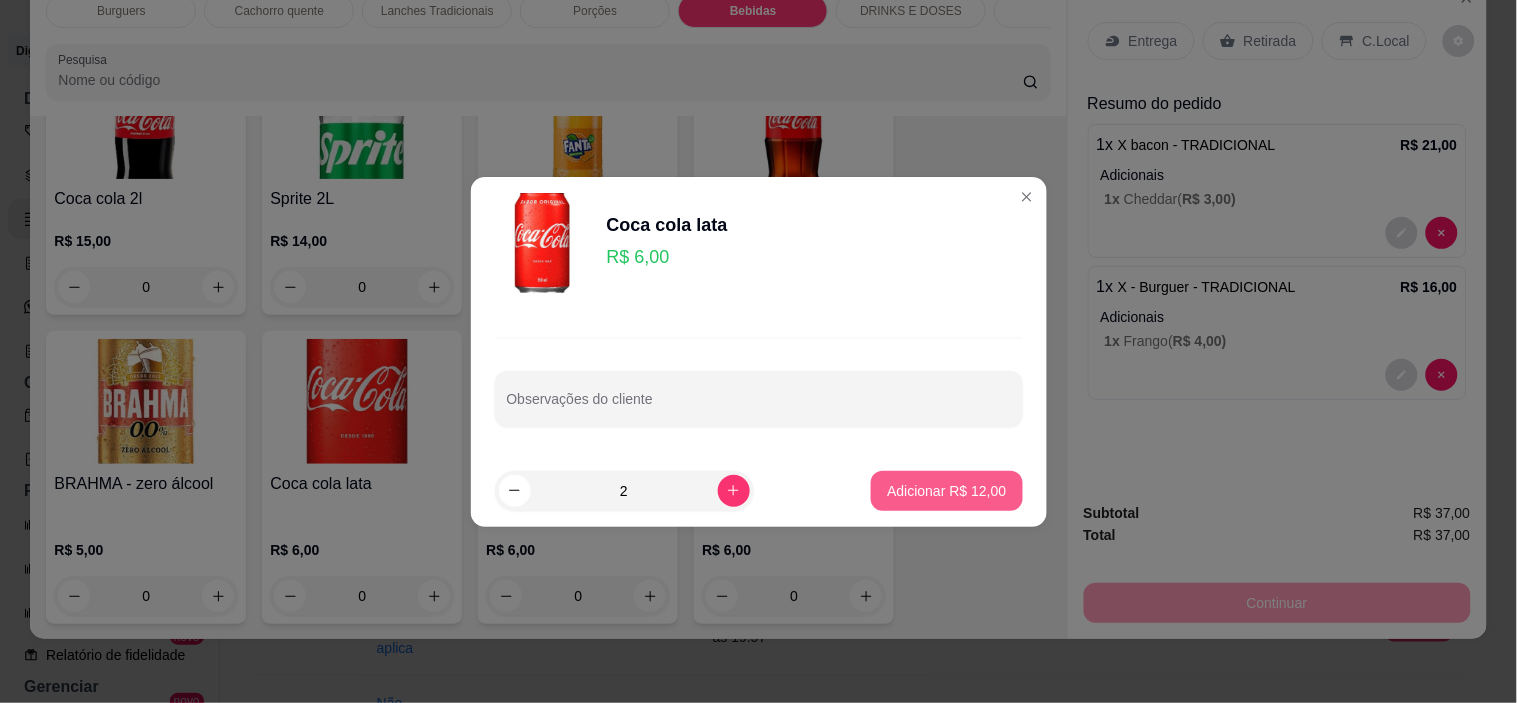 click on "Adicionar   R$ 12,00" at bounding box center (946, 491) 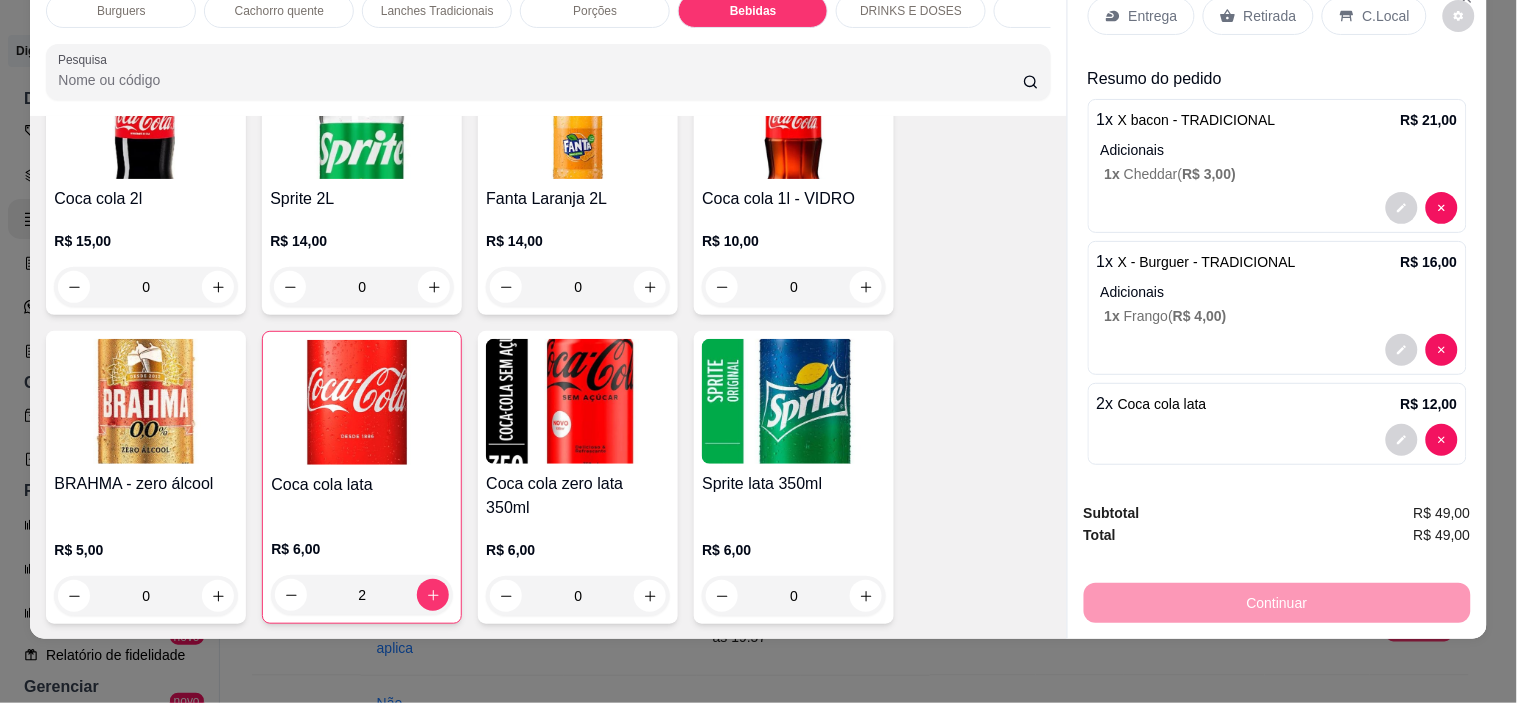 scroll, scrollTop: 32, scrollLeft: 0, axis: vertical 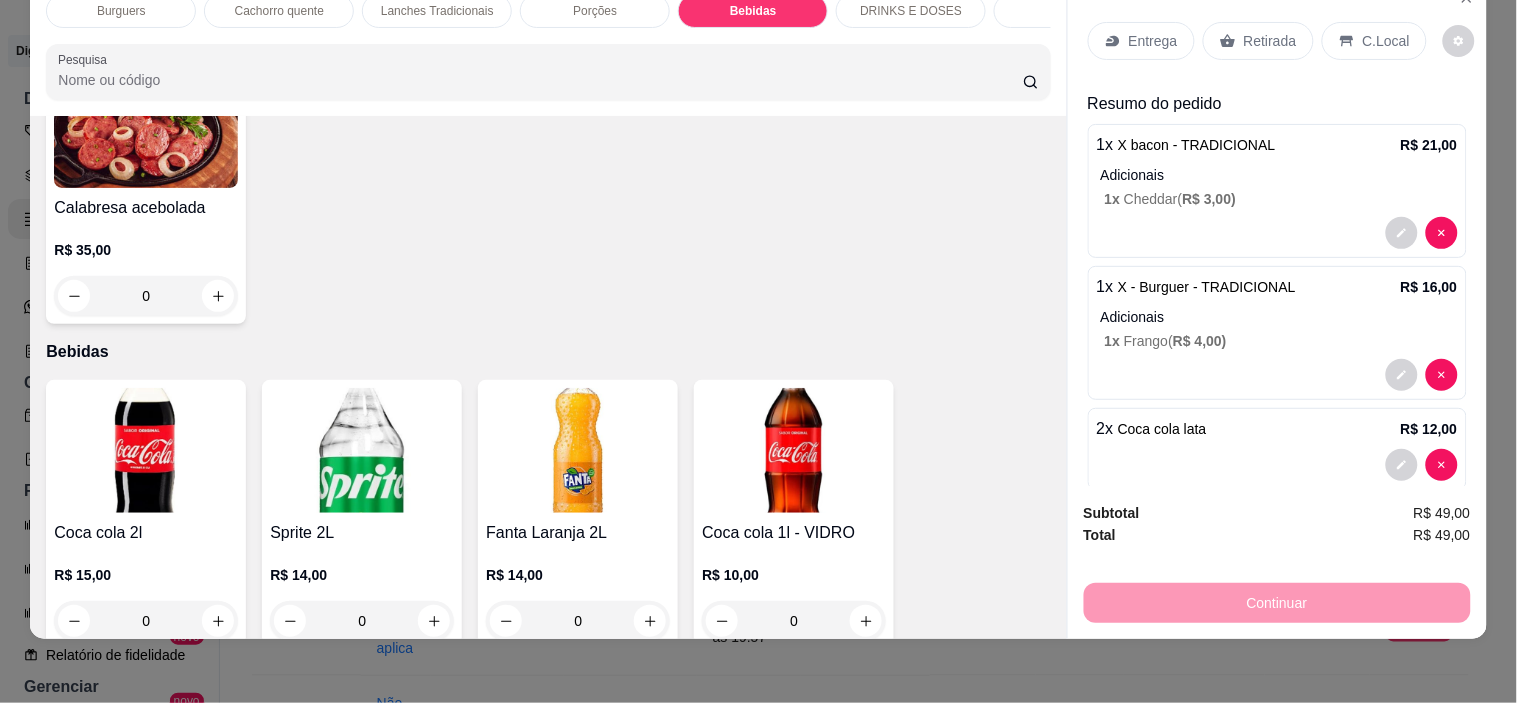 click on "Entrega" at bounding box center (1153, 41) 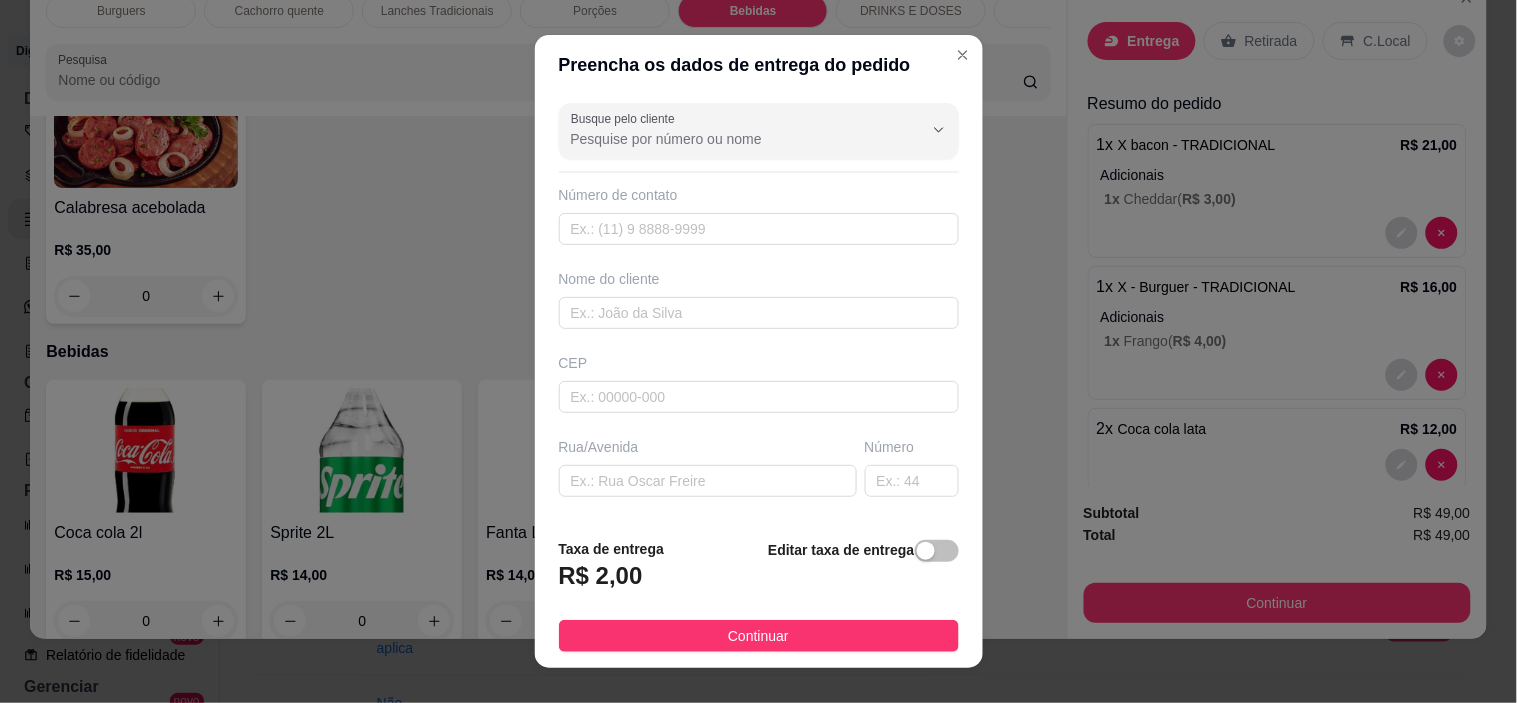click on "Nome do cliente" at bounding box center (759, 299) 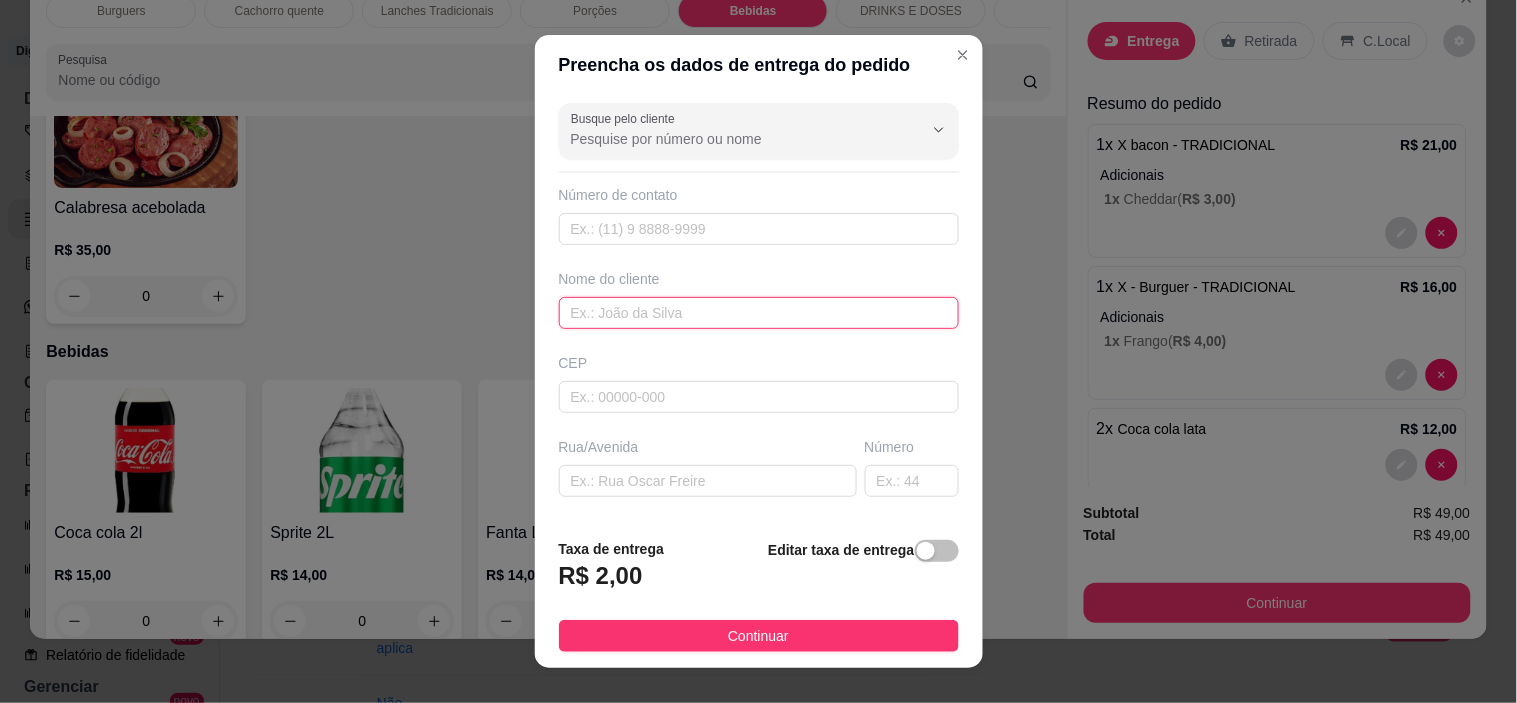 click at bounding box center (759, 313) 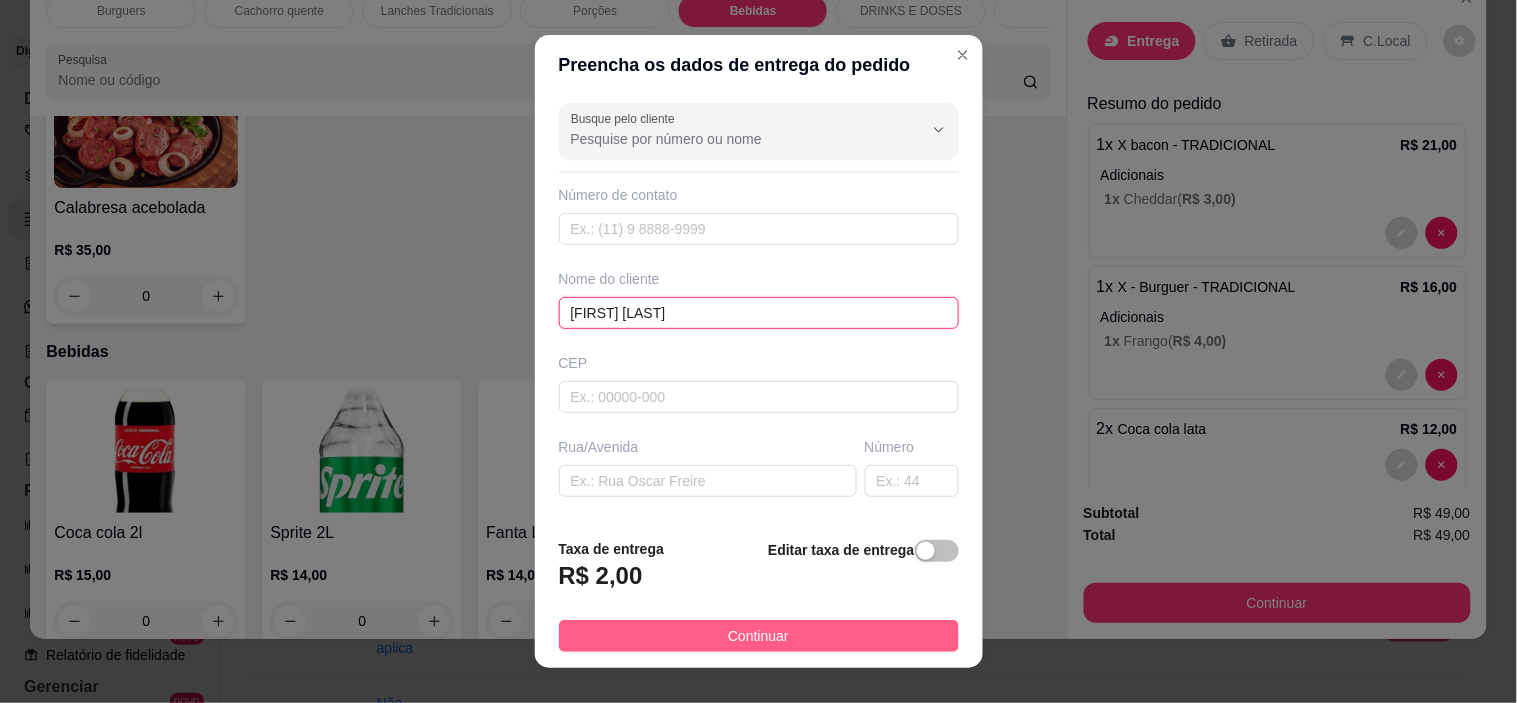 type on "[FIRST] [LAST]" 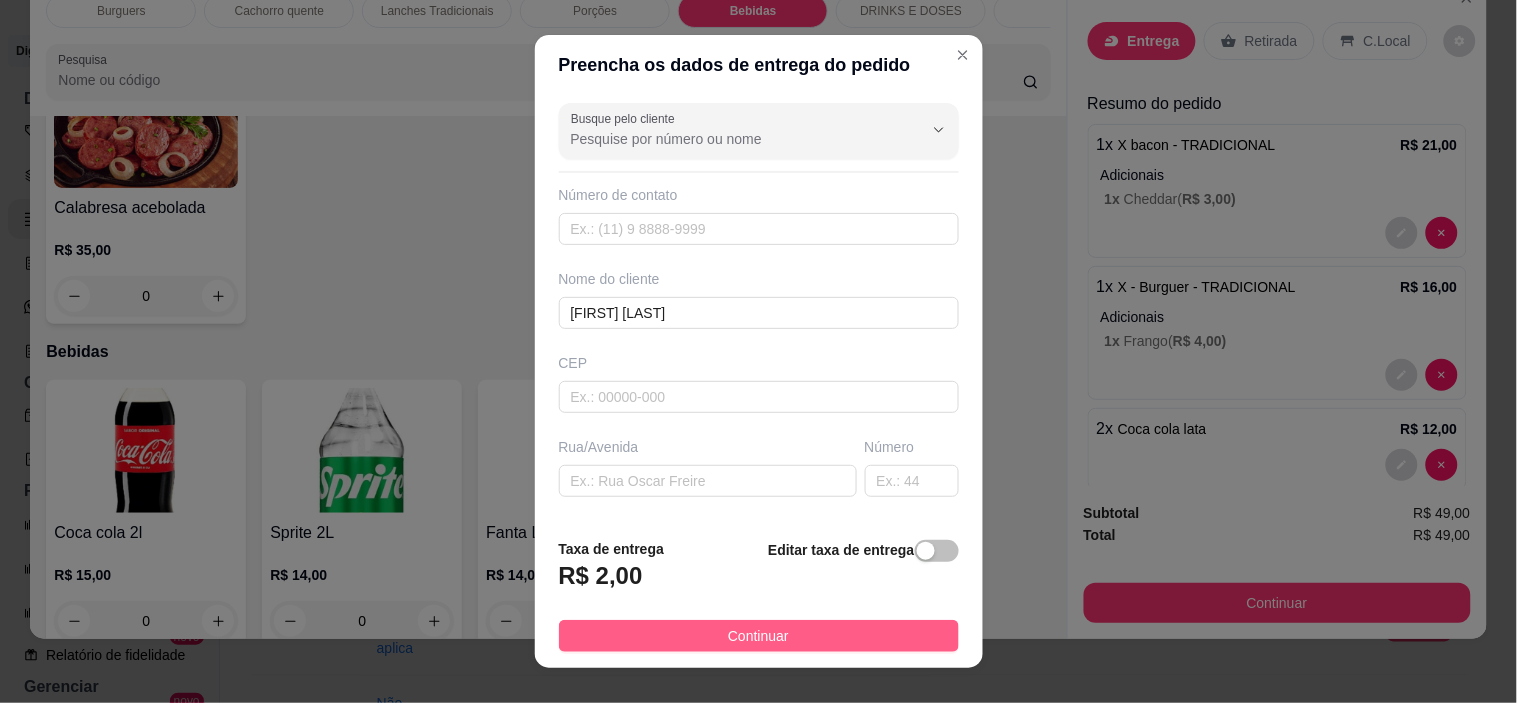 click on "Continuar" at bounding box center [759, 636] 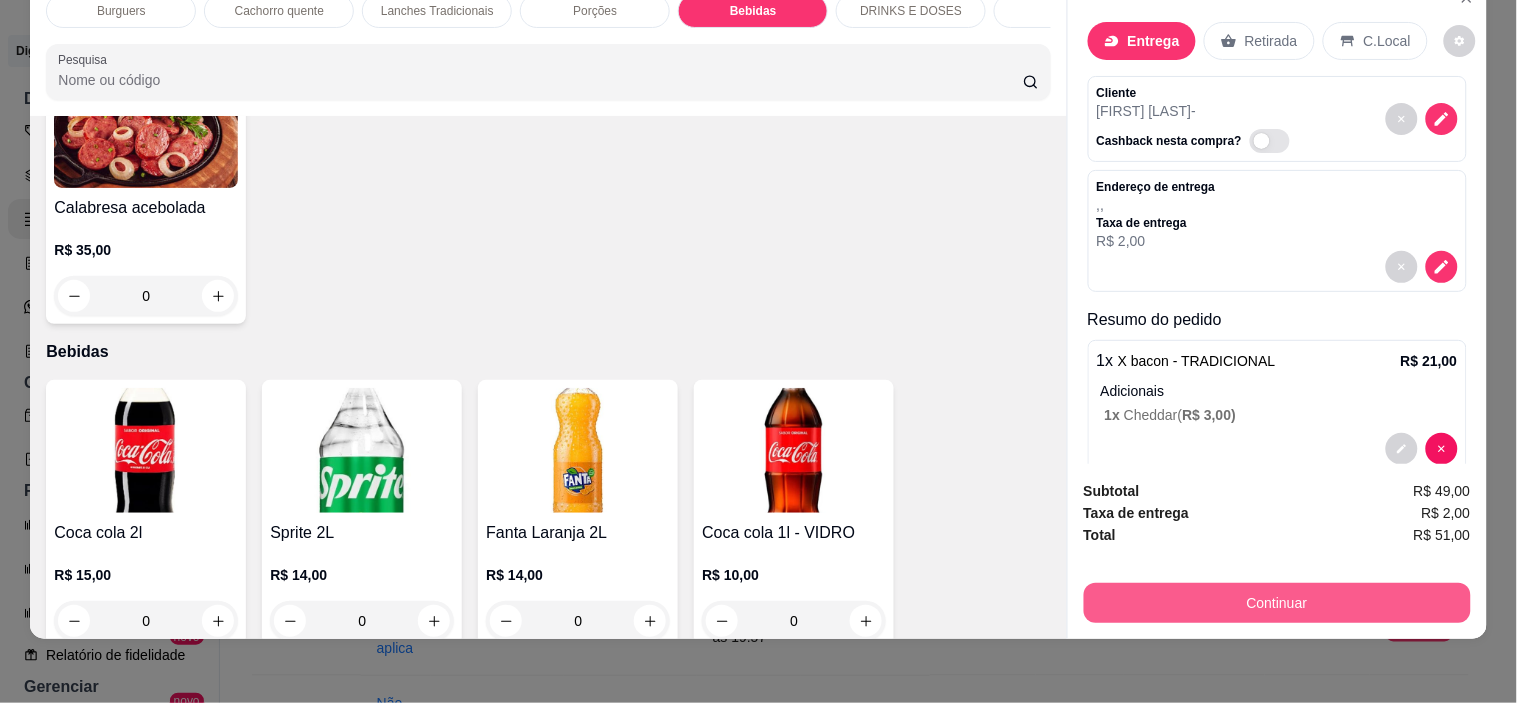 click on "Continuar" at bounding box center (1277, 603) 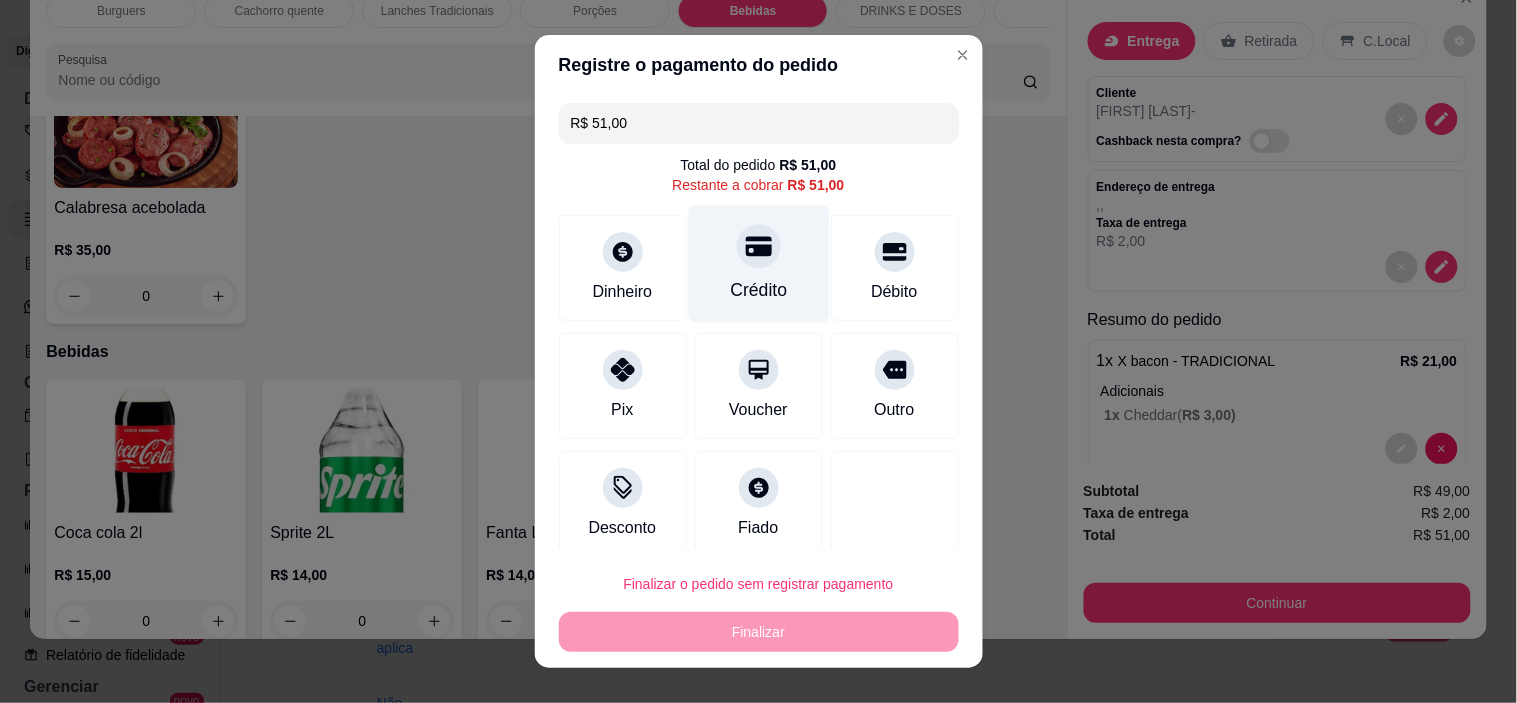 click on "Crédito" at bounding box center [758, 264] 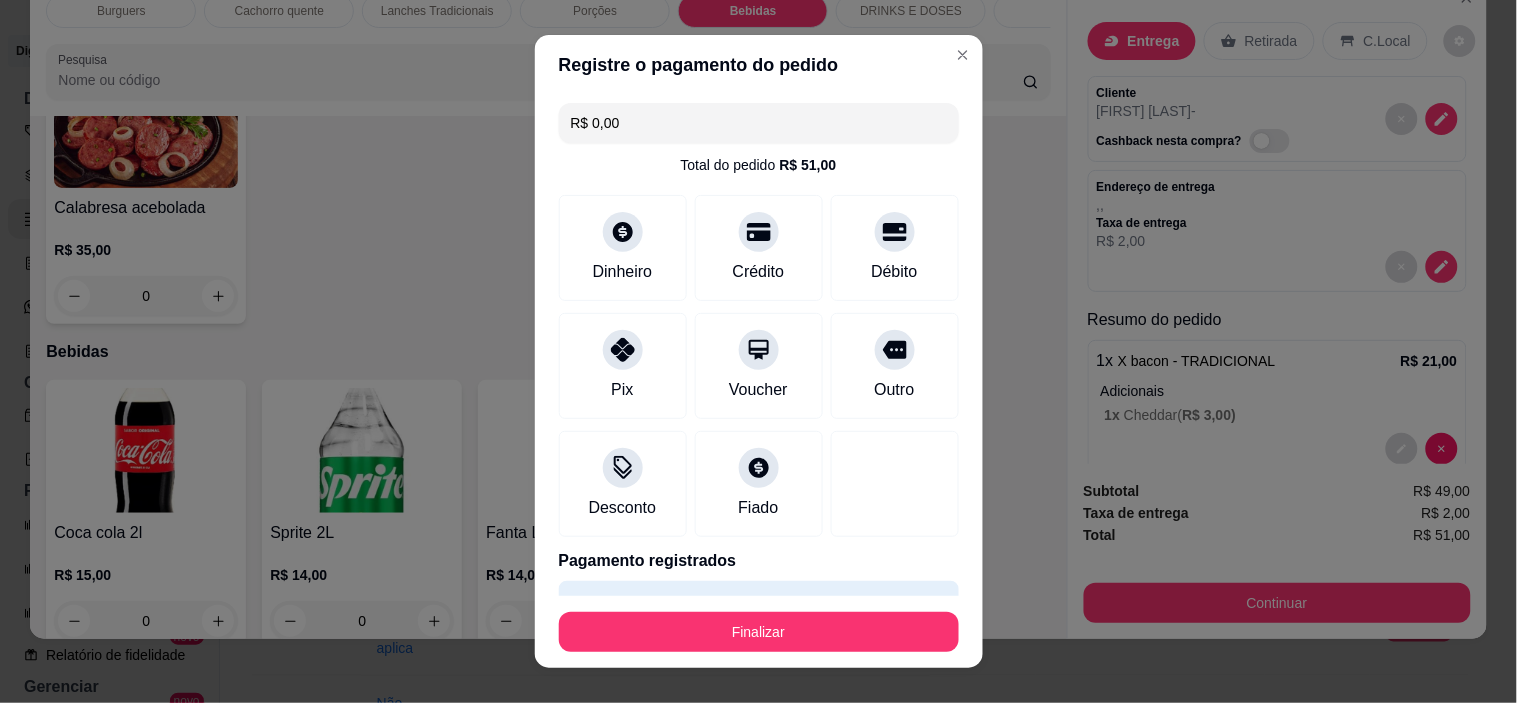 click on "Finalizar" at bounding box center (759, 632) 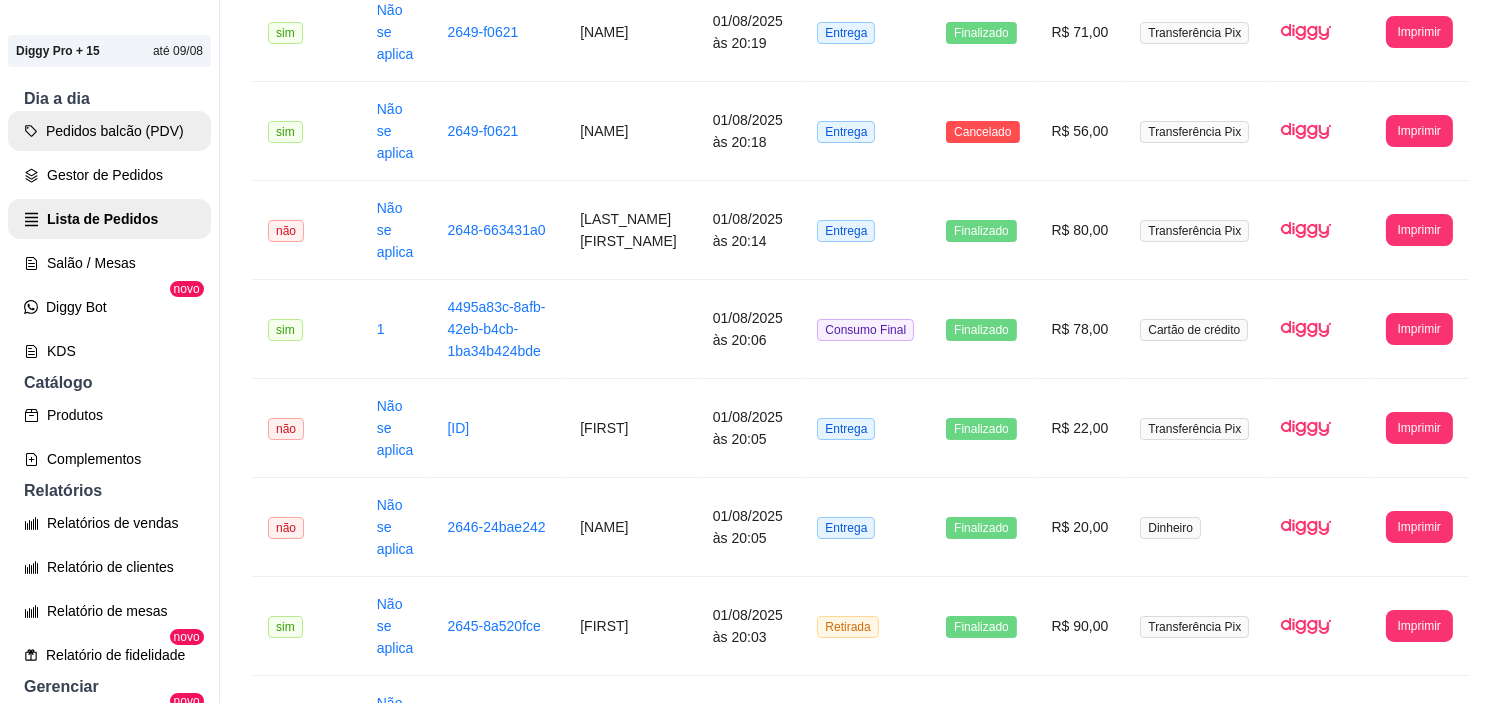 click on "Pedidos balcão (PDV)" at bounding box center [109, 131] 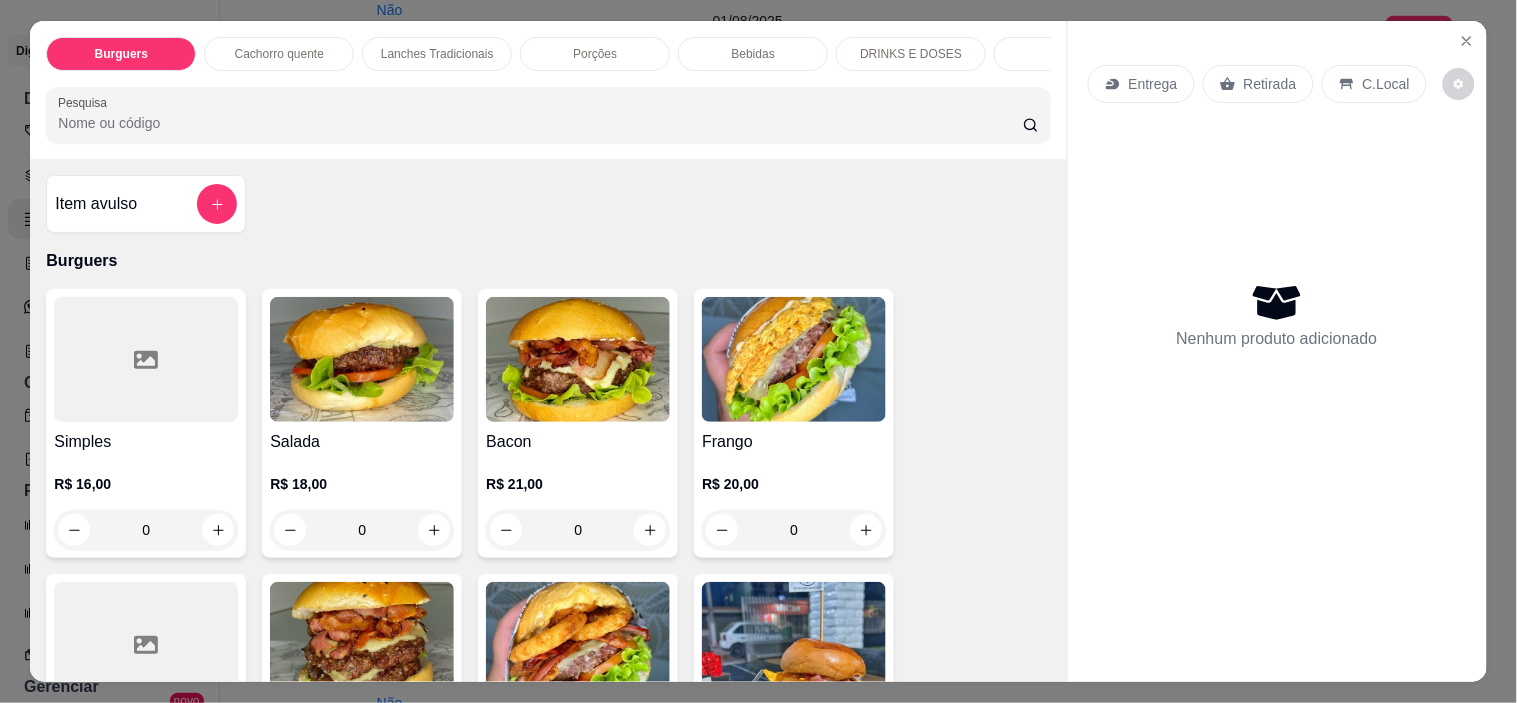 scroll, scrollTop: 222, scrollLeft: 0, axis: vertical 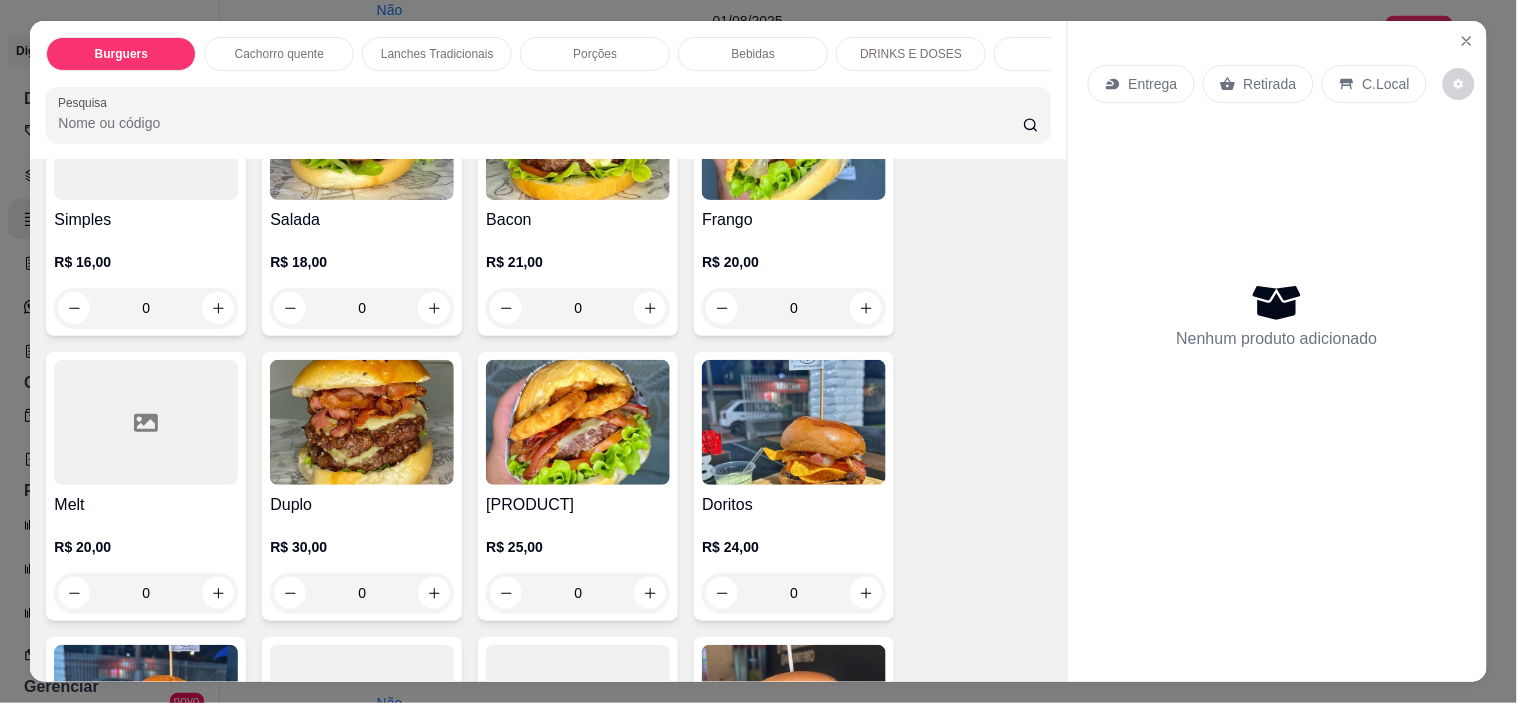 click at bounding box center (362, 422) 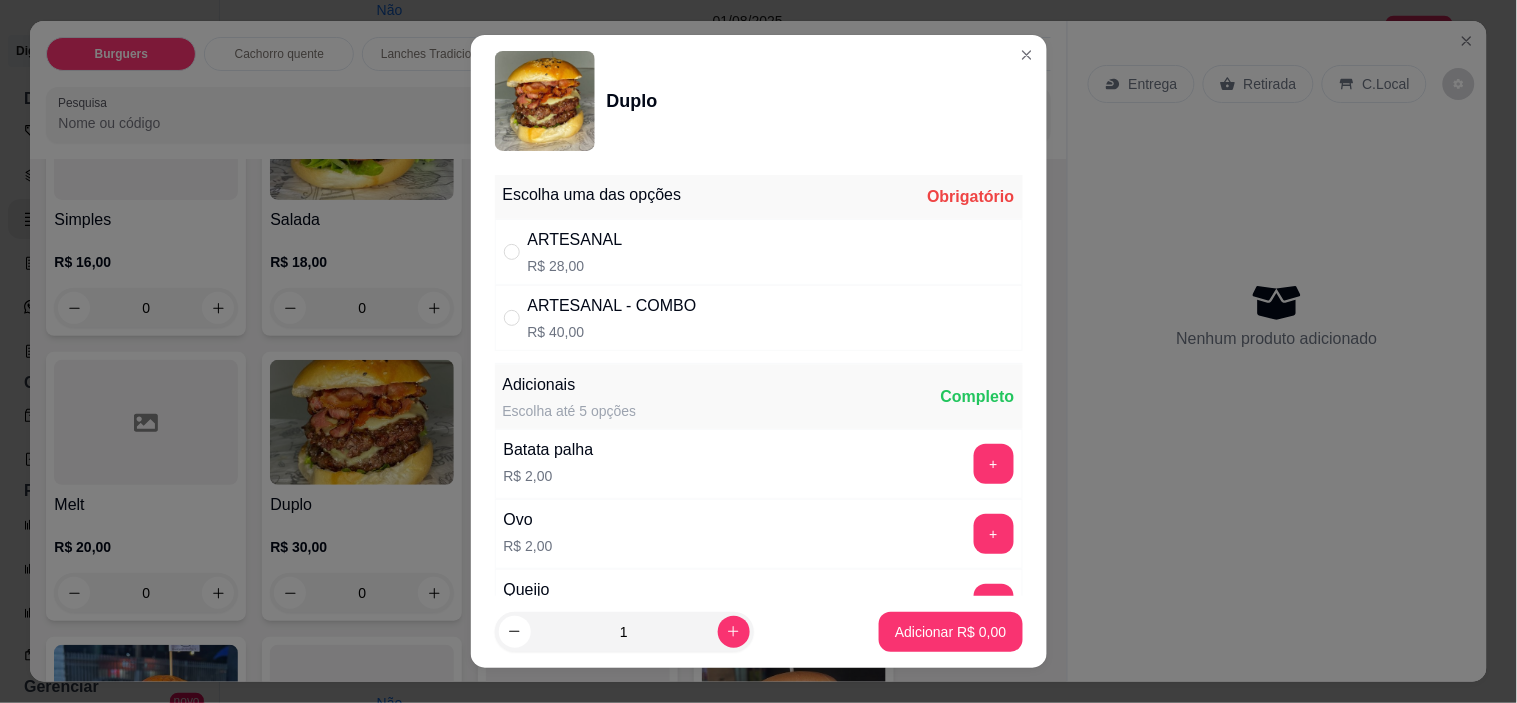 click on "ARTESANAL R$ 28,00" at bounding box center (759, 252) 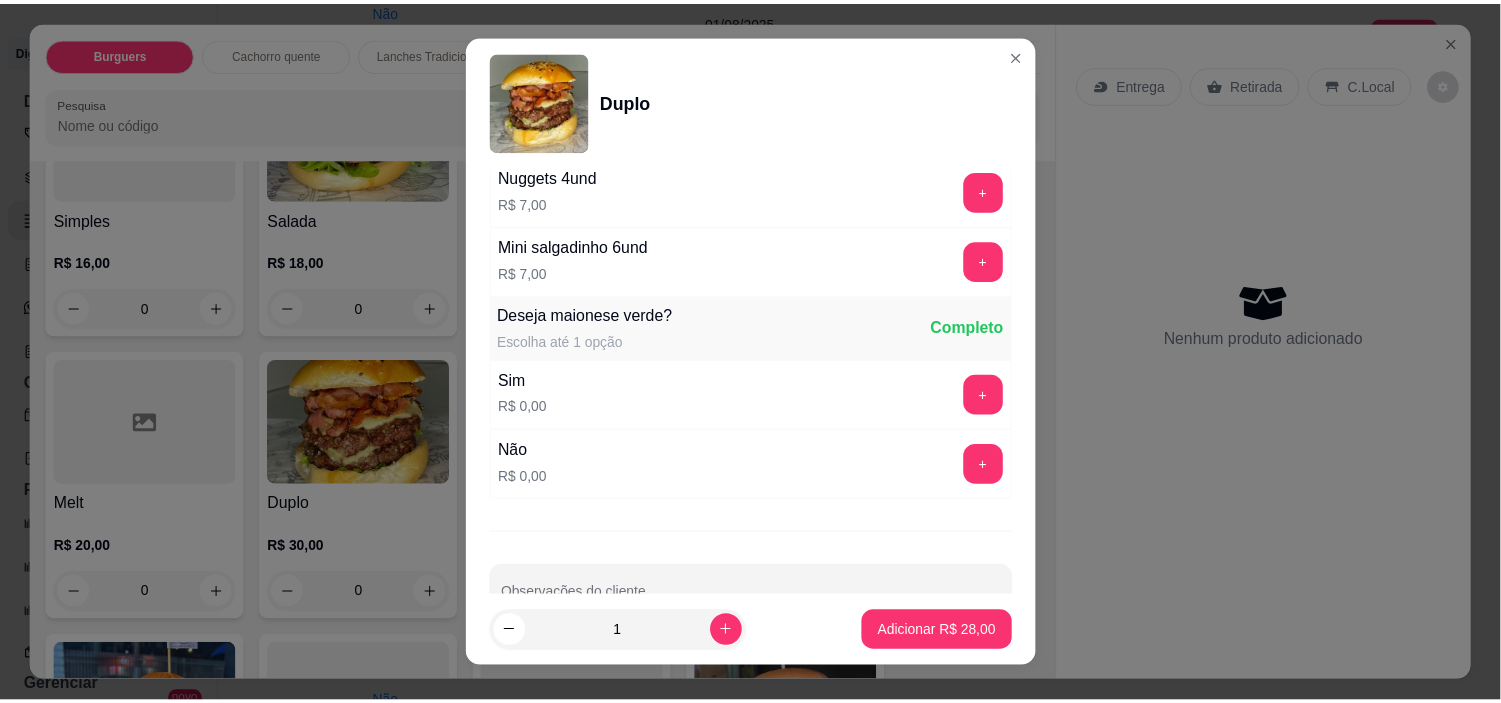 scroll, scrollTop: 1234, scrollLeft: 0, axis: vertical 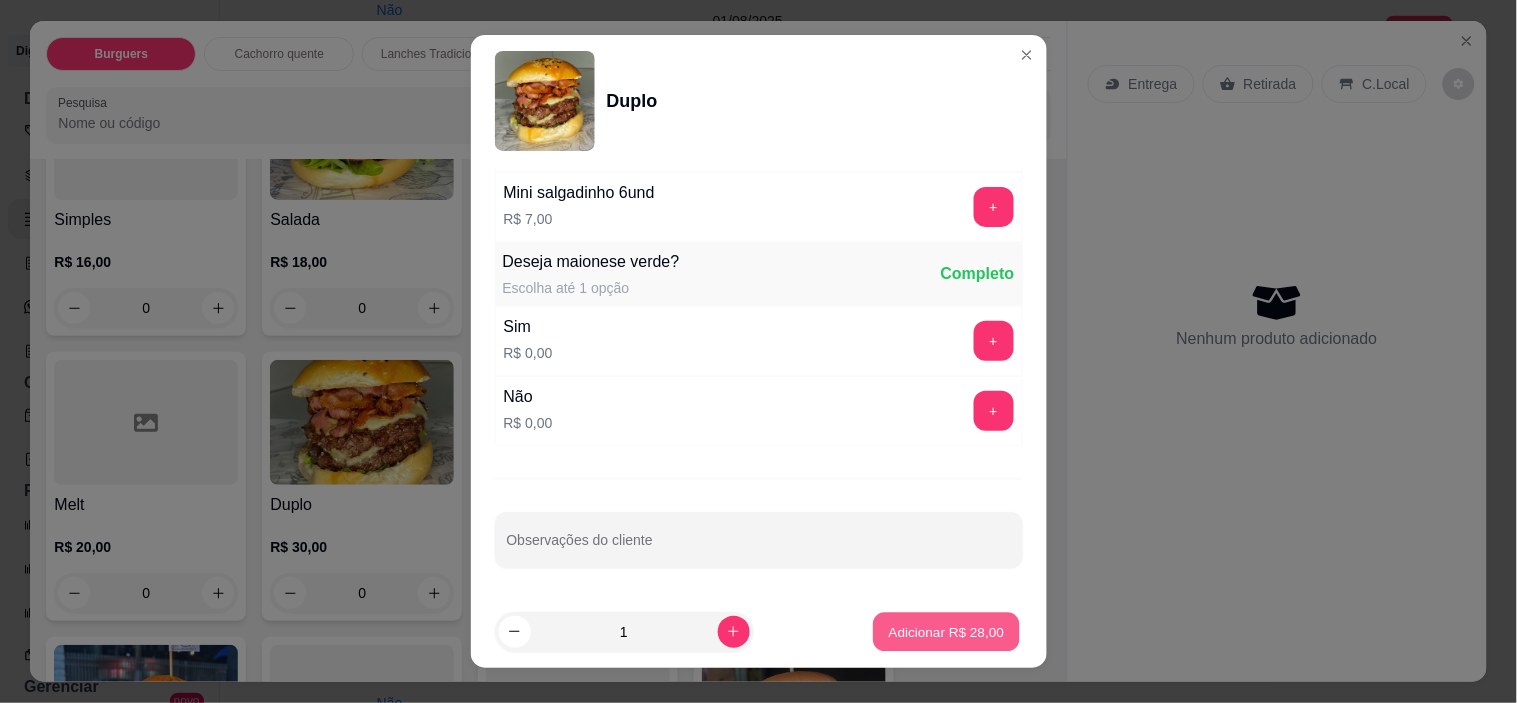 click on "Adicionar   R$ 28,00" at bounding box center (947, 631) 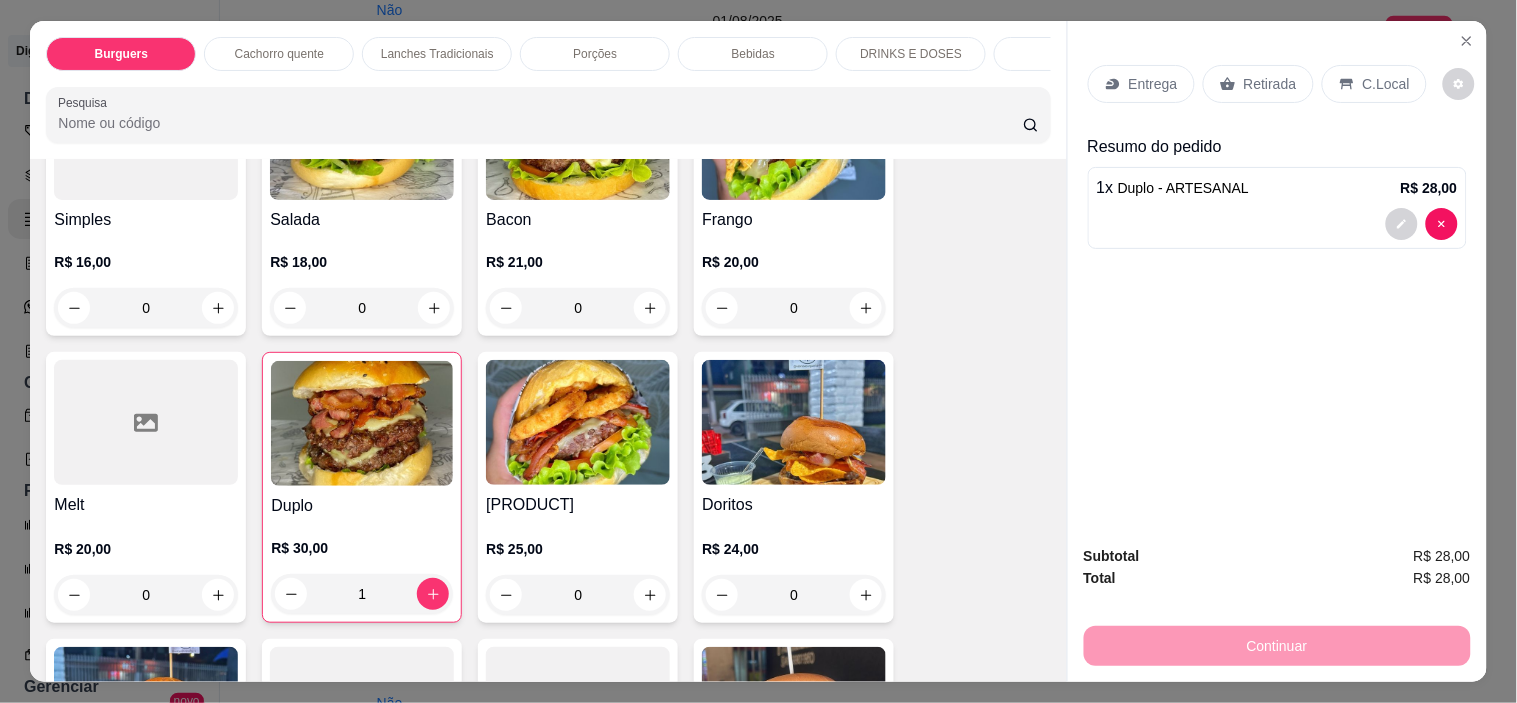 click on "Entrega" at bounding box center [1153, 84] 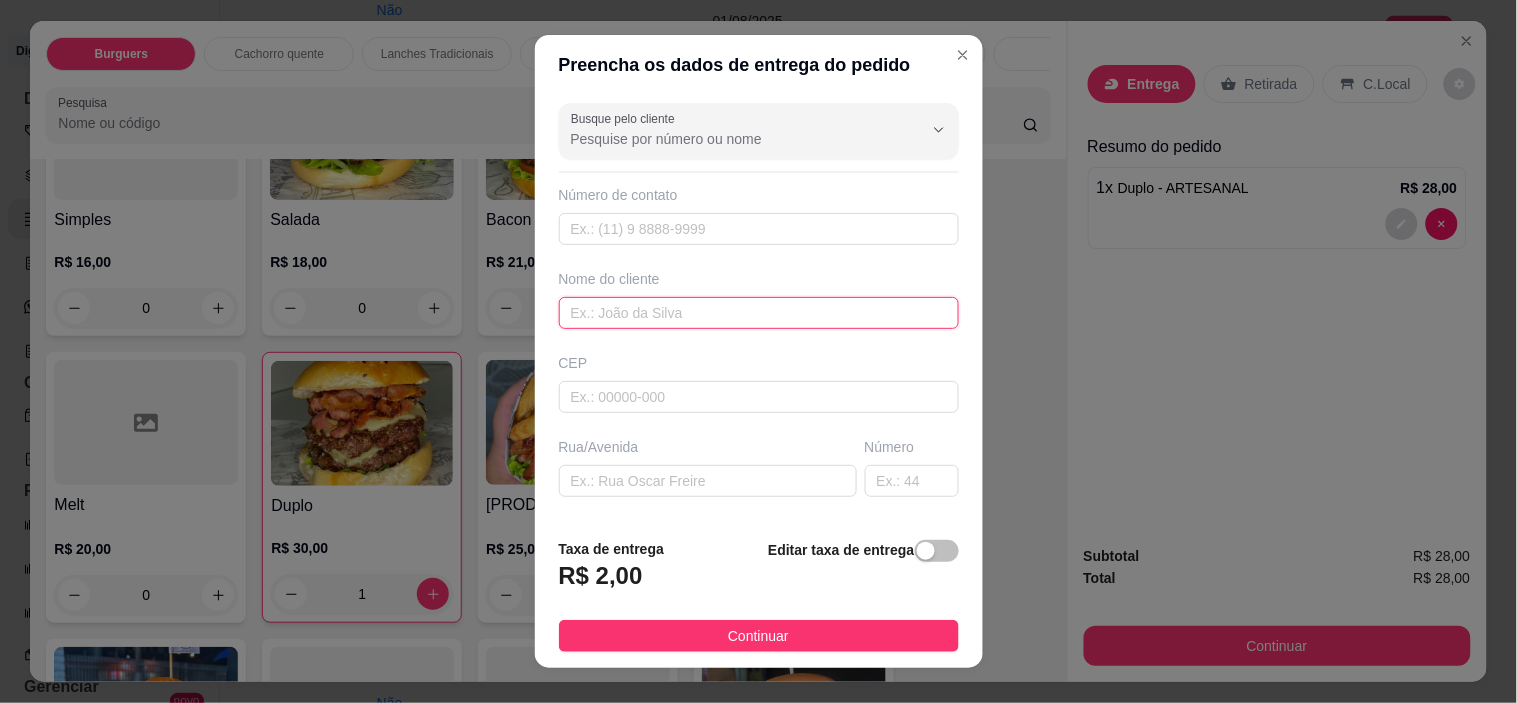 click at bounding box center [759, 313] 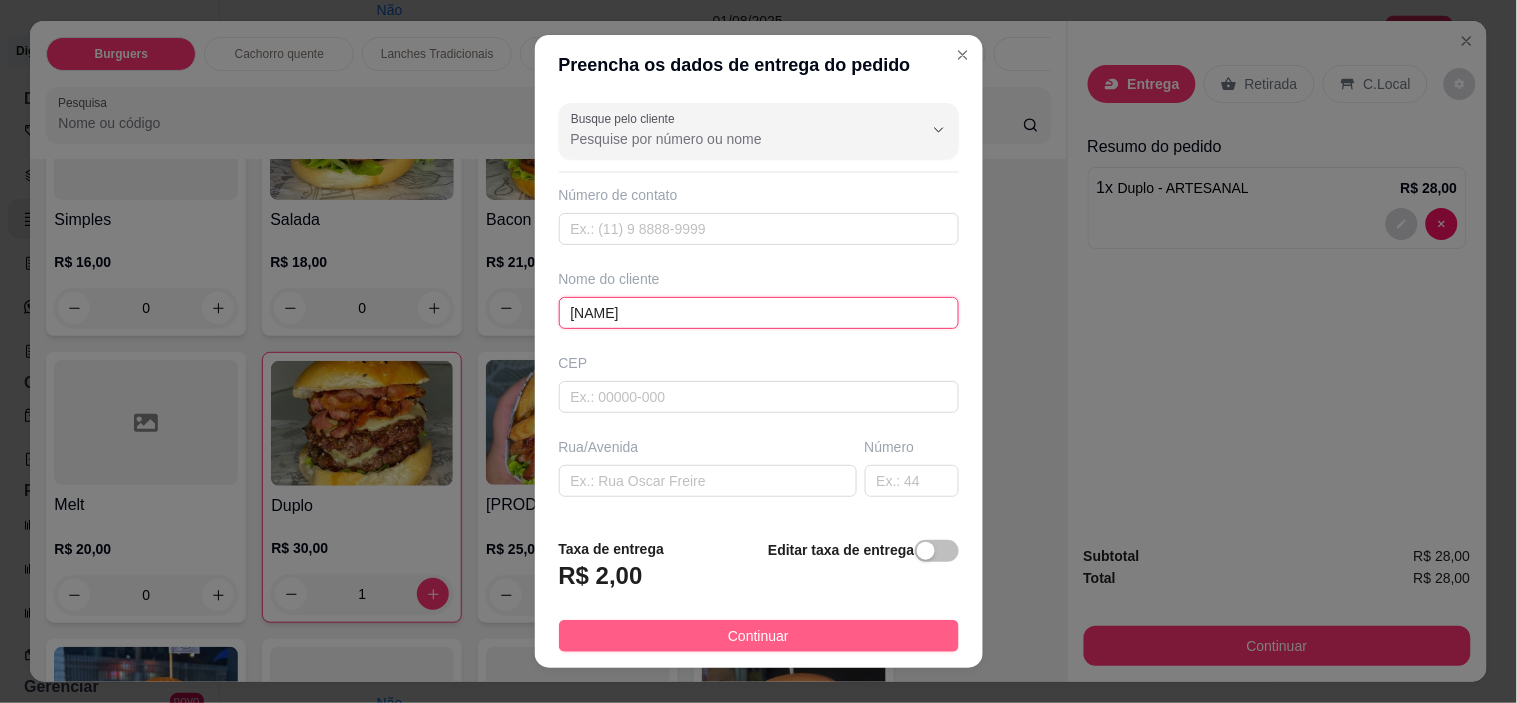 type on "[NAME]" 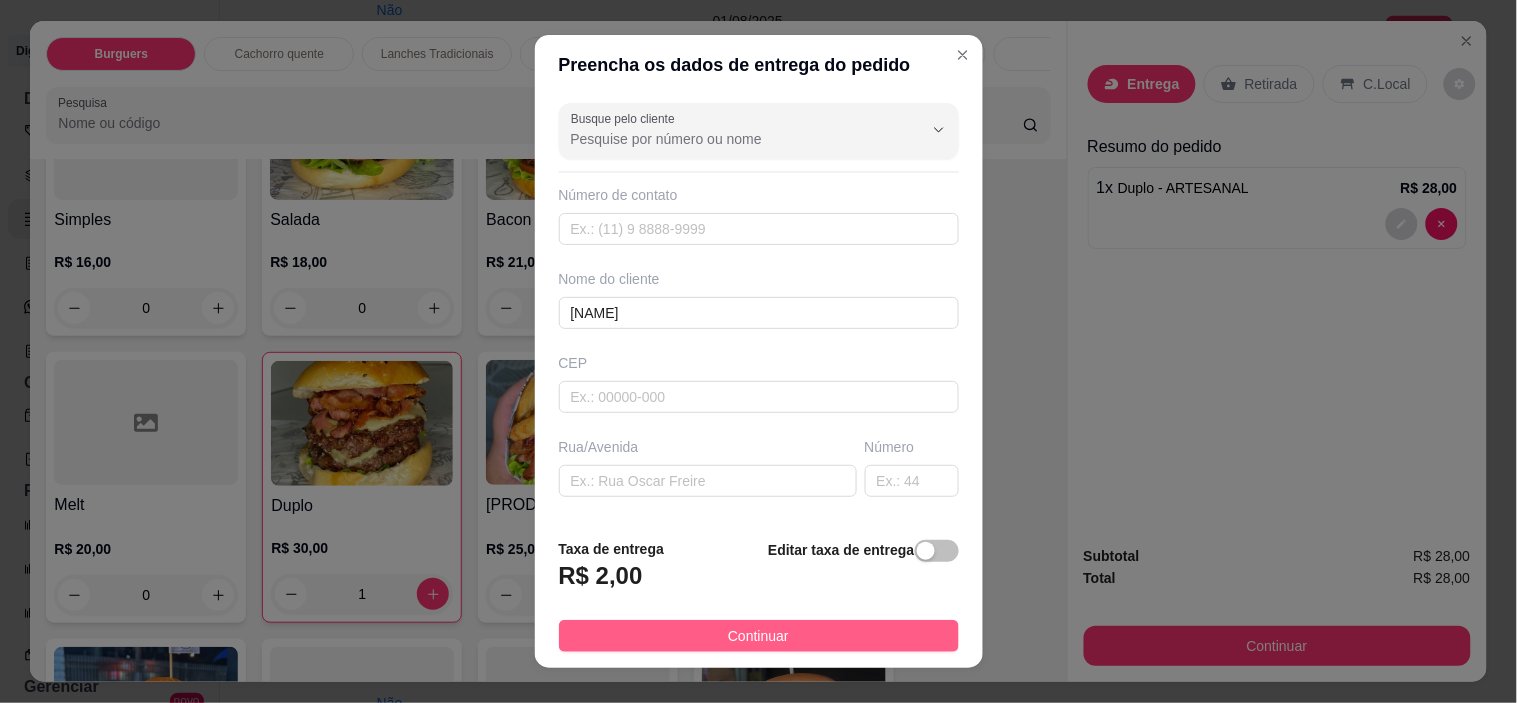 click on "Continuar" at bounding box center [759, 636] 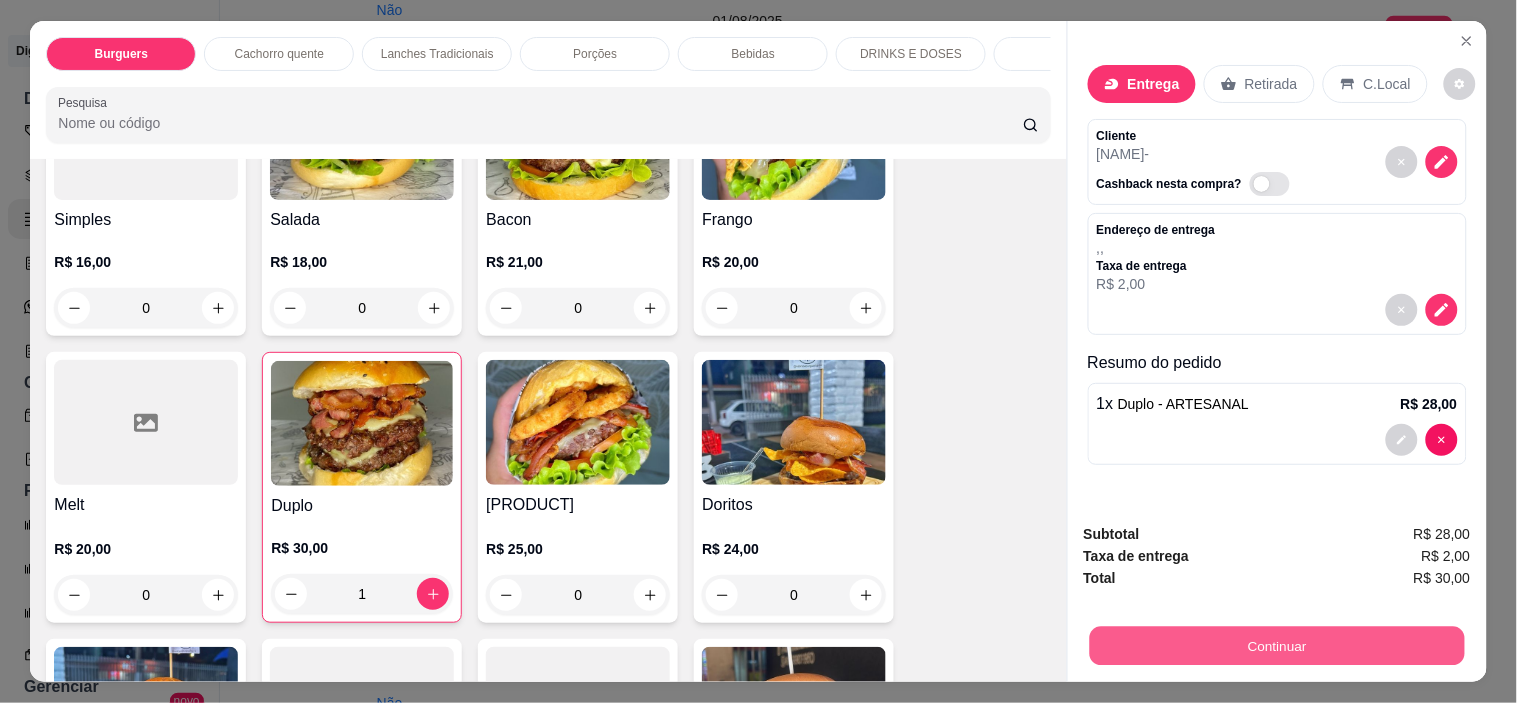 click on "Continuar" at bounding box center [1276, 646] 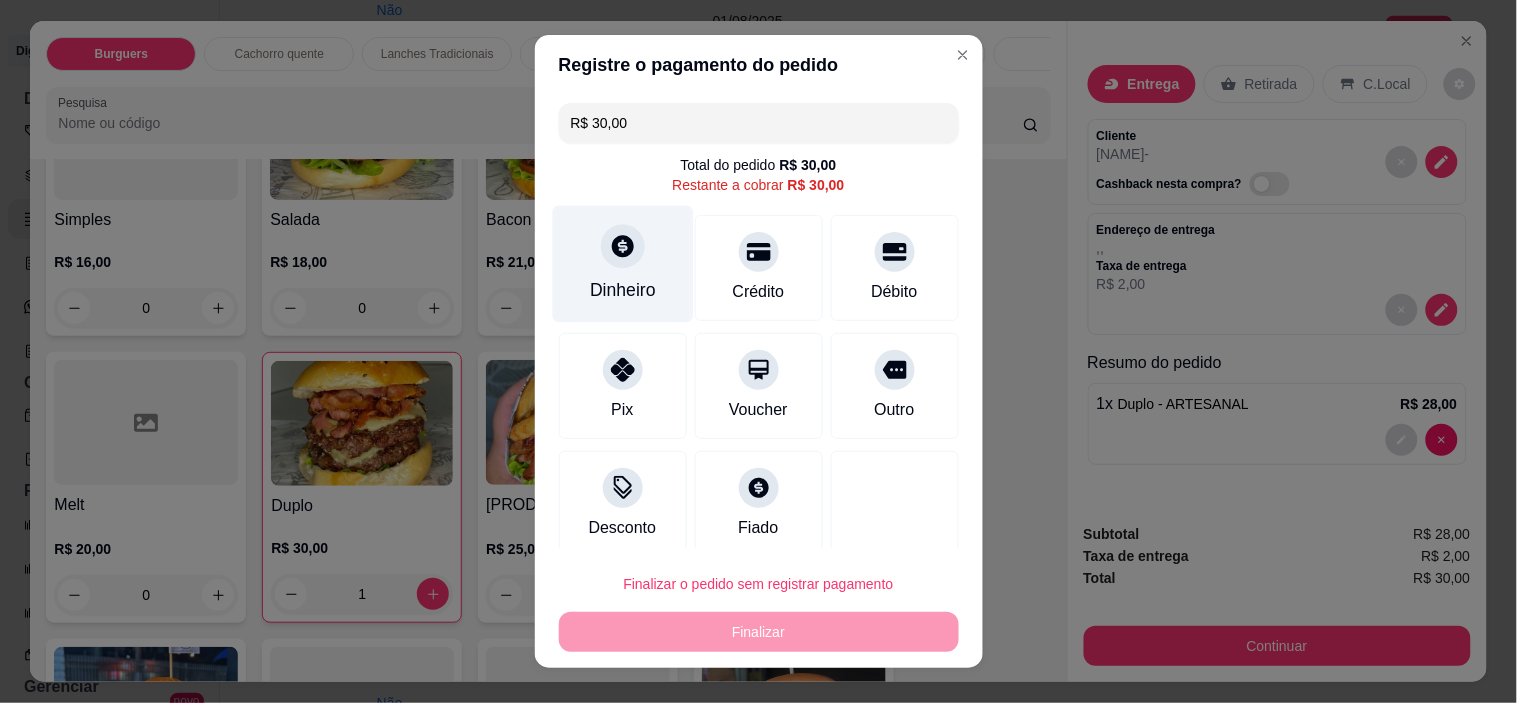 click at bounding box center [623, 247] 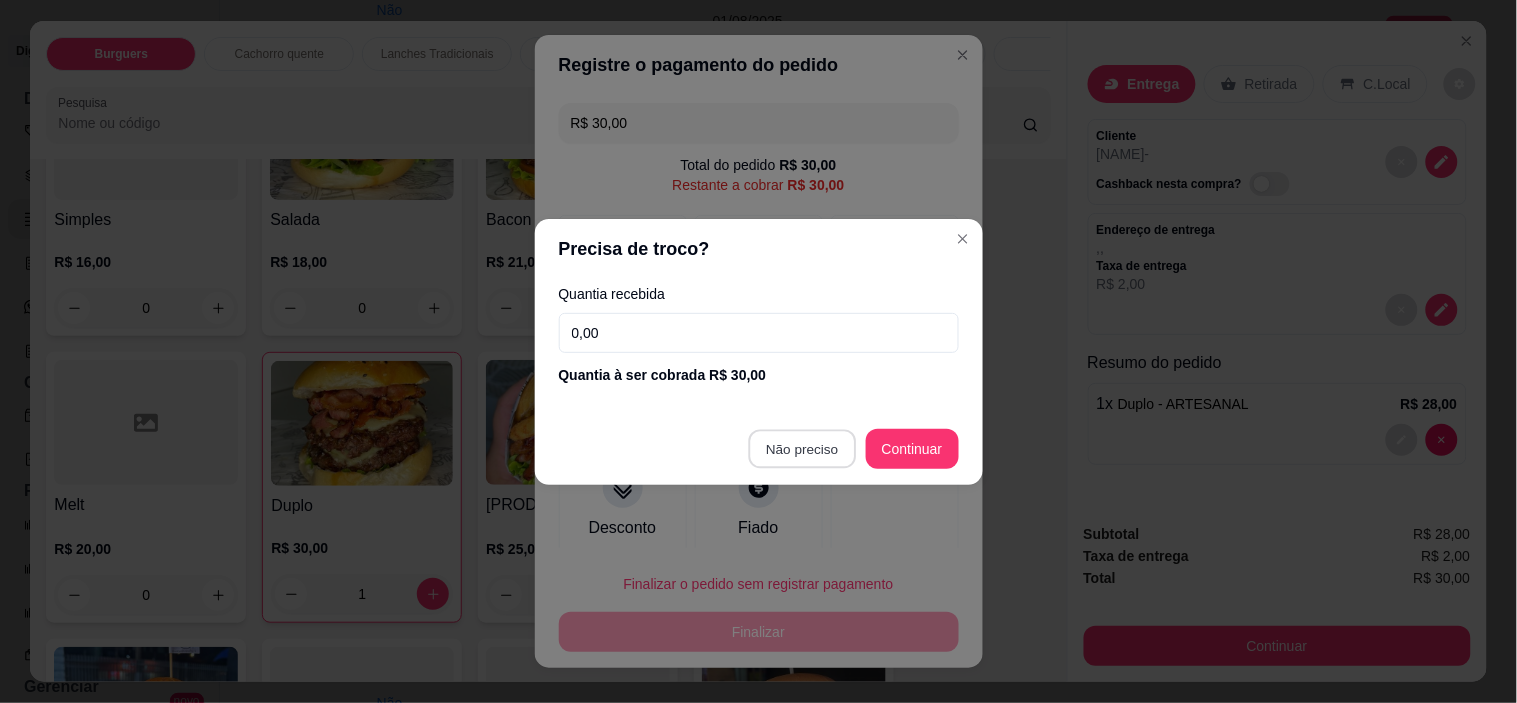 type on "R$ 0,00" 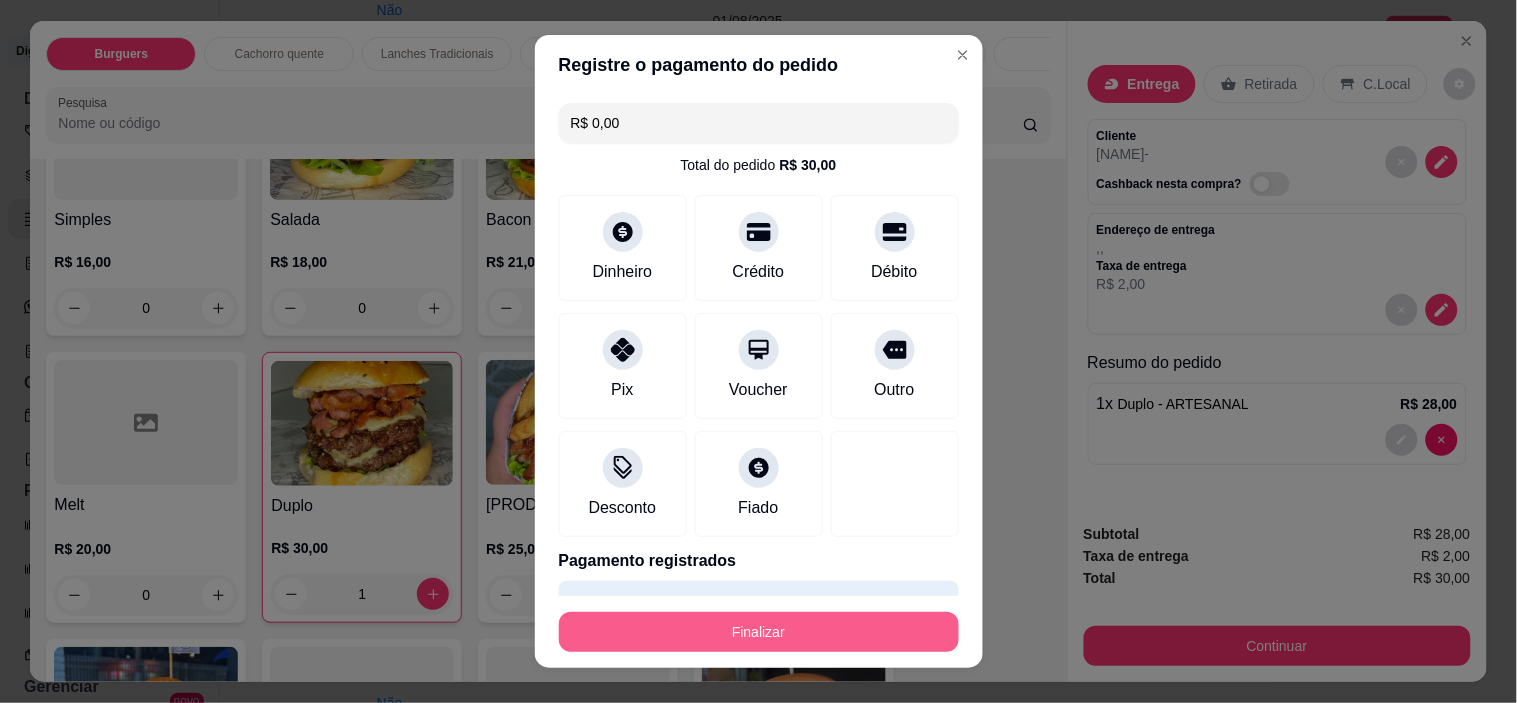 click on "Finalizar" at bounding box center [759, 632] 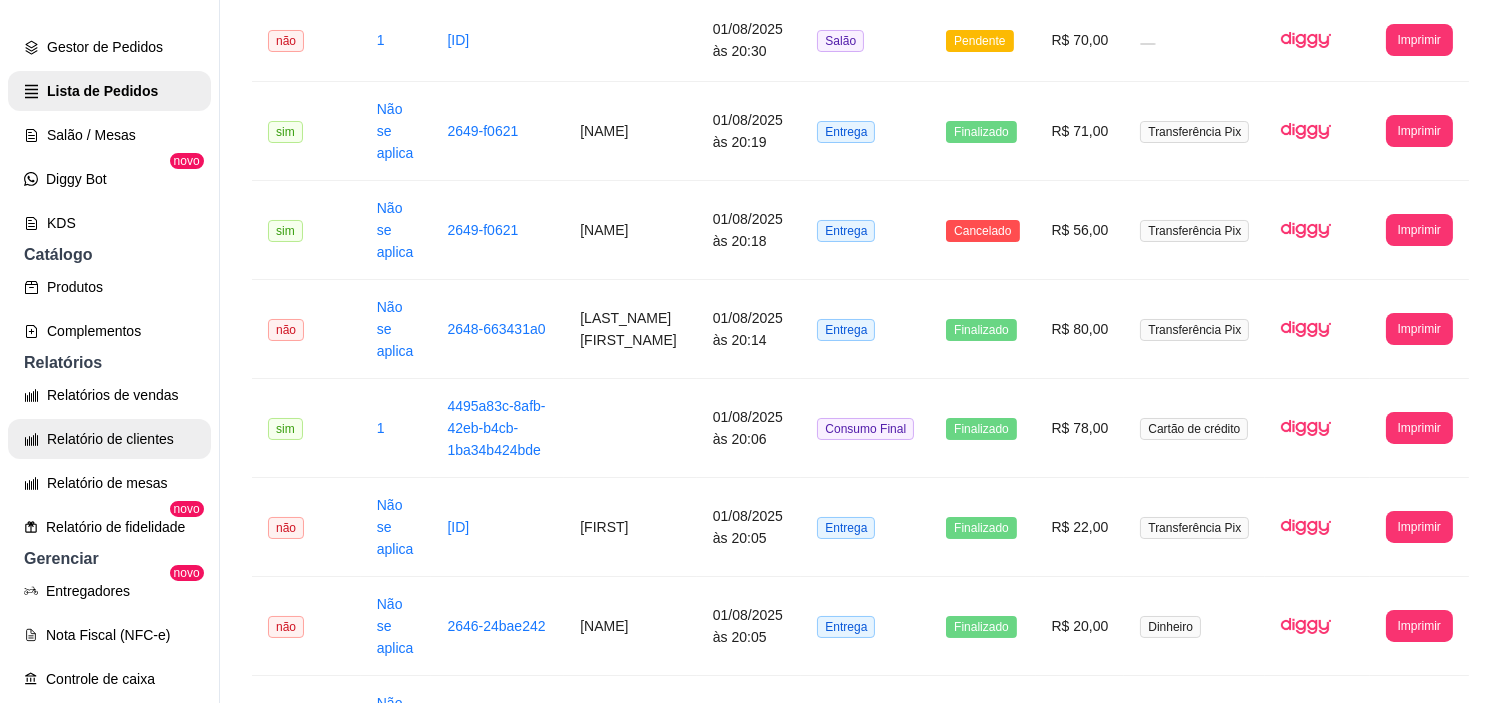scroll, scrollTop: 377, scrollLeft: 0, axis: vertical 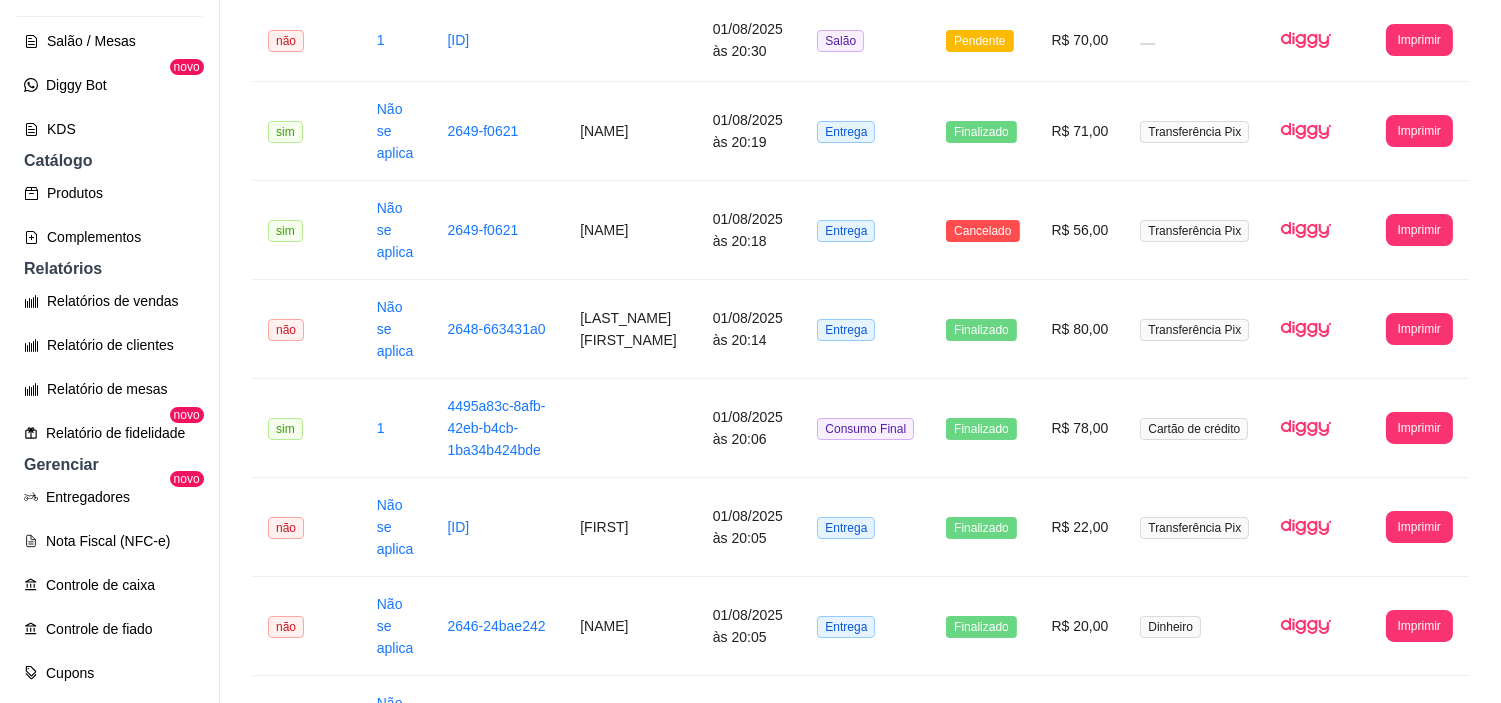 click on "Relatórios de vendas" at bounding box center (109, 301) 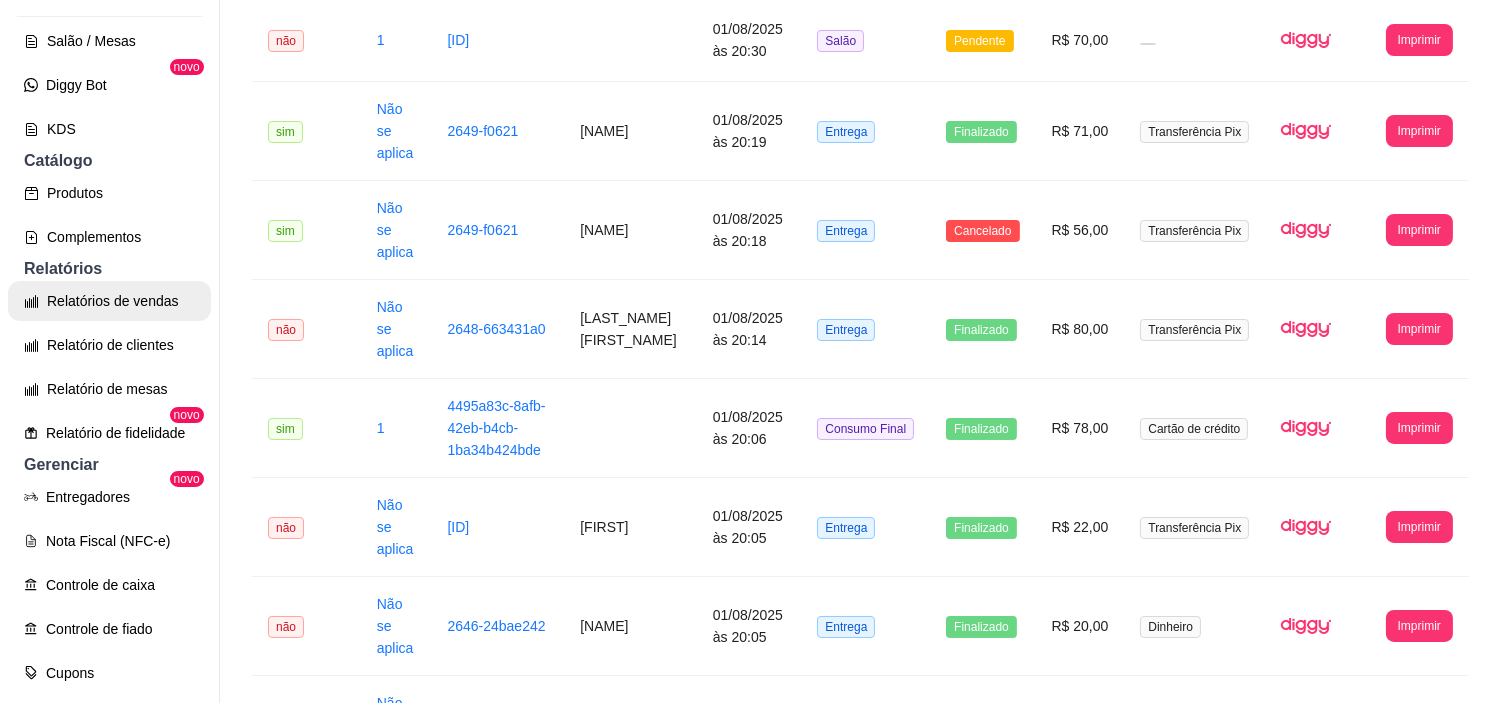select on "ALL" 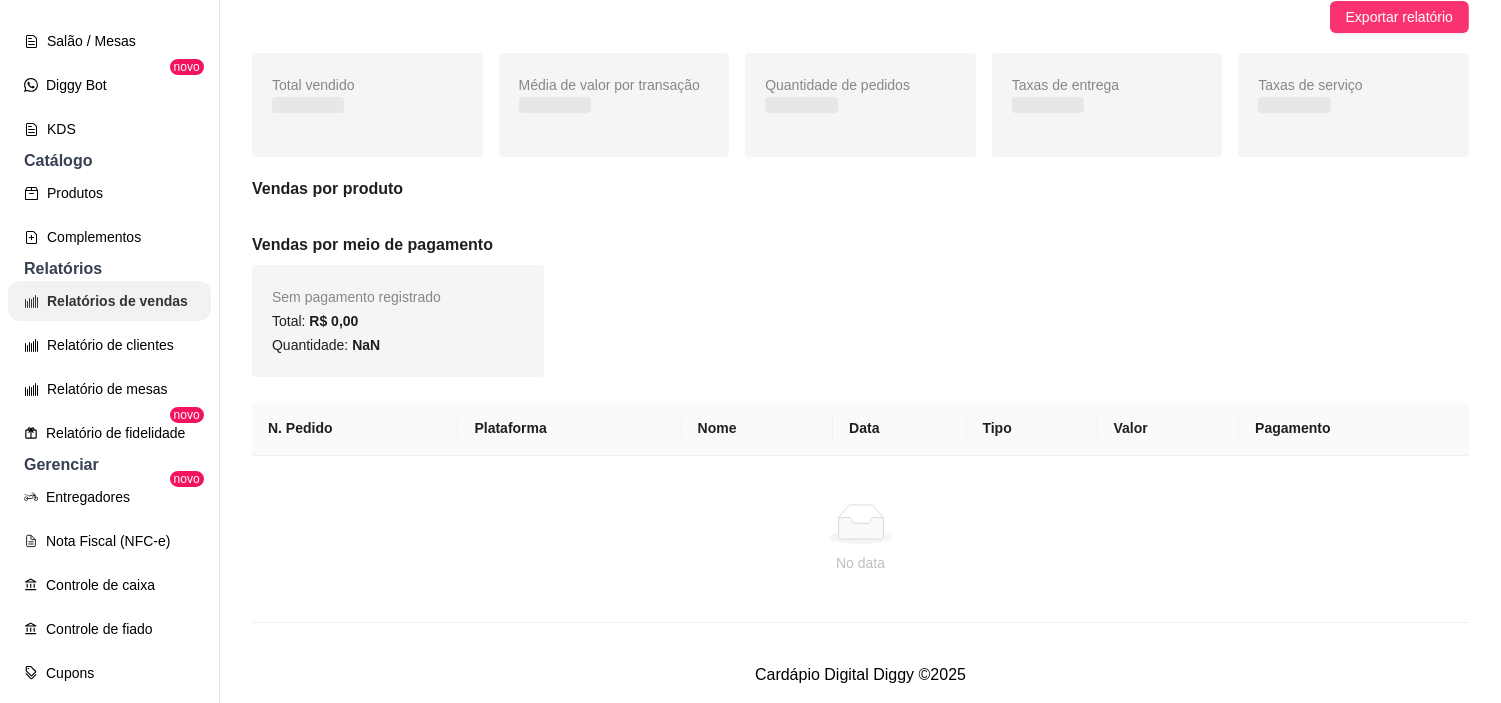 scroll, scrollTop: 0, scrollLeft: 0, axis: both 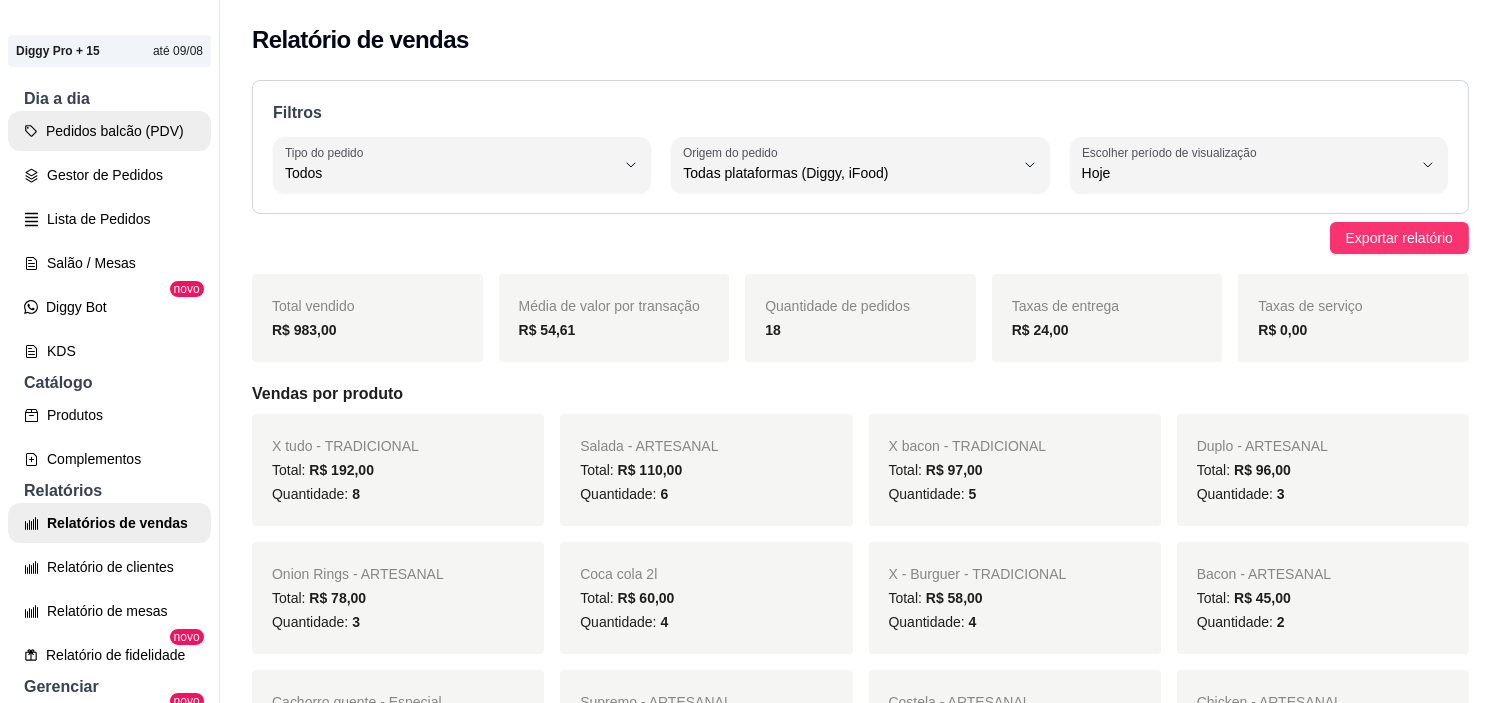 click on "Pedidos balcão (PDV)" at bounding box center (109, 131) 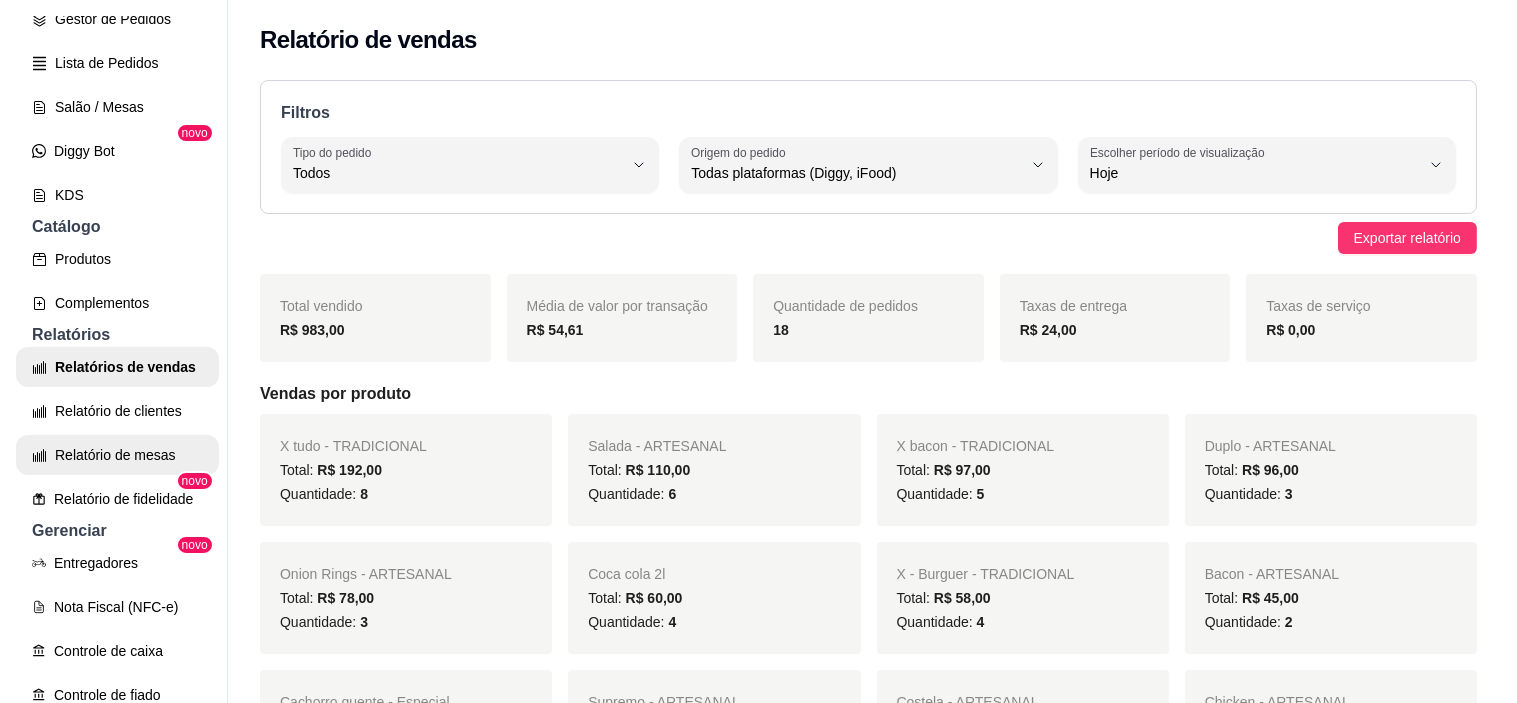 scroll, scrollTop: 44, scrollLeft: 0, axis: vertical 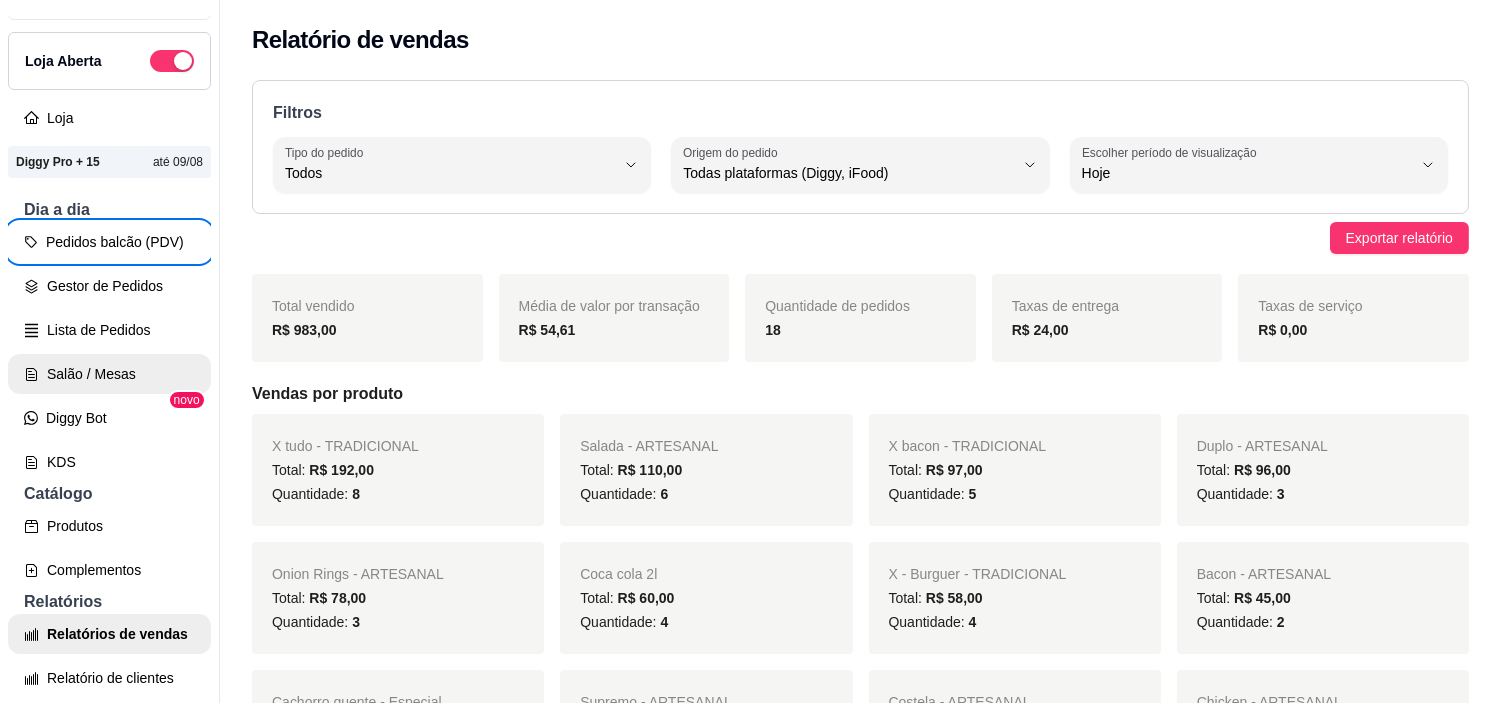 click on "Salão / Mesas" at bounding box center [109, 374] 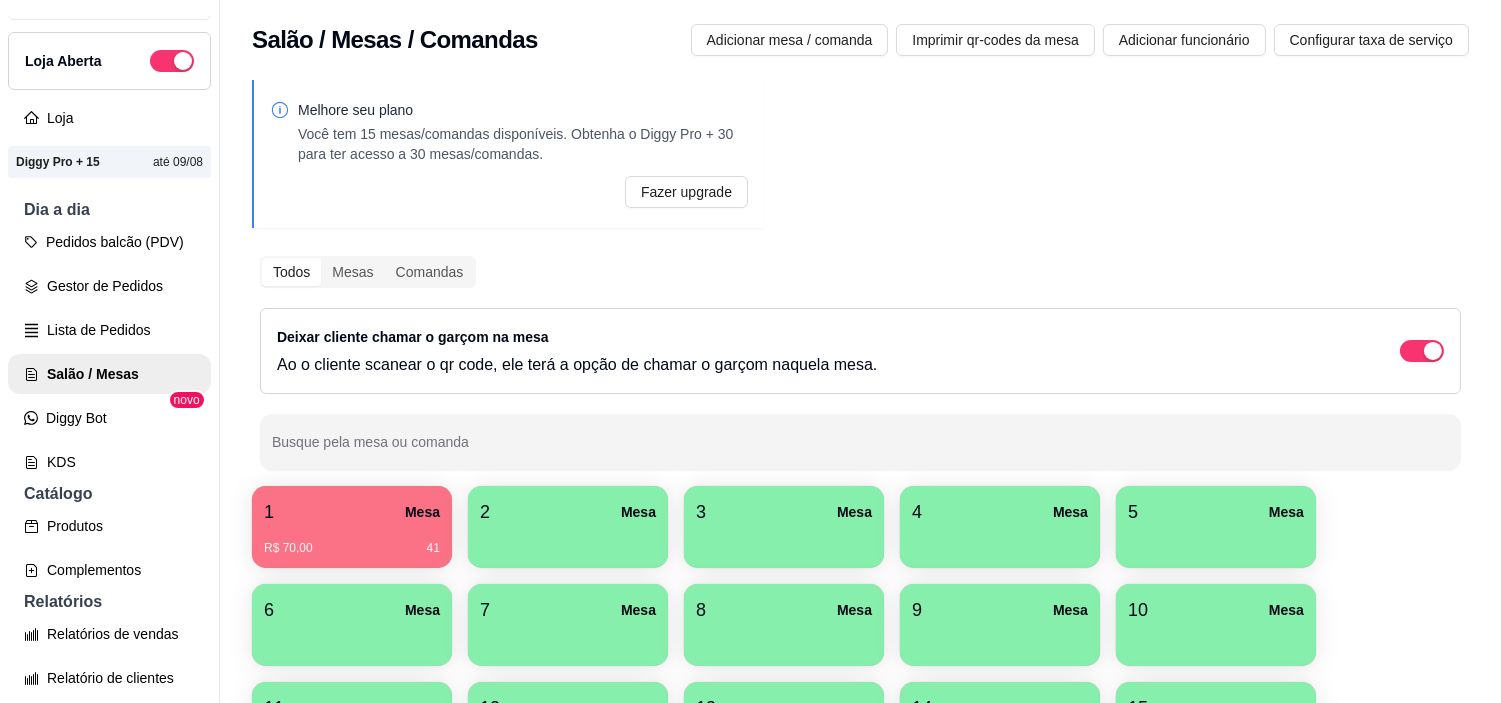 click on "R$ 70,00 41" at bounding box center [352, 541] 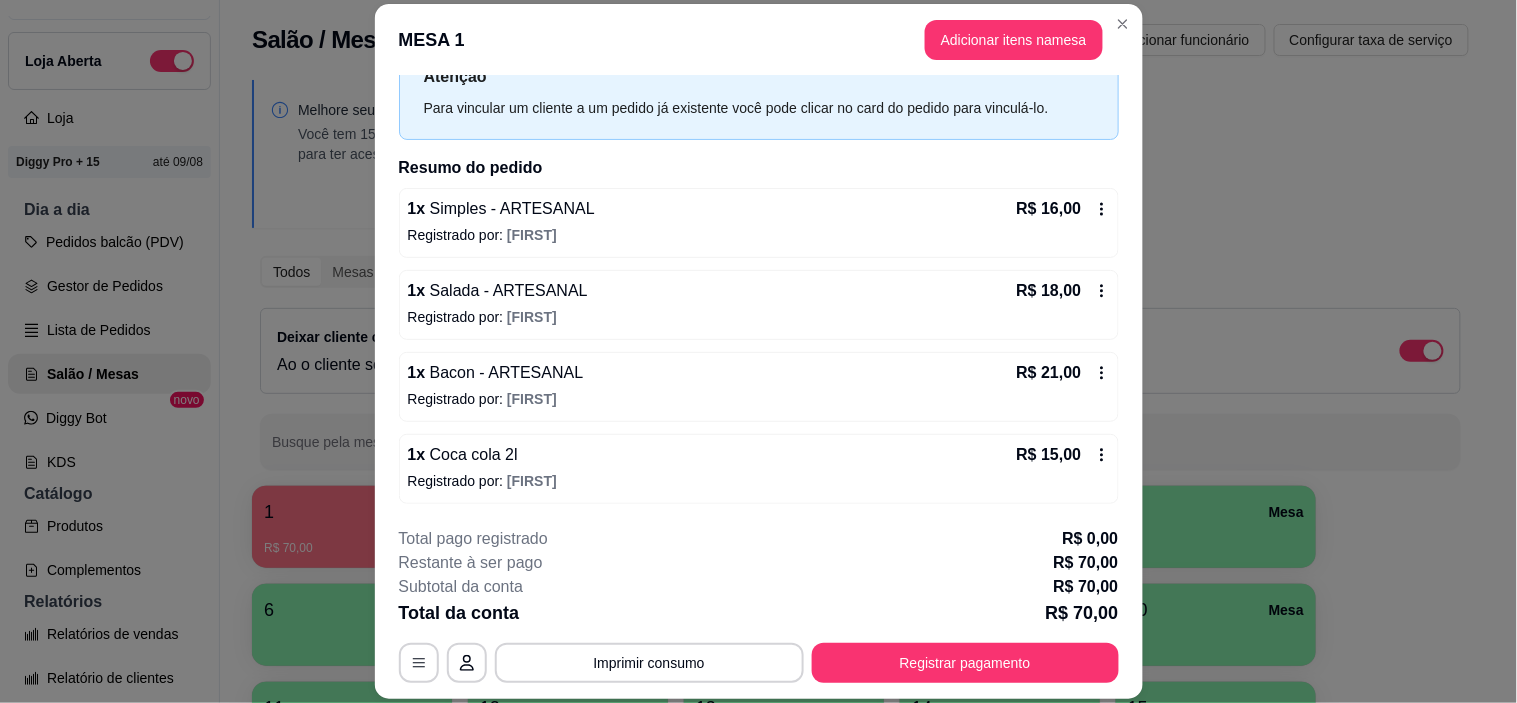 scroll, scrollTop: 0, scrollLeft: 0, axis: both 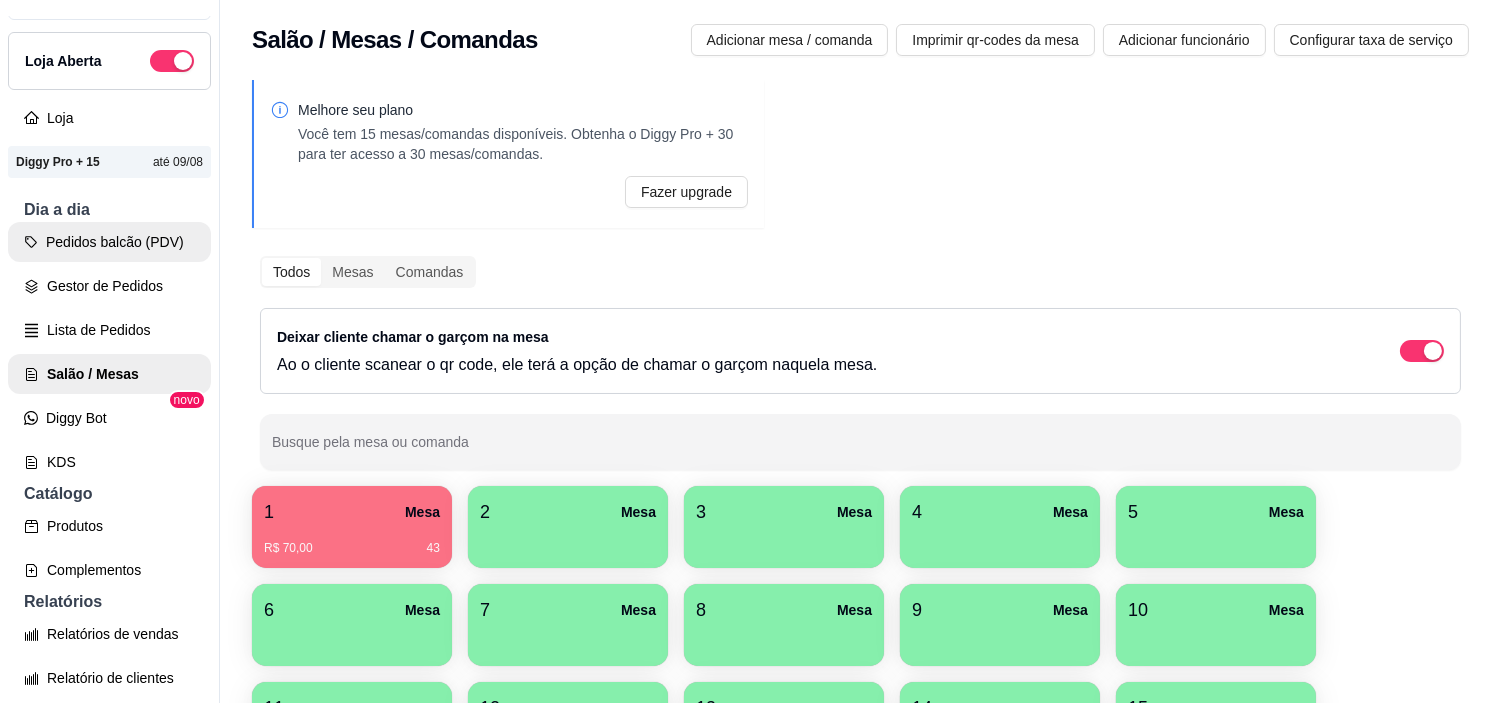 click on "Pedidos balcão (PDV)" at bounding box center [109, 242] 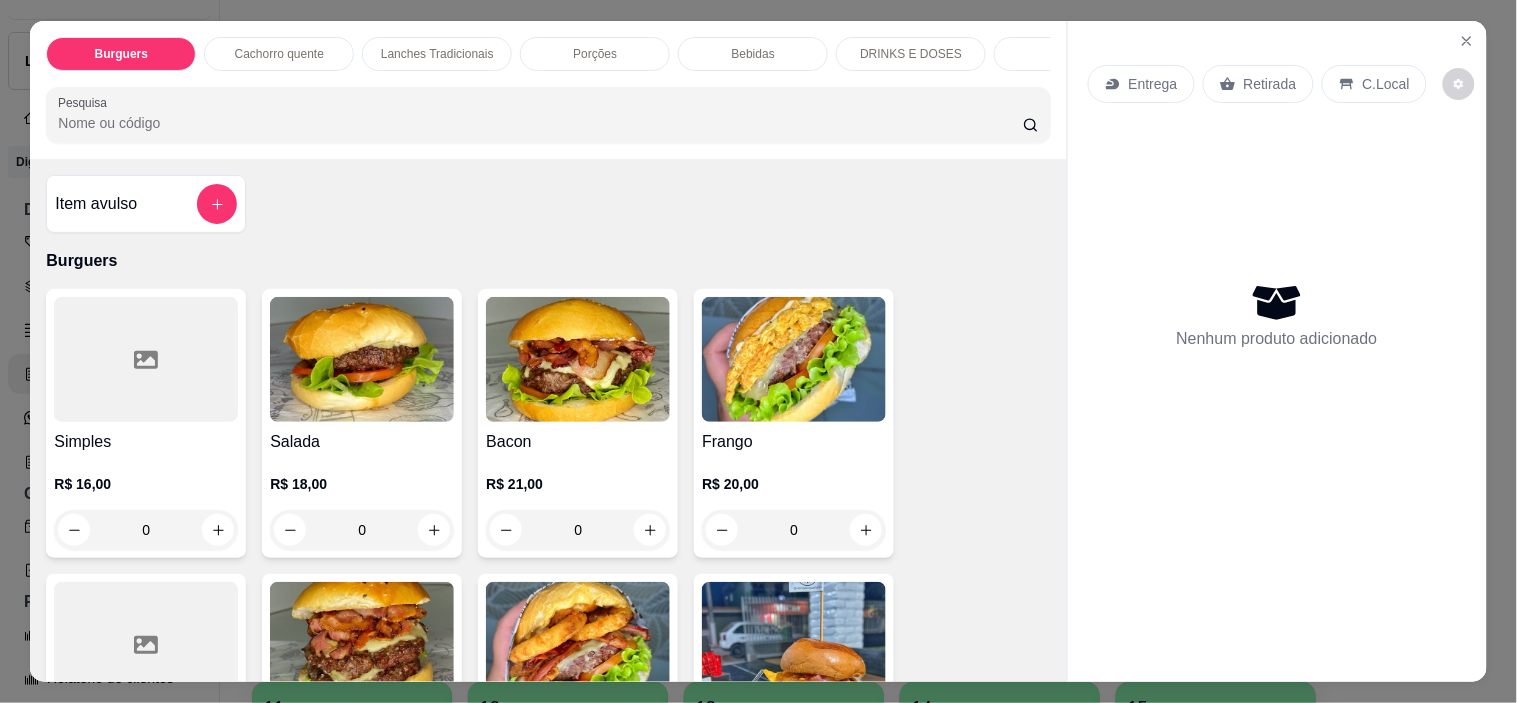 click on "Bebidas" at bounding box center [753, 54] 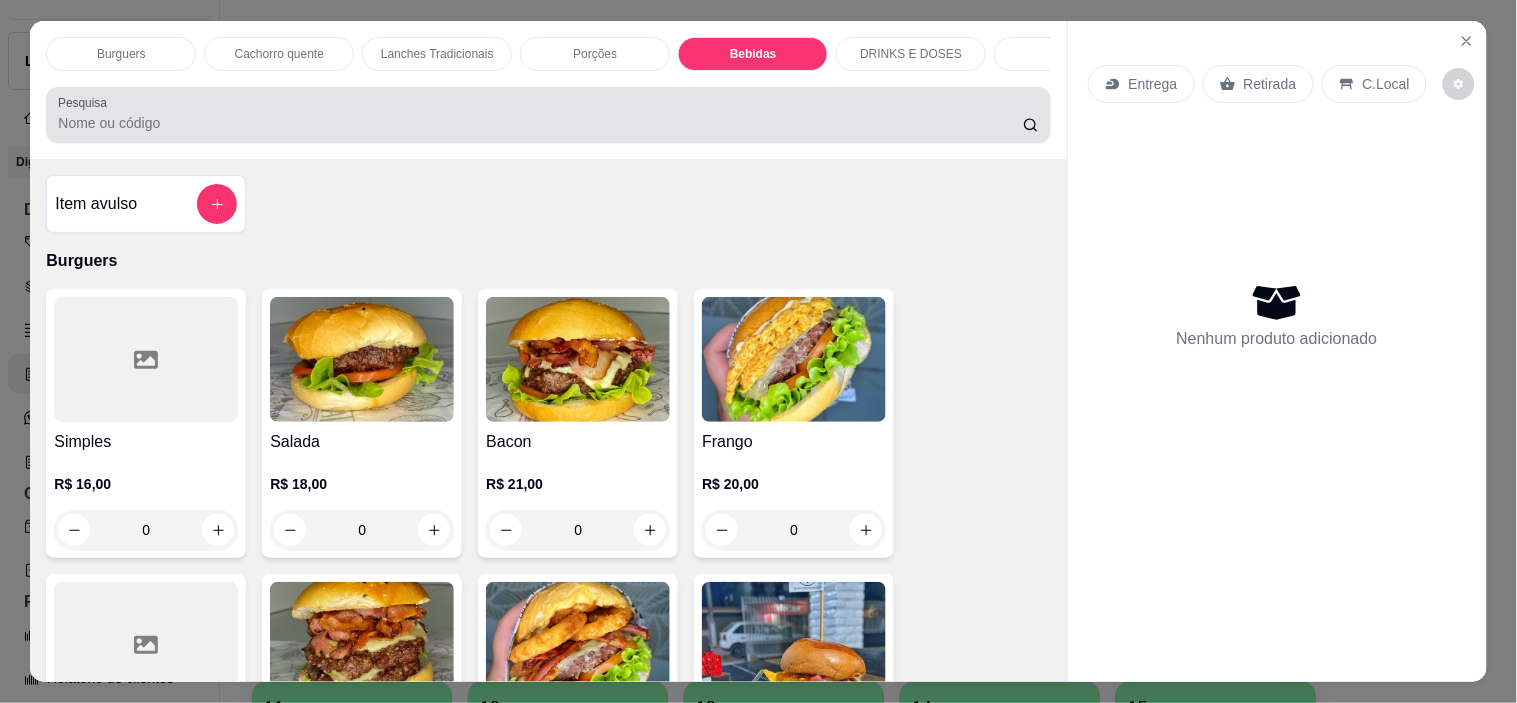 scroll, scrollTop: 3171, scrollLeft: 0, axis: vertical 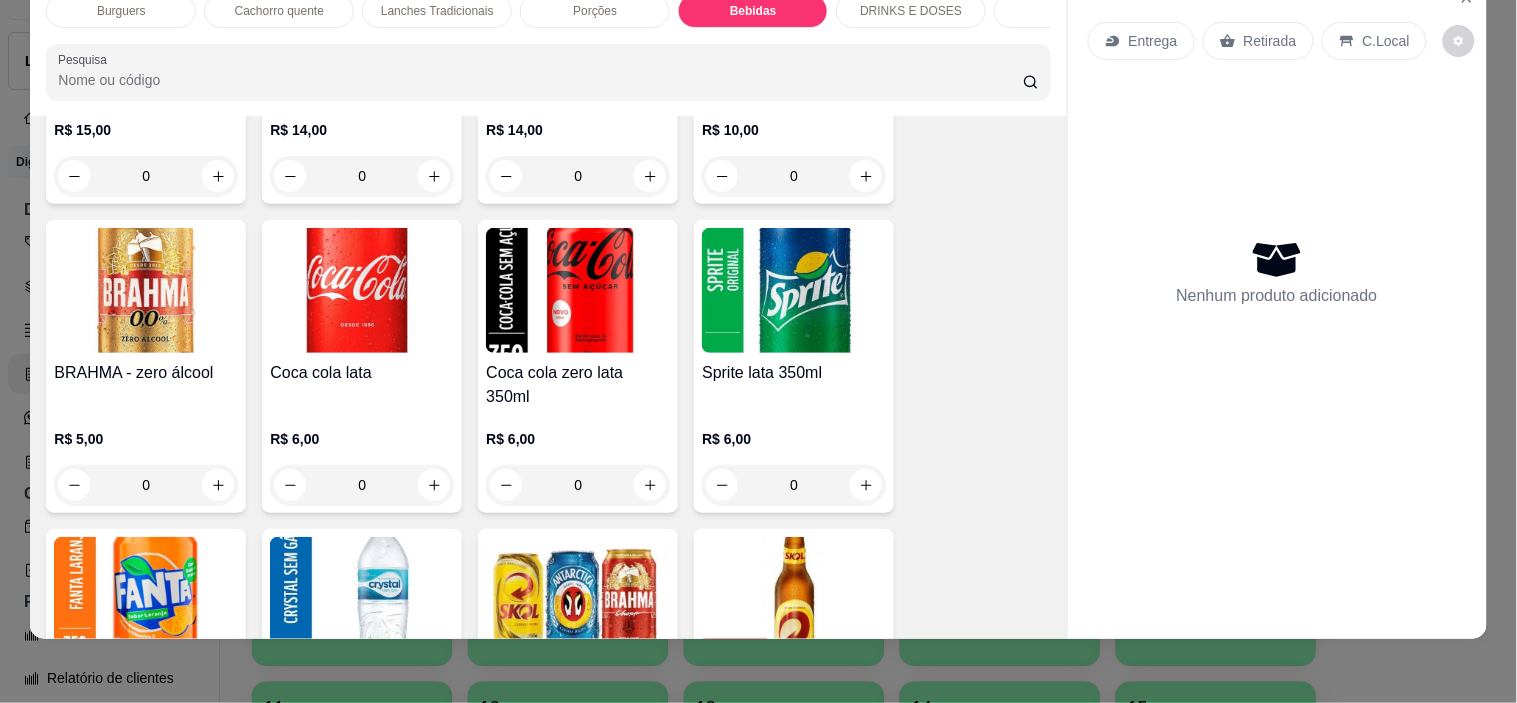 click on "Coca cola zero lata 350ml" at bounding box center (578, 385) 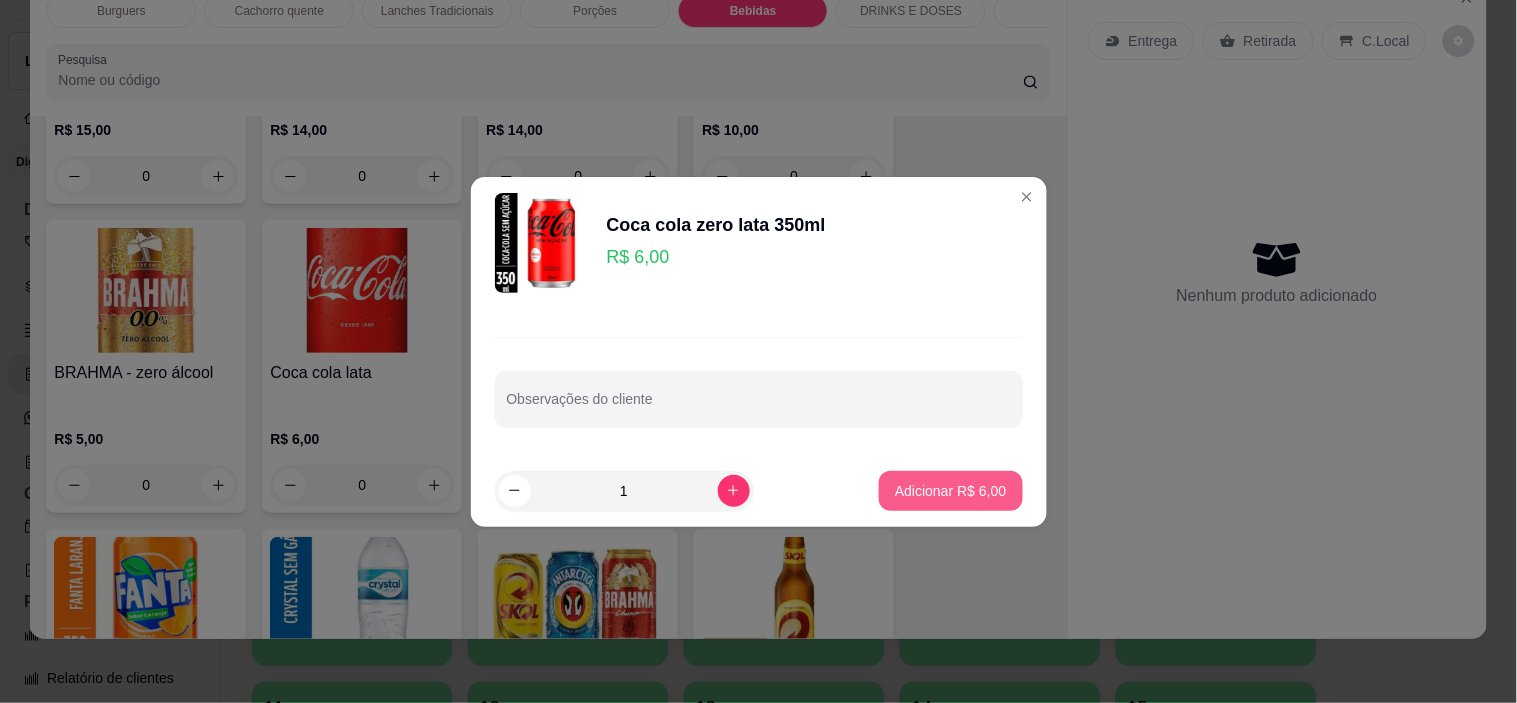 click on "Adicionar   R$ 6,00" at bounding box center [950, 491] 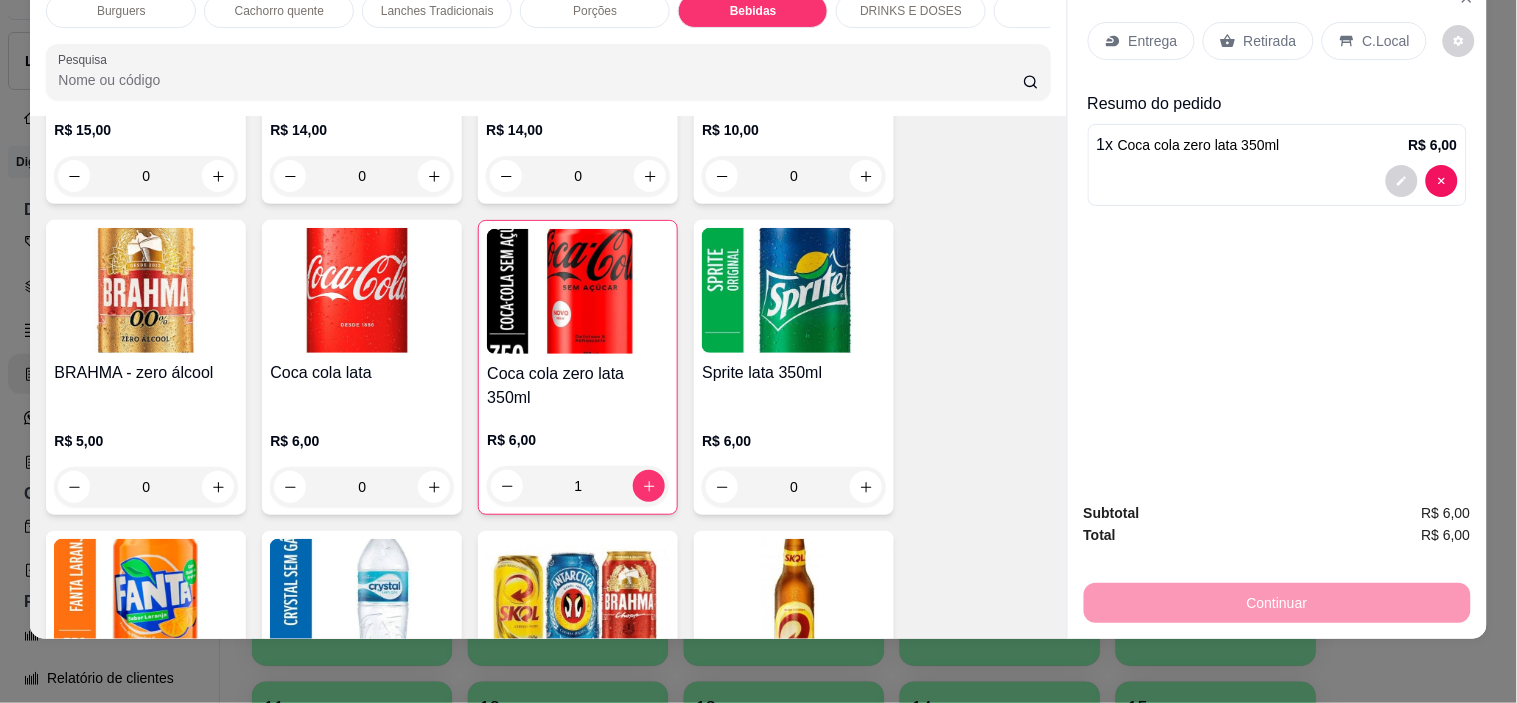 click on "Entrega" at bounding box center (1141, 41) 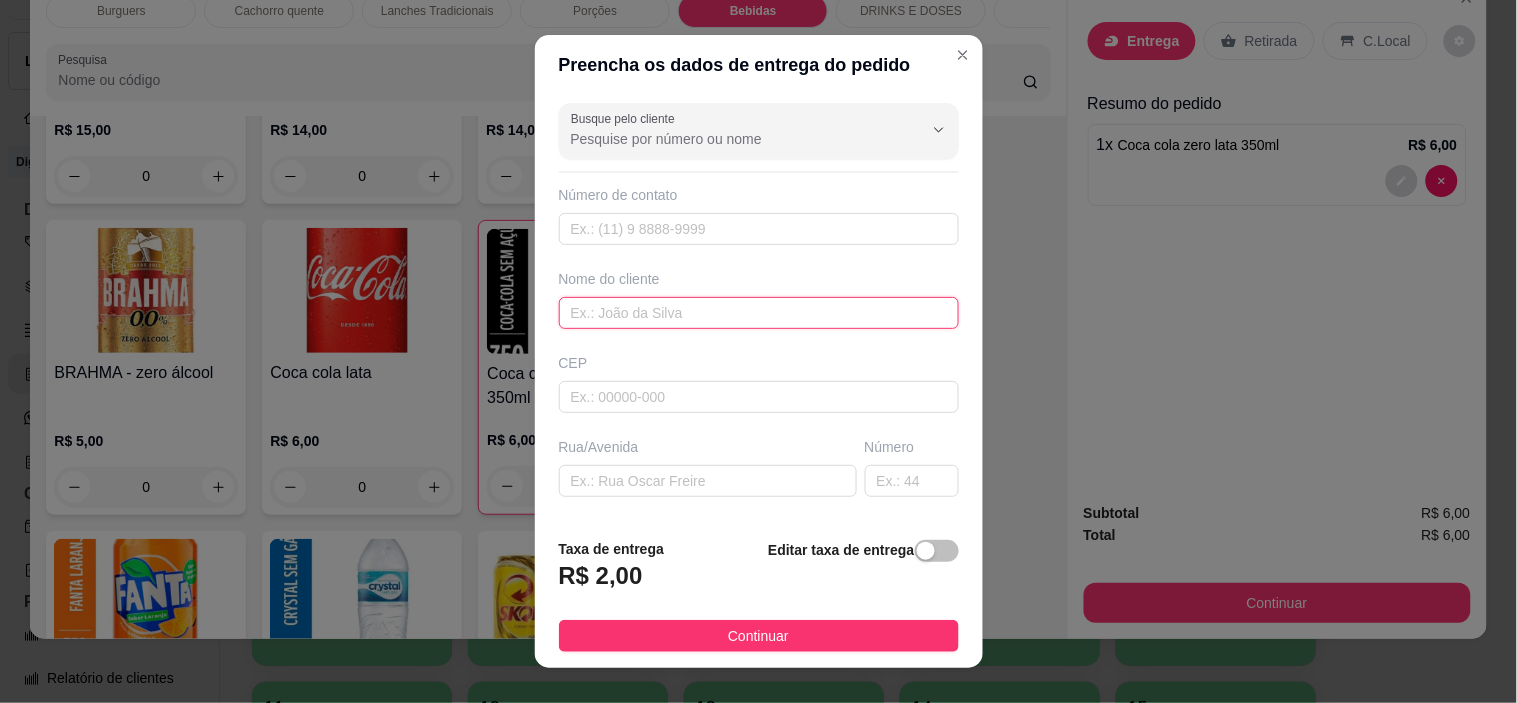 click at bounding box center [759, 313] 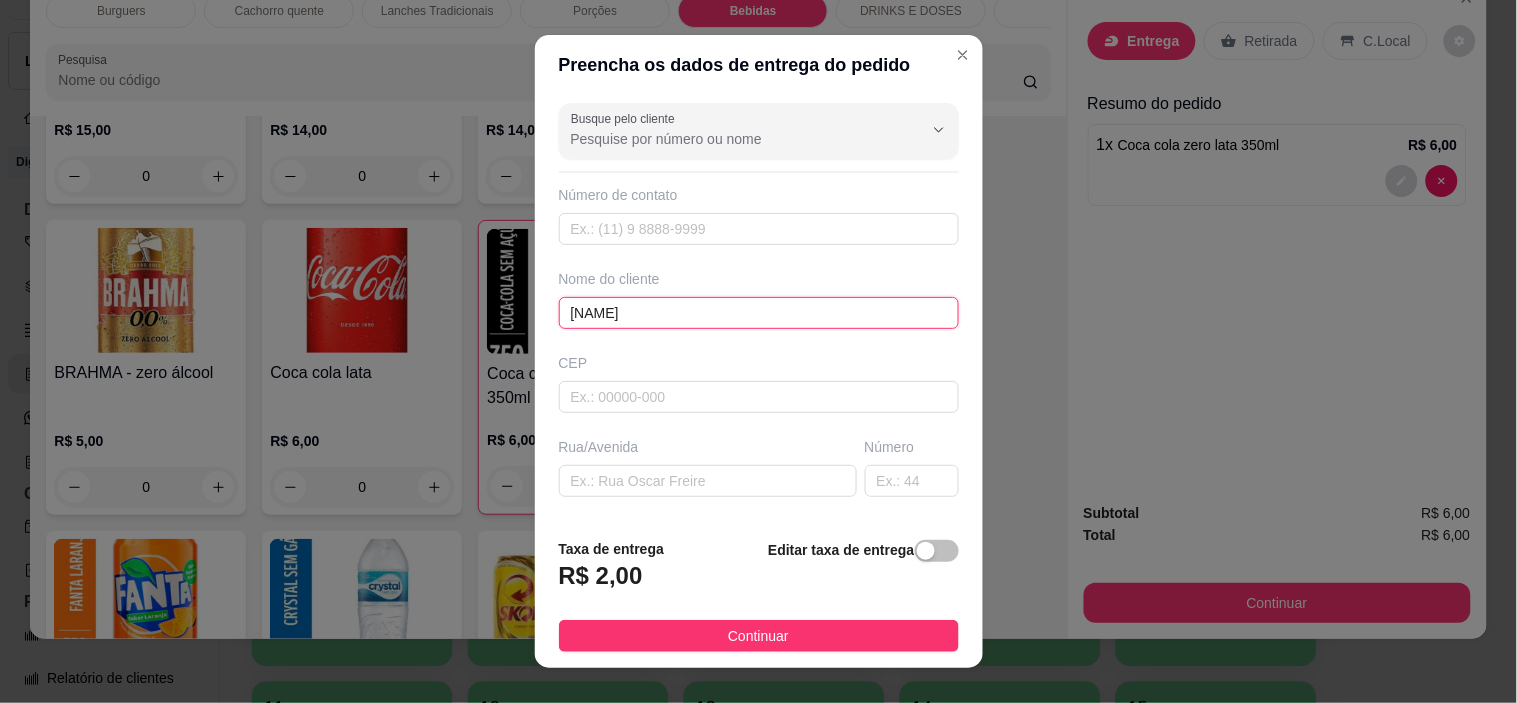 type on "[NAME]" 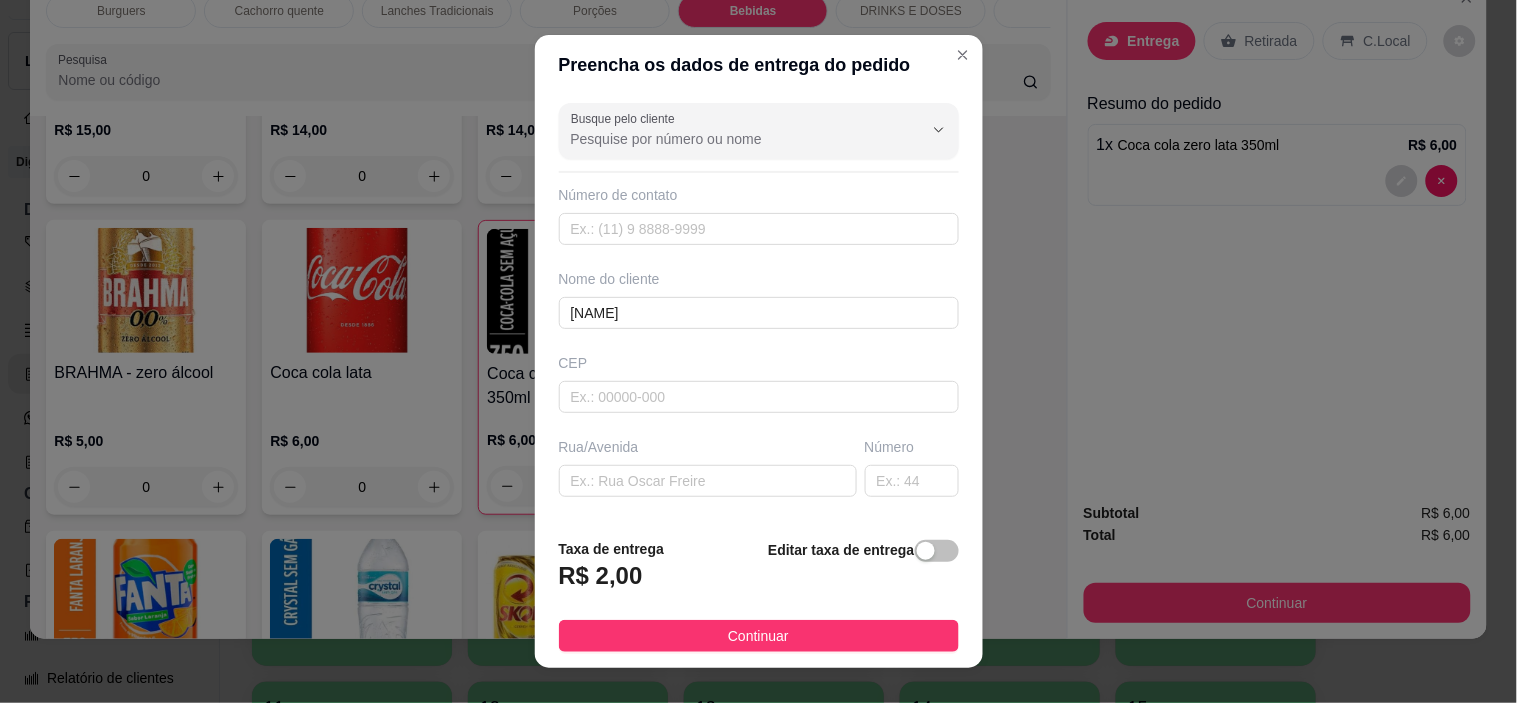 click on "Continuar" at bounding box center [759, 636] 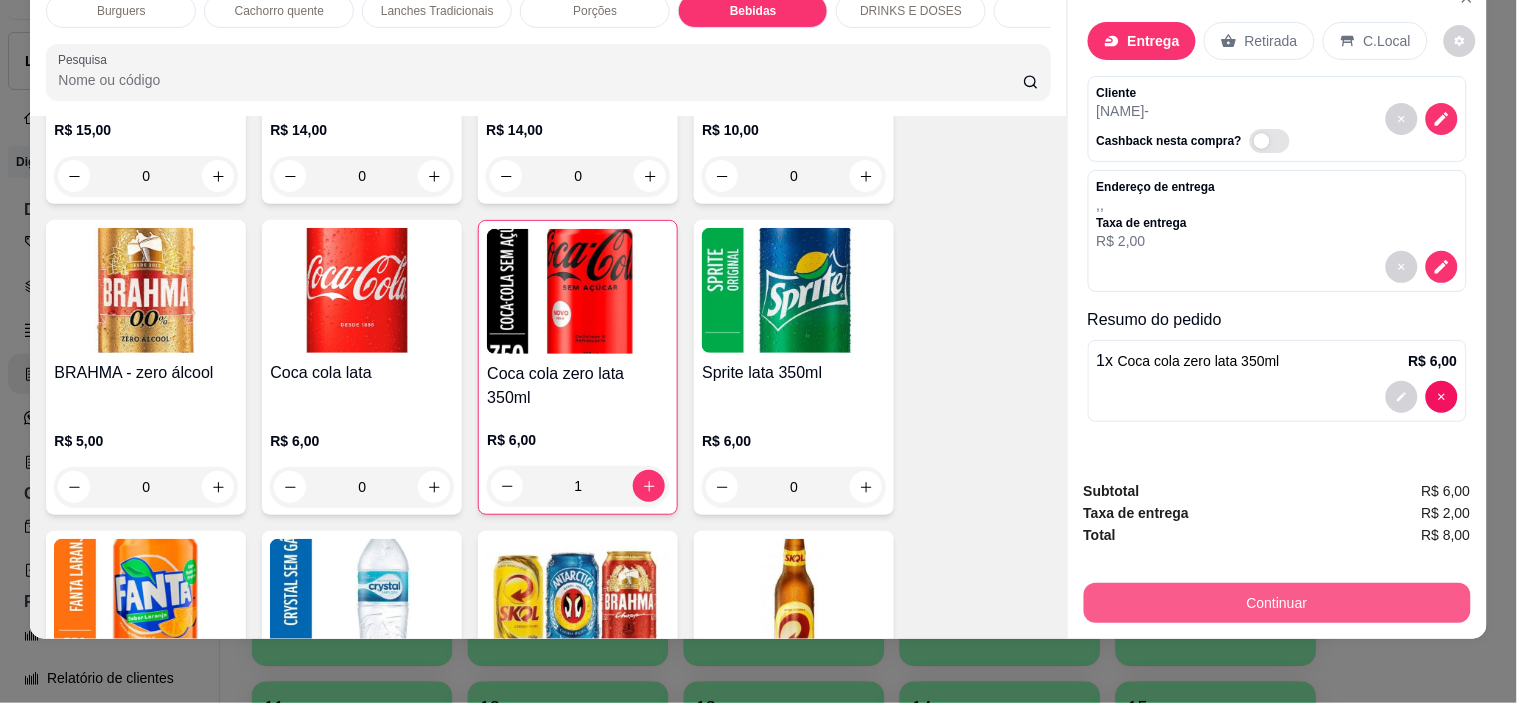 click on "Continuar" at bounding box center (1277, 603) 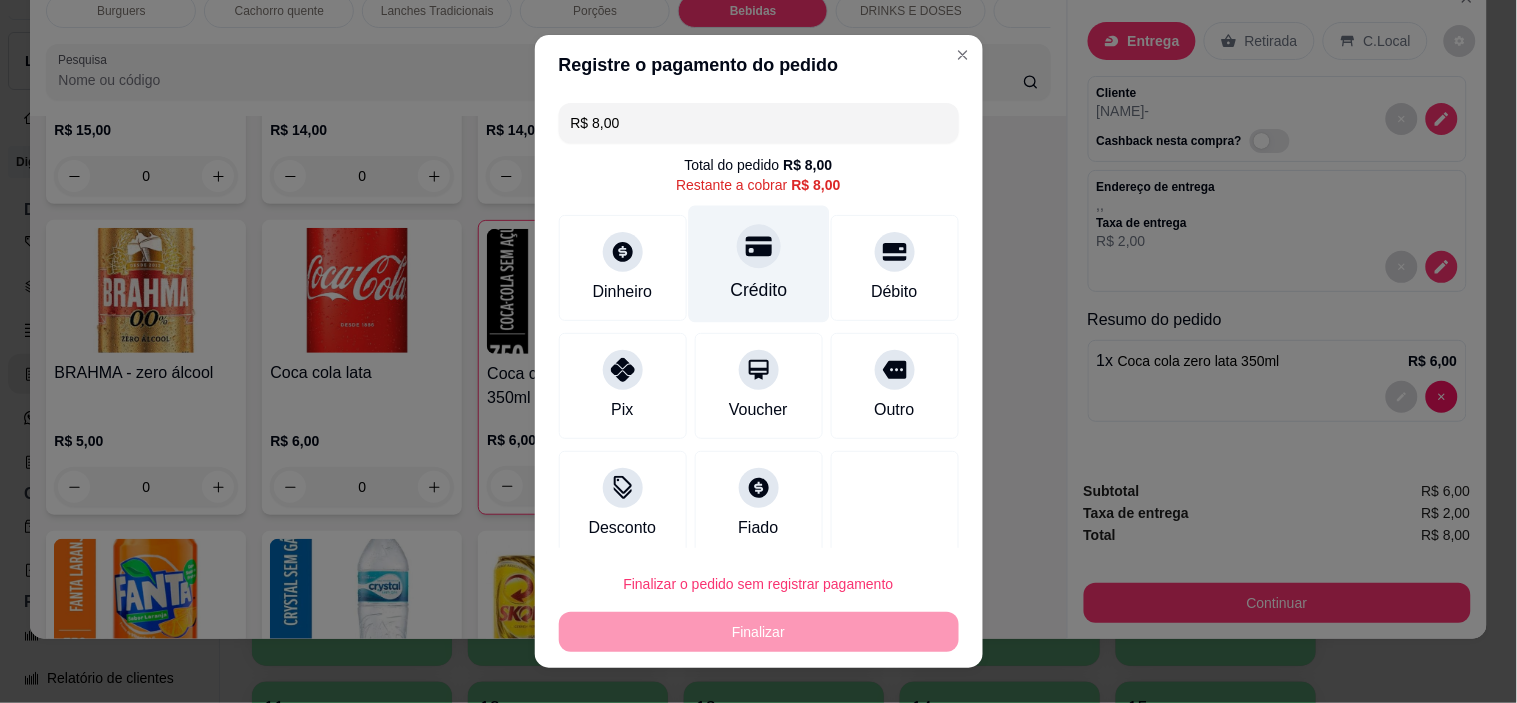 click on "Crédito" at bounding box center [758, 264] 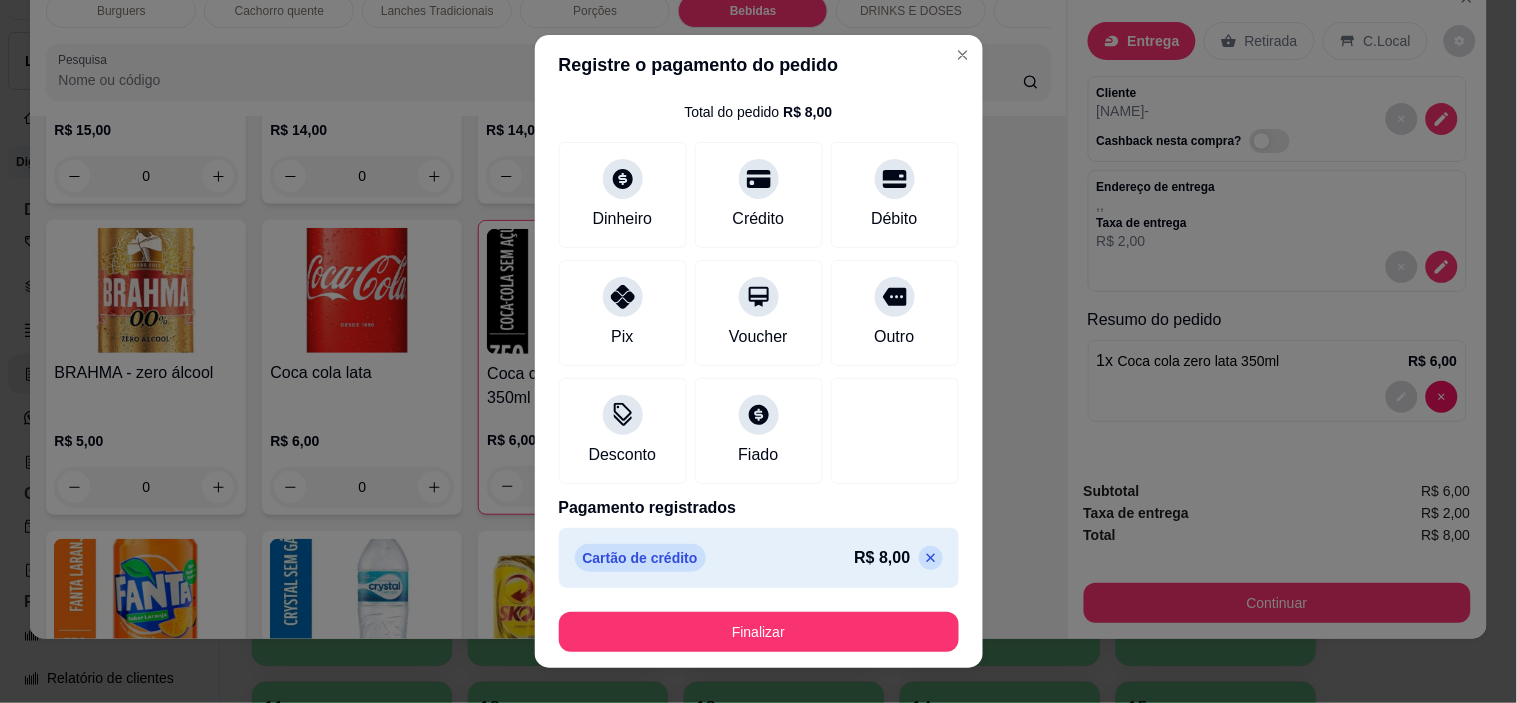 click 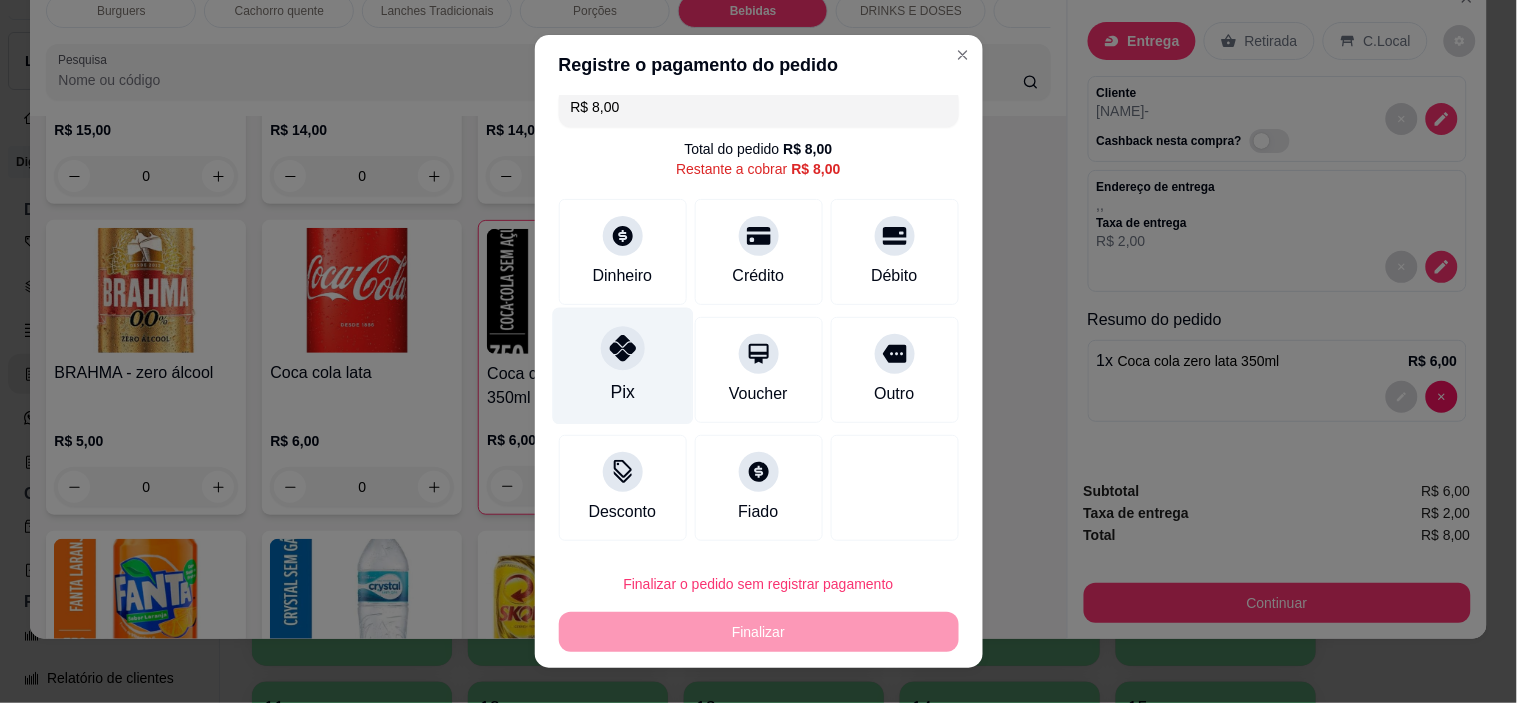 click 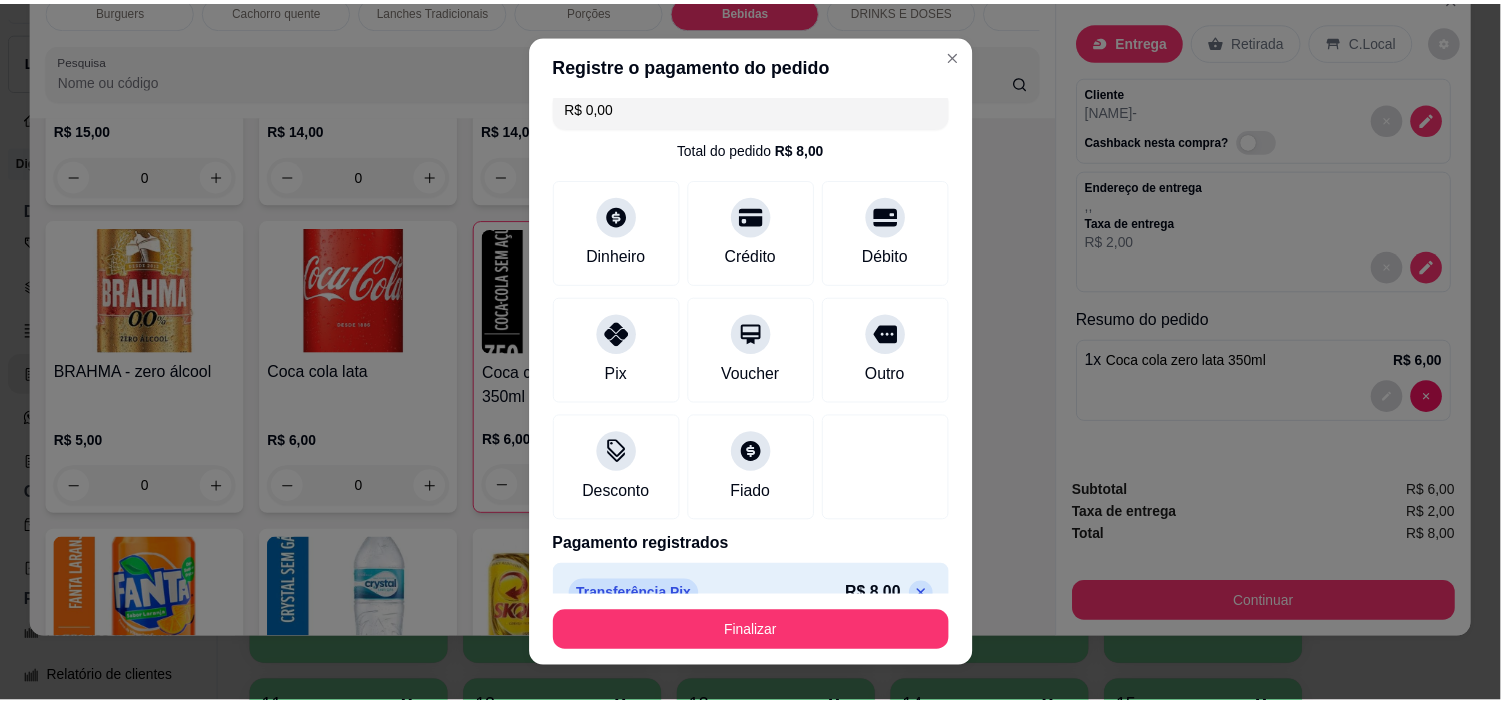 scroll, scrollTop: 53, scrollLeft: 0, axis: vertical 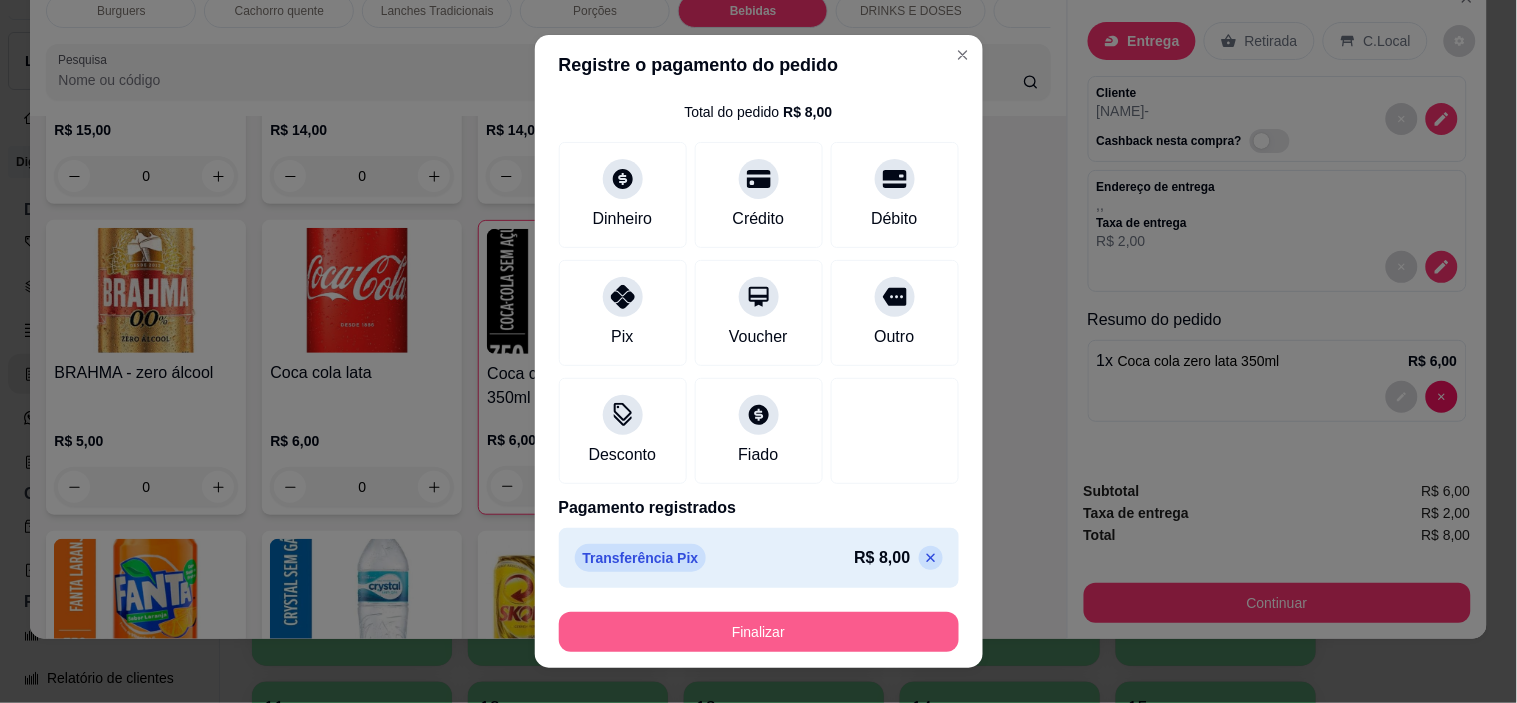 click on "Finalizar" at bounding box center [759, 632] 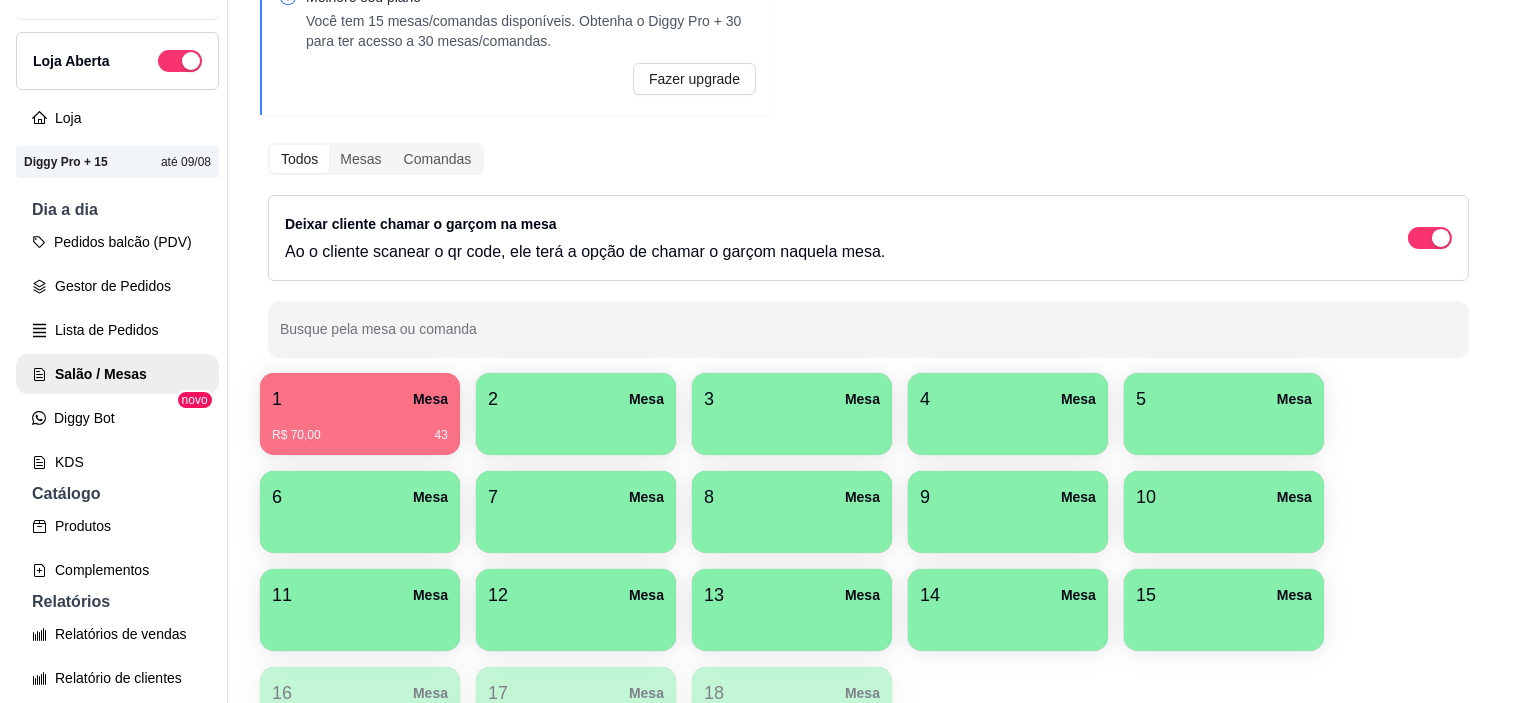 scroll, scrollTop: 222, scrollLeft: 0, axis: vertical 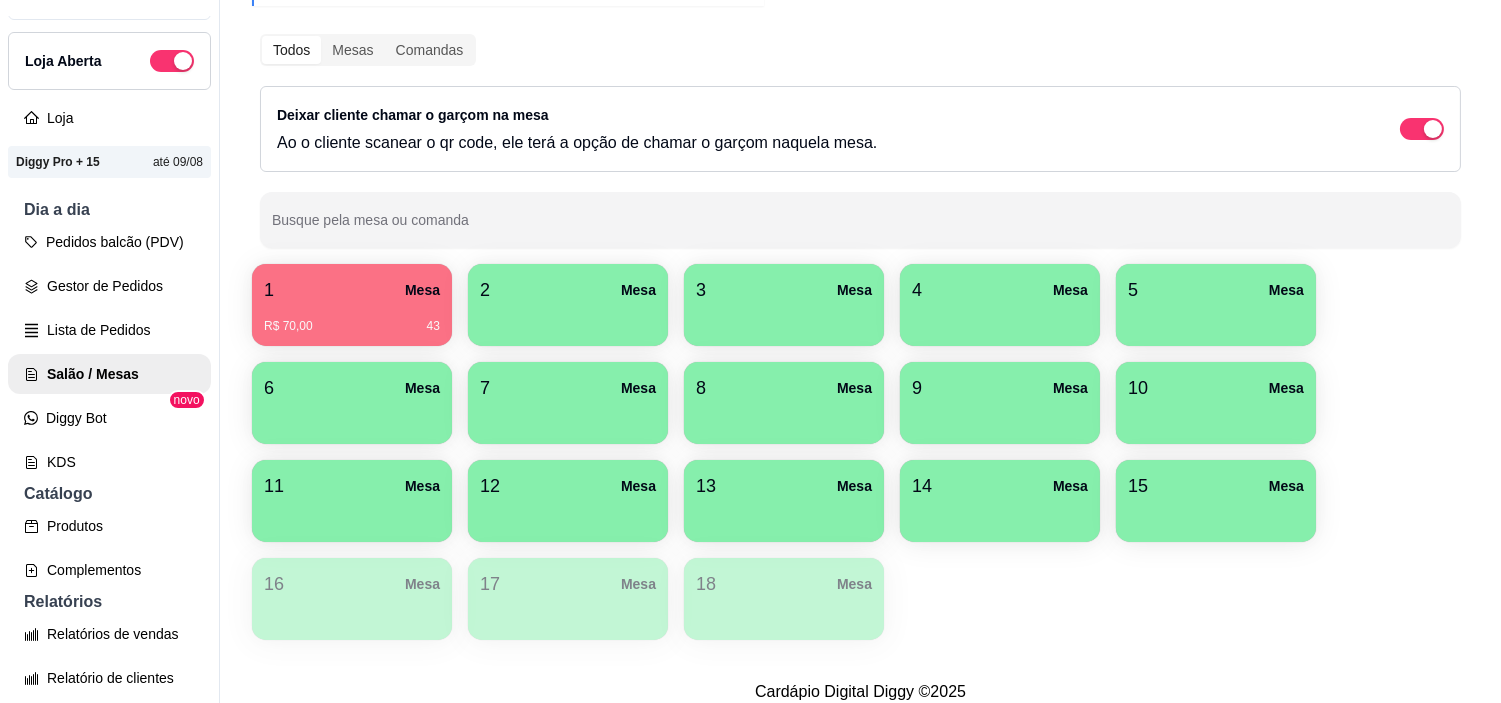 click on "1 Mesa R$ 70,00 43 2 Mesa 3 Mesa 4 Mesa 5 Mesa 6 Mesa 7 Mesa 8 Mesa 9 Mesa 10 Mesa 11 Mesa 12 Mesa 13 Mesa 14 Mesa 15 Mesa 16 Mesa 17 Mesa 18 Mesa" at bounding box center (860, 452) 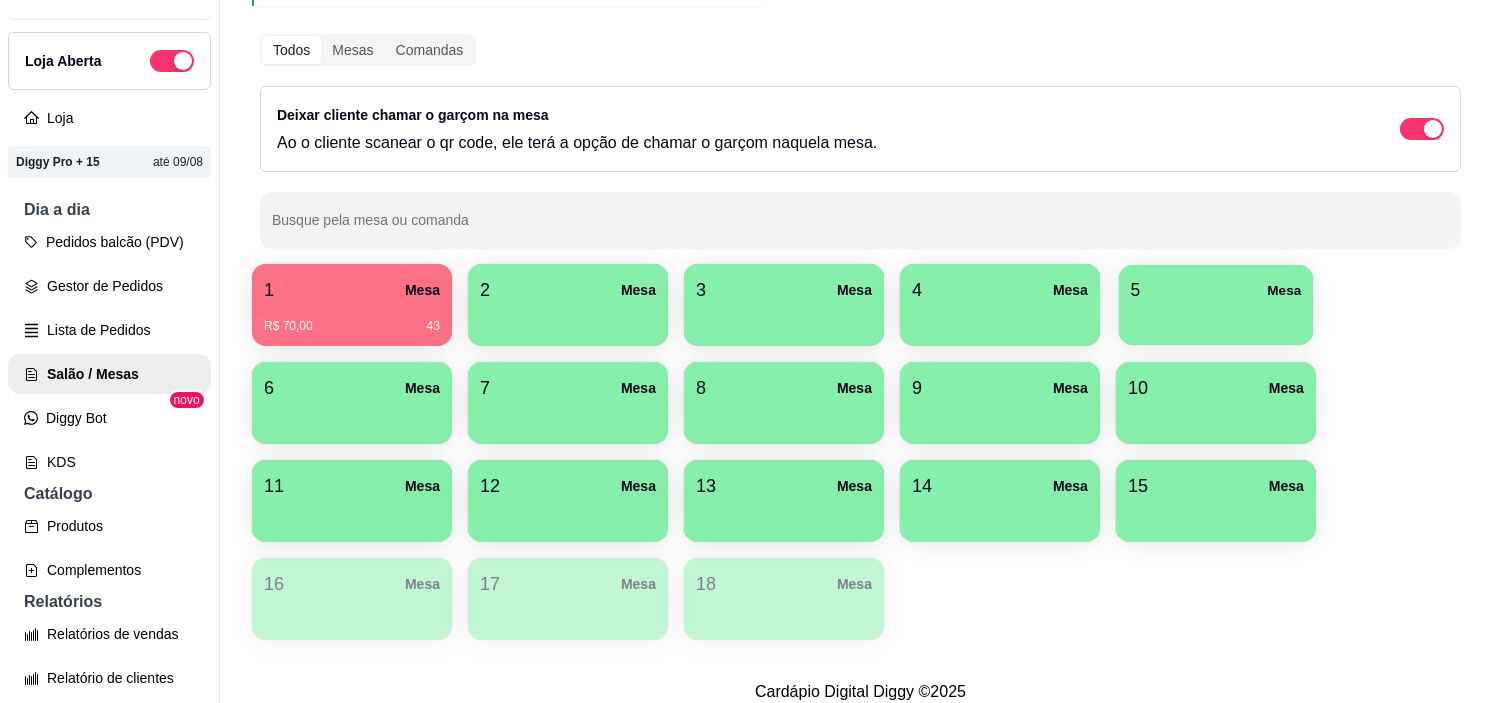 click at bounding box center (1216, 318) 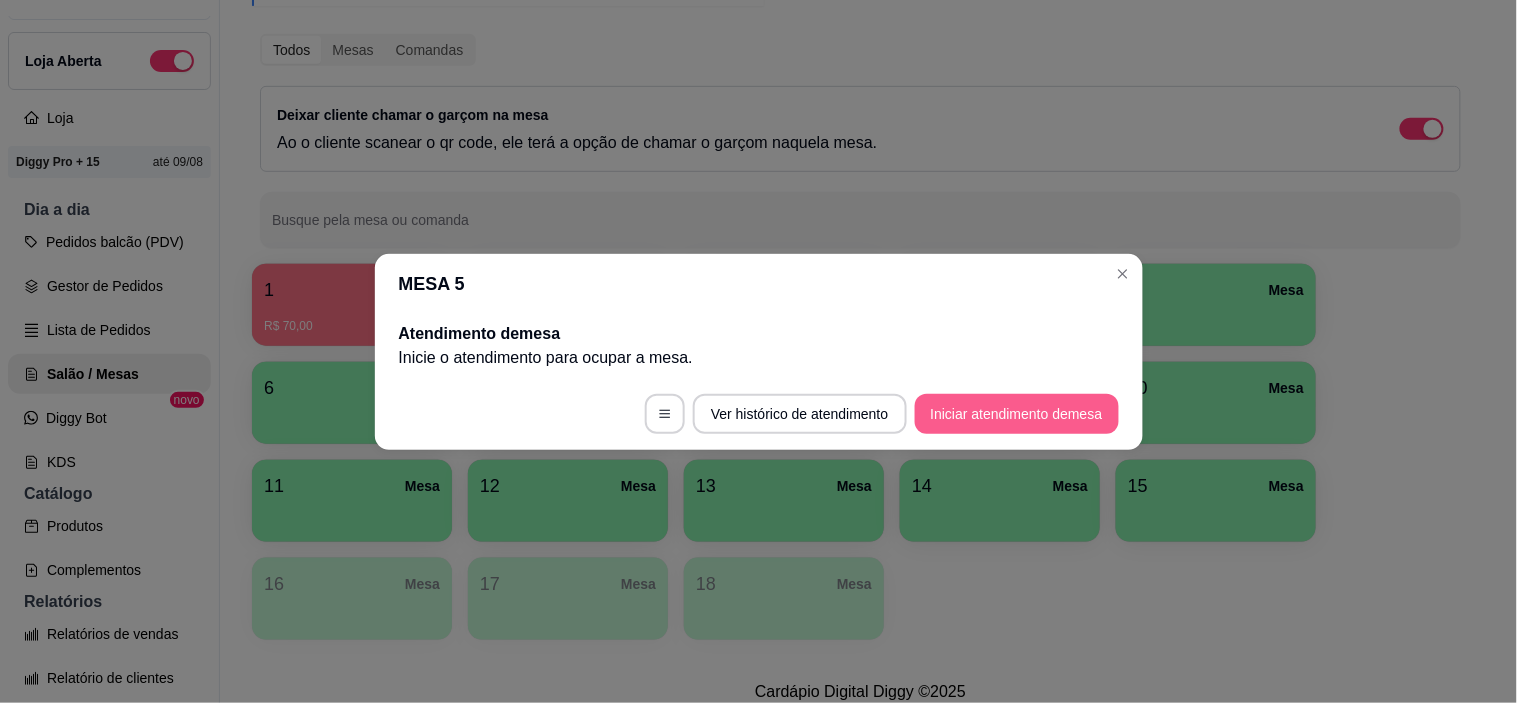 click on "Iniciar atendimento de  mesa" at bounding box center (1017, 414) 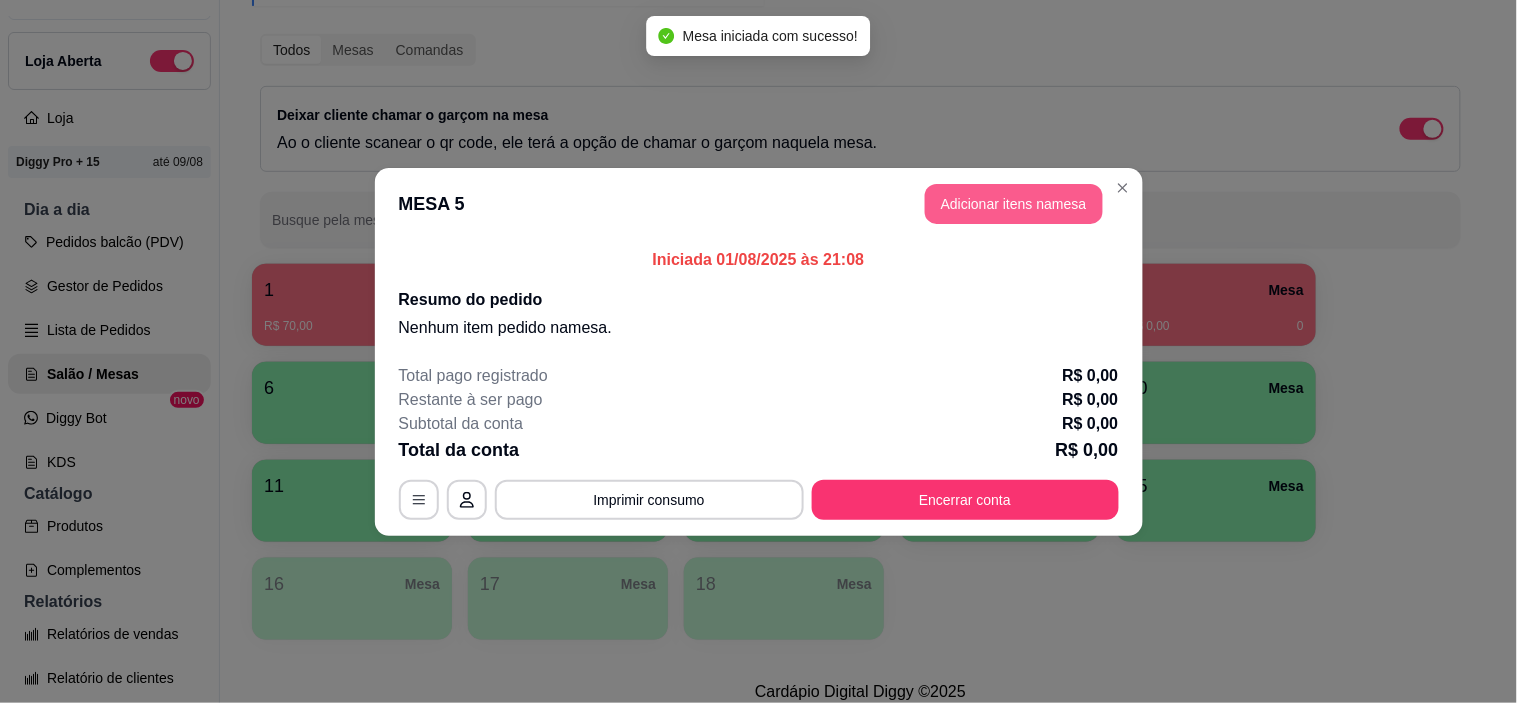 click on "Adicionar itens na  mesa" at bounding box center [1014, 204] 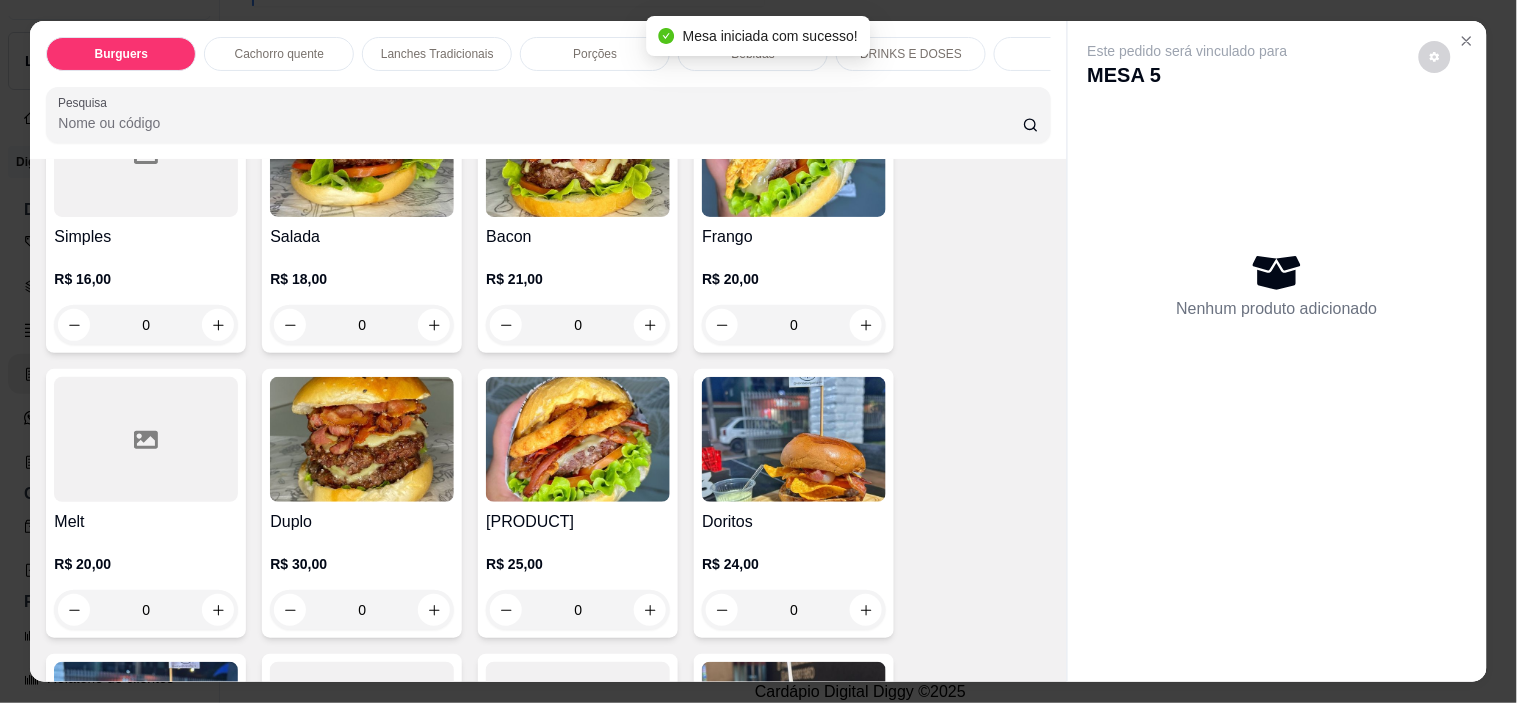 scroll, scrollTop: 222, scrollLeft: 0, axis: vertical 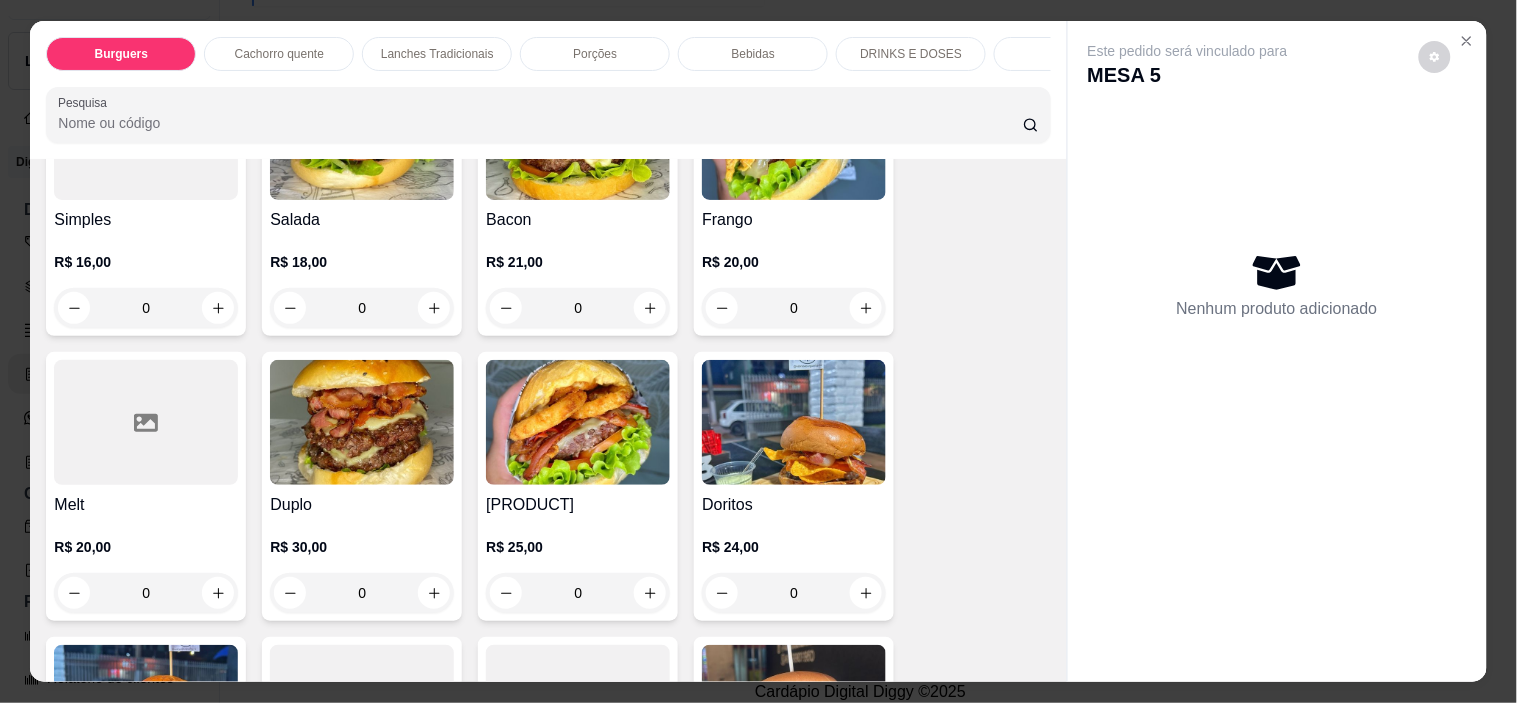 click on "R$ 21,00 0" at bounding box center (578, 280) 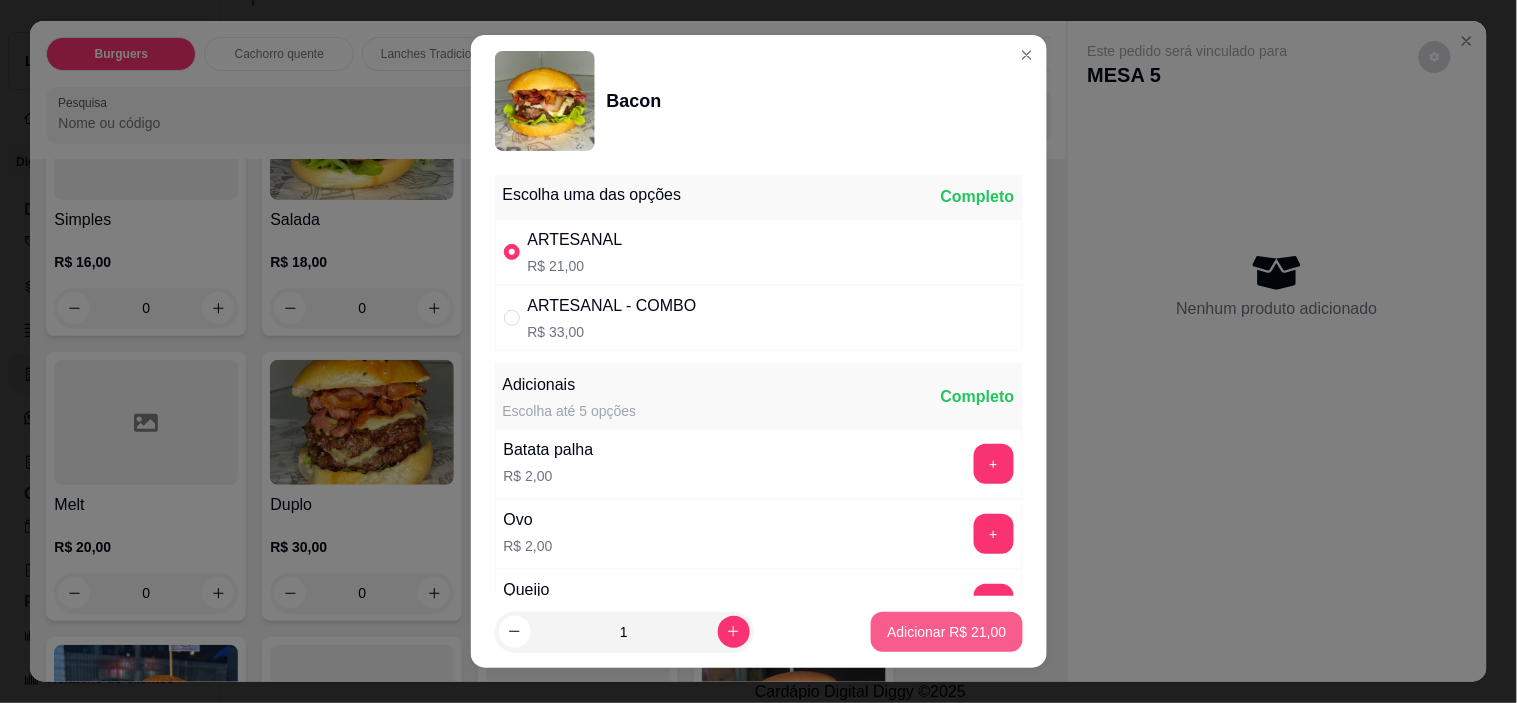 click on "Adicionar   R$ 21,00" at bounding box center (946, 632) 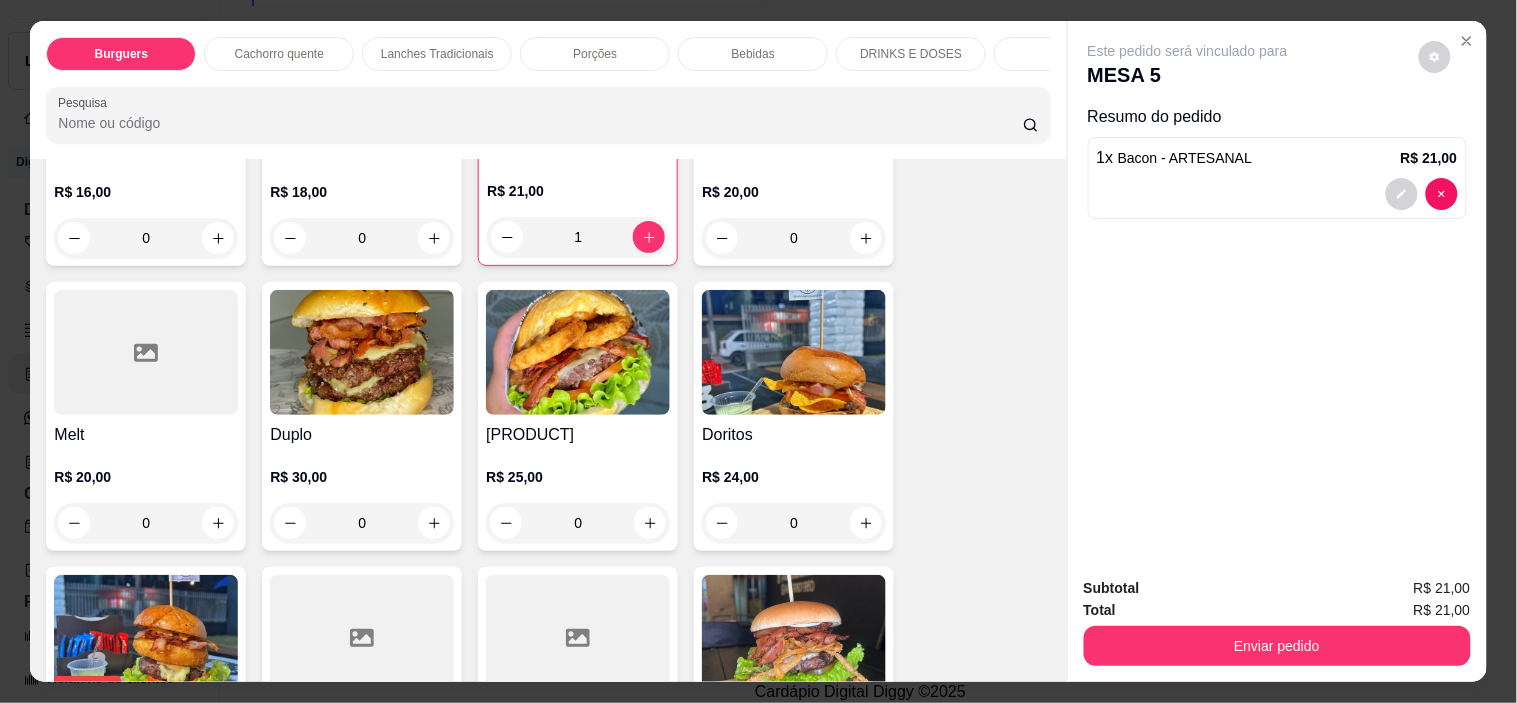 scroll, scrollTop: 333, scrollLeft: 0, axis: vertical 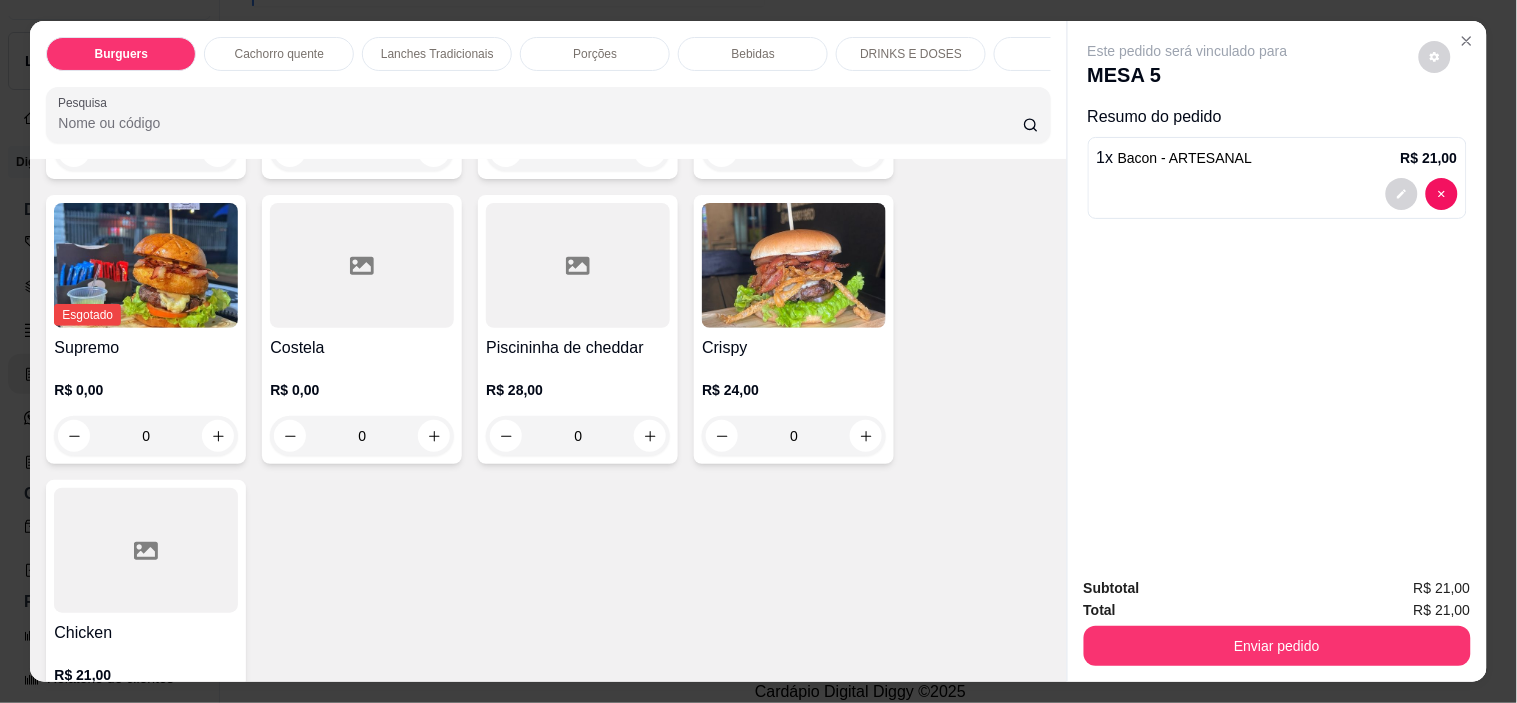 click on "Lanches Tradicionais" at bounding box center (437, 54) 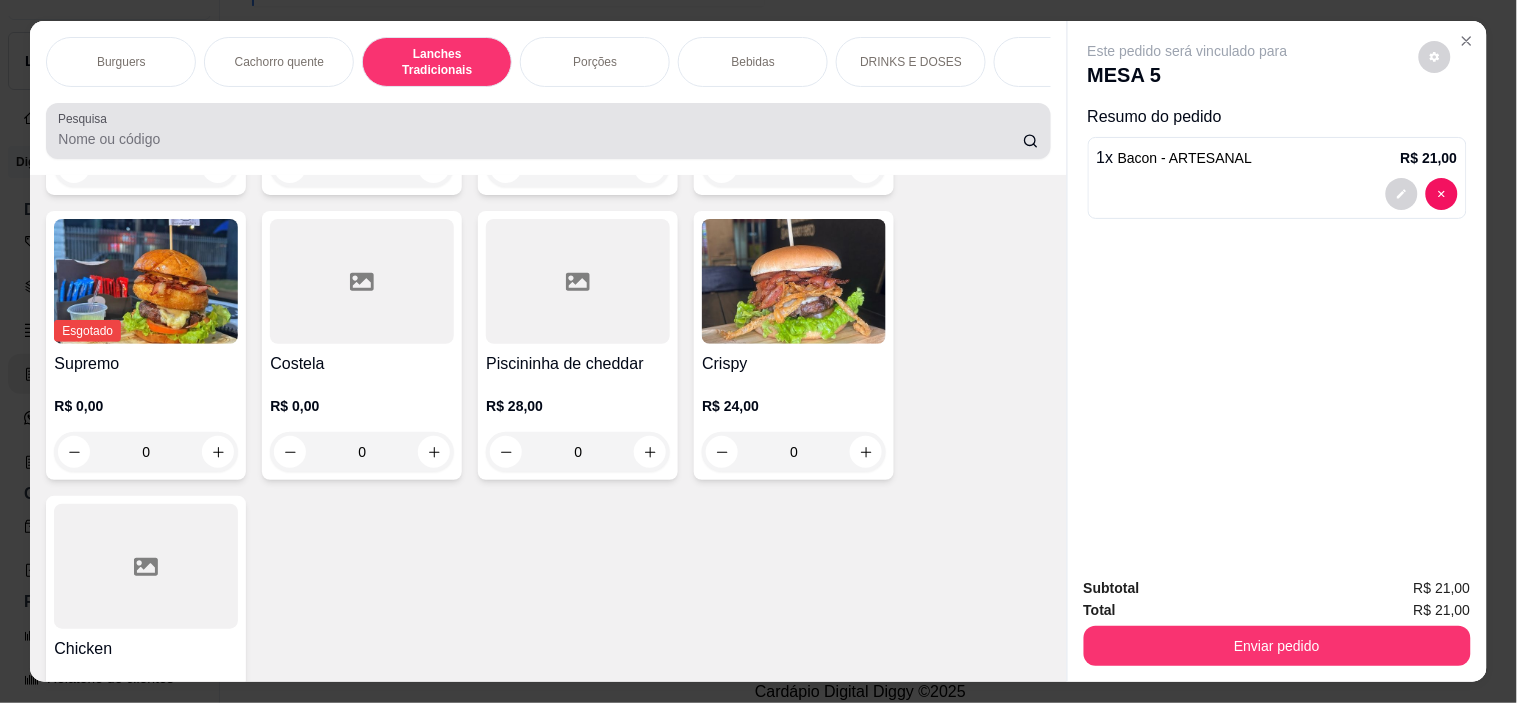 scroll, scrollTop: 1621, scrollLeft: 0, axis: vertical 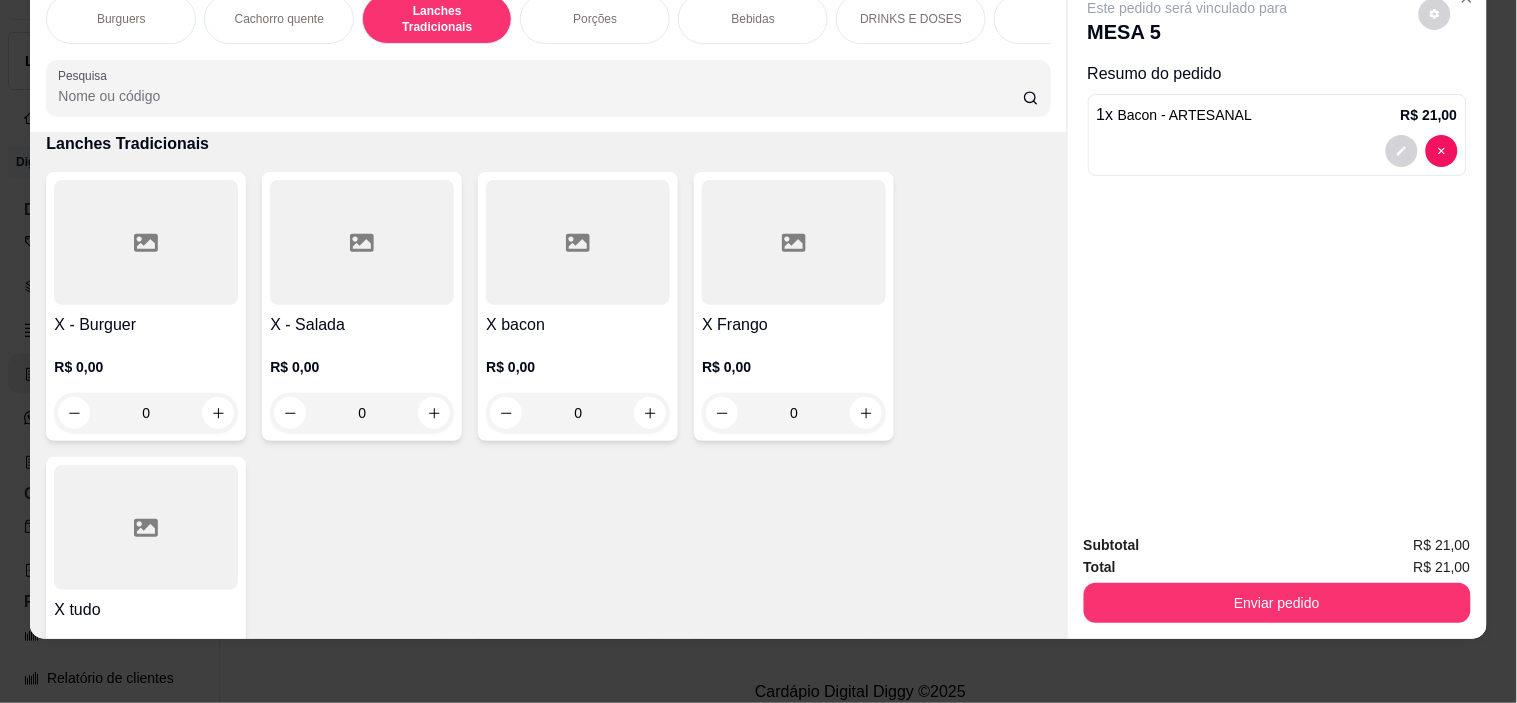 click at bounding box center (146, 527) 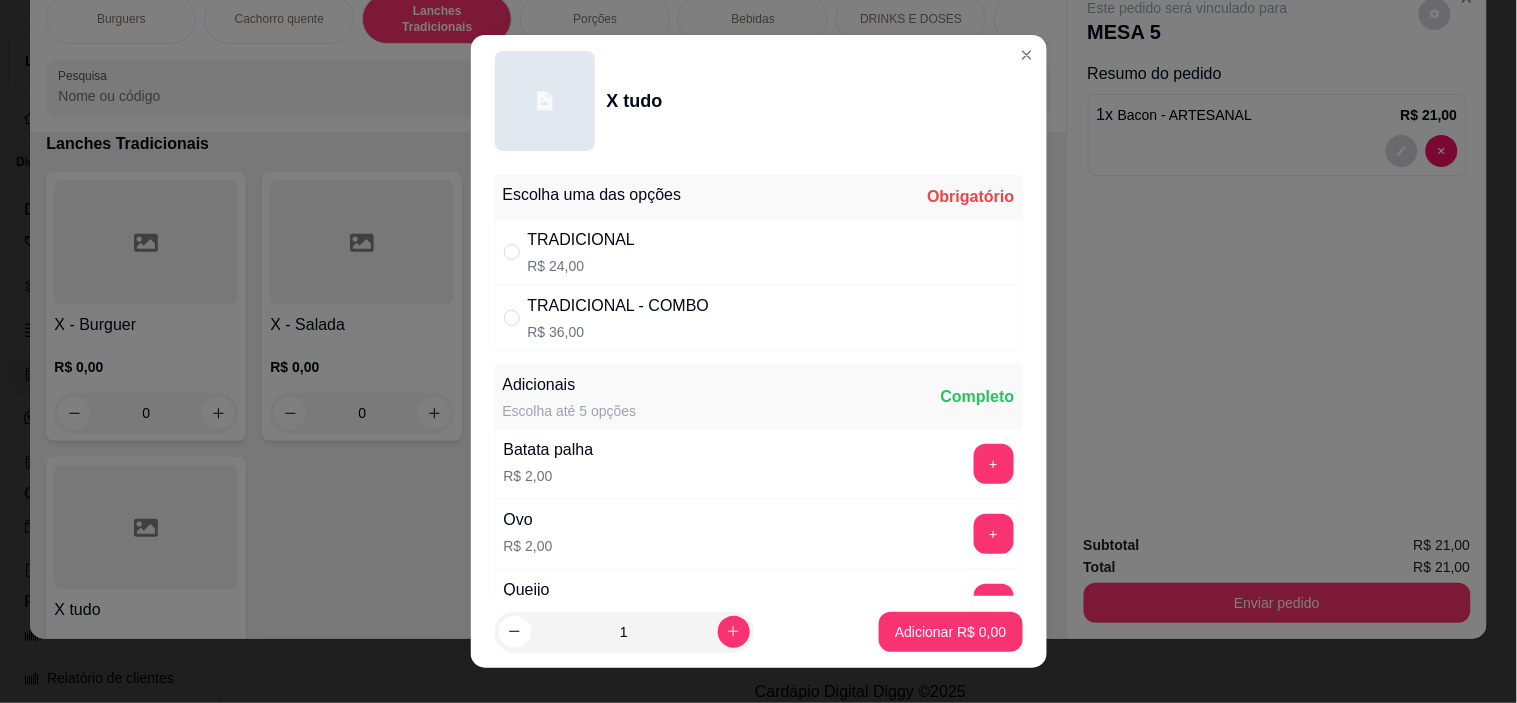 click on "TRADICIONAL R$ 24,00" at bounding box center (759, 252) 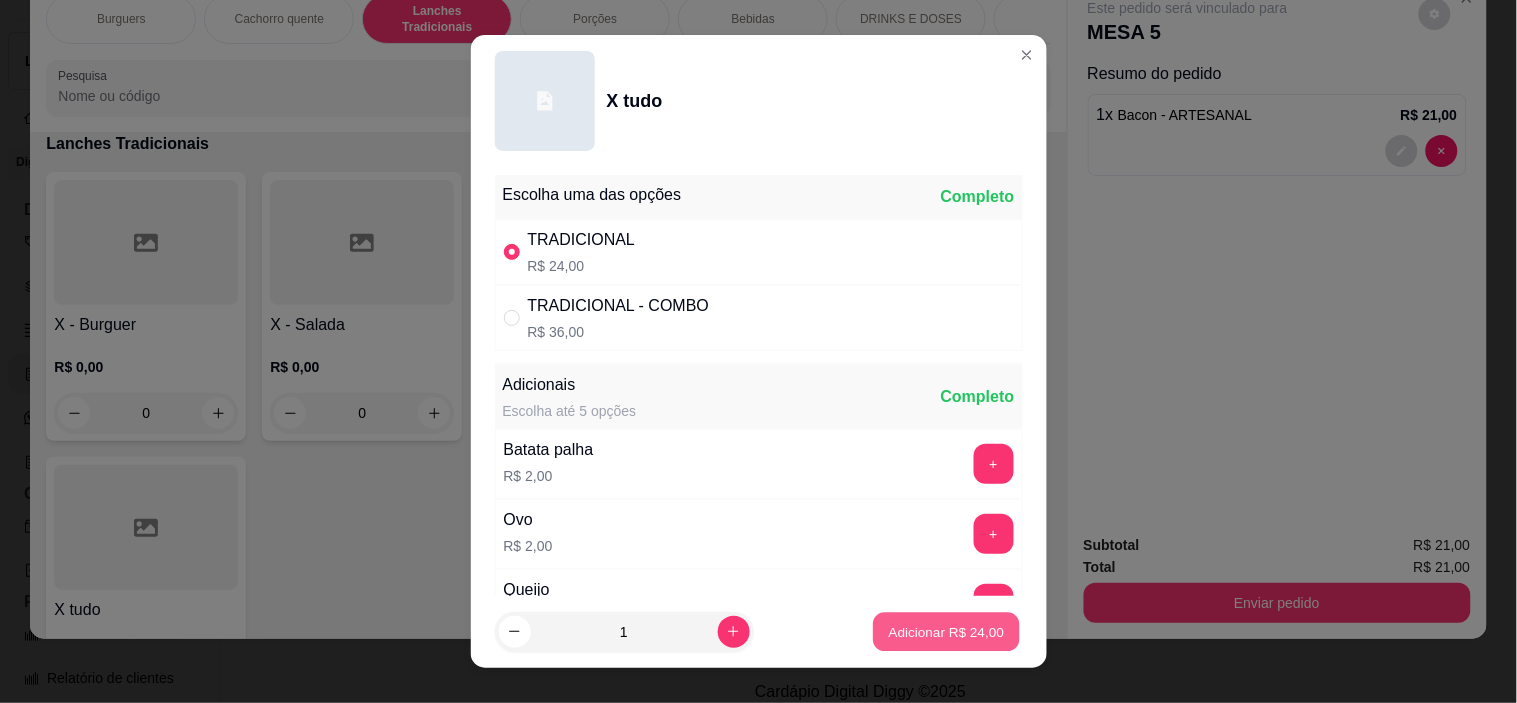 click on "Adicionar   R$ 24,00" at bounding box center [947, 631] 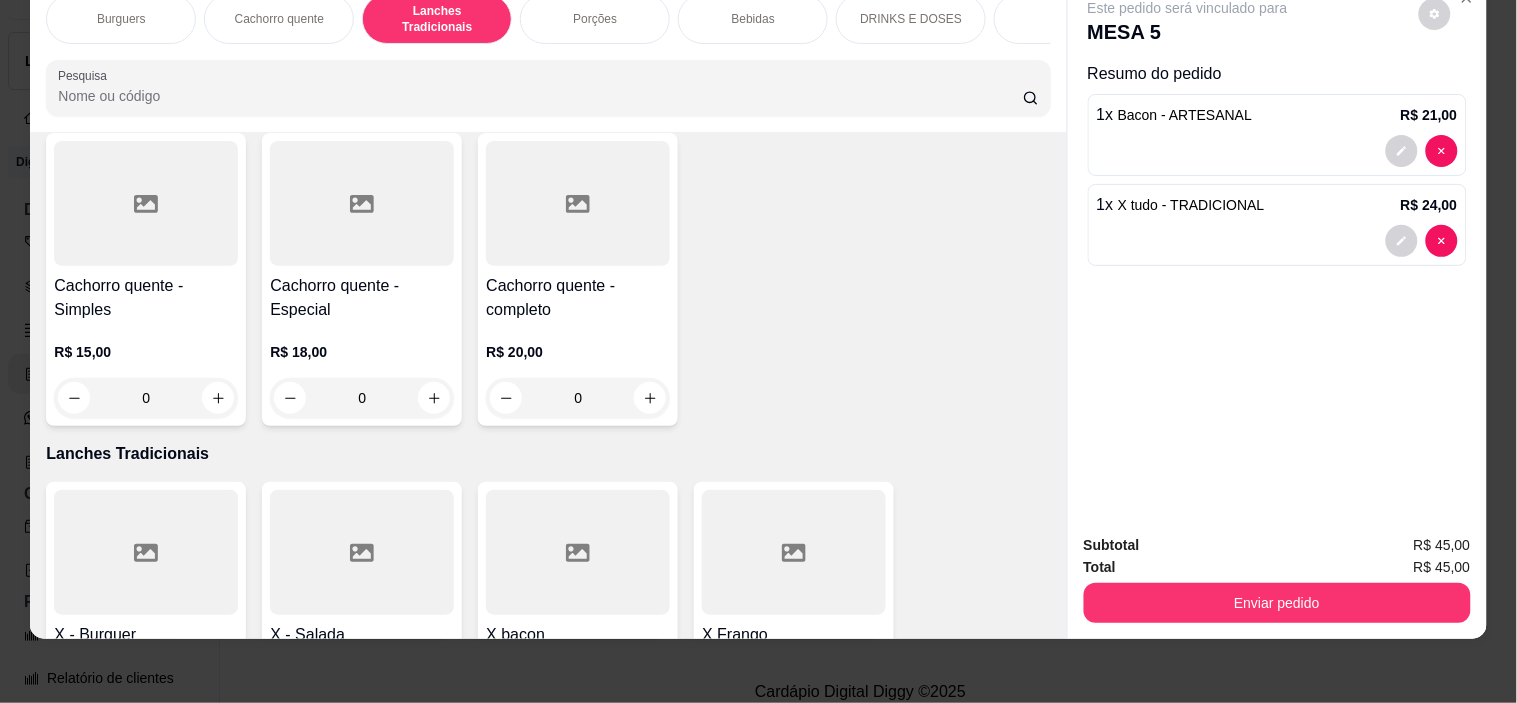 scroll, scrollTop: 1287, scrollLeft: 0, axis: vertical 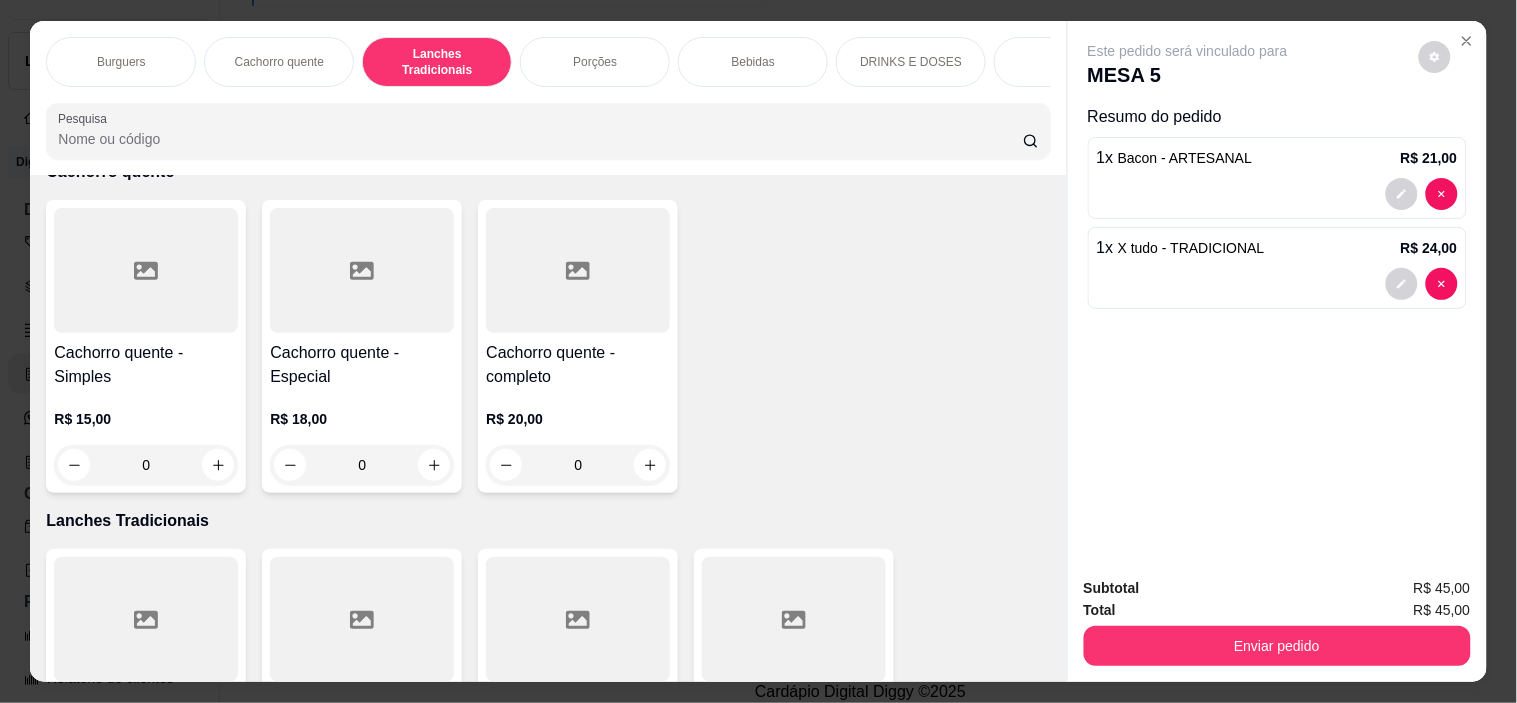 click on "Bebidas" at bounding box center (753, 62) 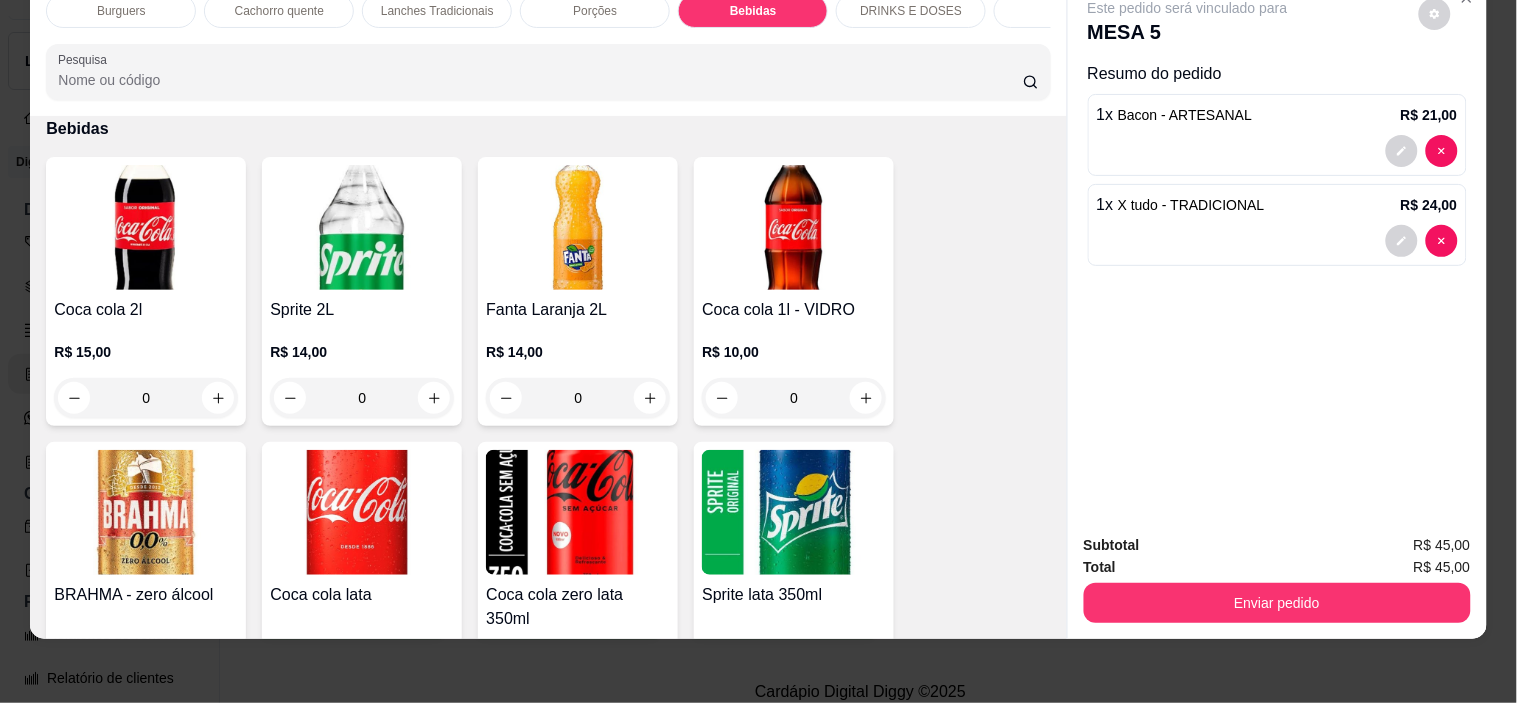 click at bounding box center [794, 227] 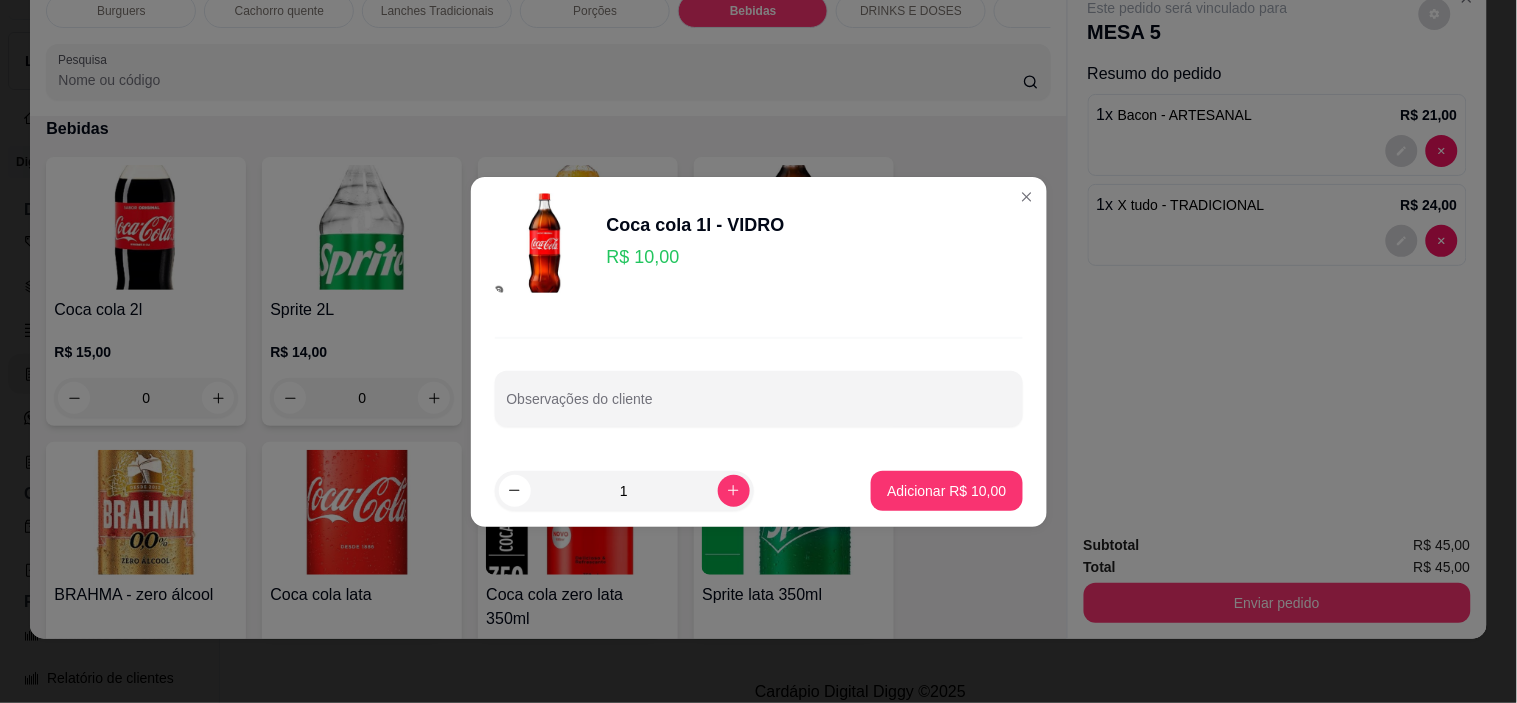 click on "1 Adicionar   R$ 10,00" at bounding box center [759, 491] 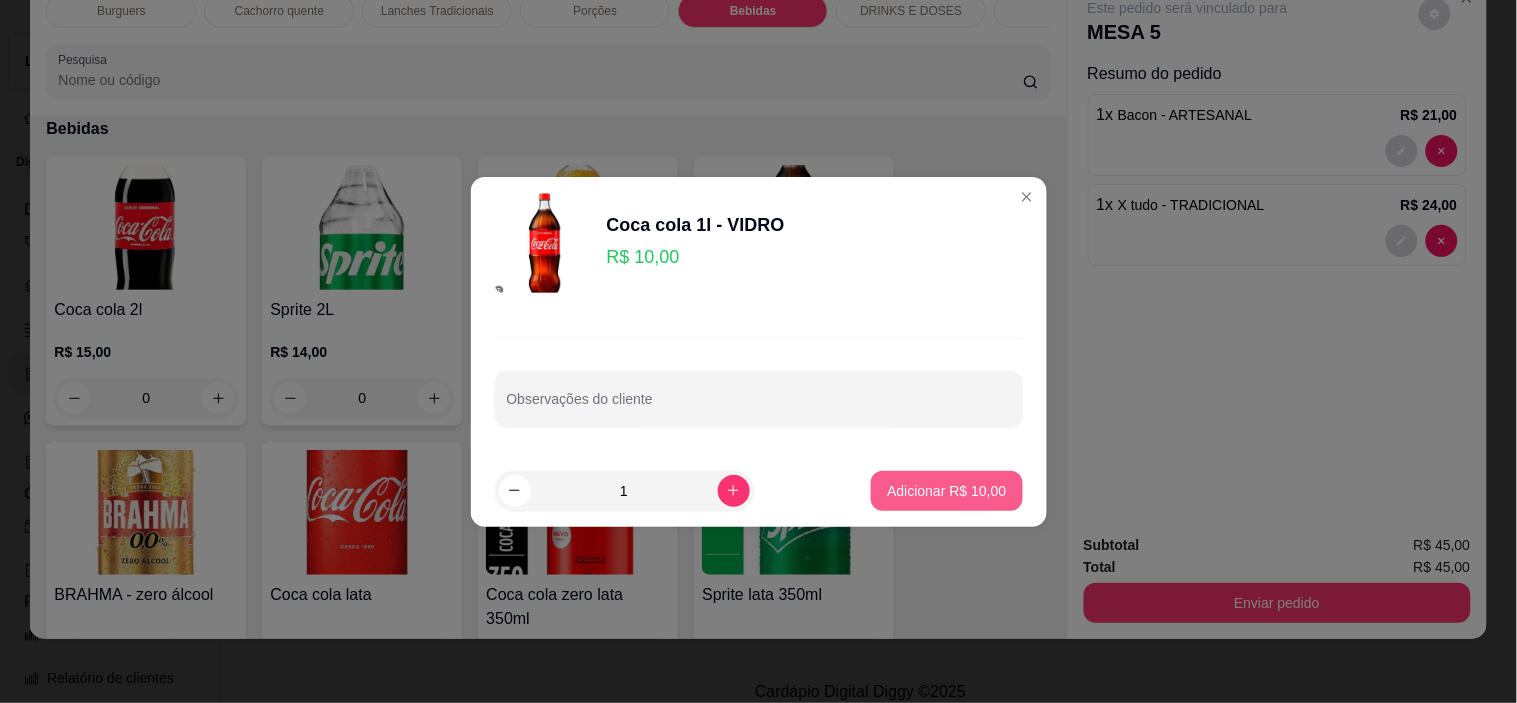 click on "Adicionar   R$ 10,00" at bounding box center [946, 491] 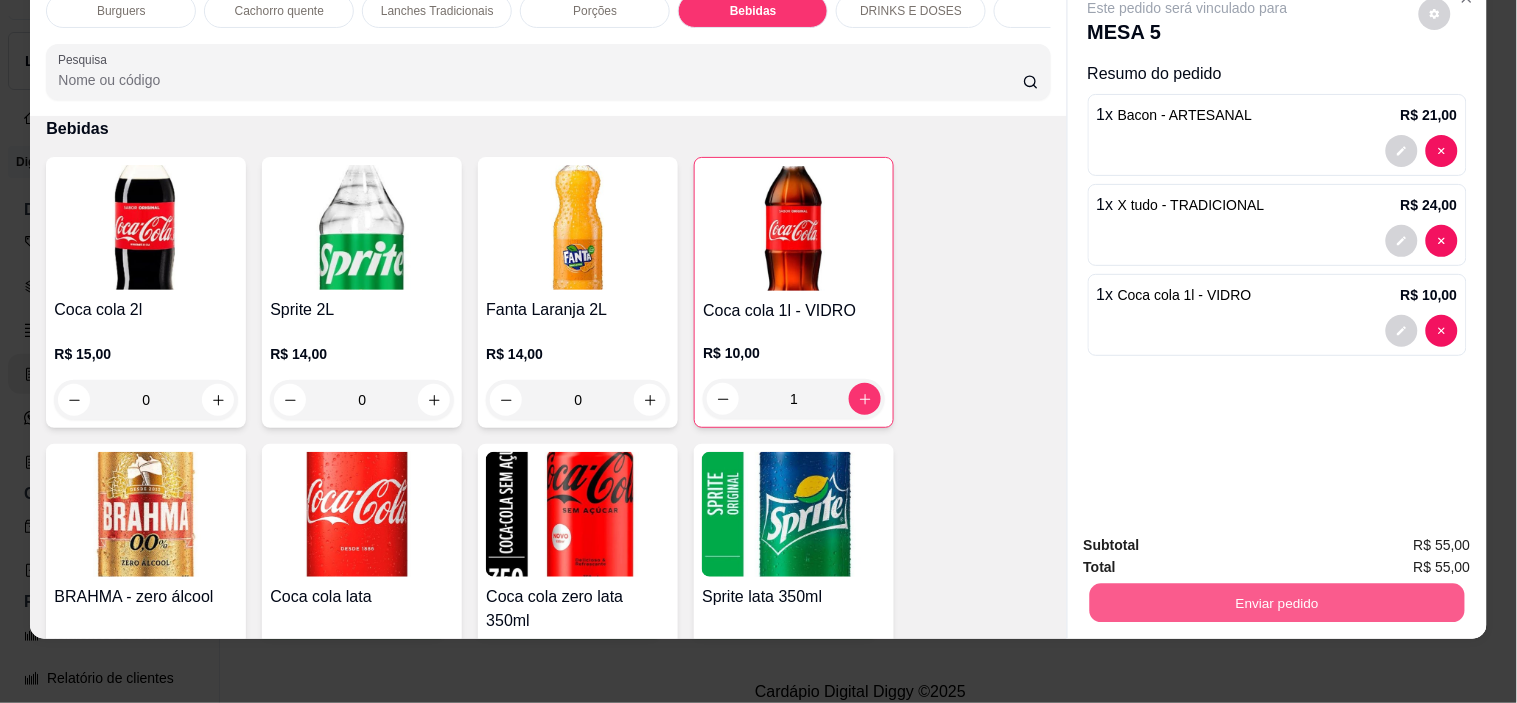 click on "Enviar pedido" at bounding box center [1276, 603] 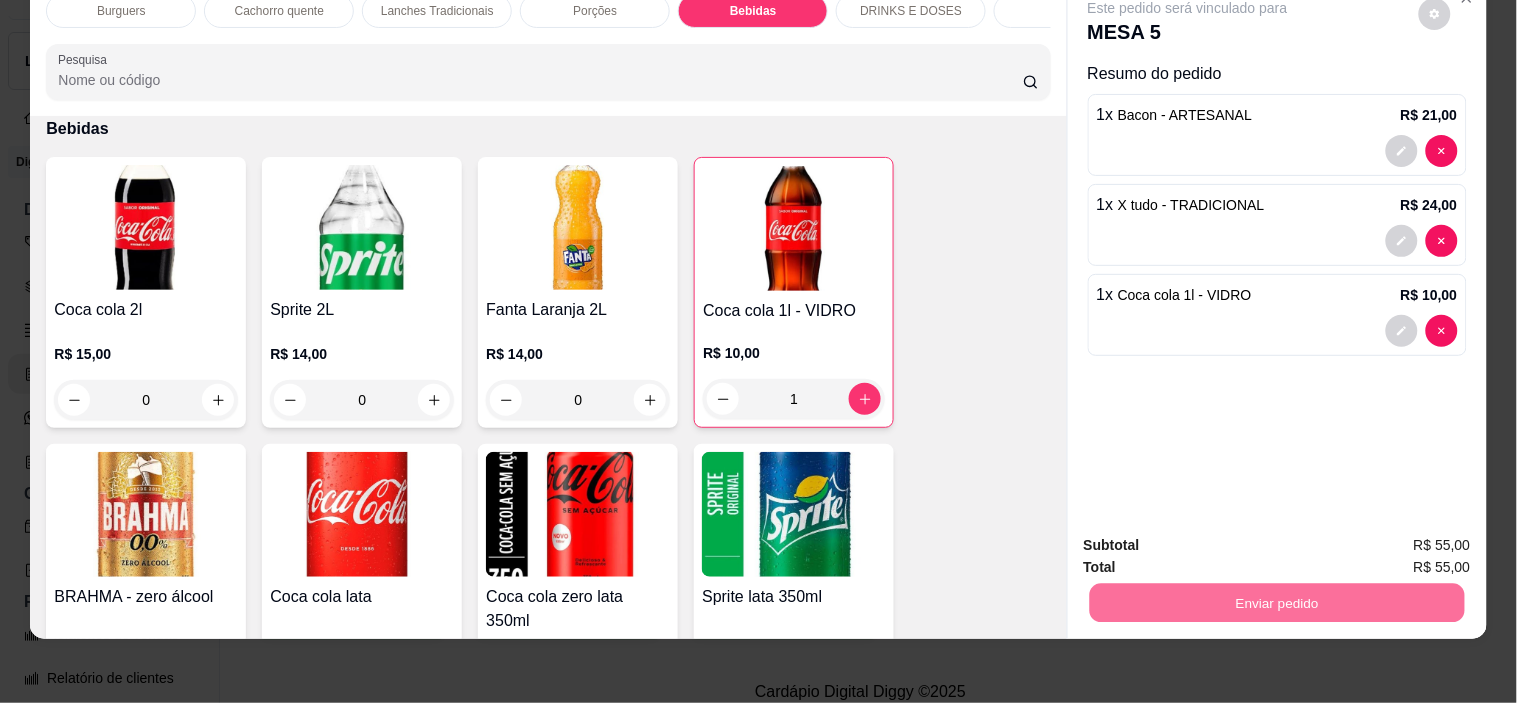 click on "Não registrar e enviar pedido" at bounding box center (1211, 538) 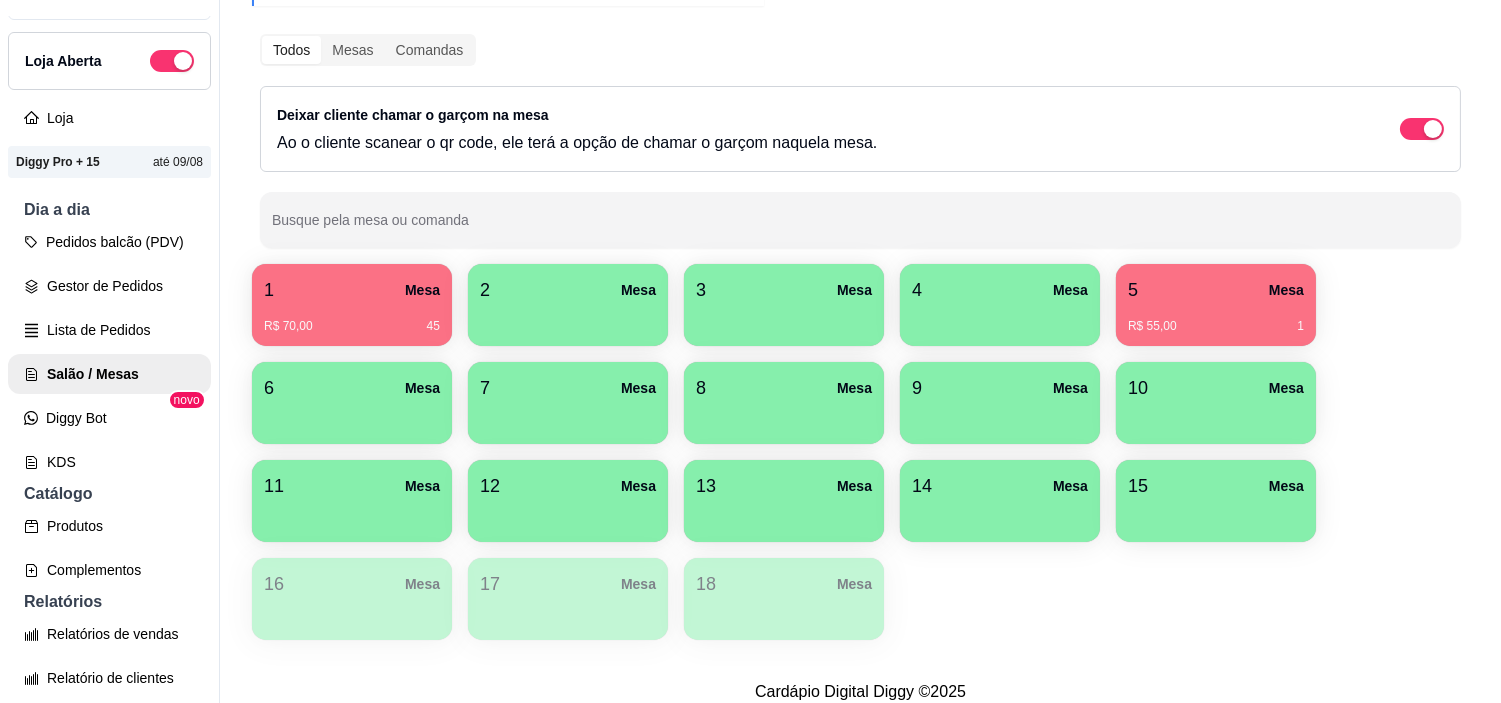 click on "1 Mesa" at bounding box center (352, 290) 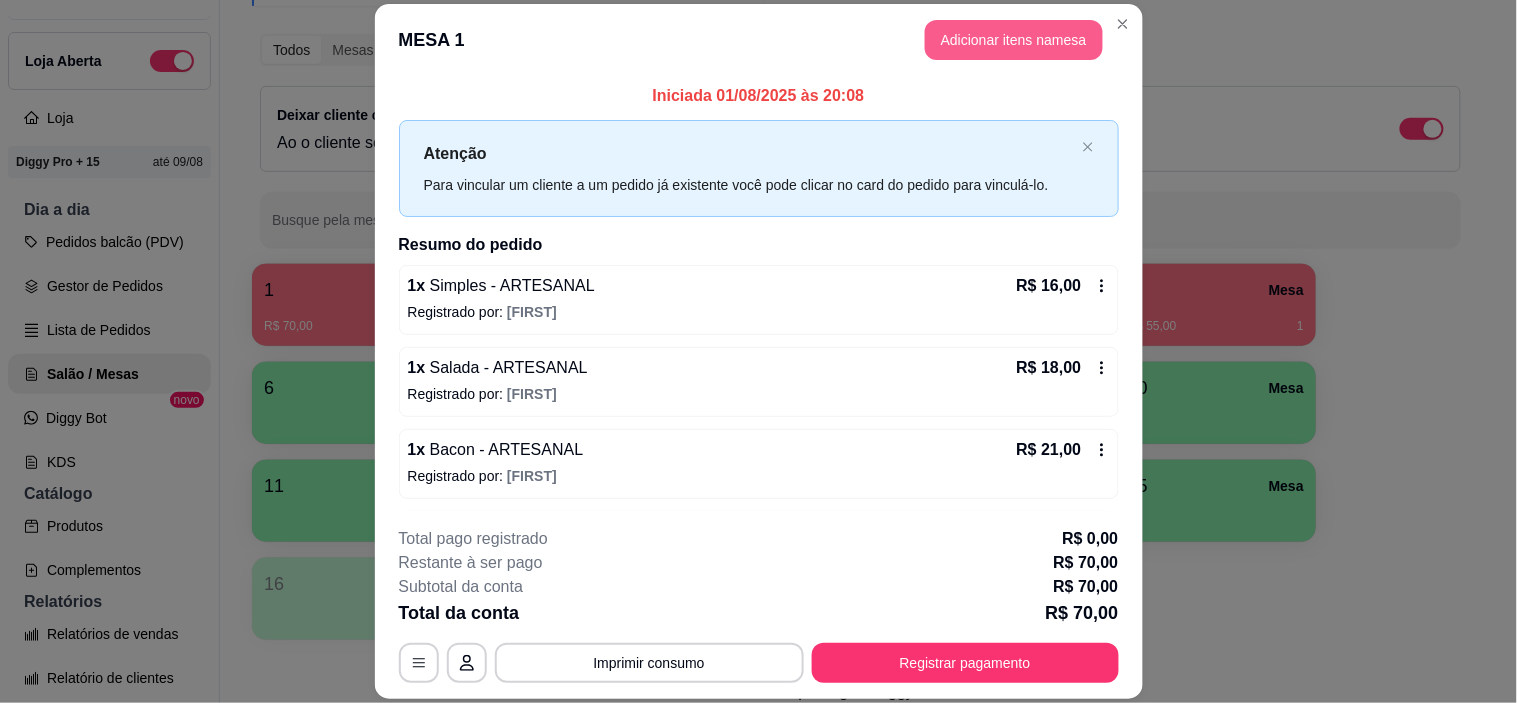 click on "Adicionar itens na  mesa" at bounding box center [1014, 40] 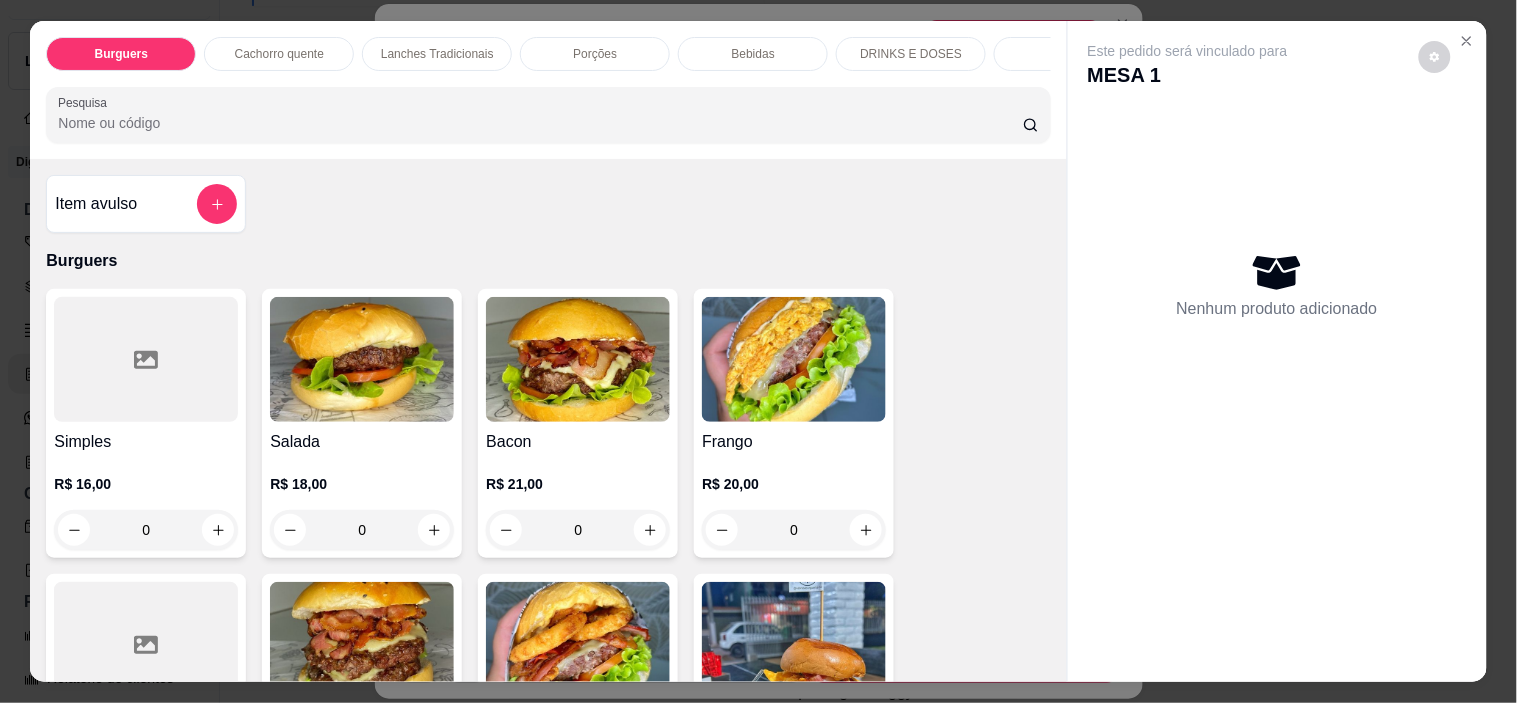 scroll, scrollTop: 0, scrollLeft: 183, axis: horizontal 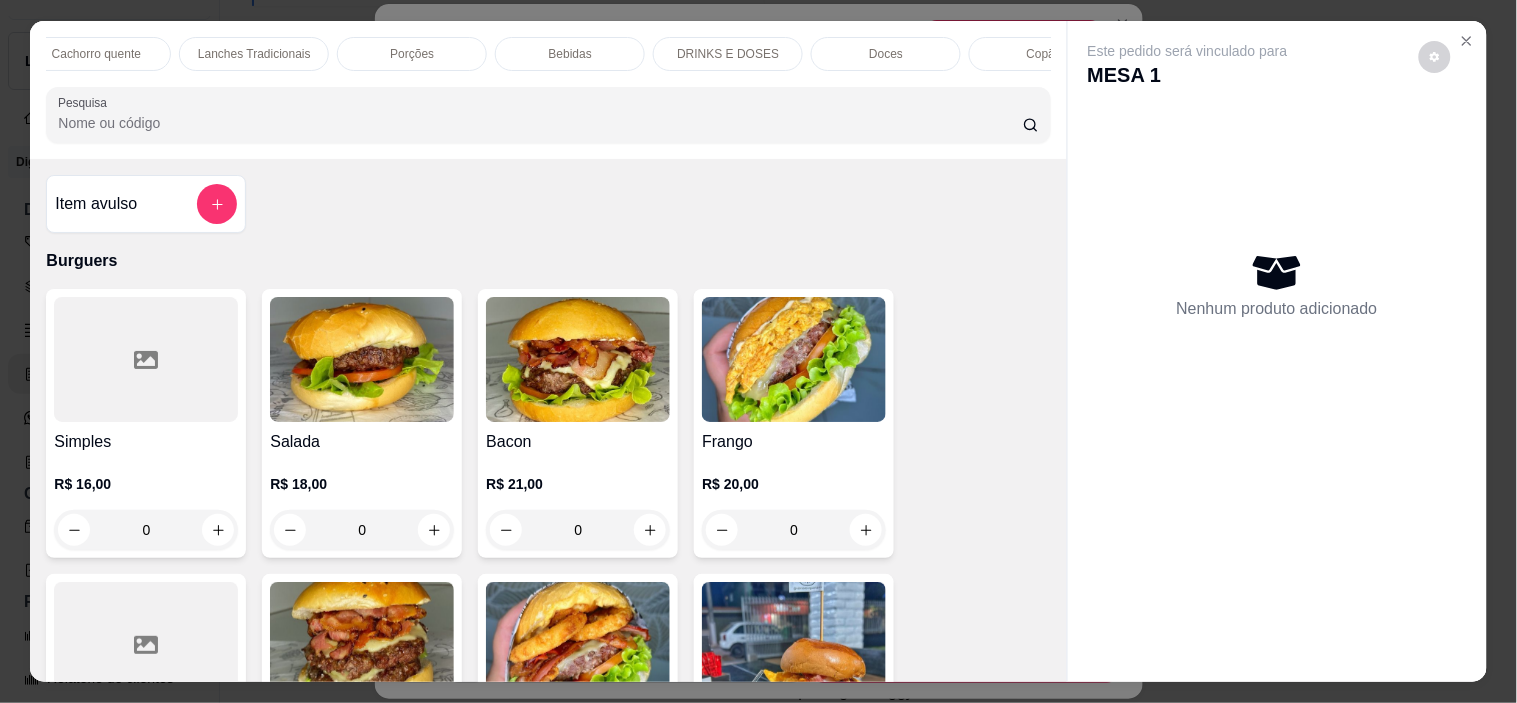 click on "Doces" at bounding box center [886, 54] 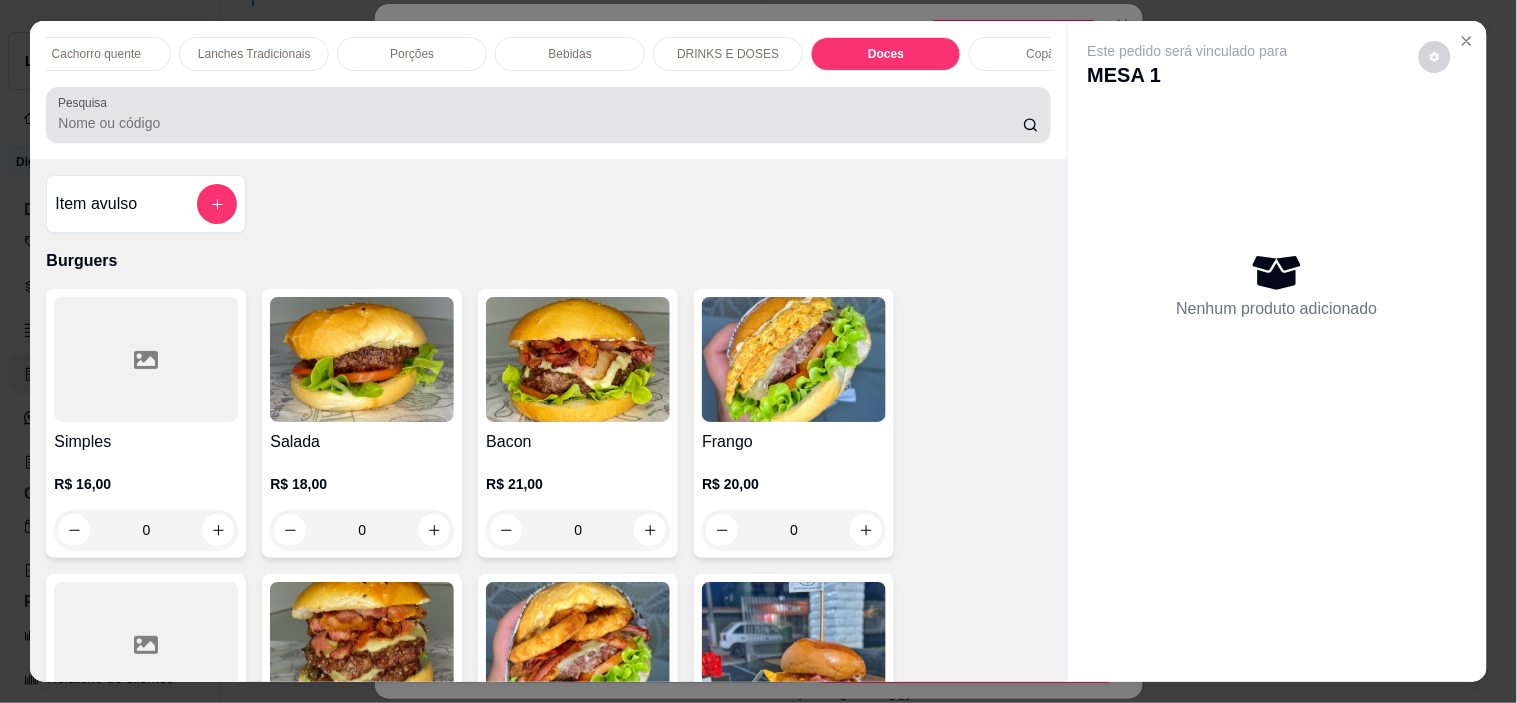 scroll, scrollTop: 4985, scrollLeft: 0, axis: vertical 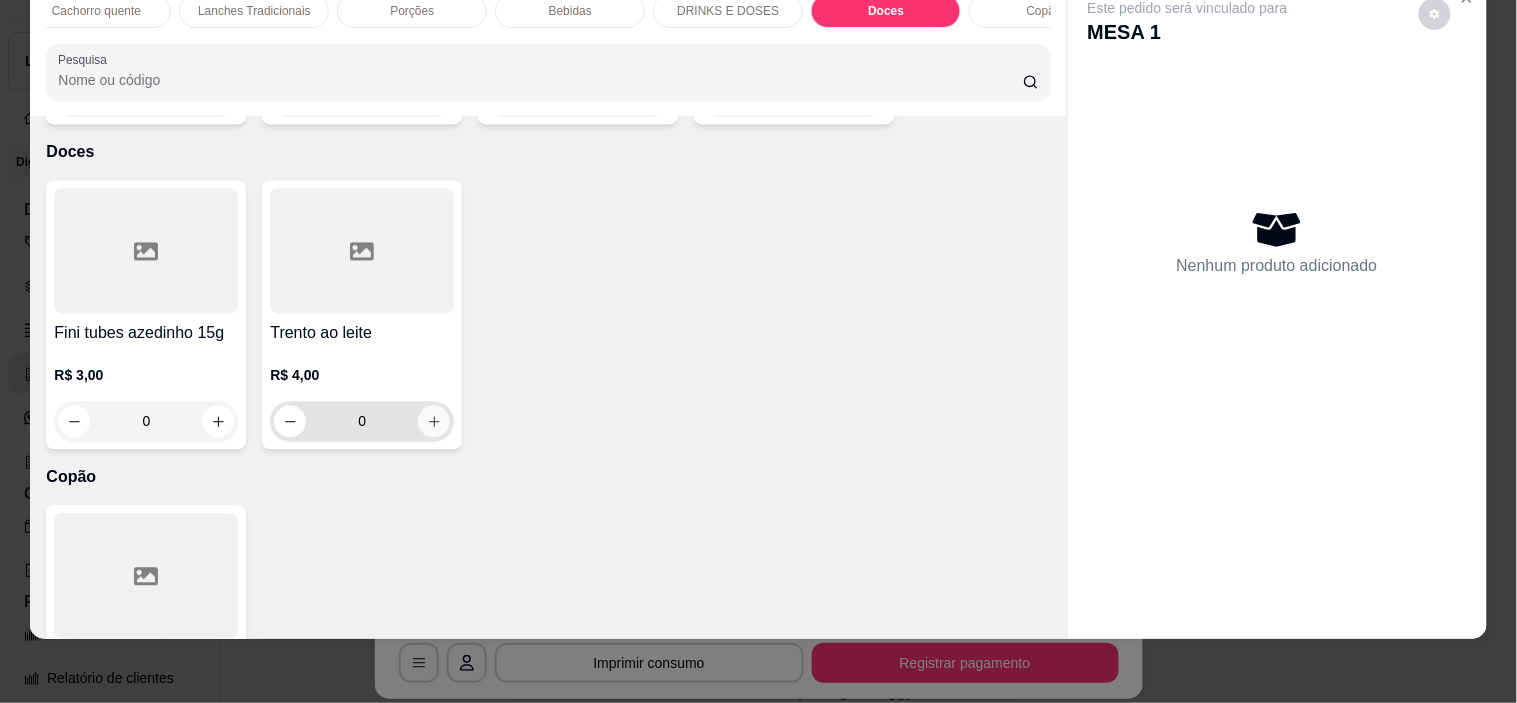 click 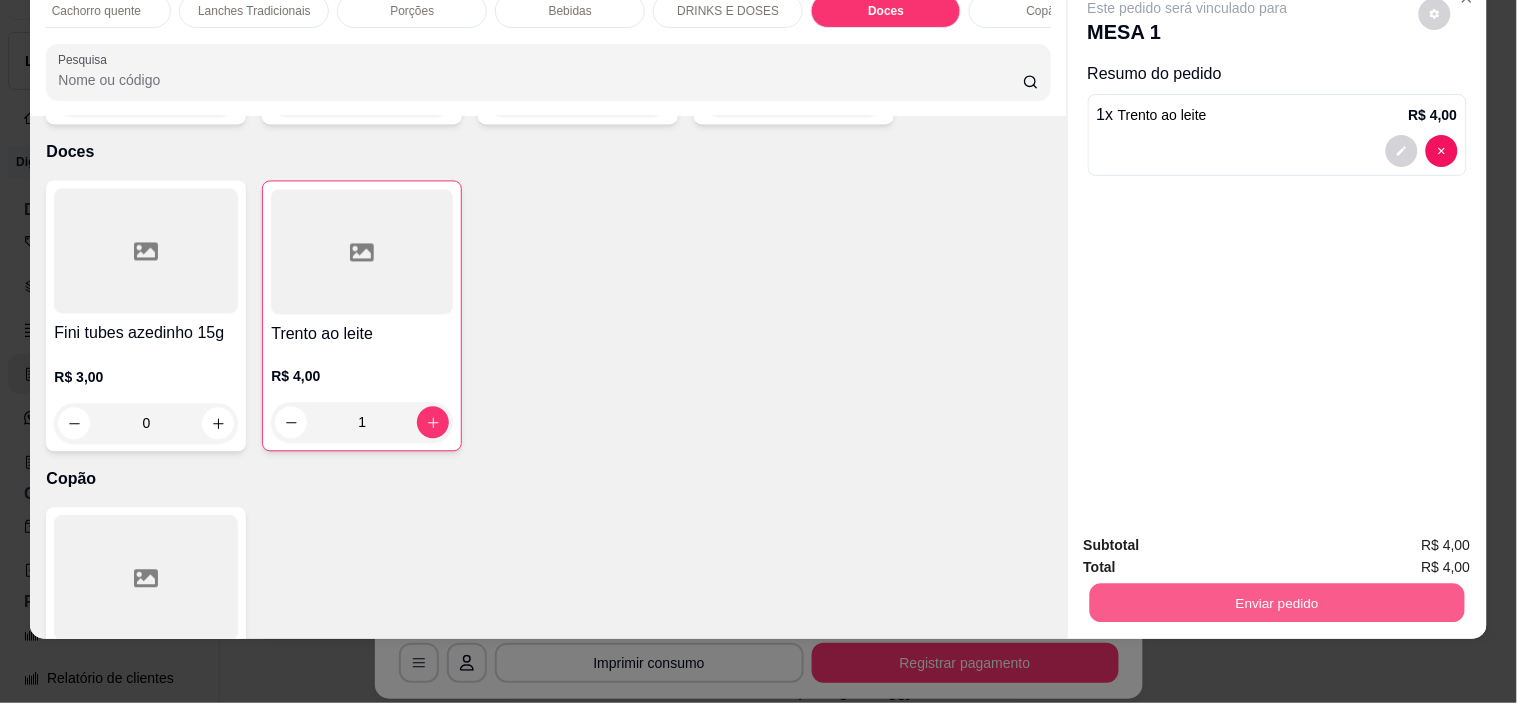click on "Enviar pedido" at bounding box center [1276, 603] 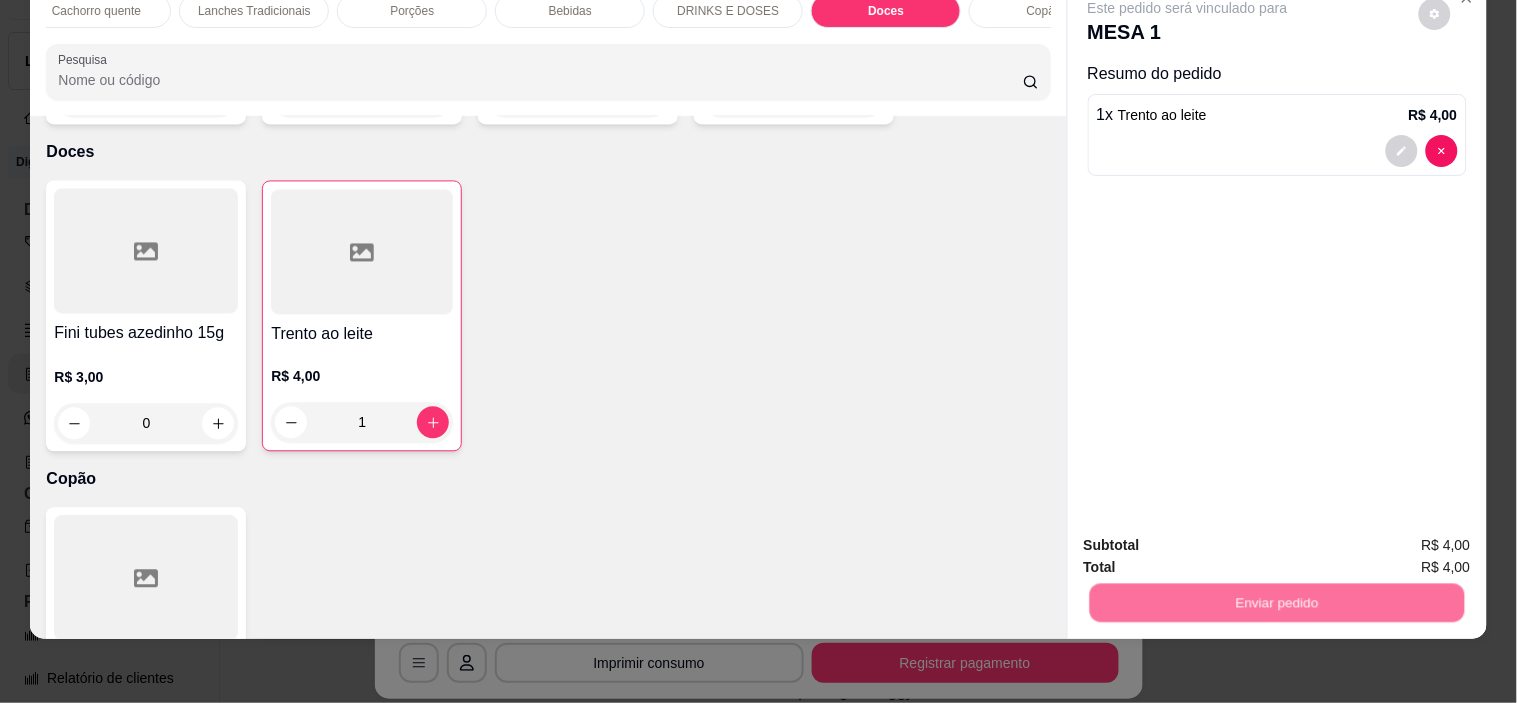 click on "Não registrar e enviar pedido" at bounding box center (1211, 537) 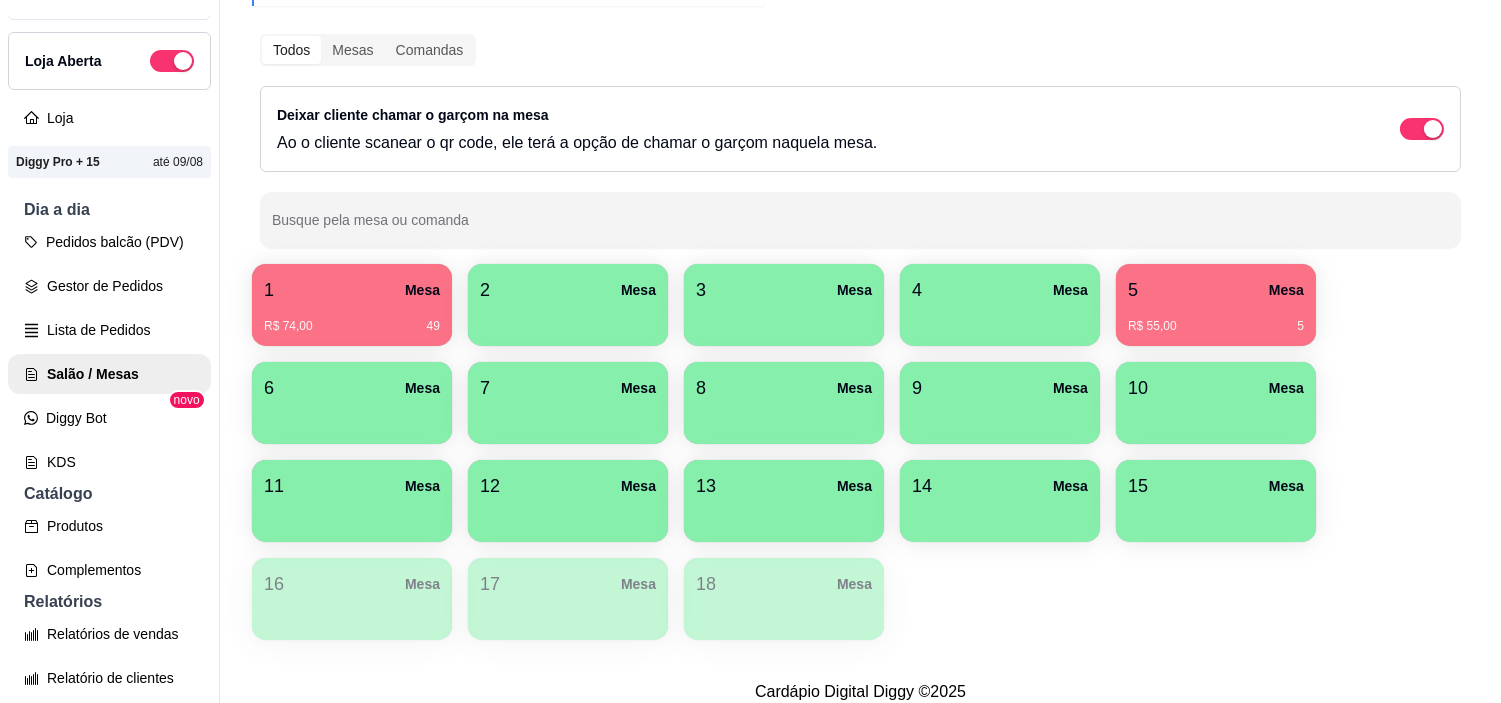 click on "5 Mesa" at bounding box center [1216, 290] 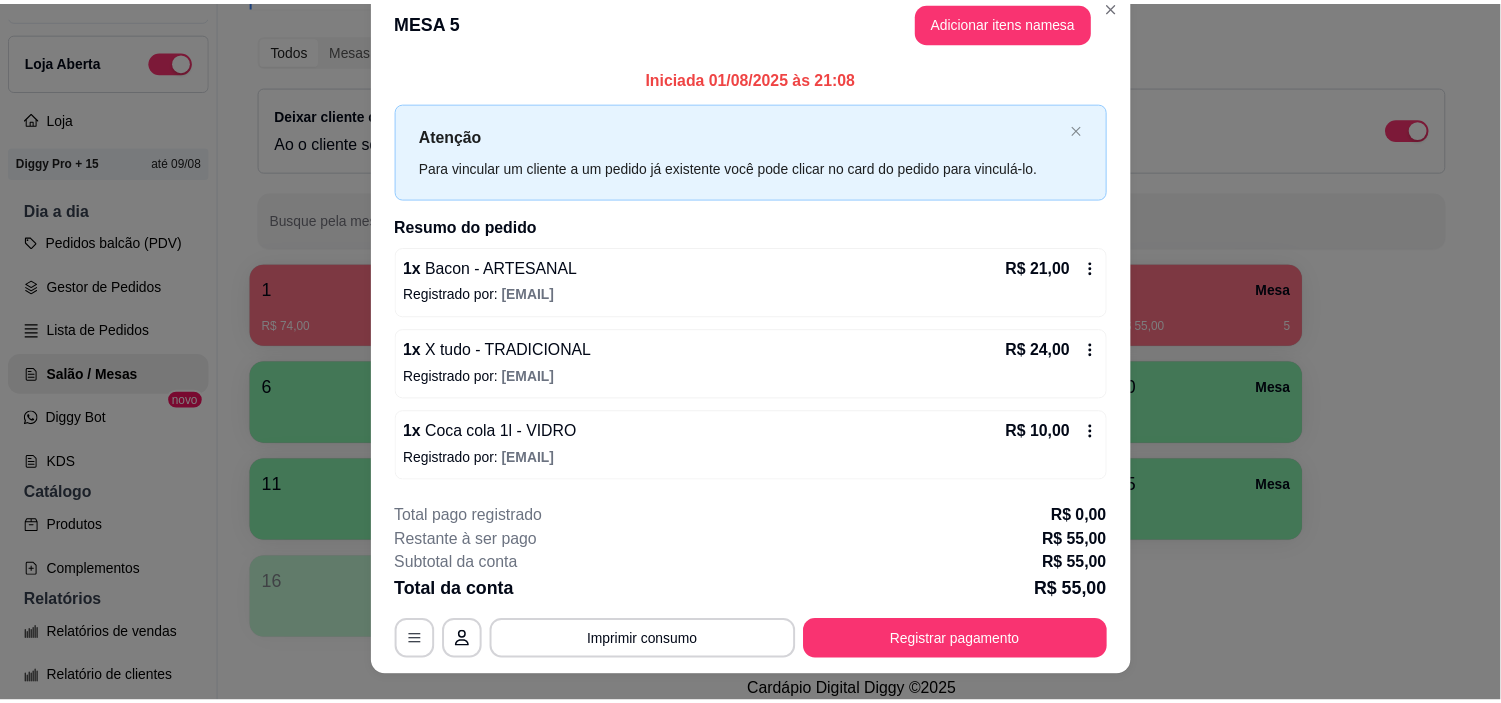 scroll, scrollTop: 0, scrollLeft: 0, axis: both 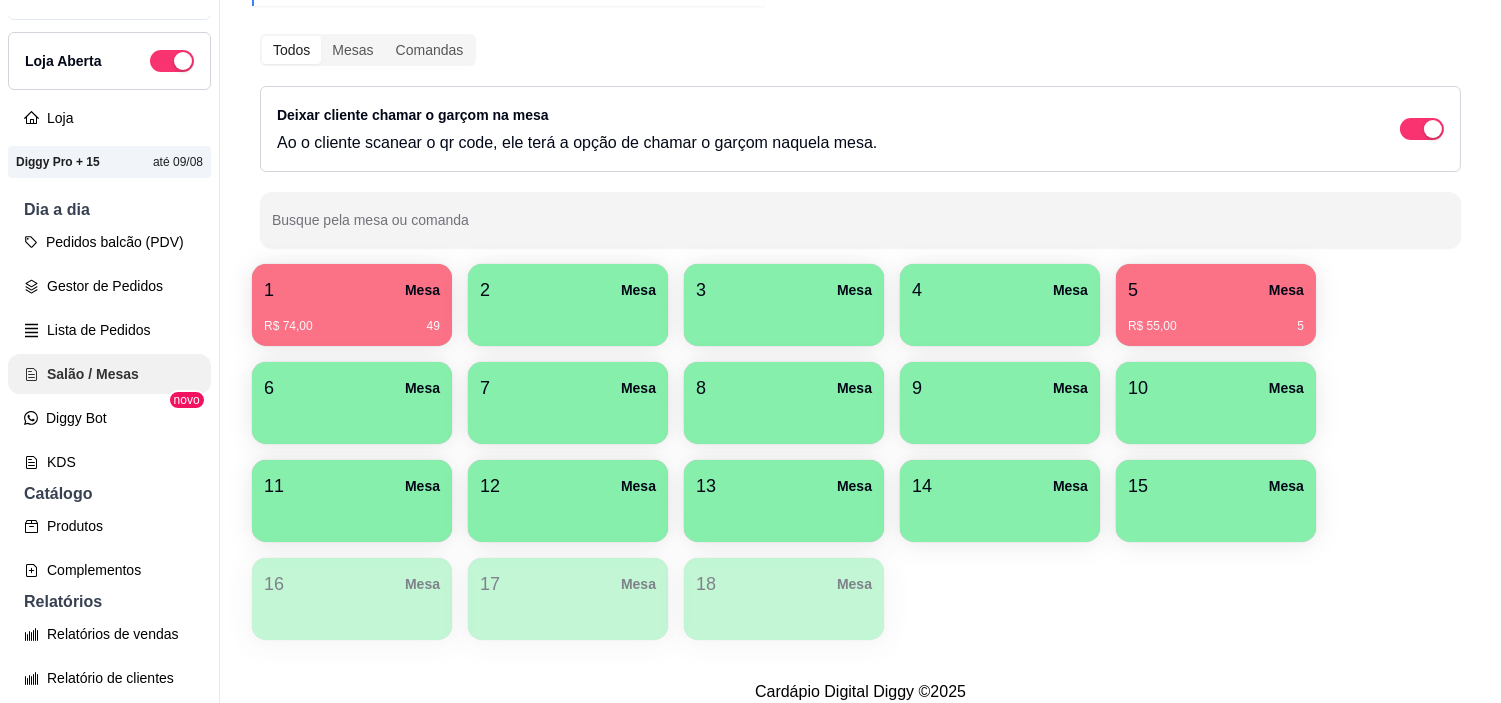 click on "Lista de Pedidos" at bounding box center [109, 330] 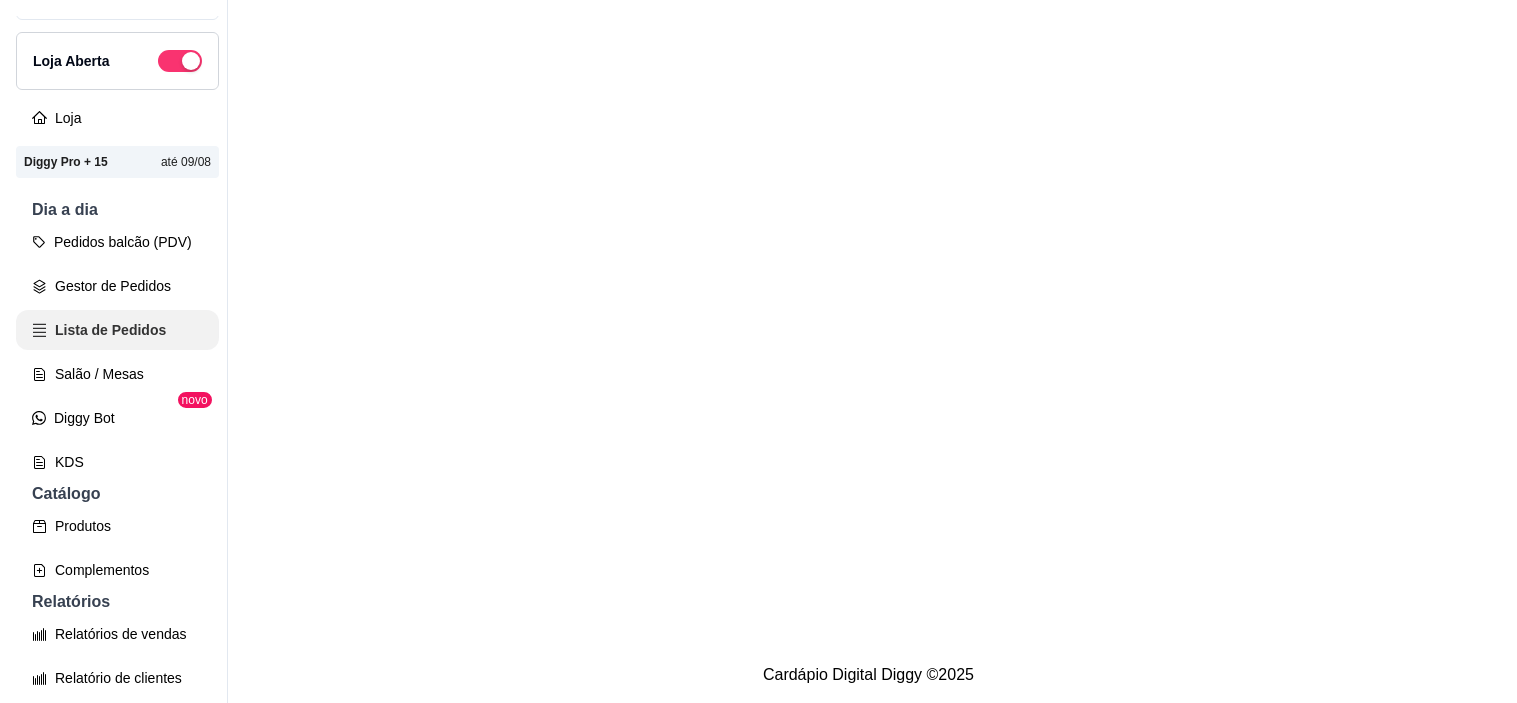 scroll, scrollTop: 0, scrollLeft: 0, axis: both 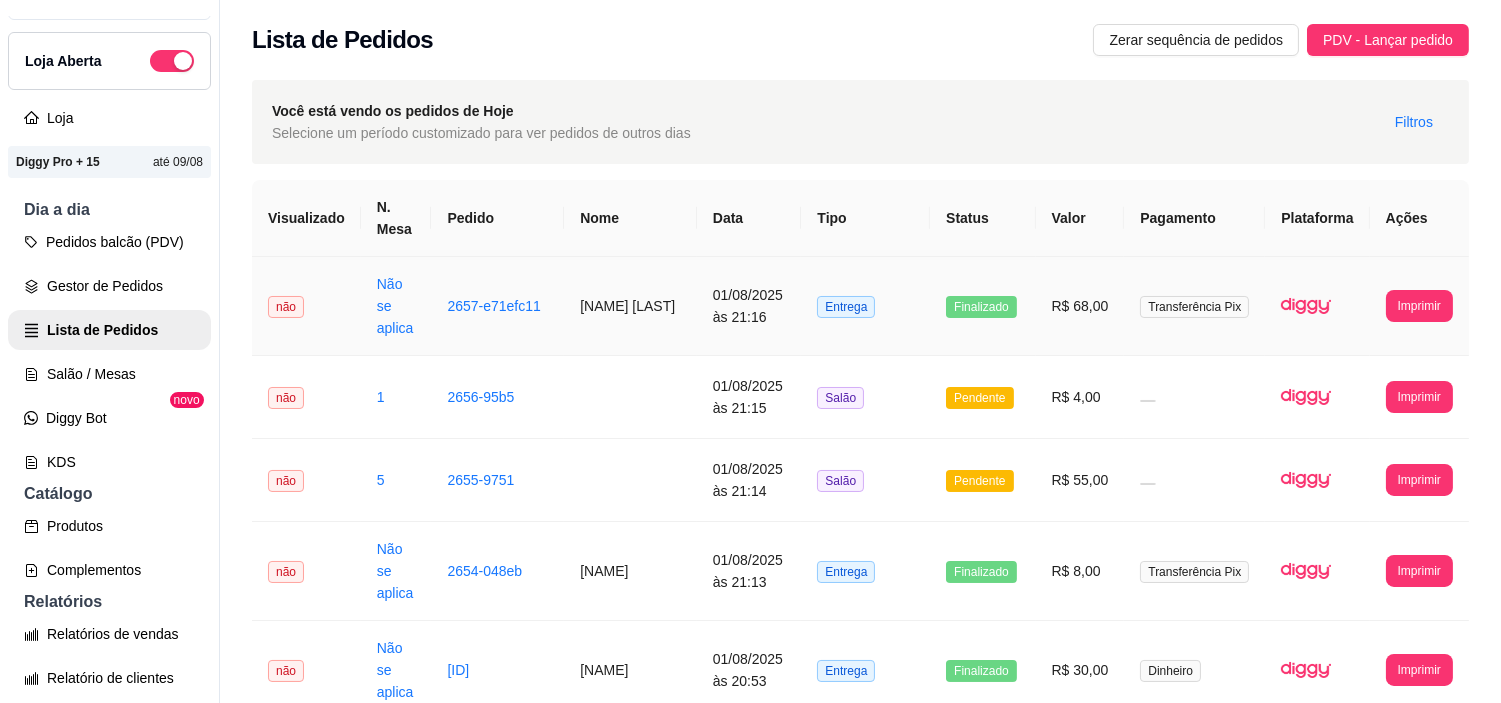 click on "[NAME] [LAST]" at bounding box center (630, 306) 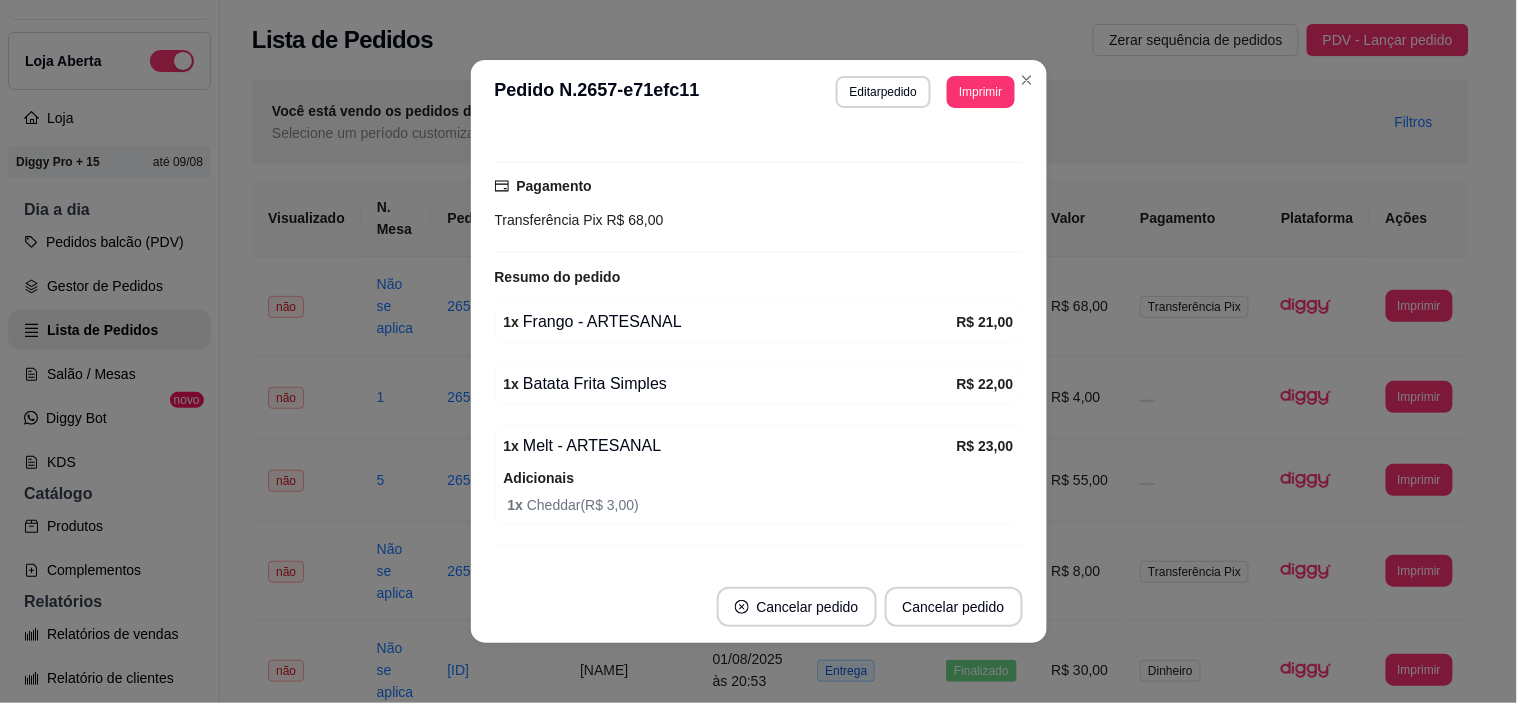 scroll, scrollTop: 444, scrollLeft: 0, axis: vertical 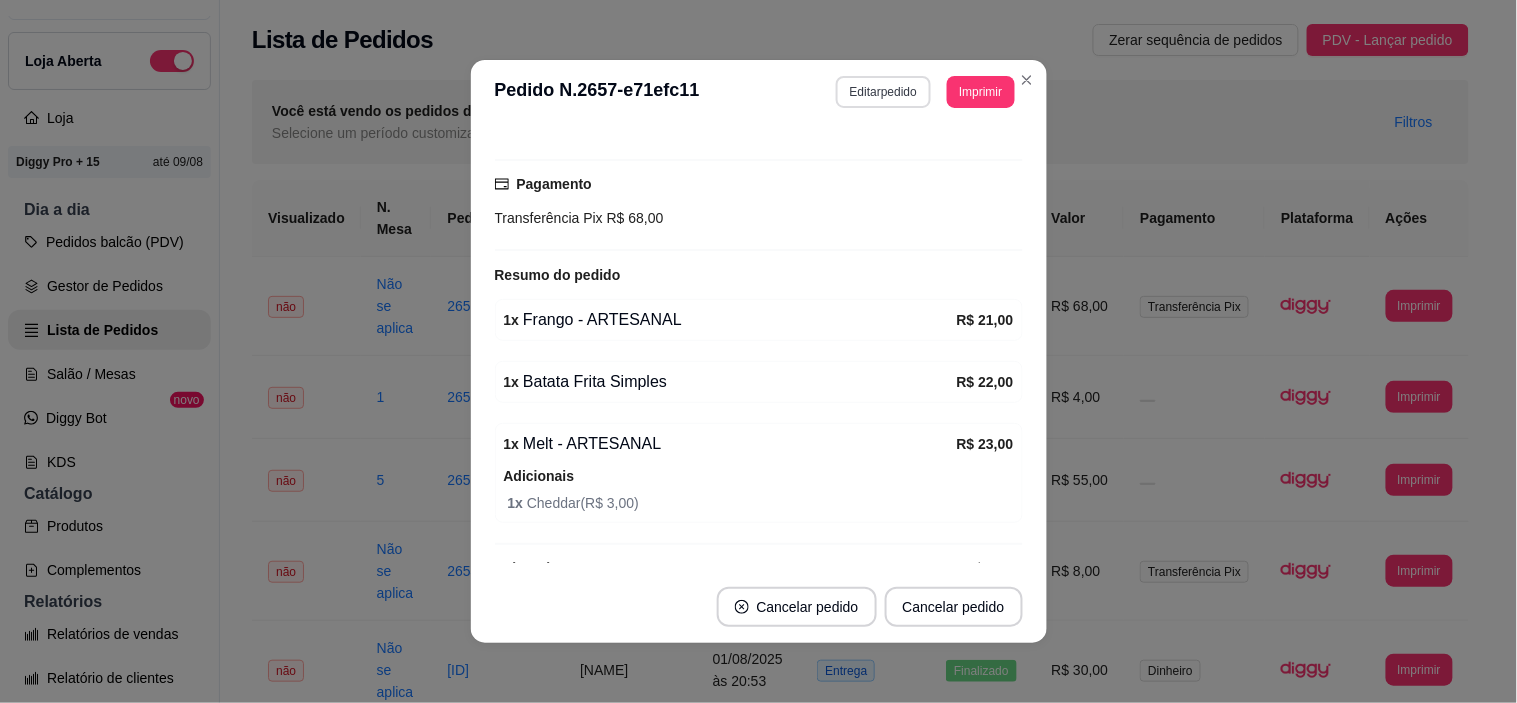 click on "Editar  pedido" at bounding box center (883, 92) 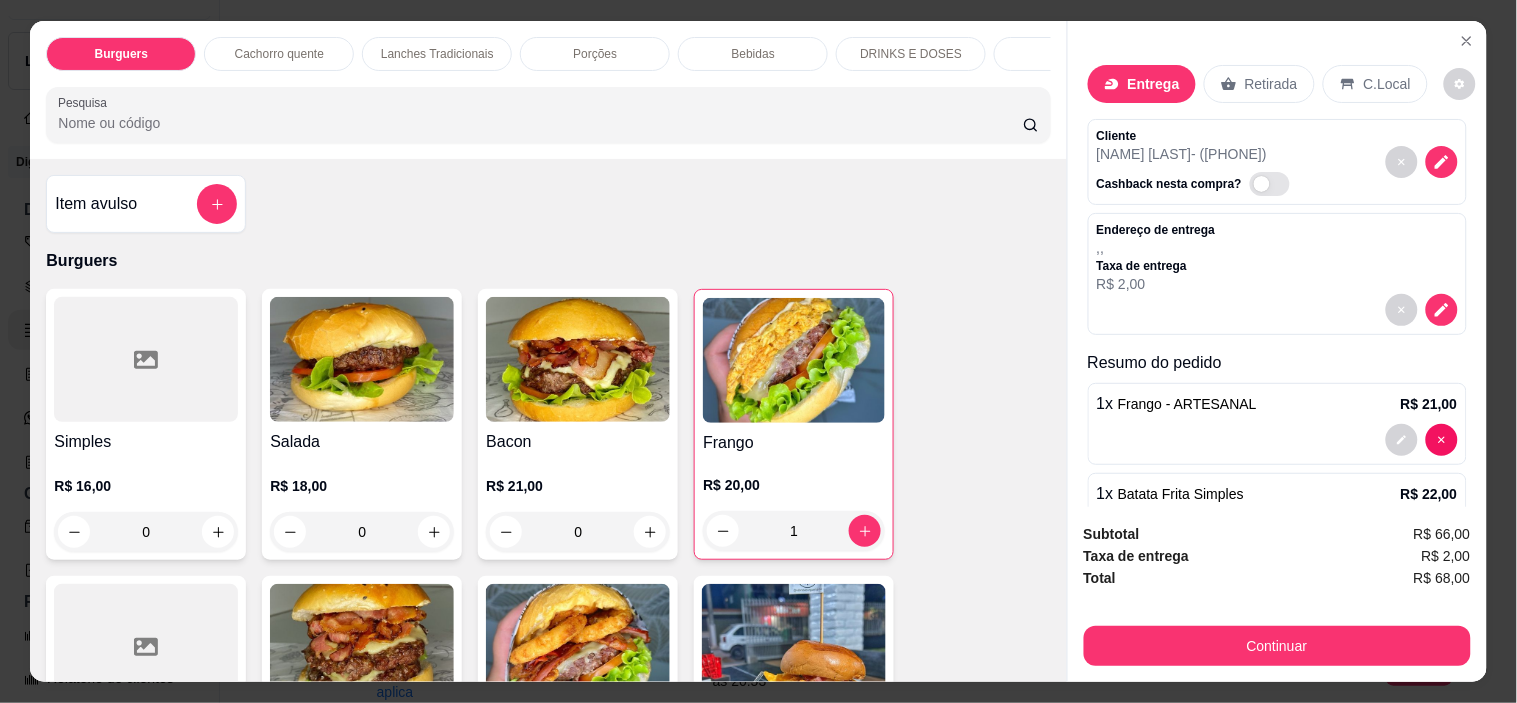 click on "Bebidas" at bounding box center [753, 54] 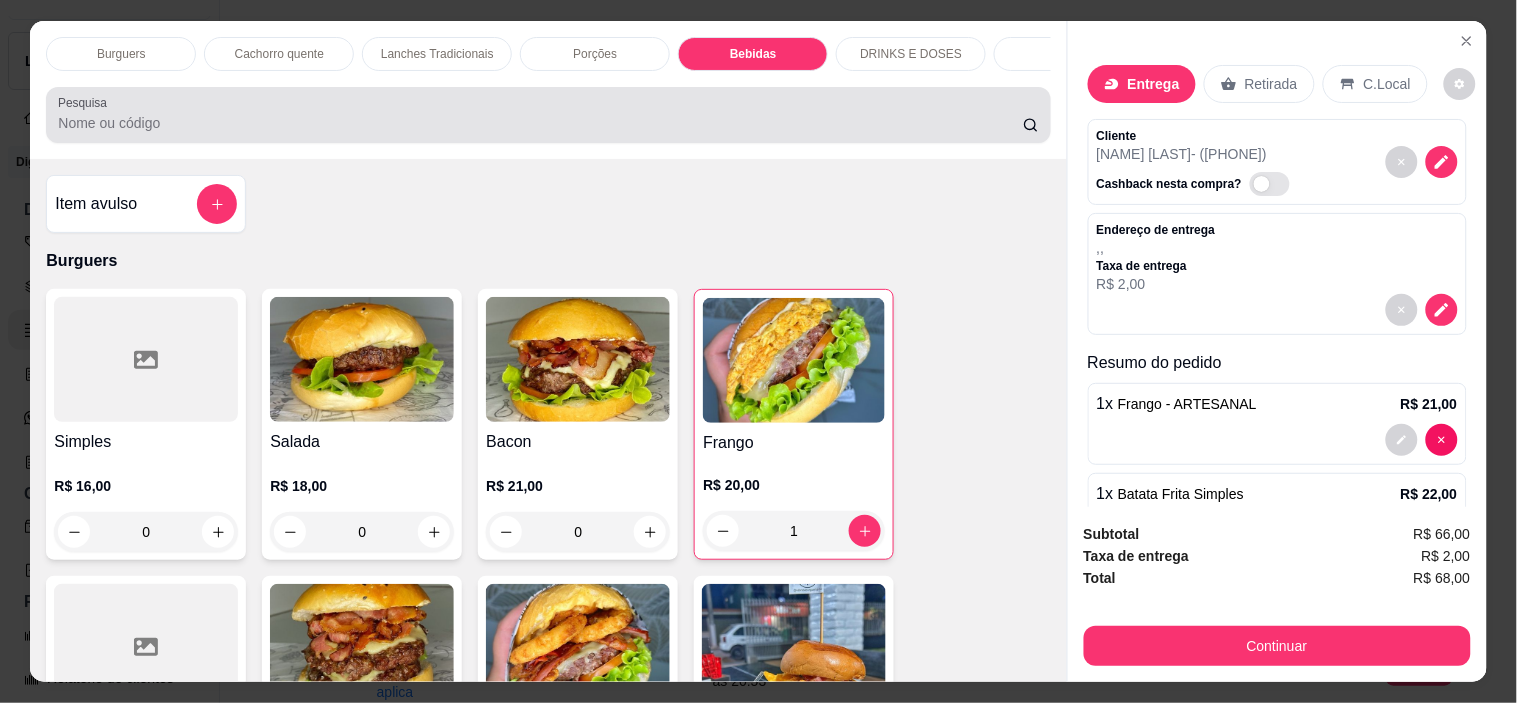 scroll, scrollTop: 3173, scrollLeft: 0, axis: vertical 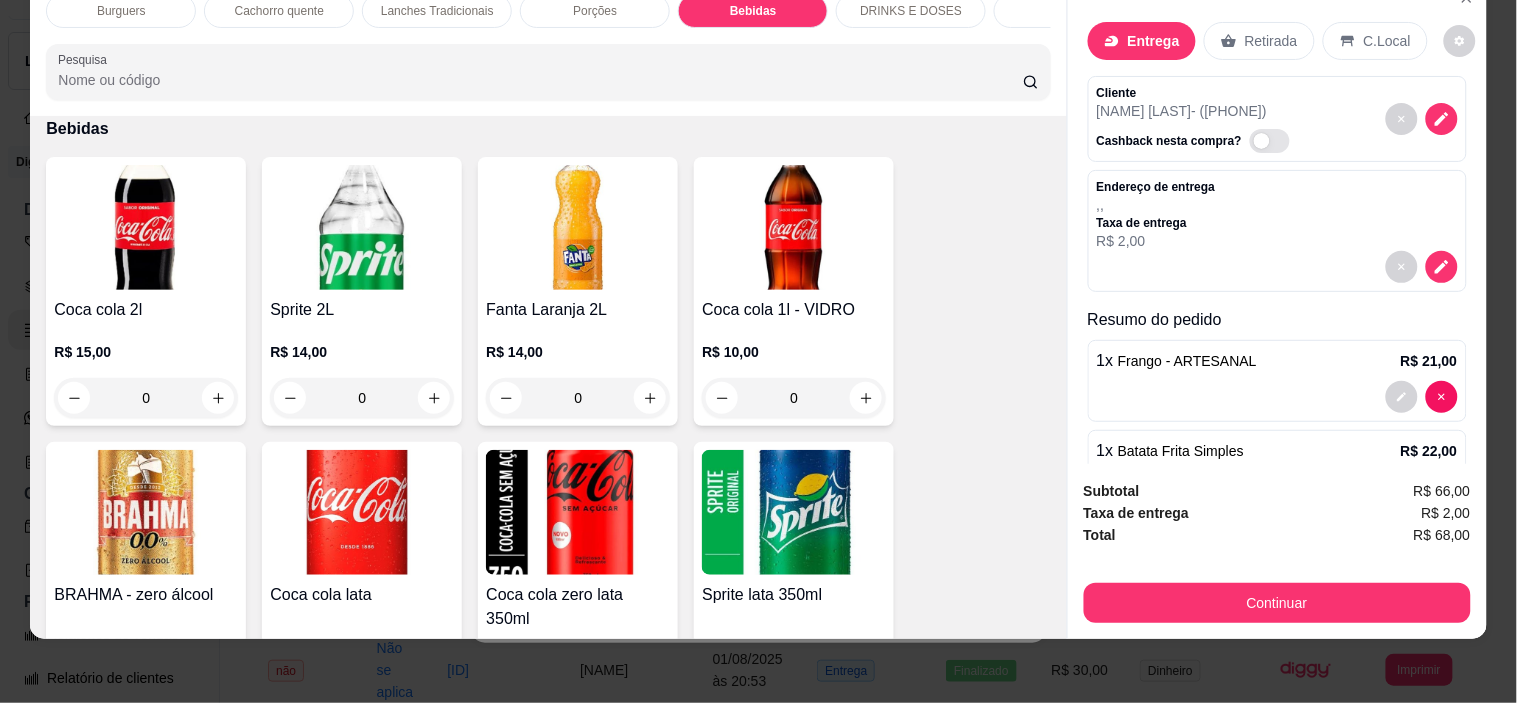 click on "Coca cola 2l" at bounding box center (146, 310) 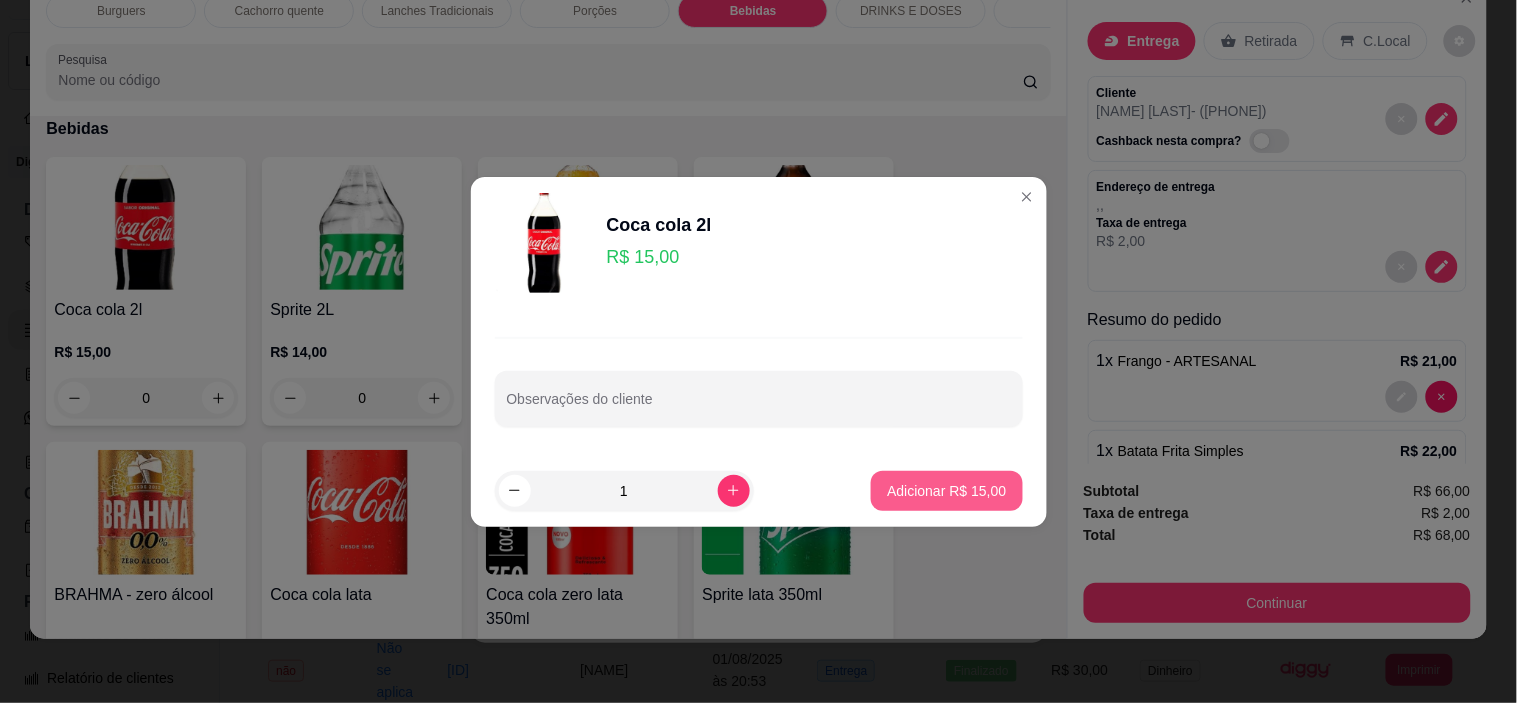 click on "Adicionar   R$ 15,00" at bounding box center [946, 491] 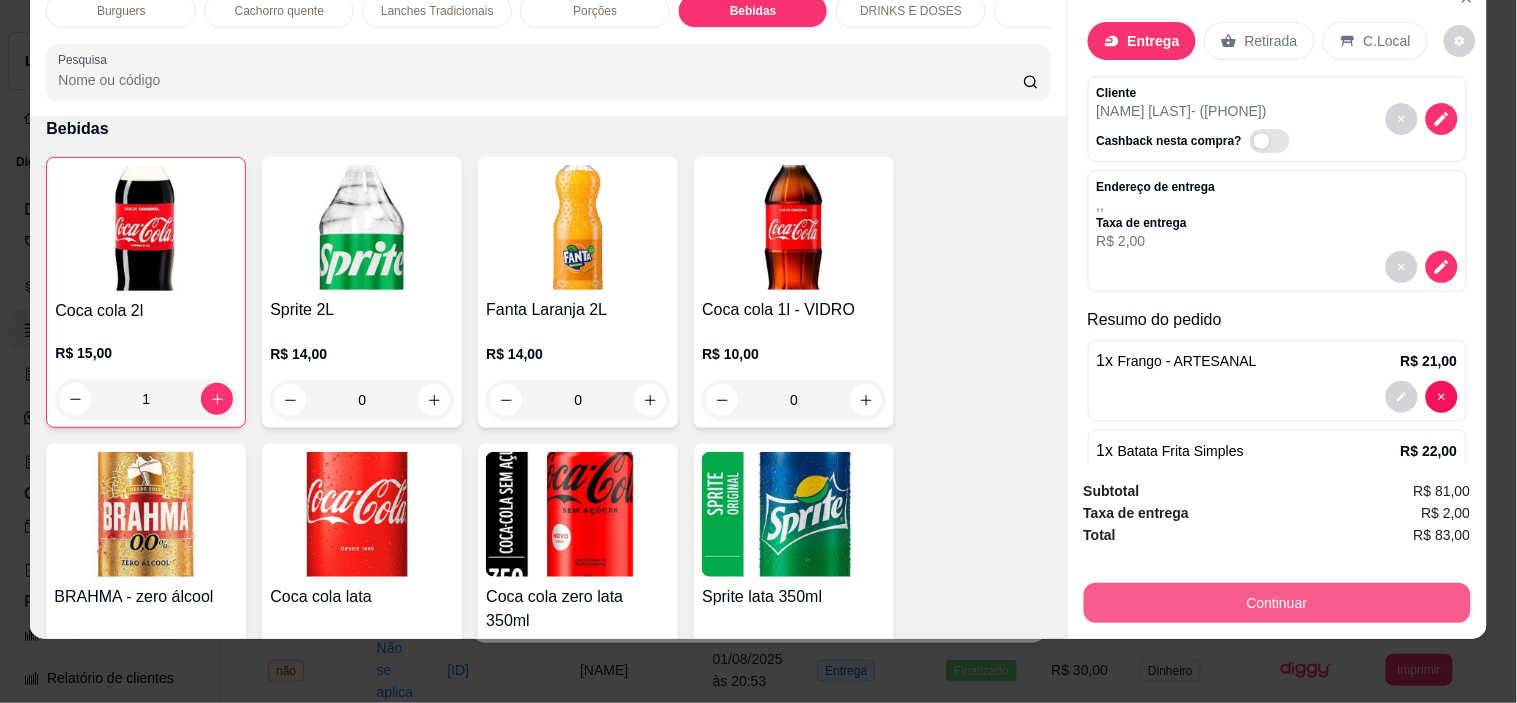 click on "Continuar" at bounding box center (1277, 603) 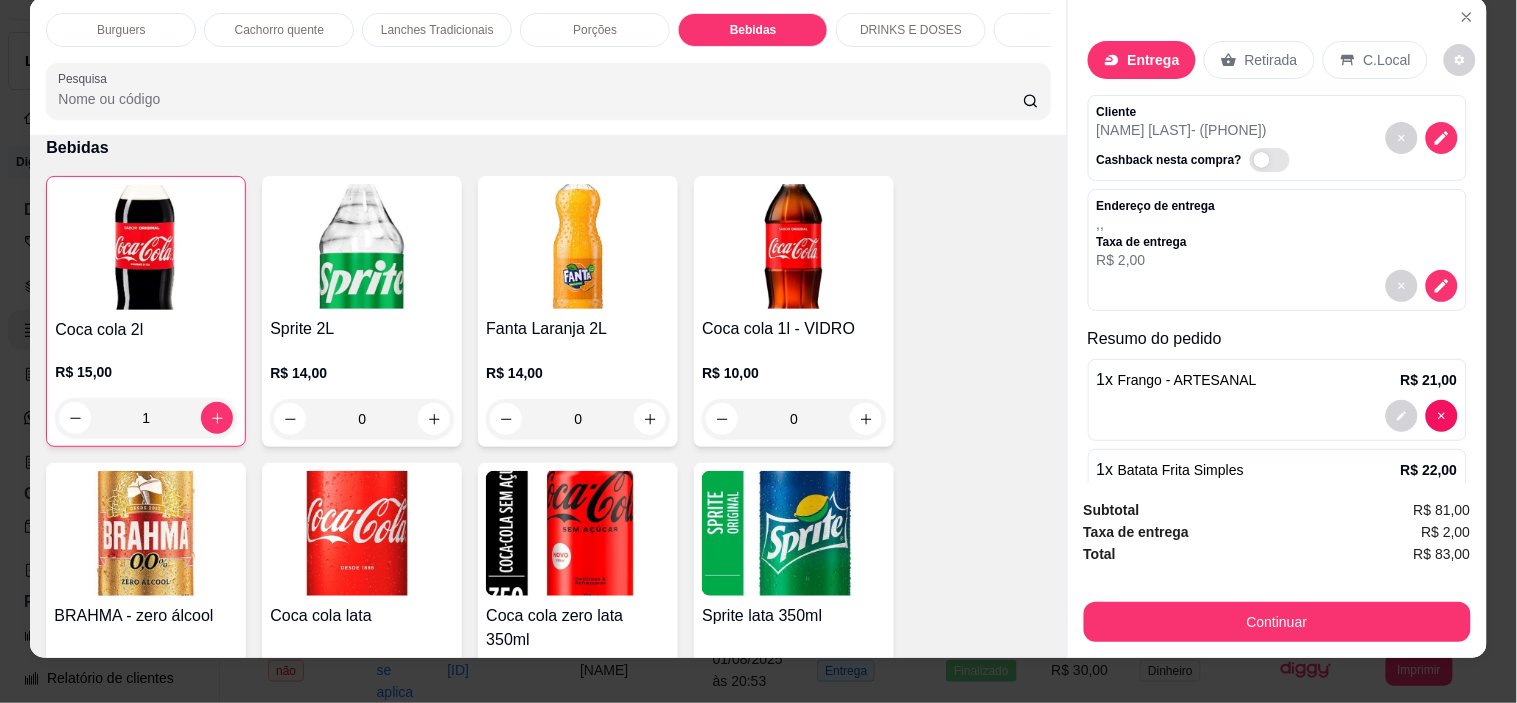 scroll, scrollTop: 0, scrollLeft: 0, axis: both 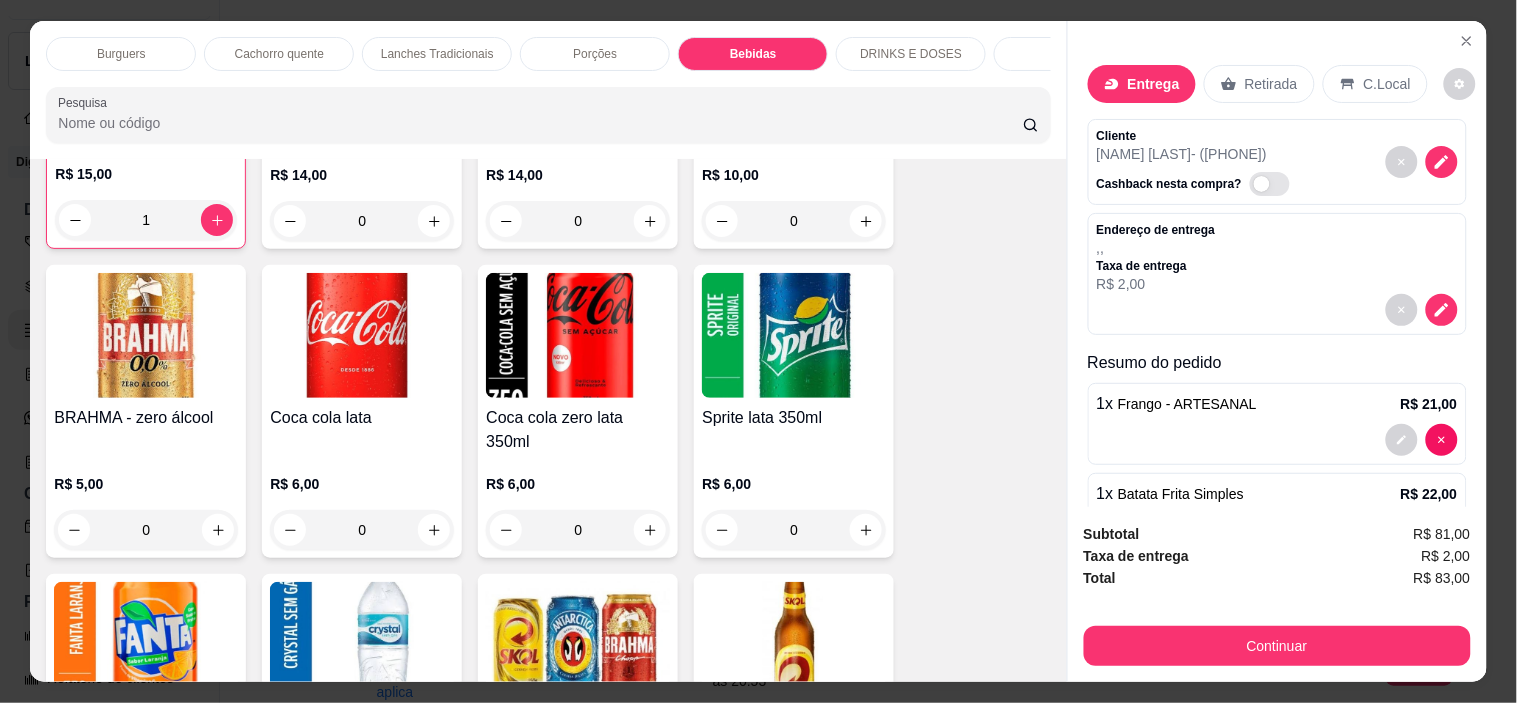 click on "Coca cola zero lata 350ml" at bounding box center [578, 430] 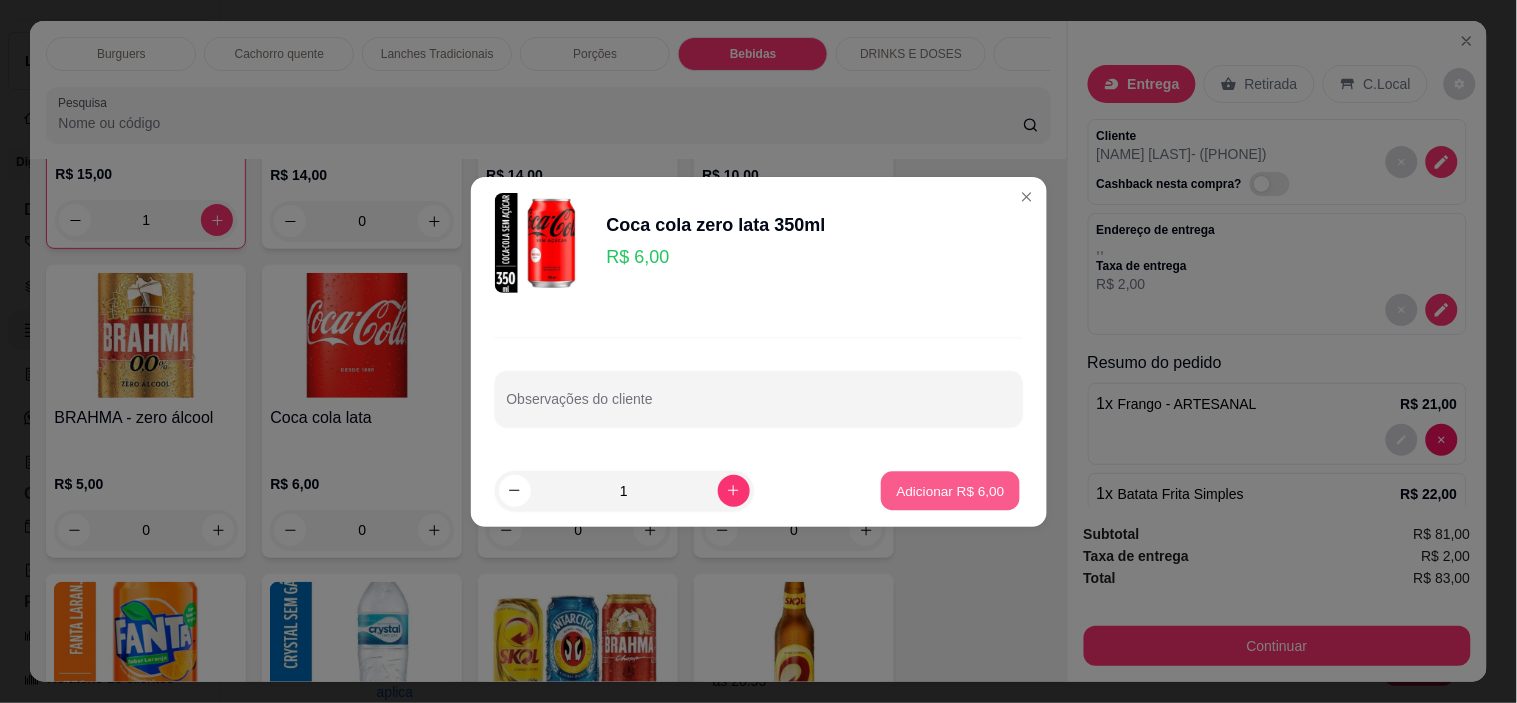 click on "Adicionar   R$ 6,00" at bounding box center [950, 490] 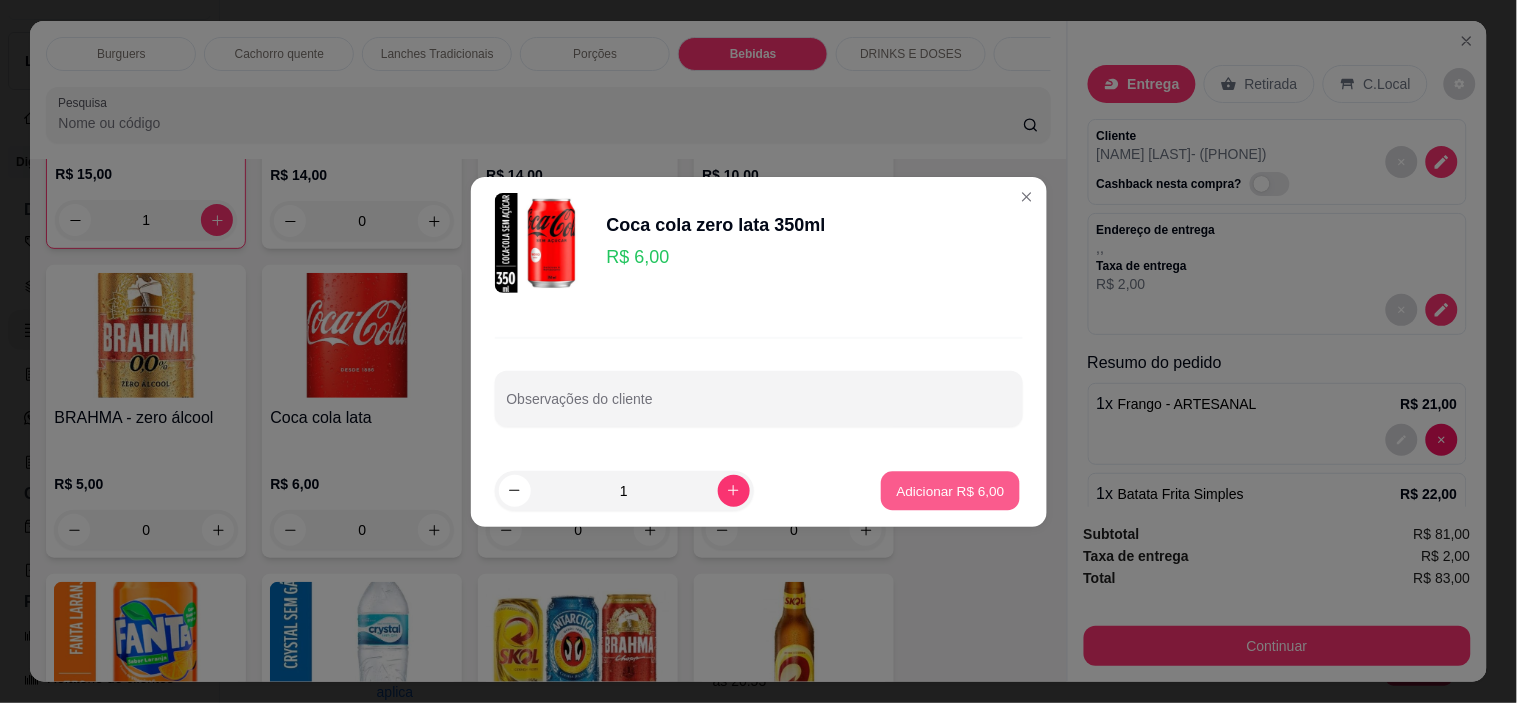 type on "1" 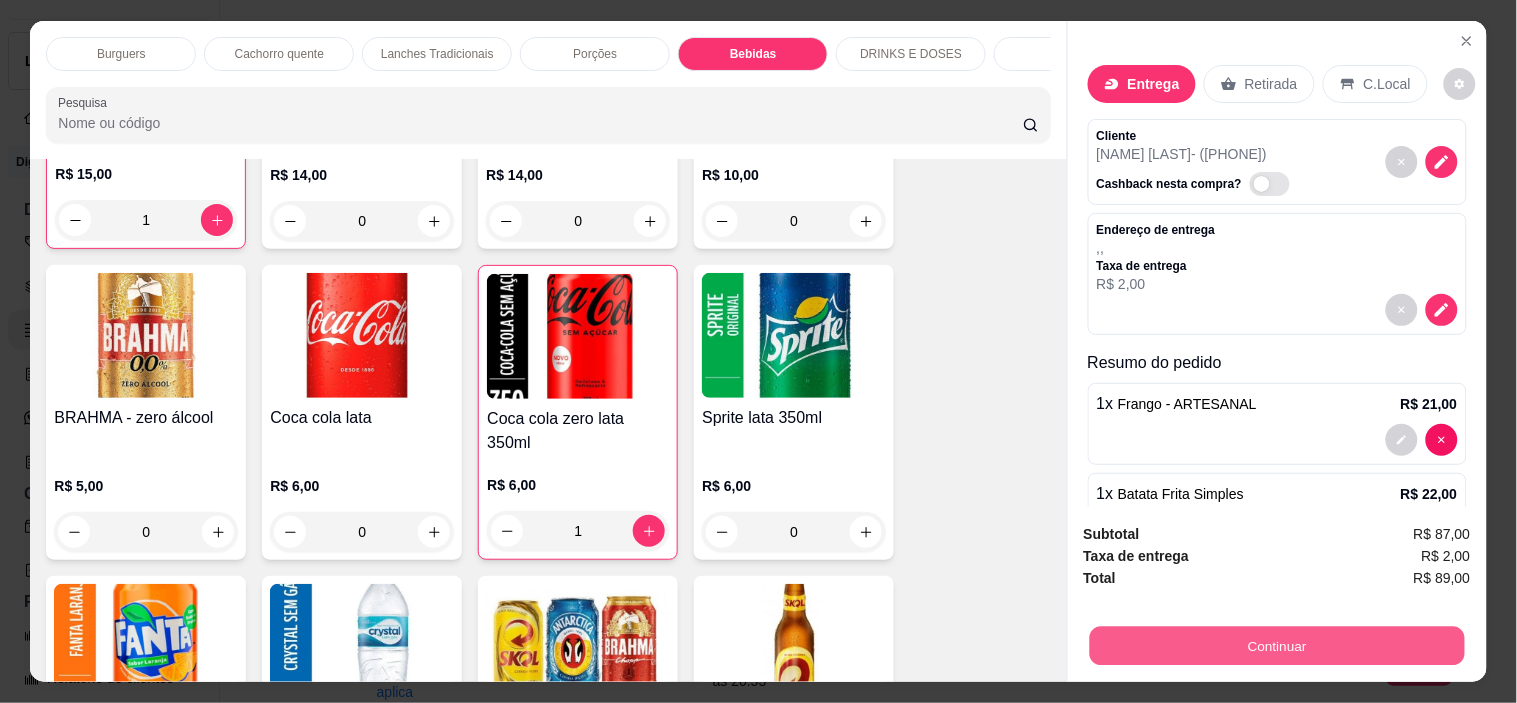 click on "Continuar" at bounding box center [1276, 646] 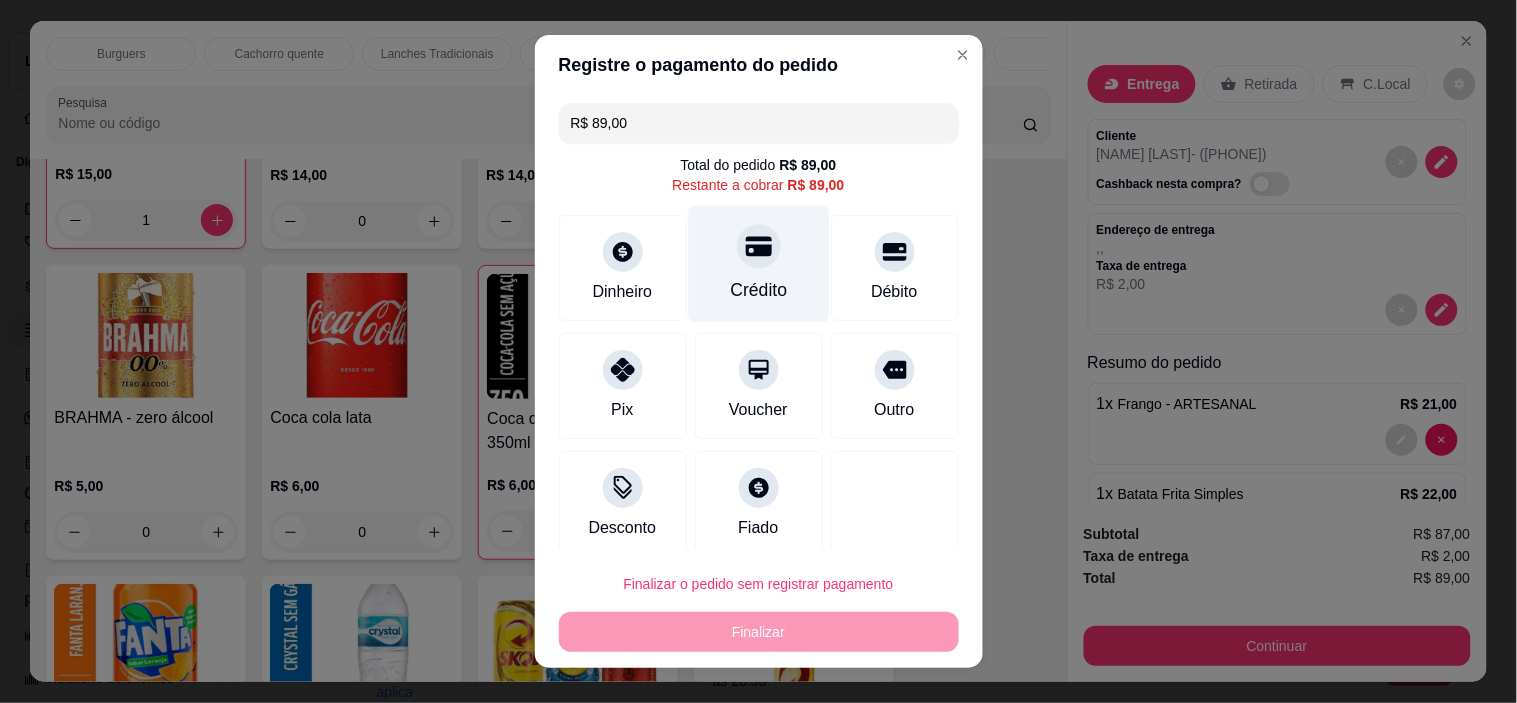 click on "Crédito" at bounding box center [758, 290] 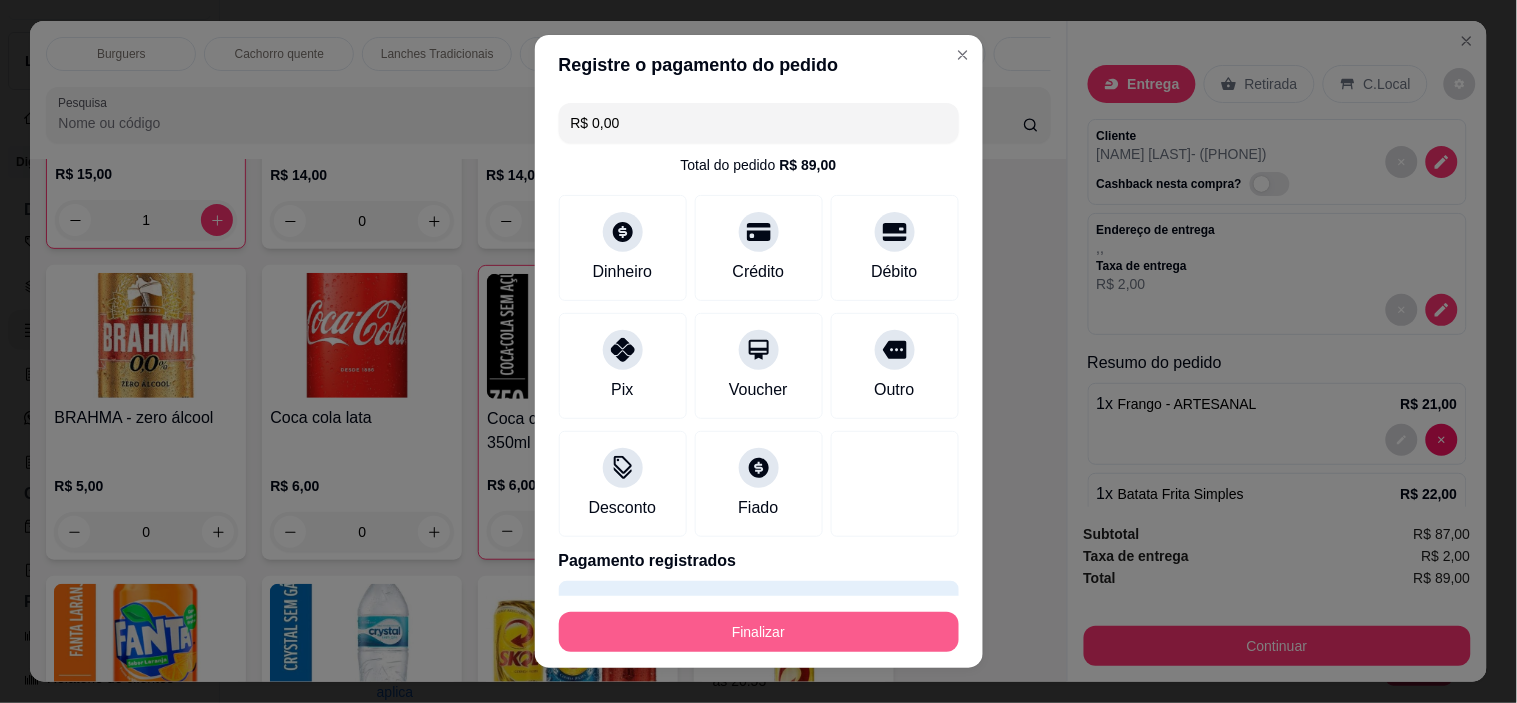 click on "Finalizar" at bounding box center [759, 632] 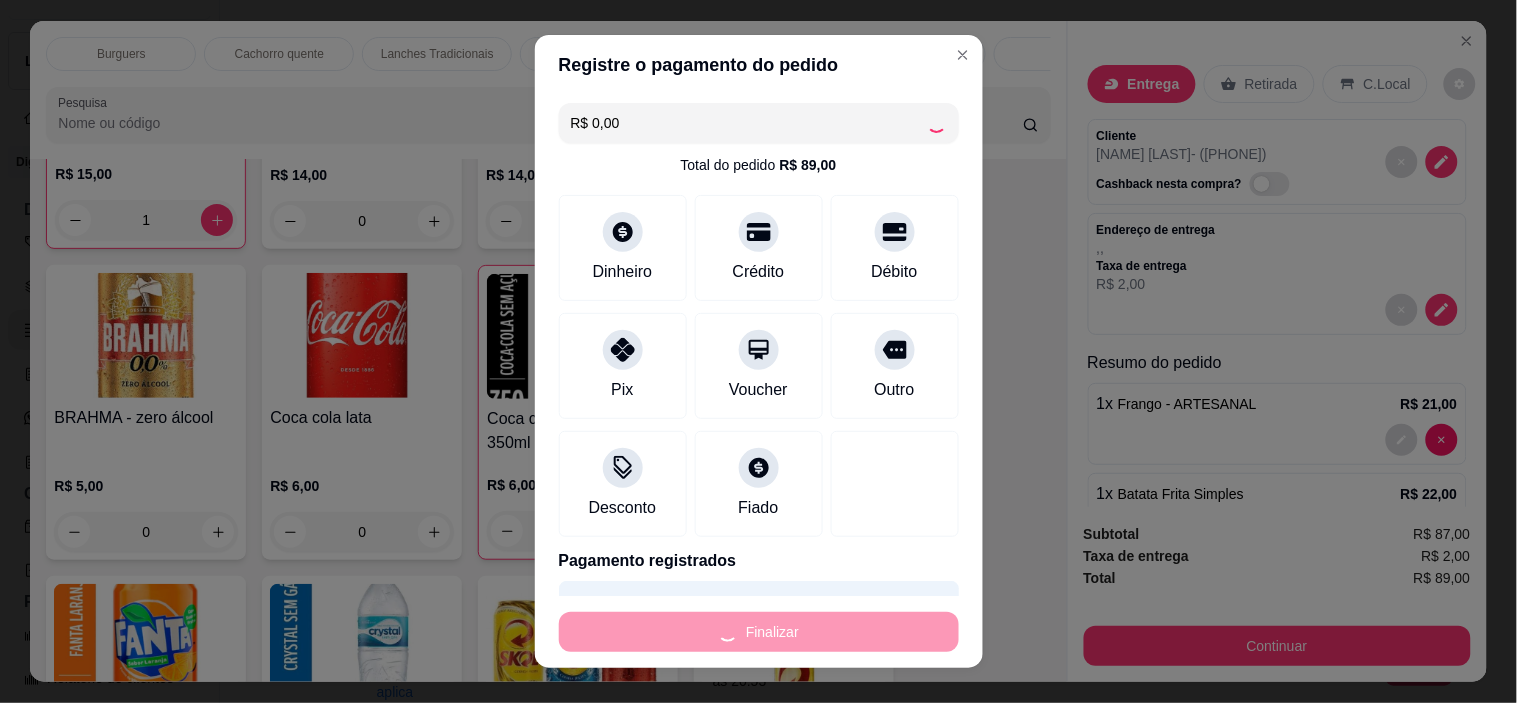 type on "0" 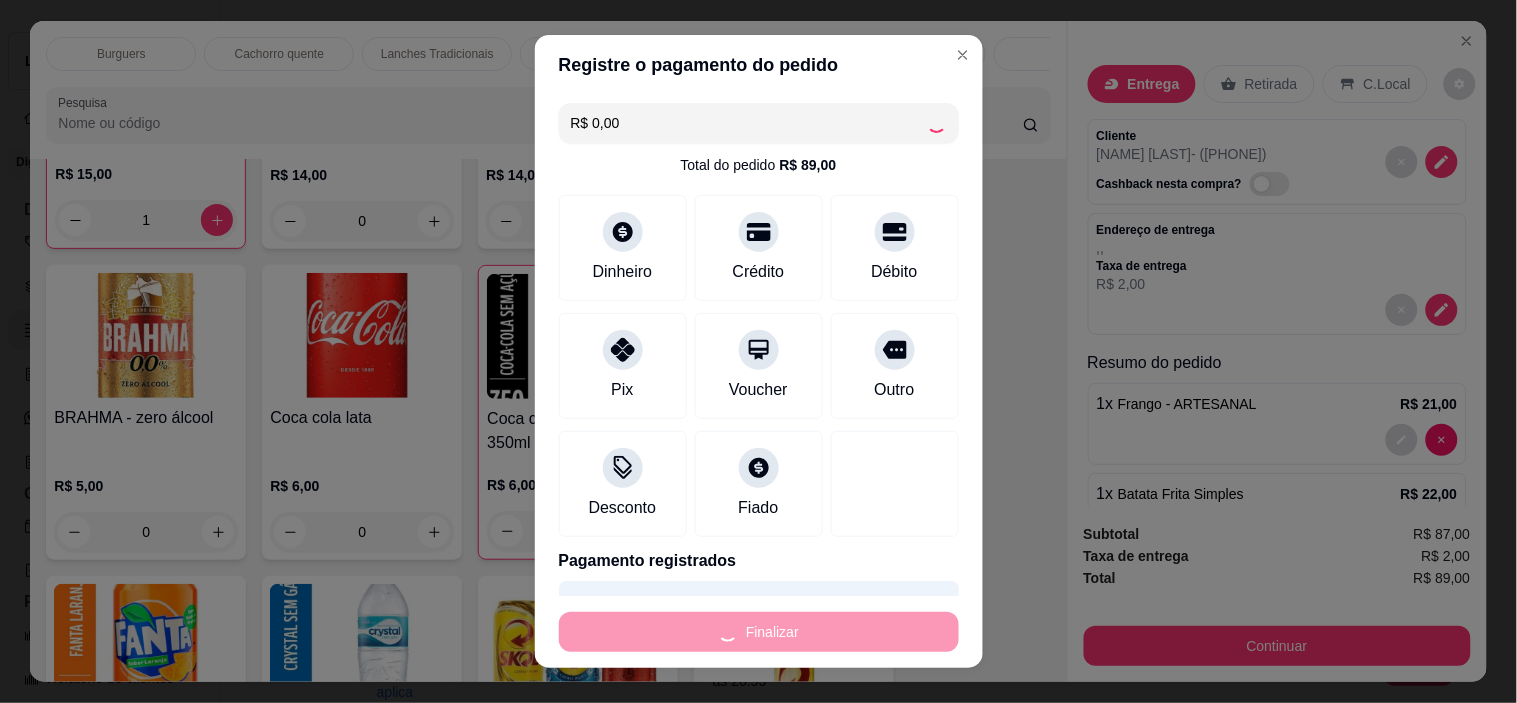 type on "0" 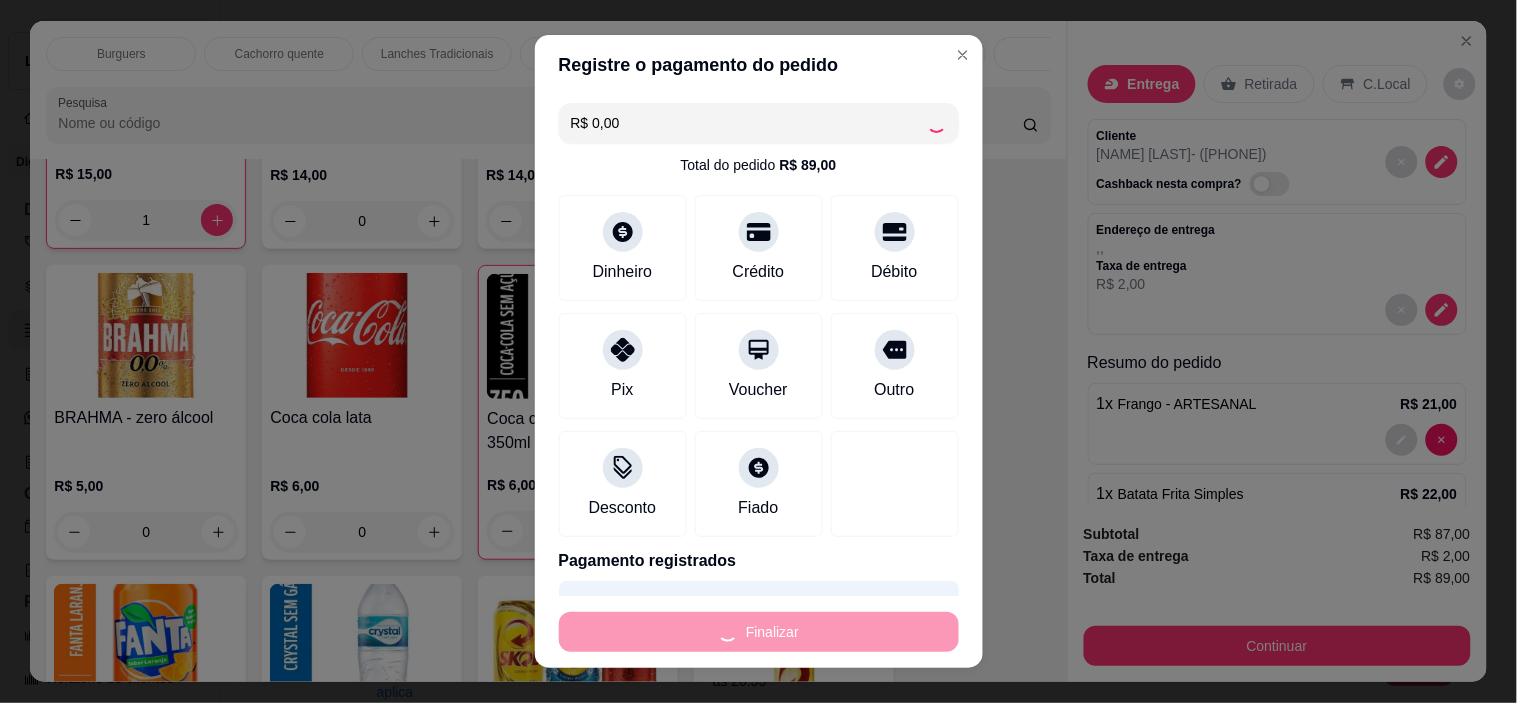 type on "0" 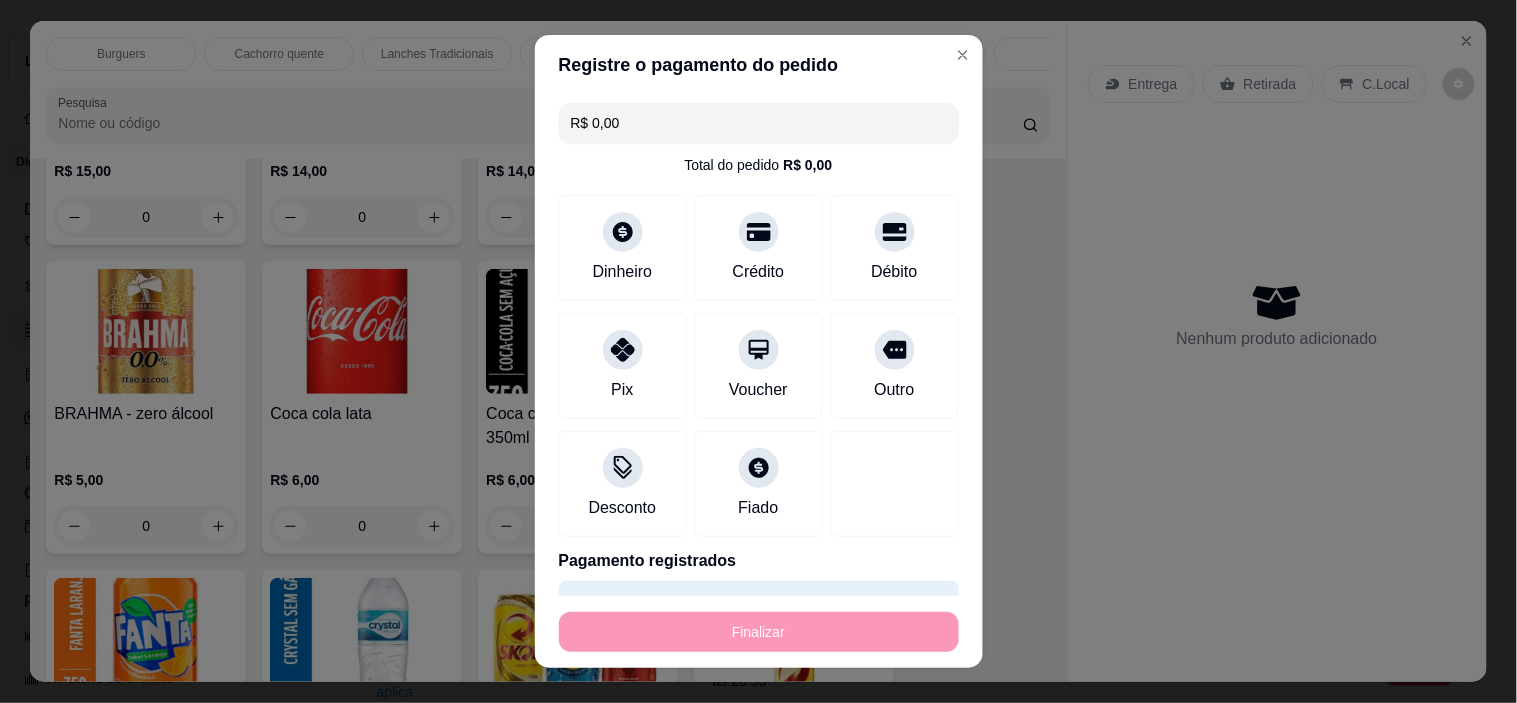 type on "-R$ 89,00" 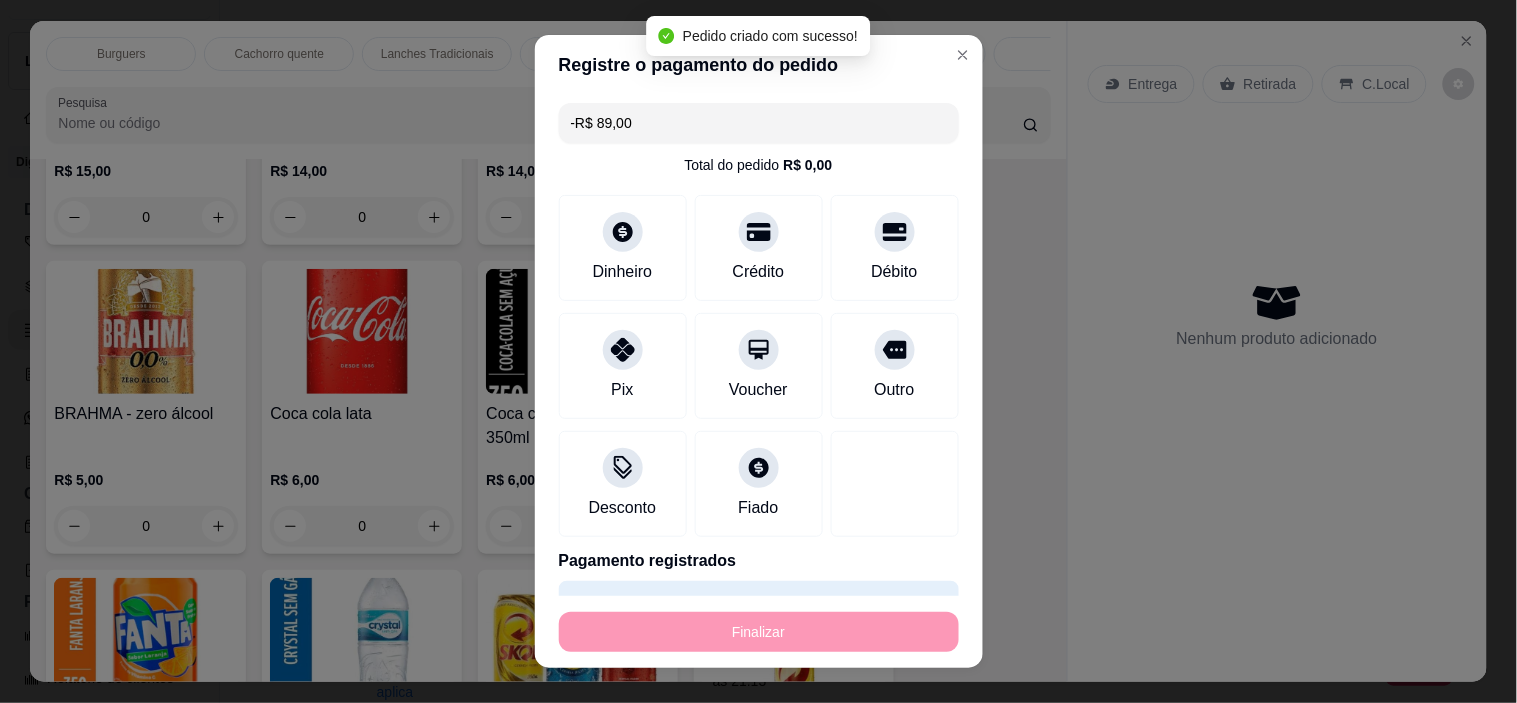 scroll, scrollTop: 3392, scrollLeft: 0, axis: vertical 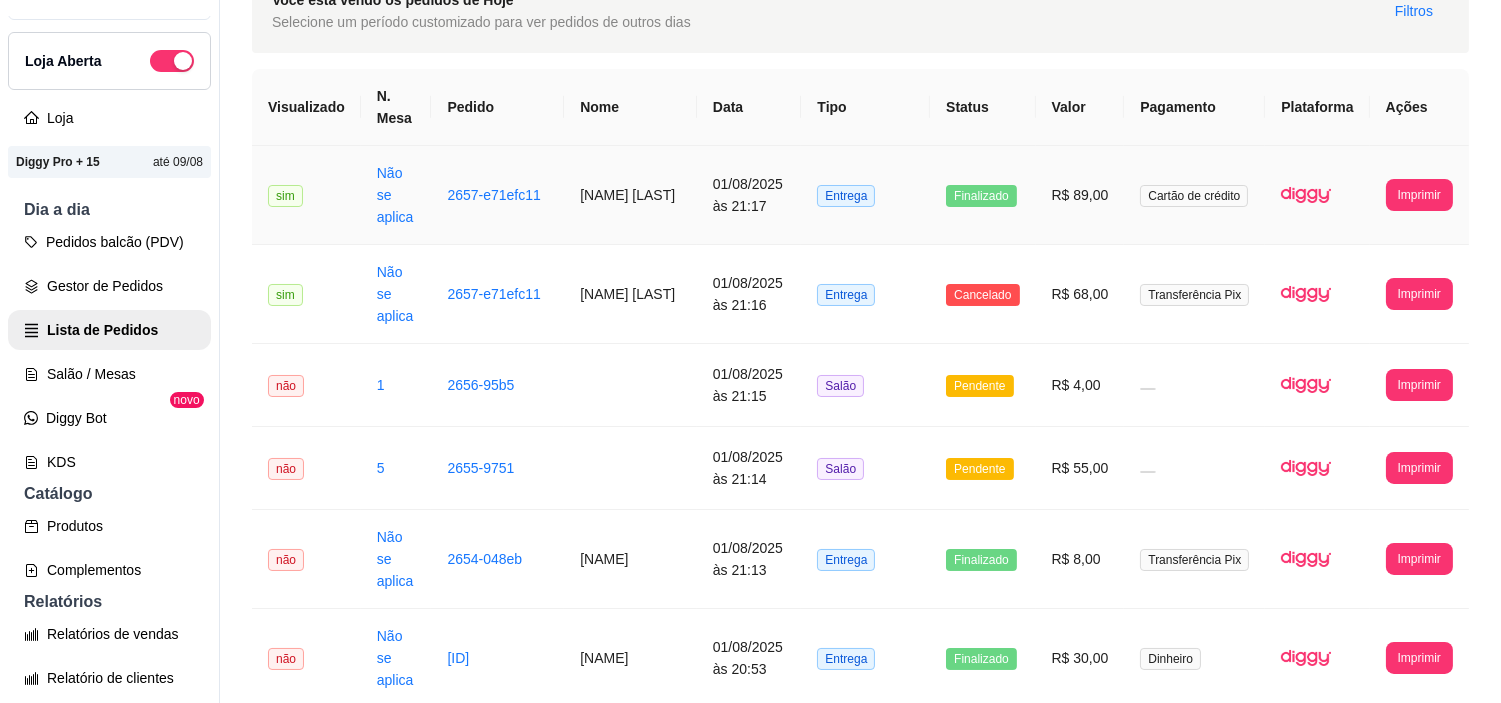 click on "01/08/2025 às 21:17" at bounding box center (749, 195) 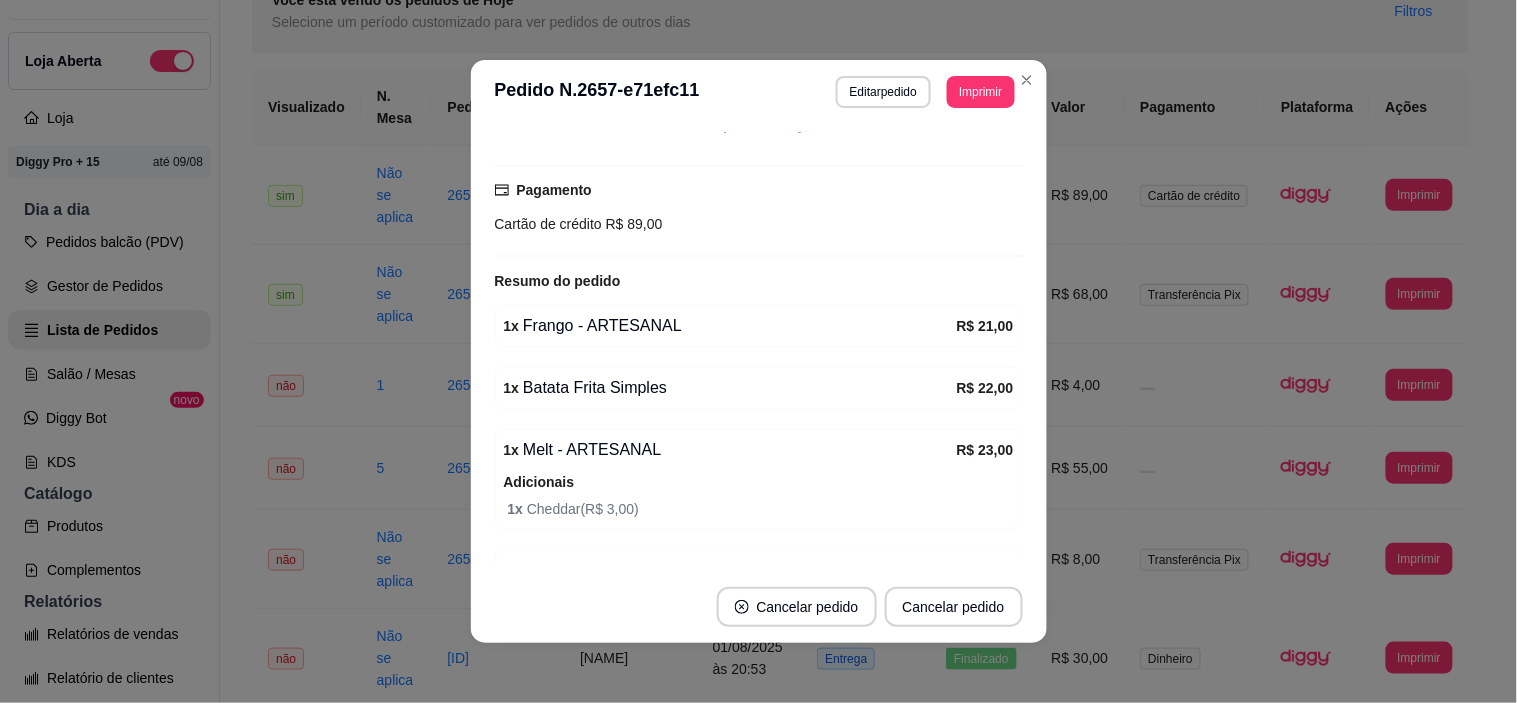 scroll, scrollTop: 573, scrollLeft: 0, axis: vertical 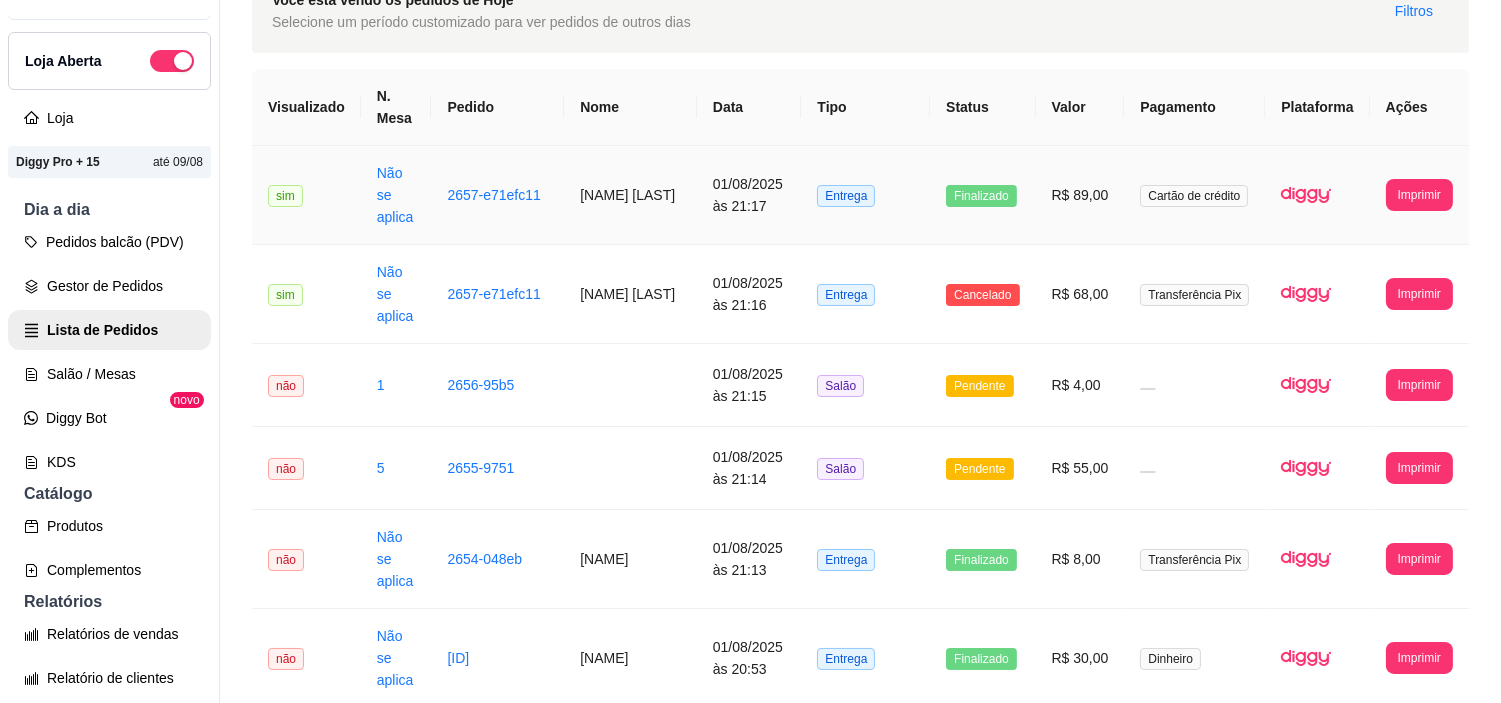 click on "01/08/2025 às 21:17" at bounding box center (749, 195) 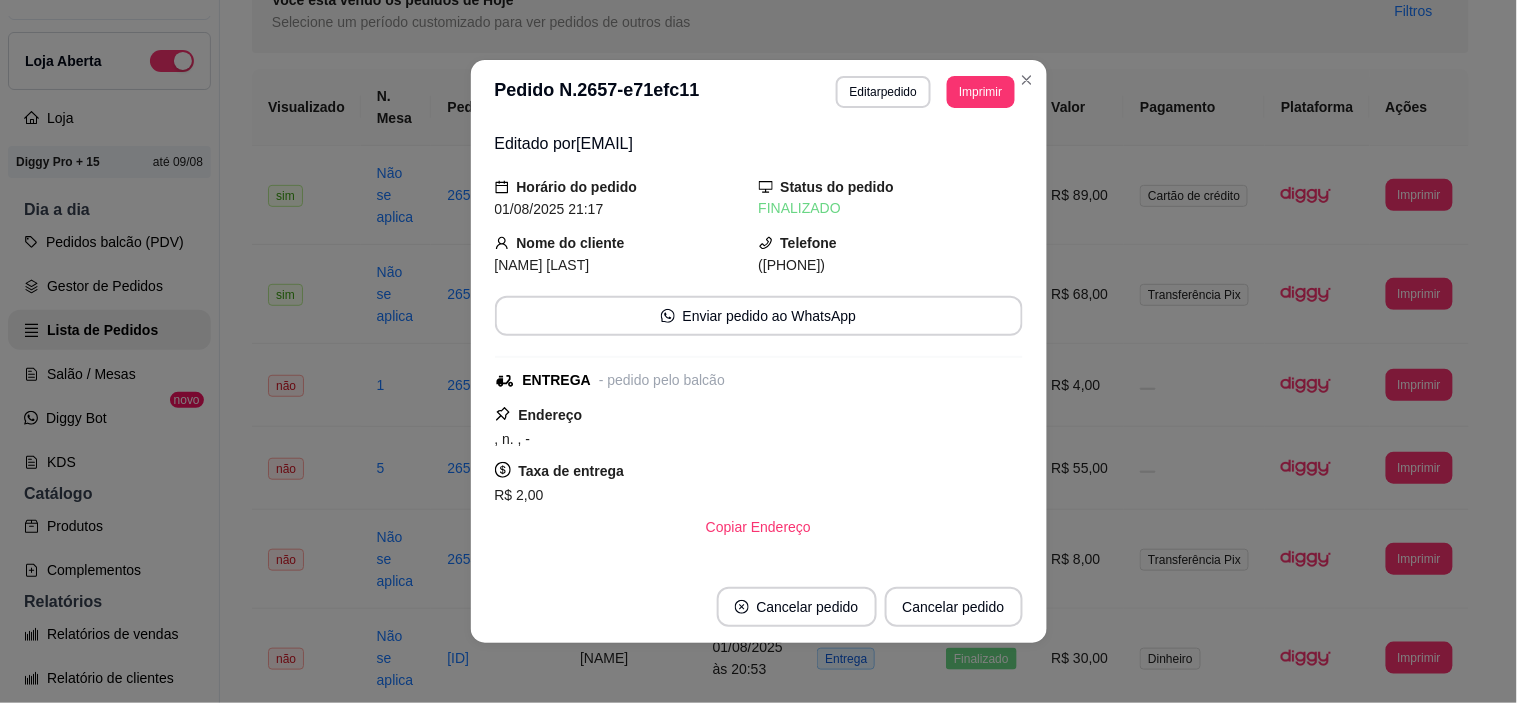 click on "Editar  pedido" at bounding box center [883, 92] 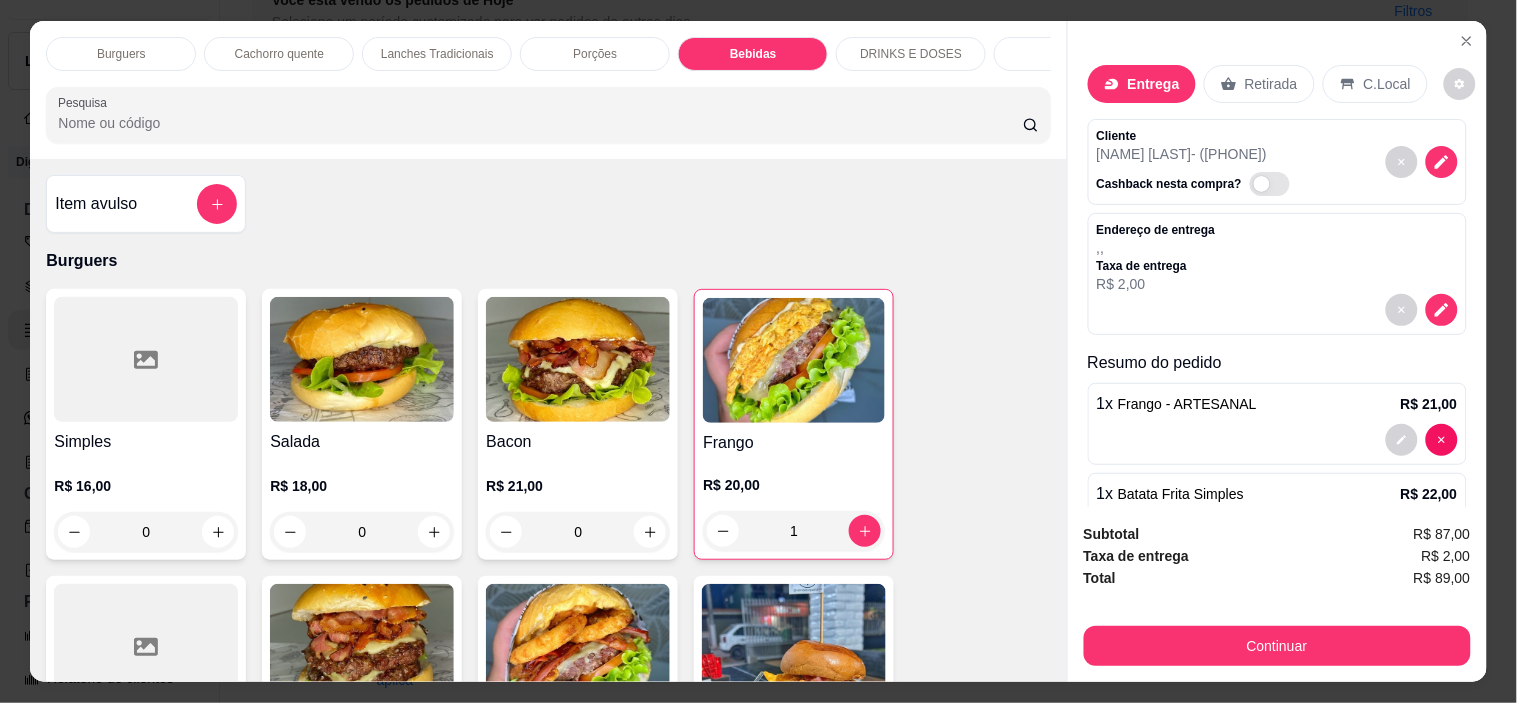 scroll, scrollTop: 3173, scrollLeft: 0, axis: vertical 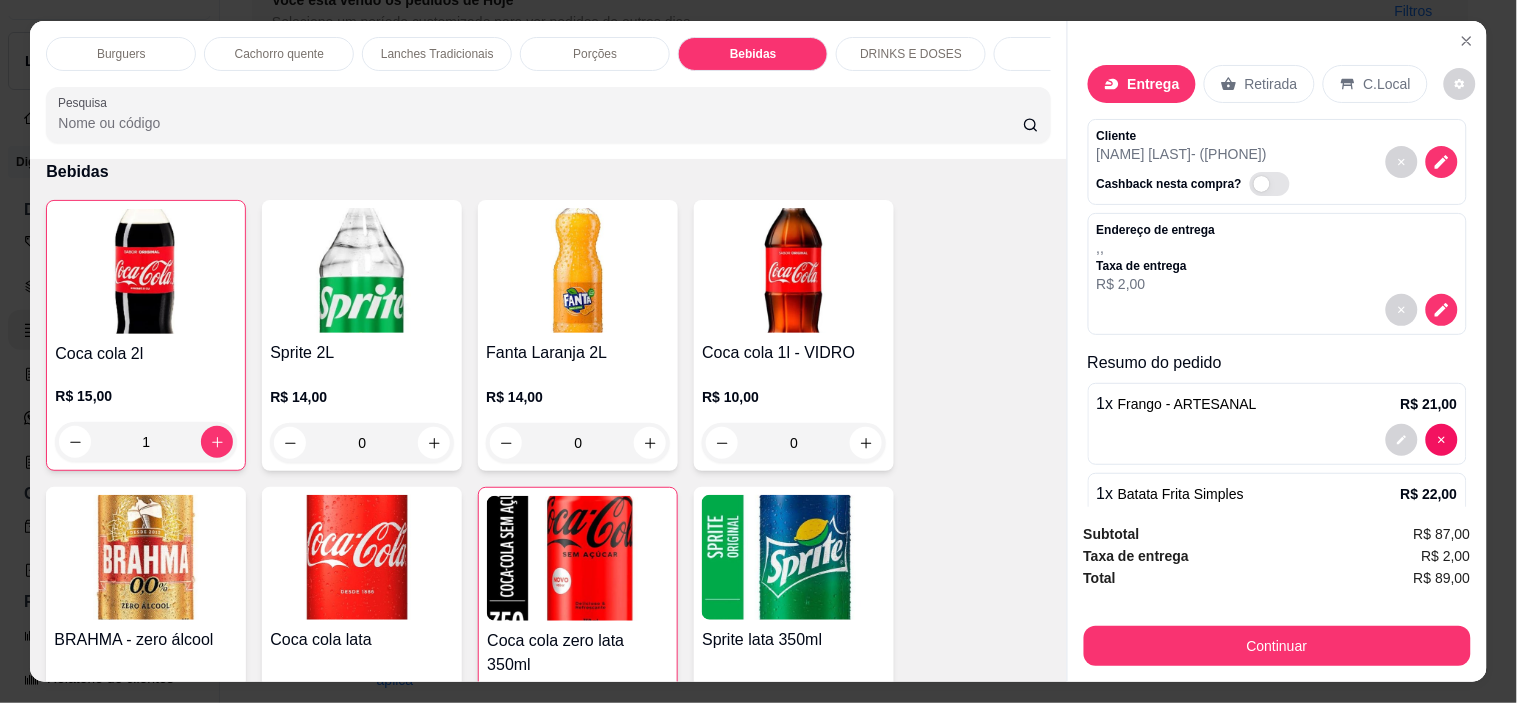 click on "Burguers" at bounding box center (121, 54) 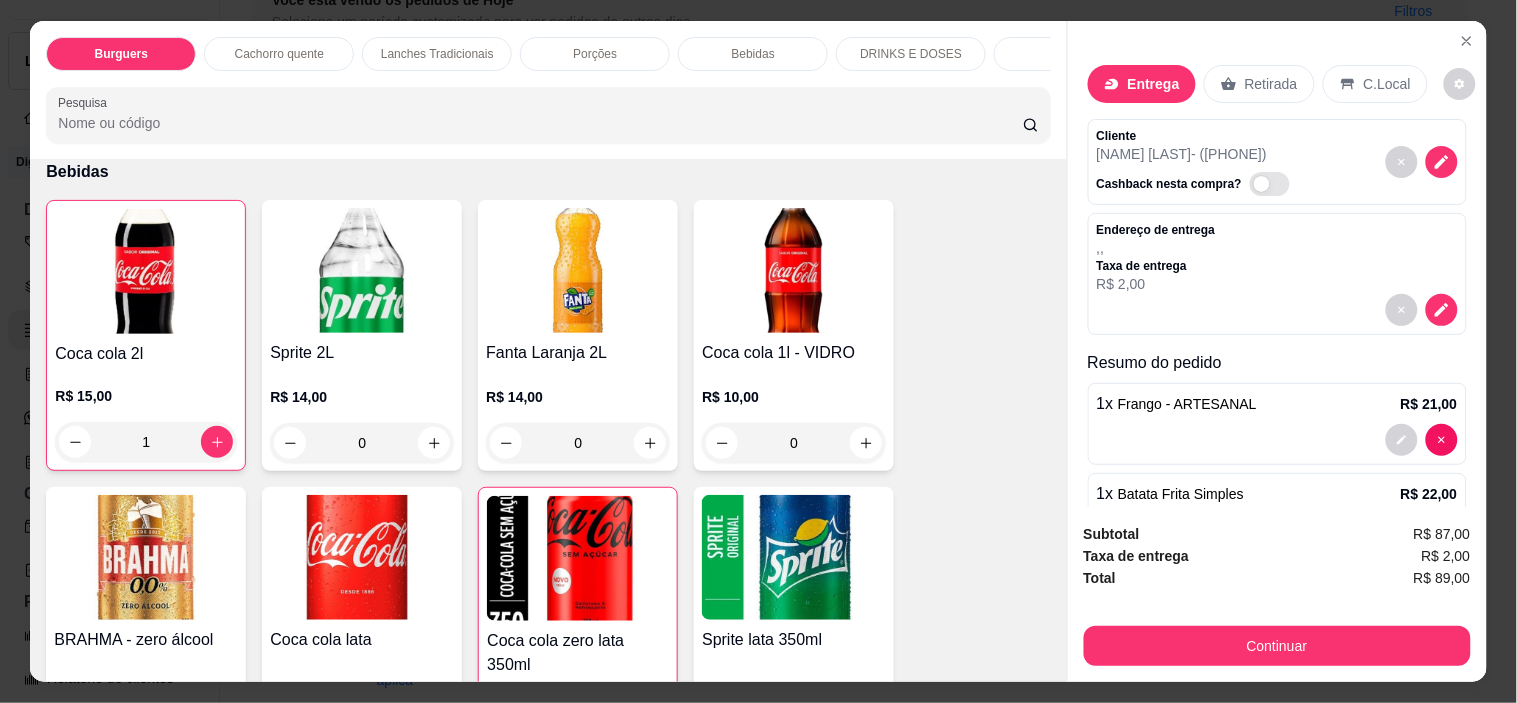 scroll, scrollTop: 90, scrollLeft: 0, axis: vertical 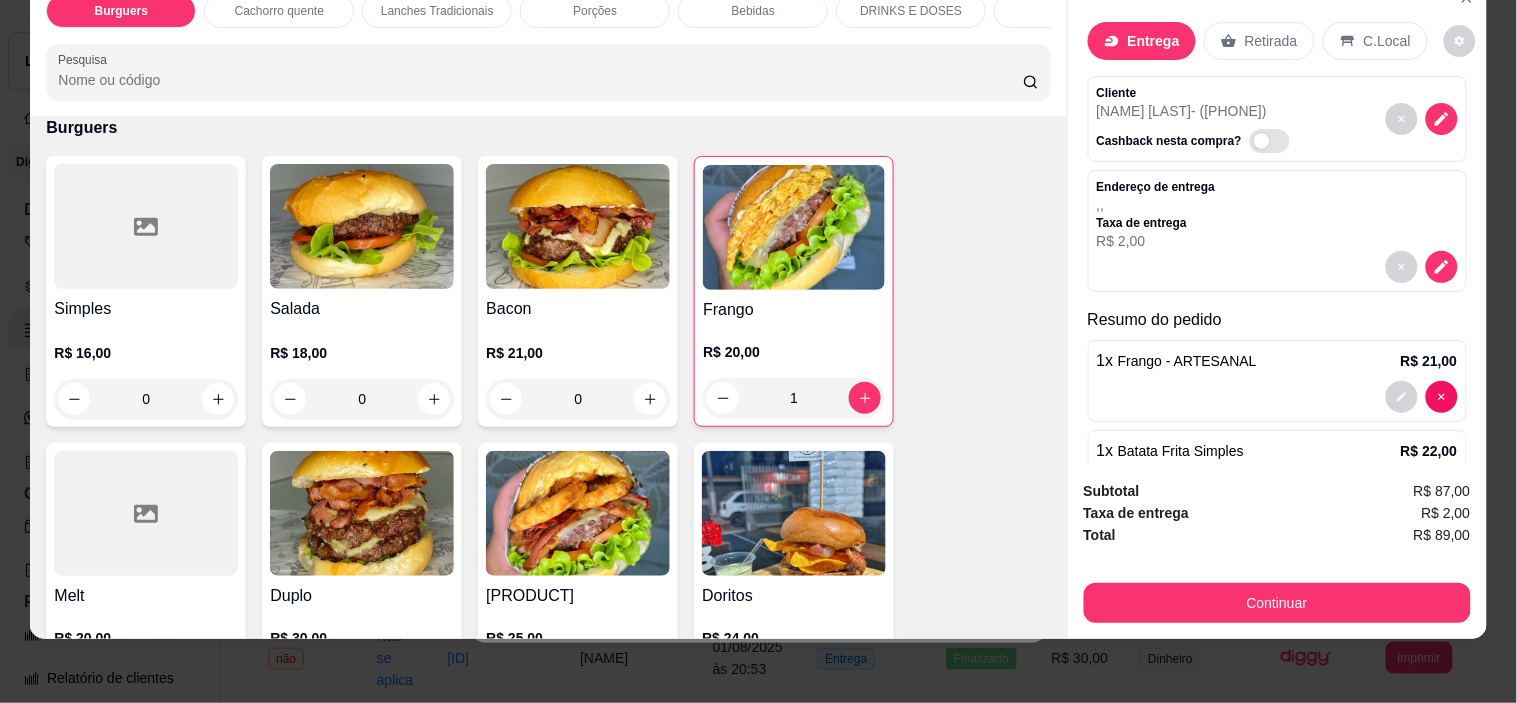click at bounding box center [578, 226] 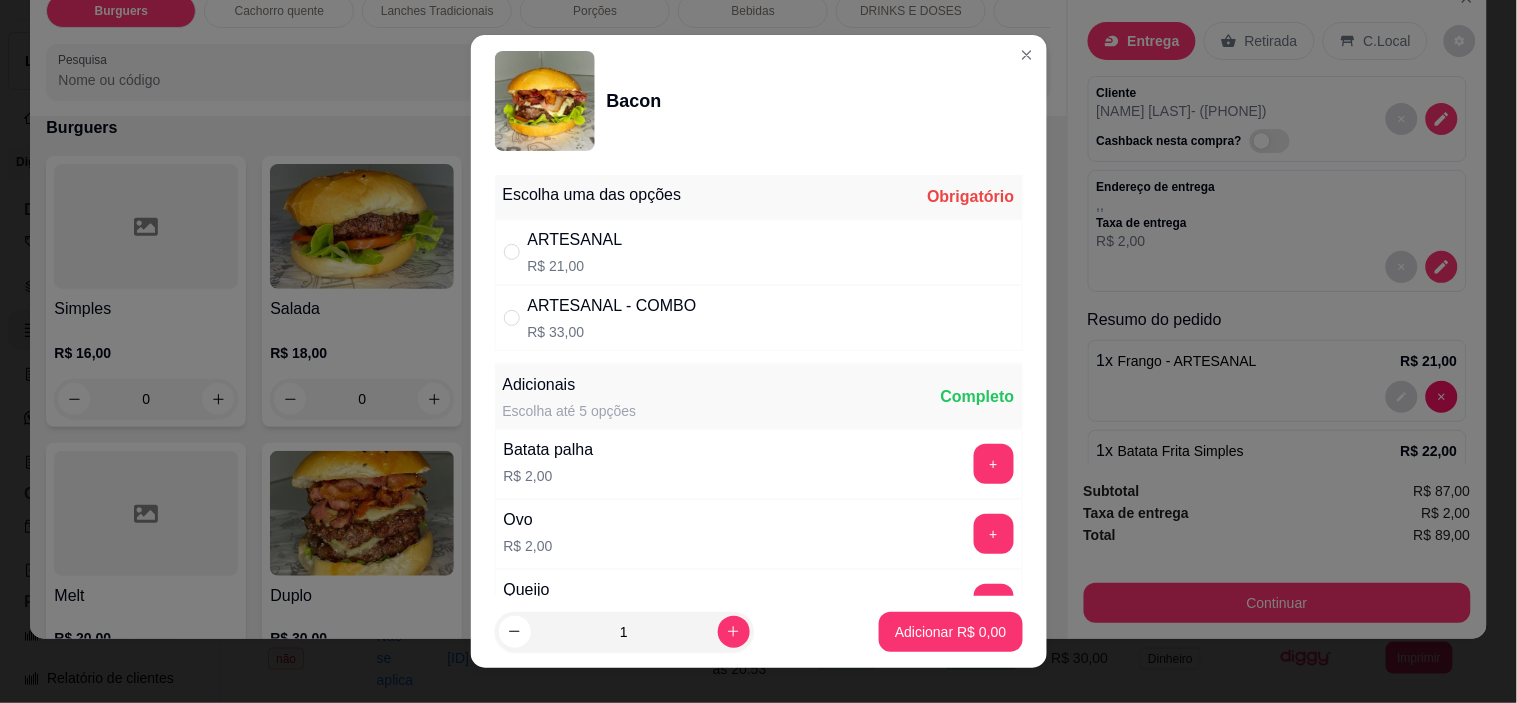 click on "ARTESANAL R$ 21,00" at bounding box center (759, 252) 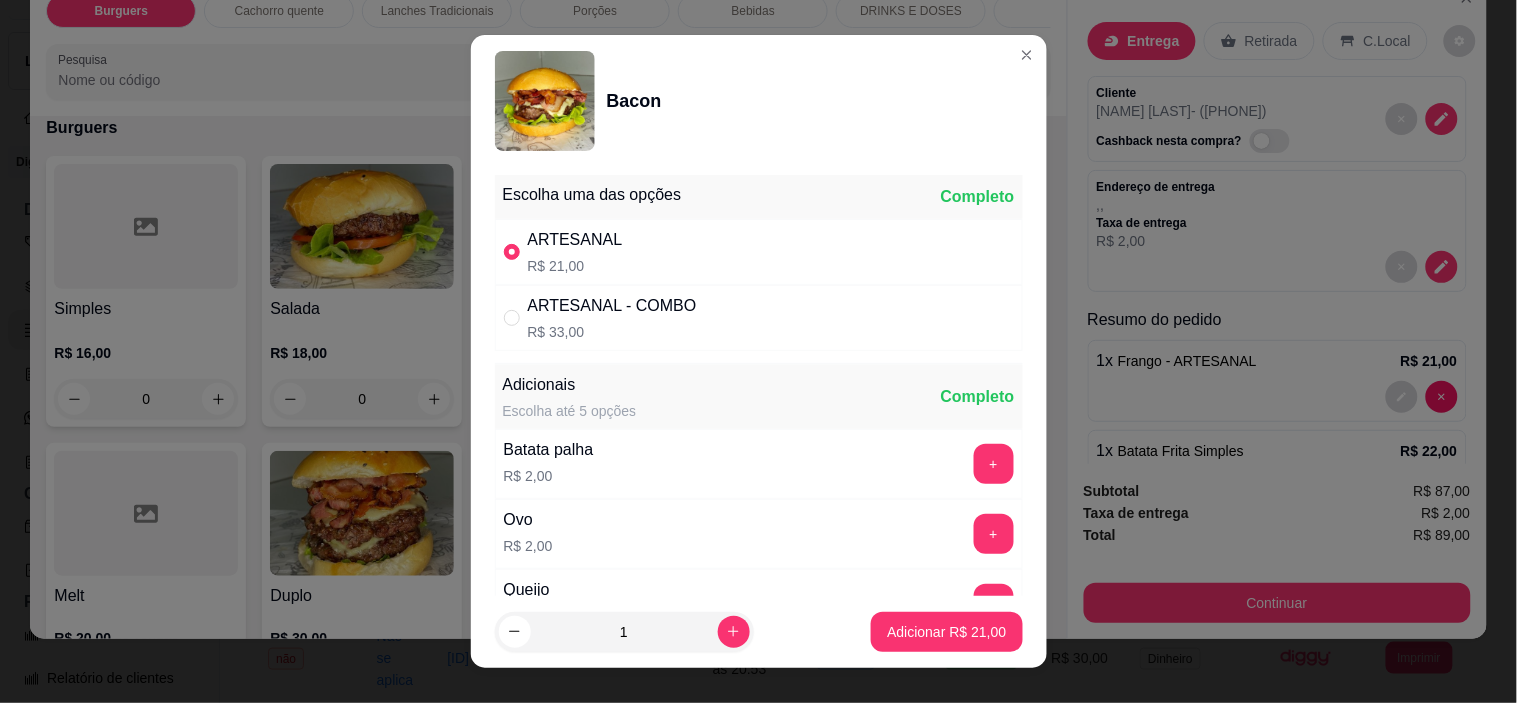 radio on "true" 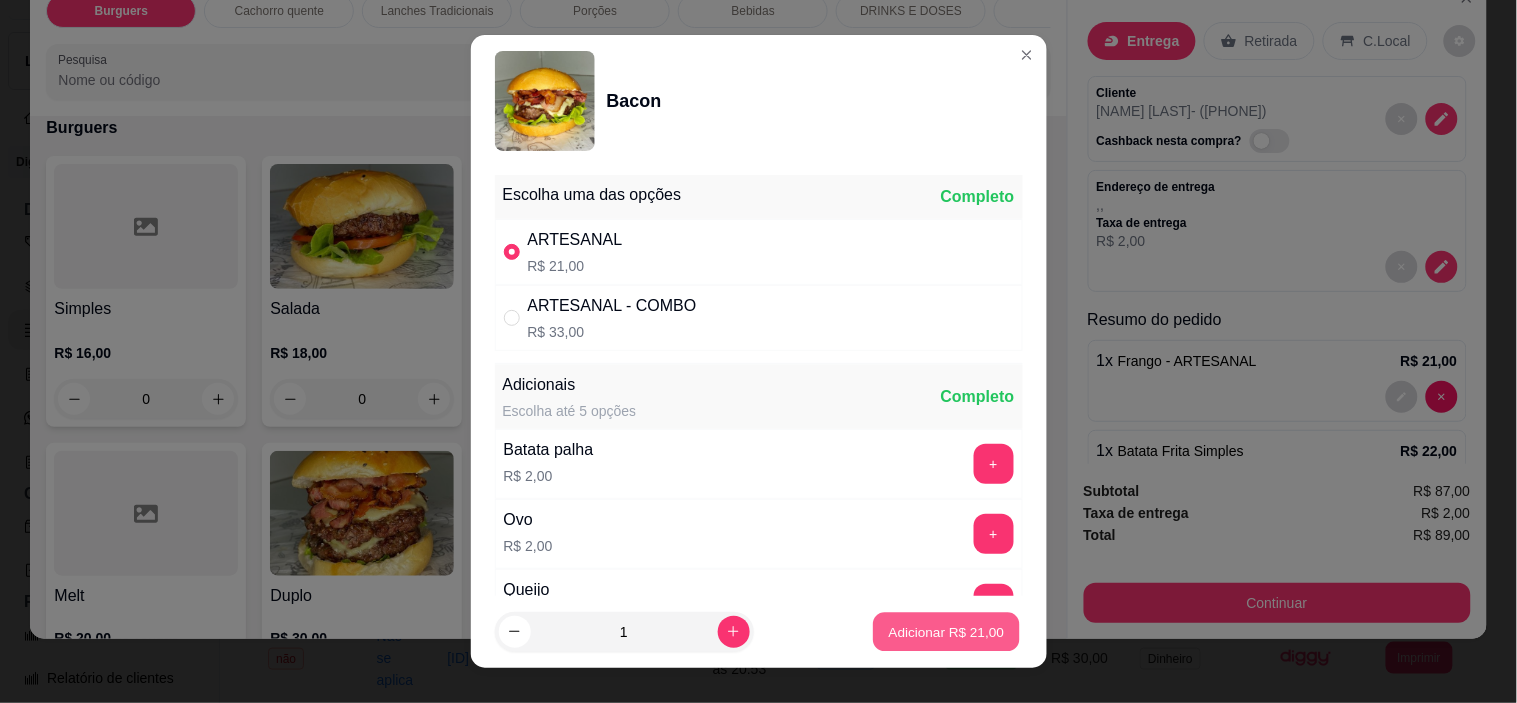 click on "Adicionar   R$ 21,00" at bounding box center (947, 631) 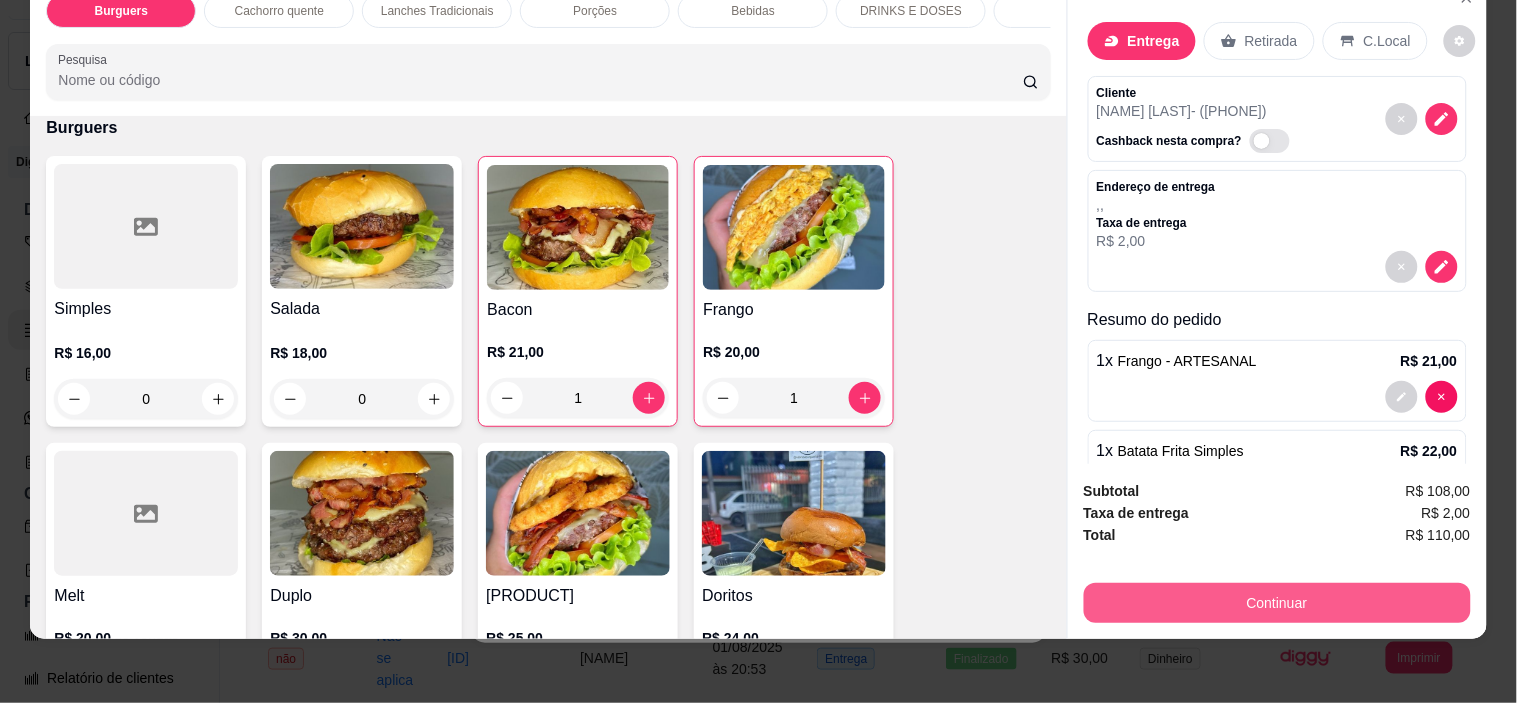 click on "Continuar" at bounding box center (1277, 603) 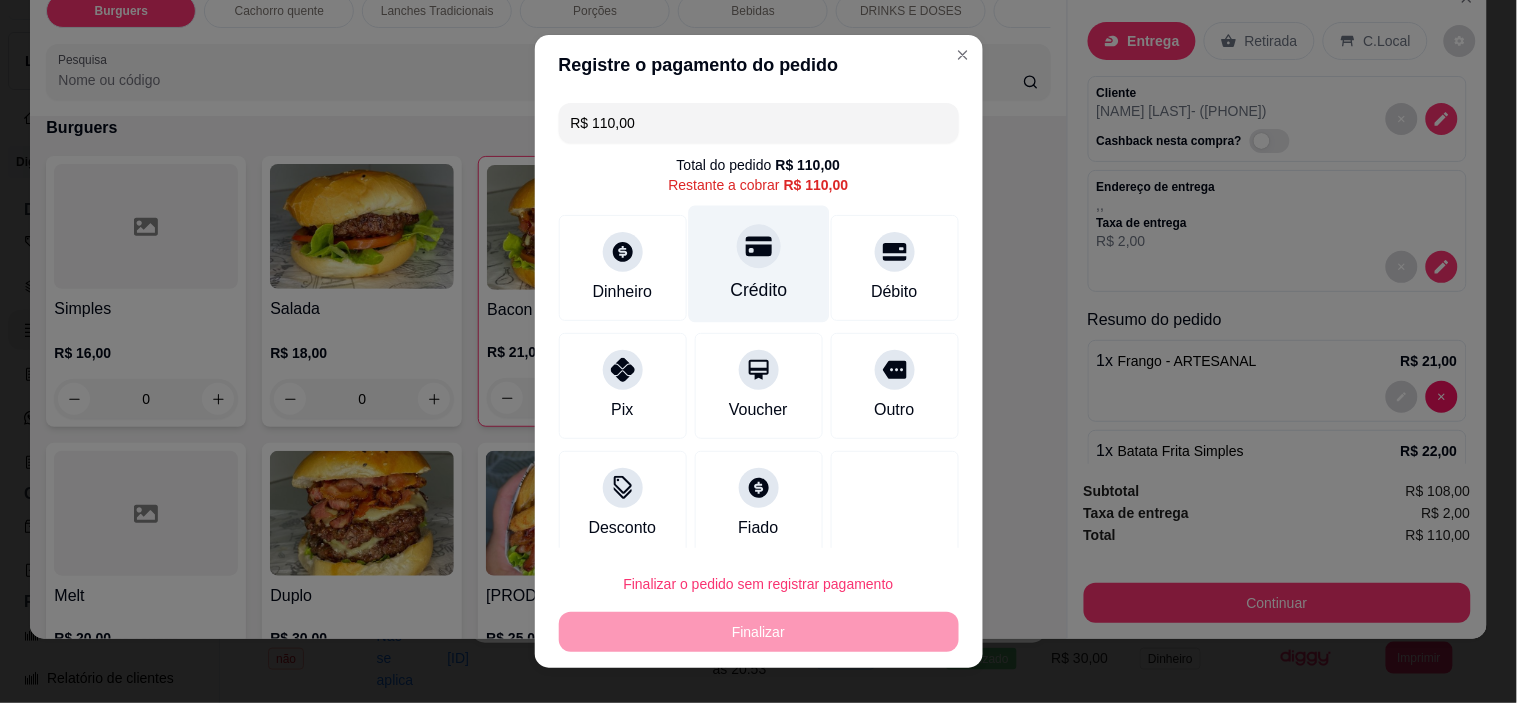 click on "Crédito" at bounding box center [758, 264] 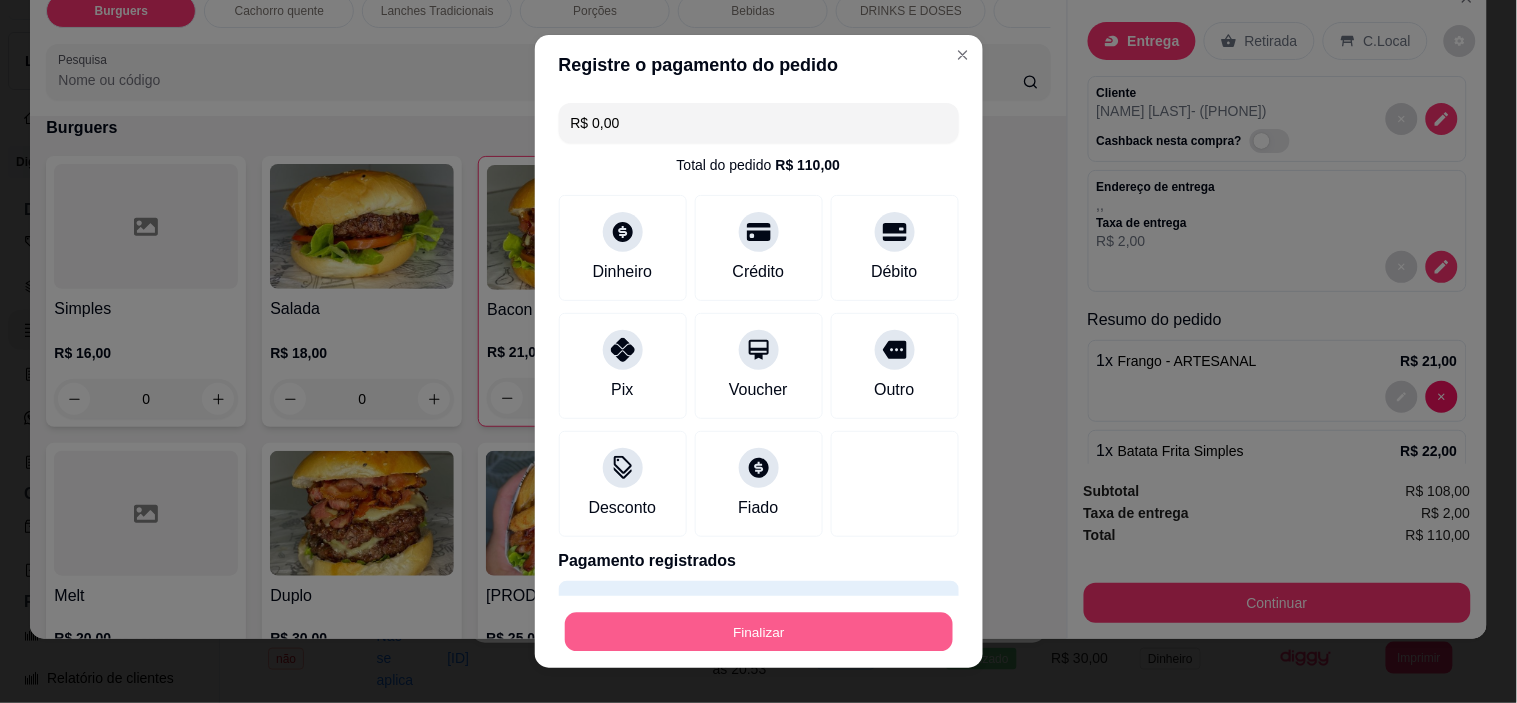 click on "Finalizar" at bounding box center (759, 631) 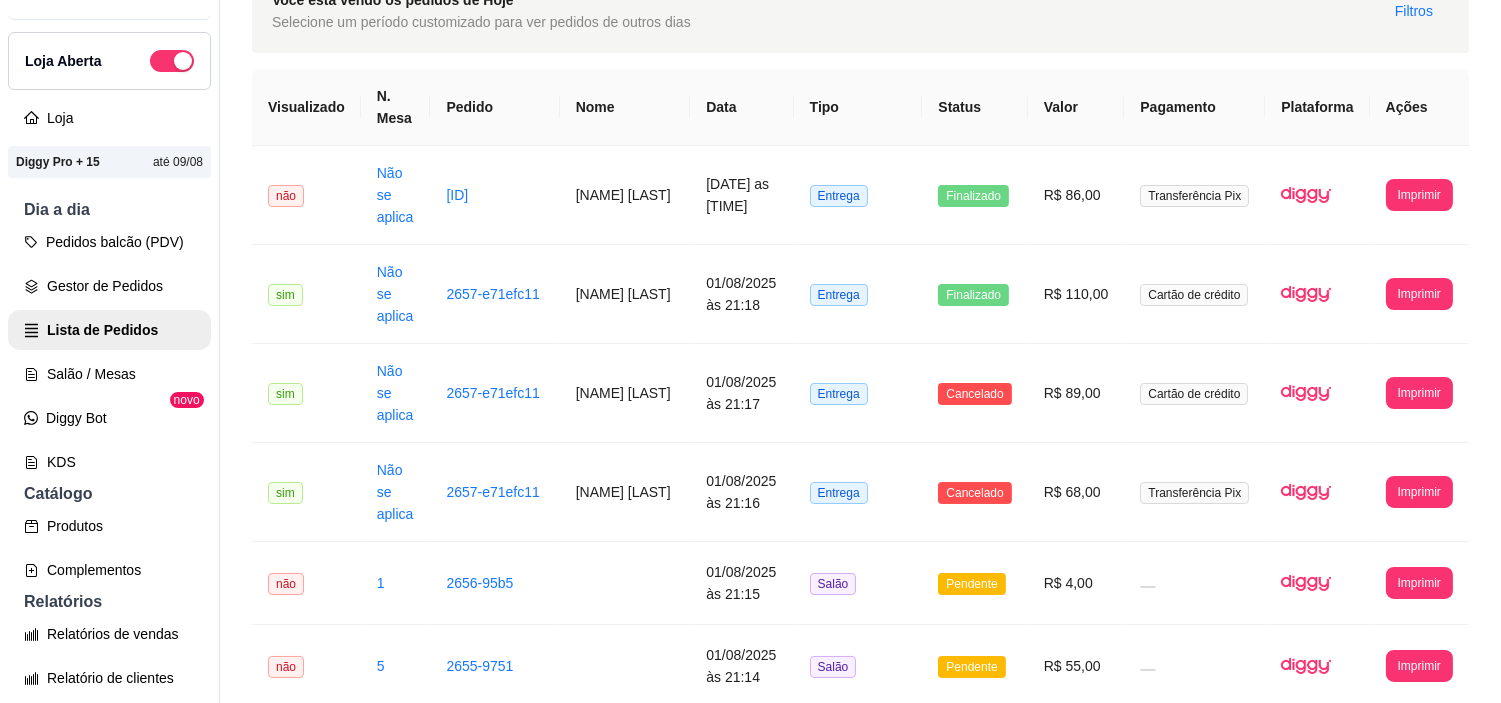click on "Pedidos balcão (PDV) Gestor de Pedidos Lista de Pedidos Salão / Mesas Diggy Bot novo KDS" at bounding box center (109, 352) 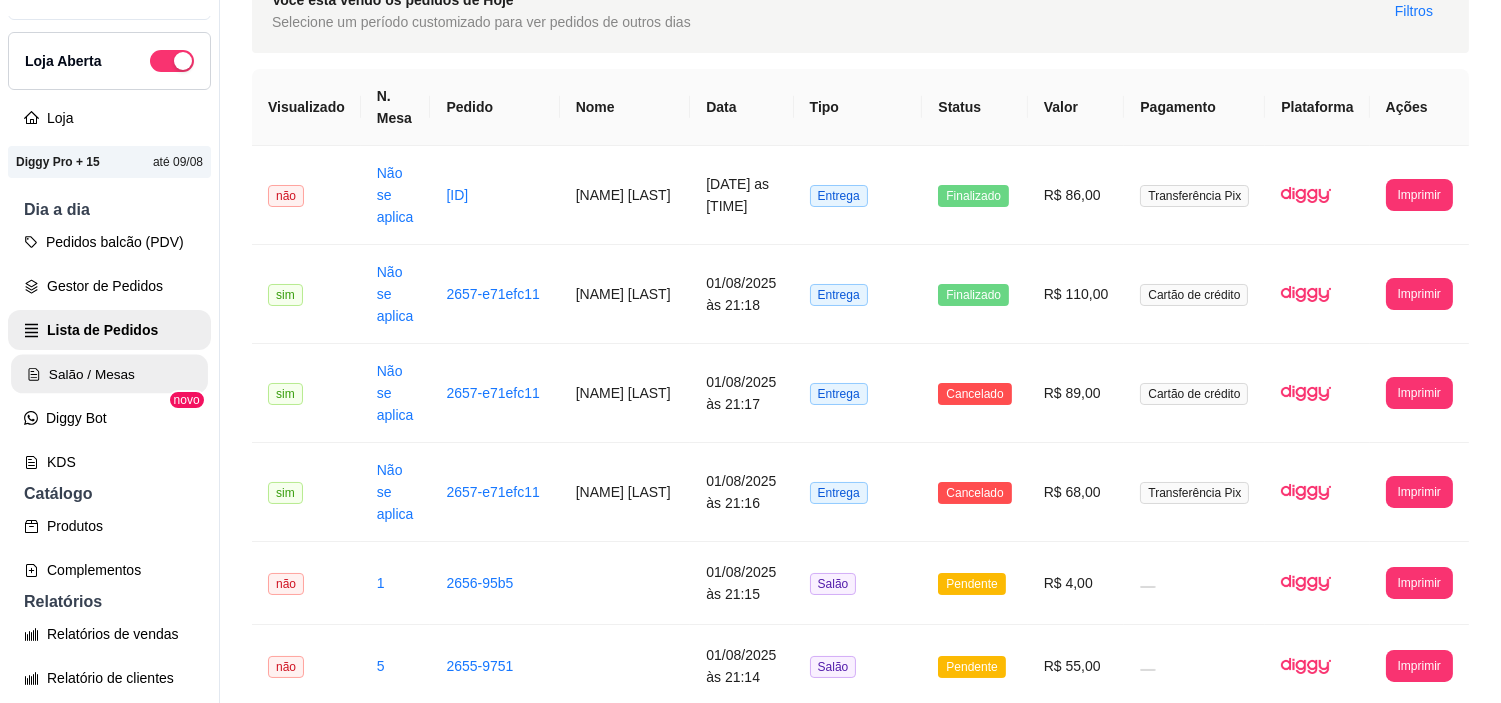 click on "Salão / Mesas" at bounding box center [109, 374] 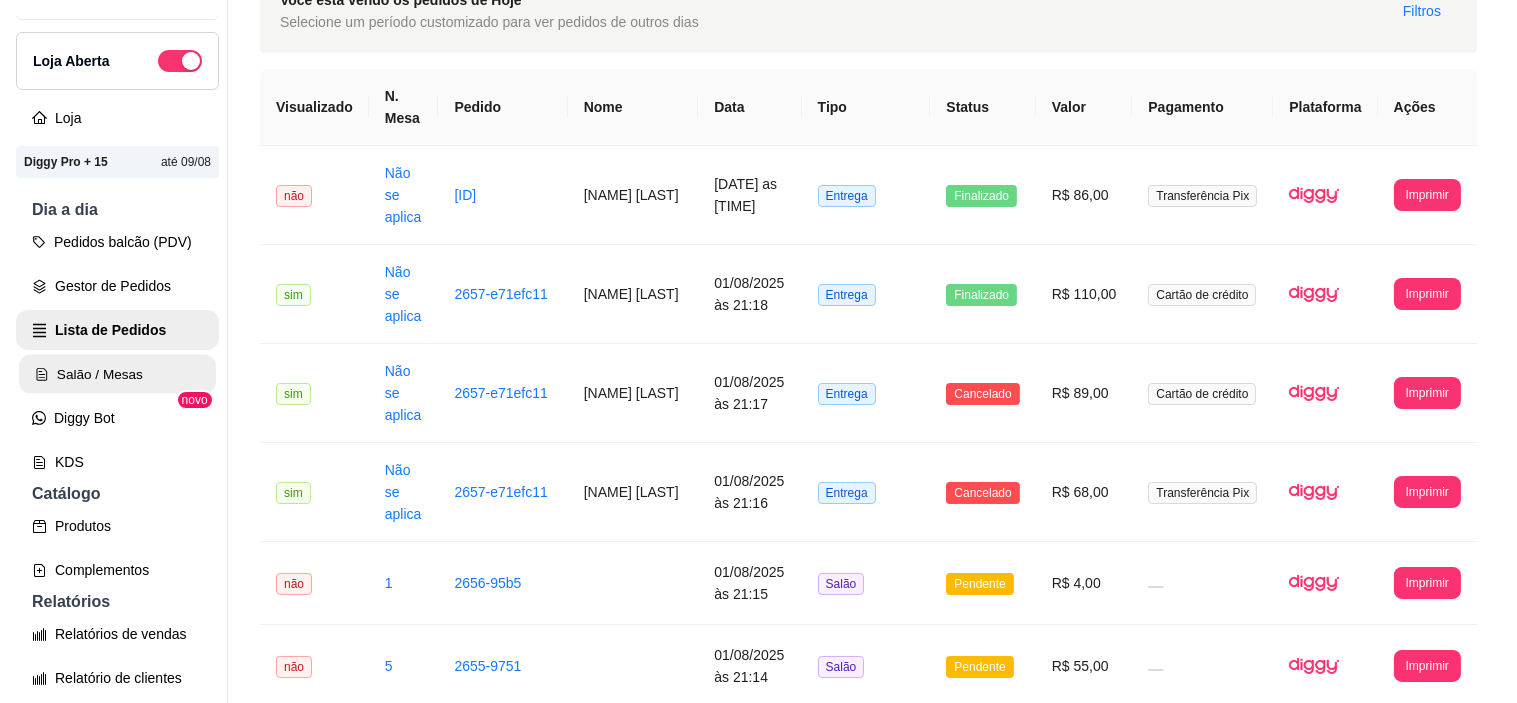 scroll, scrollTop: 0, scrollLeft: 0, axis: both 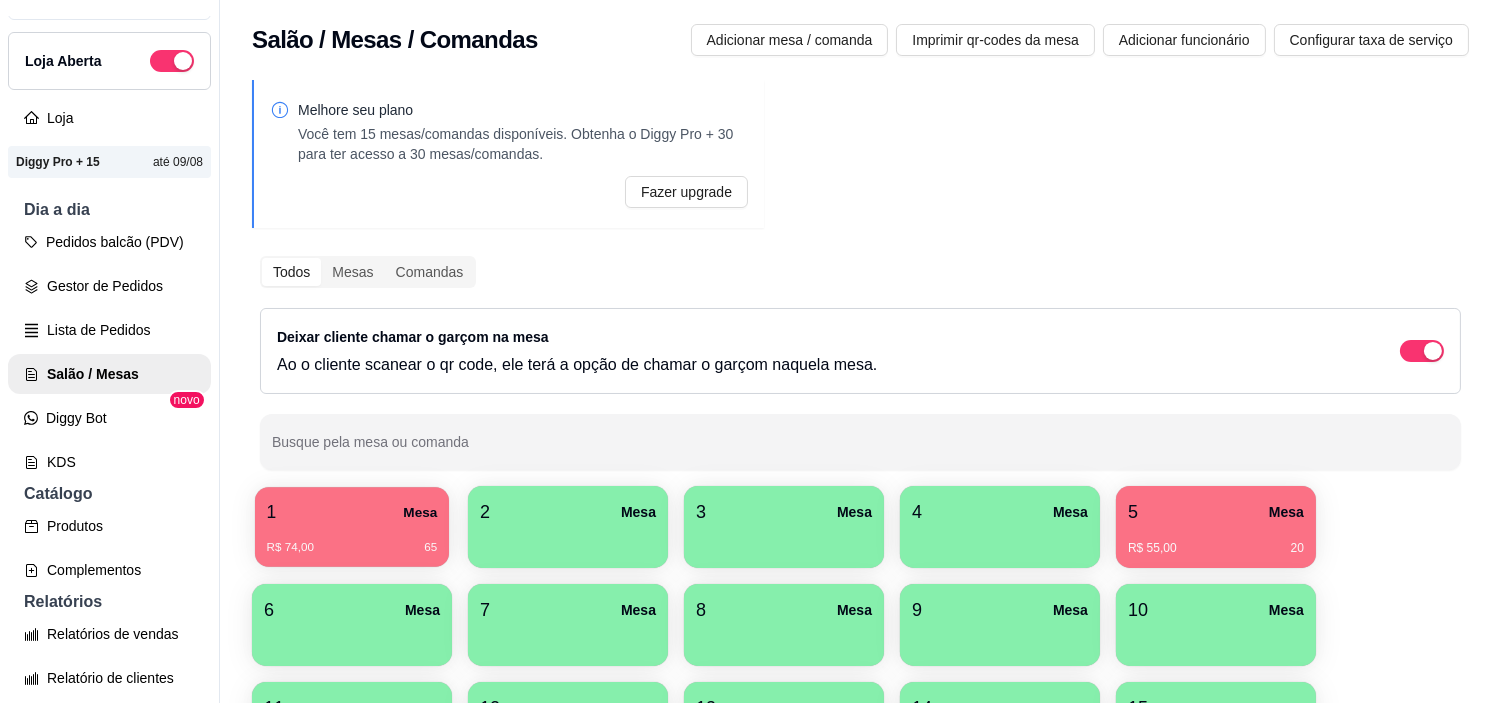 click on "1 Mesa R$ 74,00 65" at bounding box center (352, 527) 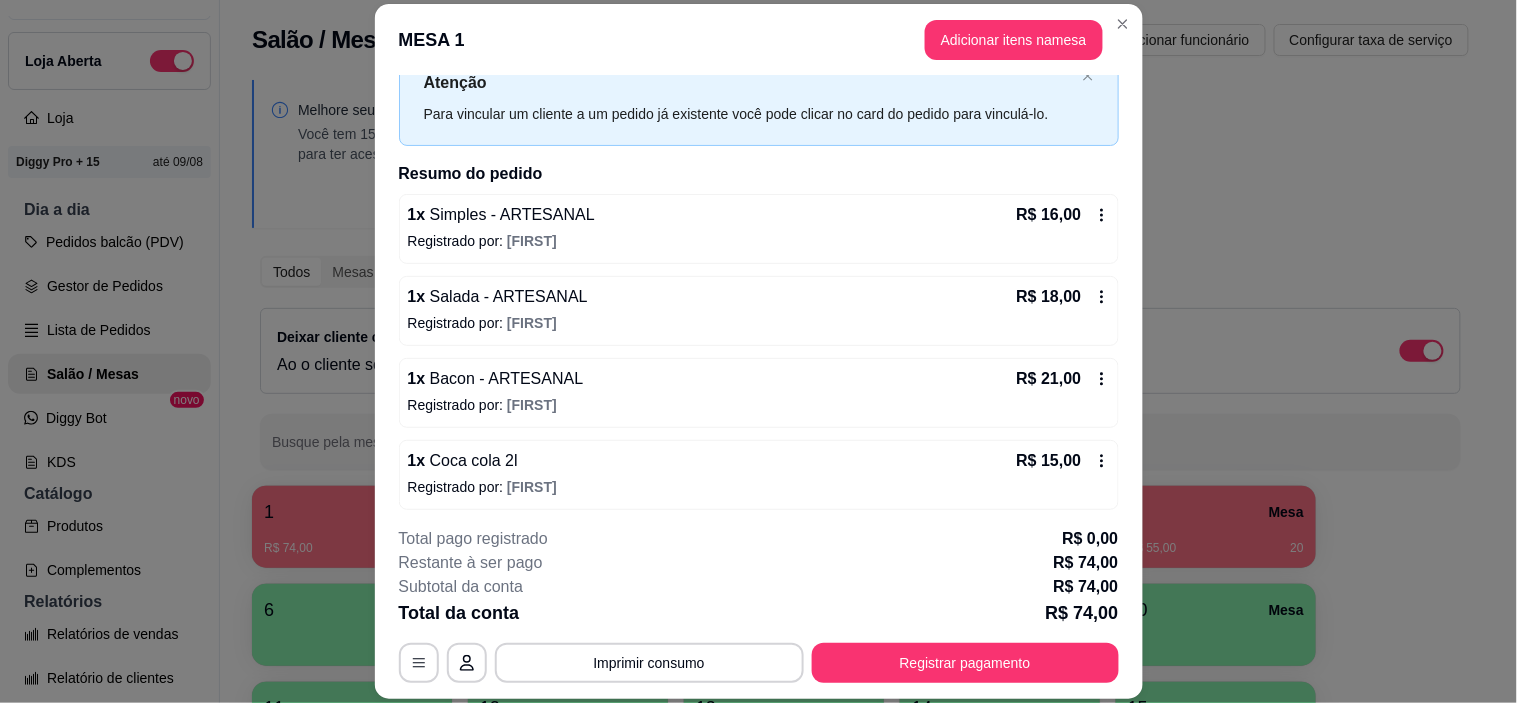 scroll, scrollTop: 160, scrollLeft: 0, axis: vertical 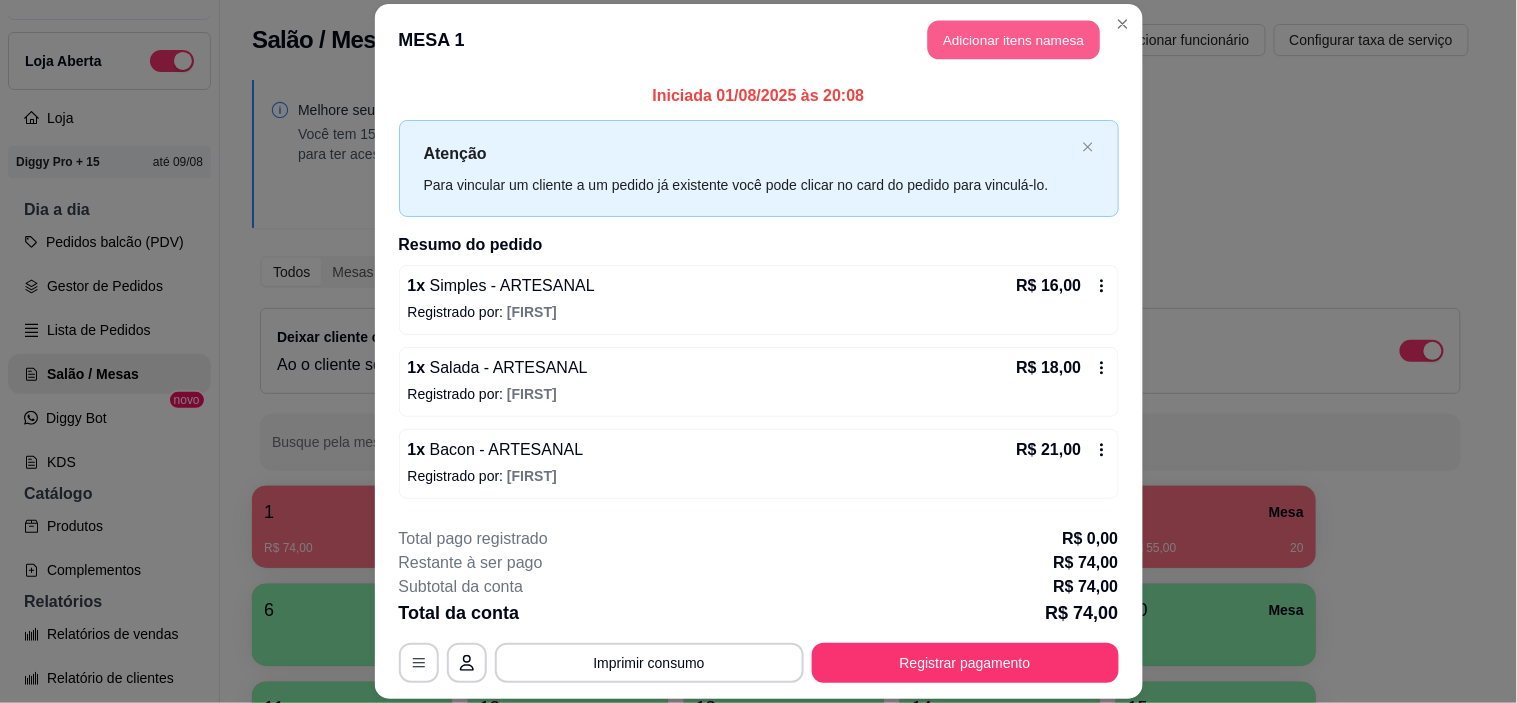 click on "Adicionar itens na  mesa" at bounding box center [1014, 39] 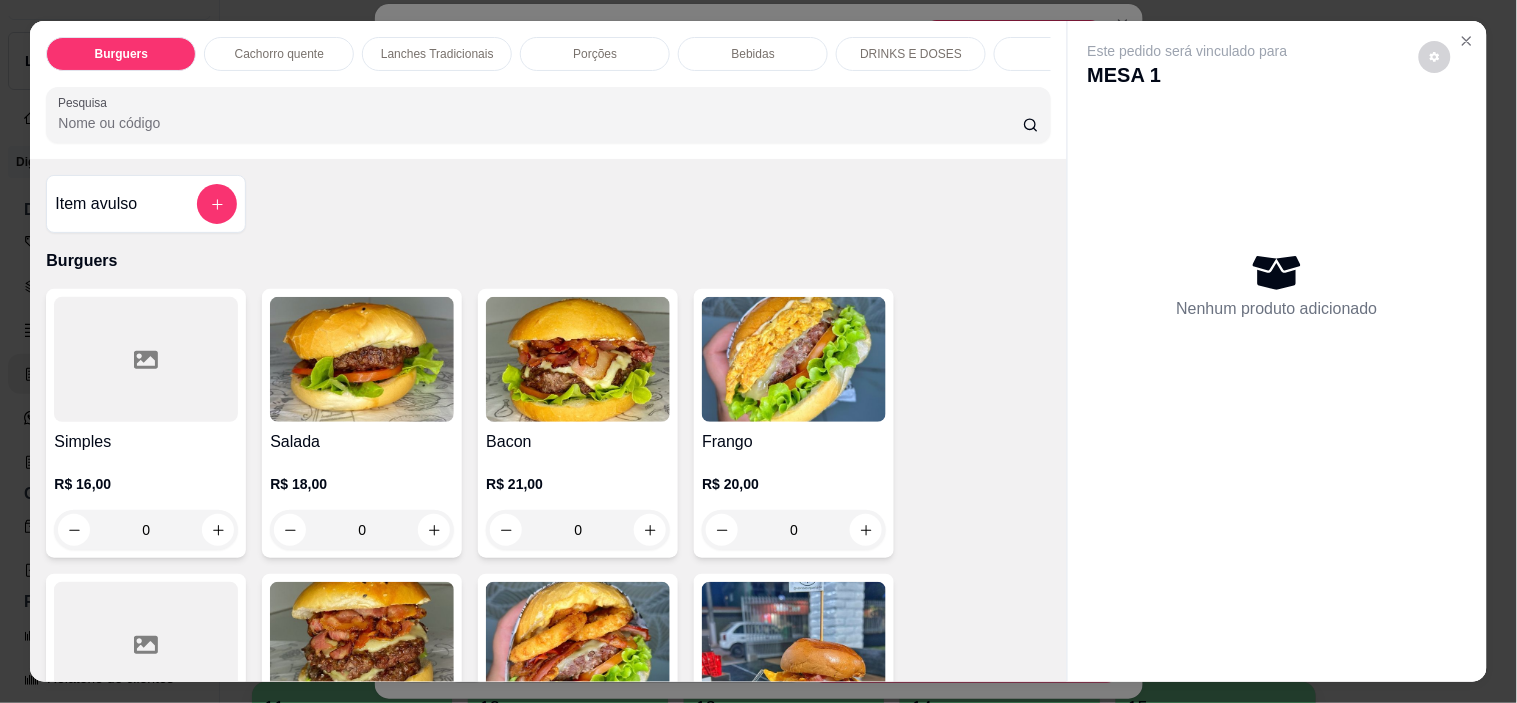 scroll, scrollTop: 0, scrollLeft: 250, axis: horizontal 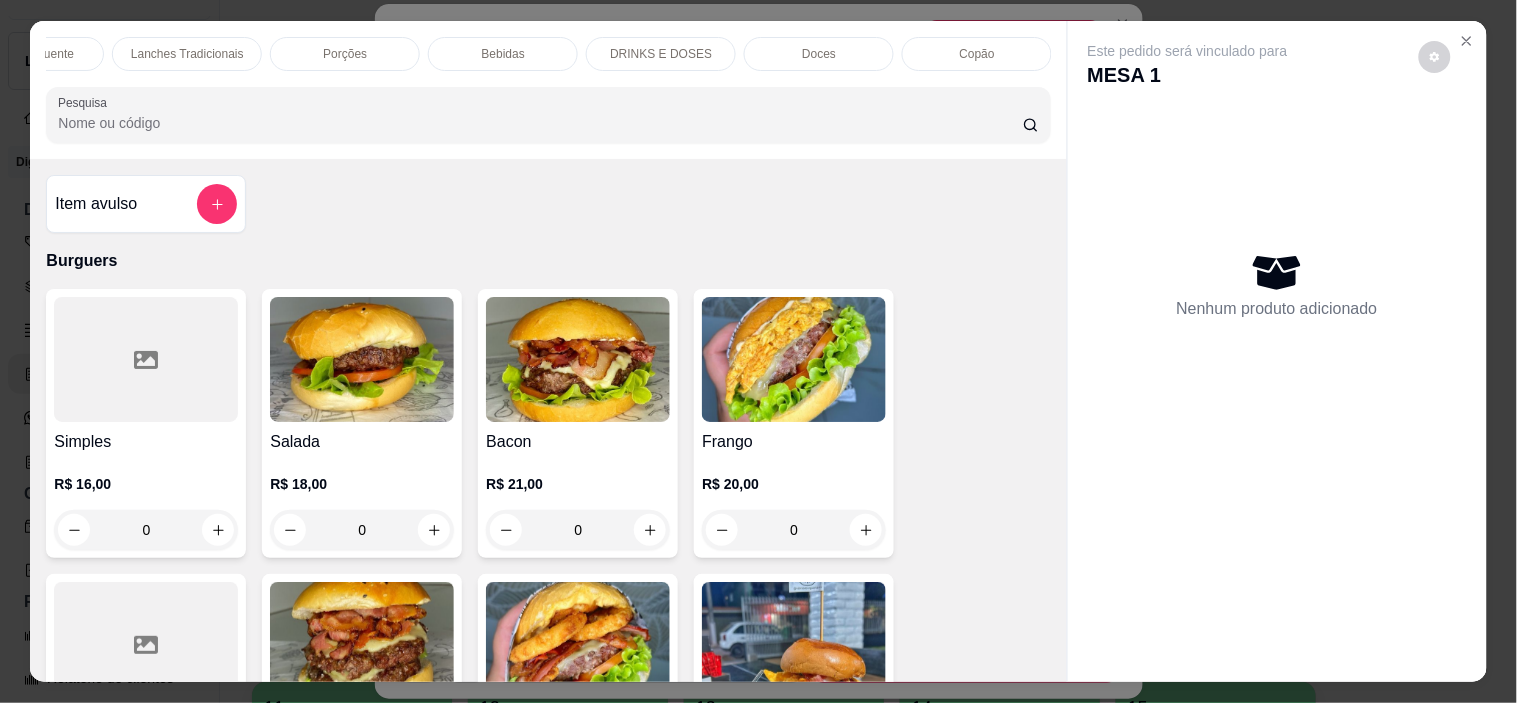 click on "Doces" at bounding box center (819, 54) 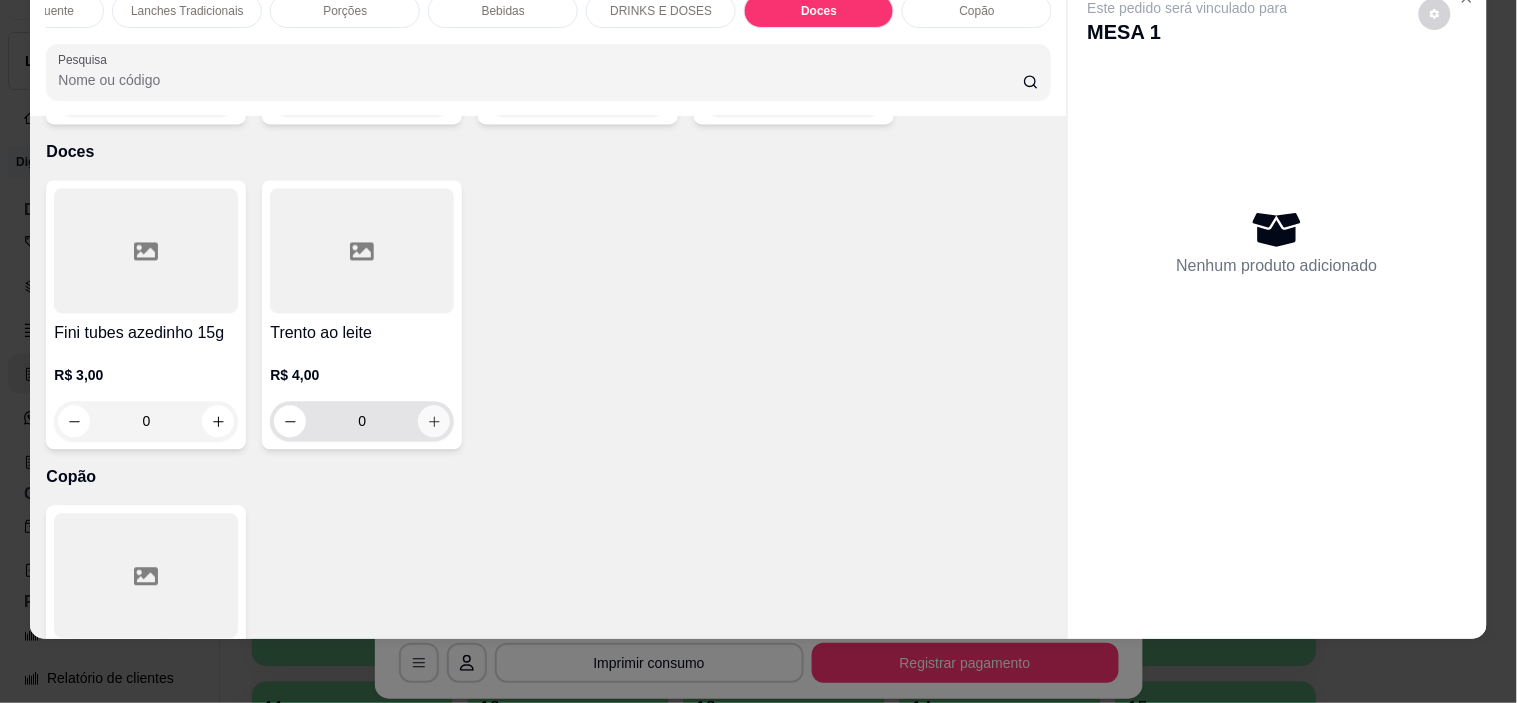 click 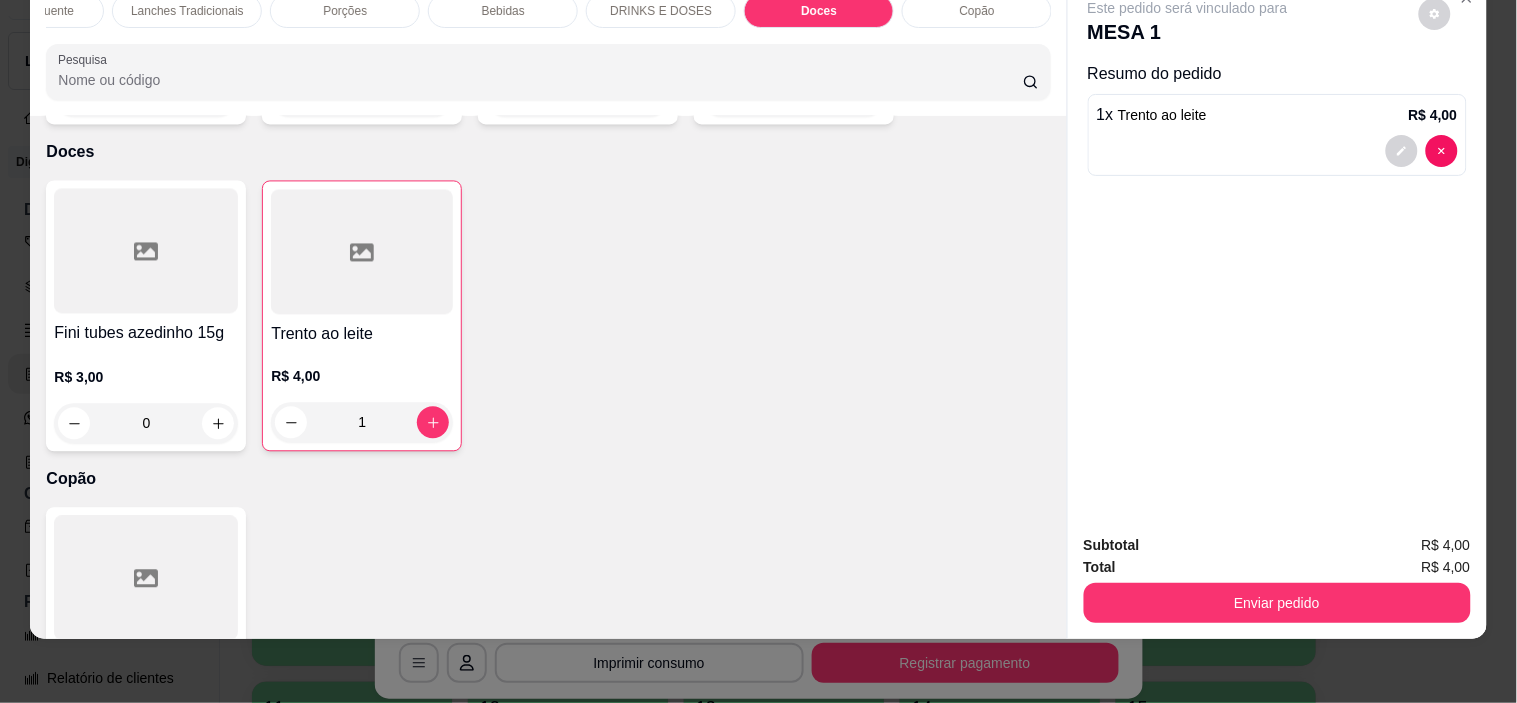 click on "Enviar pedido" at bounding box center [1277, 603] 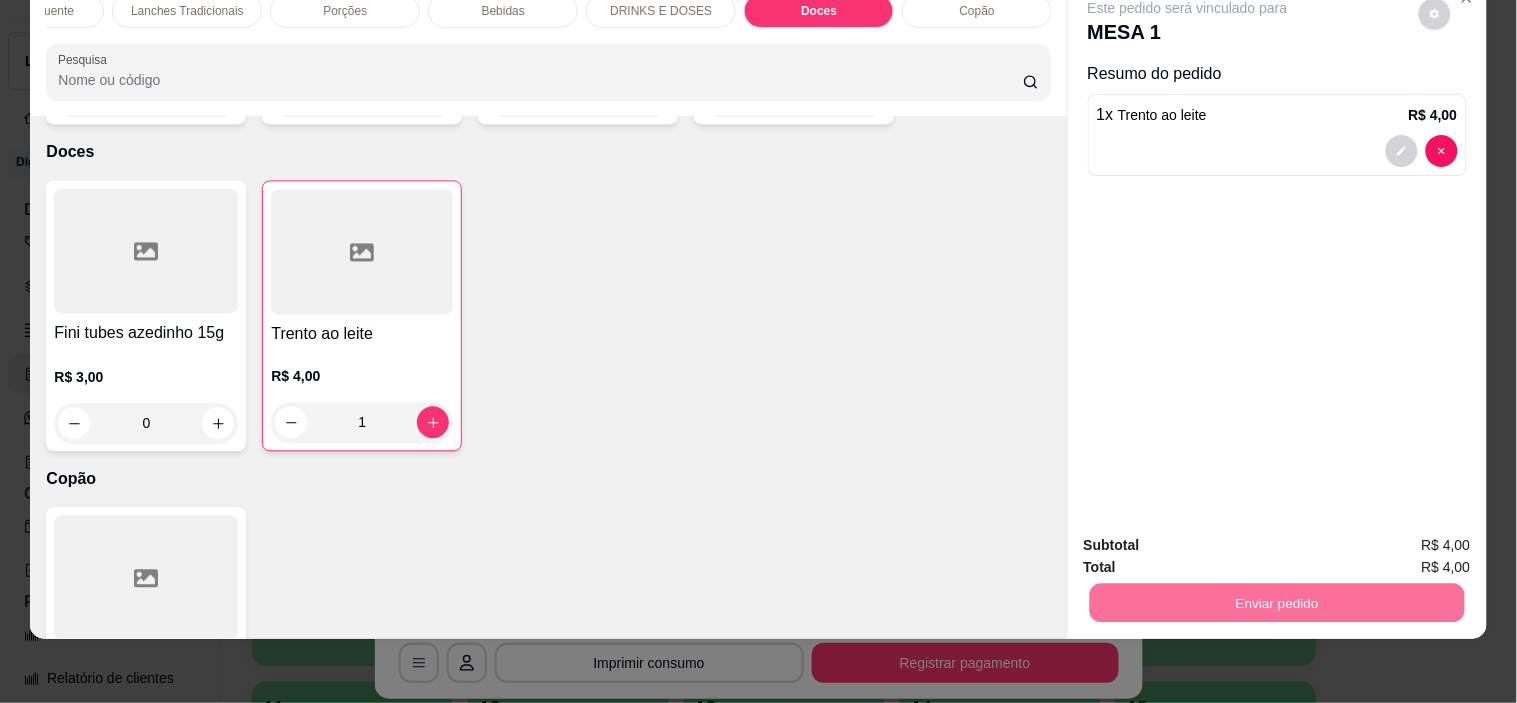 click on "Não registrar e enviar pedido" at bounding box center [1211, 538] 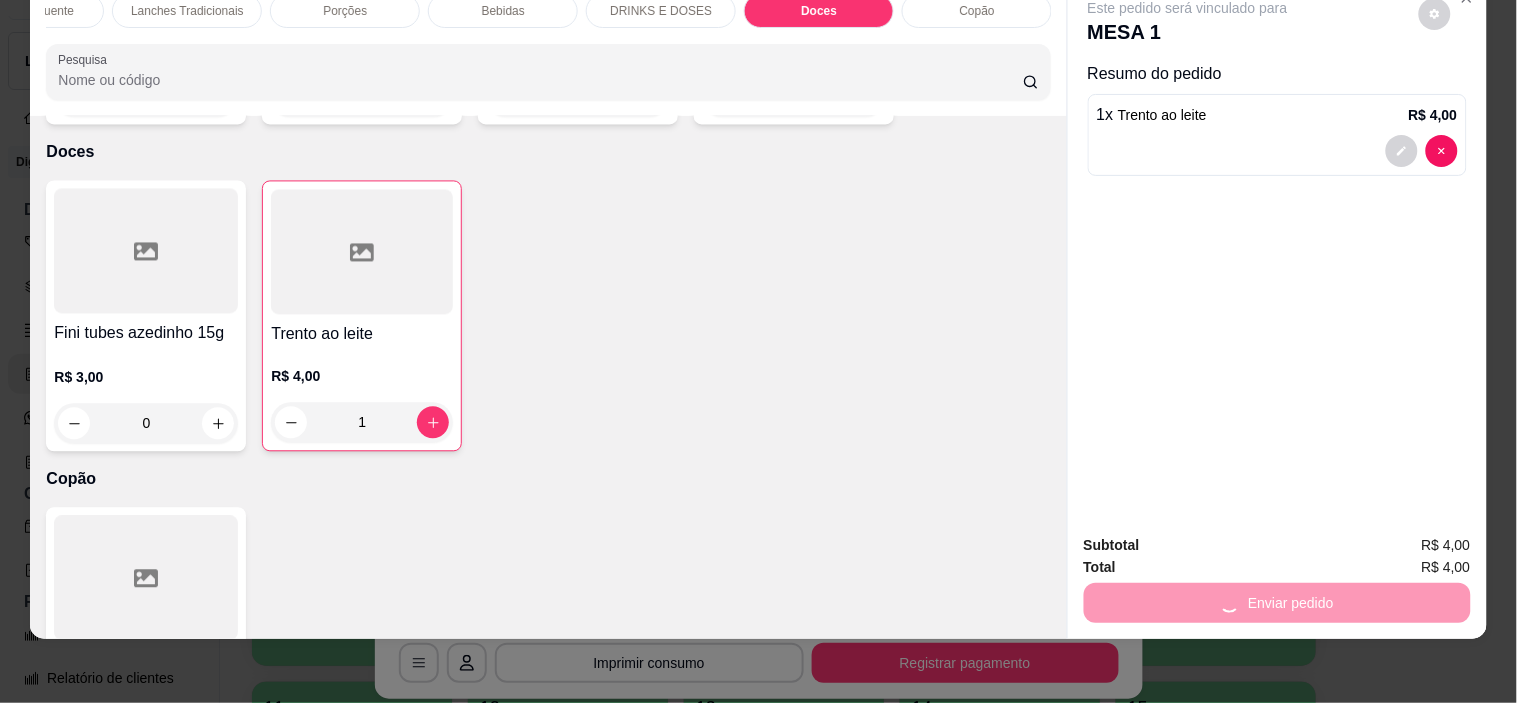 click on "Enviar pedido" at bounding box center [1277, 600] 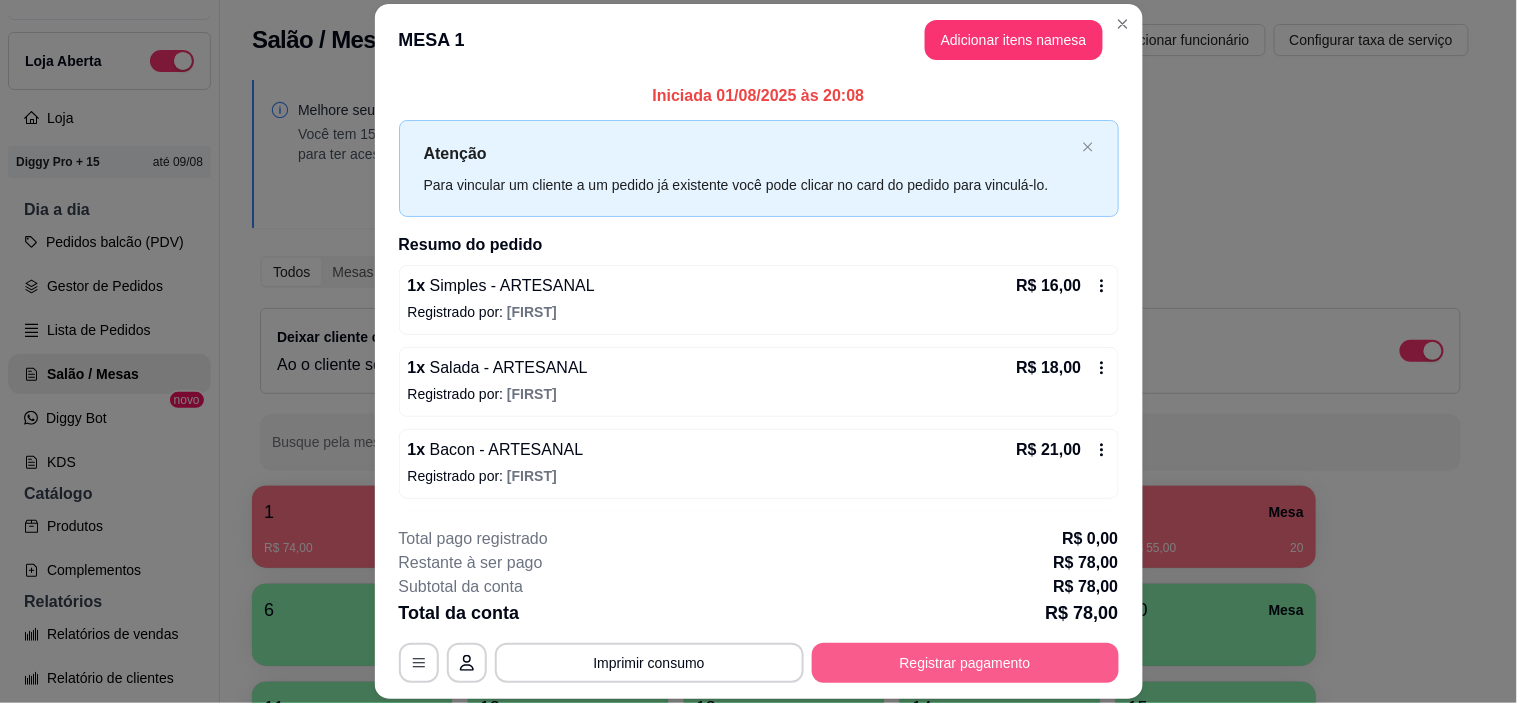 click on "Registrar pagamento" at bounding box center (965, 663) 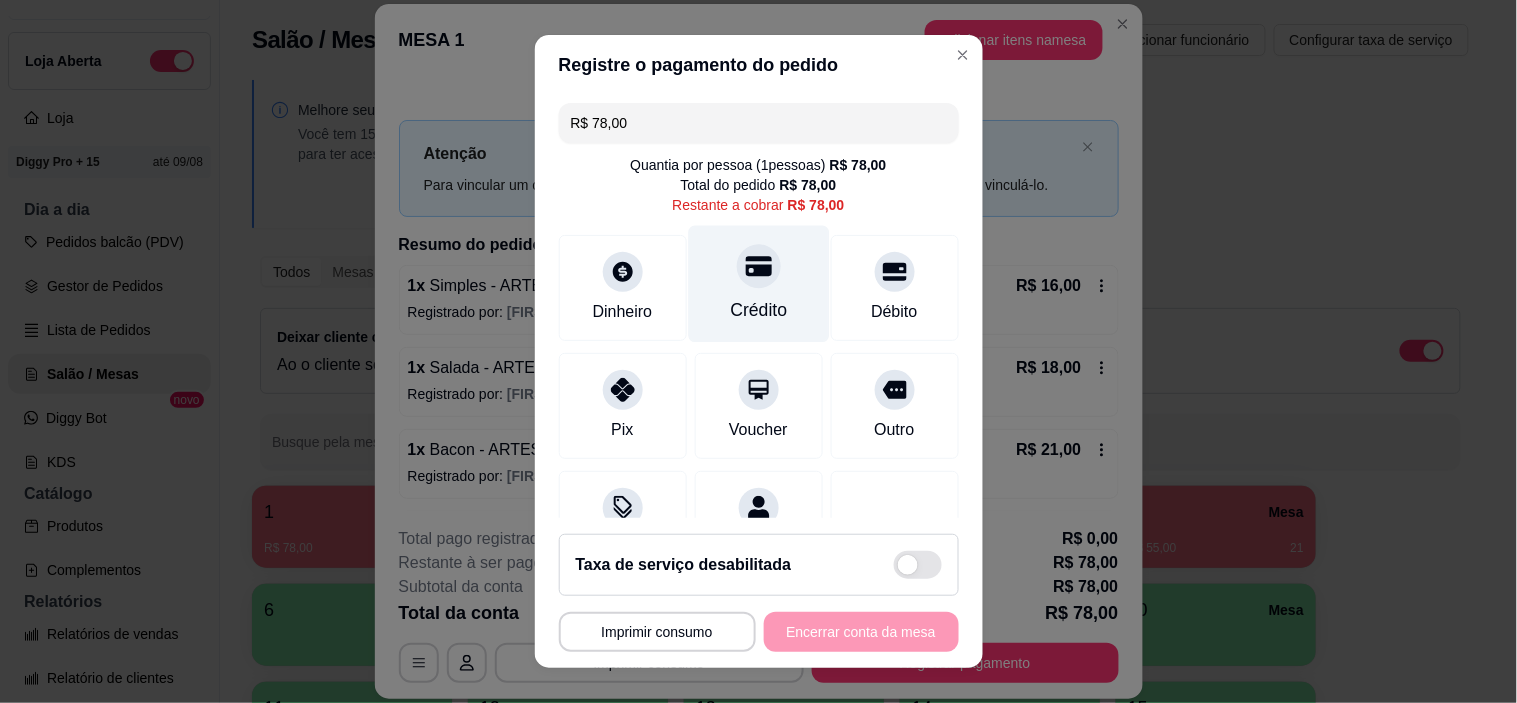 click on "Crédito" at bounding box center (758, 284) 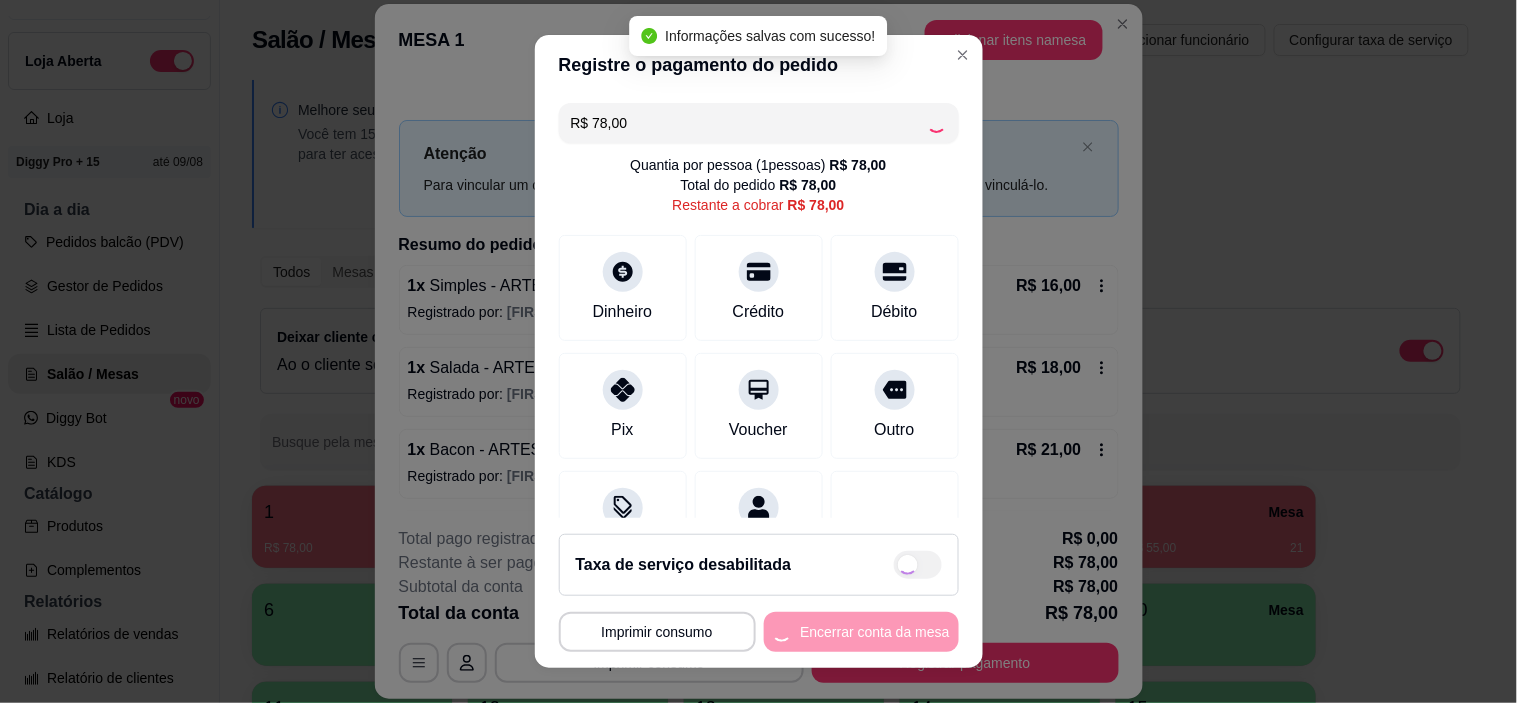 type on "R$ 0,00" 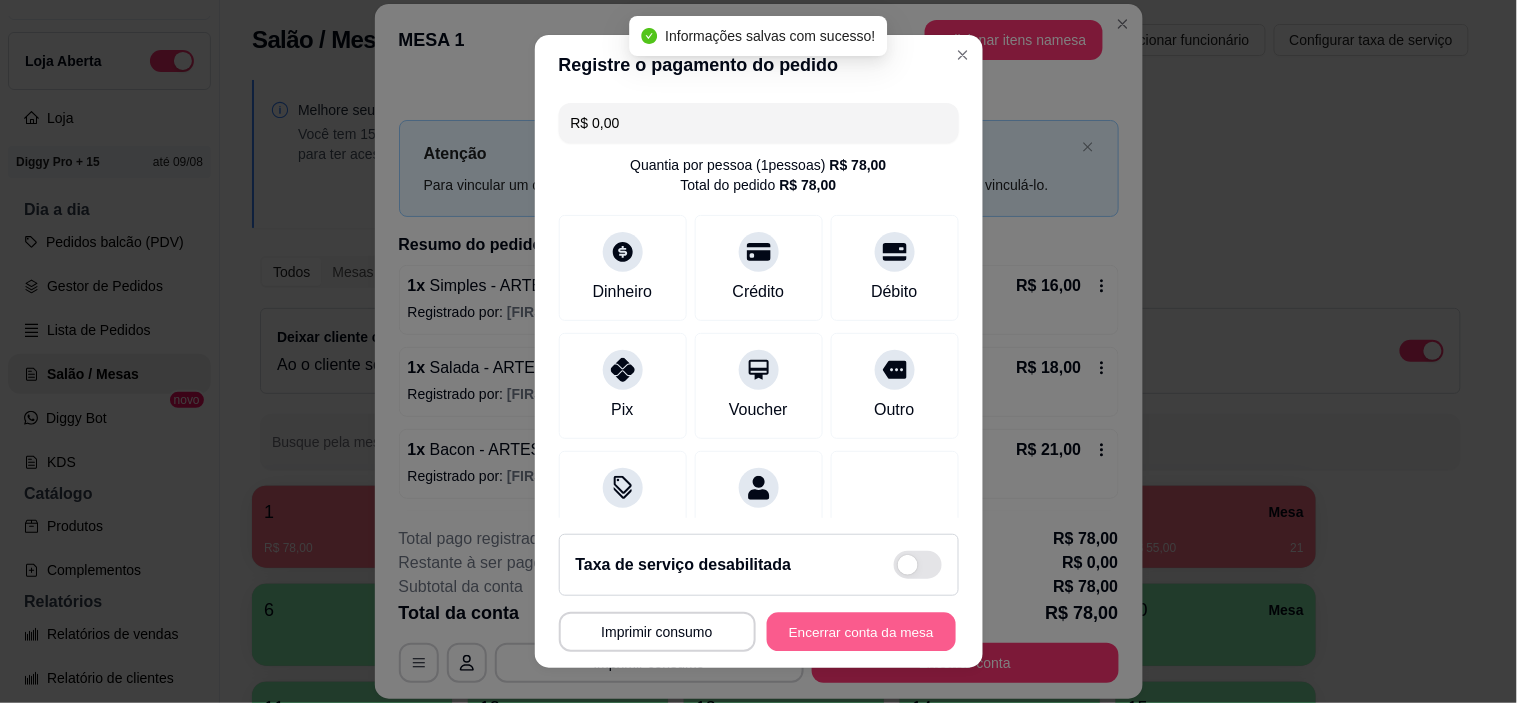 click on "Encerrar conta da mesa" at bounding box center [861, 631] 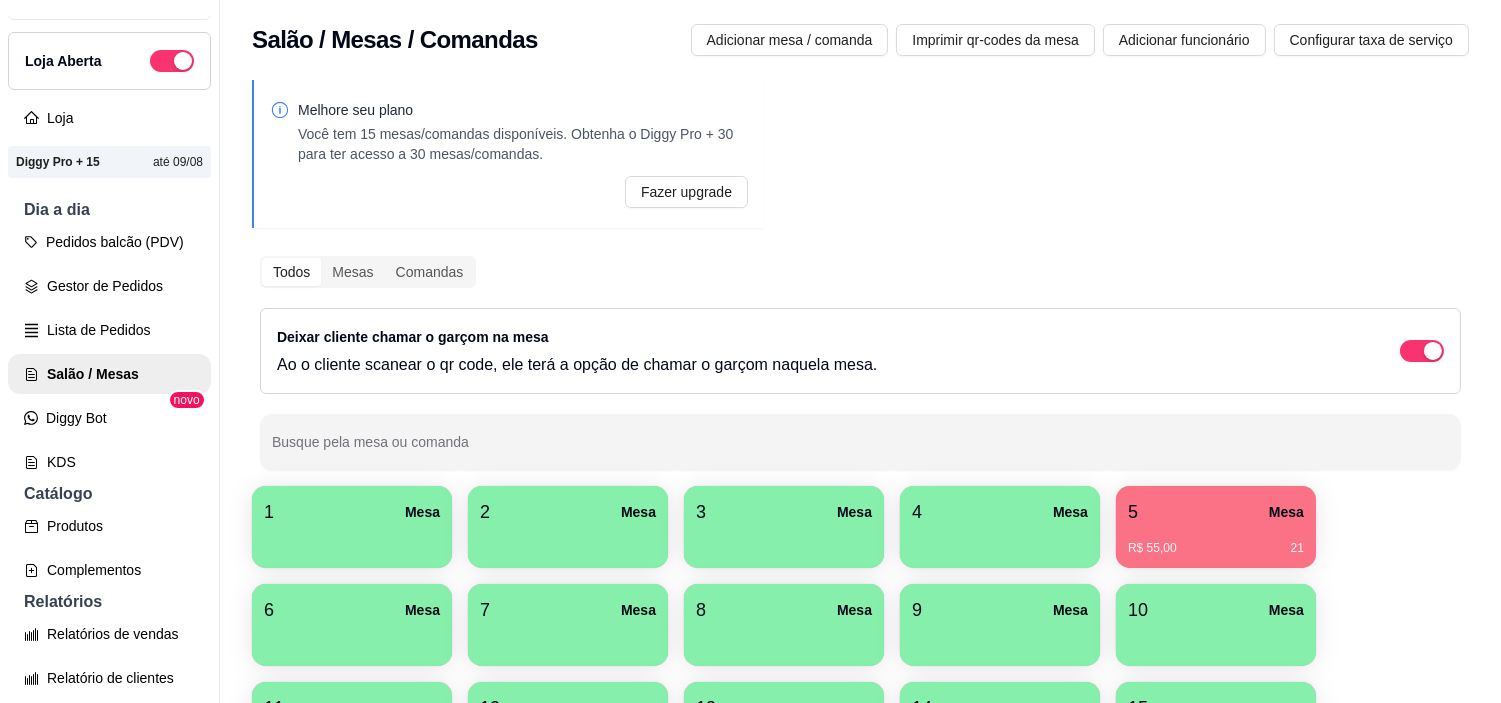 click on "5 Mesa" at bounding box center [1216, 512] 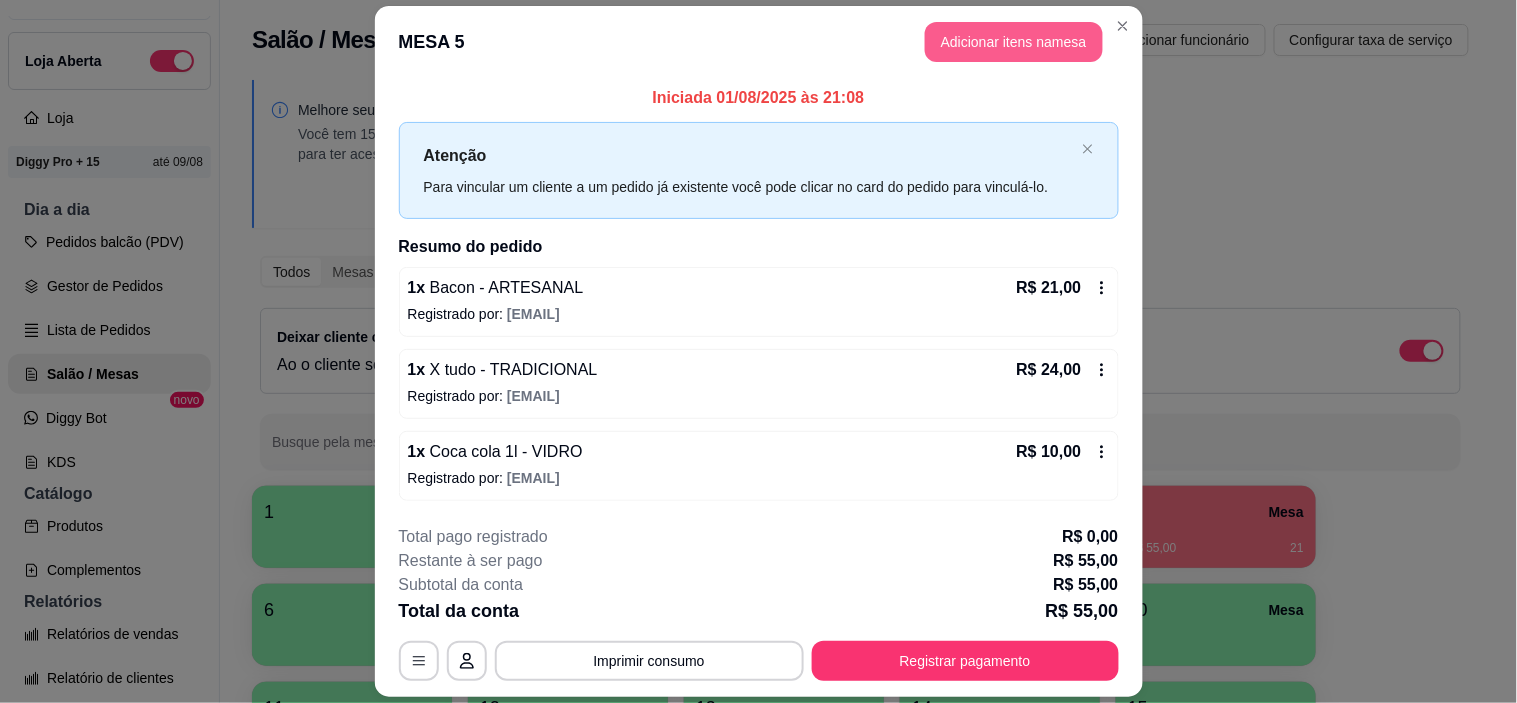 click on "Adicionar itens na  mesa" at bounding box center [1014, 42] 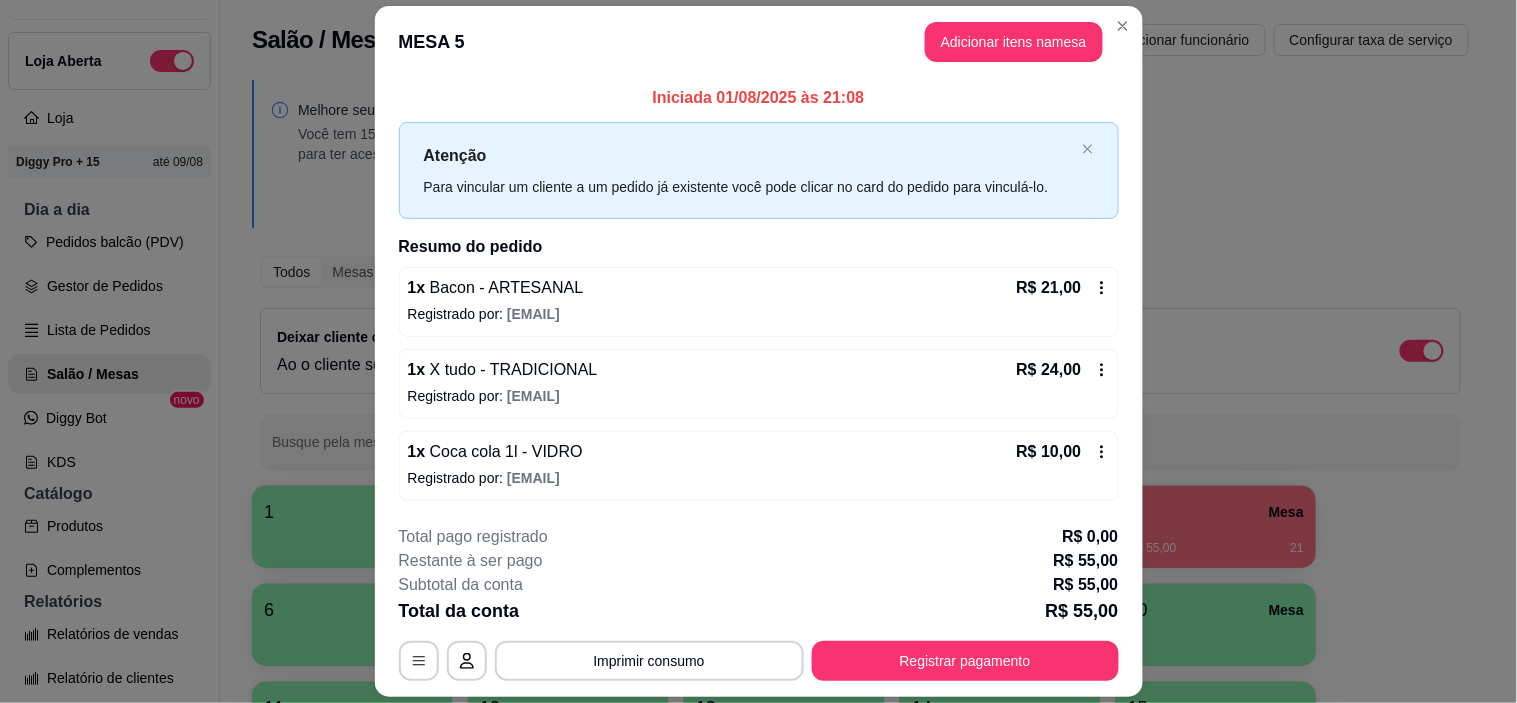click on "Bebidas" at bounding box center [753, 54] 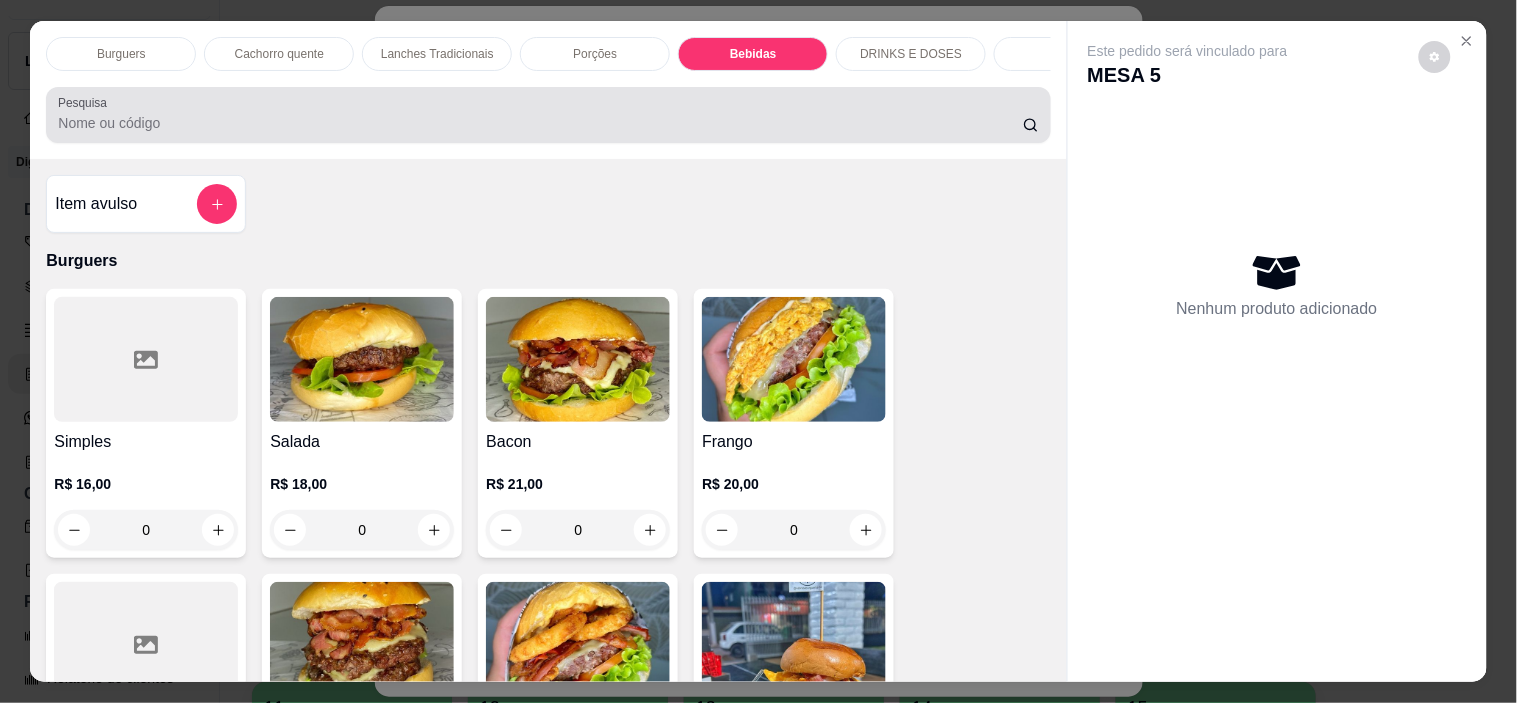 scroll, scrollTop: 3171, scrollLeft: 0, axis: vertical 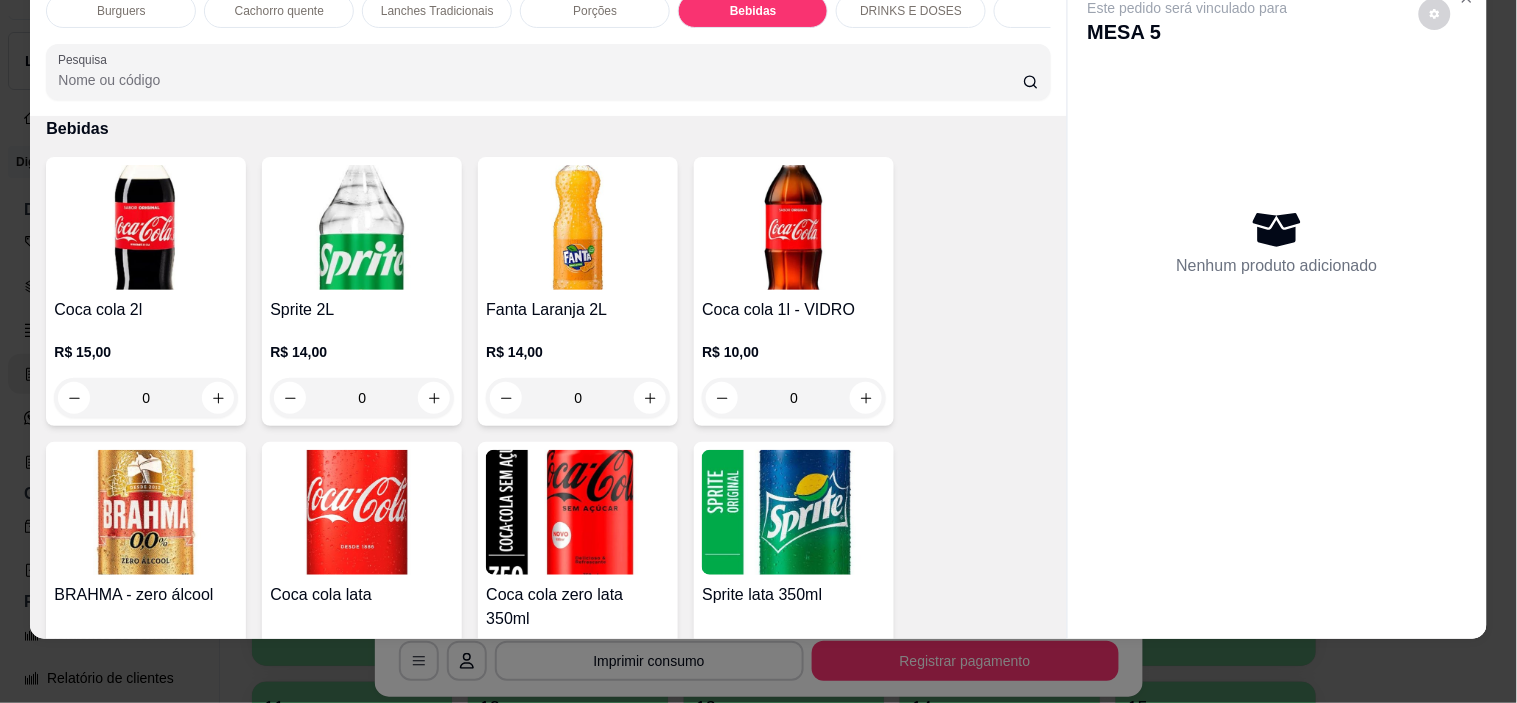 click at bounding box center (794, 227) 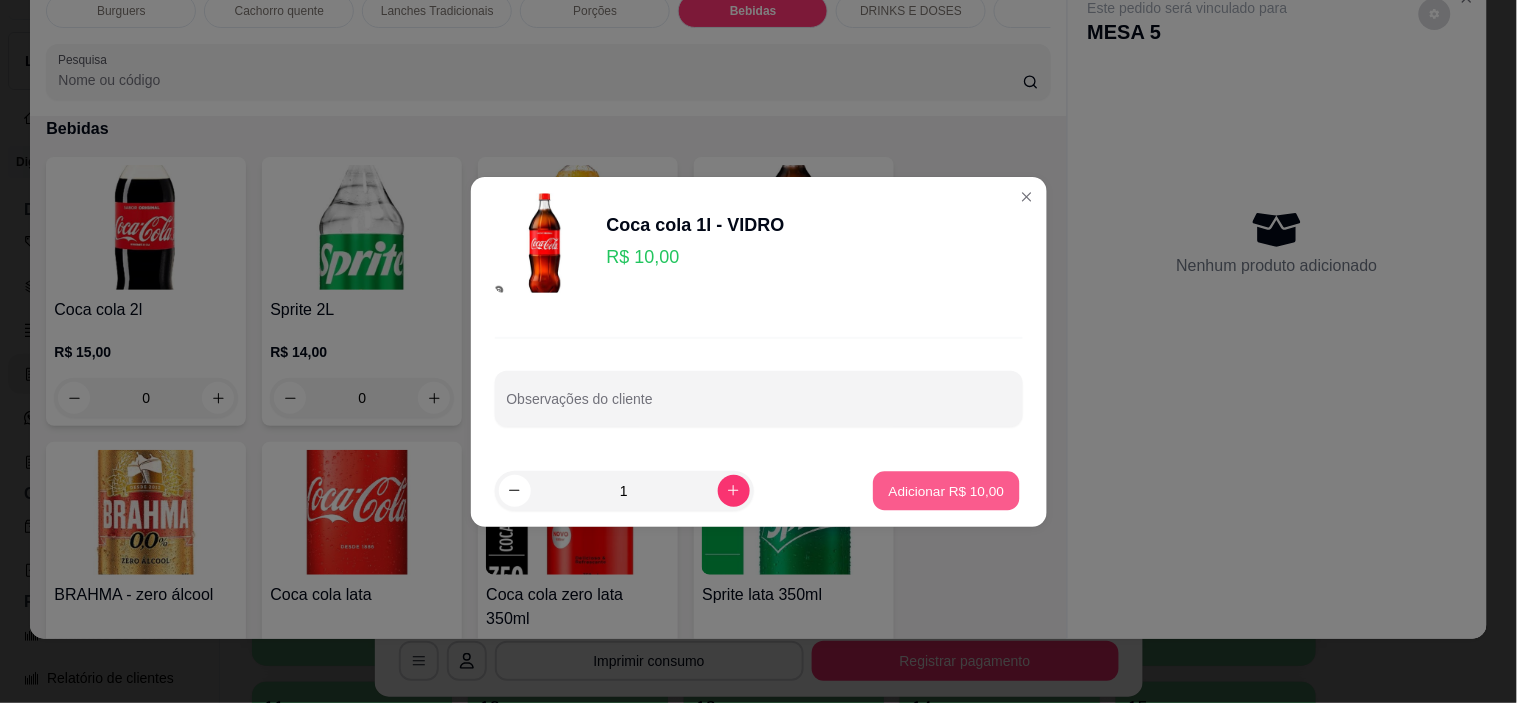 click on "Adicionar   R$ 10,00" at bounding box center (947, 490) 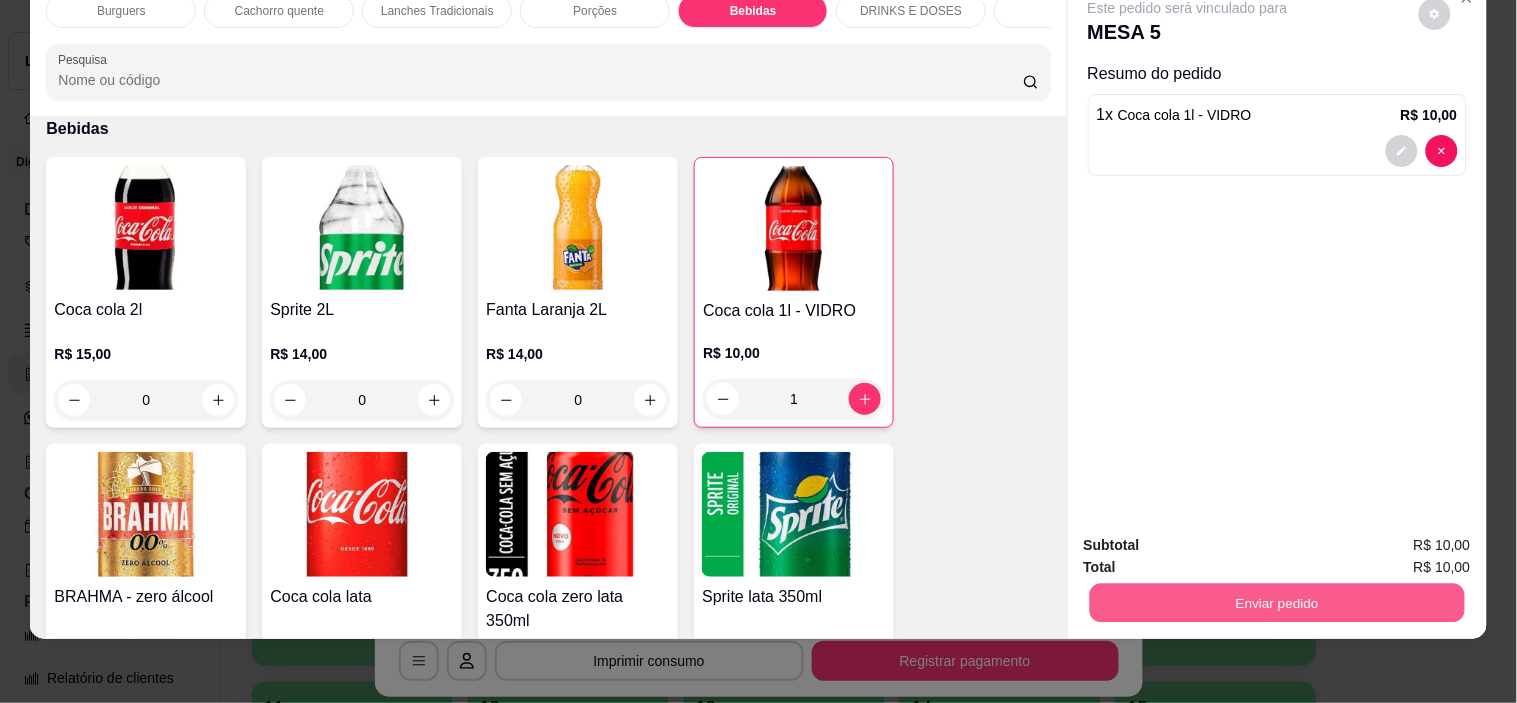 click on "Enviar pedido" at bounding box center (1276, 603) 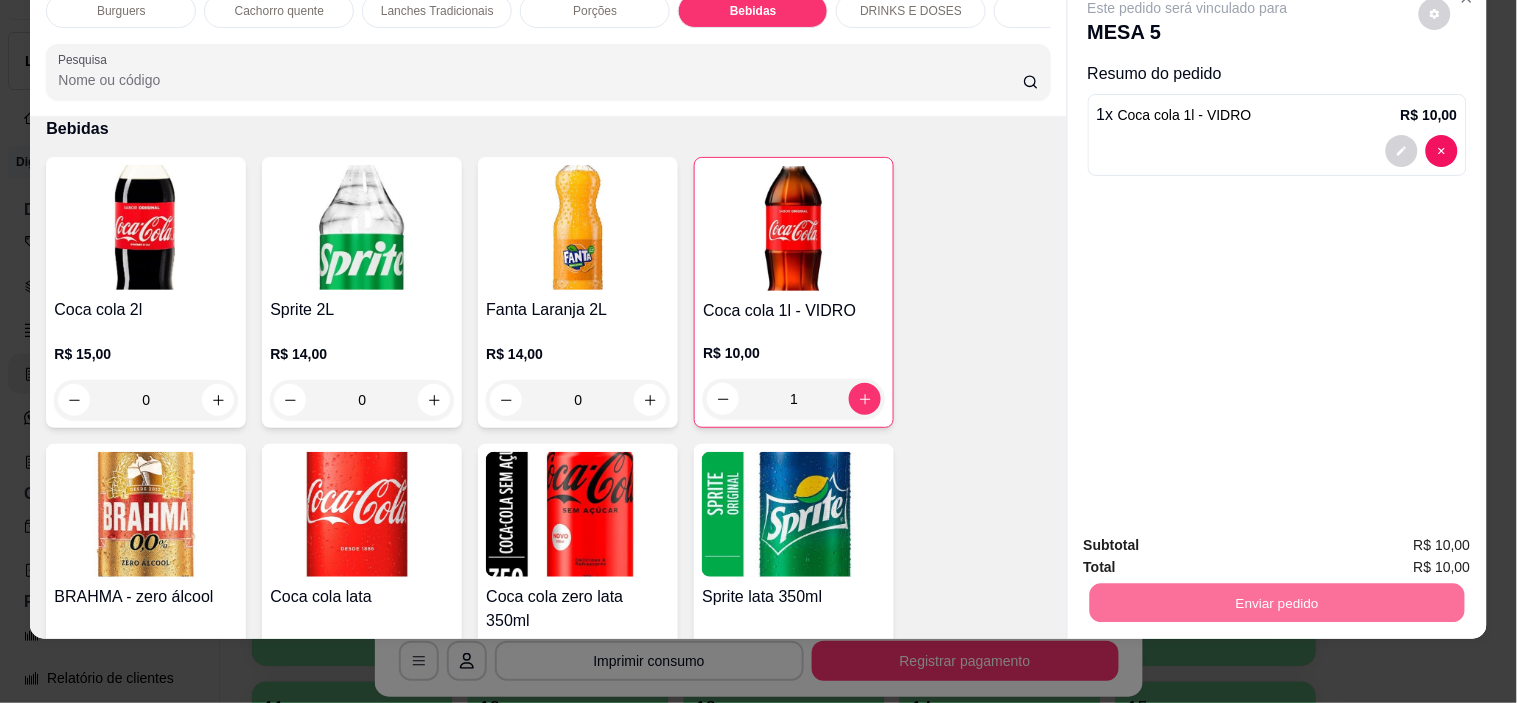 click on "Não registrar e enviar pedido" at bounding box center (1211, 538) 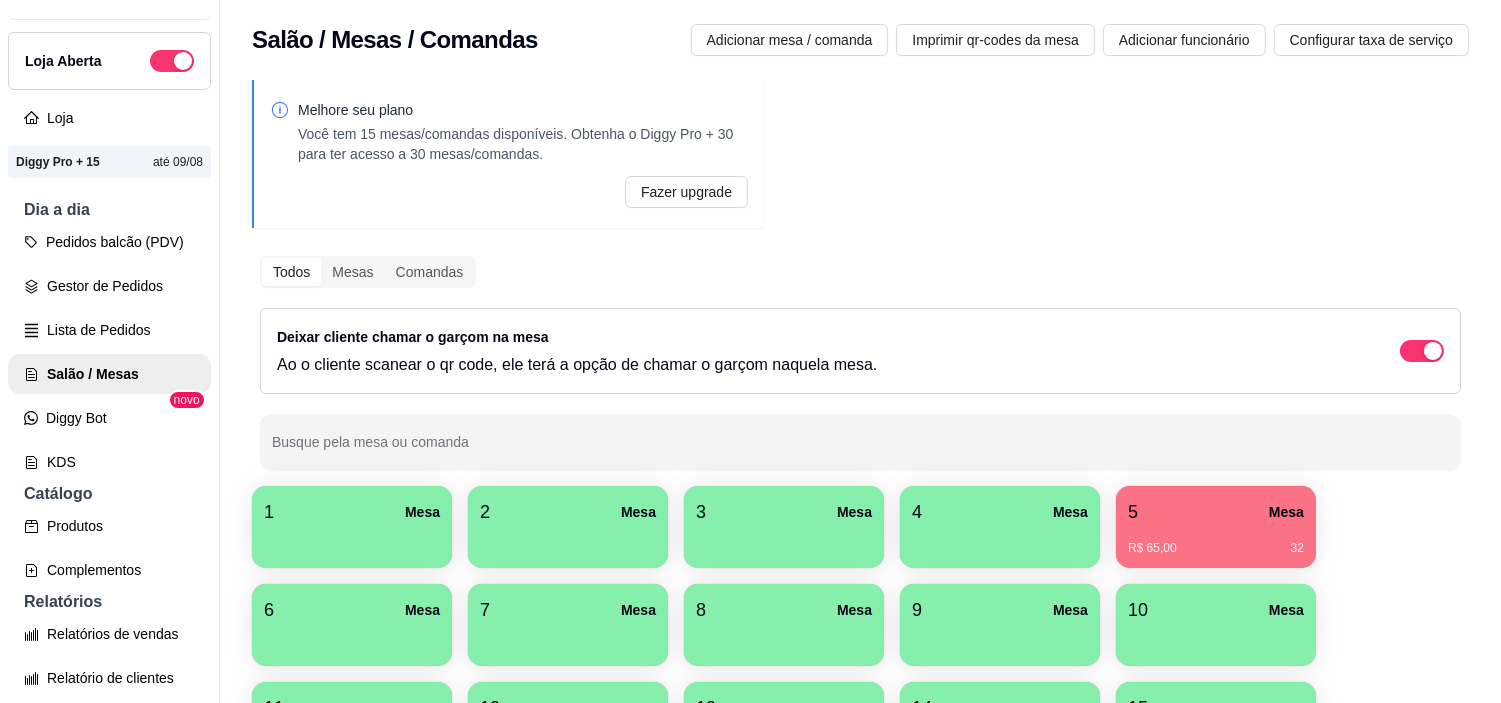 click on "3 Mesa" at bounding box center (784, 512) 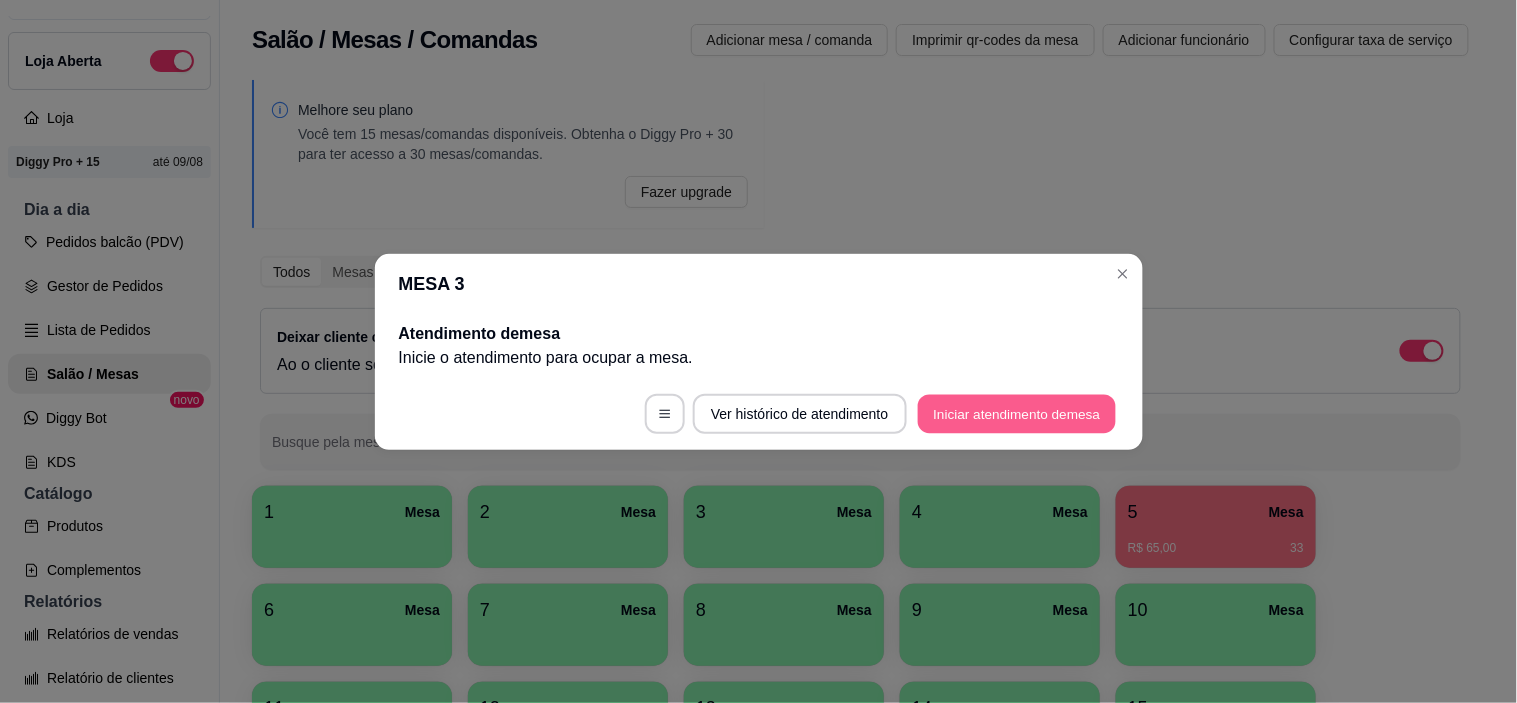 click on "Iniciar atendimento de  mesa" at bounding box center (1017, 413) 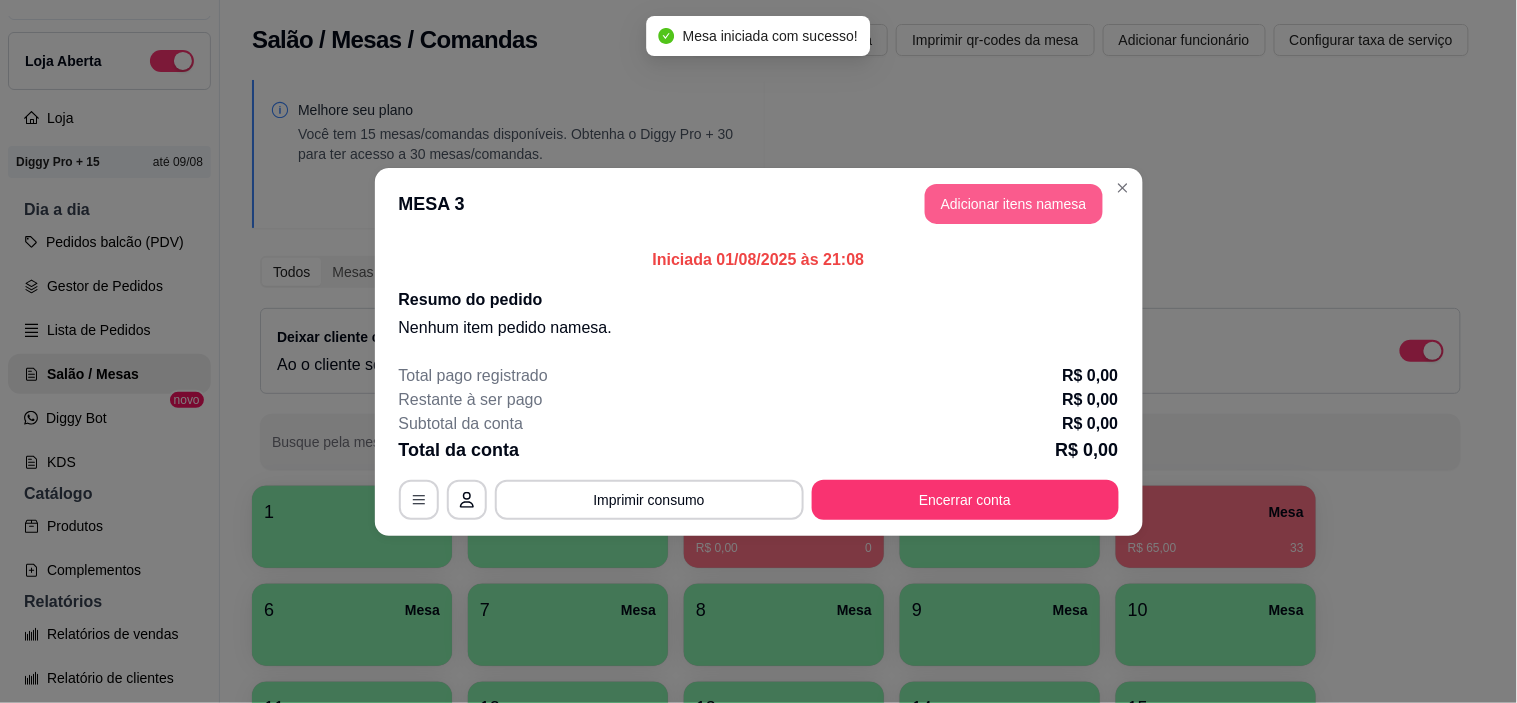 click on "Adicionar itens na  mesa" at bounding box center (1014, 204) 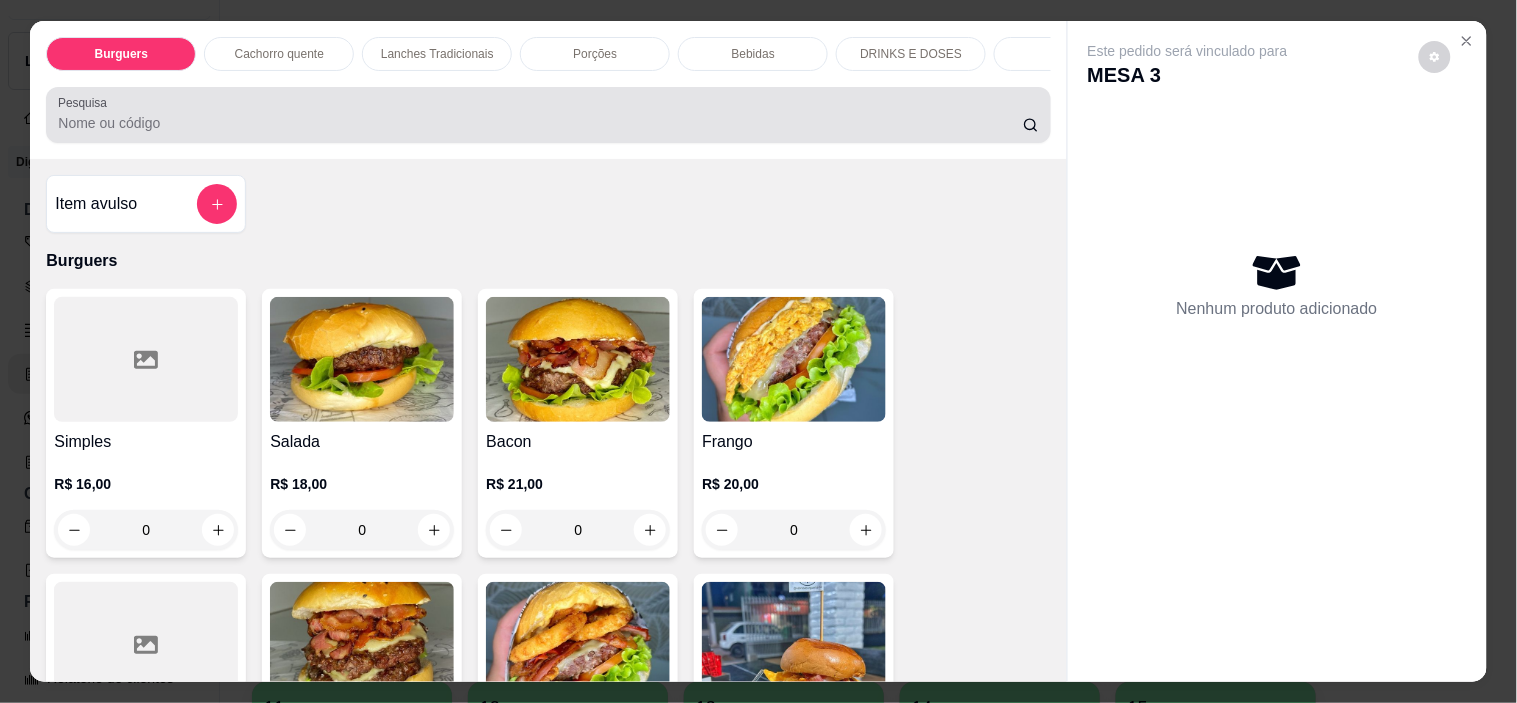 type 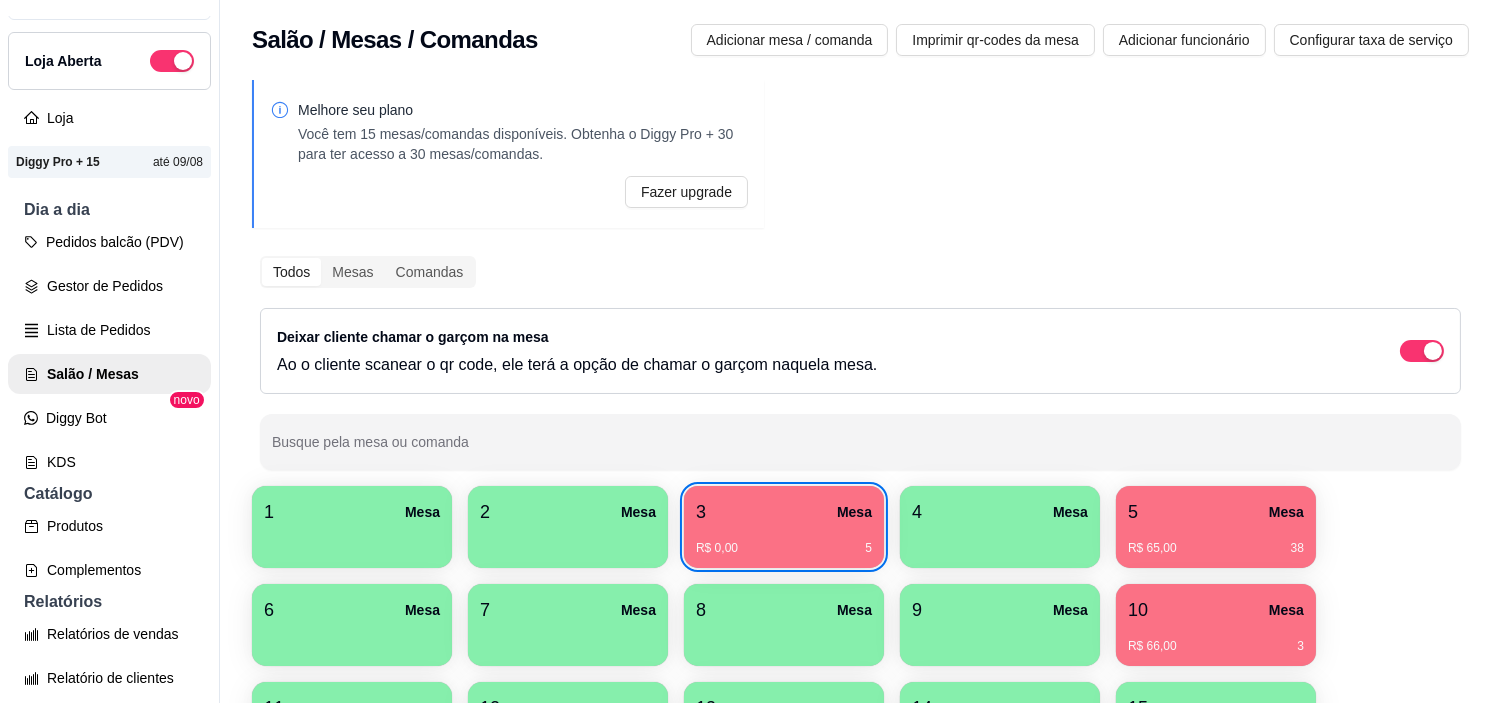 type 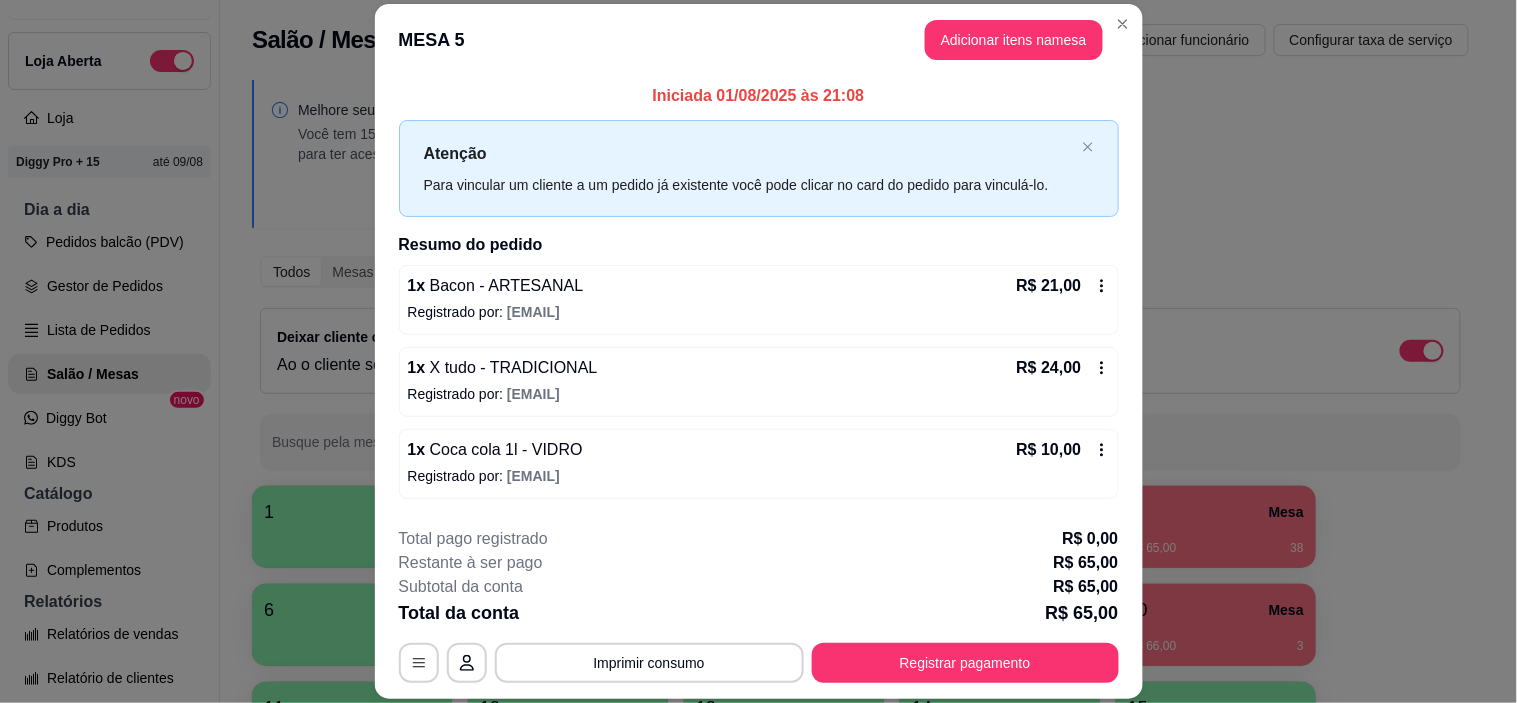 scroll, scrollTop: 77, scrollLeft: 0, axis: vertical 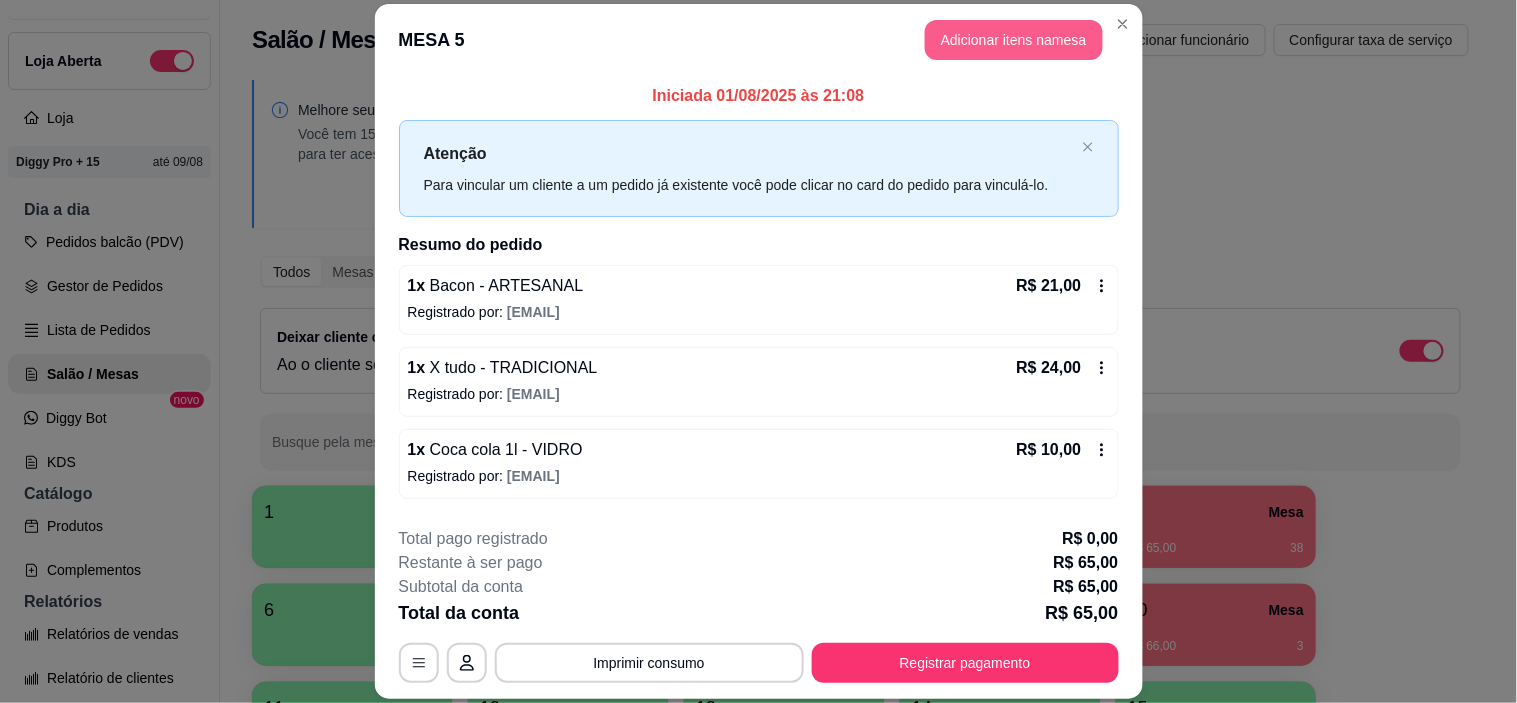 click on "Adicionar itens na  mesa" at bounding box center [1014, 40] 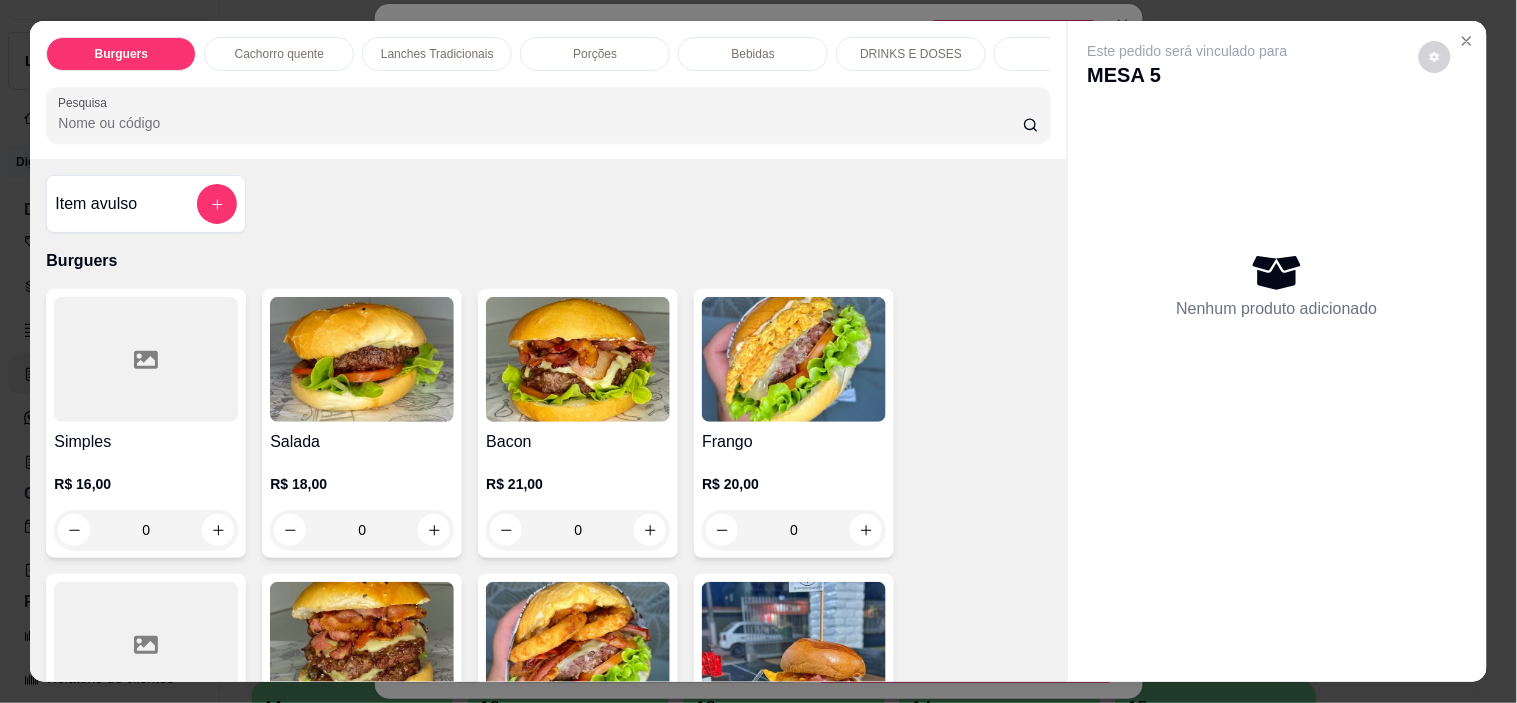 click on "Bebidas" at bounding box center (753, 54) 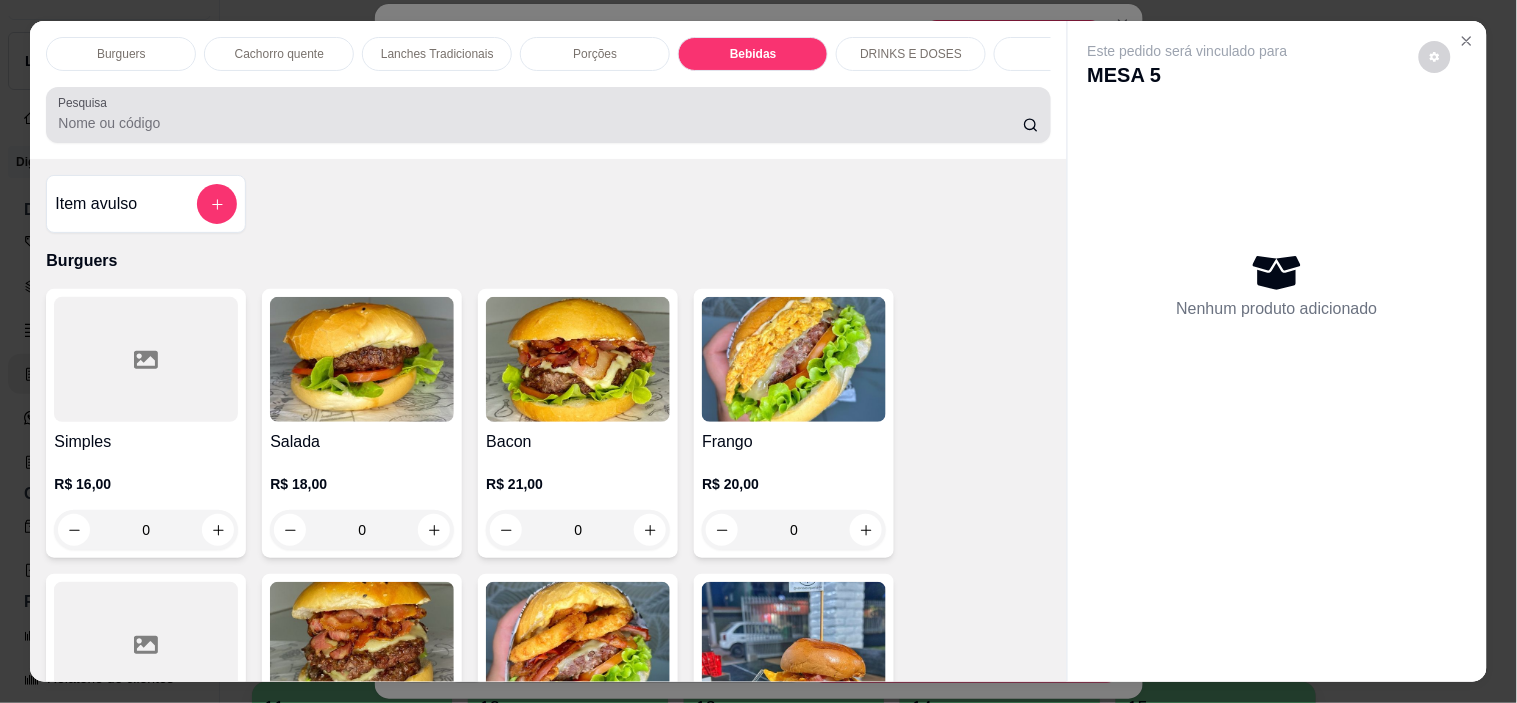 scroll, scrollTop: 3171, scrollLeft: 0, axis: vertical 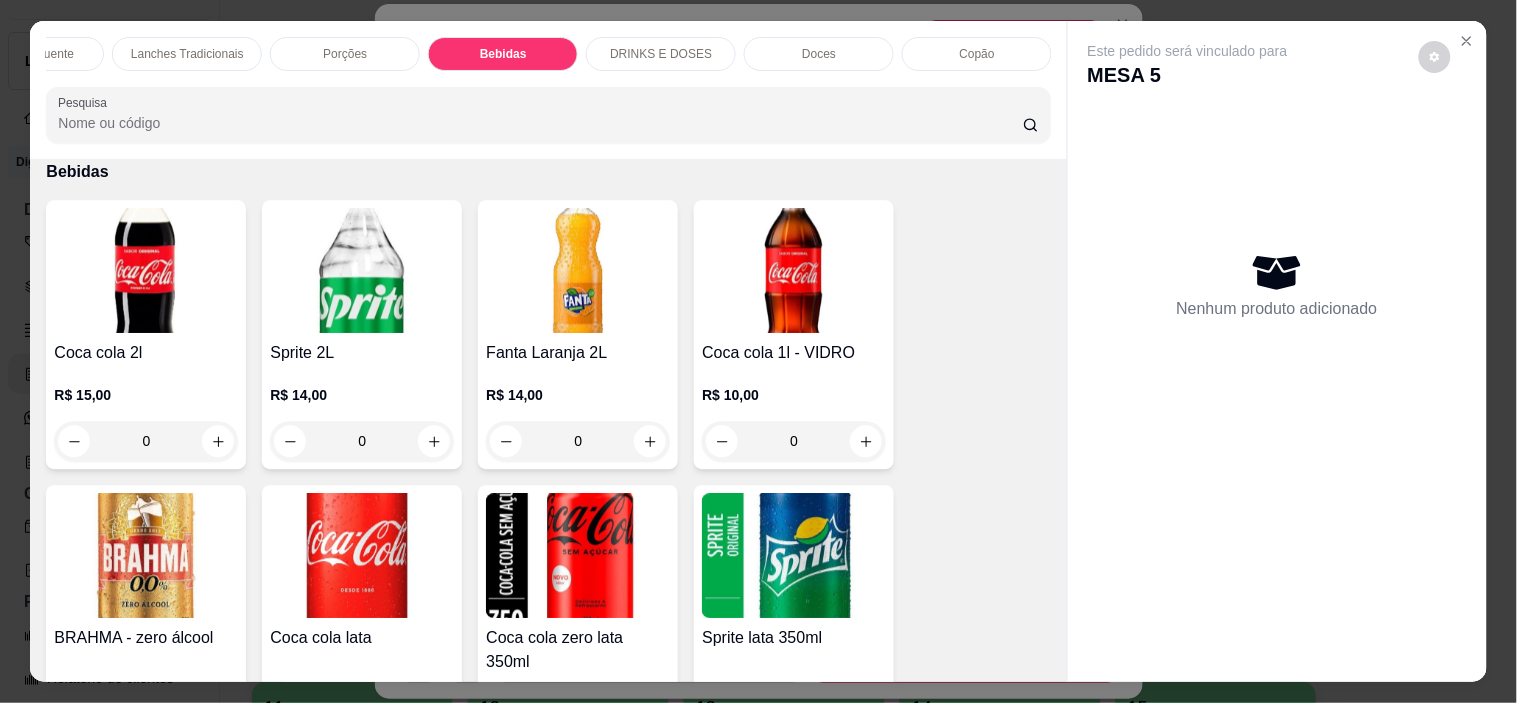 click on "Copão" at bounding box center (977, 54) 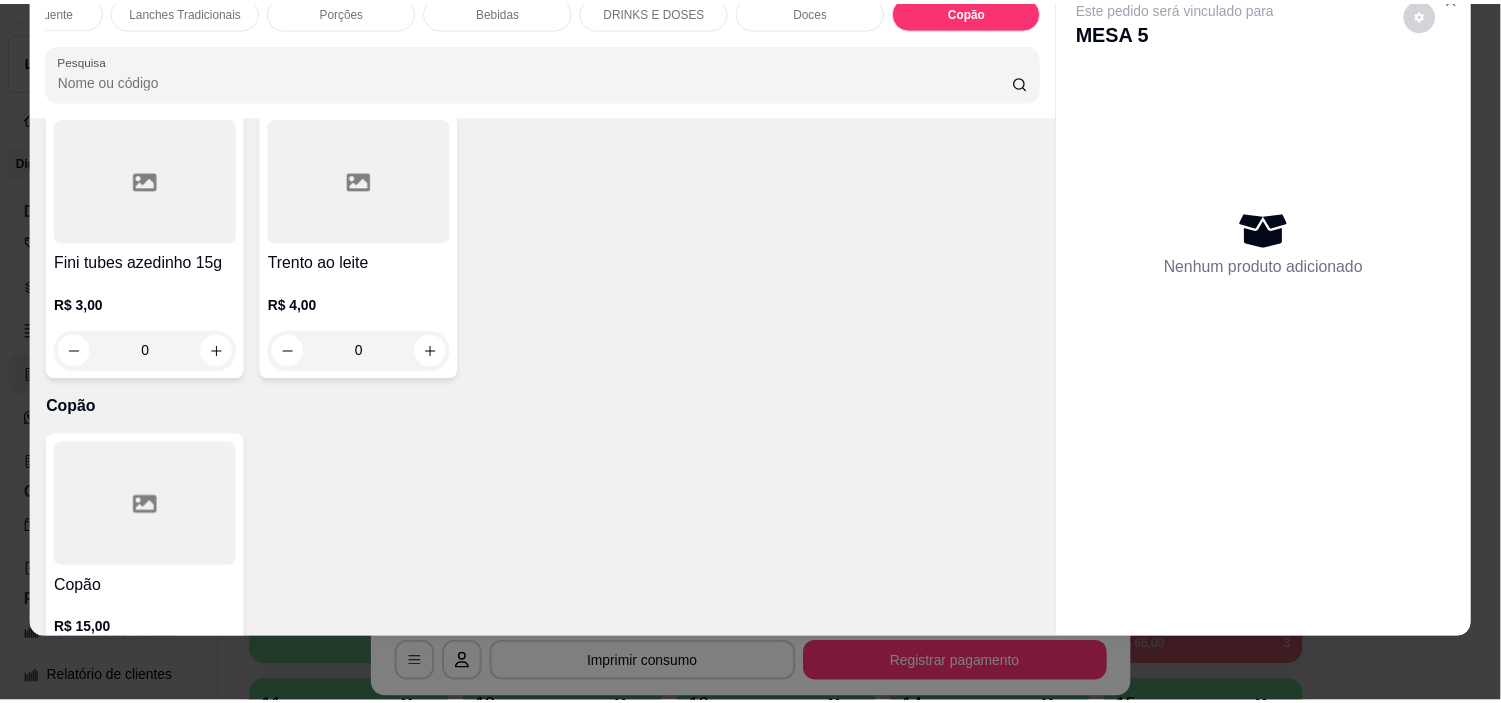 scroll, scrollTop: 5017, scrollLeft: 0, axis: vertical 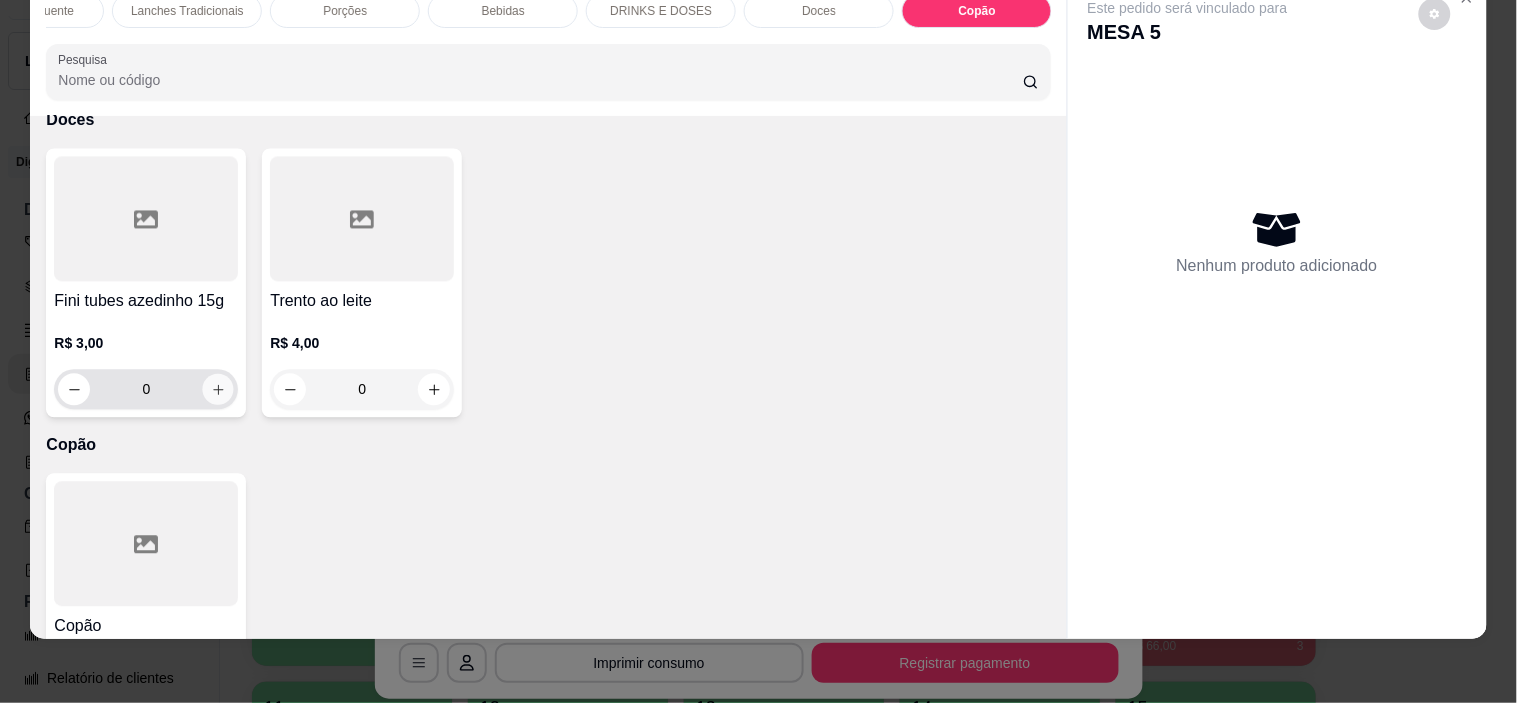 click at bounding box center [218, 390] 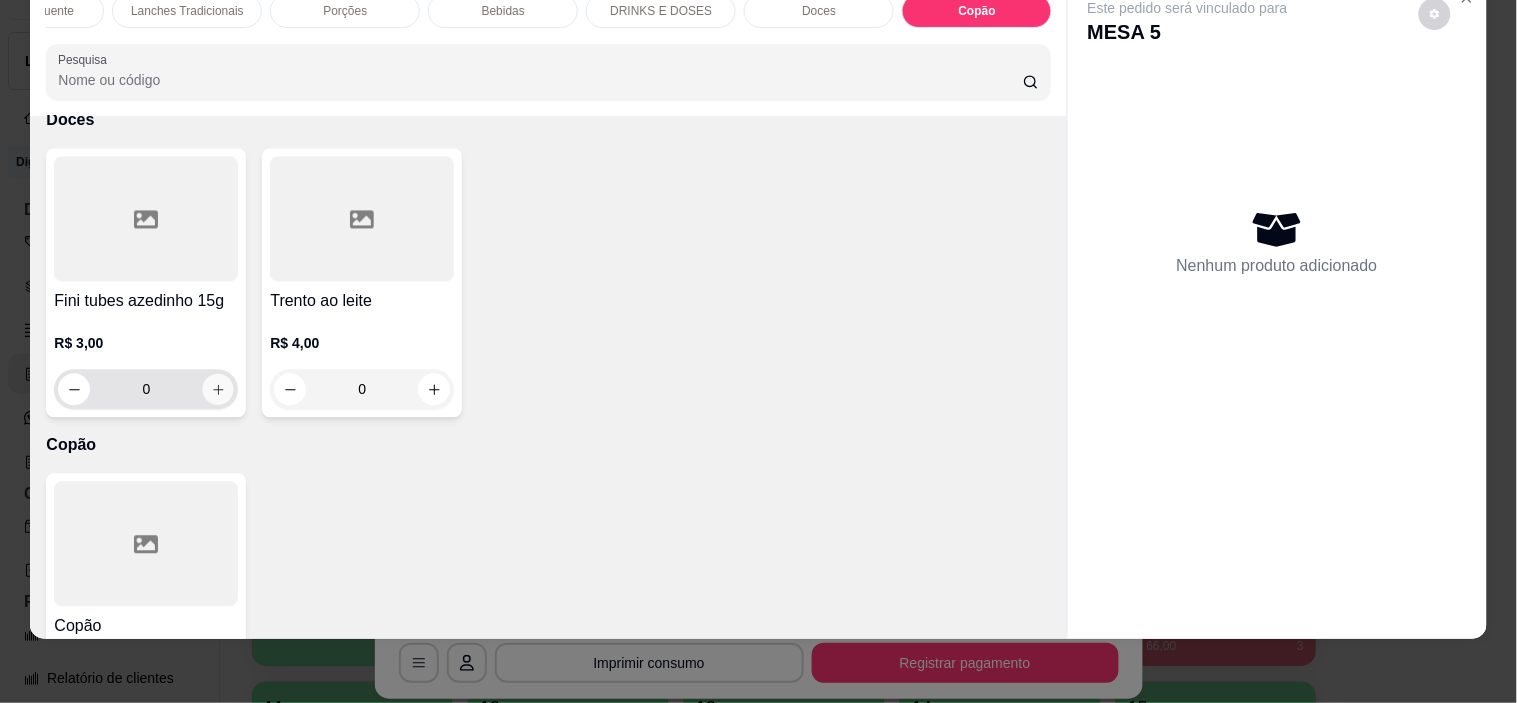 type on "1" 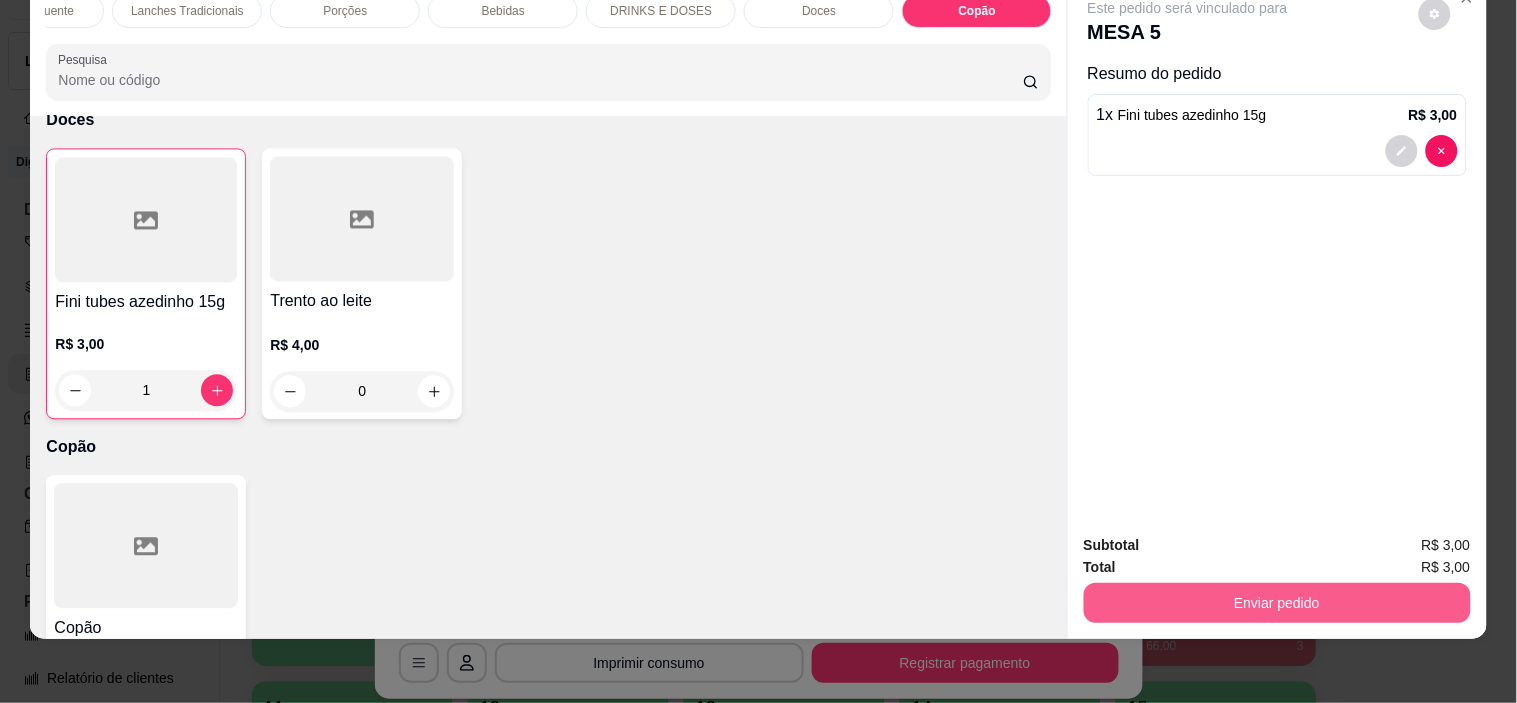 click on "Enviar pedido" at bounding box center [1277, 603] 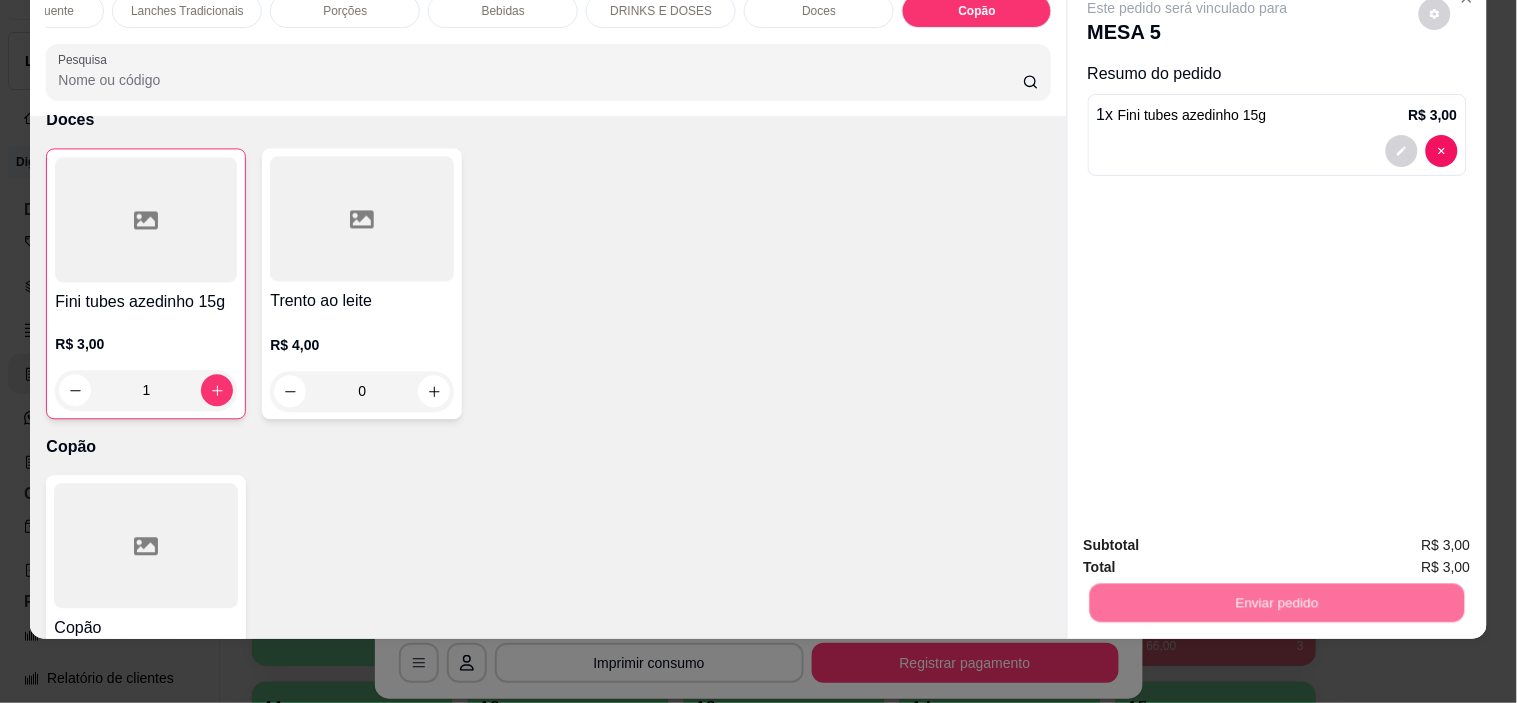 click on "Não registrar e enviar pedido" at bounding box center [1211, 537] 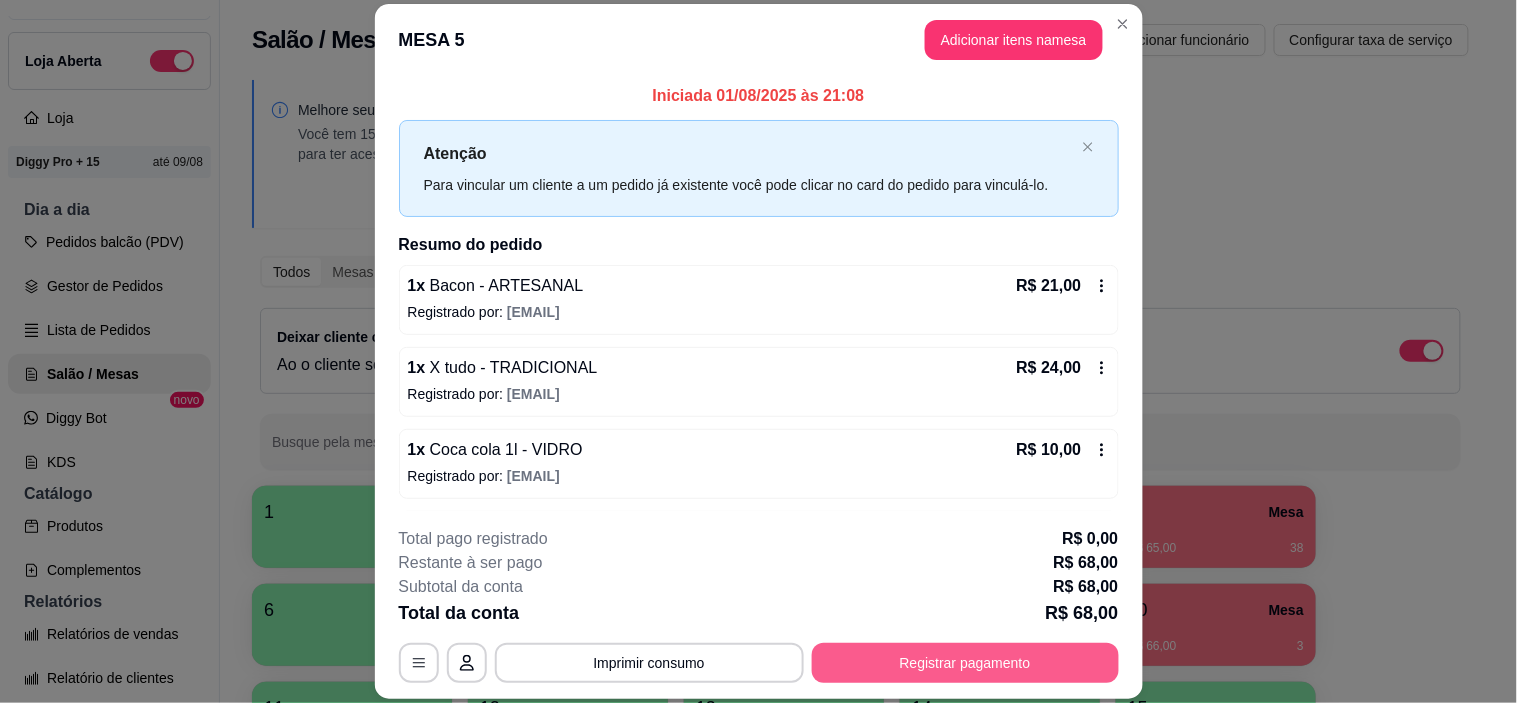 click on "**********" at bounding box center [759, 605] 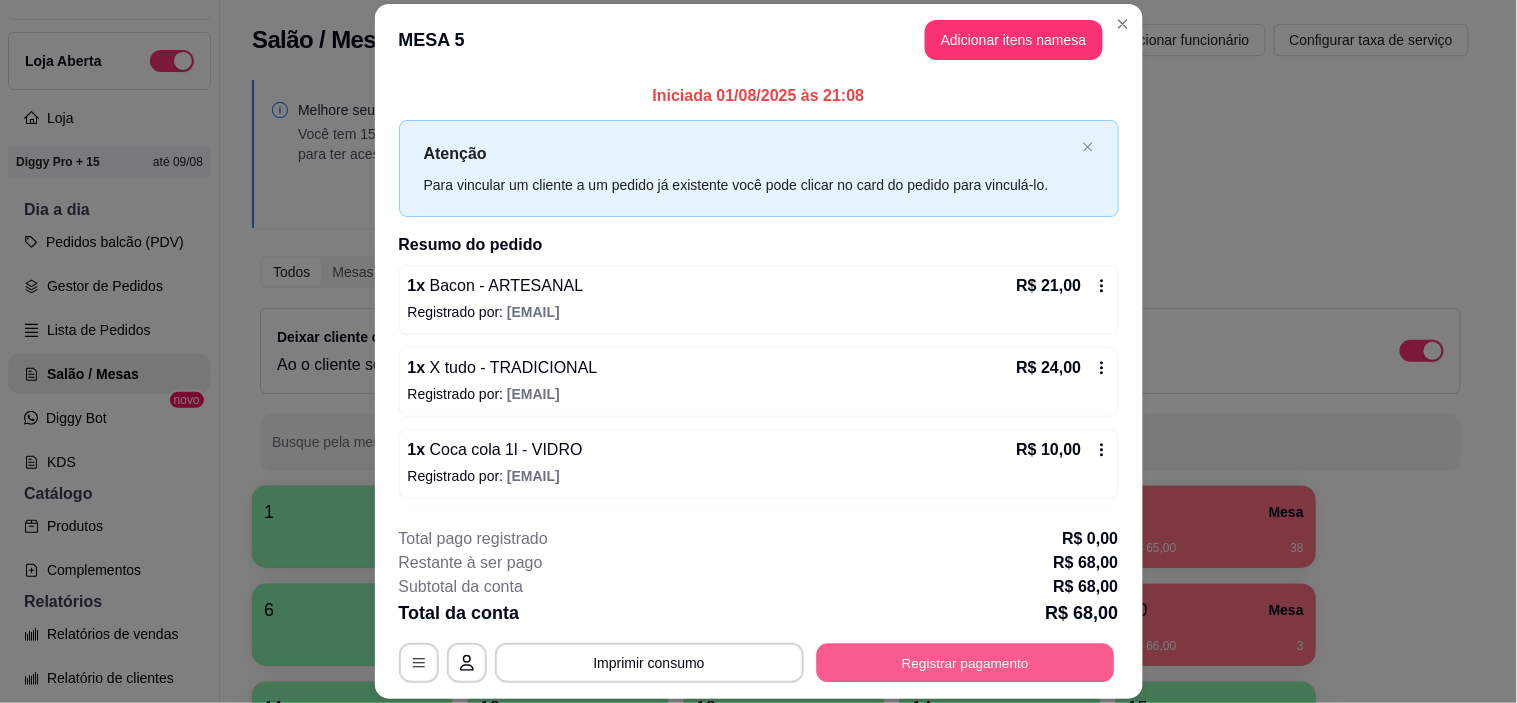 click on "Registrar pagamento" at bounding box center [965, 663] 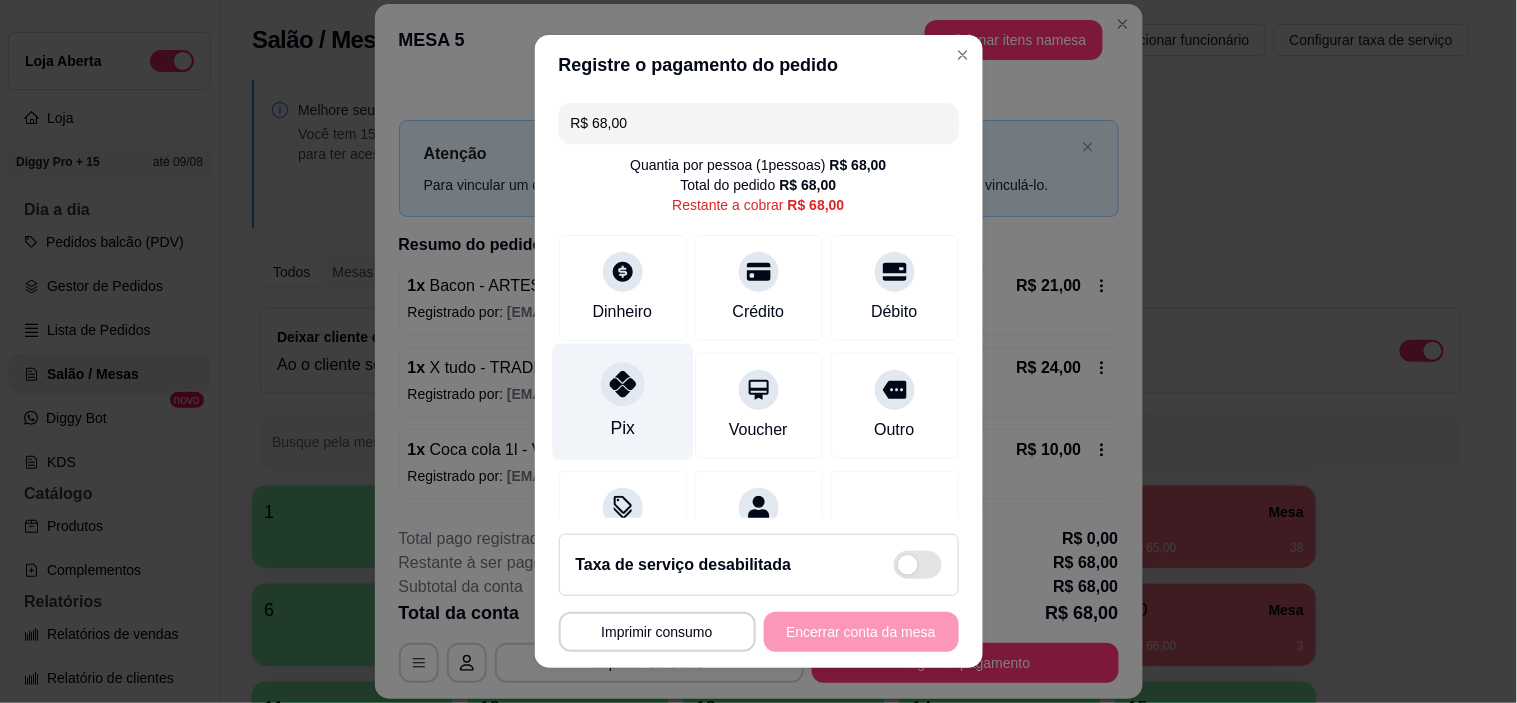 click on "Pix" at bounding box center [622, 402] 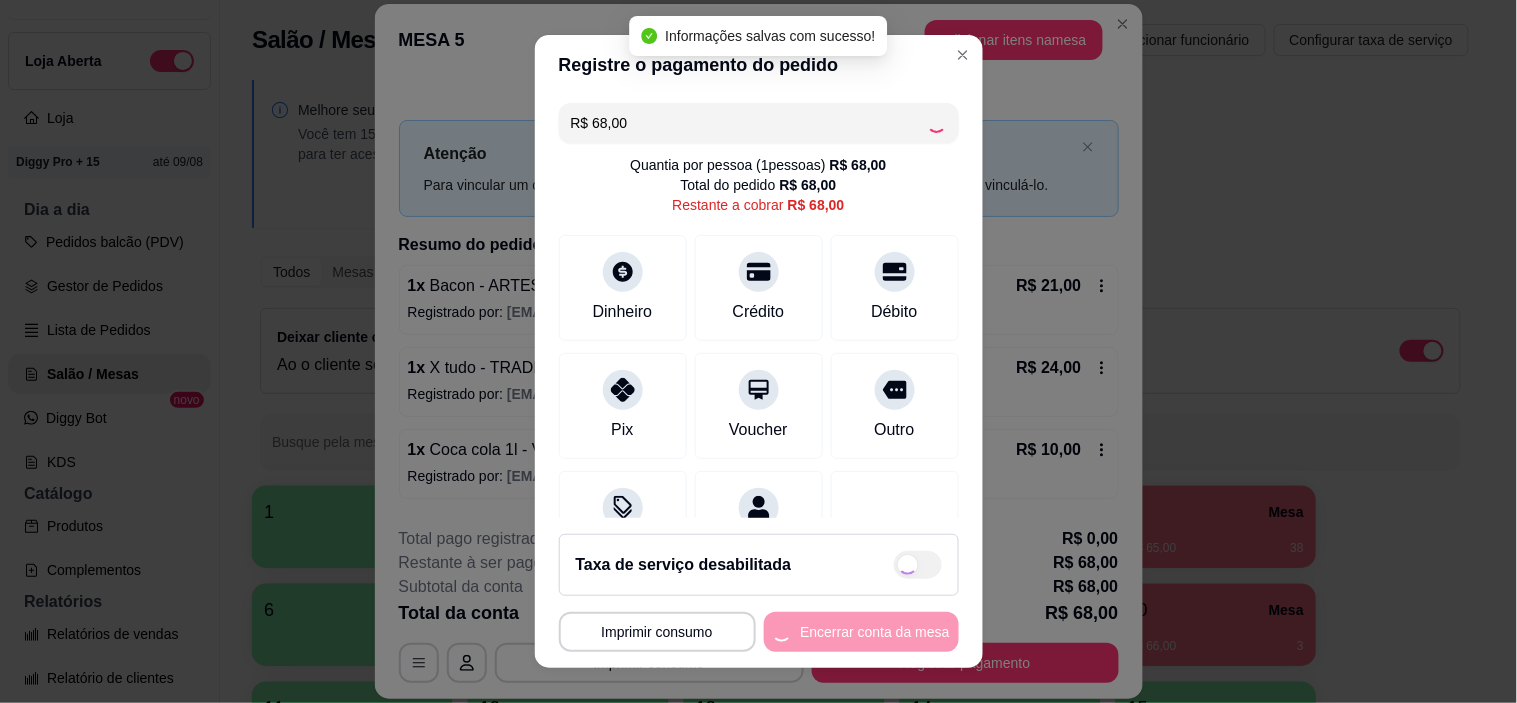 type on "R$ 0,00" 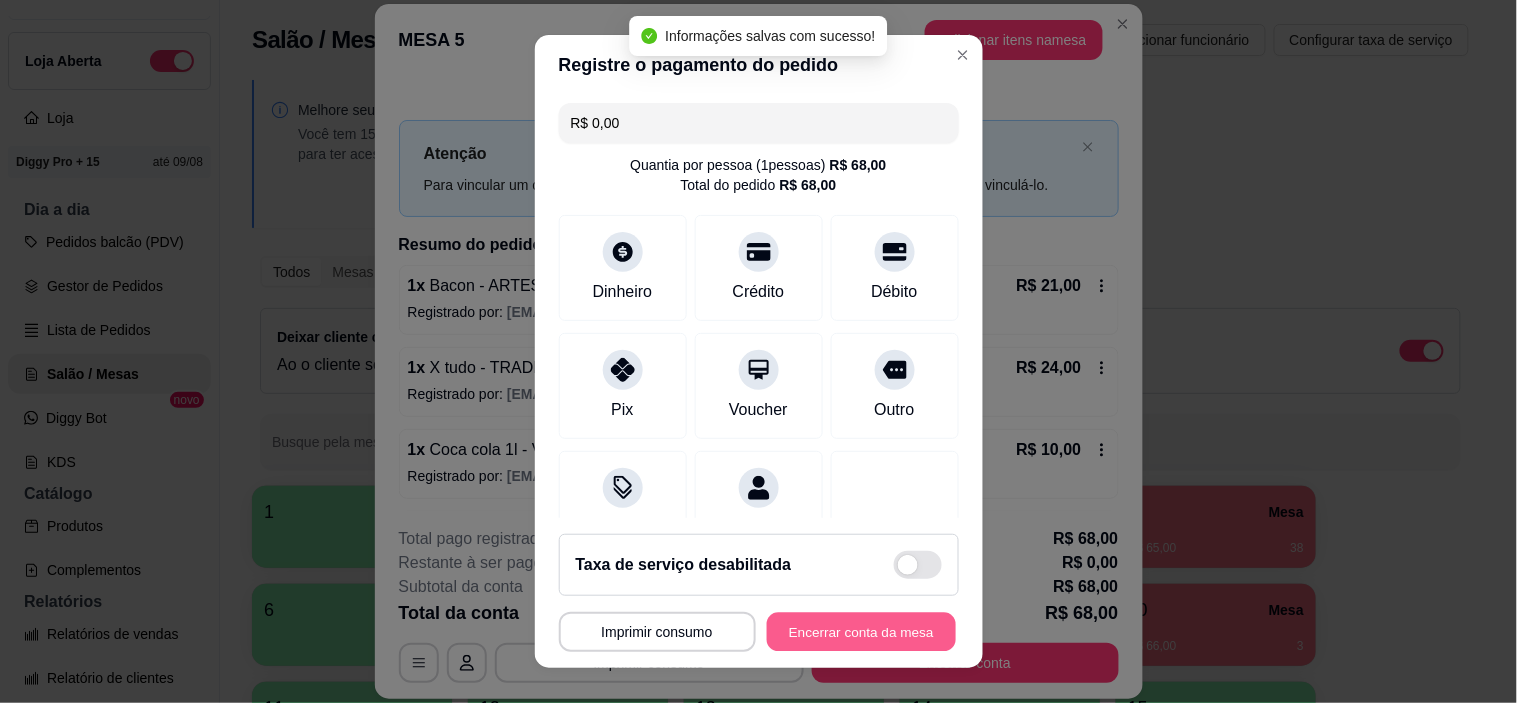click on "Encerrar conta da mesa" at bounding box center (861, 631) 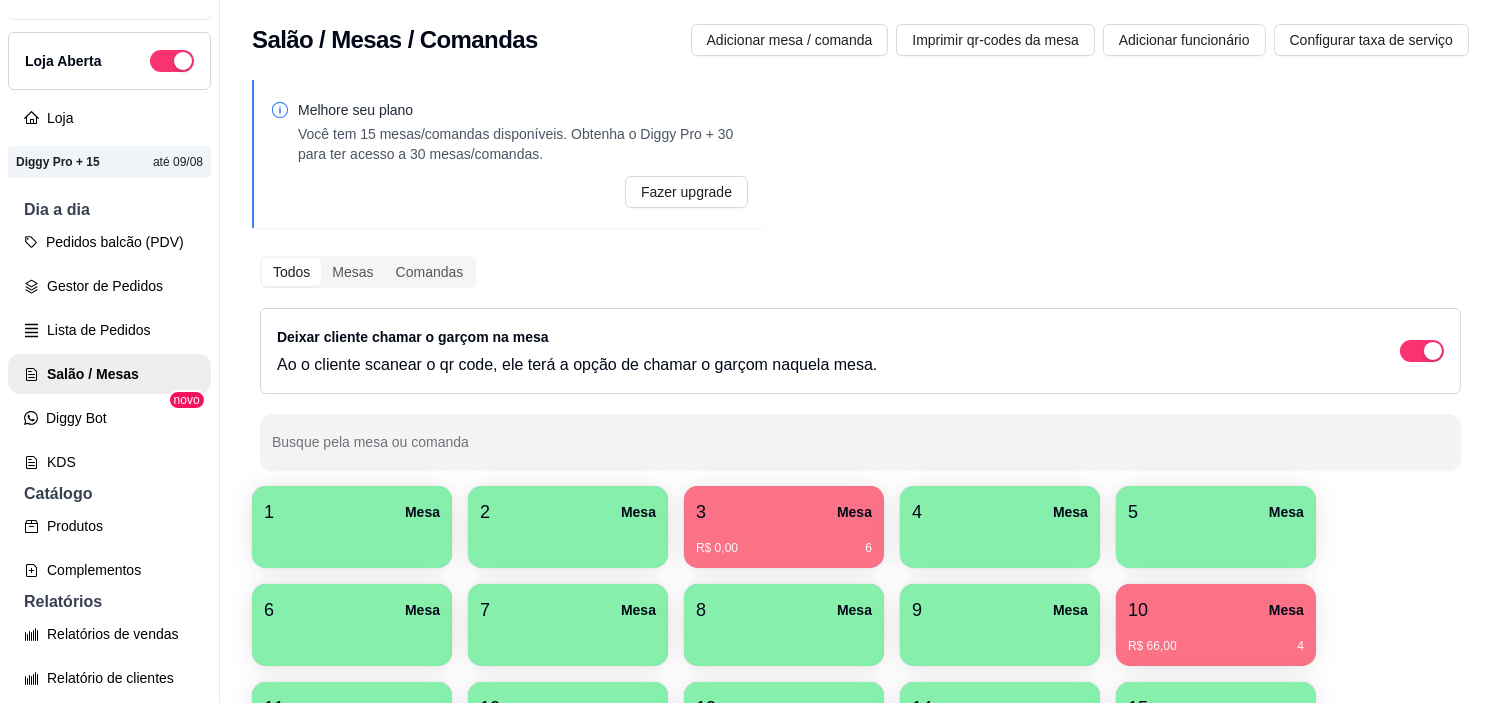 click on "3 Mesa" at bounding box center [784, 512] 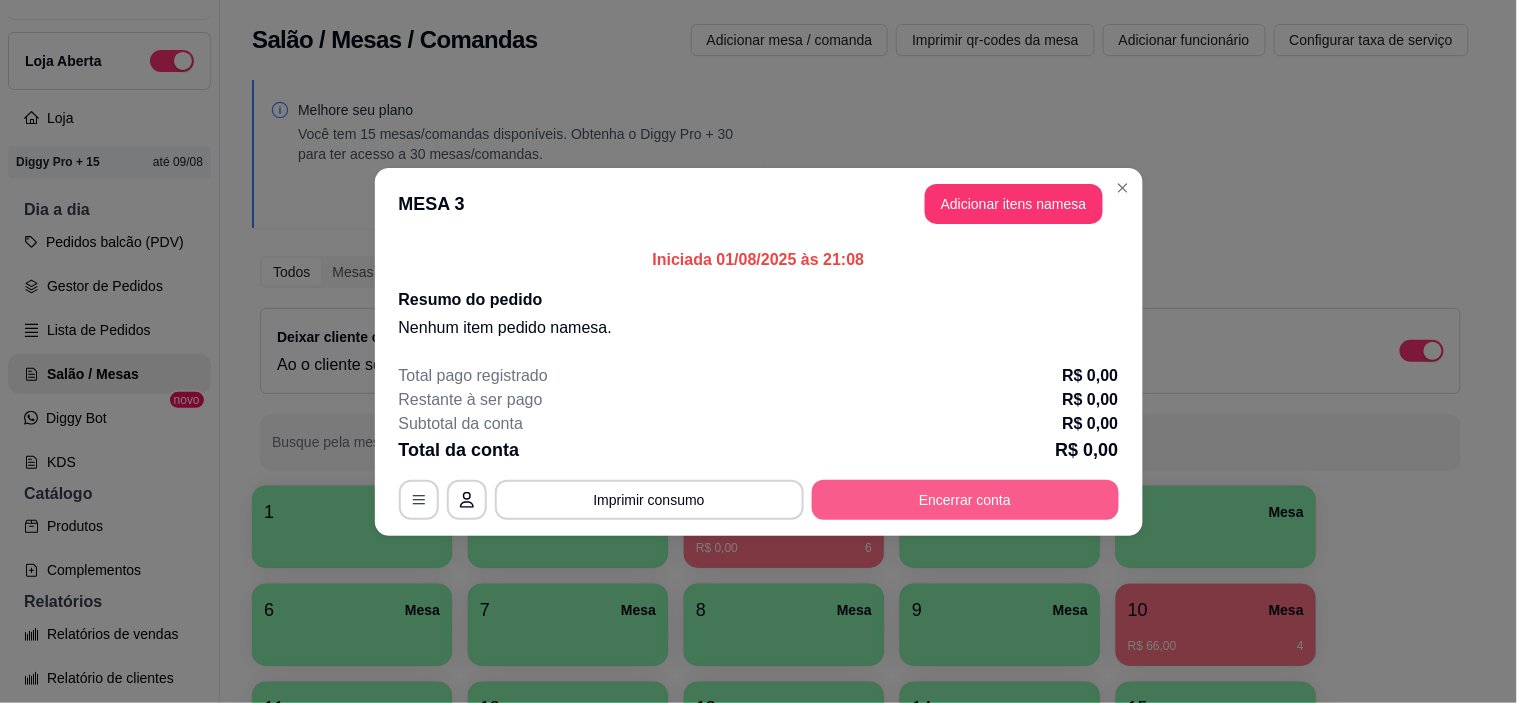 click on "Encerrar conta" at bounding box center [965, 500] 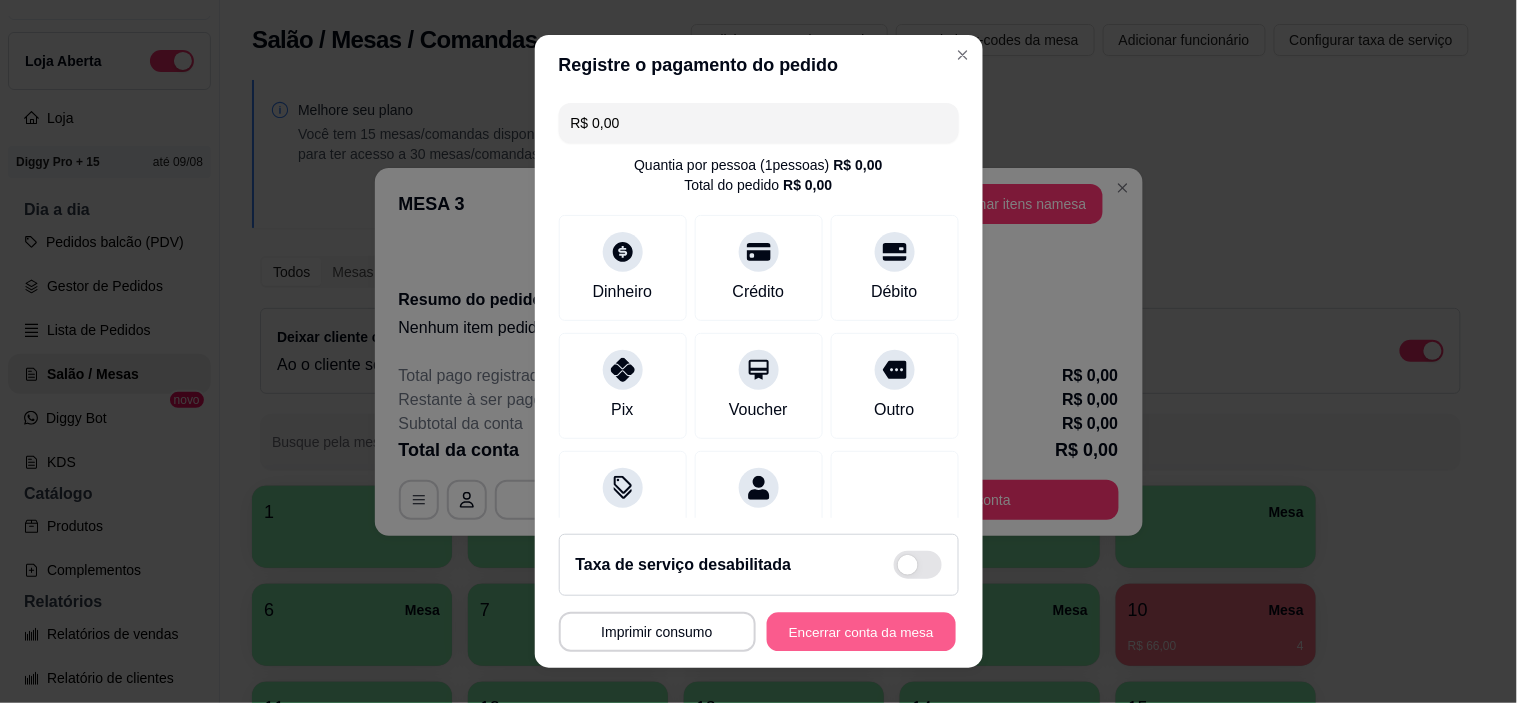 click on "MESA 3 Tempo de permanência: 6 minutos Cod. Segurança: 5638 Qtd. de Pedidos: 0 Clientes da mesa: ** CONSUMO ** ** TOTAL ** Subtotal 0,00 Total 0,00 Imprimir consumo Encerrar conta da mesa" at bounding box center (759, 632) 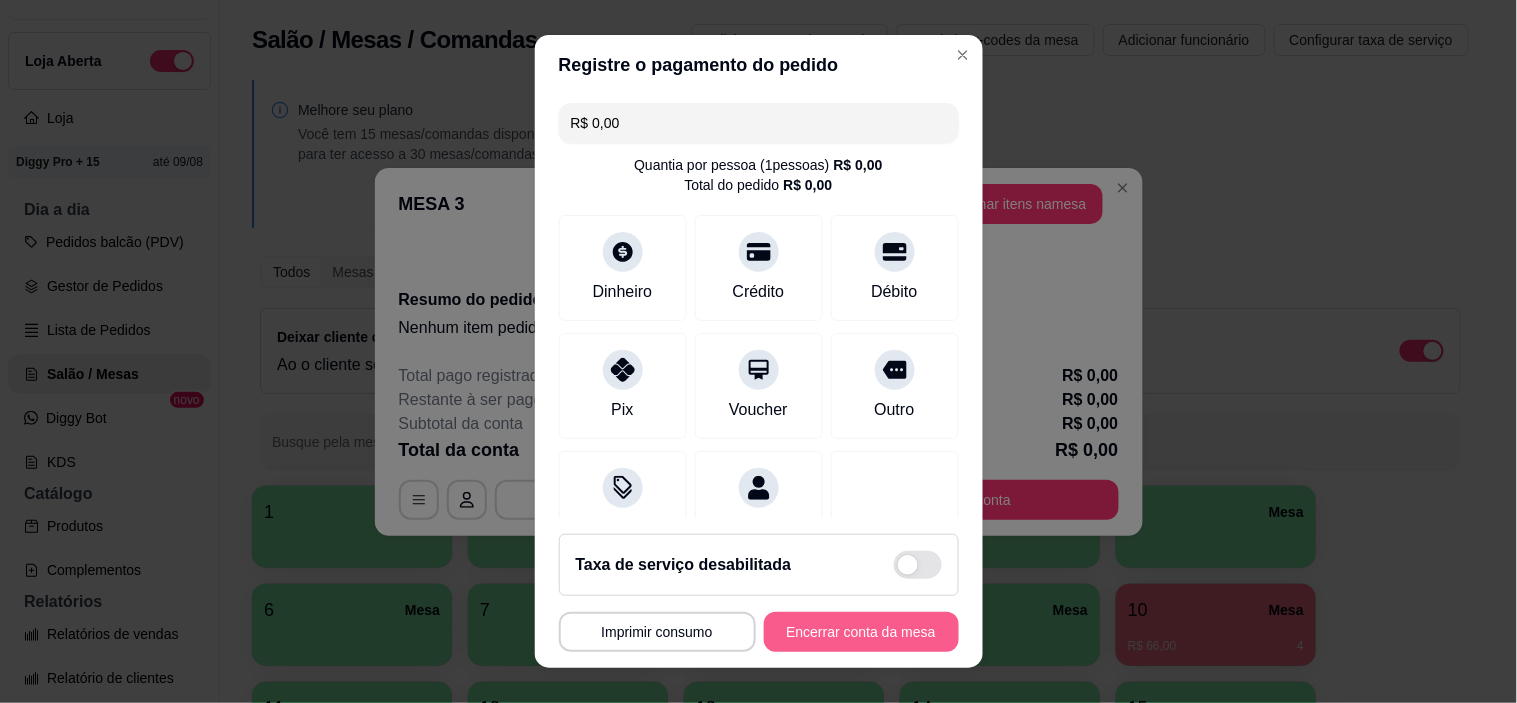 click on "Encerrar conta da mesa" at bounding box center (861, 632) 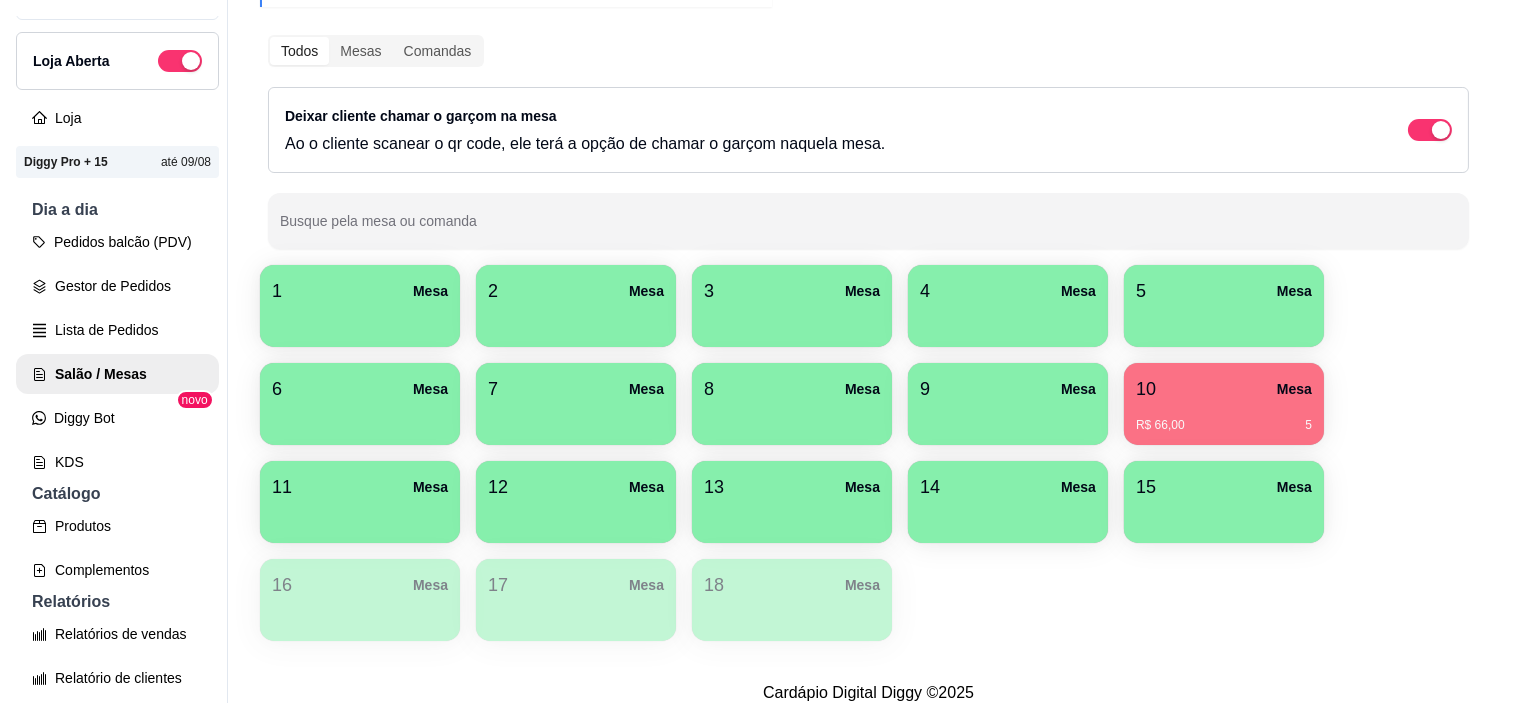 scroll, scrollTop: 222, scrollLeft: 0, axis: vertical 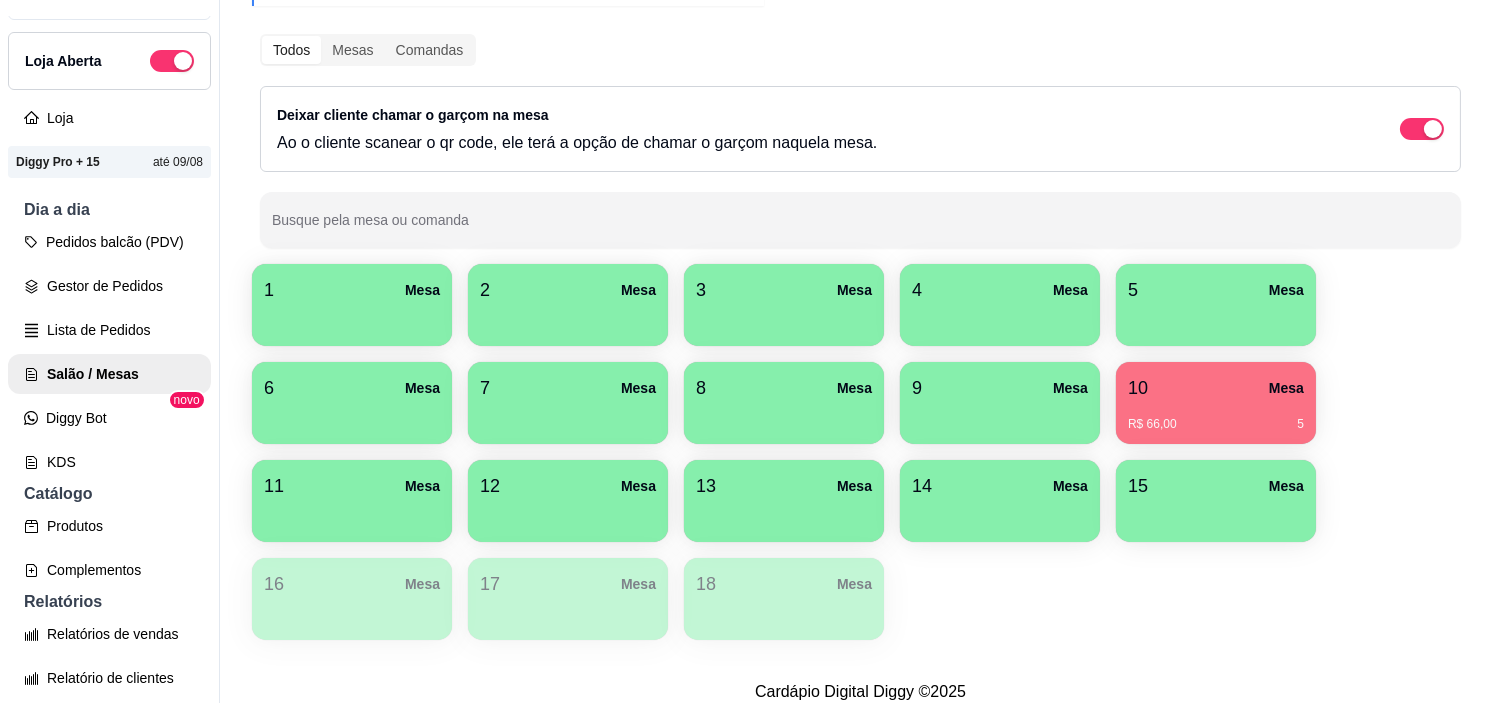 click on "R$ 66,00 5" at bounding box center [1216, 424] 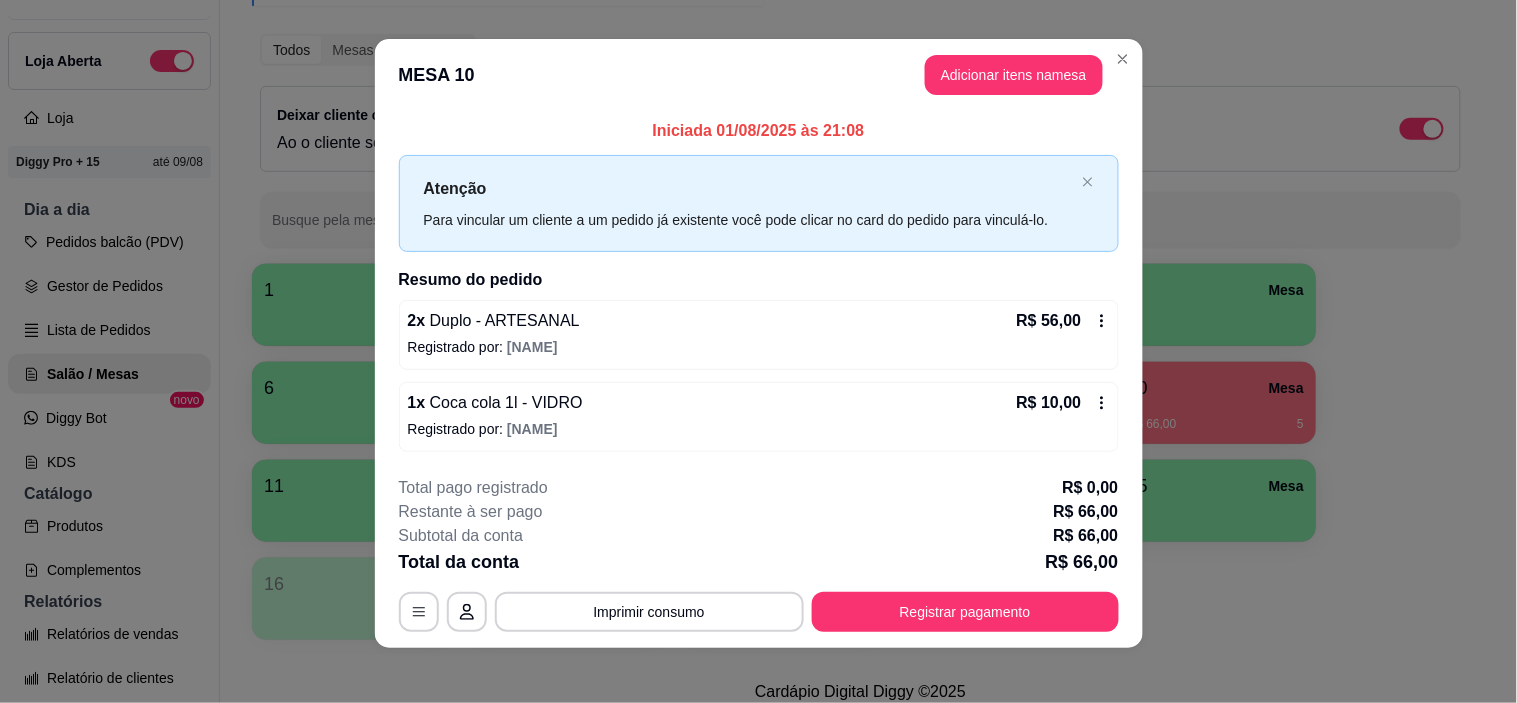 scroll, scrollTop: 16, scrollLeft: 0, axis: vertical 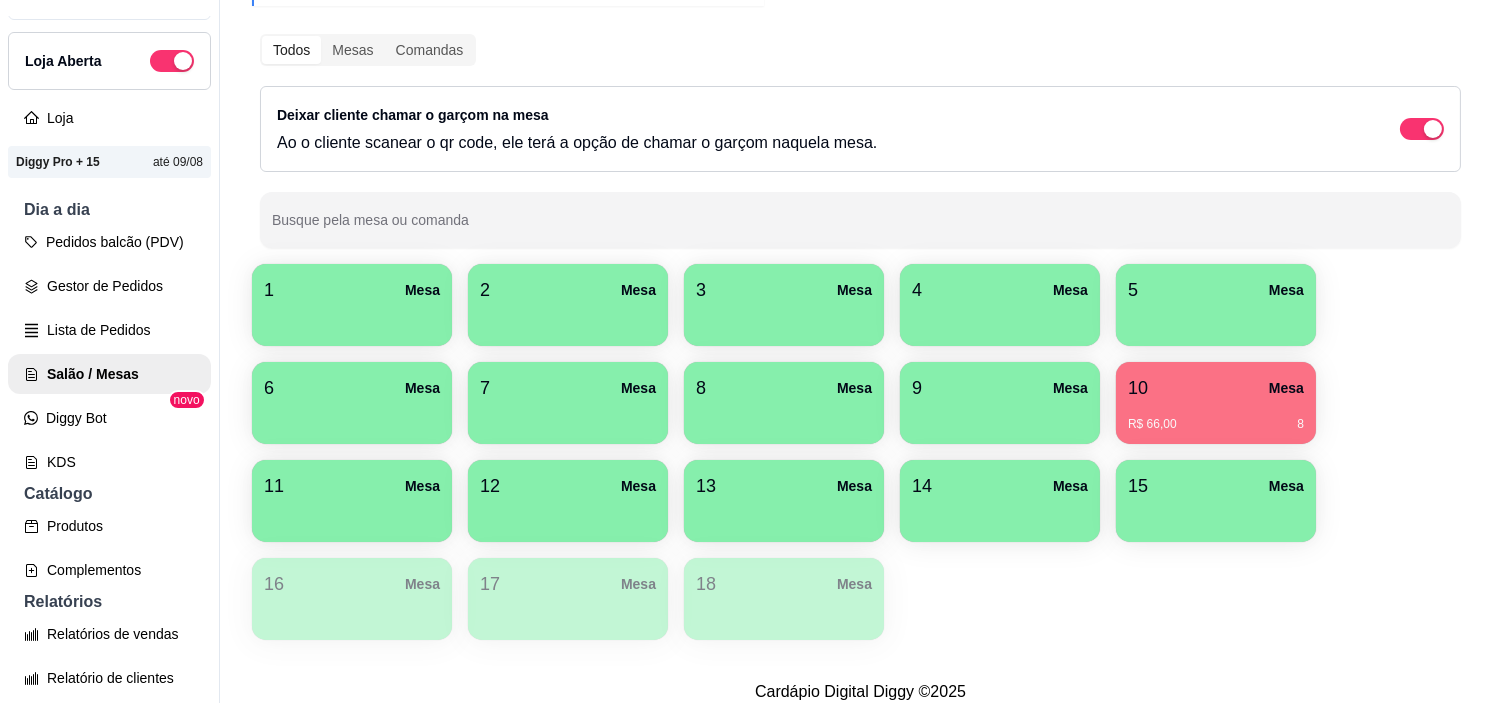 click on "10 Mesa" at bounding box center [1216, 388] 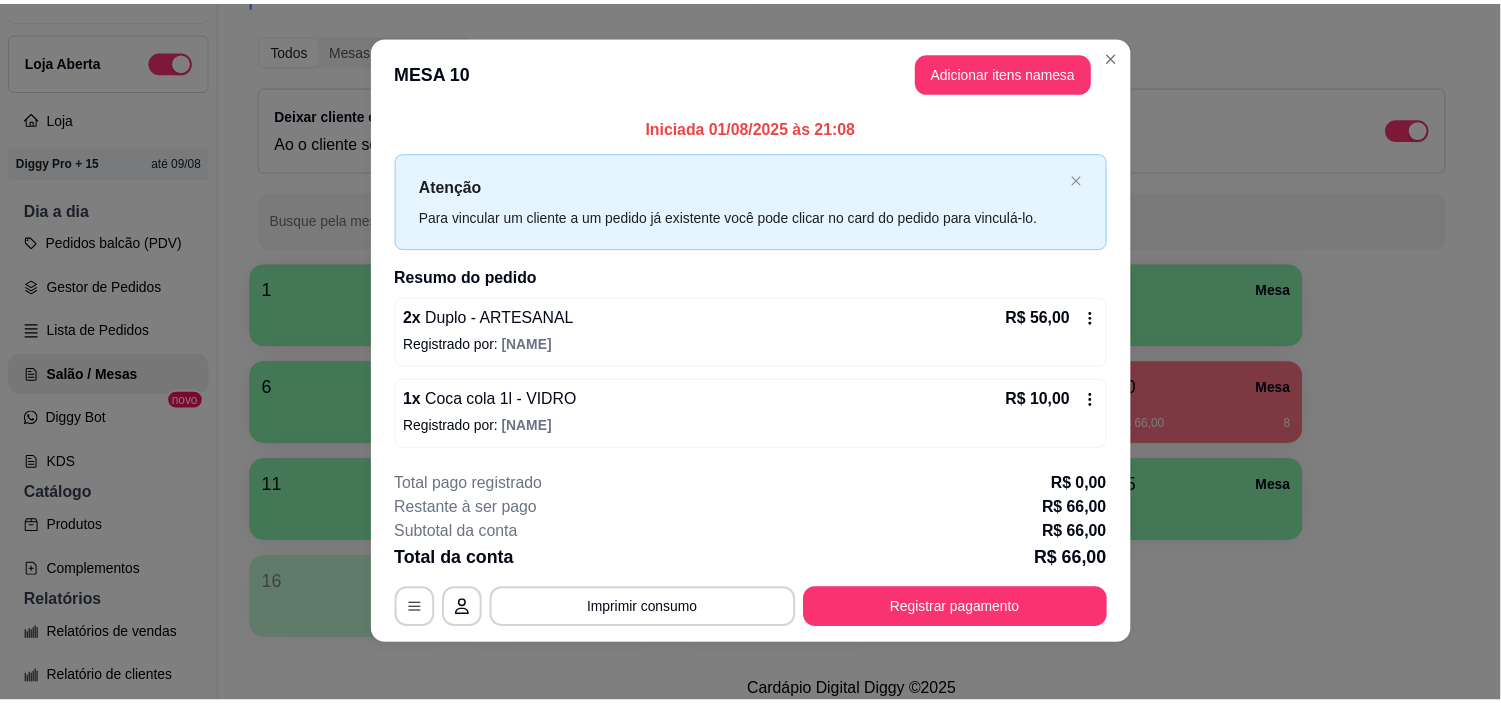 scroll, scrollTop: 16, scrollLeft: 0, axis: vertical 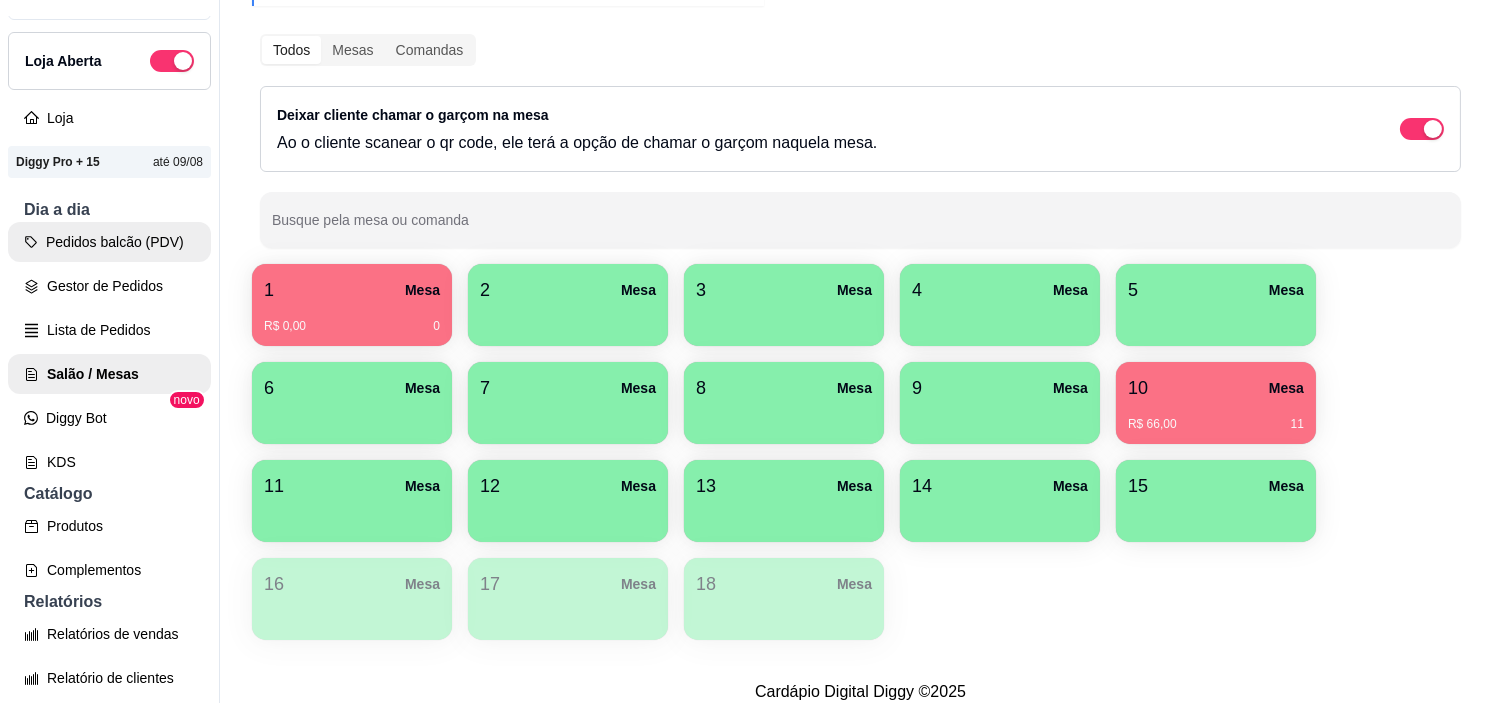 click on "Pedidos balcão (PDV)" at bounding box center [109, 242] 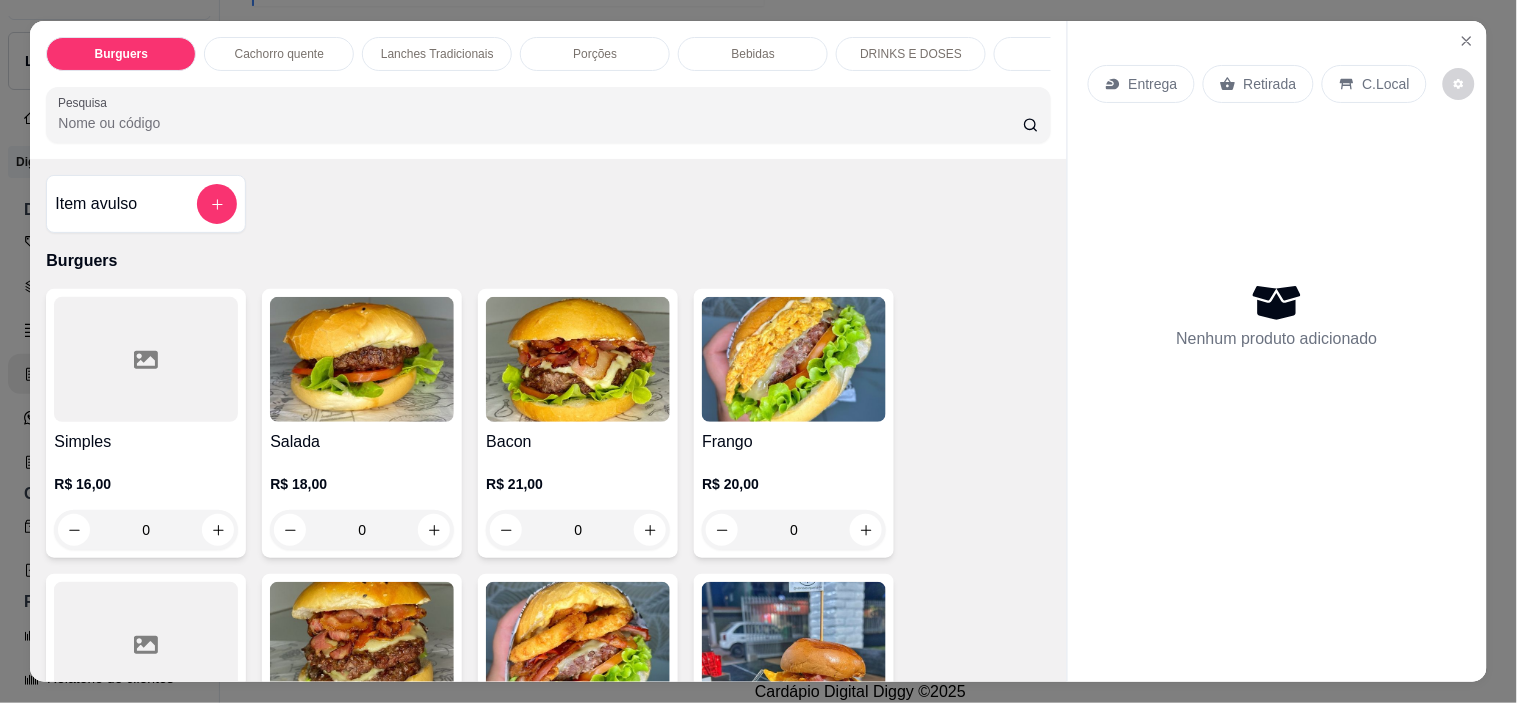 click at bounding box center (578, 359) 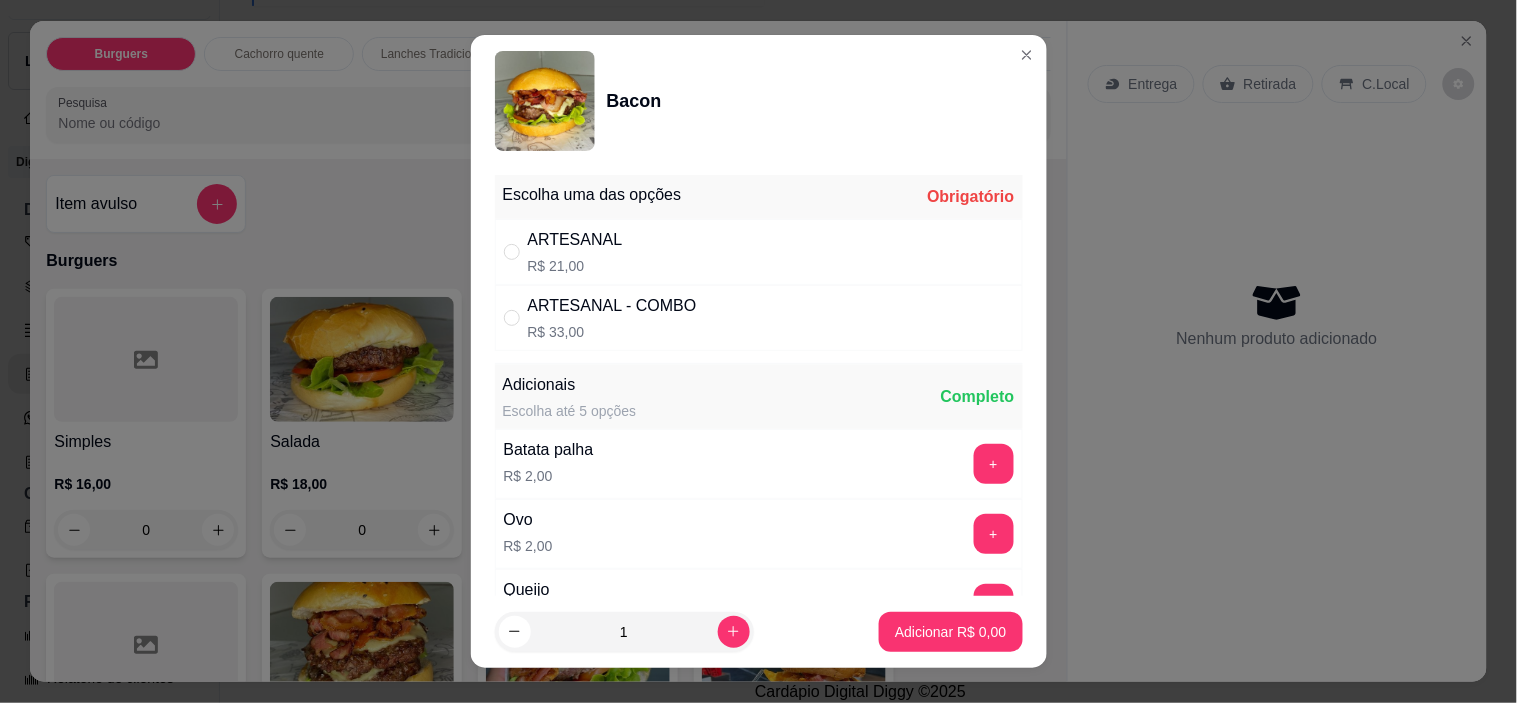 click on "ARTESANAL R$ 21,00" at bounding box center (759, 252) 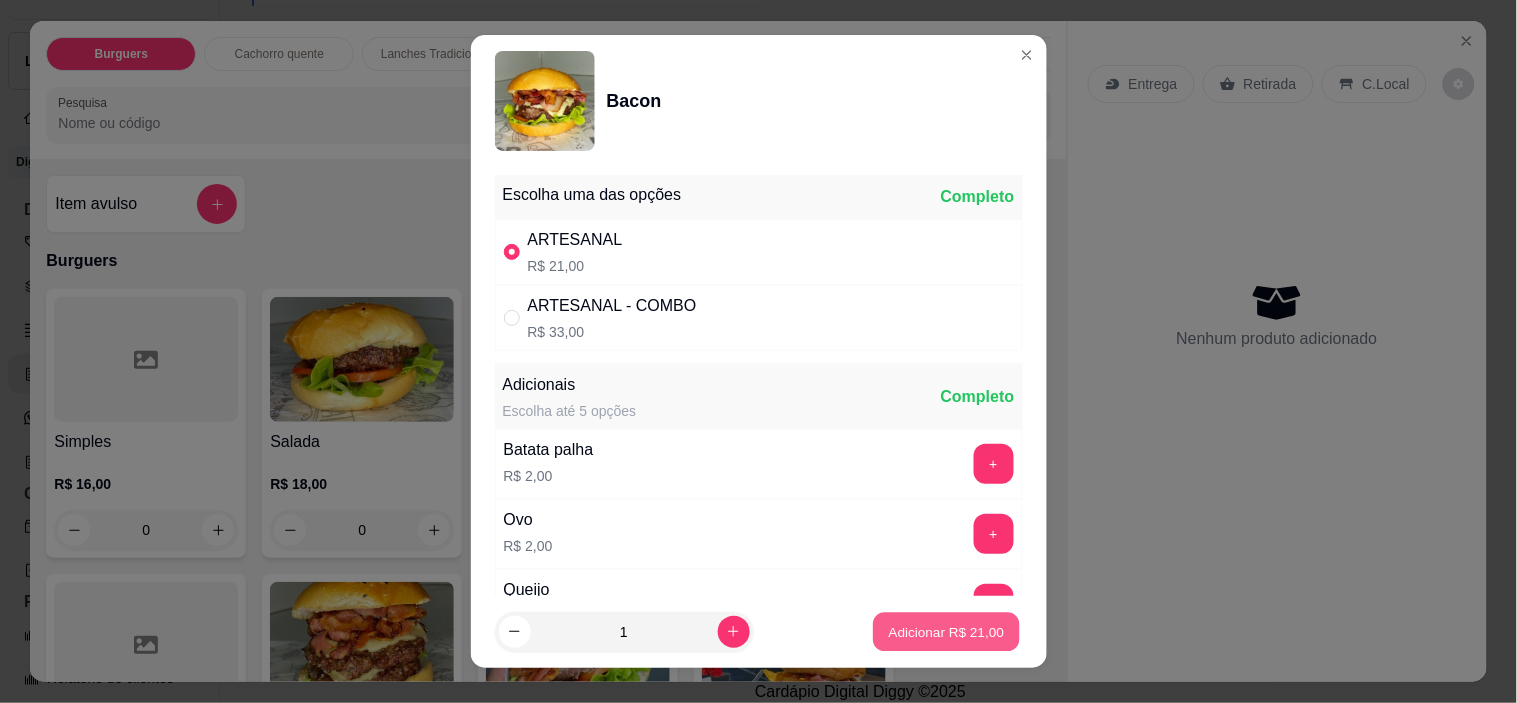 click on "Adicionar   R$ 21,00" at bounding box center (947, 631) 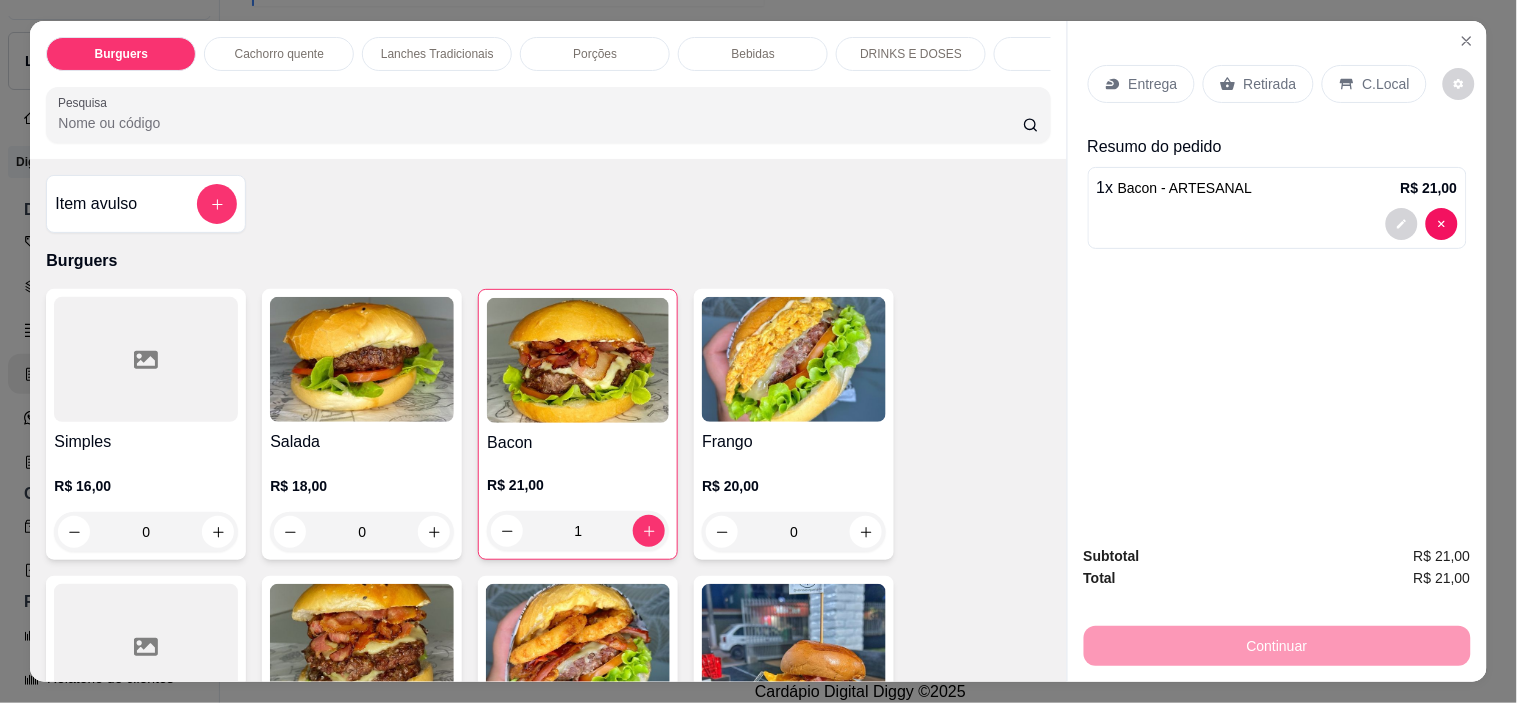 click on "Entrega" at bounding box center (1141, 84) 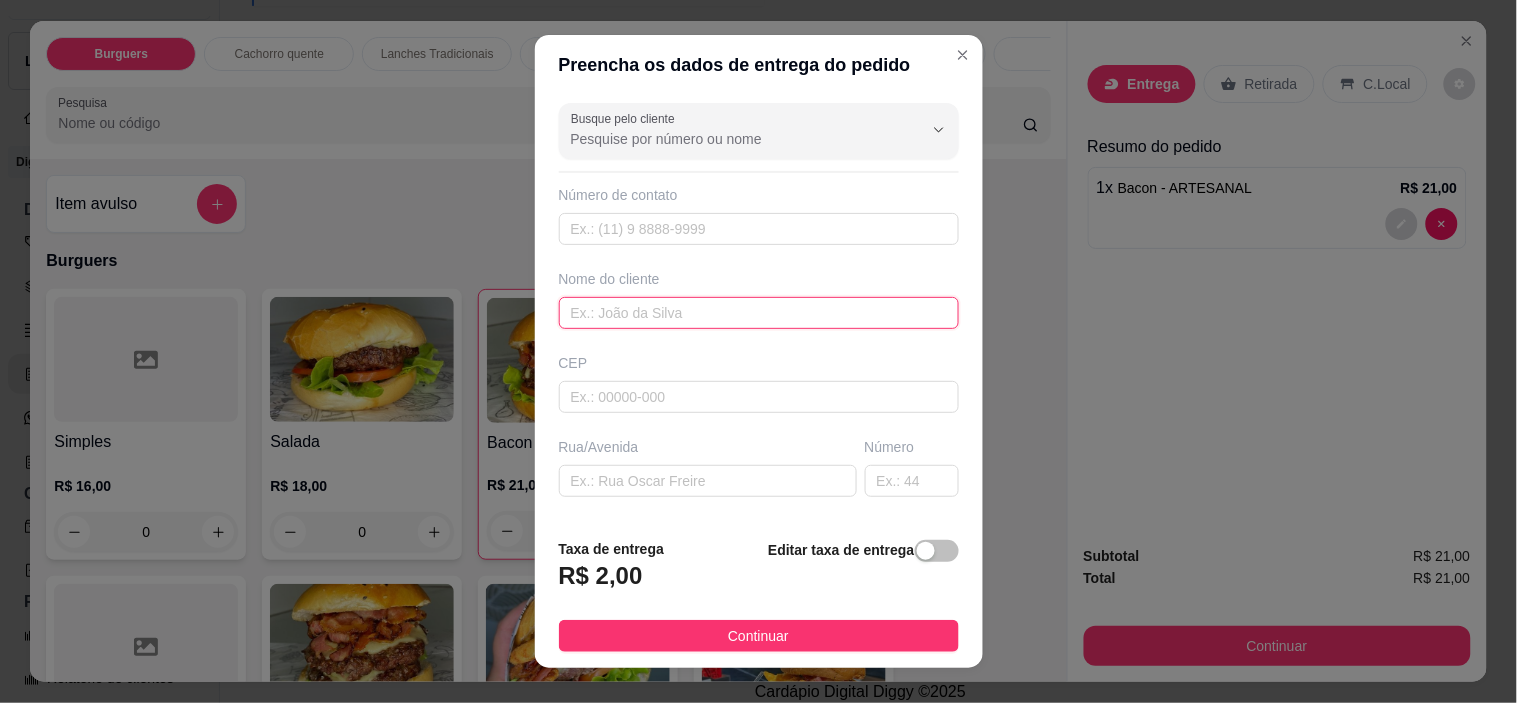click at bounding box center [759, 313] 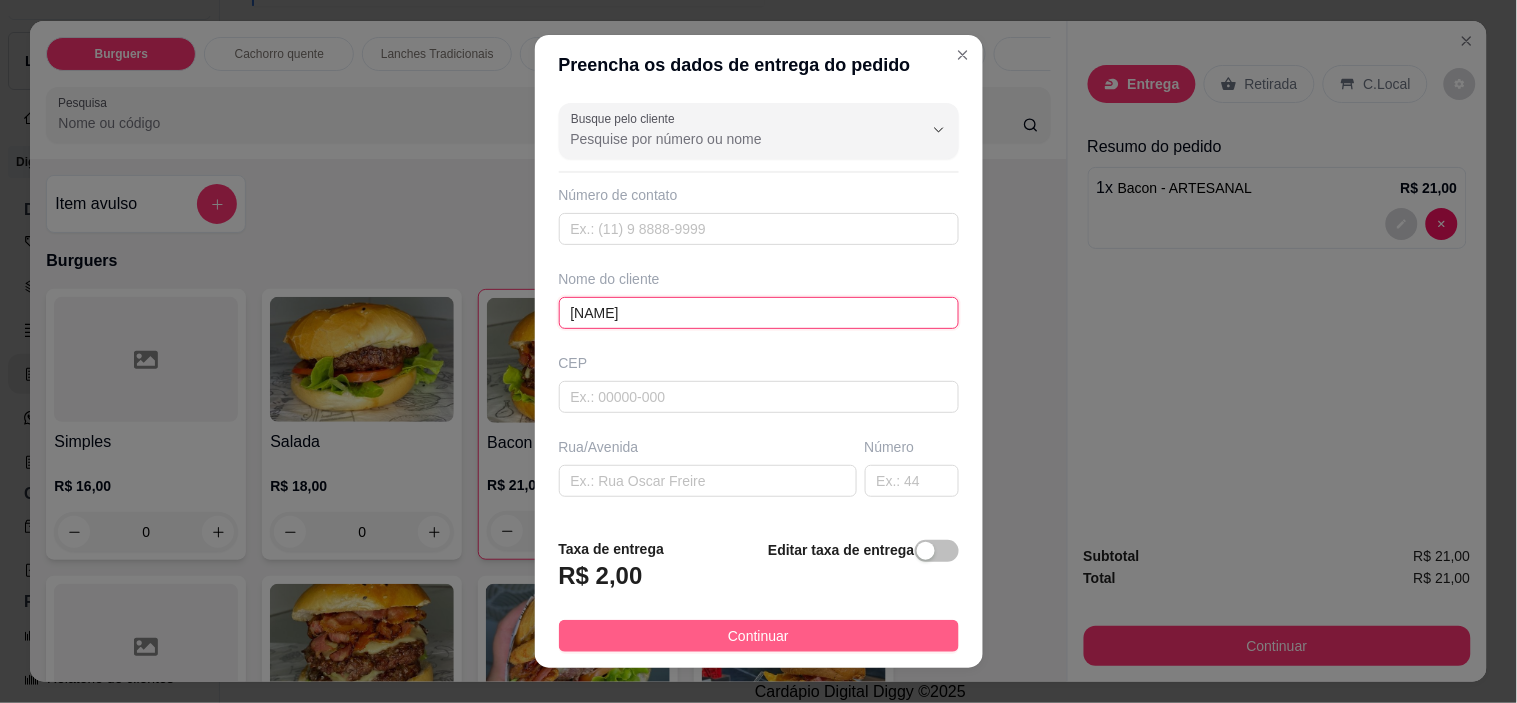 type on "[NAME]" 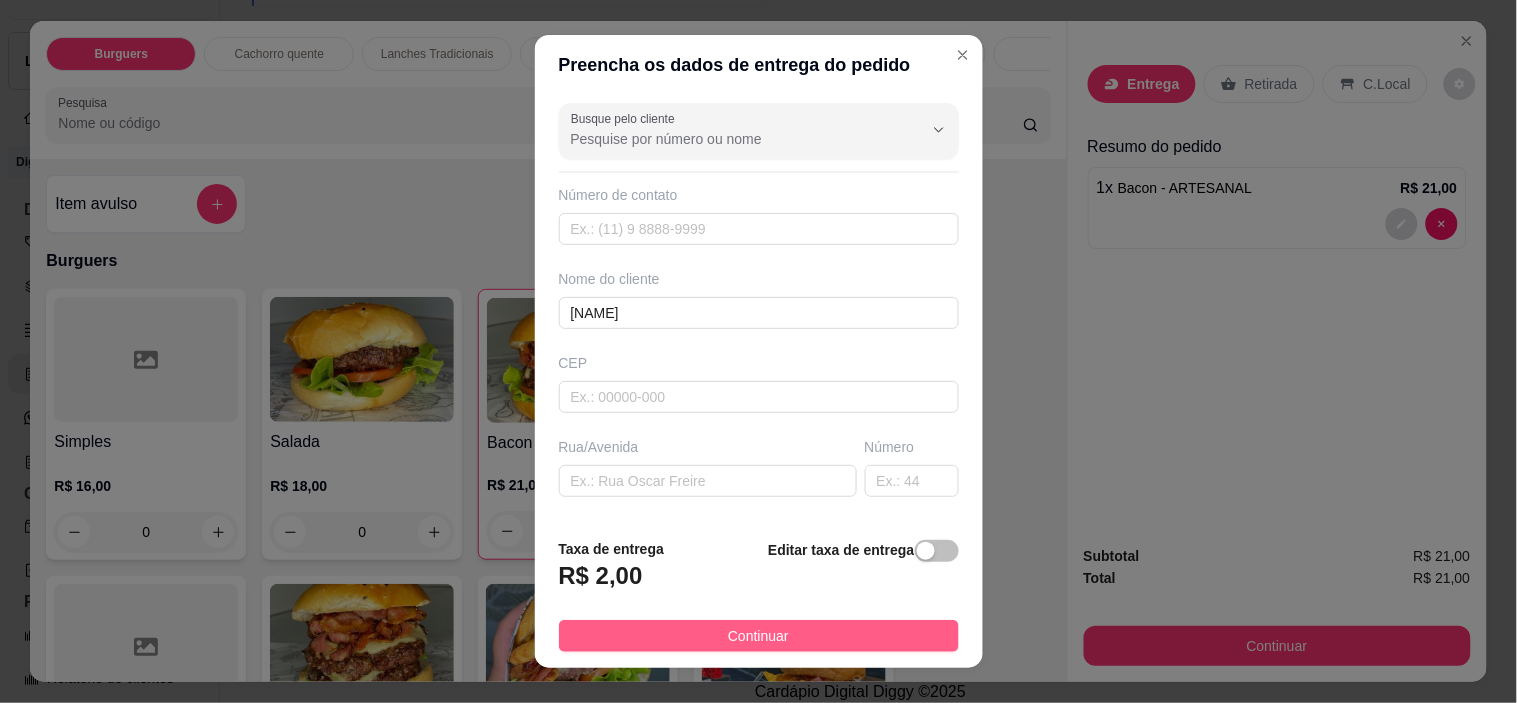 click on "Continuar" at bounding box center [759, 636] 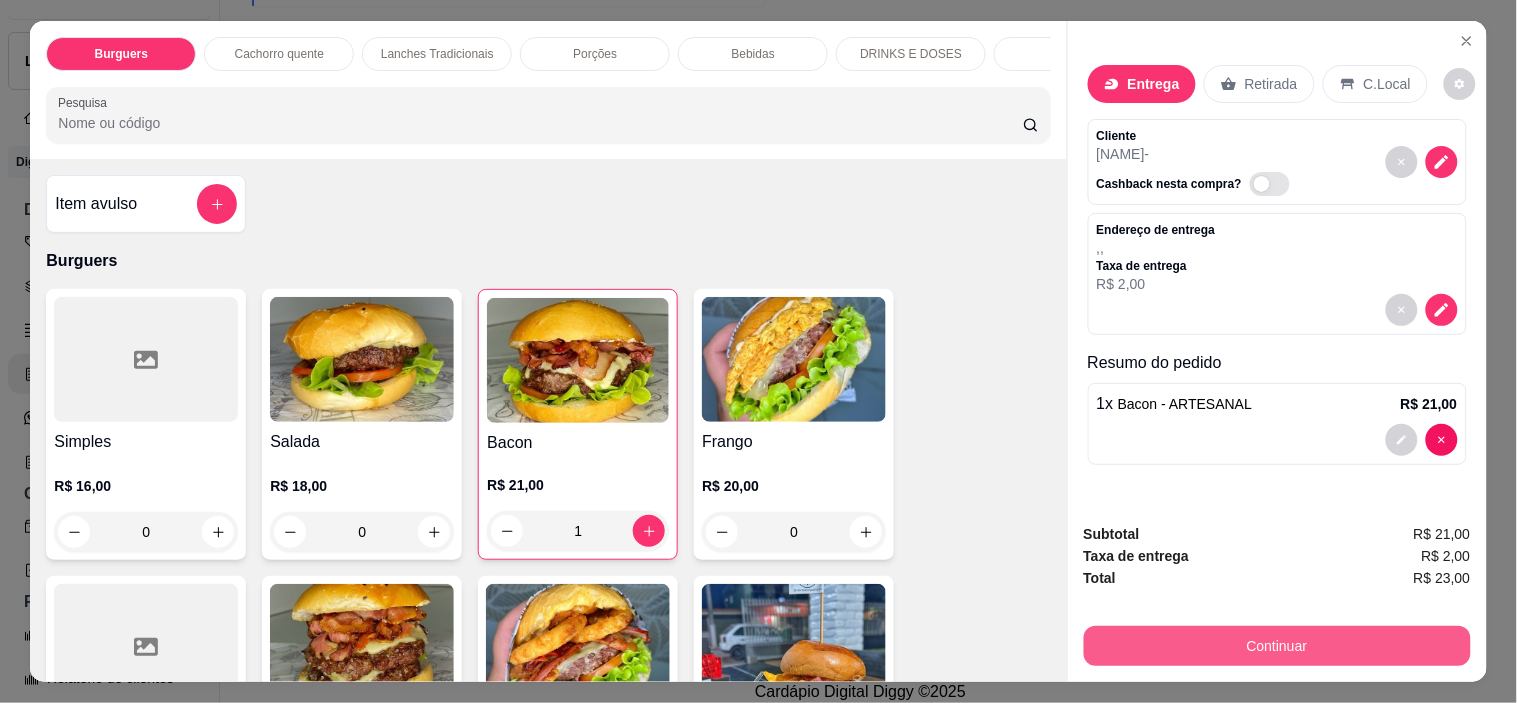 click on "Continuar" at bounding box center (1277, 646) 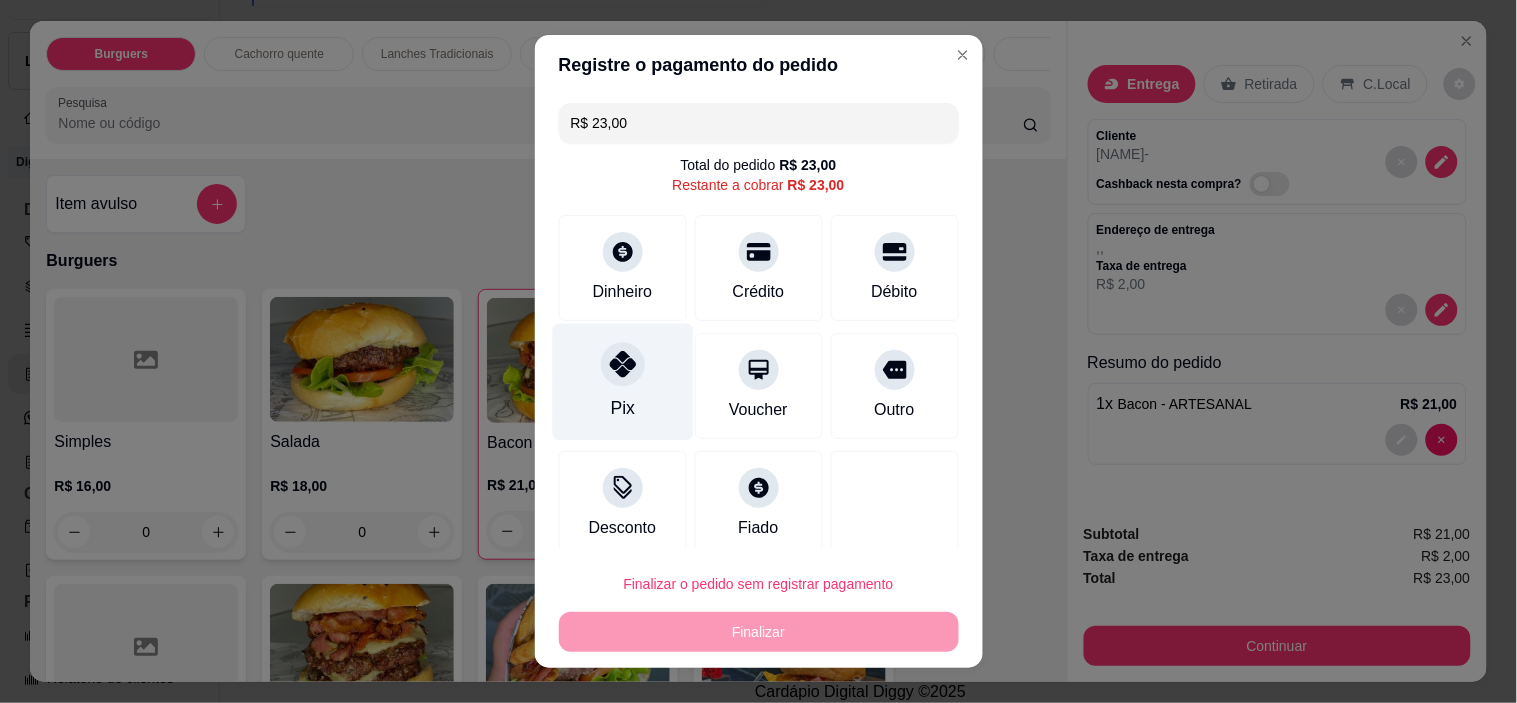 click at bounding box center [623, 365] 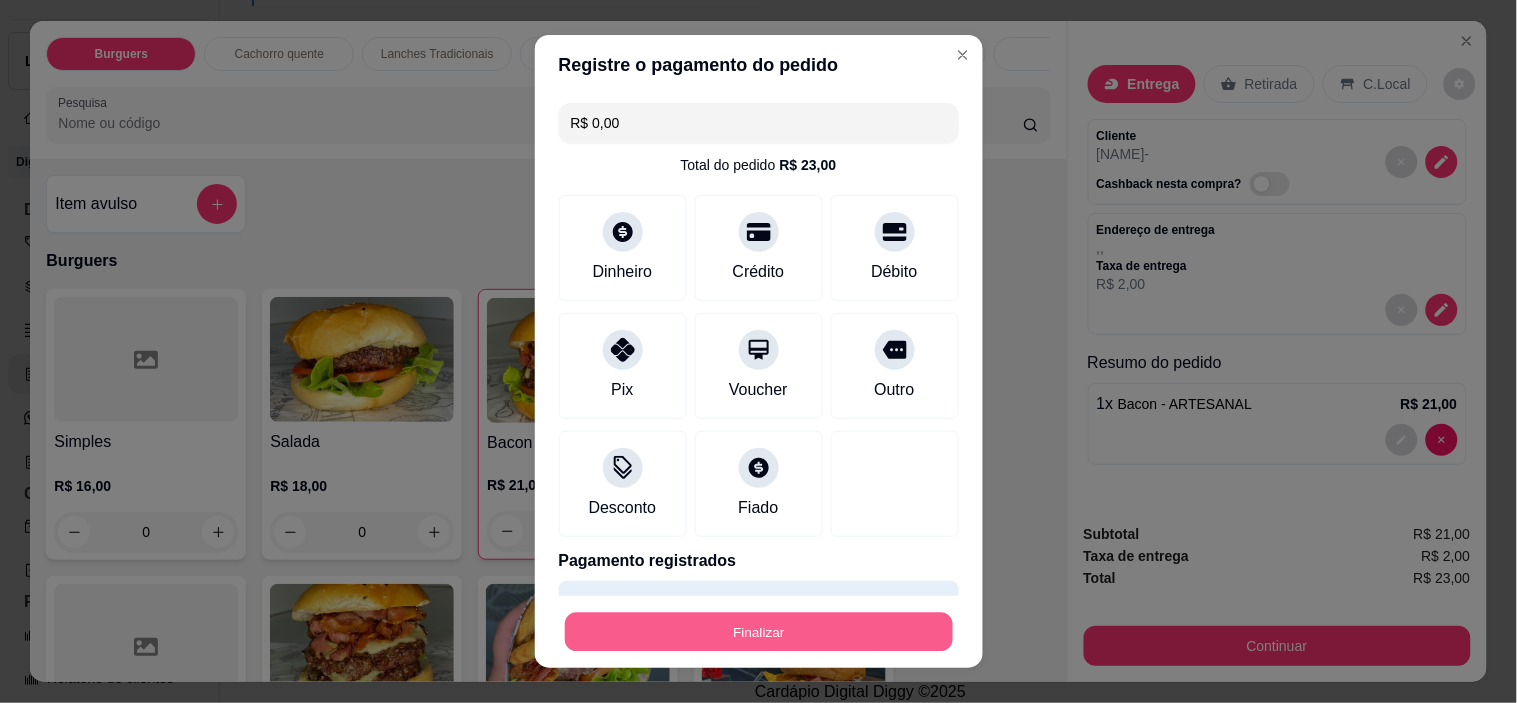 click on "Finalizar" at bounding box center [759, 631] 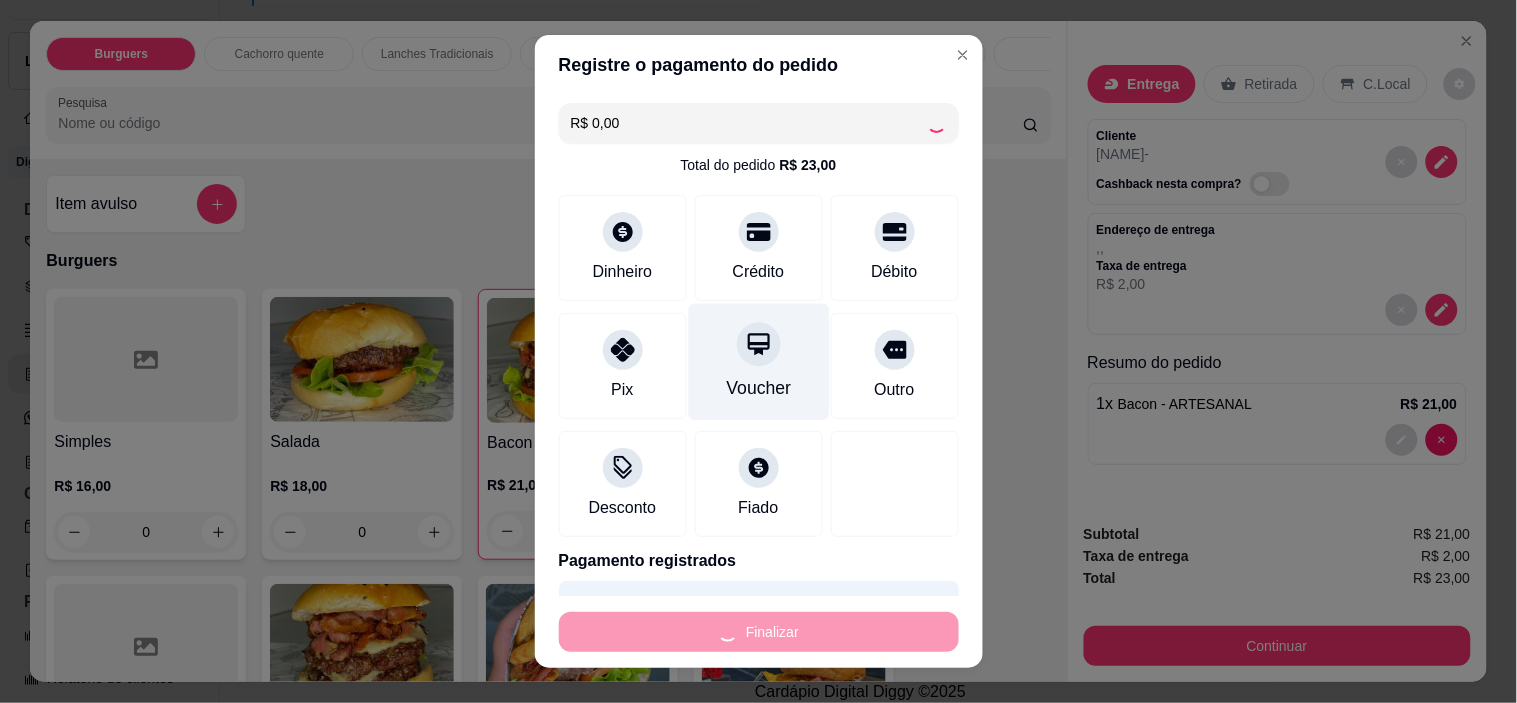 type on "0" 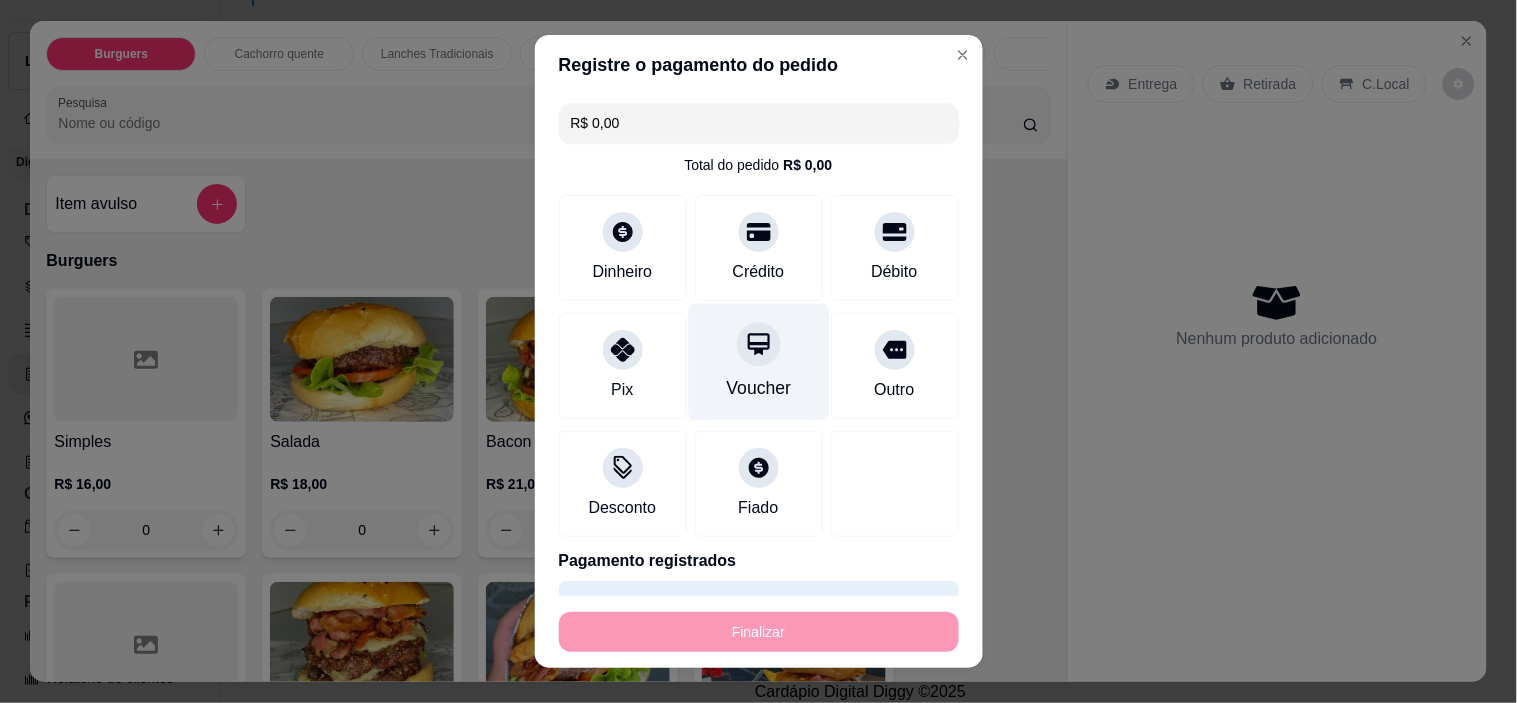 type on "-R$ 23,00" 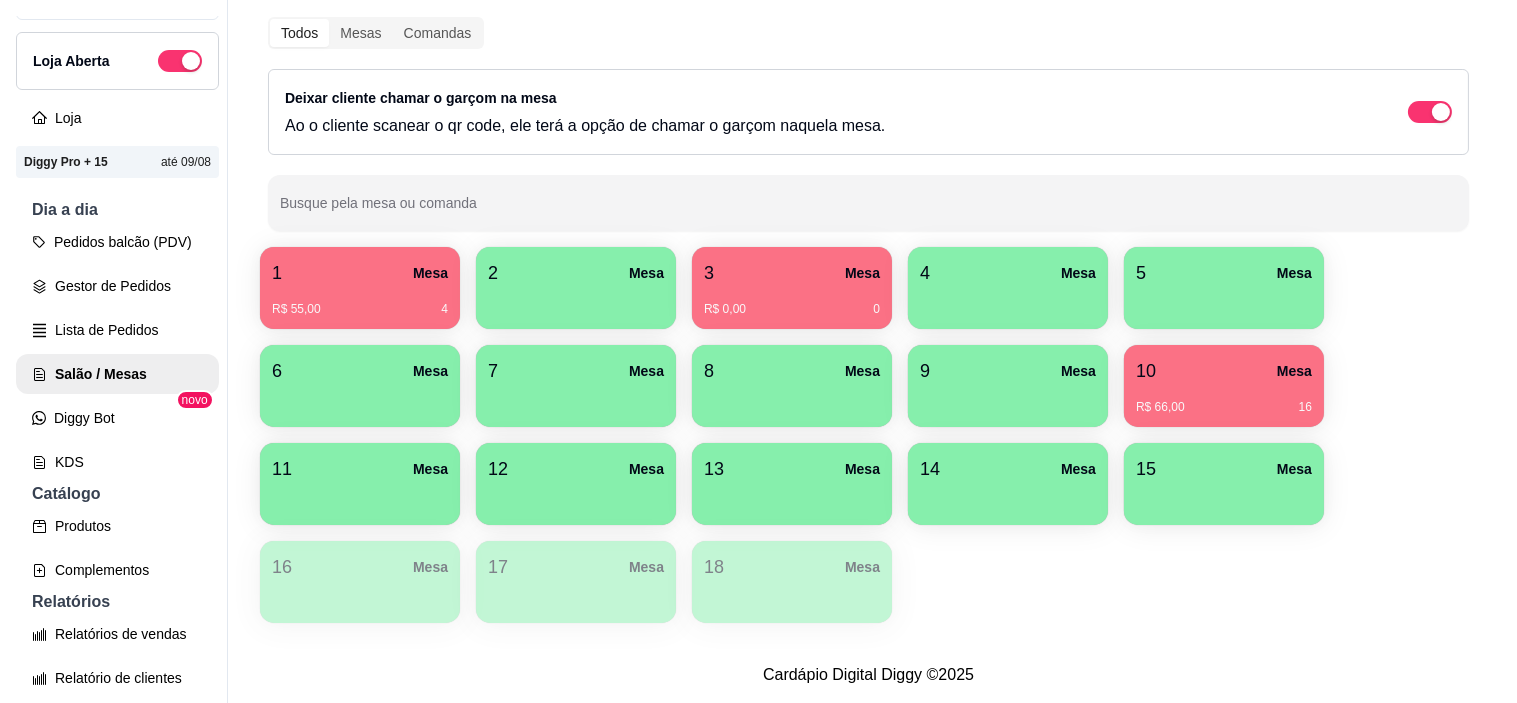 scroll, scrollTop: 255, scrollLeft: 0, axis: vertical 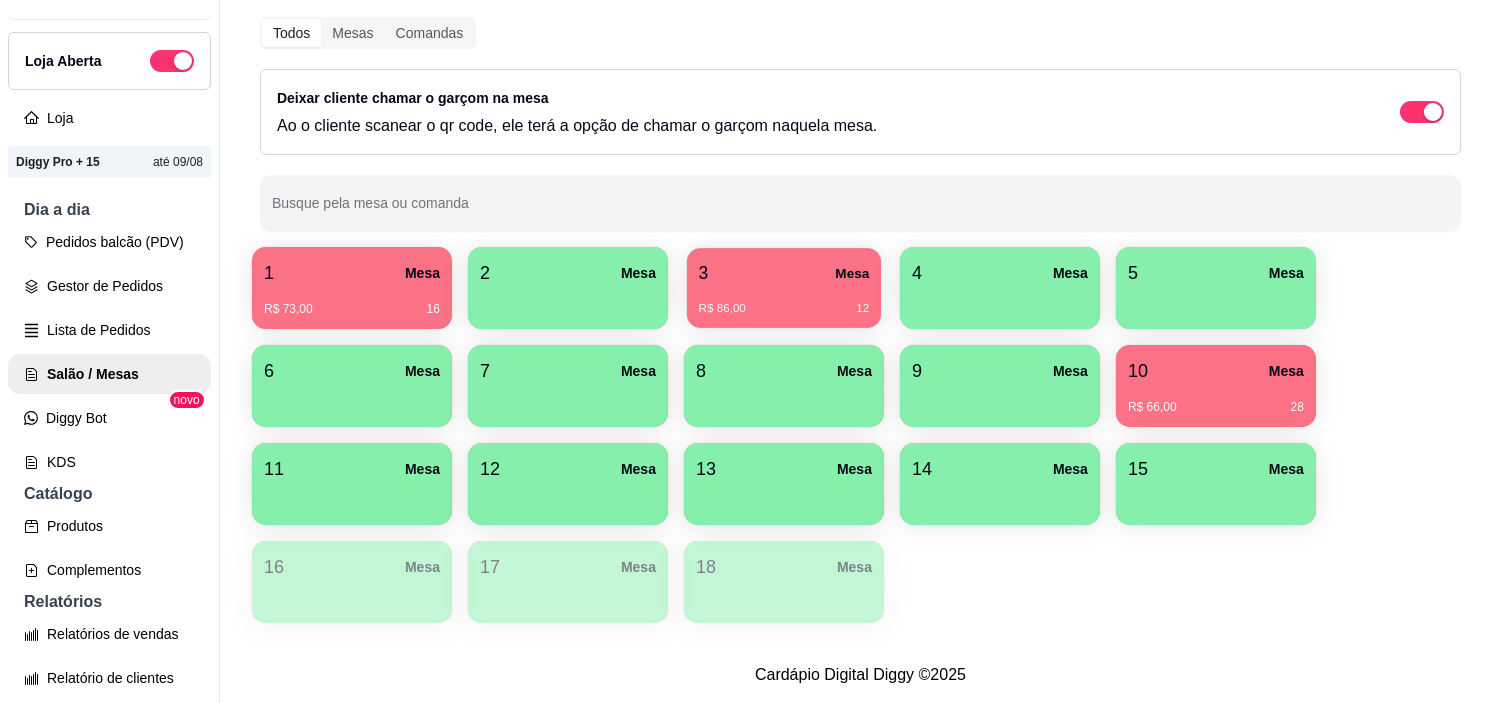 click on "3 Mesa" at bounding box center [784, 273] 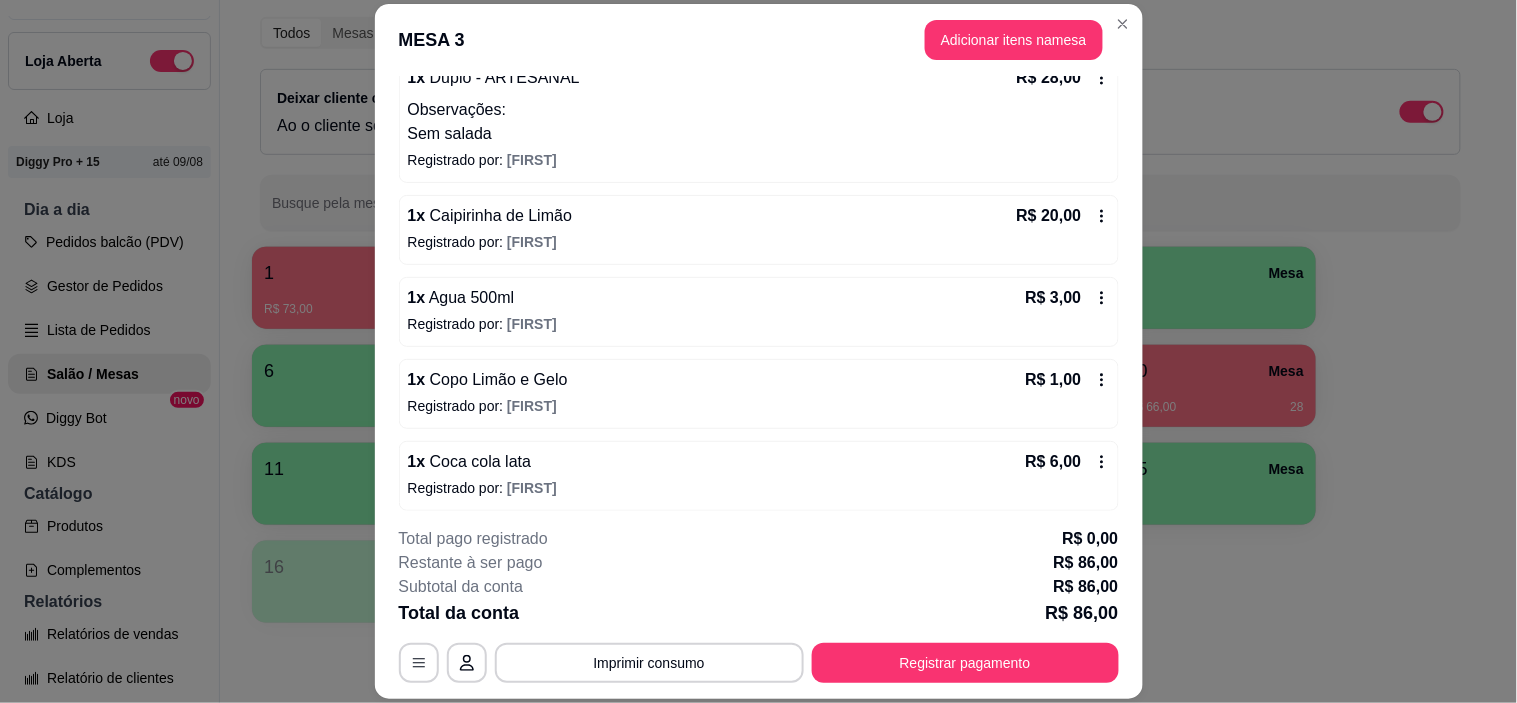 scroll, scrollTop: 297, scrollLeft: 0, axis: vertical 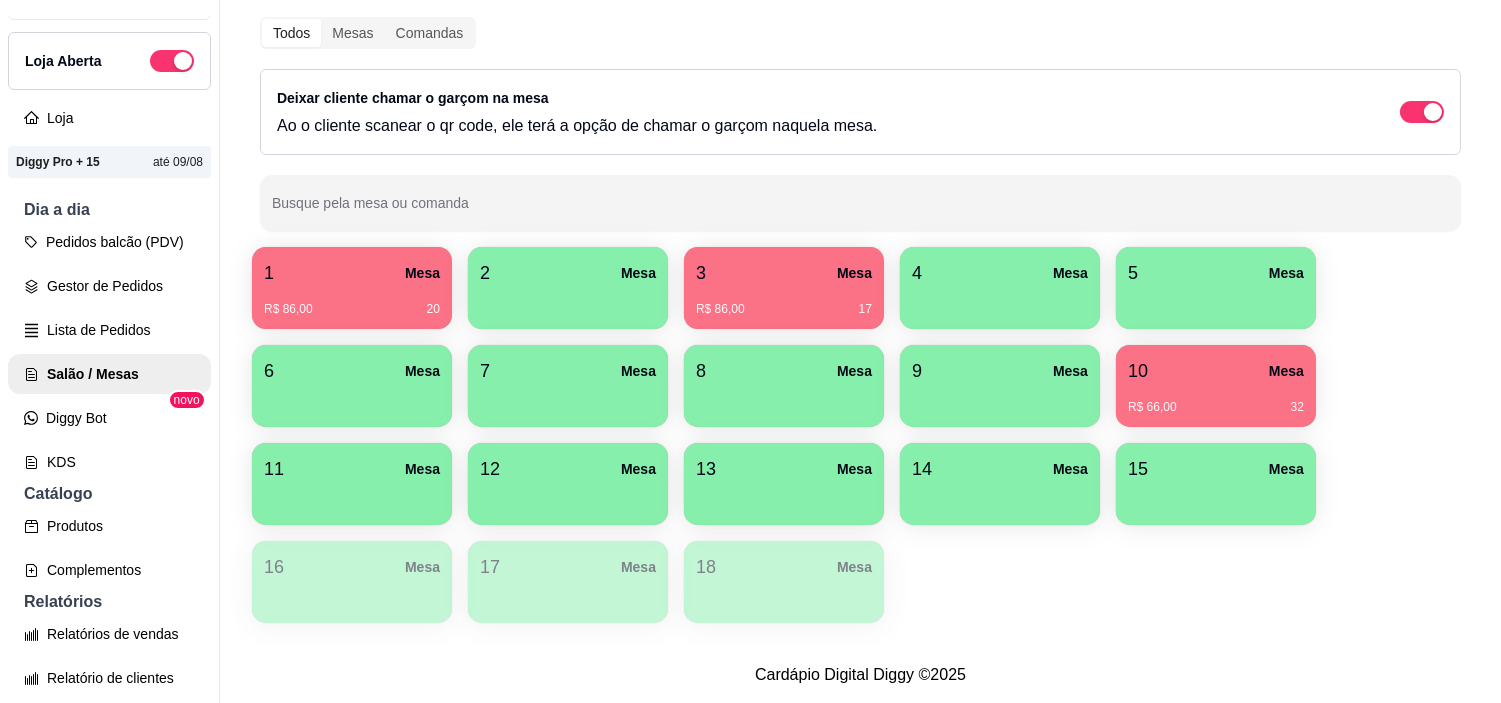 click on "R$ 86,00 20" at bounding box center (352, 302) 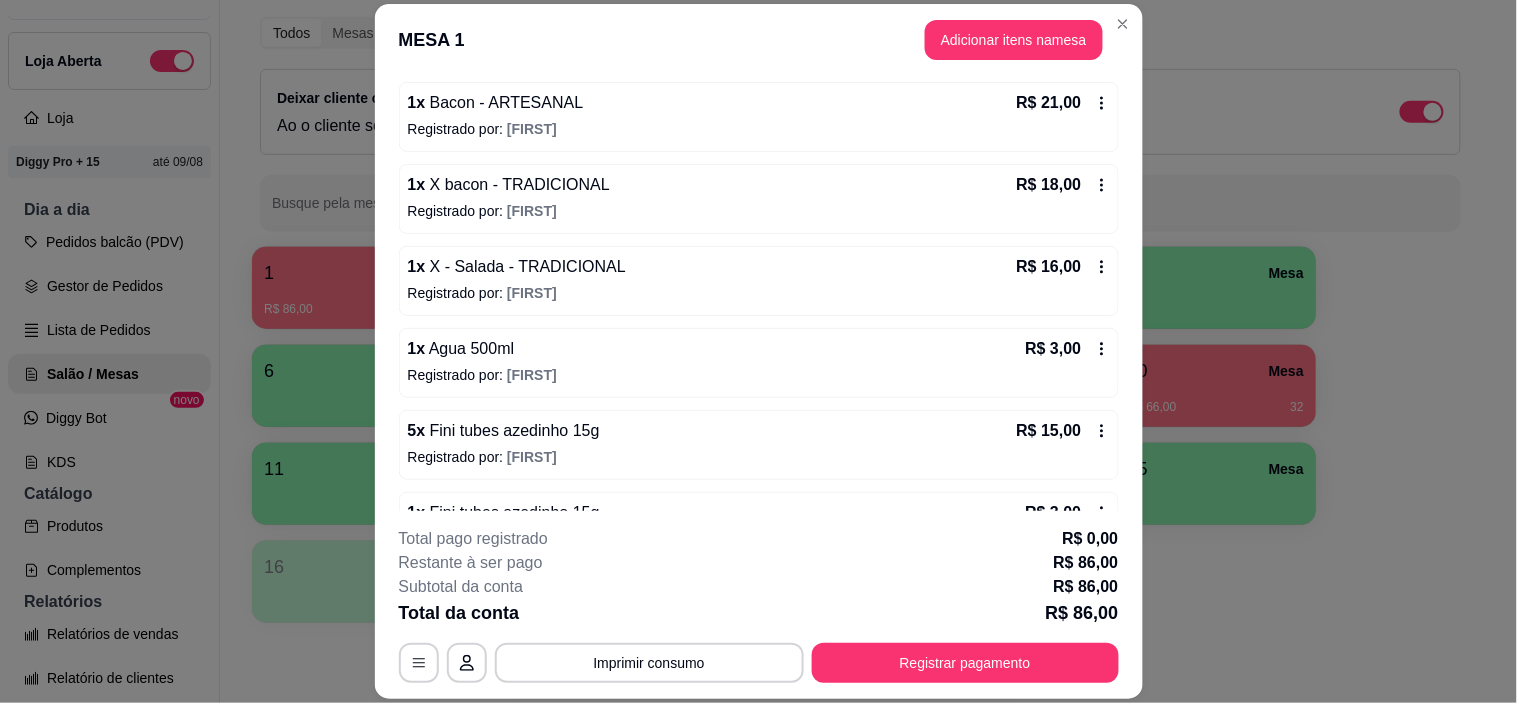scroll, scrollTop: 222, scrollLeft: 0, axis: vertical 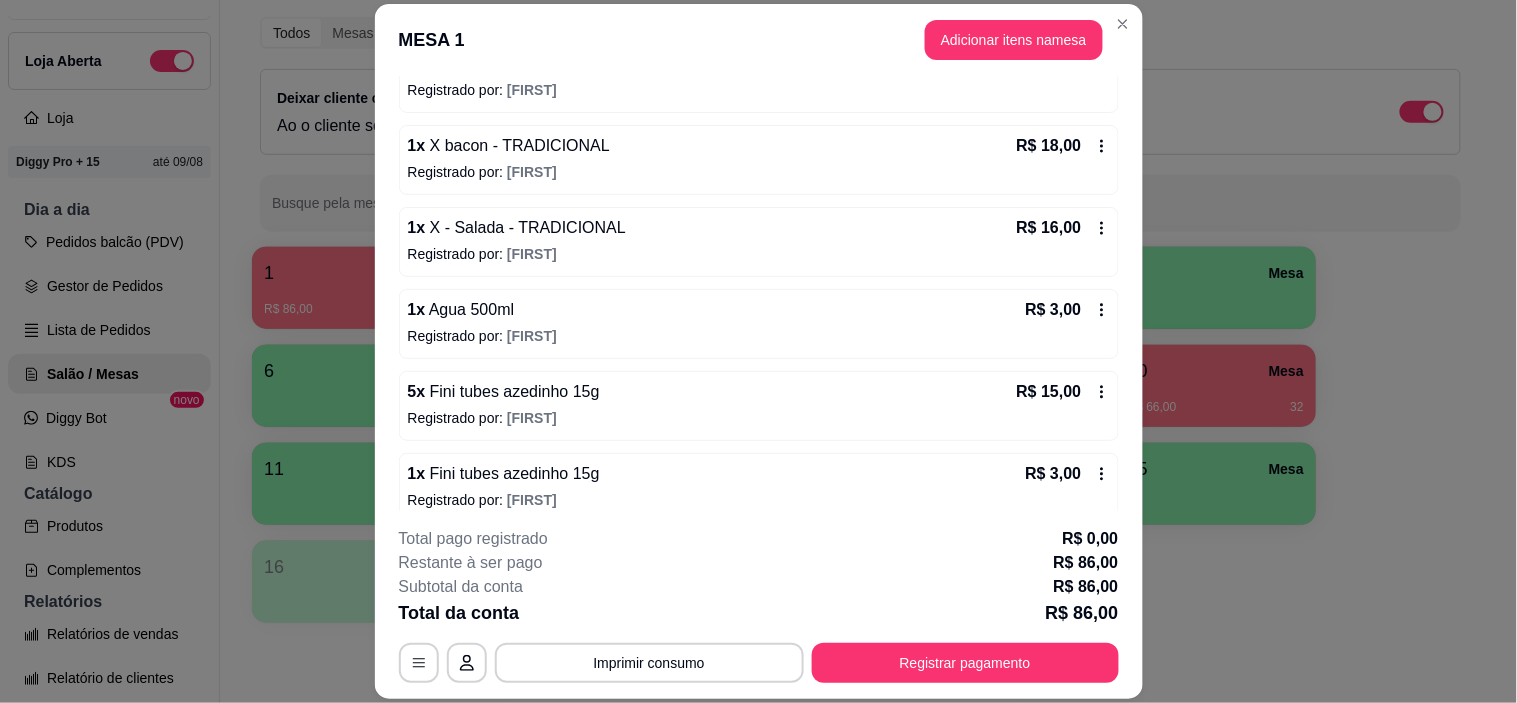 click on "1 x   X - Salada - TRADICIONAL R$ 16,00 Registrado por:   [FIRST]" at bounding box center [759, 242] 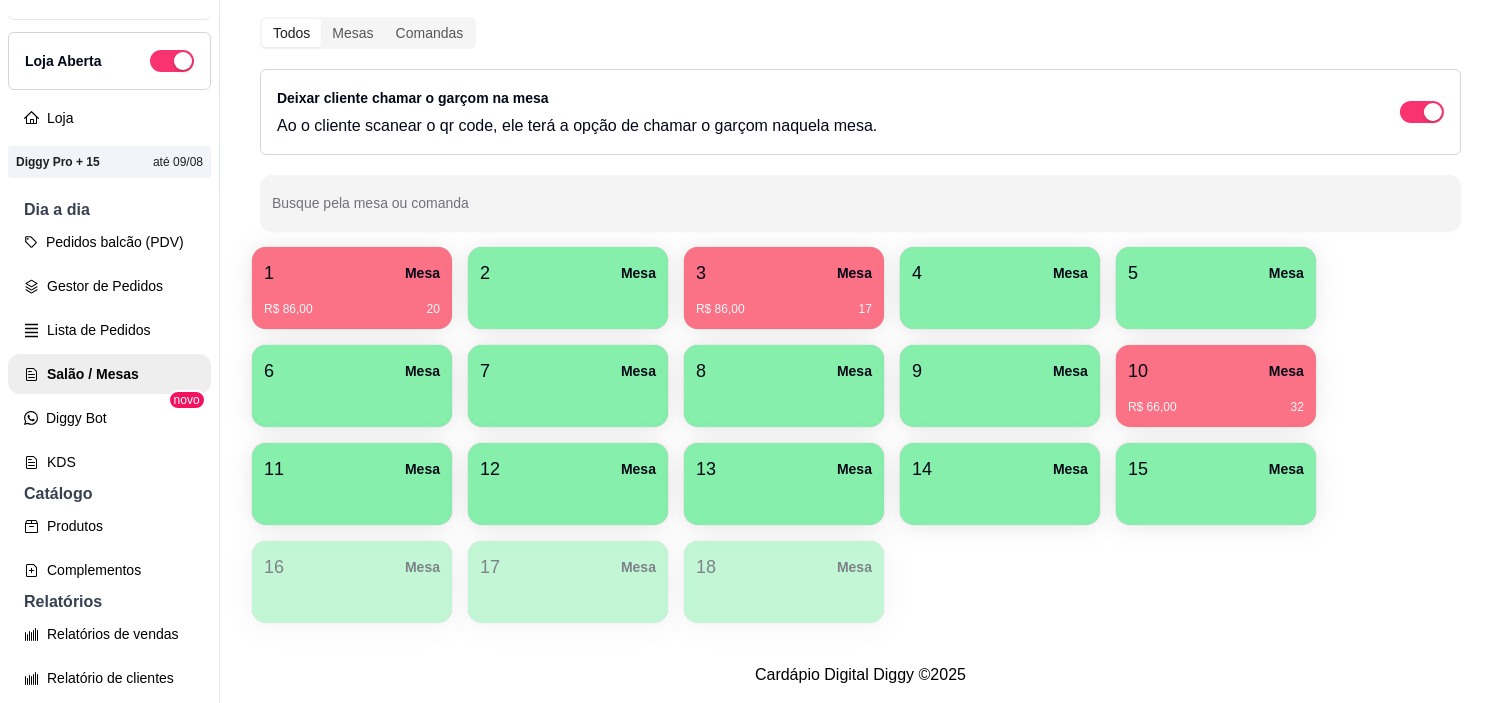 click on "3 Mesa" at bounding box center [784, 273] 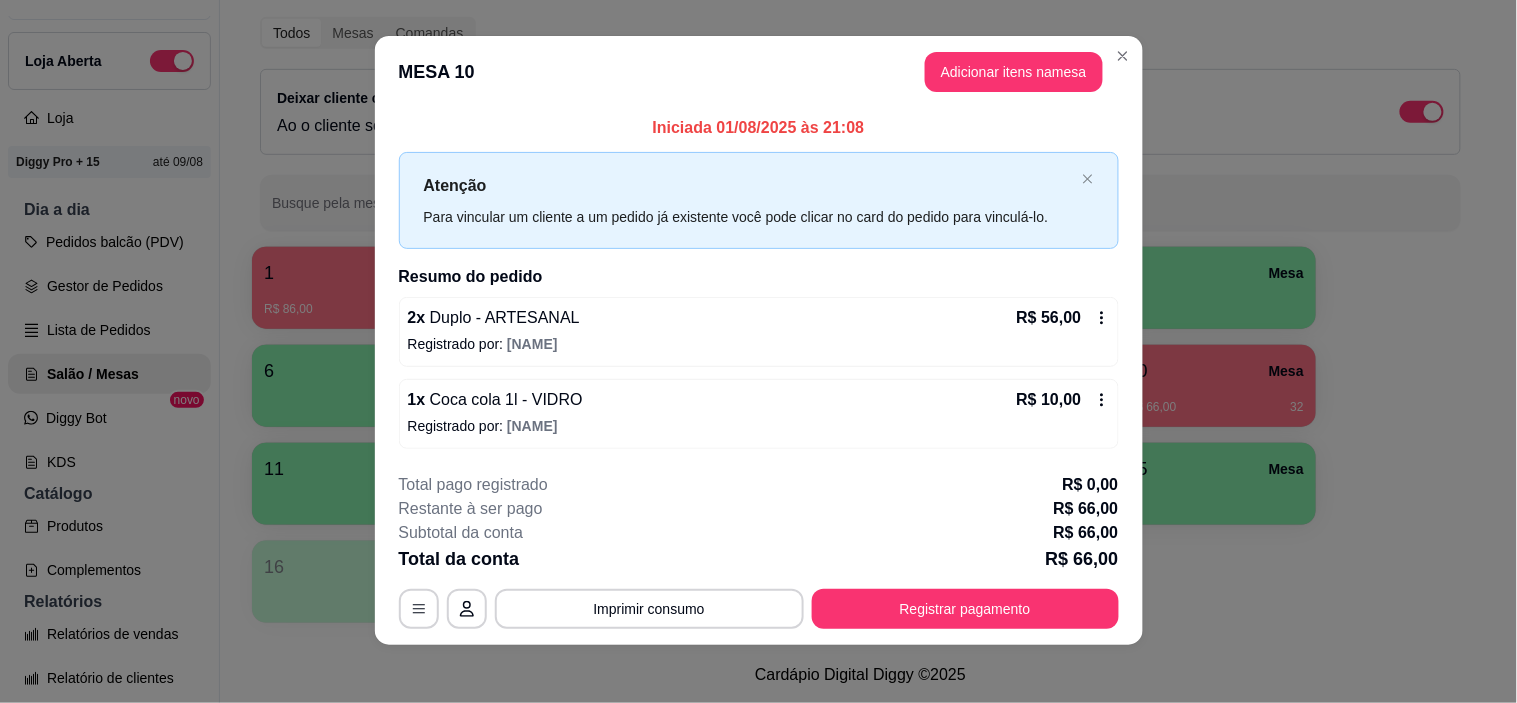 scroll, scrollTop: 16, scrollLeft: 0, axis: vertical 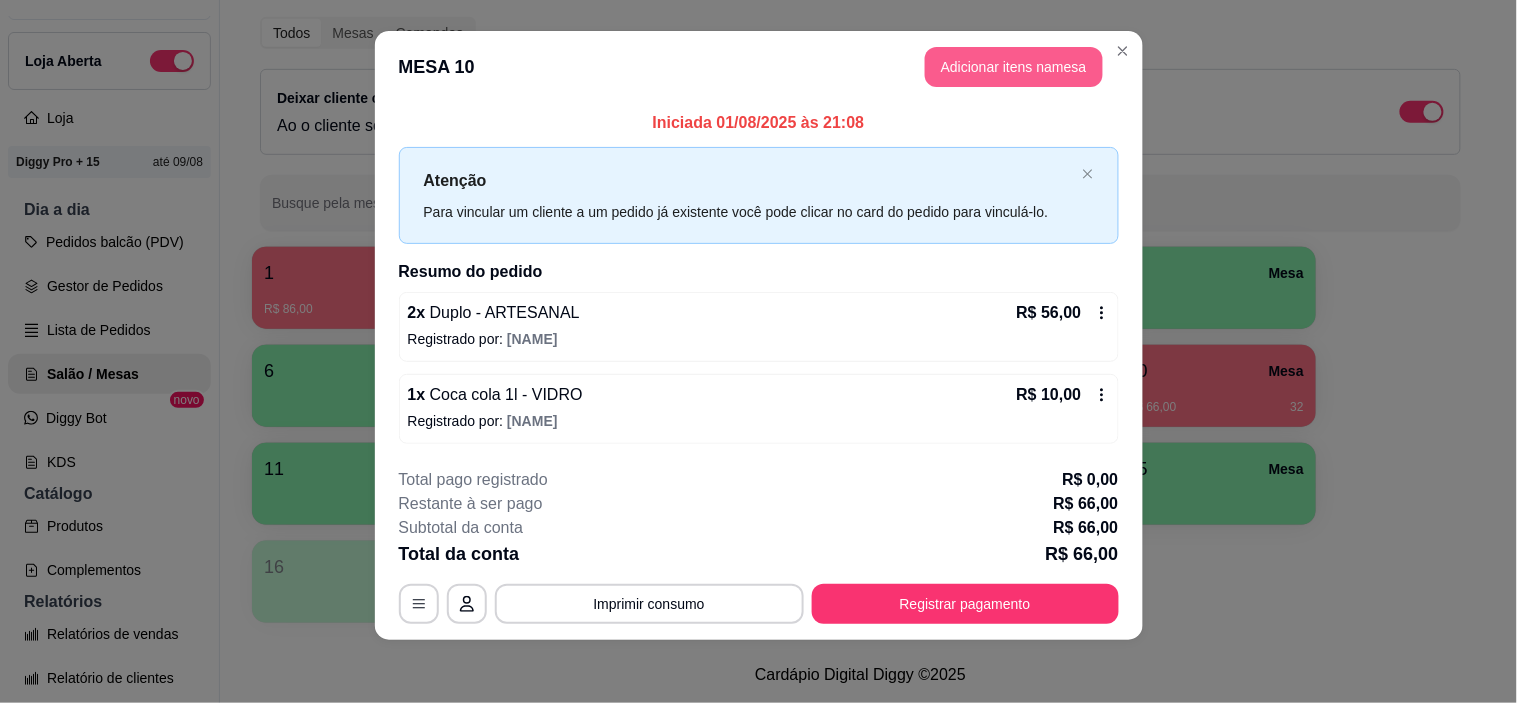 click on "Adicionar itens na  mesa" at bounding box center [1014, 67] 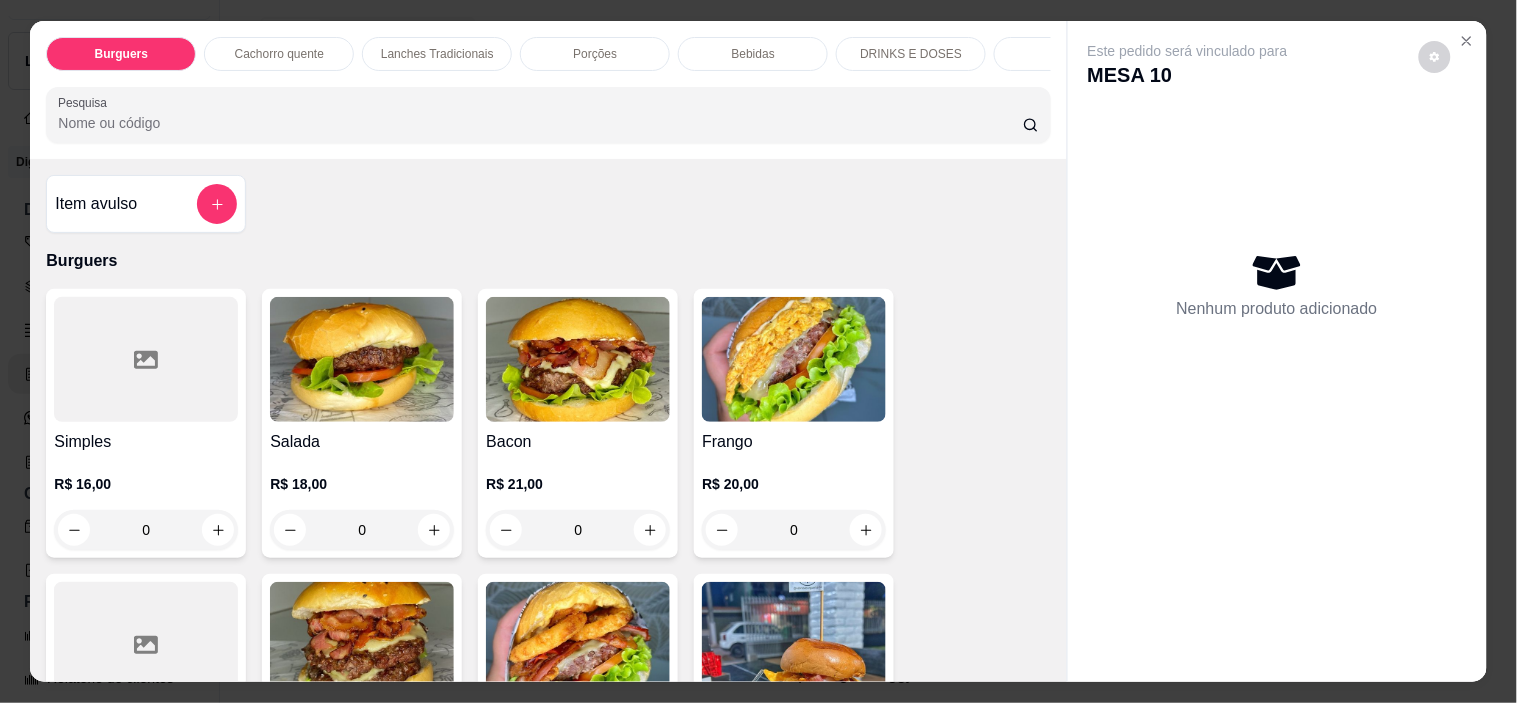 scroll, scrollTop: 0, scrollLeft: 250, axis: horizontal 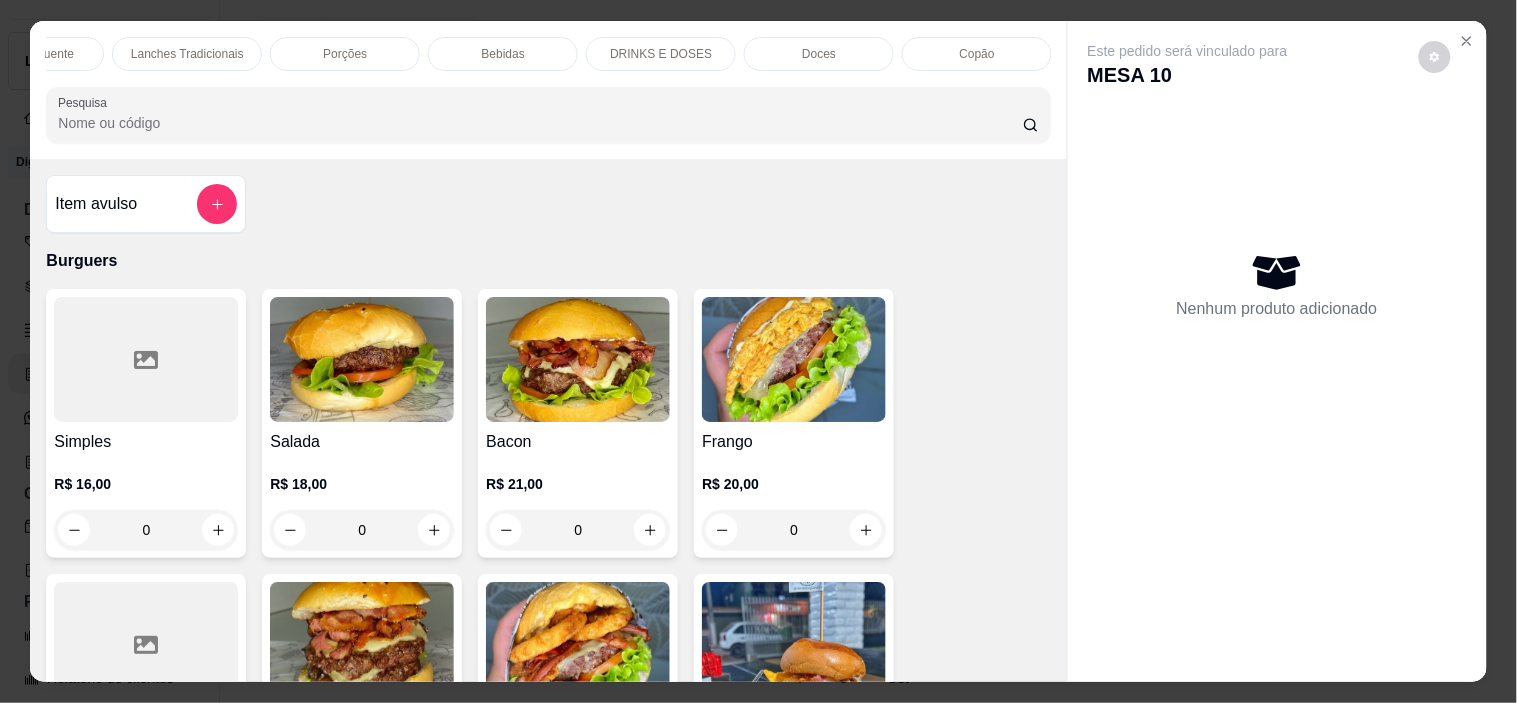 click on "Doces" at bounding box center [819, 54] 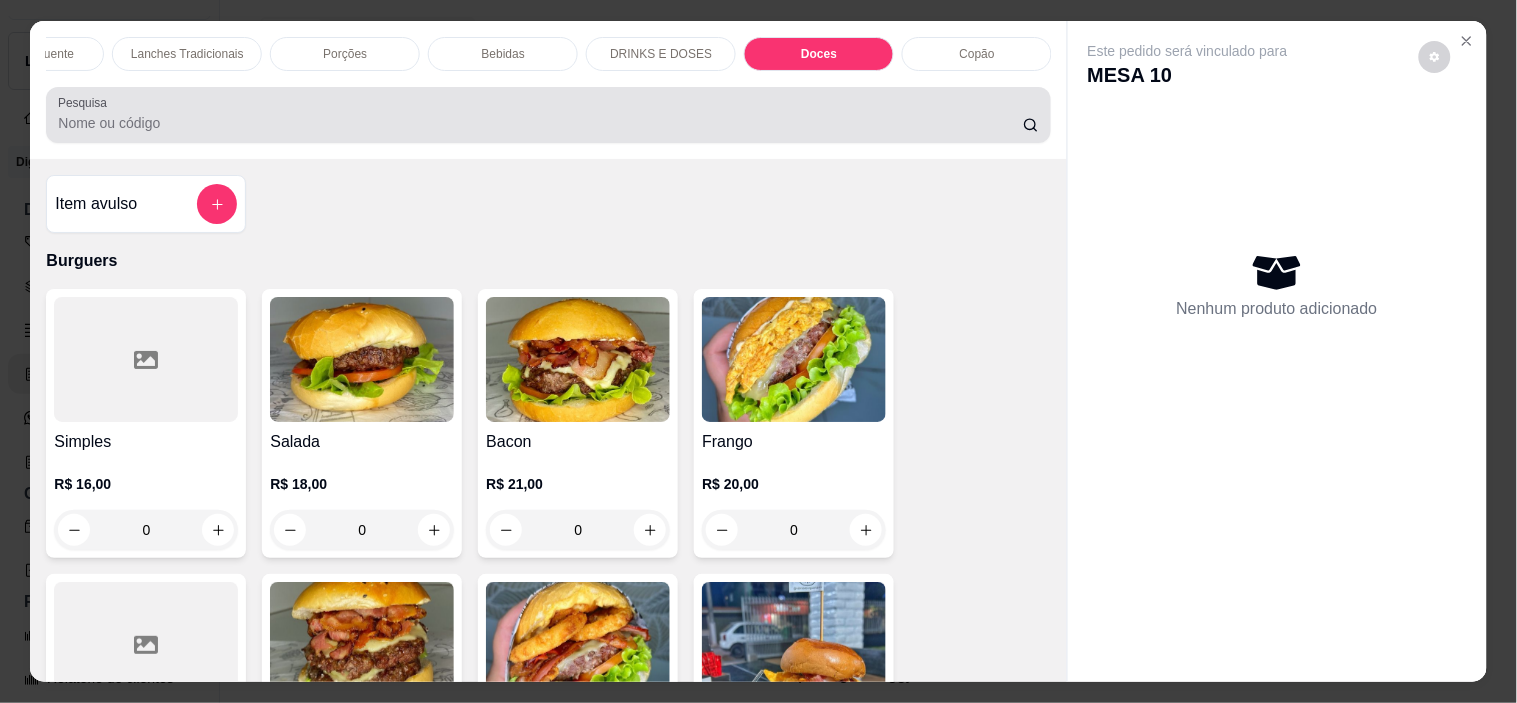 scroll, scrollTop: 4985, scrollLeft: 0, axis: vertical 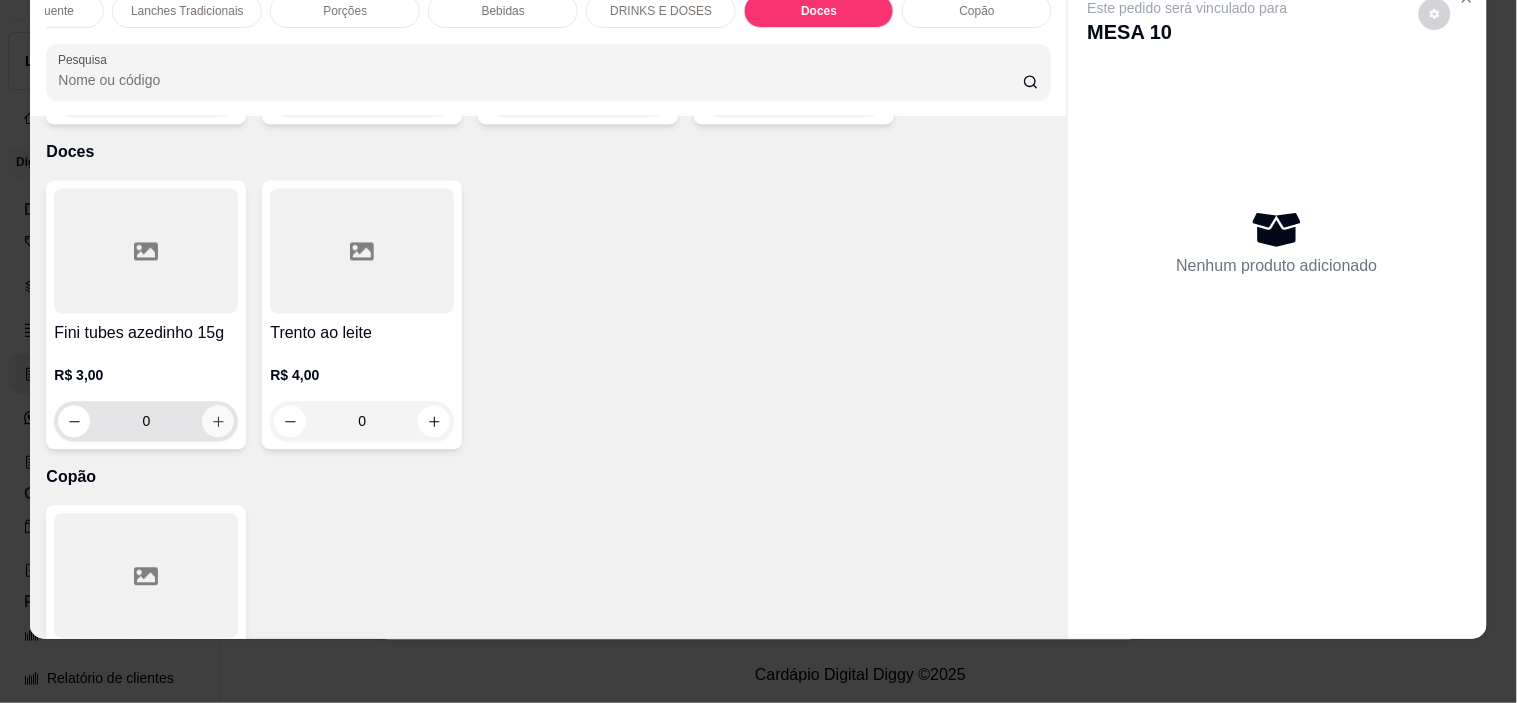 click 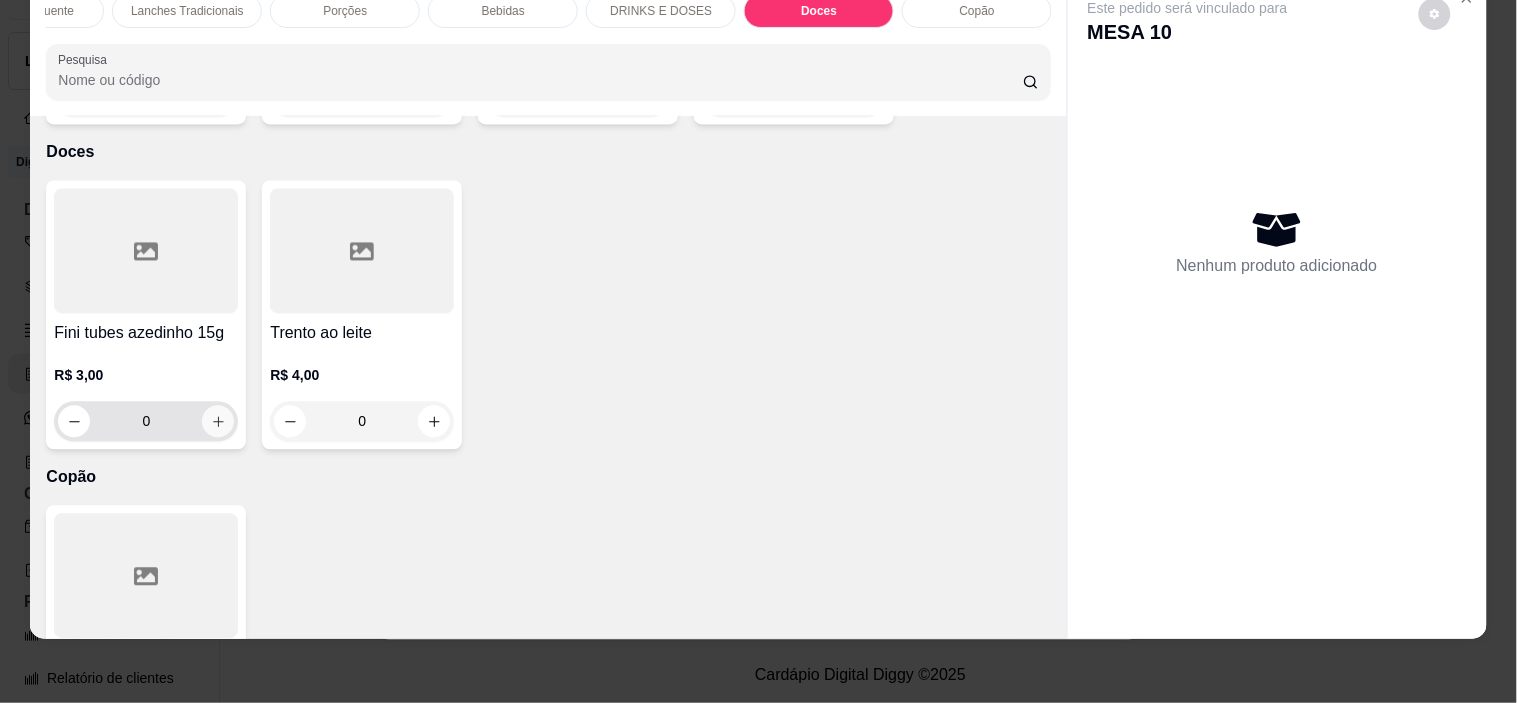 type on "1" 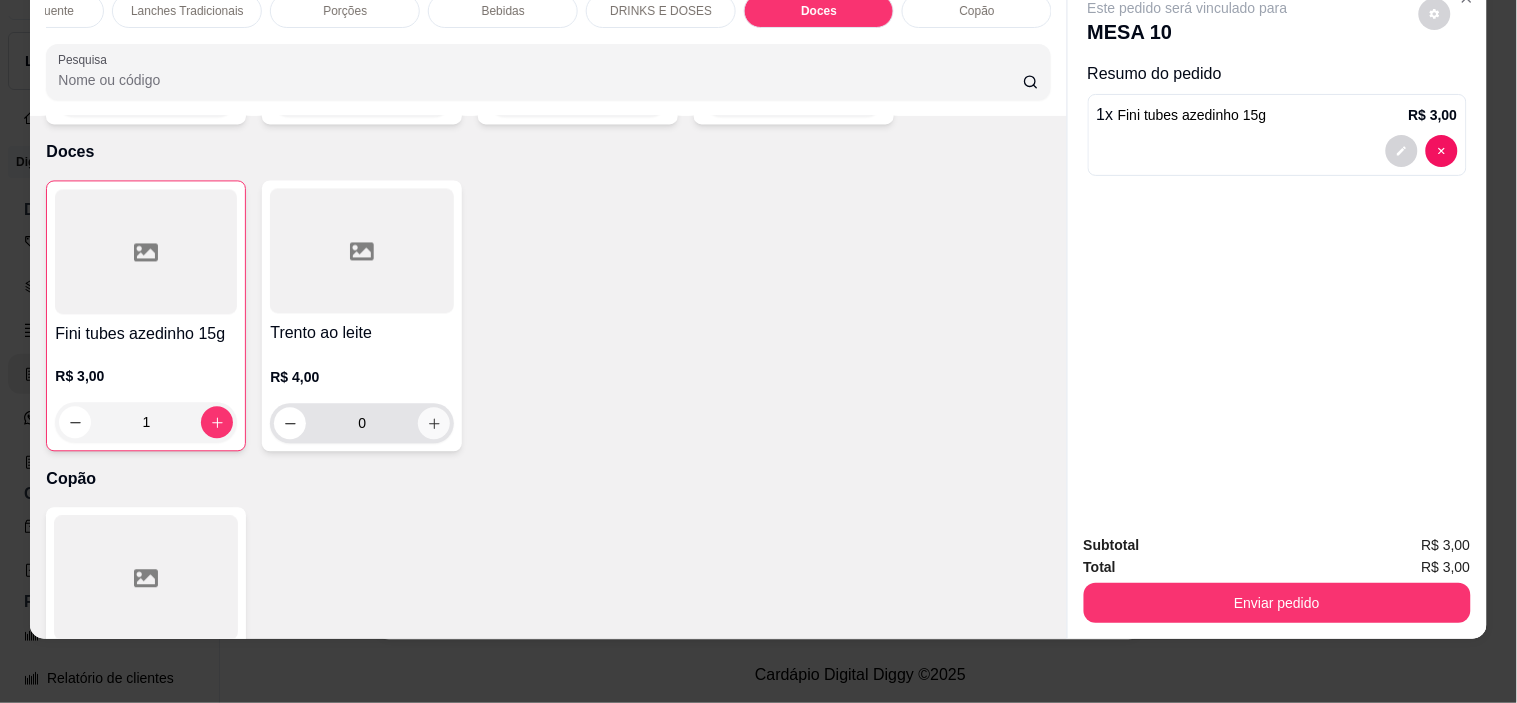 click 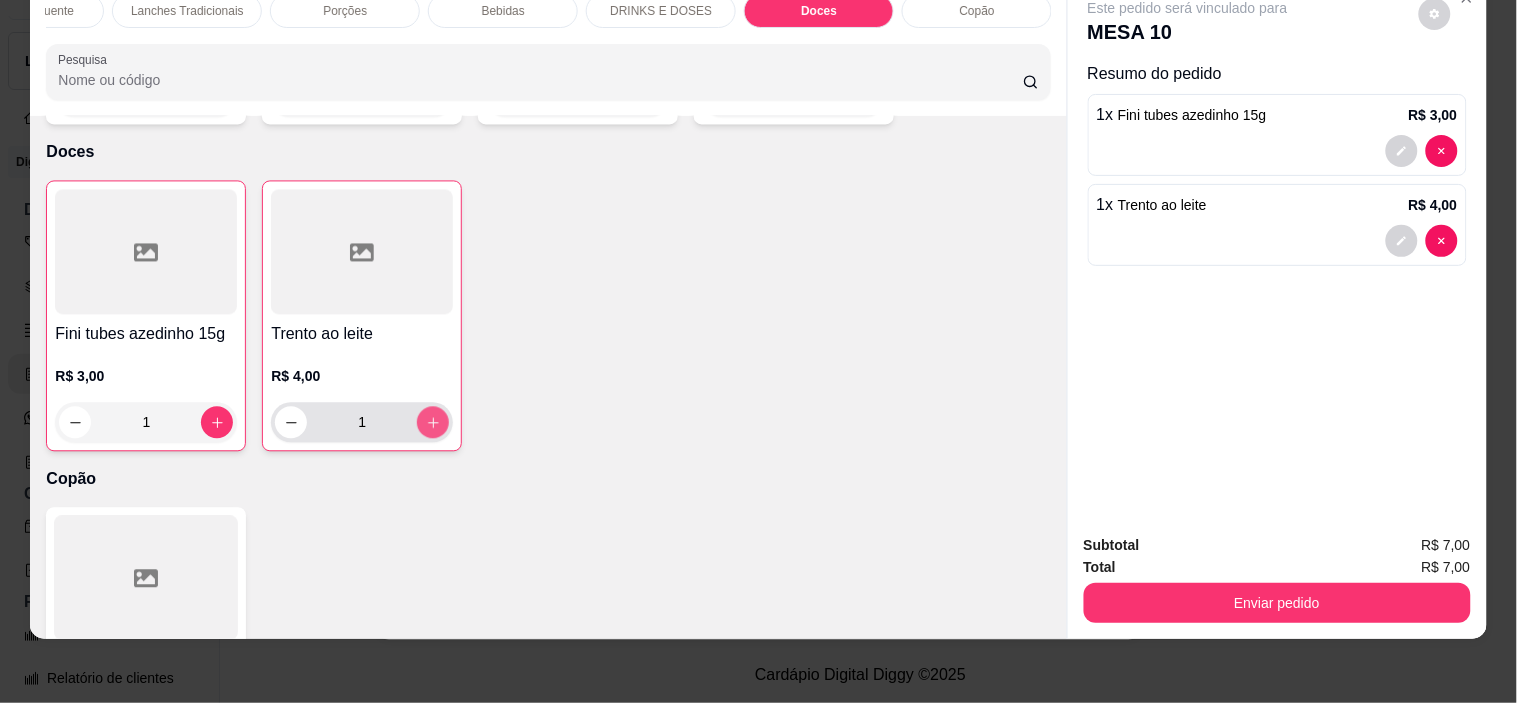 click at bounding box center [433, 423] 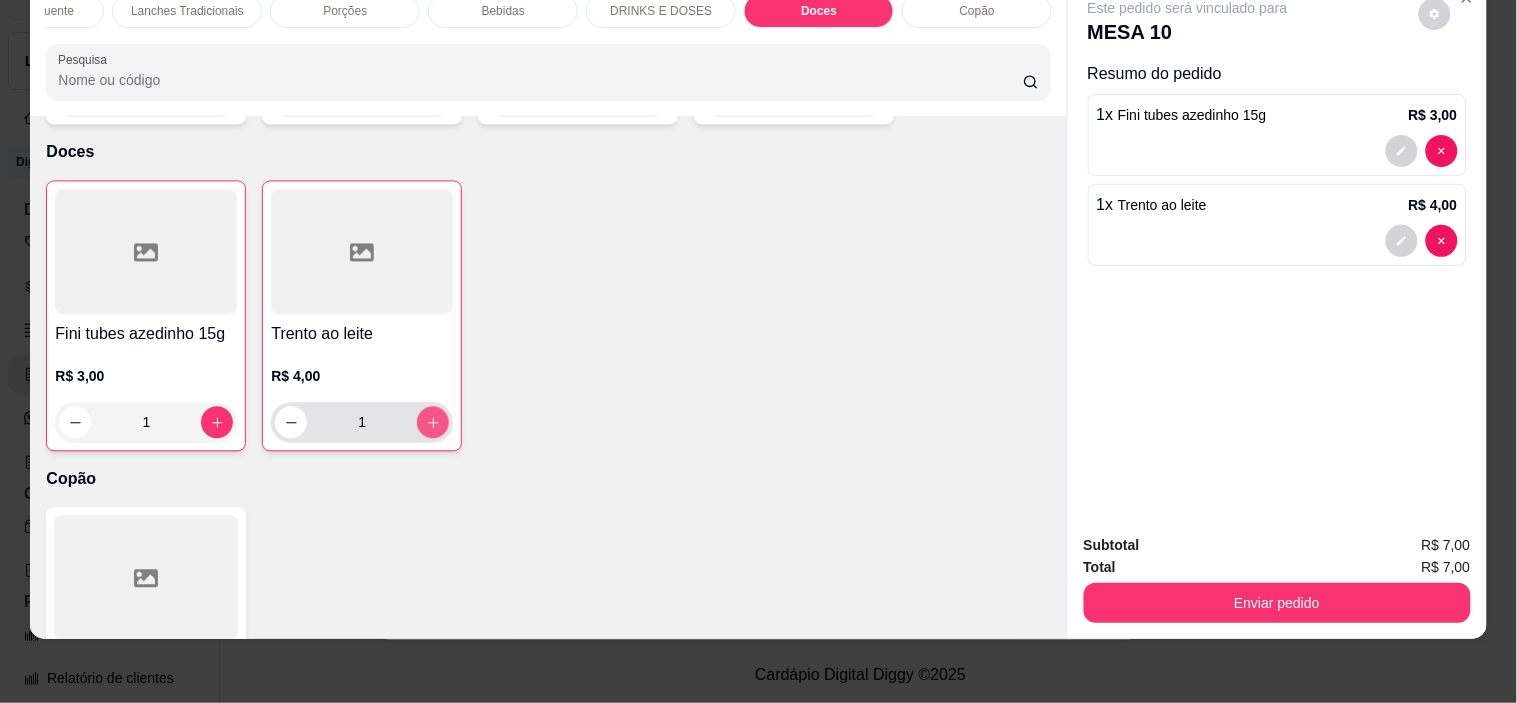type on "2" 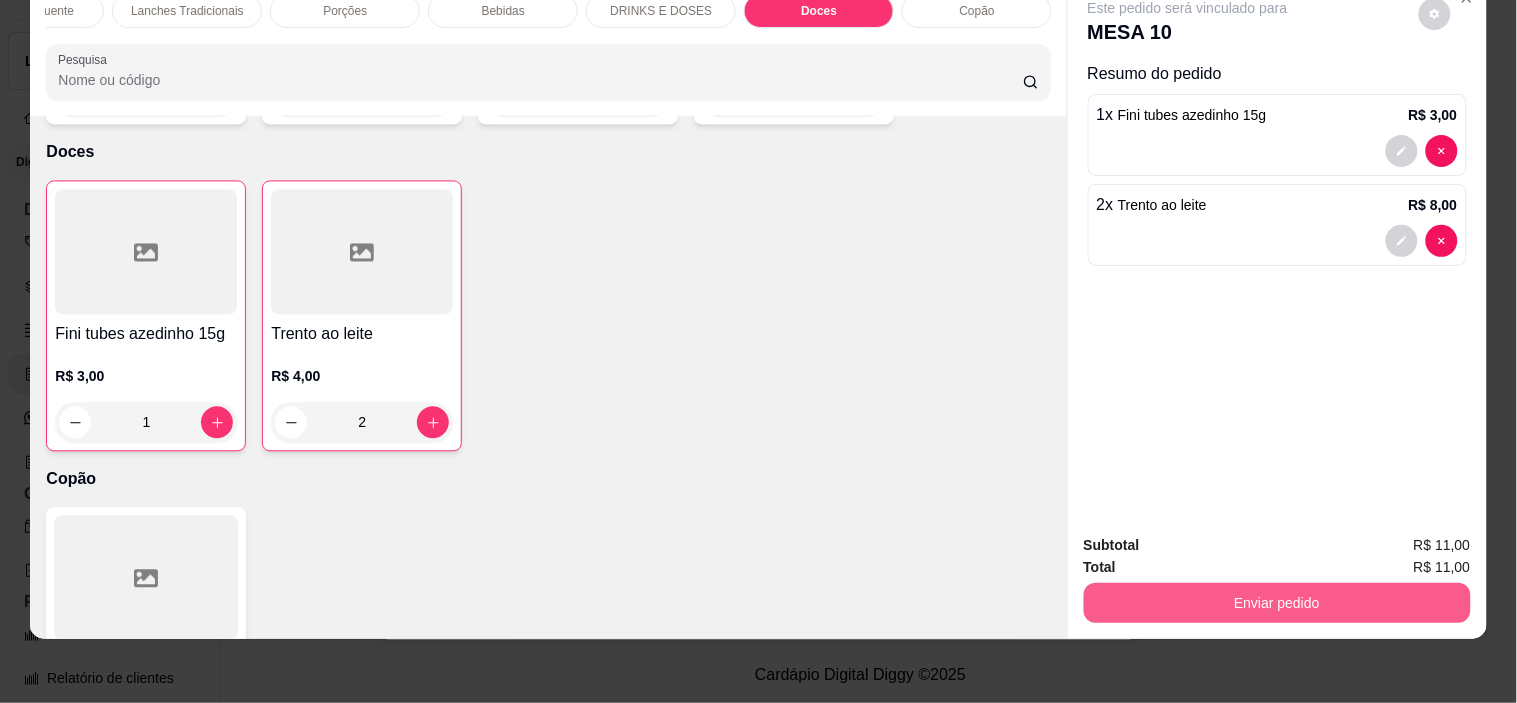 click on "Enviar pedido" at bounding box center [1277, 603] 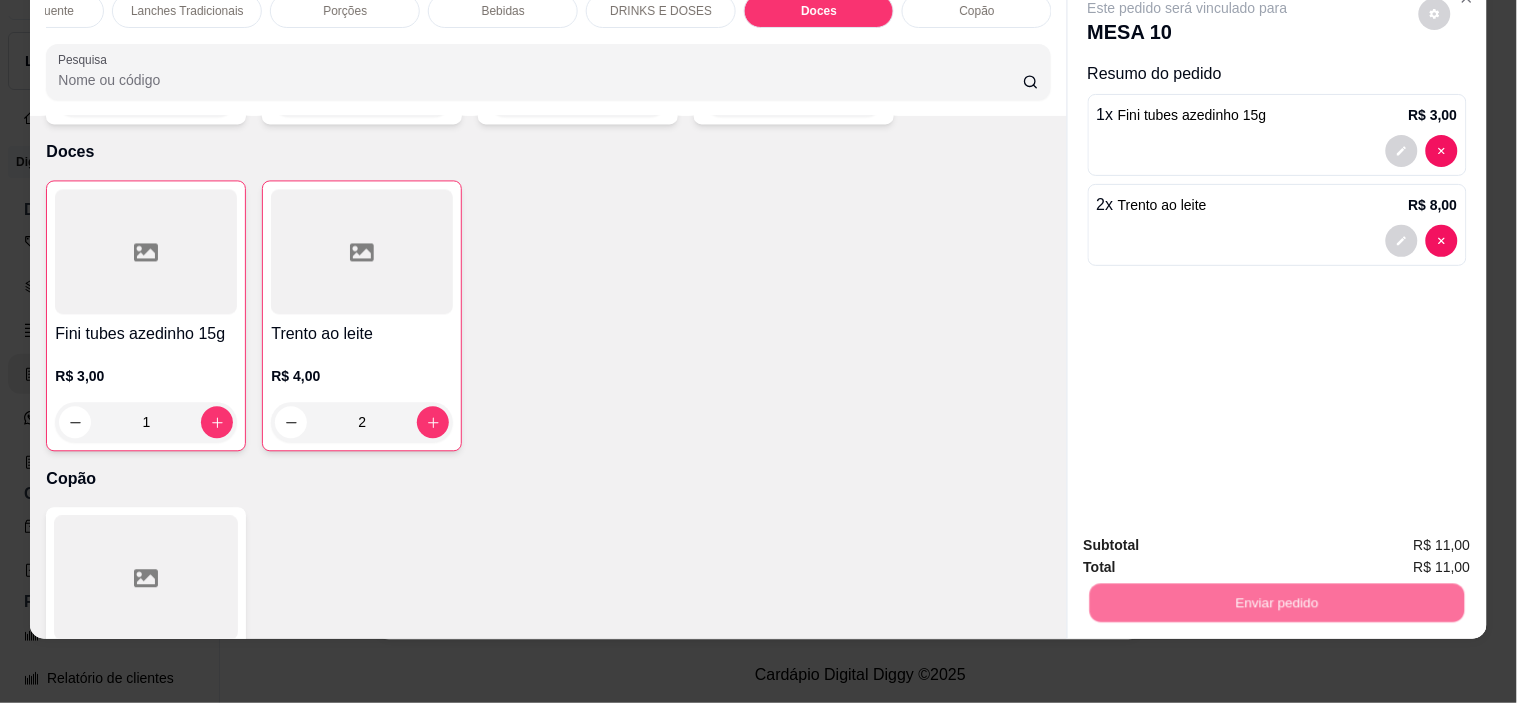 click on "Não registrar e enviar pedido" at bounding box center (1211, 537) 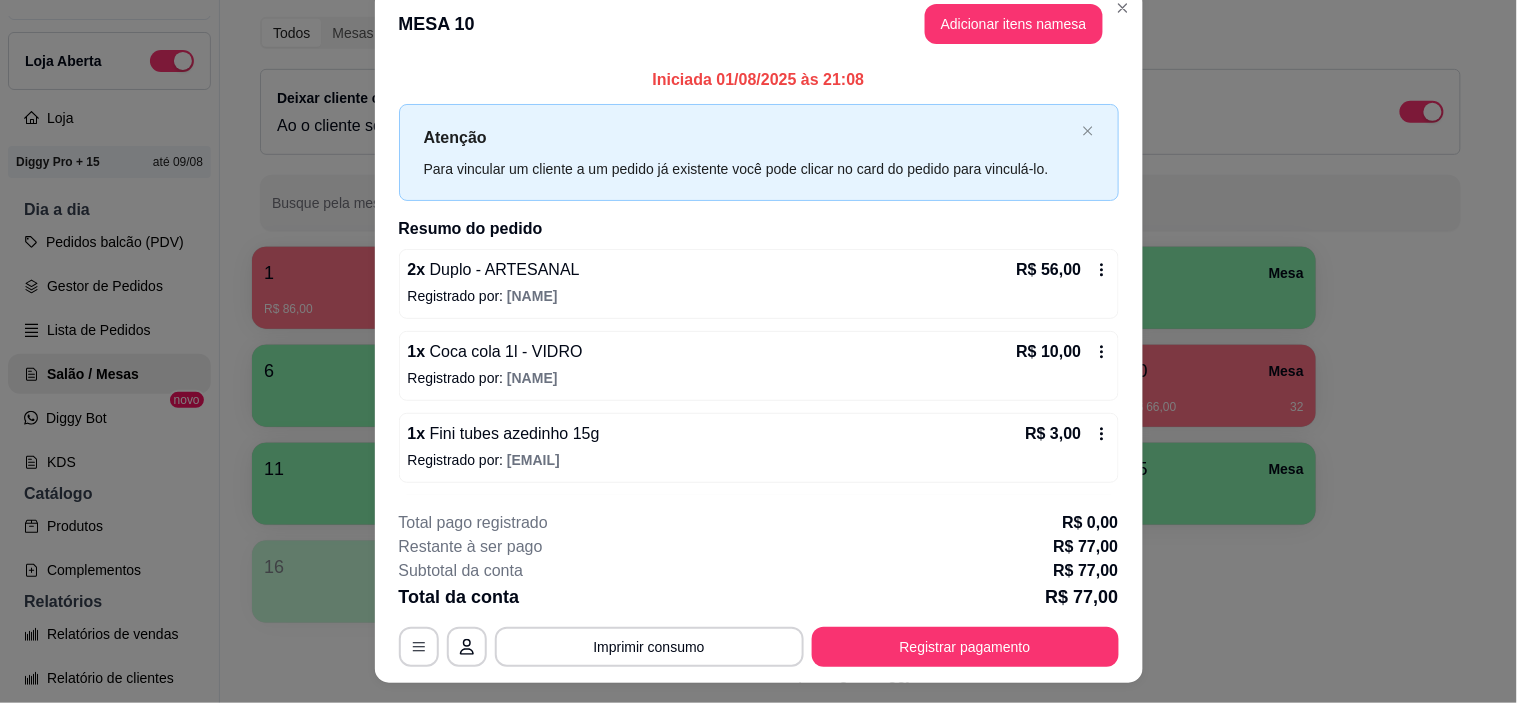 scroll, scrollTop: 0, scrollLeft: 0, axis: both 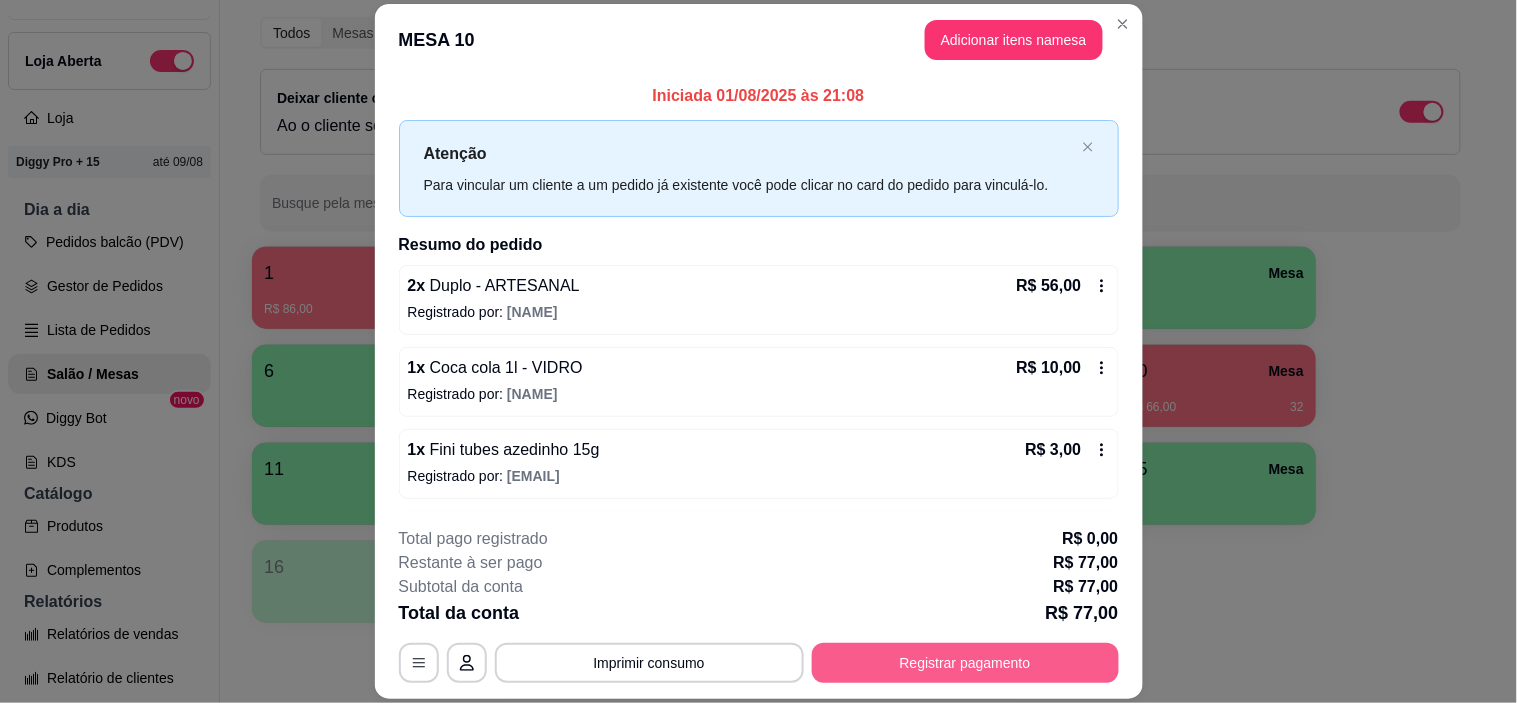 click on "Registrar pagamento" at bounding box center [965, 663] 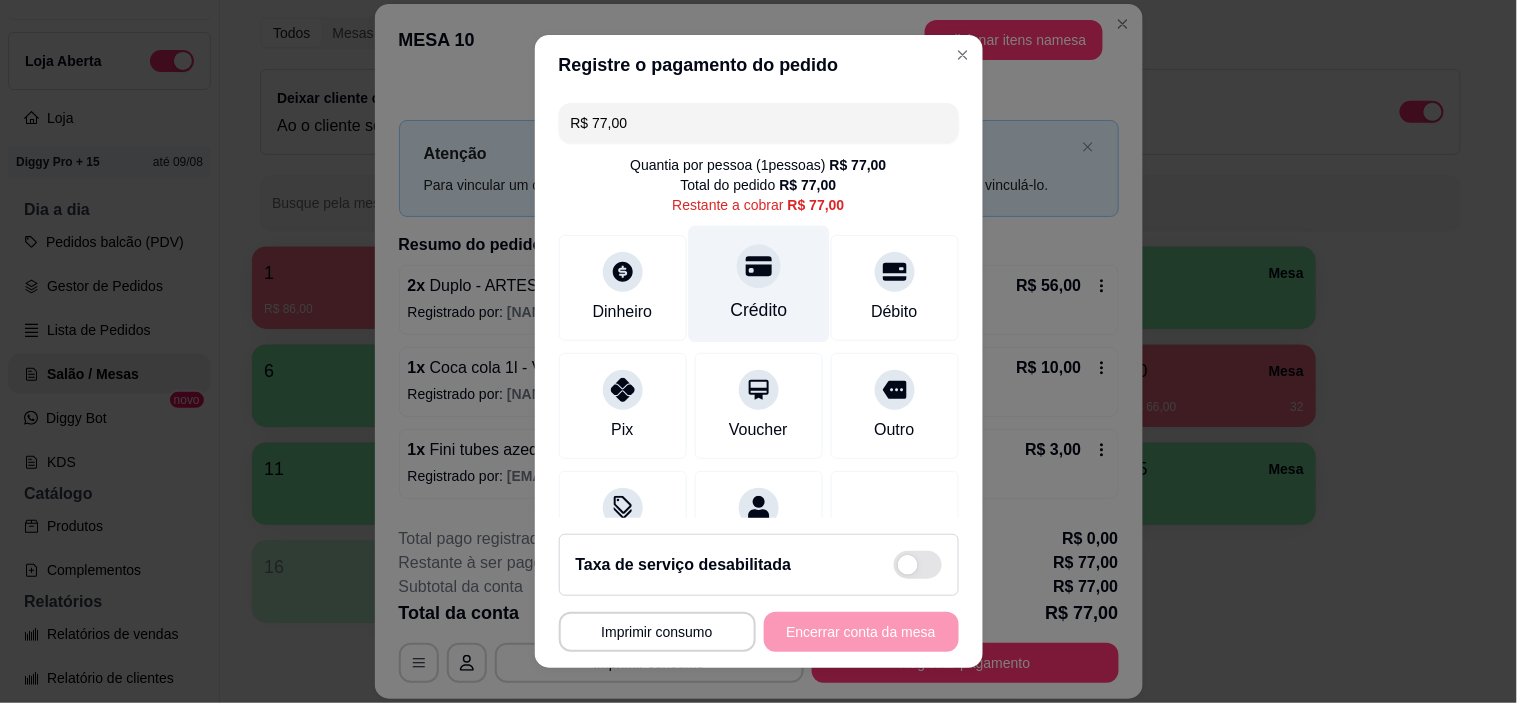 click on "Crédito" at bounding box center [758, 310] 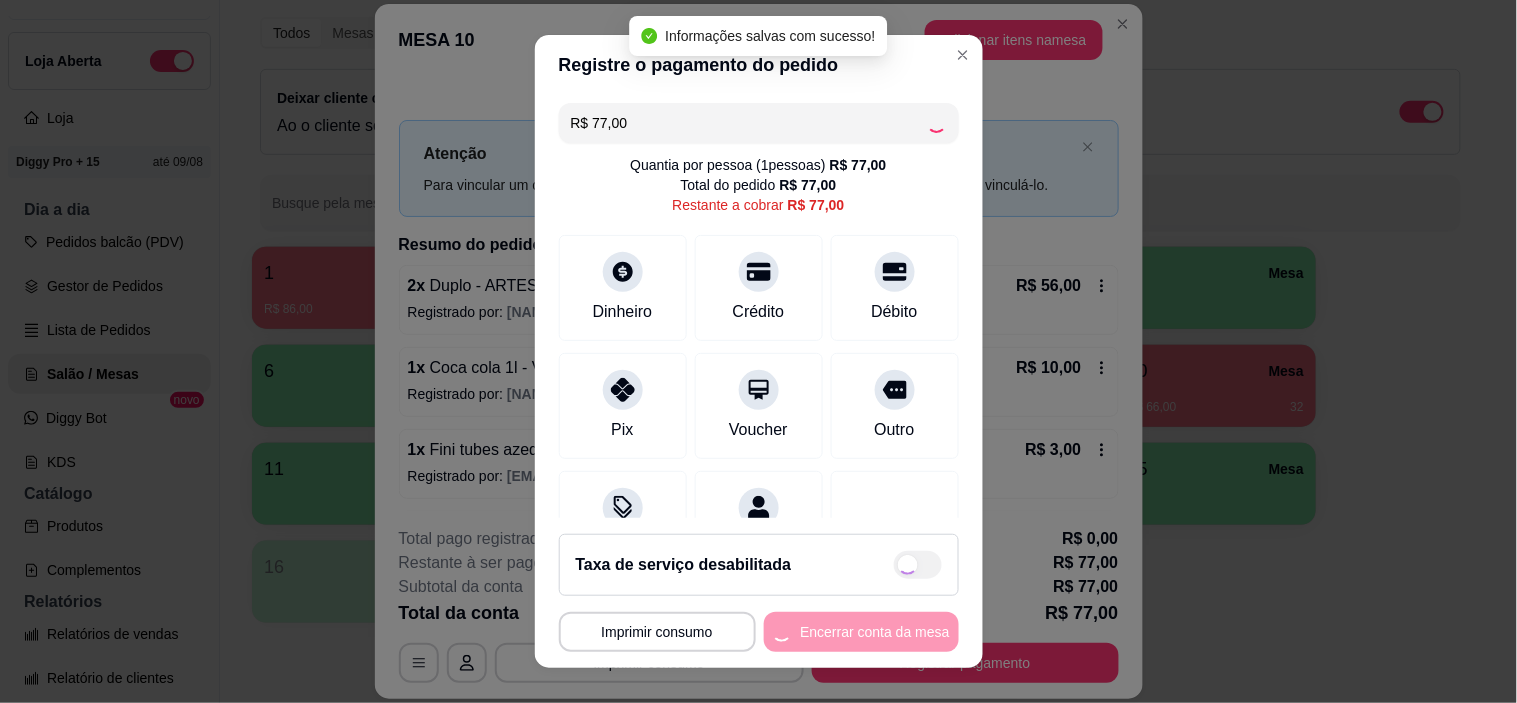 type on "R$ 0,00" 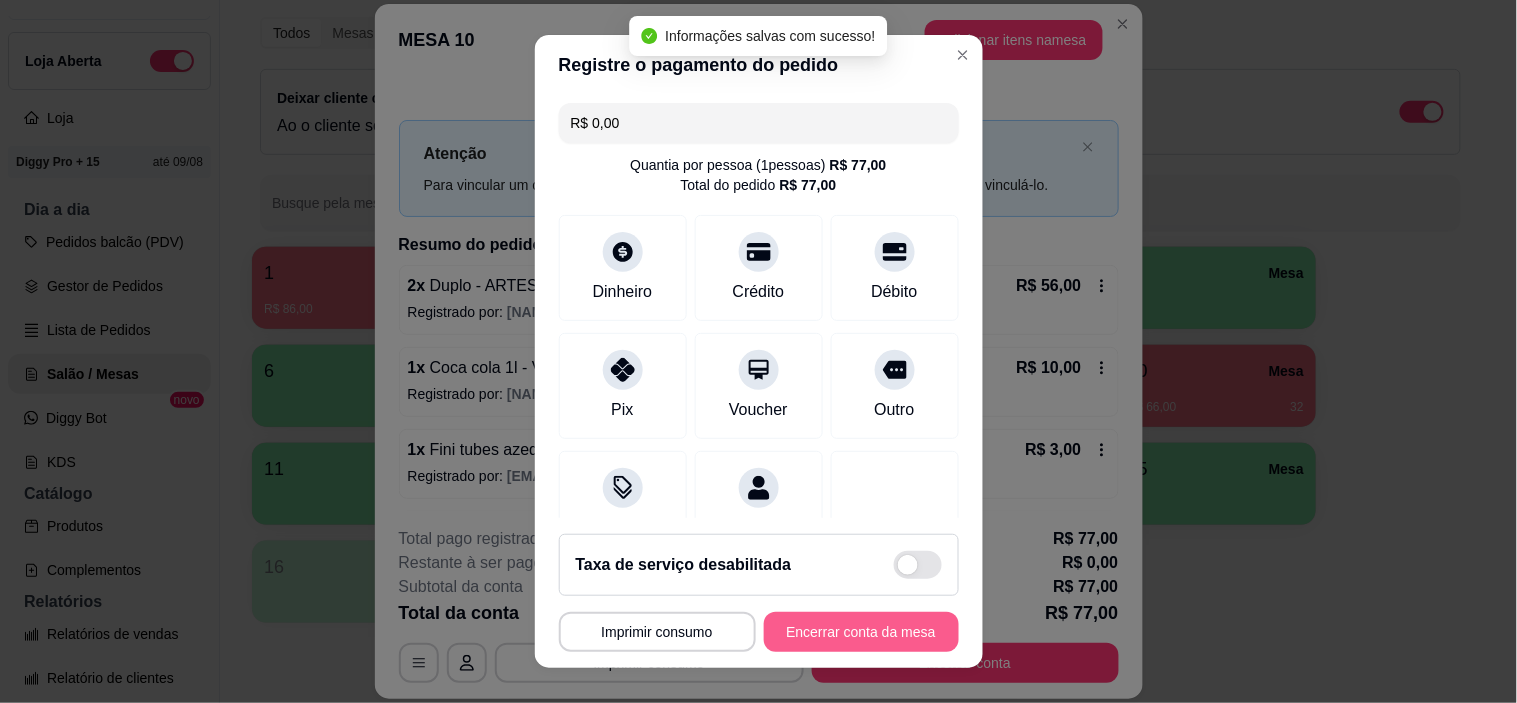 click on "Encerrar conta da mesa" at bounding box center [861, 632] 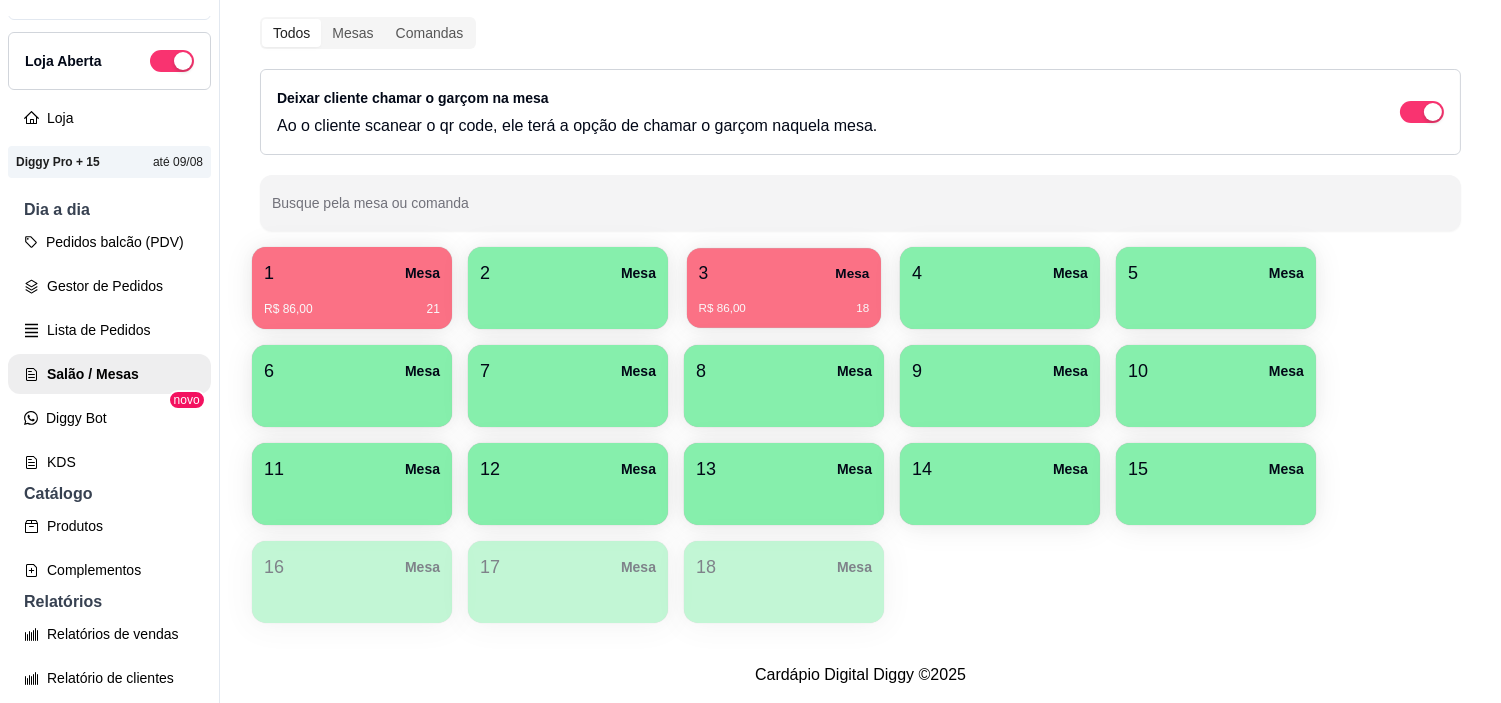 click on "3 Mesa" at bounding box center [784, 273] 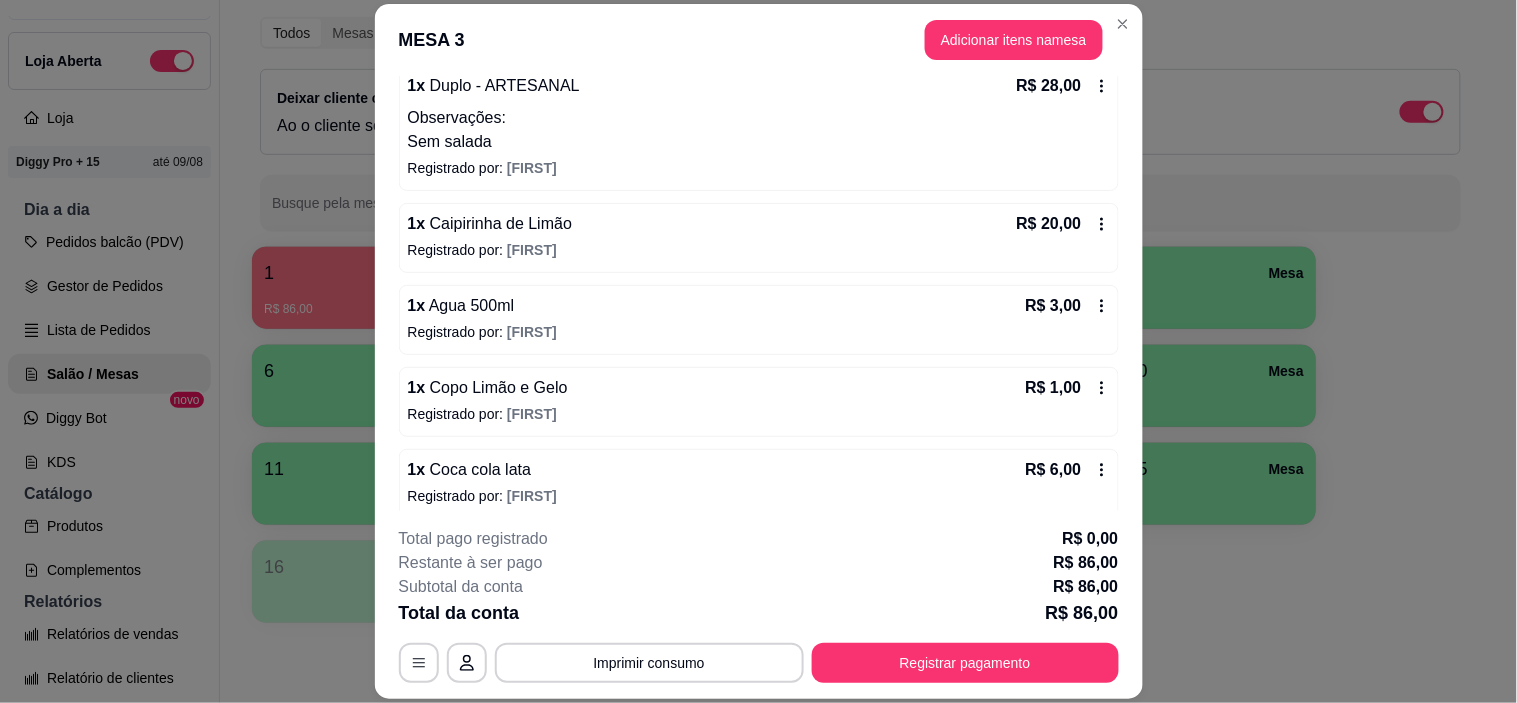 scroll, scrollTop: 297, scrollLeft: 0, axis: vertical 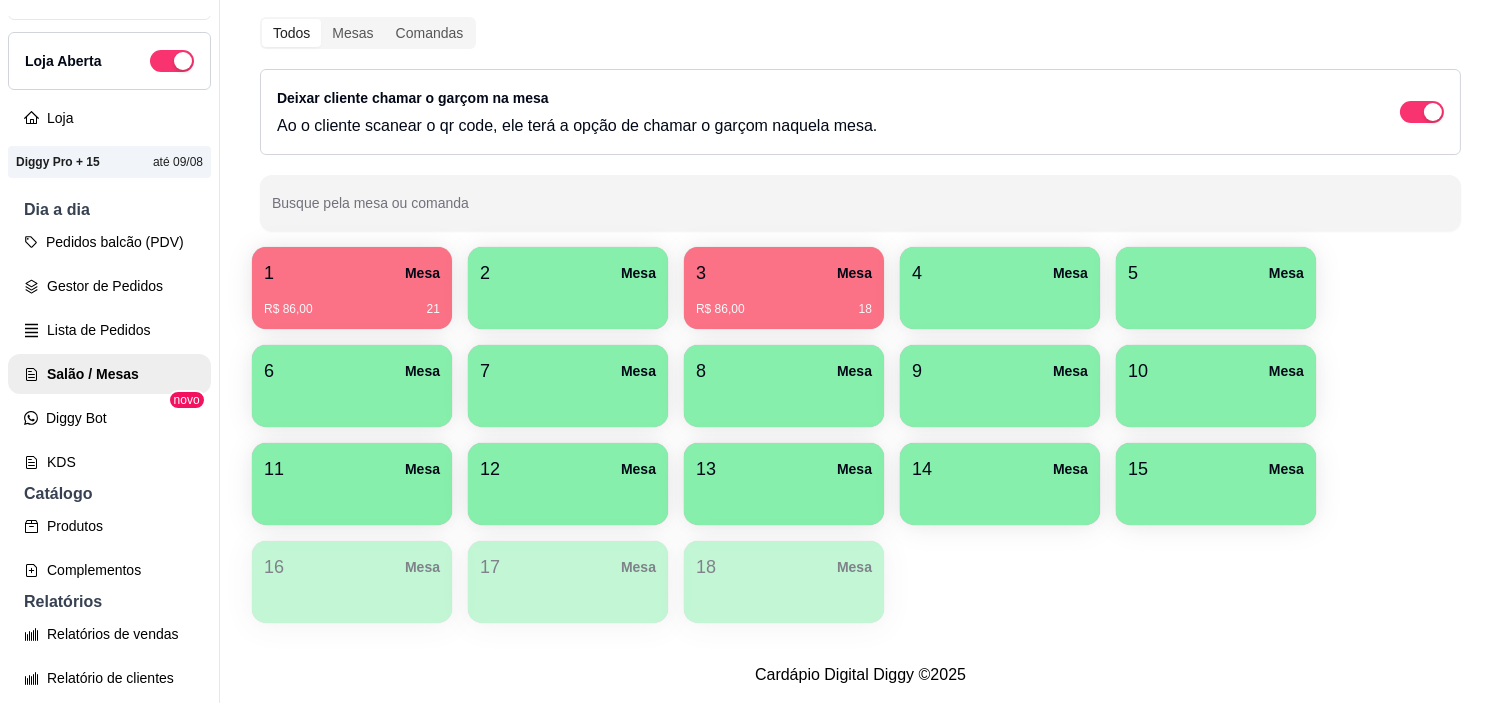 click on "1 Mesa" at bounding box center [352, 273] 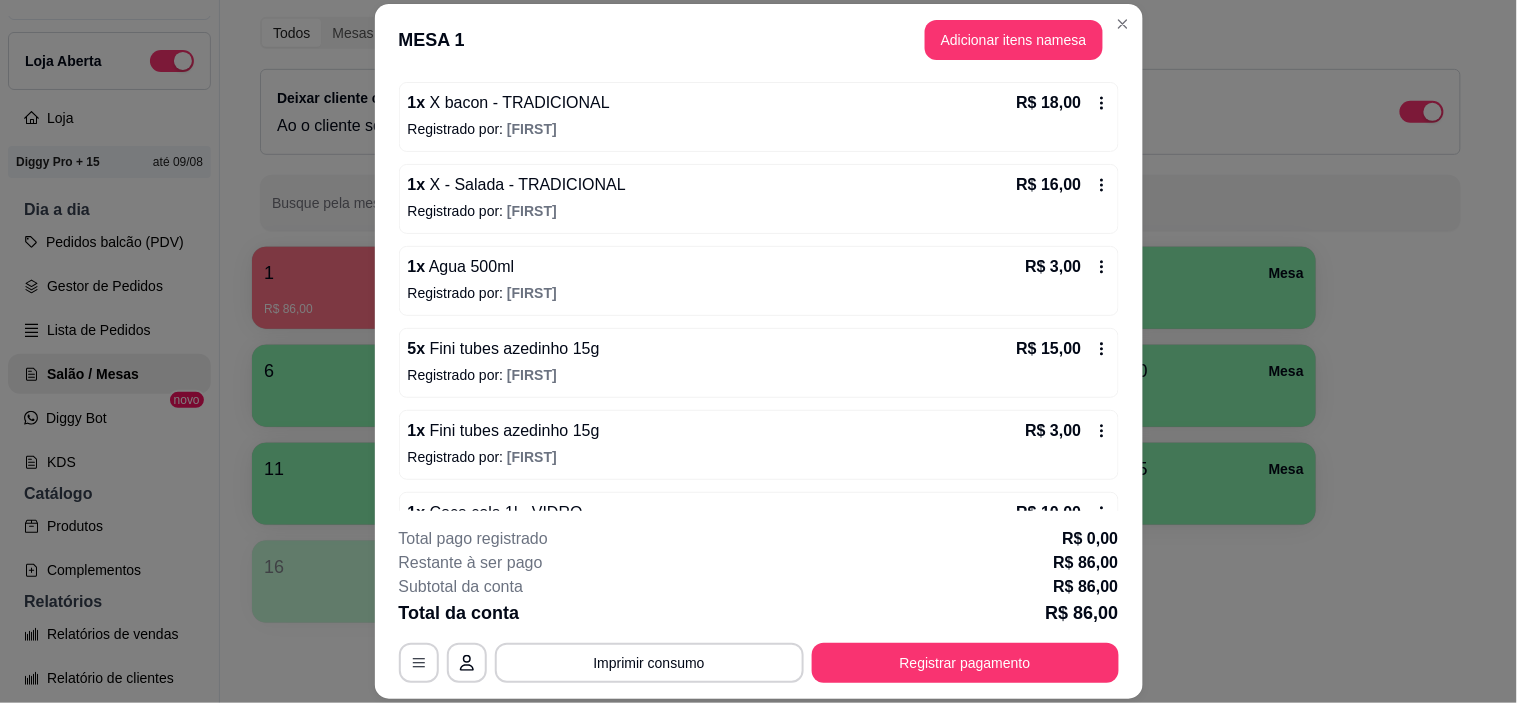 scroll, scrollTop: 324, scrollLeft: 0, axis: vertical 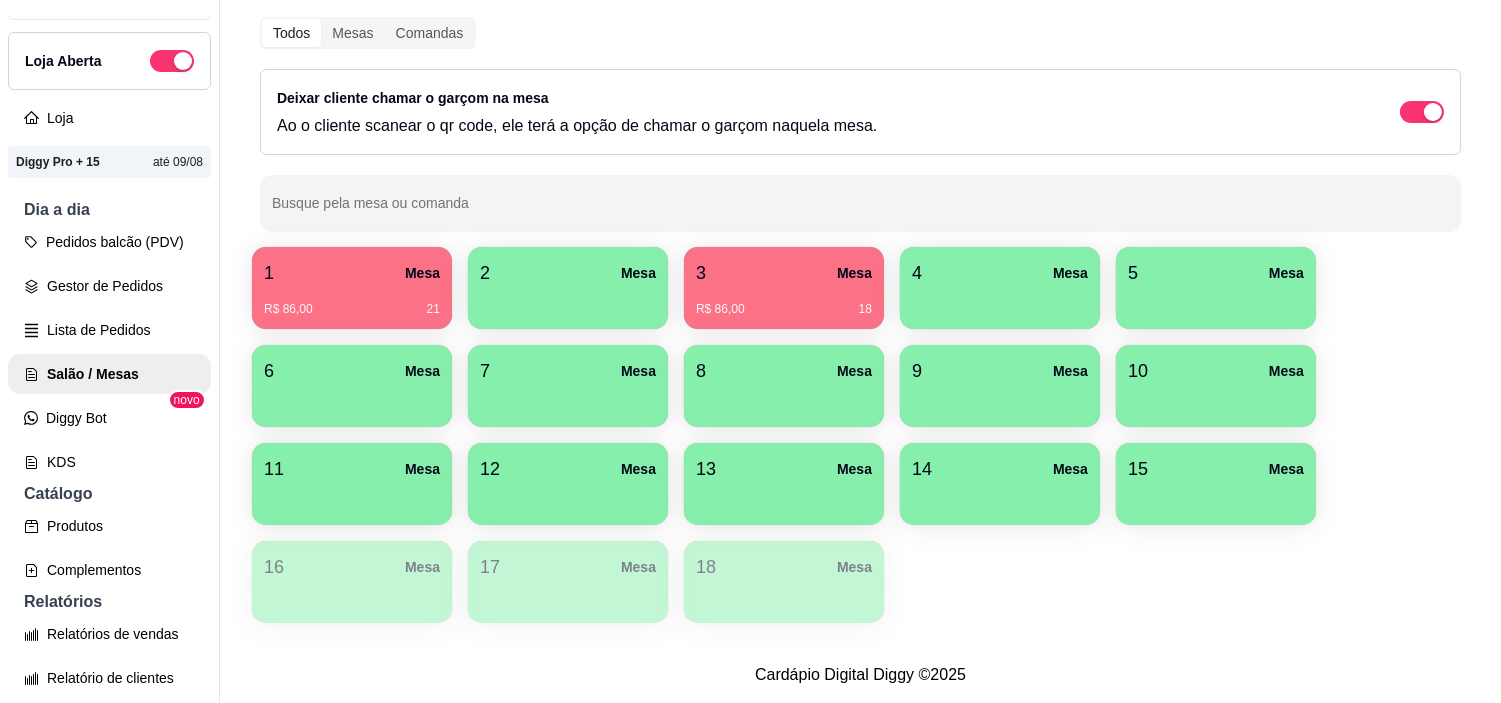 click at bounding box center [784, 498] 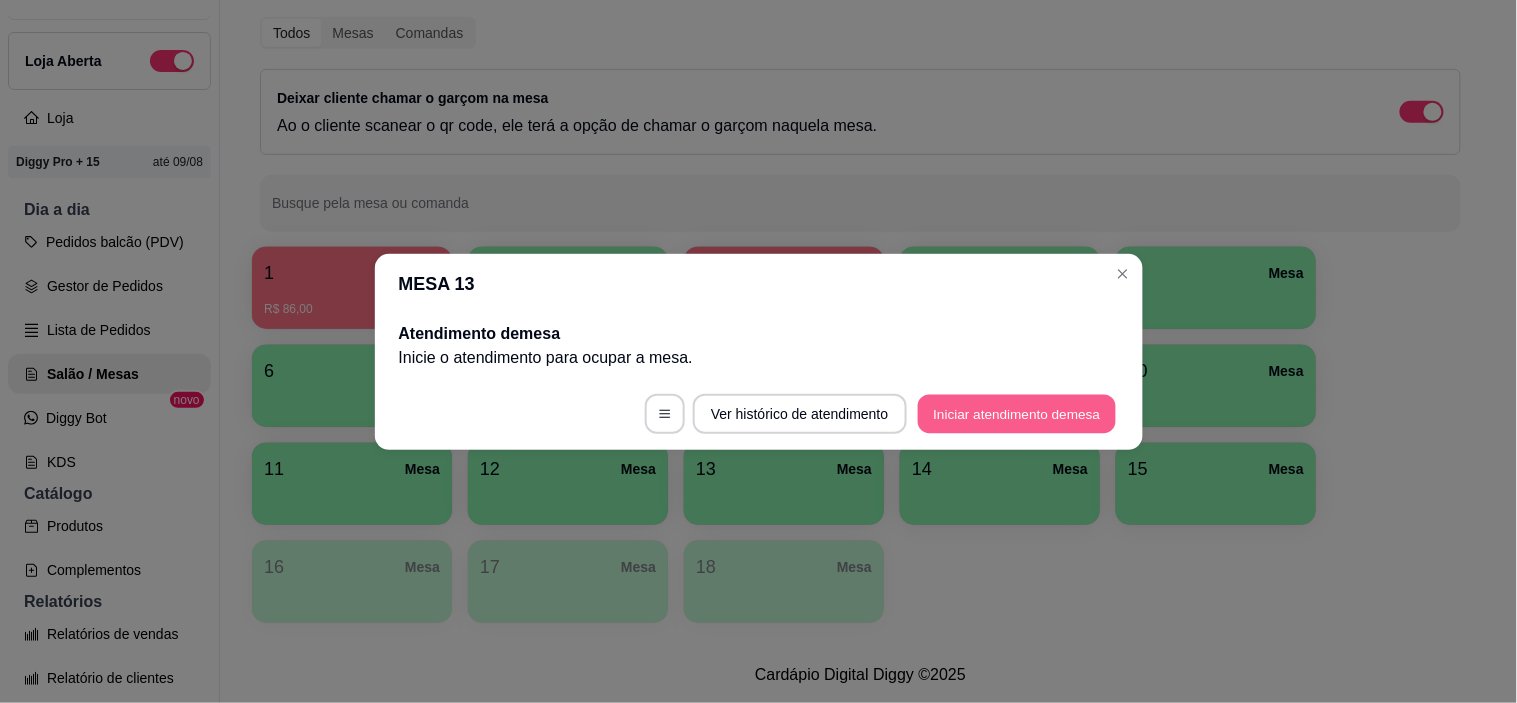click on "Iniciar atendimento de  mesa" at bounding box center [1017, 413] 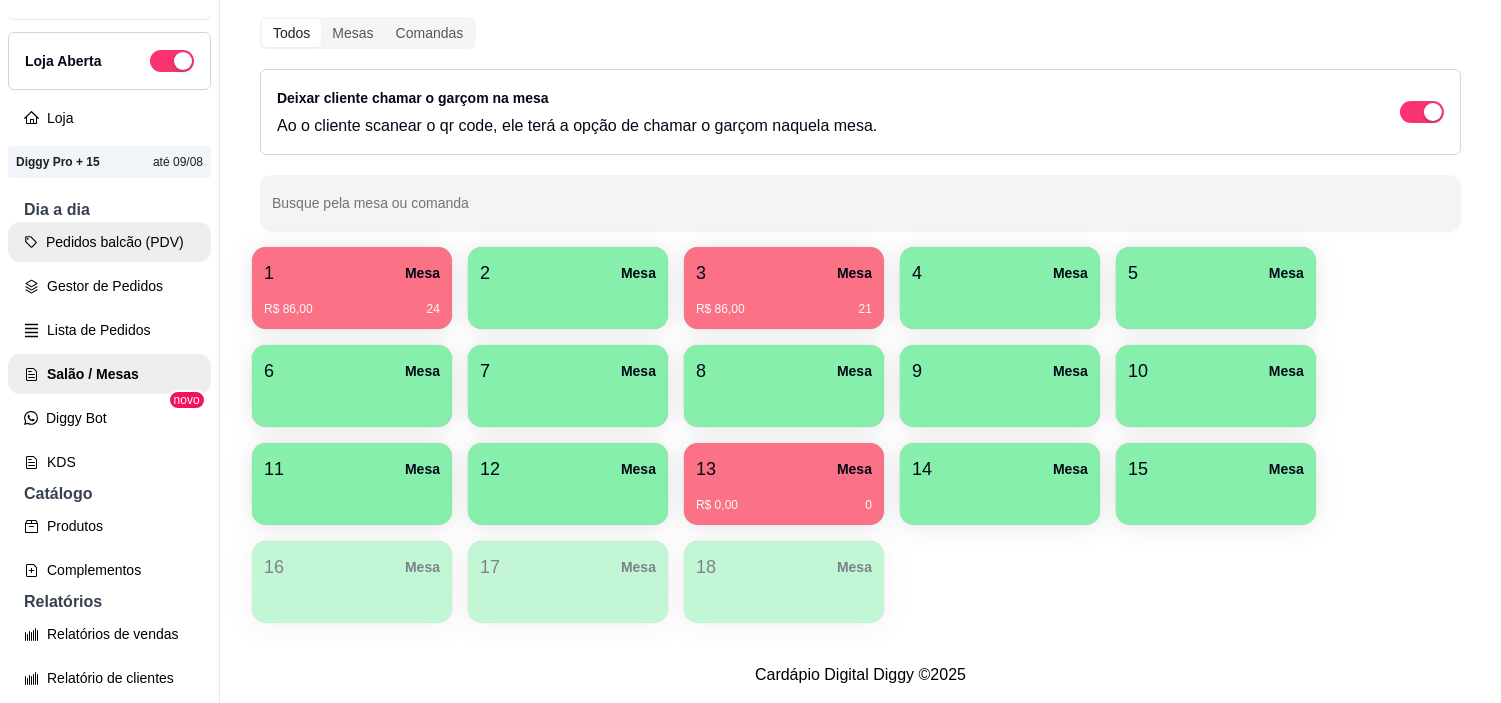click on "Pedidos balcão (PDV)" at bounding box center (109, 242) 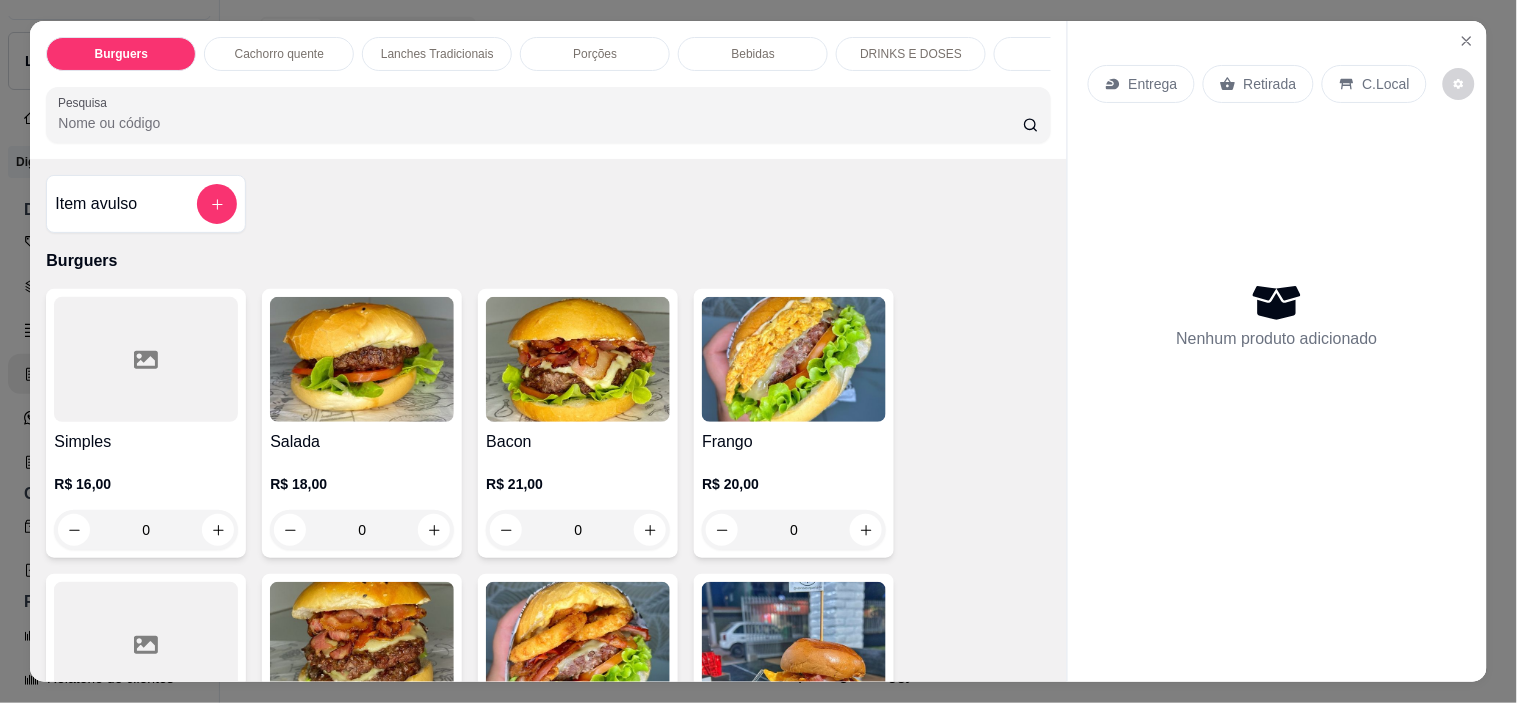 click on "Porções" at bounding box center [595, 54] 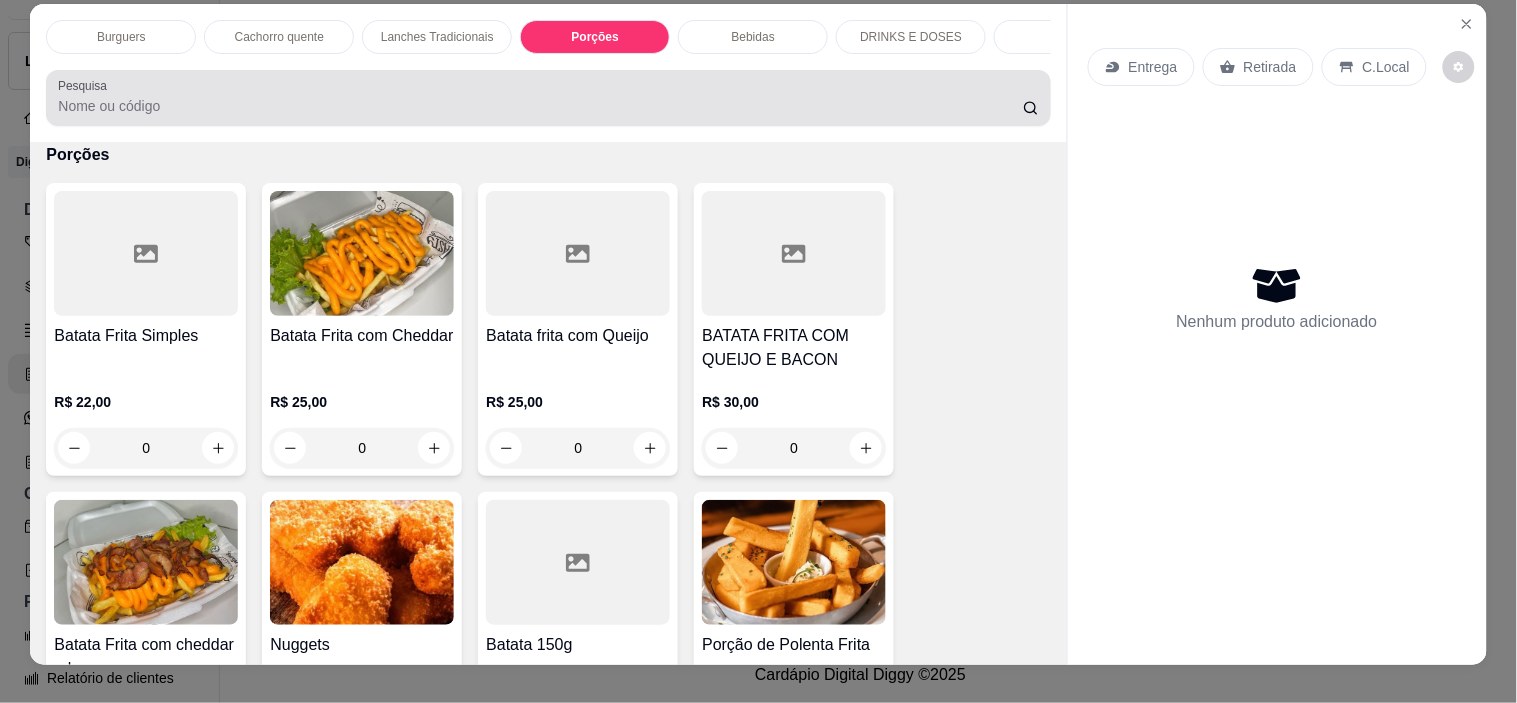 scroll, scrollTop: 0, scrollLeft: 0, axis: both 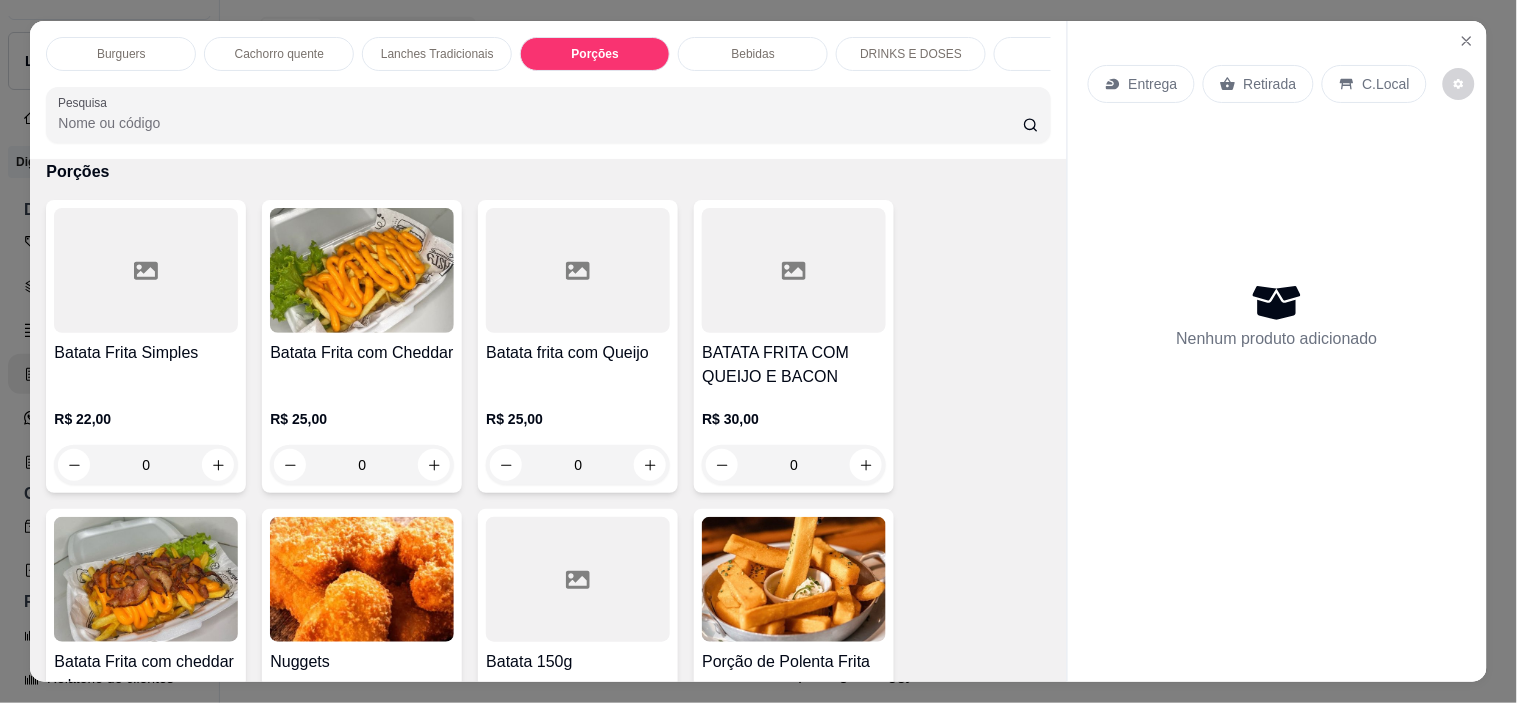 click on "Lanches Tradicionais" at bounding box center (437, 54) 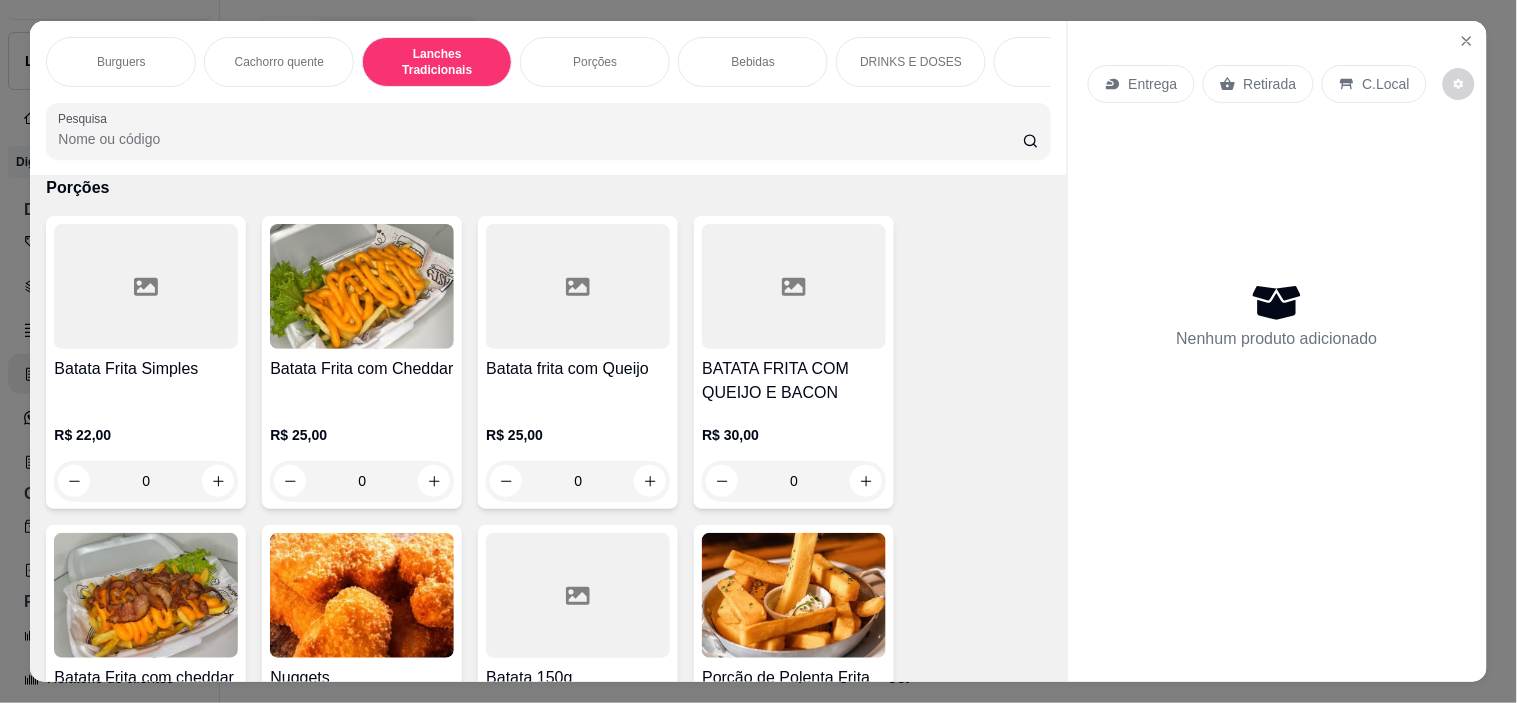 scroll, scrollTop: 1618, scrollLeft: 0, axis: vertical 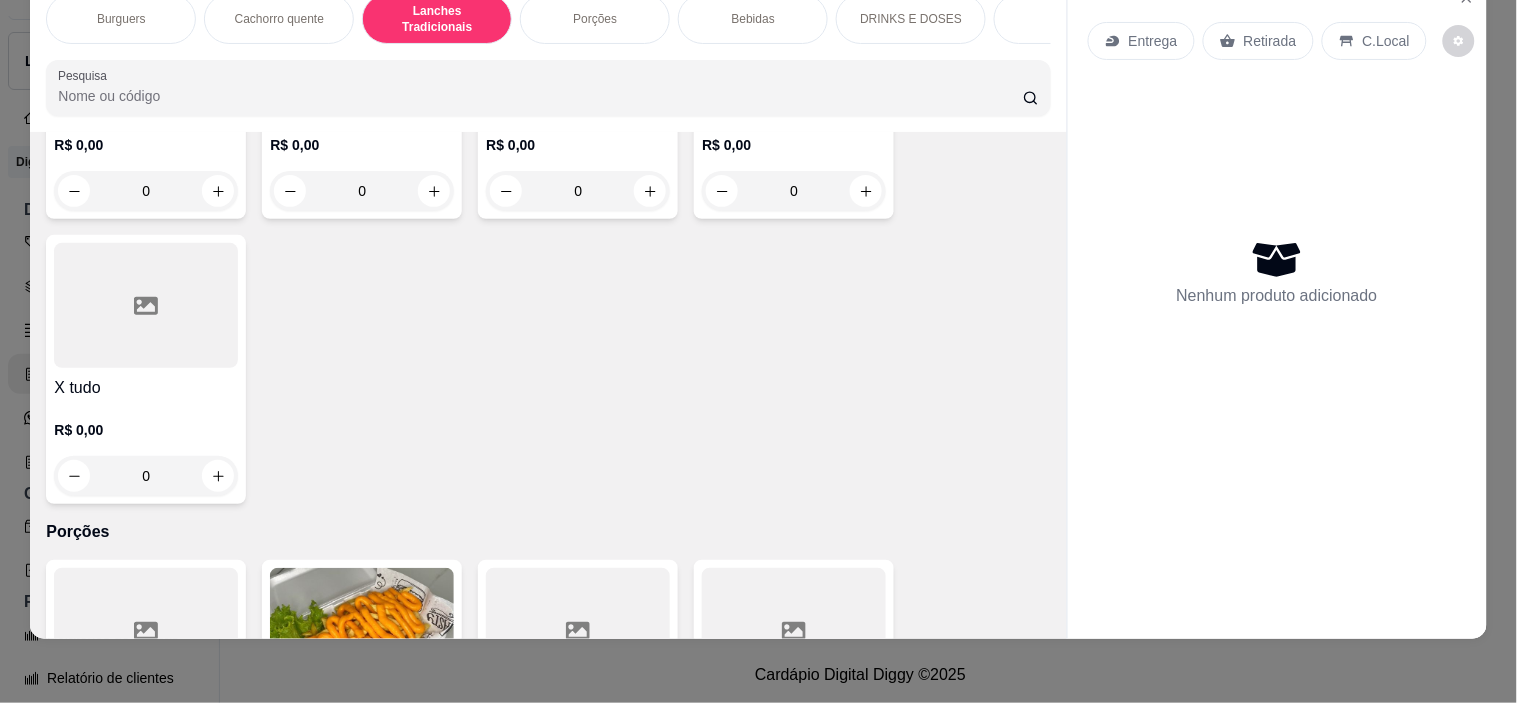 click on "X tudo" at bounding box center [146, 388] 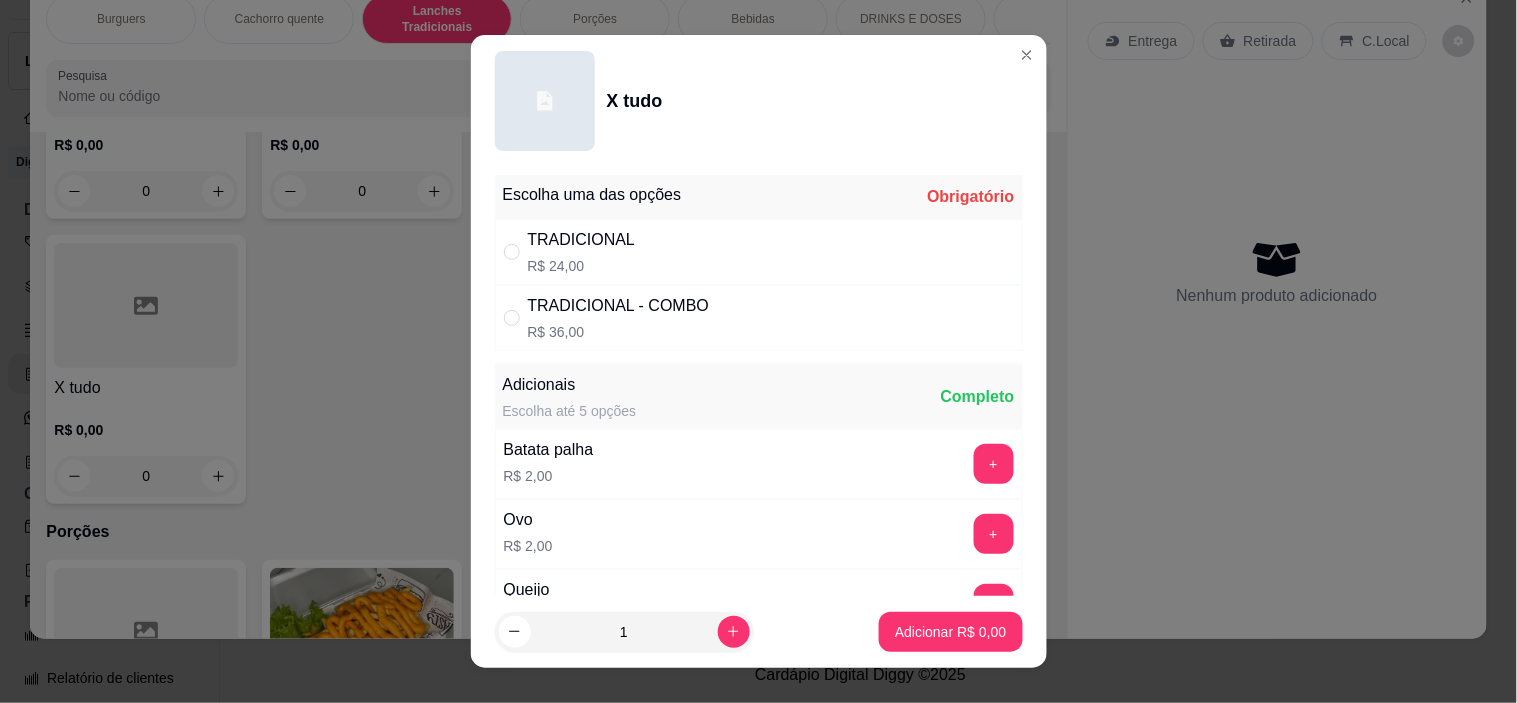click on "TRADICIONAL R$ 24,00" at bounding box center (759, 252) 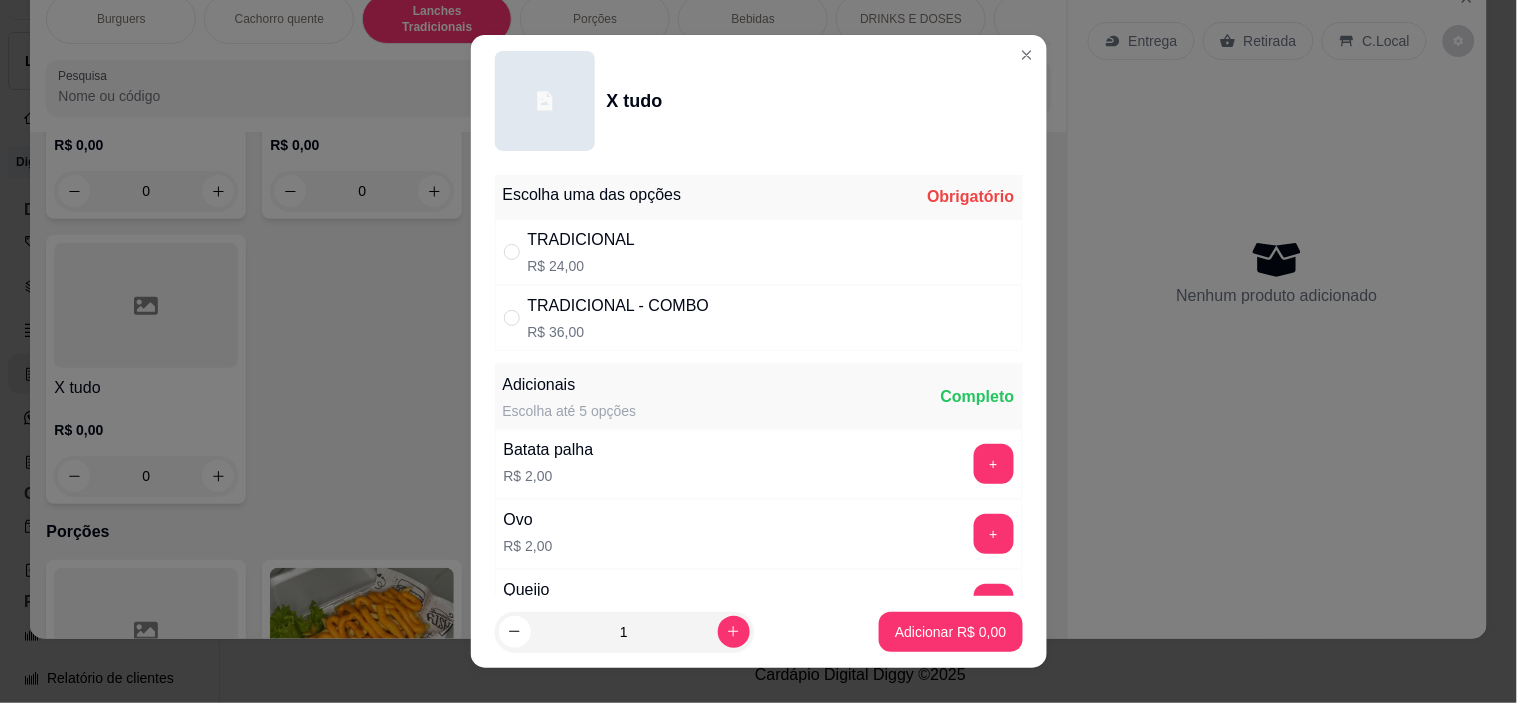 radio on "true" 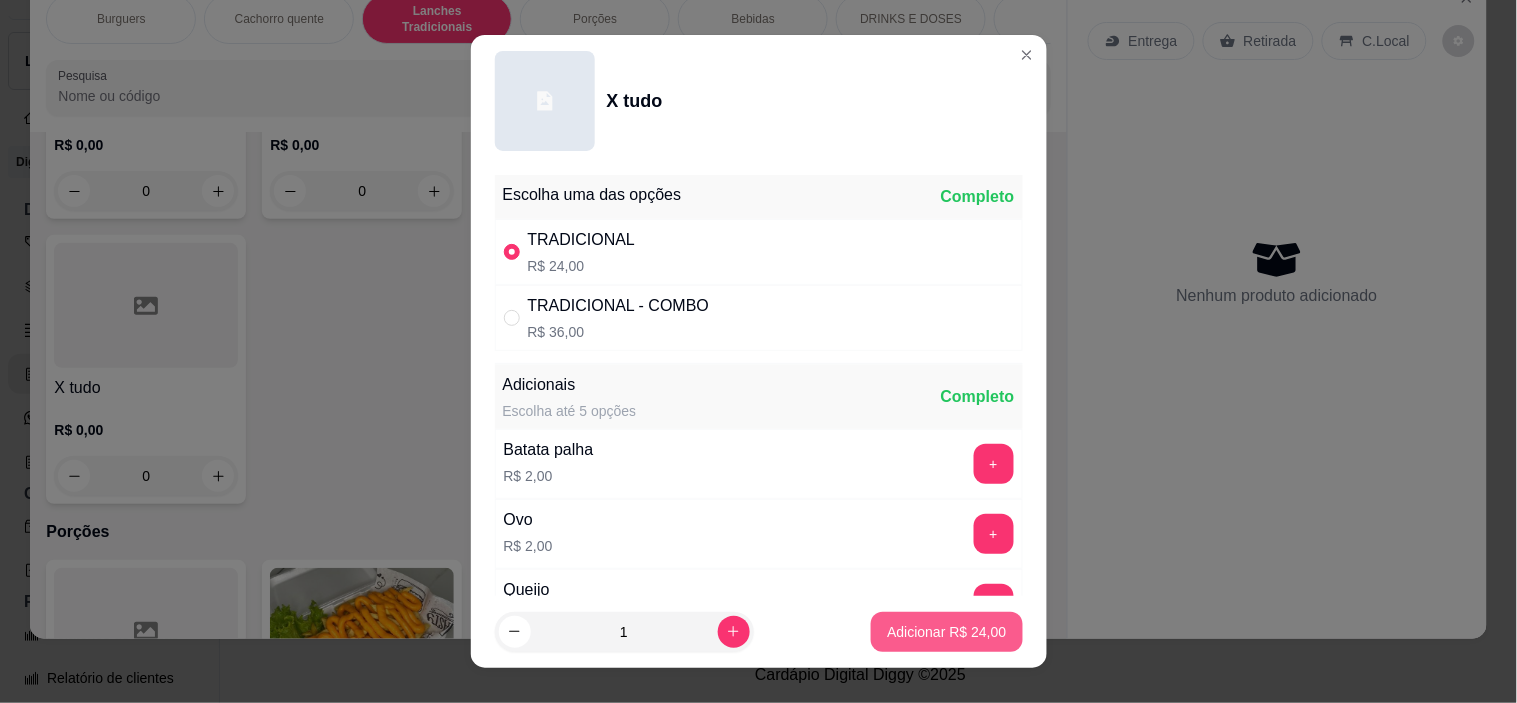 click on "Adicionar   R$ 24,00" at bounding box center (946, 632) 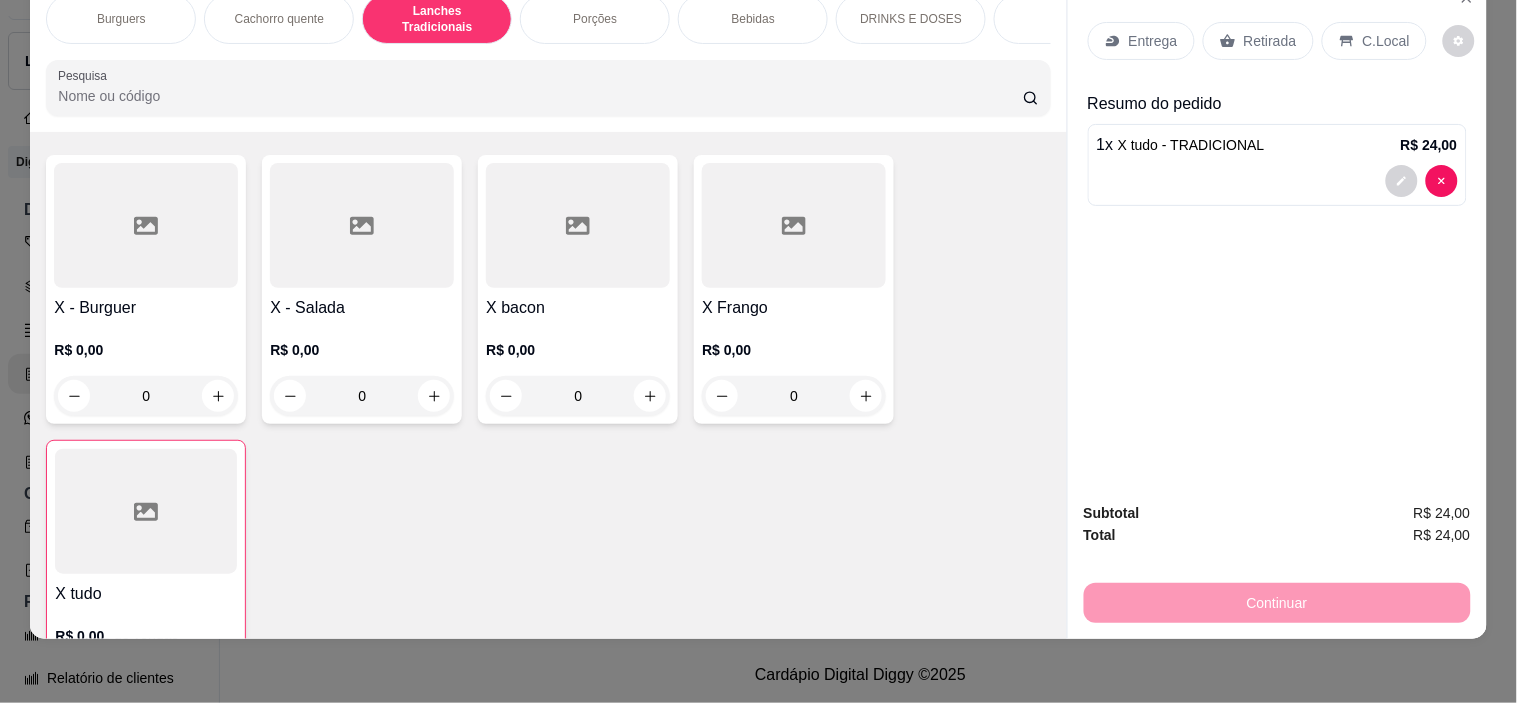 scroll, scrollTop: 1618, scrollLeft: 0, axis: vertical 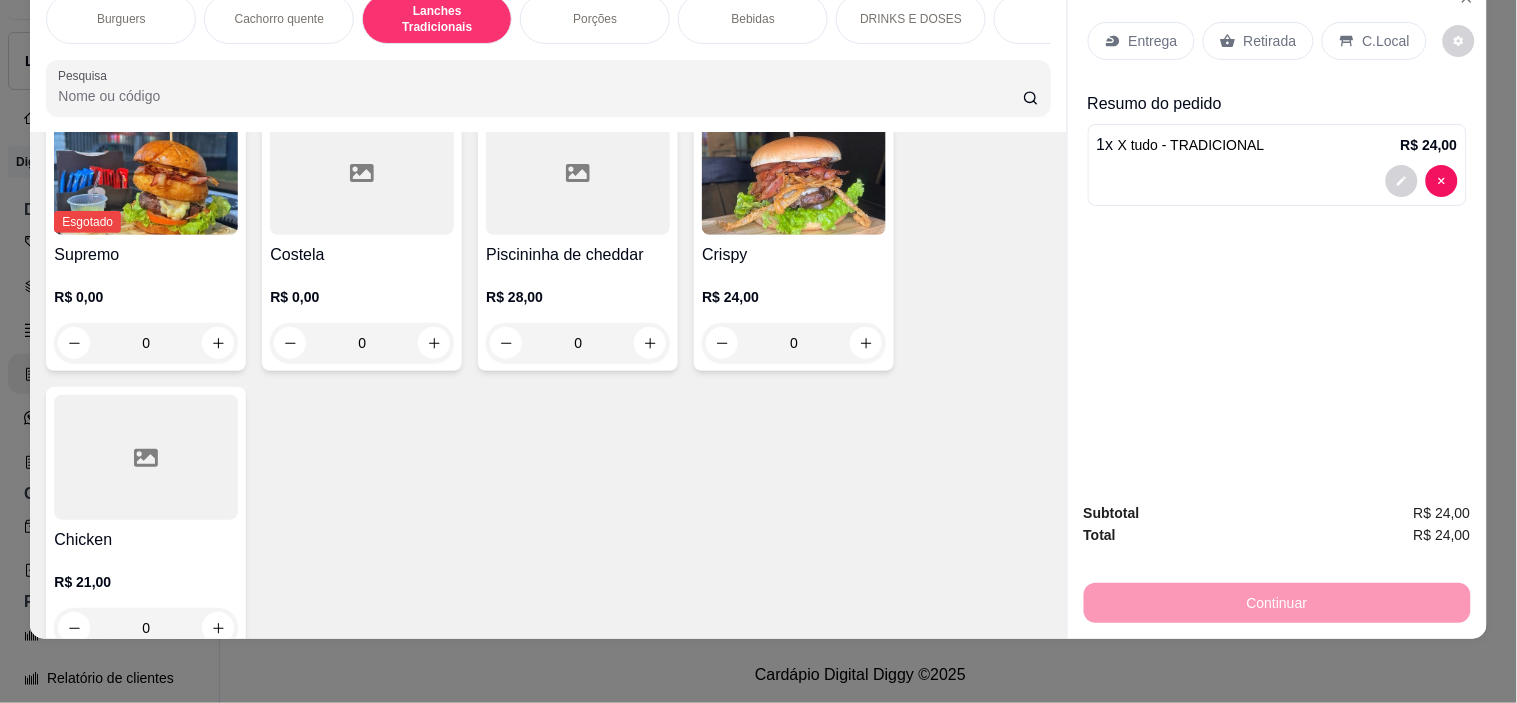 click on "0" at bounding box center [362, 343] 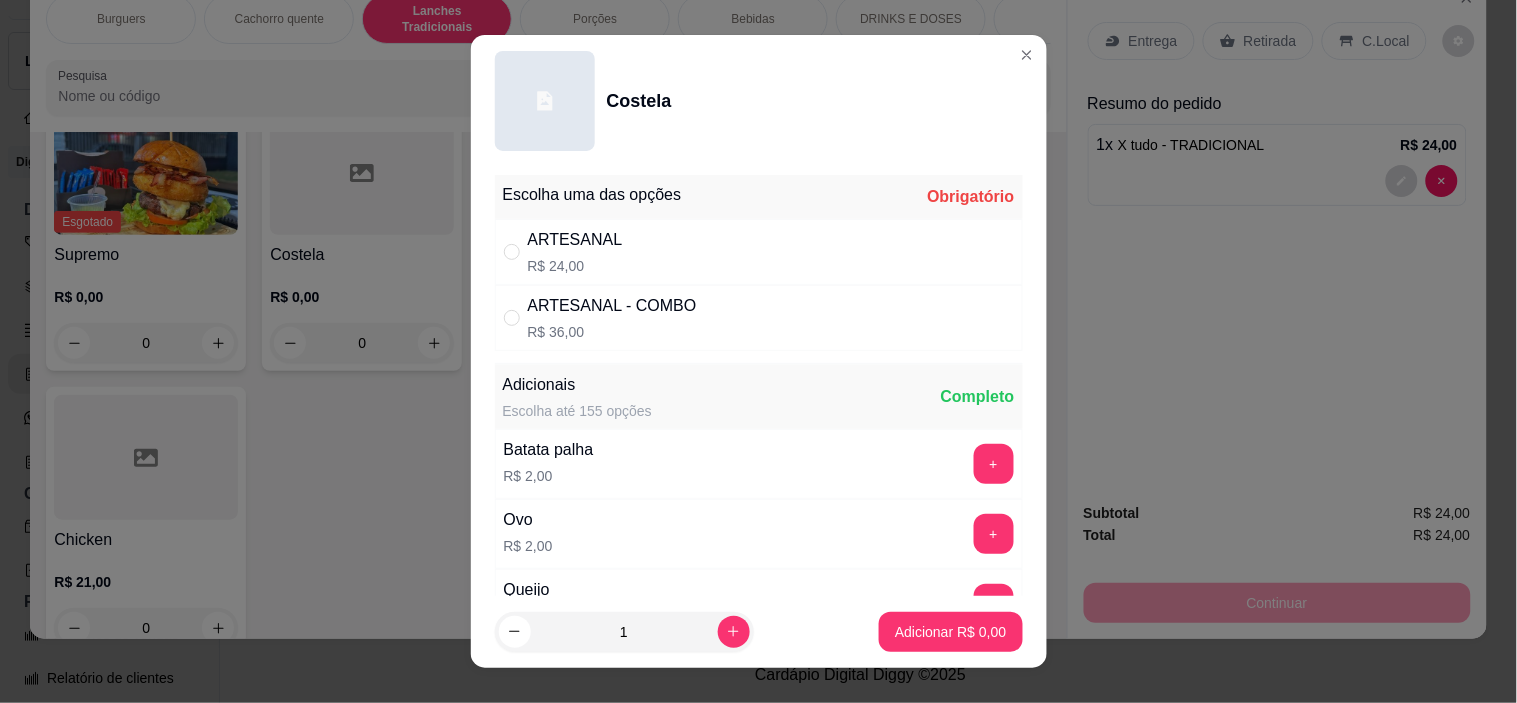 click on "ARTESANAL" at bounding box center (575, 240) 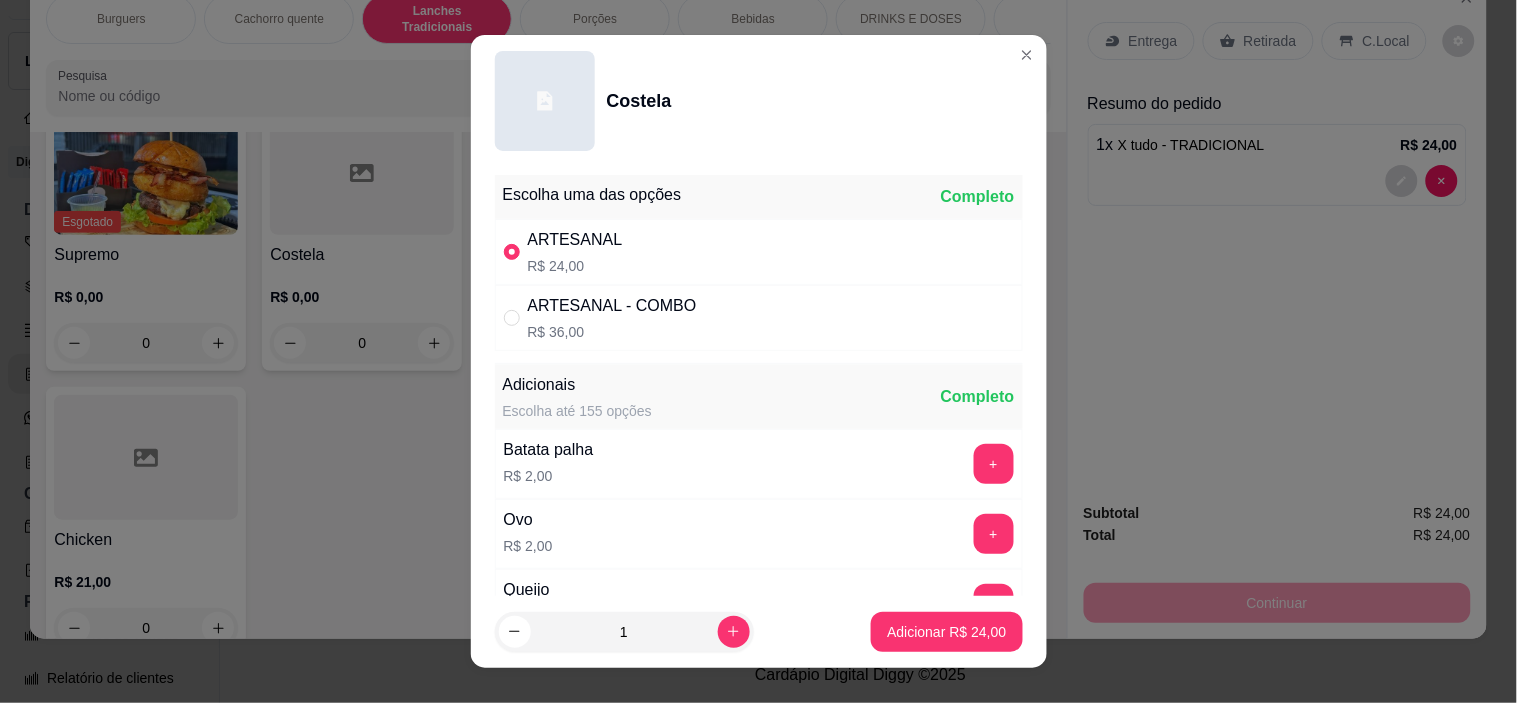click on "Adicionar   R$ 24,00" at bounding box center (946, 632) 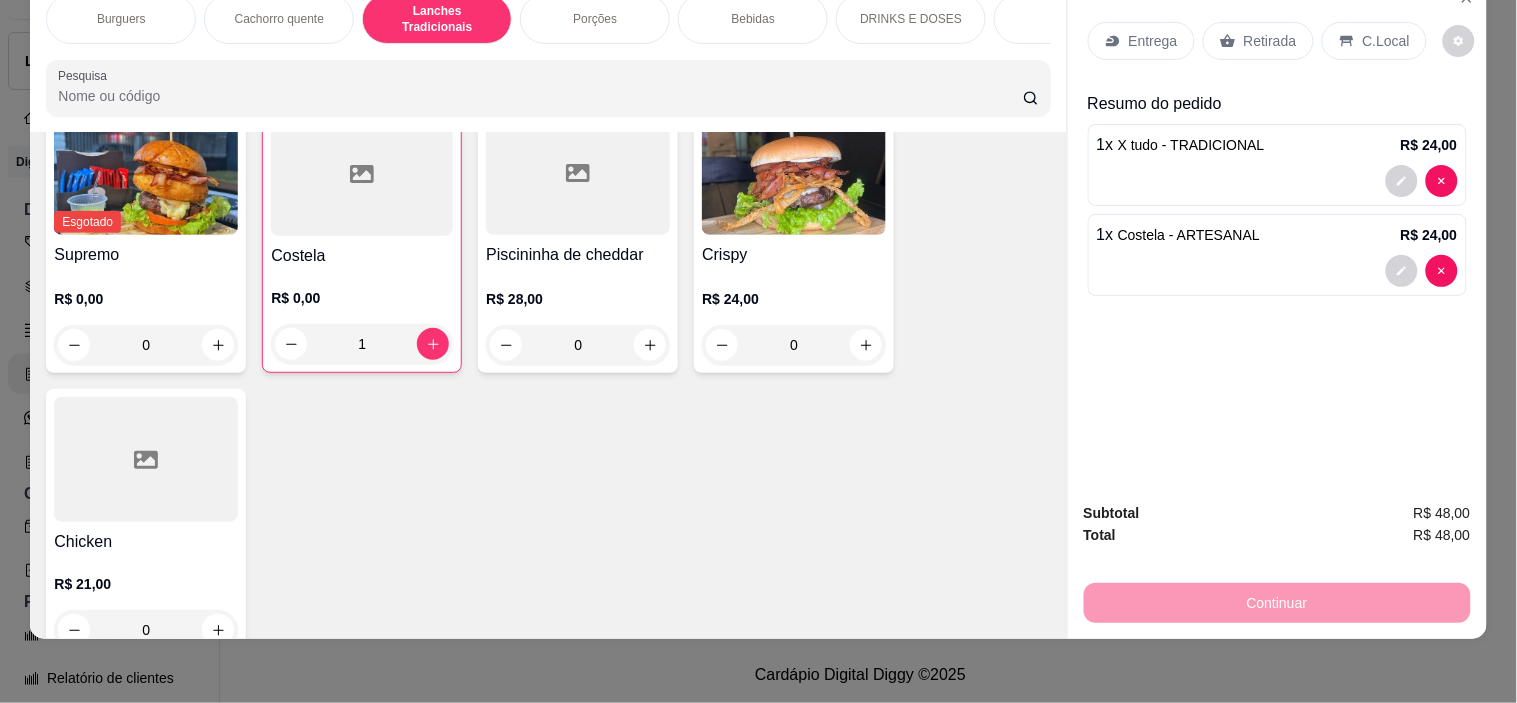 click 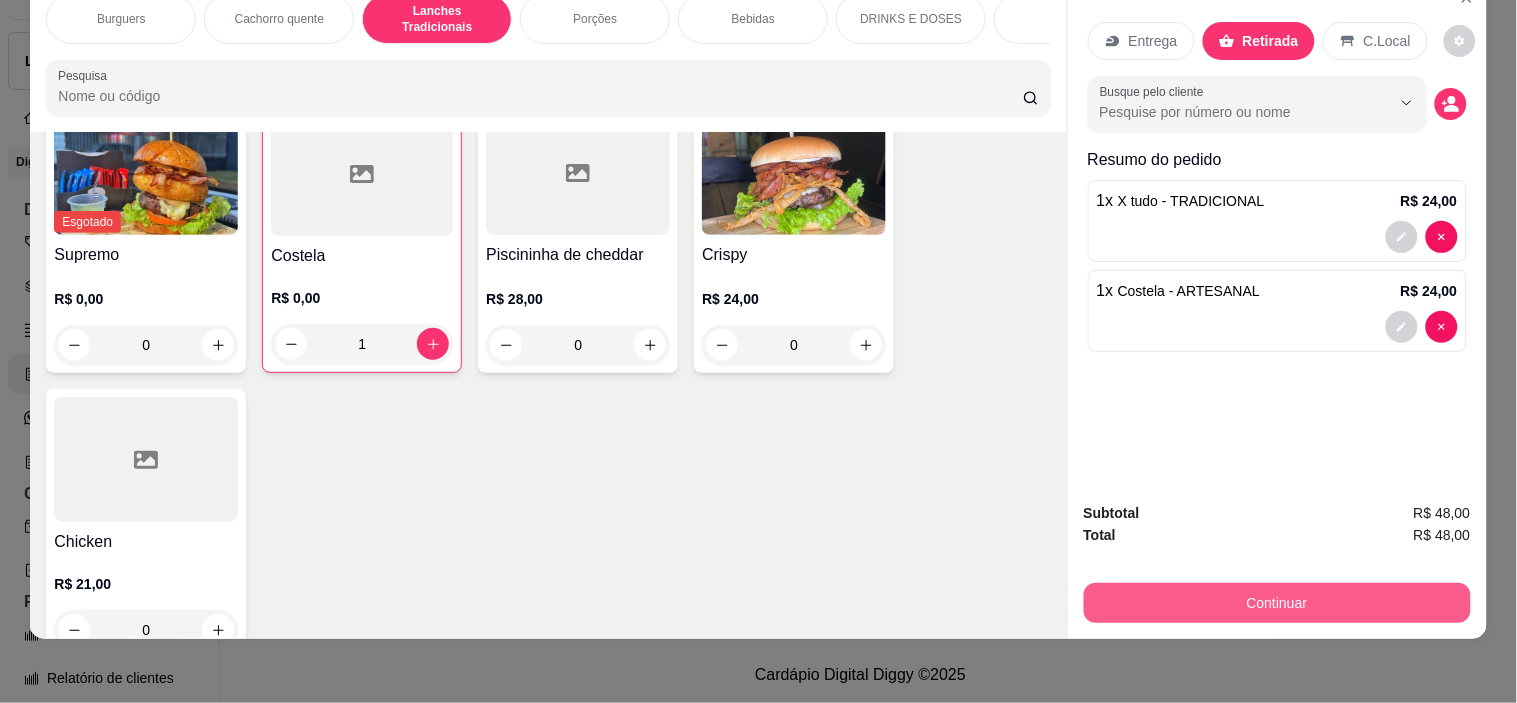 click on "Continuar" at bounding box center [1277, 603] 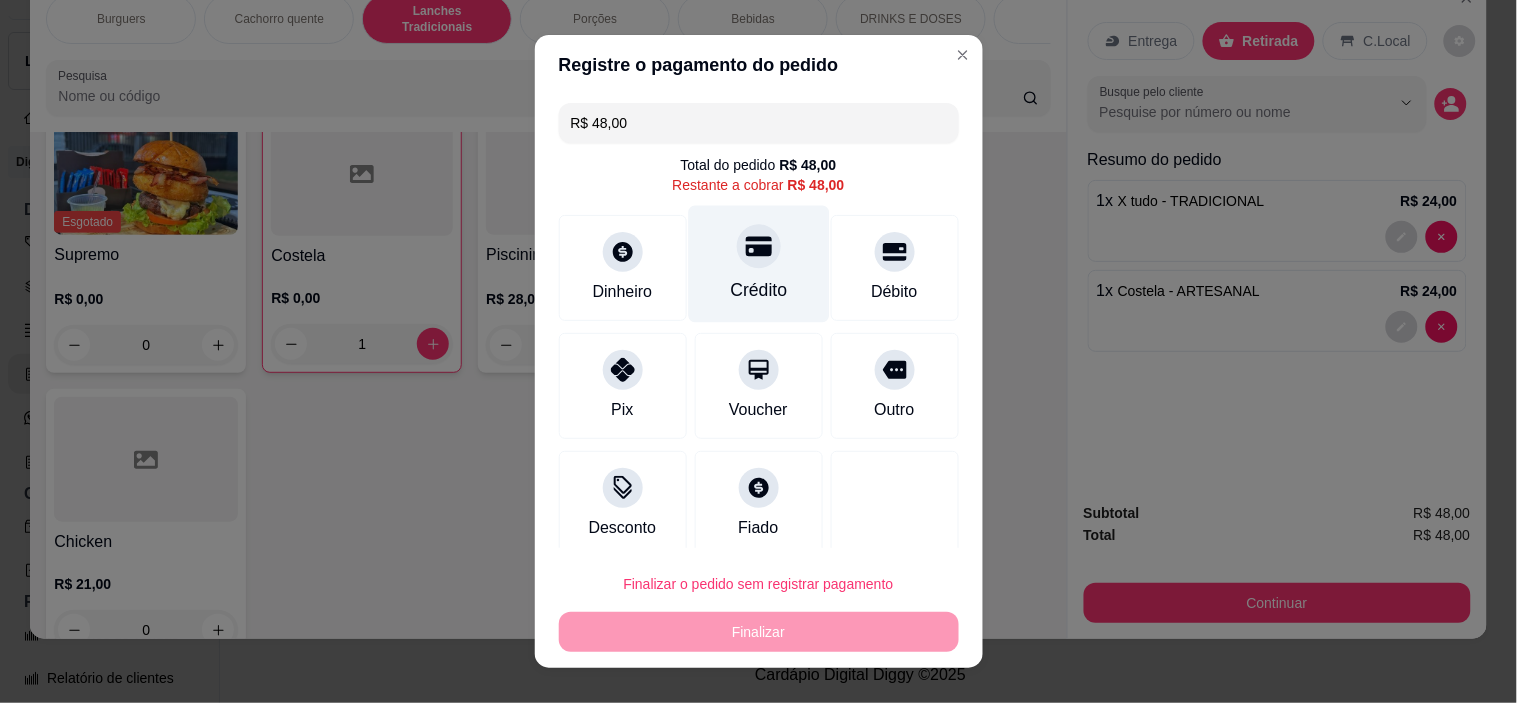 click 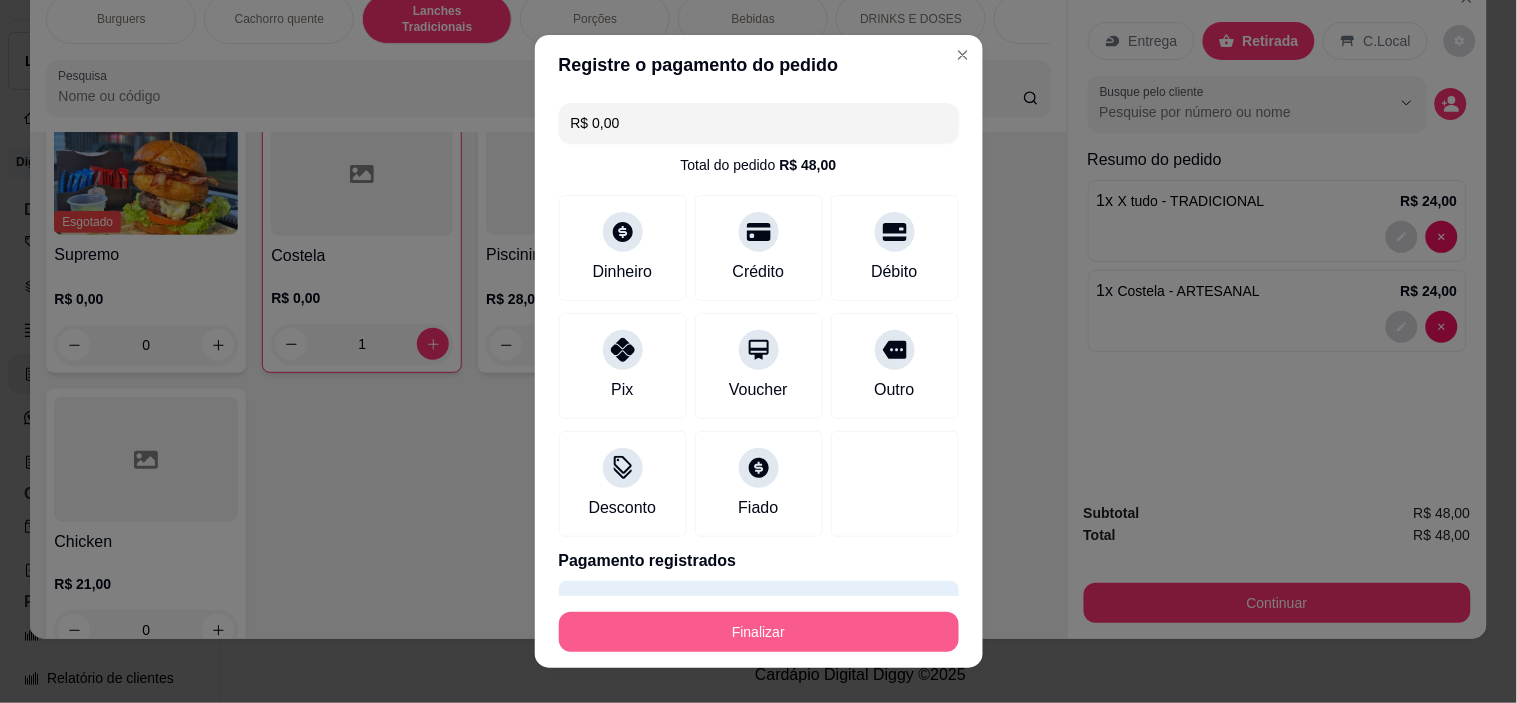 click on "Finalizar" at bounding box center [759, 632] 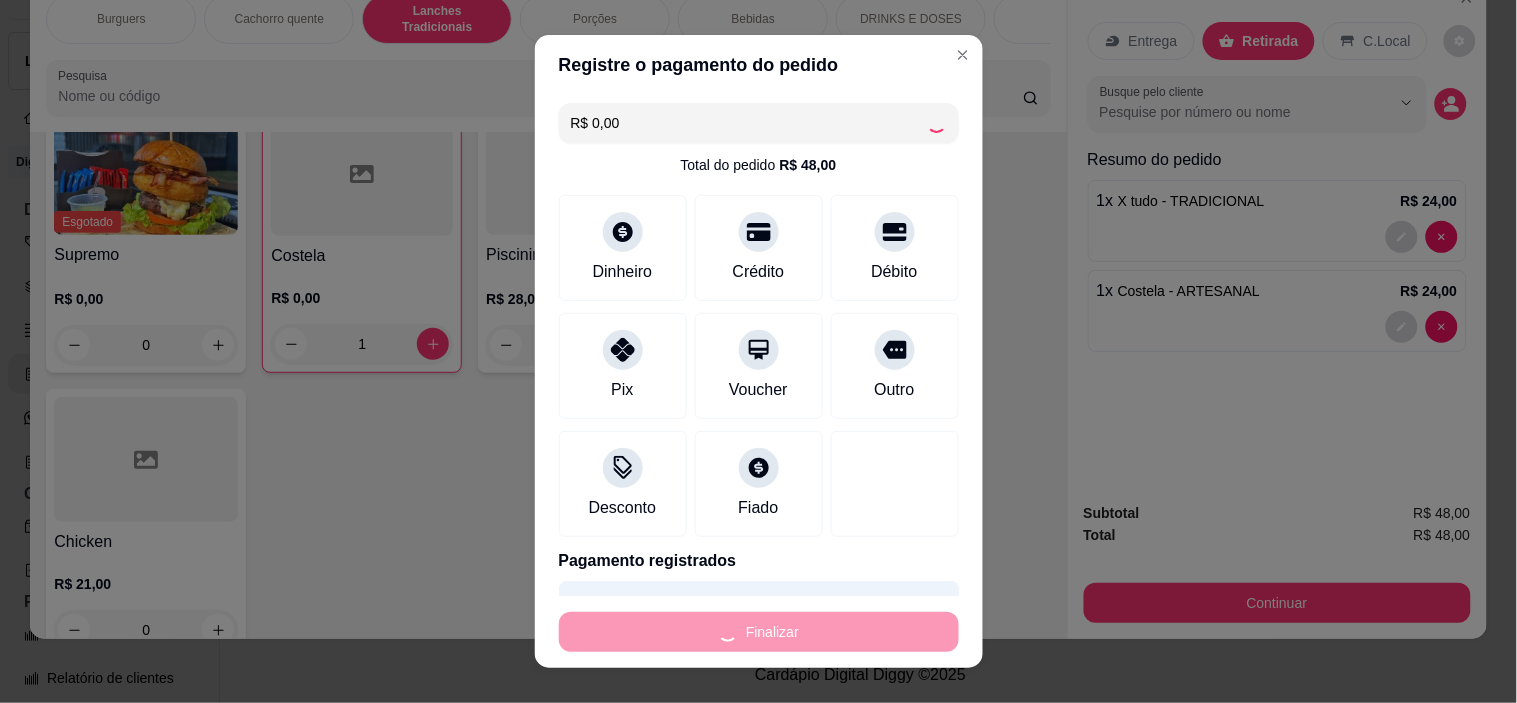 type on "0" 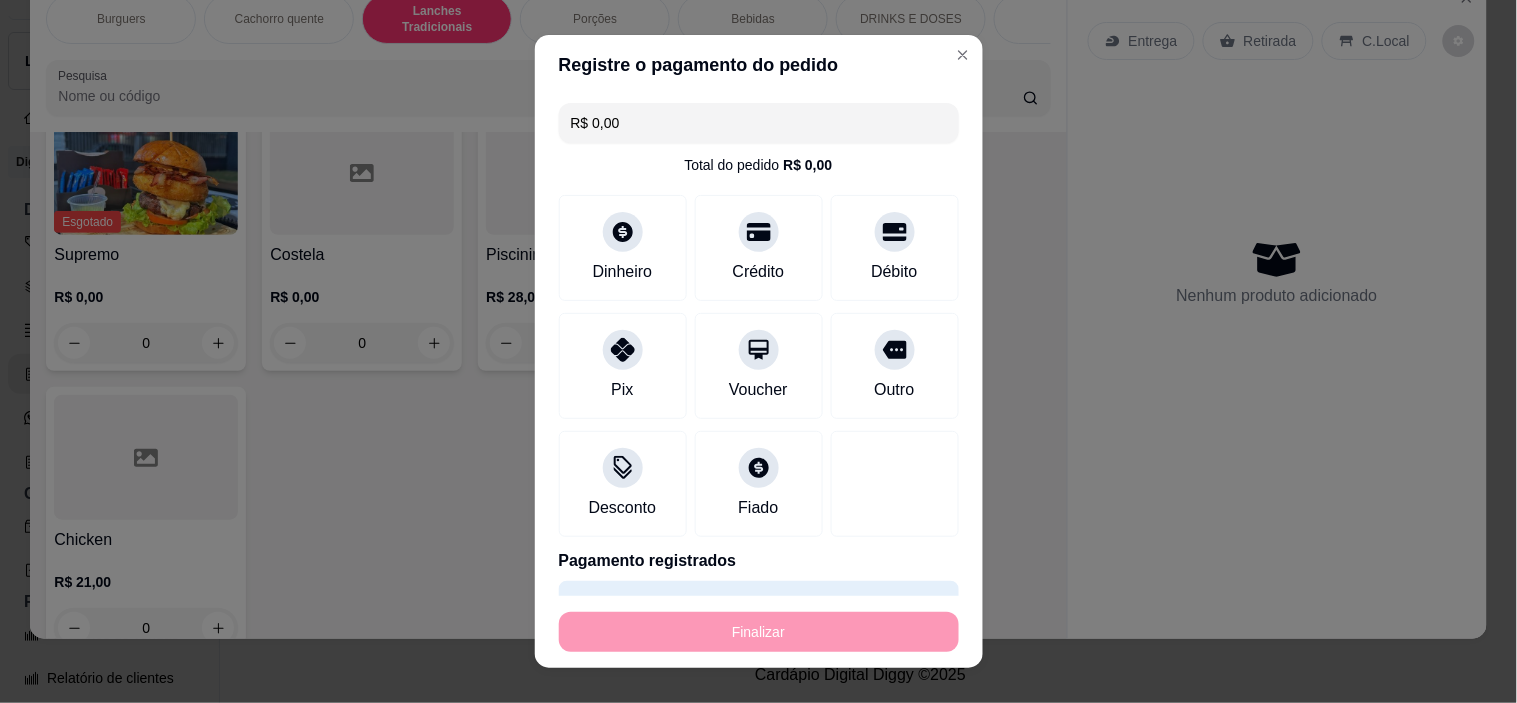 type on "-R$ 48,00" 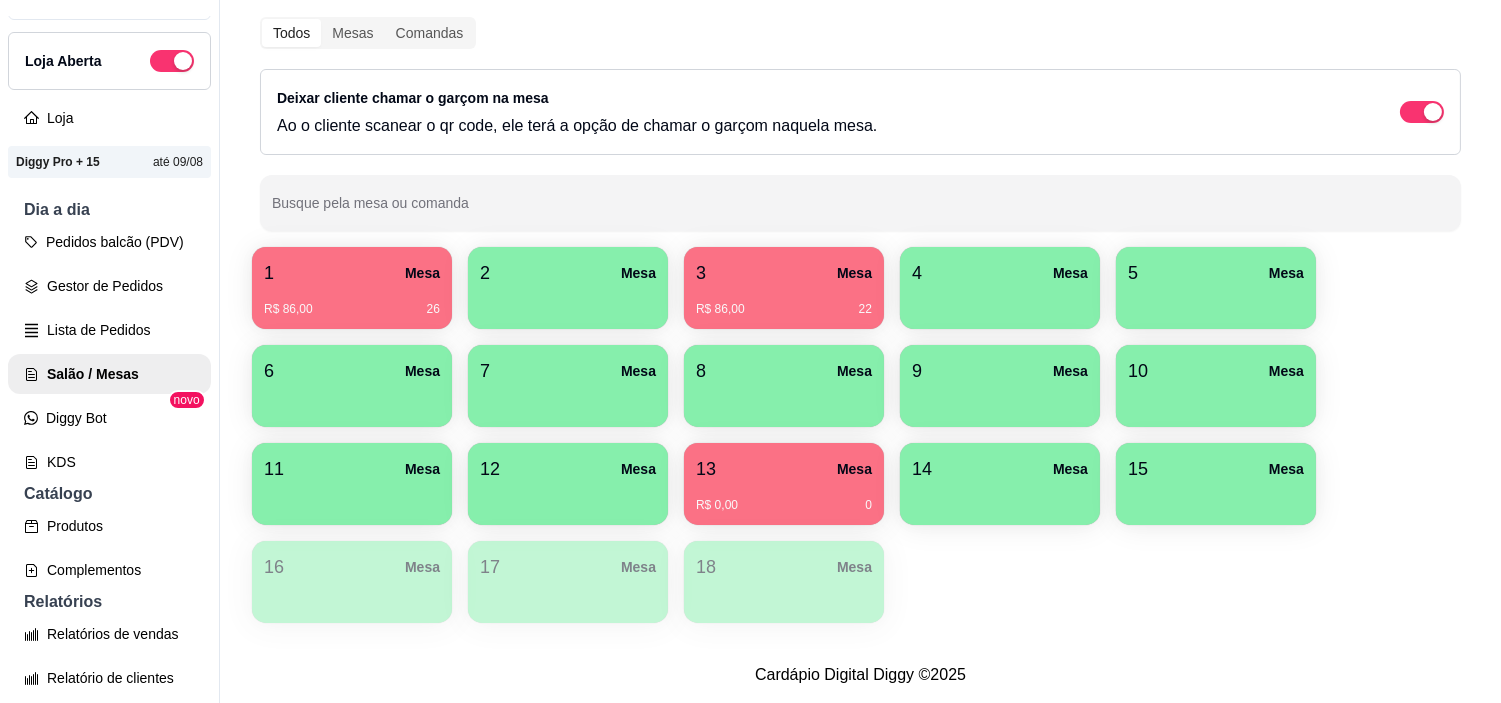 click on "13 Mesa" at bounding box center (784, 469) 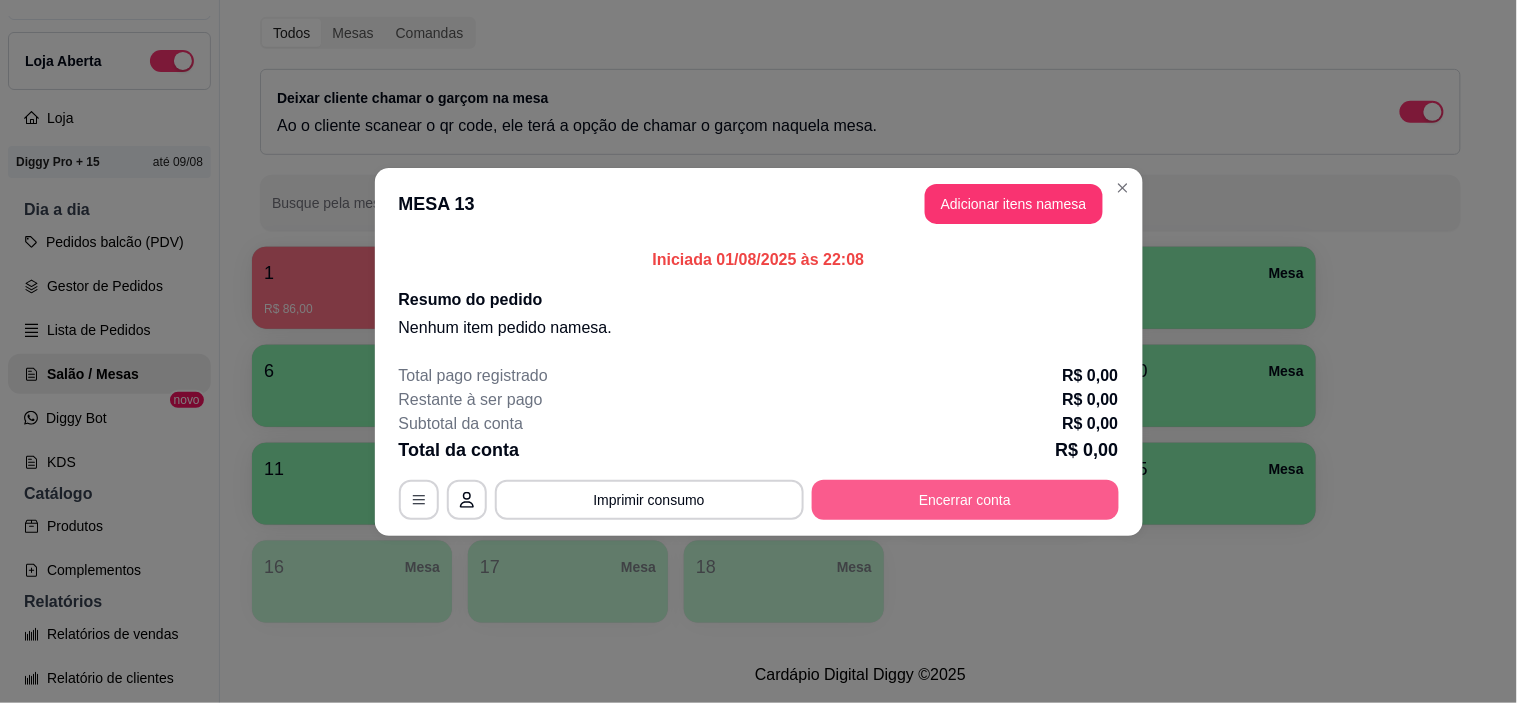 click on "Encerrar conta" at bounding box center [965, 500] 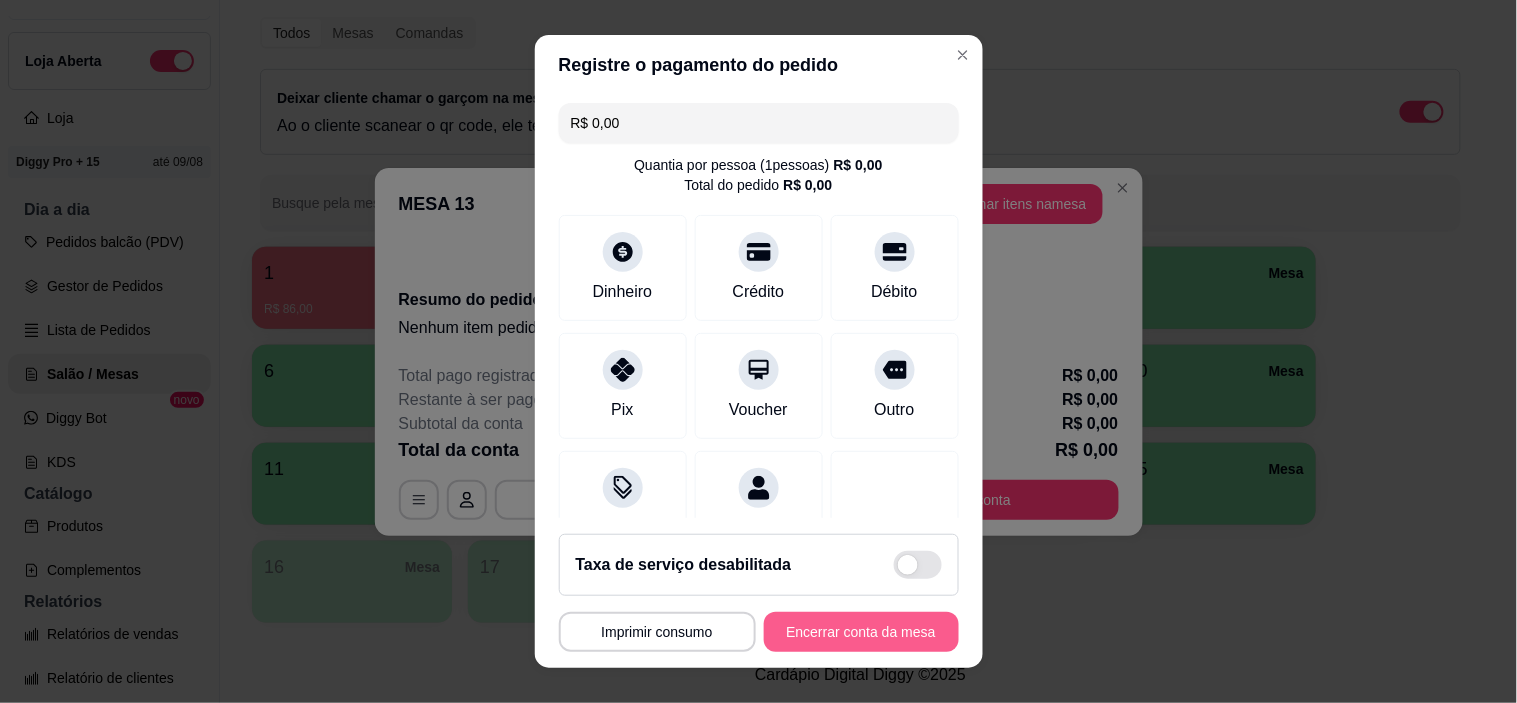 click on "Encerrar conta da mesa" at bounding box center (861, 632) 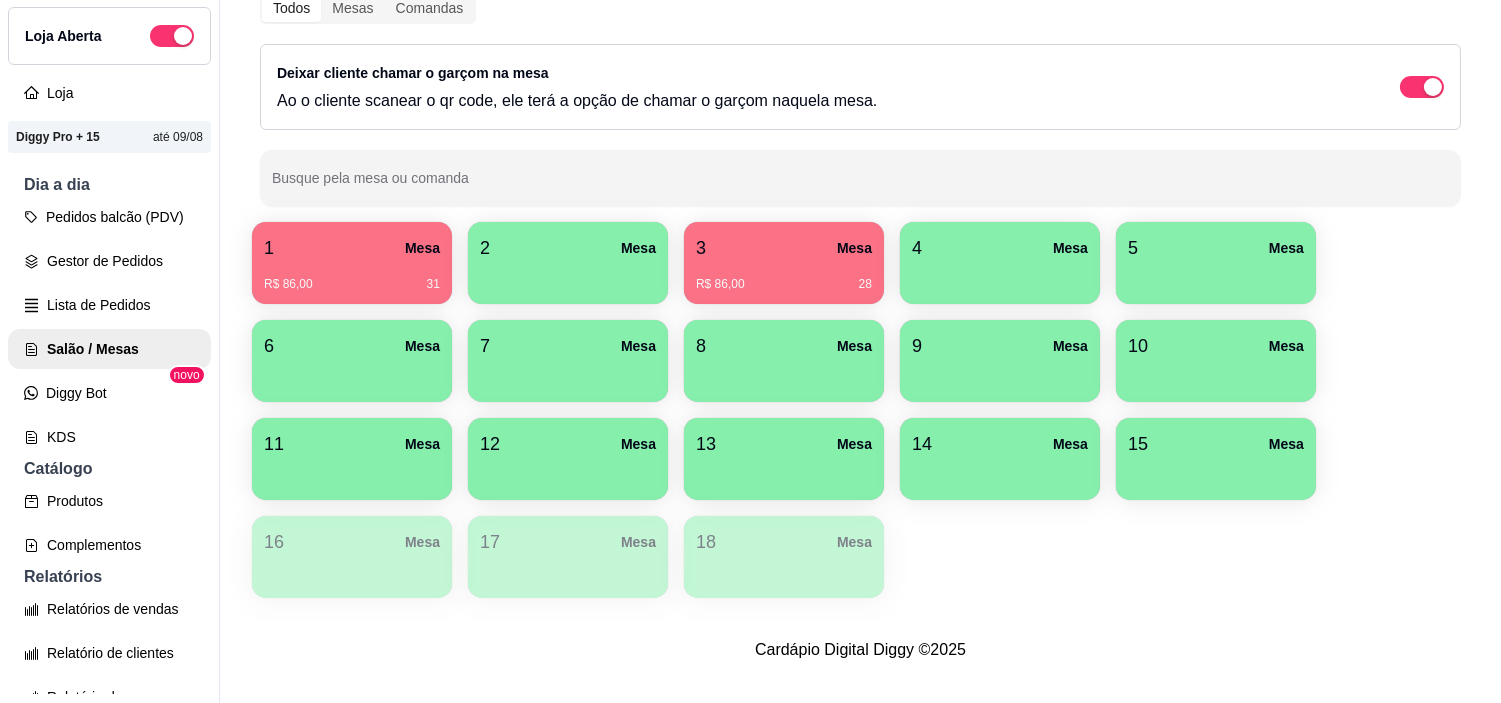 scroll, scrollTop: 32, scrollLeft: 0, axis: vertical 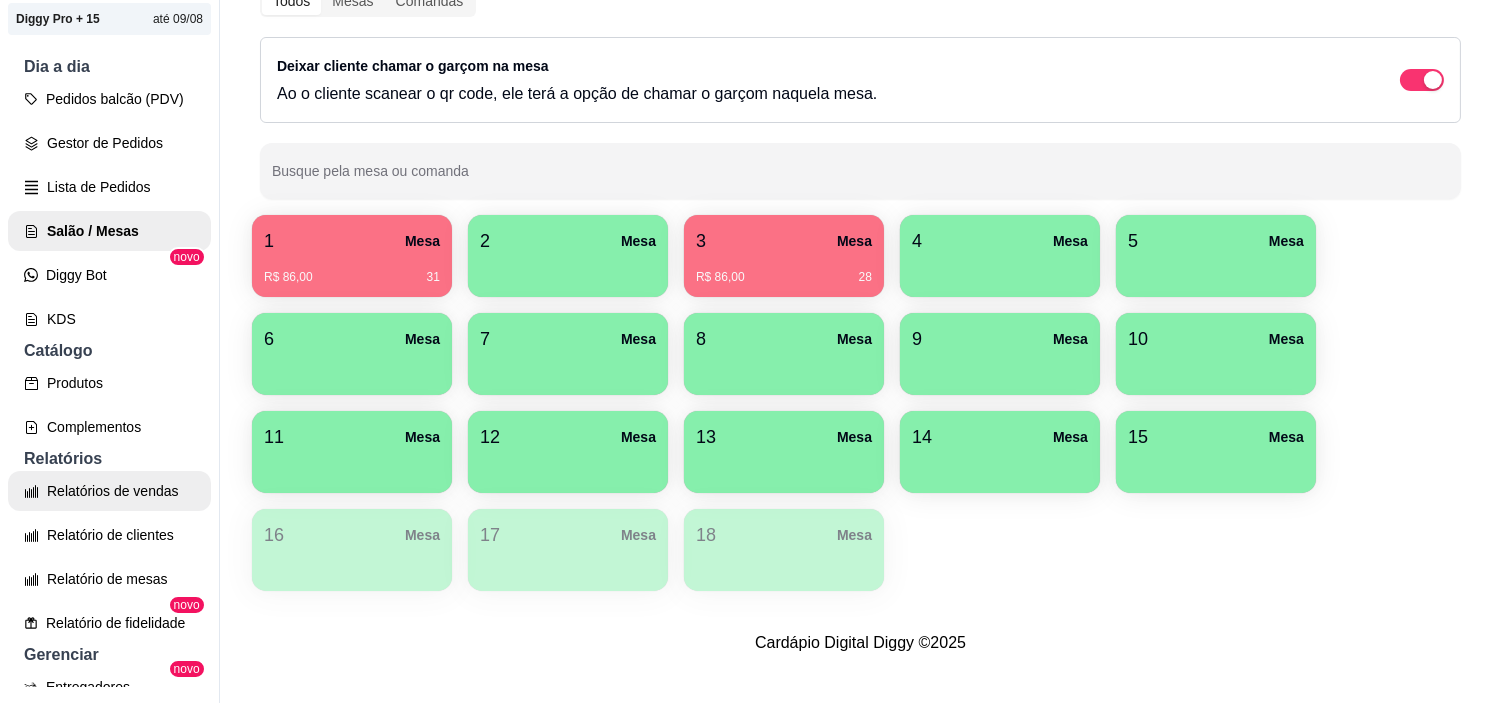 click on "Relatórios de vendas" at bounding box center [109, 491] 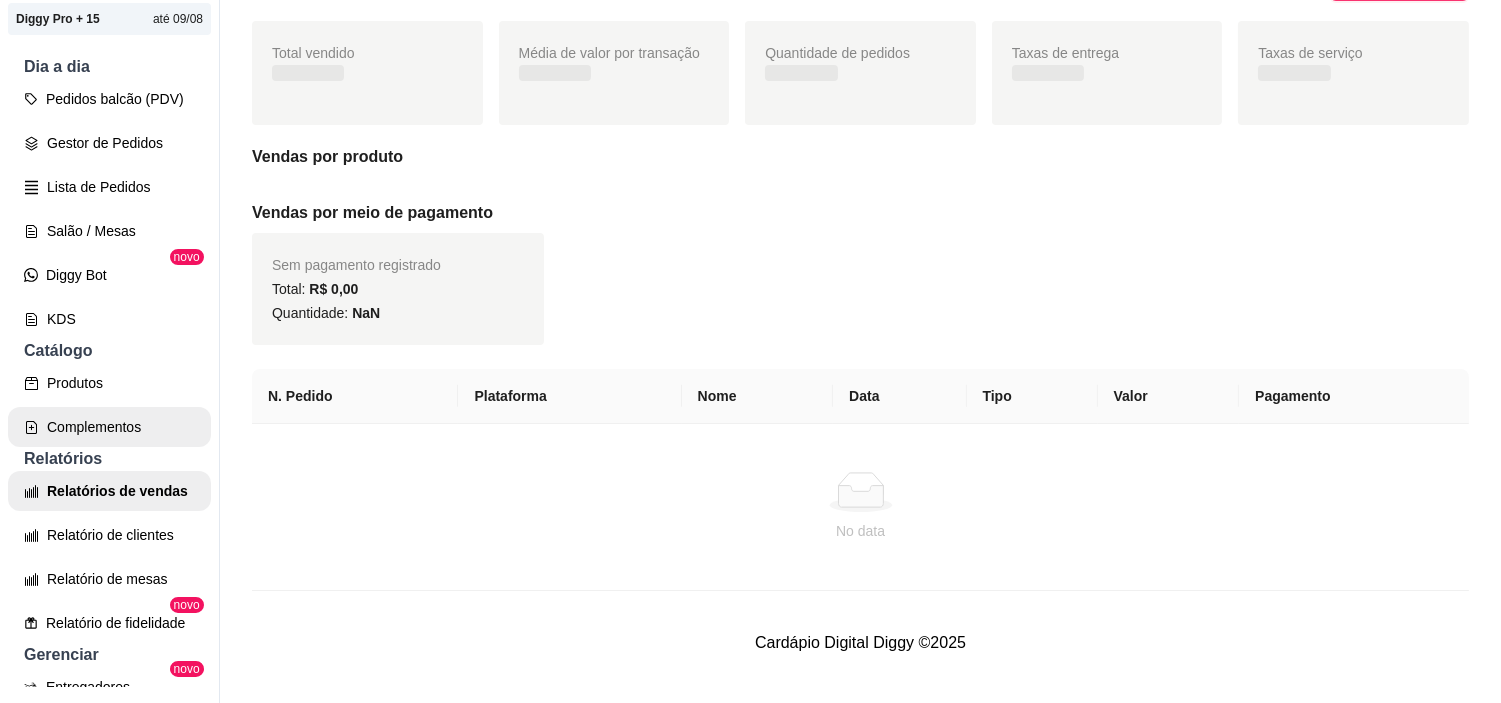scroll, scrollTop: 0, scrollLeft: 0, axis: both 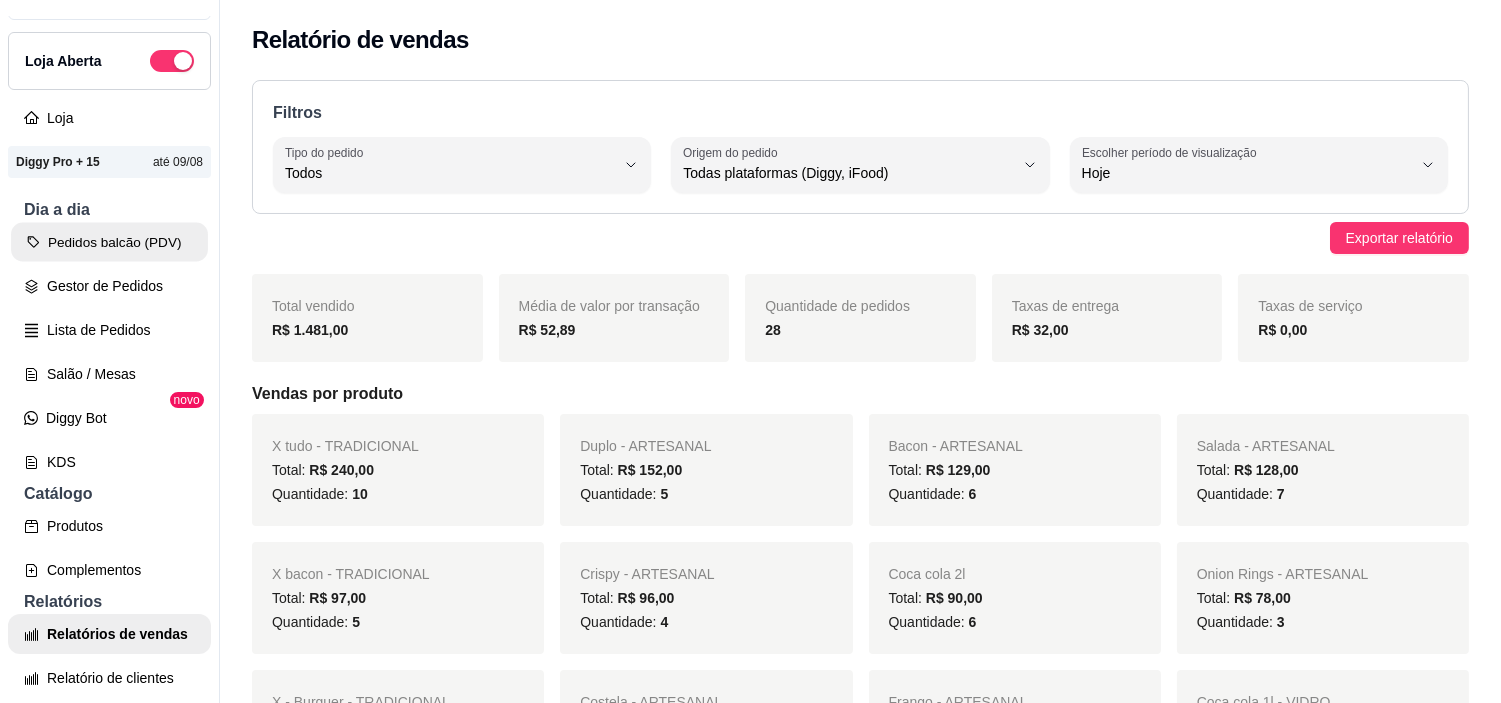 click on "Pedidos balcão (PDV)" at bounding box center (109, 242) 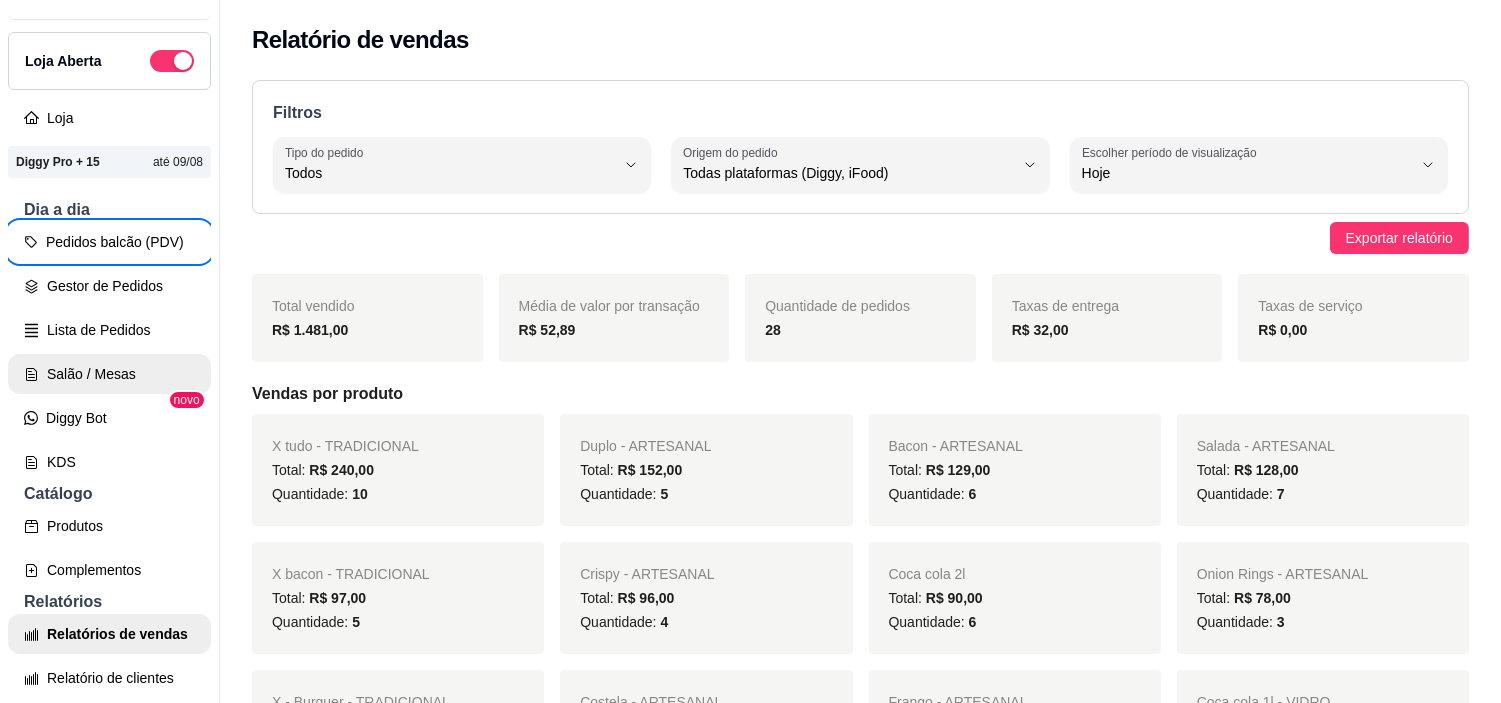click on "Salão / Mesas" at bounding box center [109, 374] 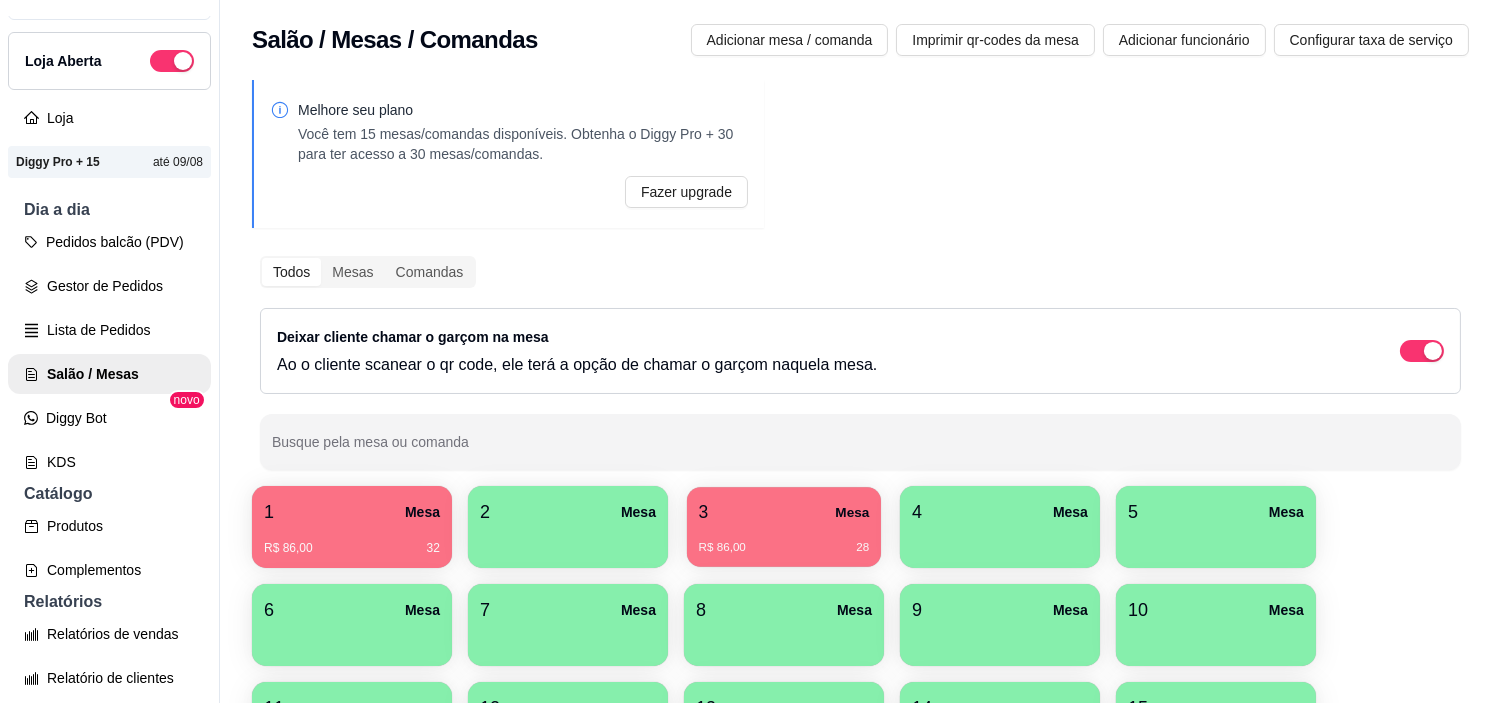 click on "3 Mesa" at bounding box center [784, 512] 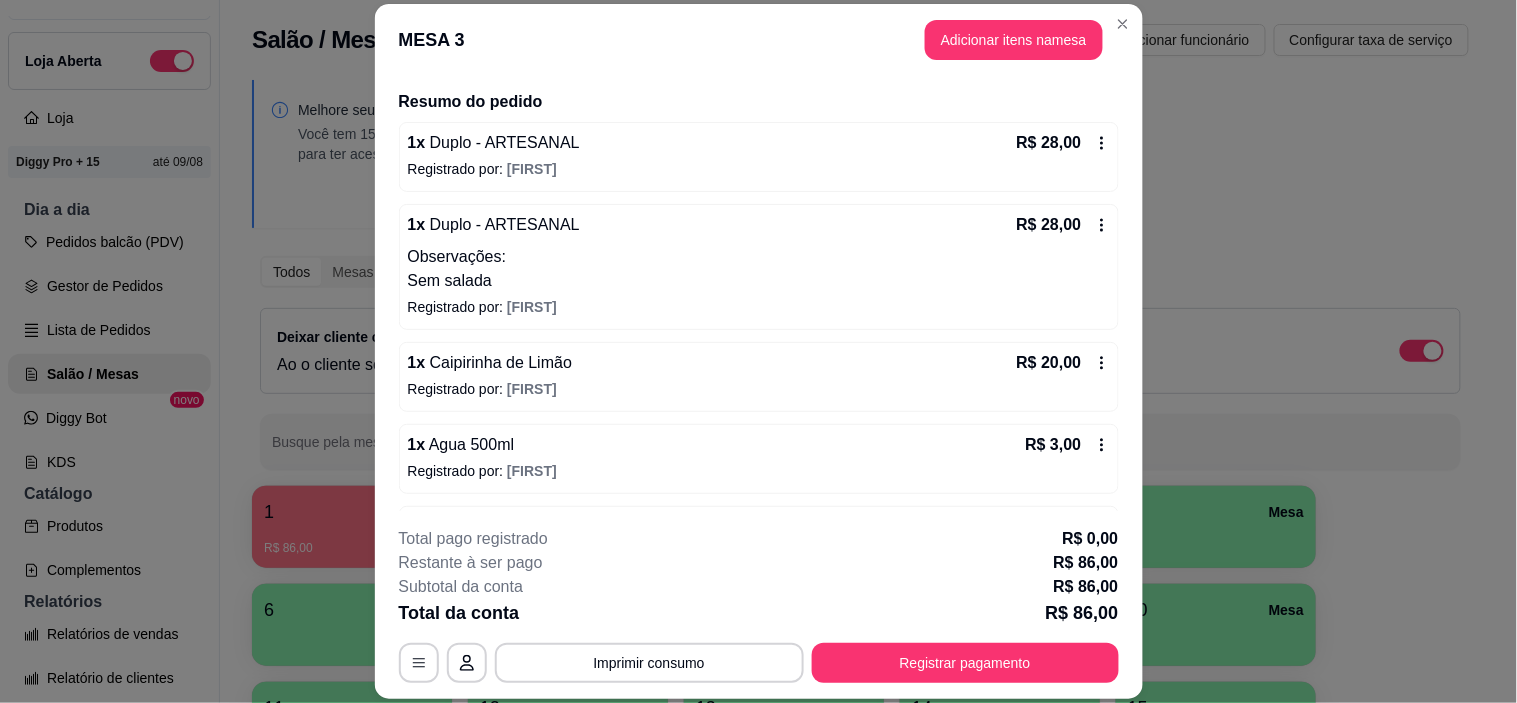 scroll, scrollTop: 297, scrollLeft: 0, axis: vertical 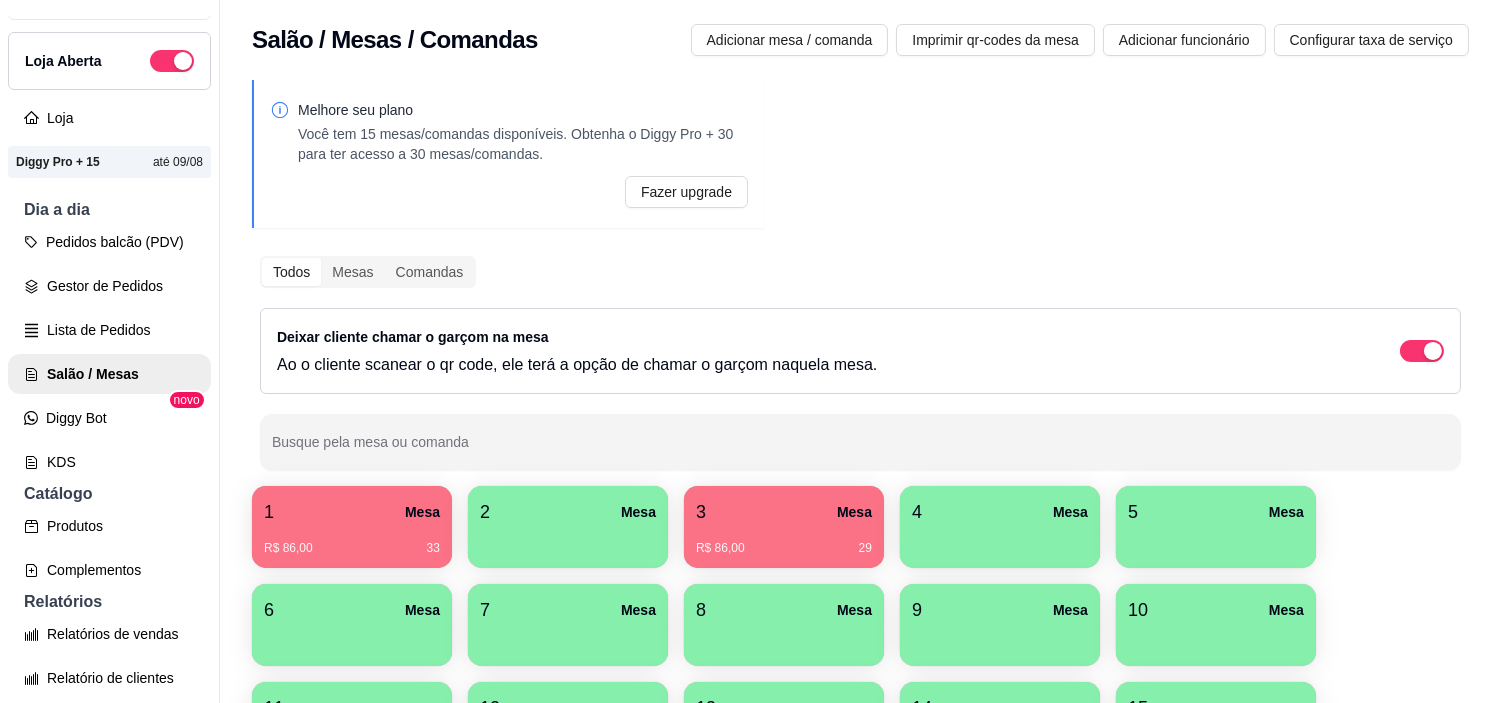 click on "1 Mesa" at bounding box center [352, 512] 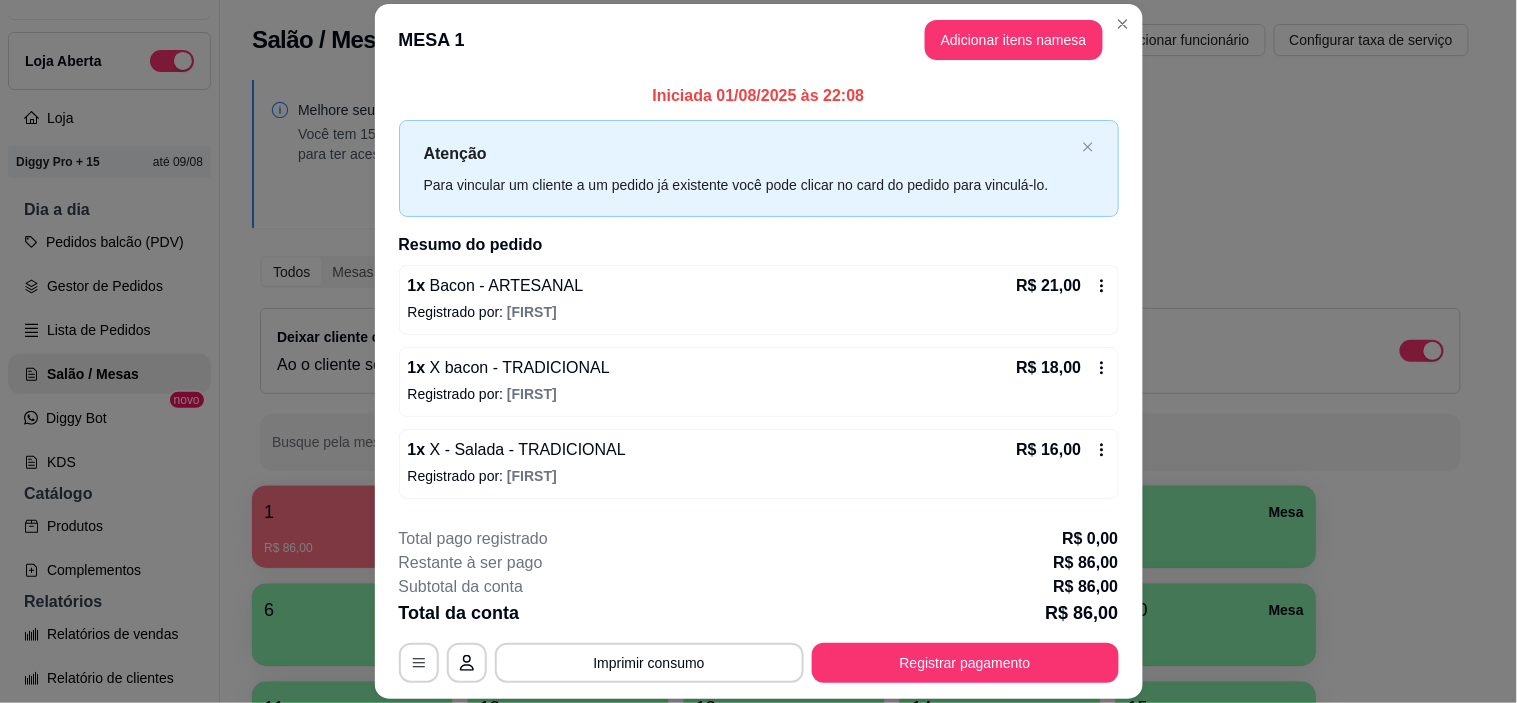 scroll, scrollTop: 324, scrollLeft: 0, axis: vertical 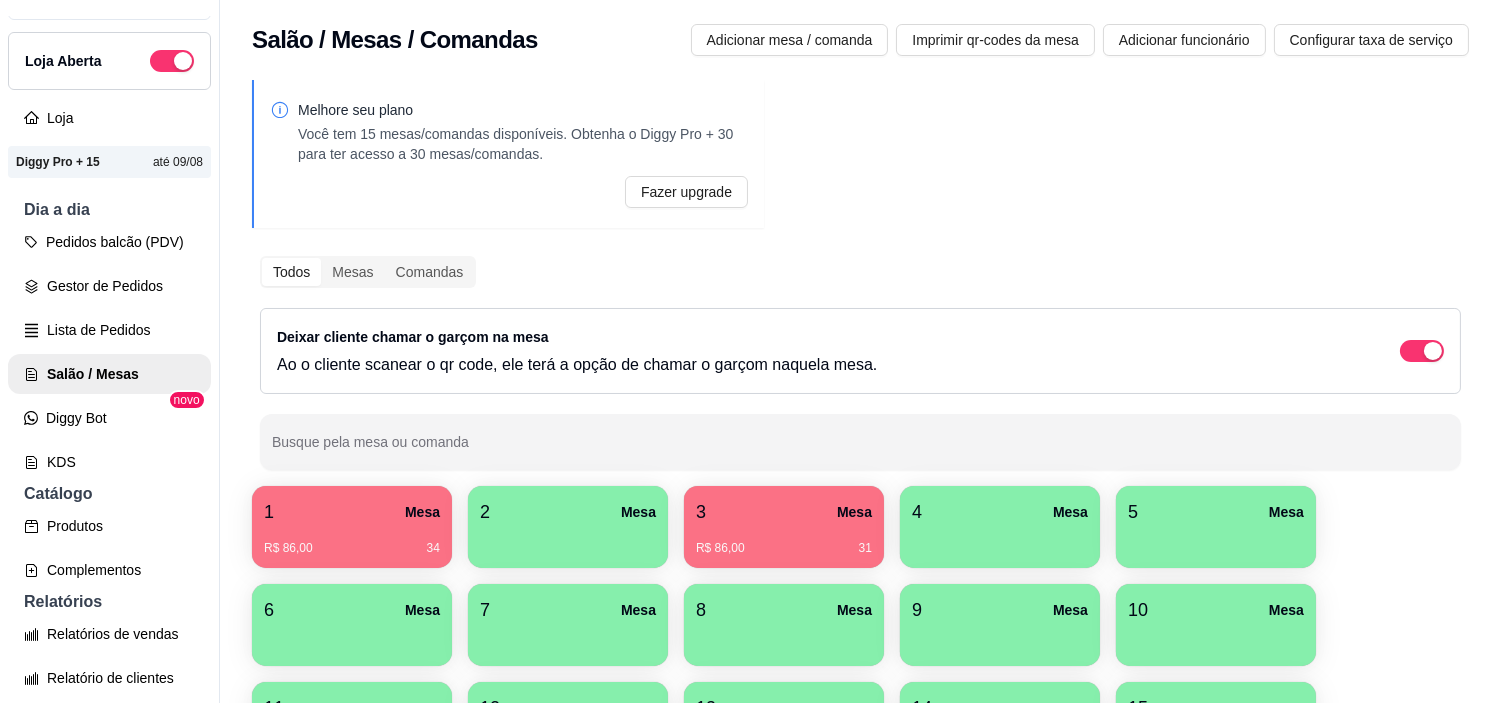 click on "R$ 86,00 31" at bounding box center (784, 541) 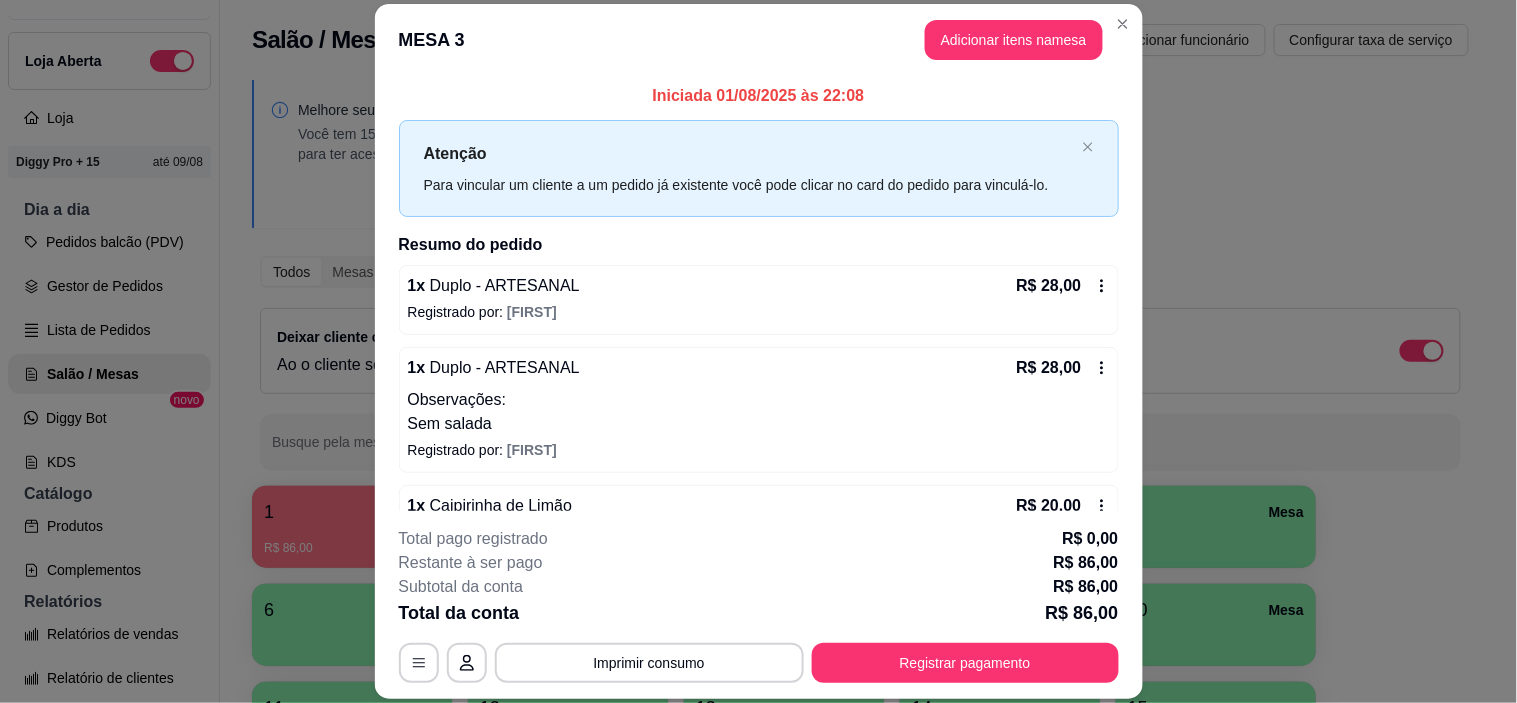 scroll, scrollTop: 297, scrollLeft: 0, axis: vertical 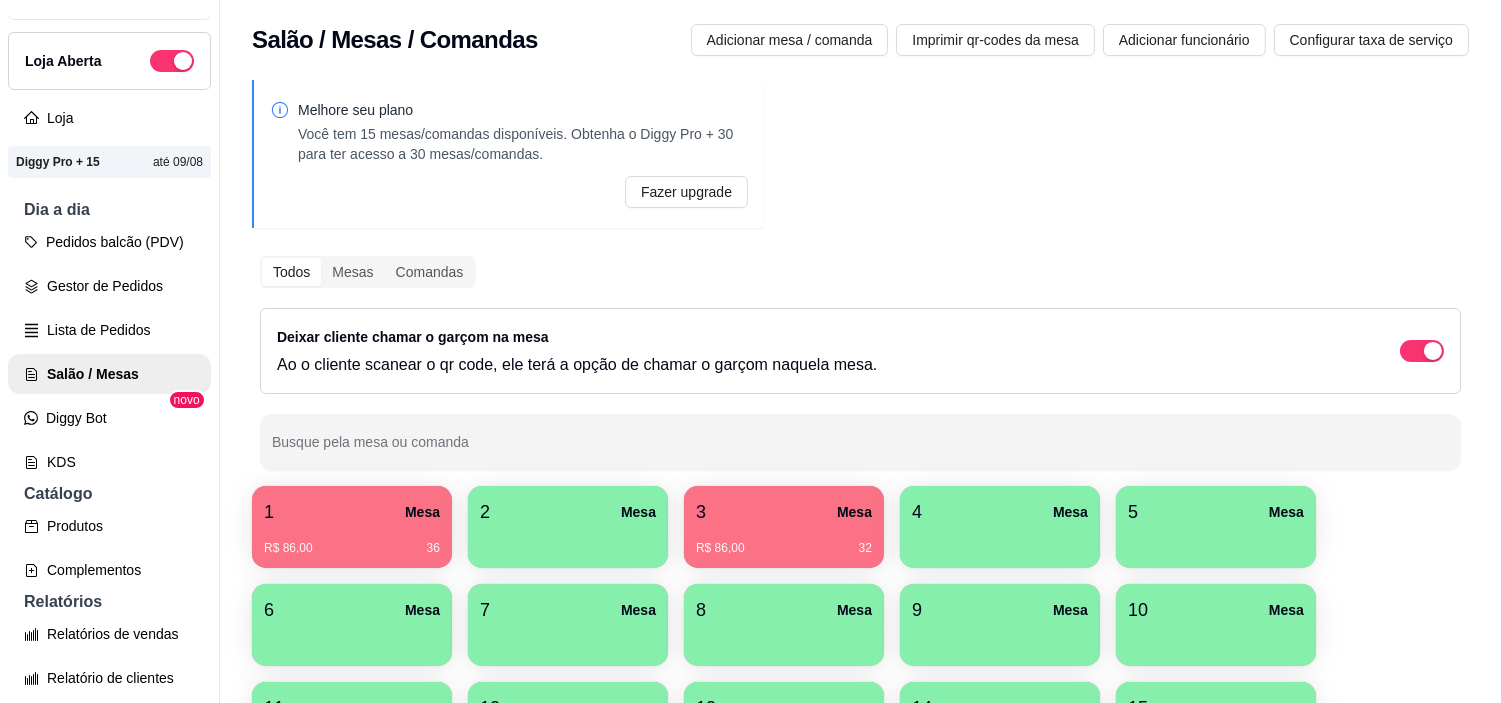 click on "1 Mesa" at bounding box center (352, 512) 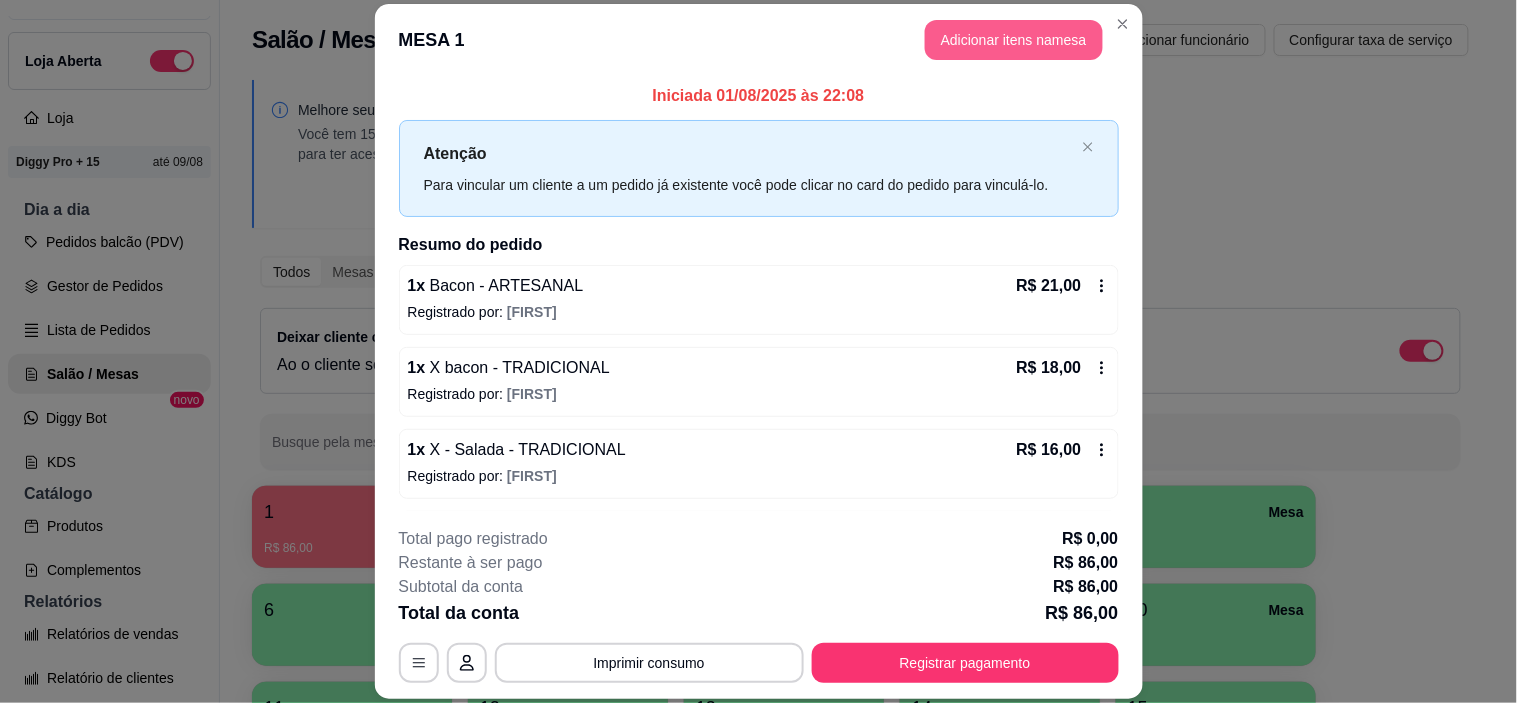 click on "MESA 1 Adicionar itens na  mesa" at bounding box center [759, 40] 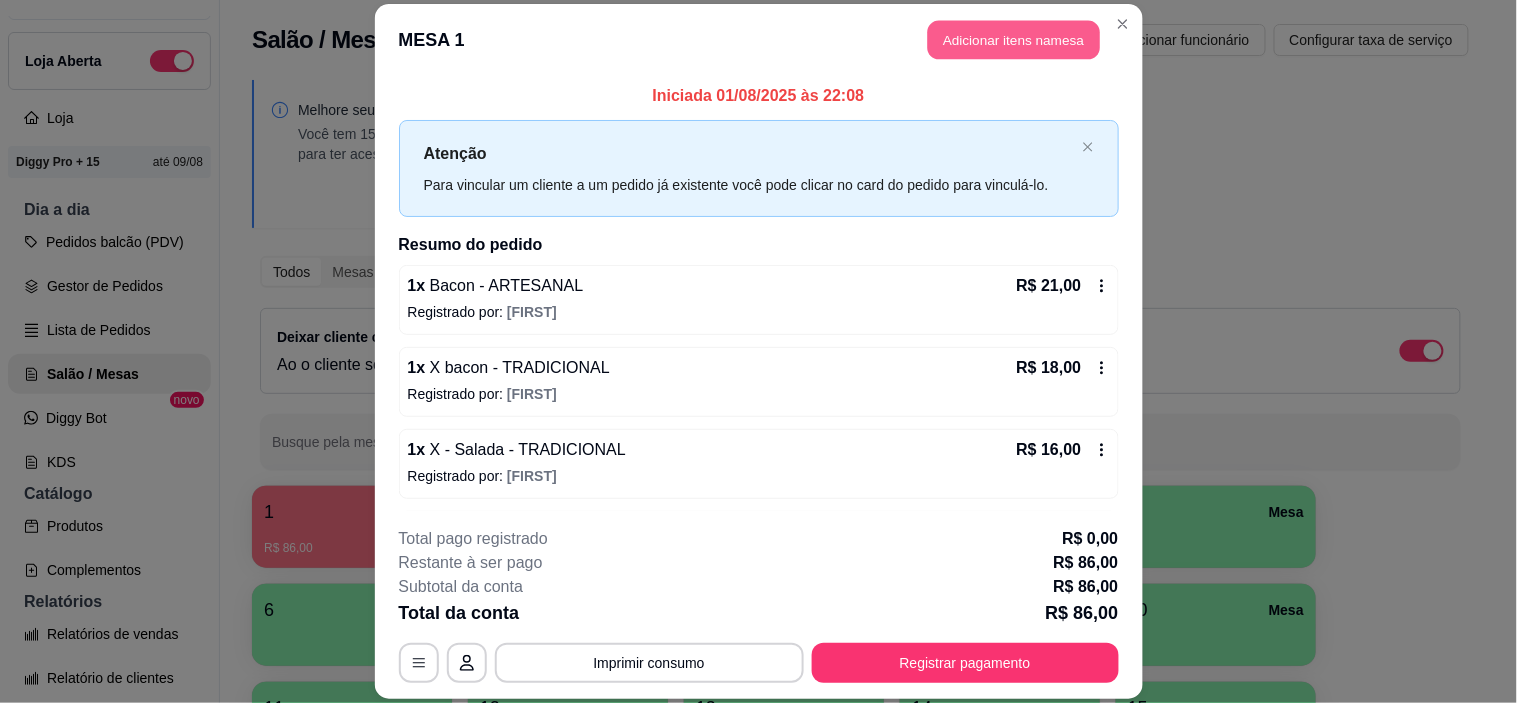 click on "Adicionar itens na  mesa" at bounding box center (1014, 39) 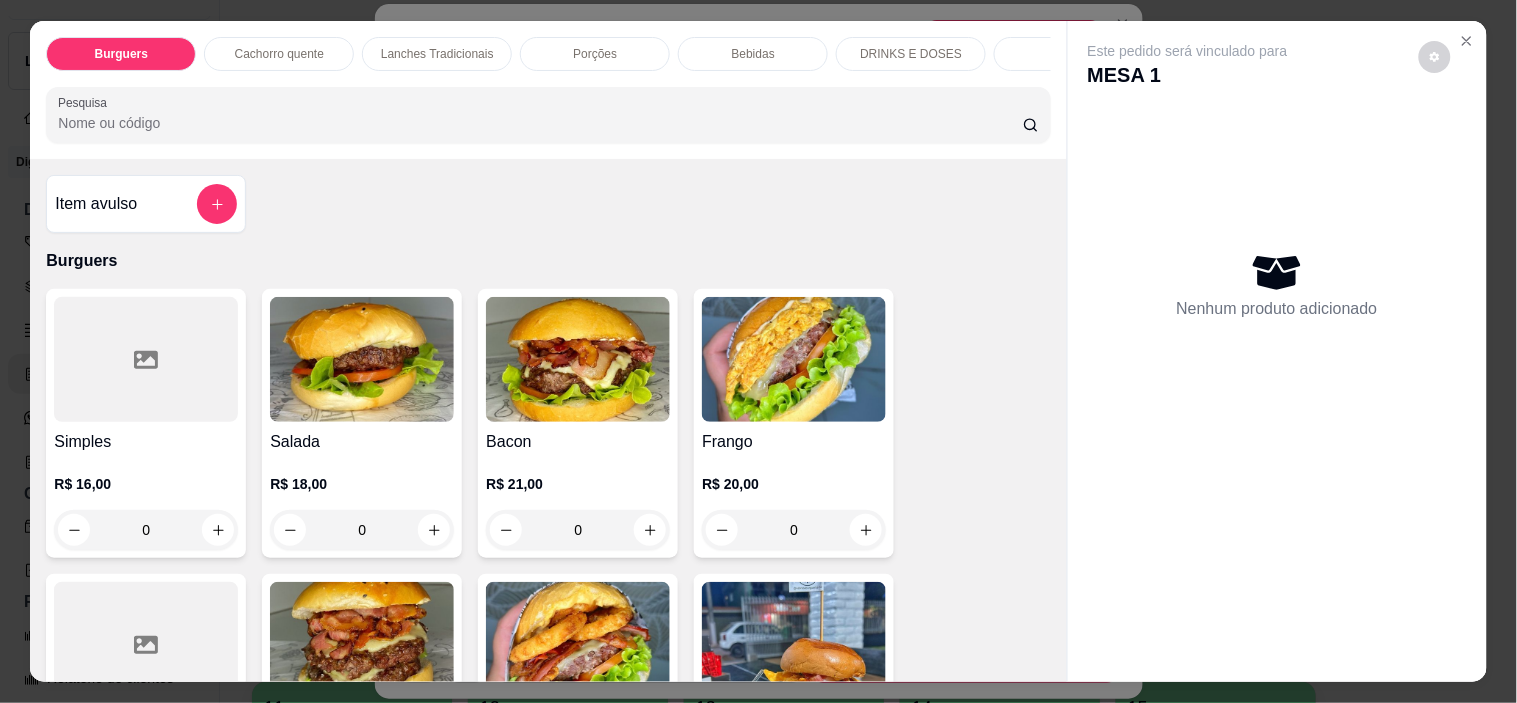 scroll, scrollTop: 0, scrollLeft: 250, axis: horizontal 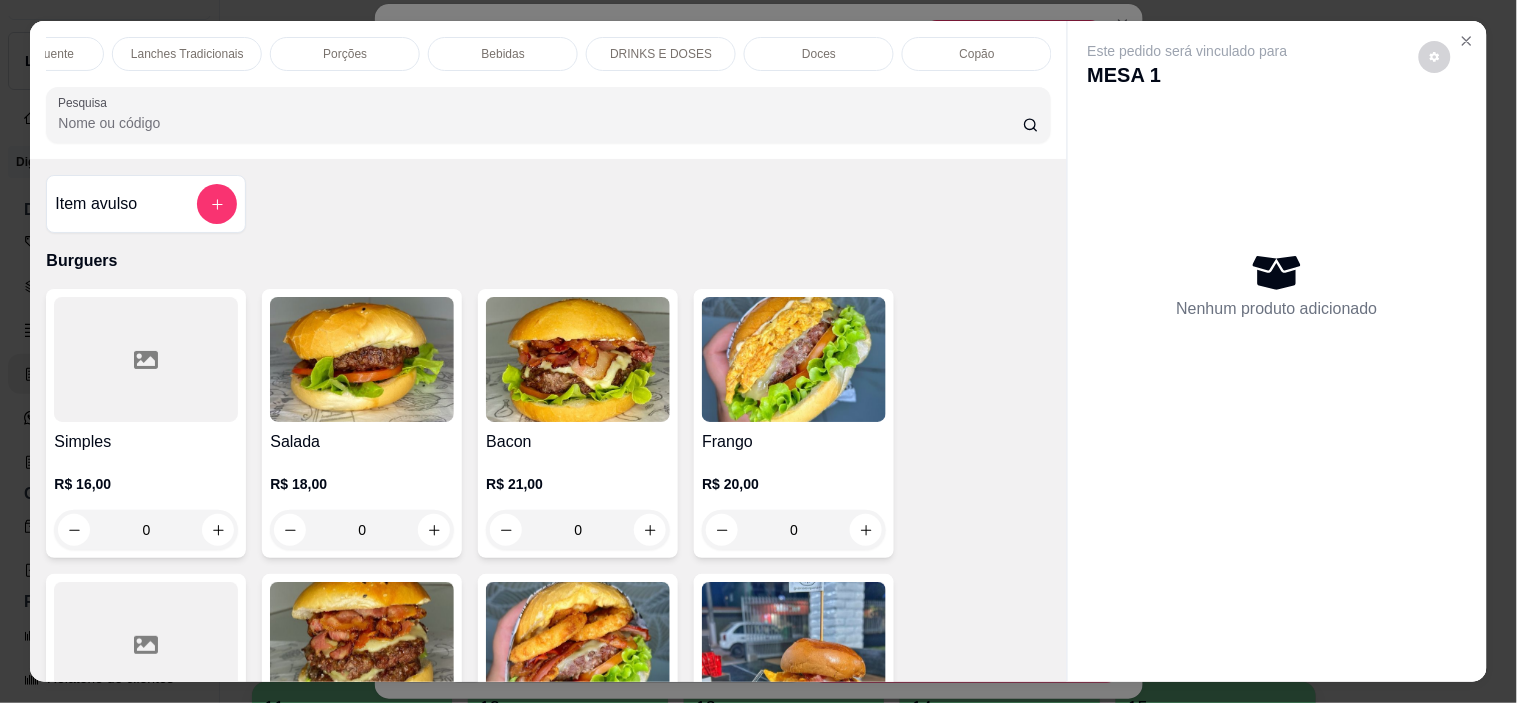 click on "Doces" at bounding box center (819, 54) 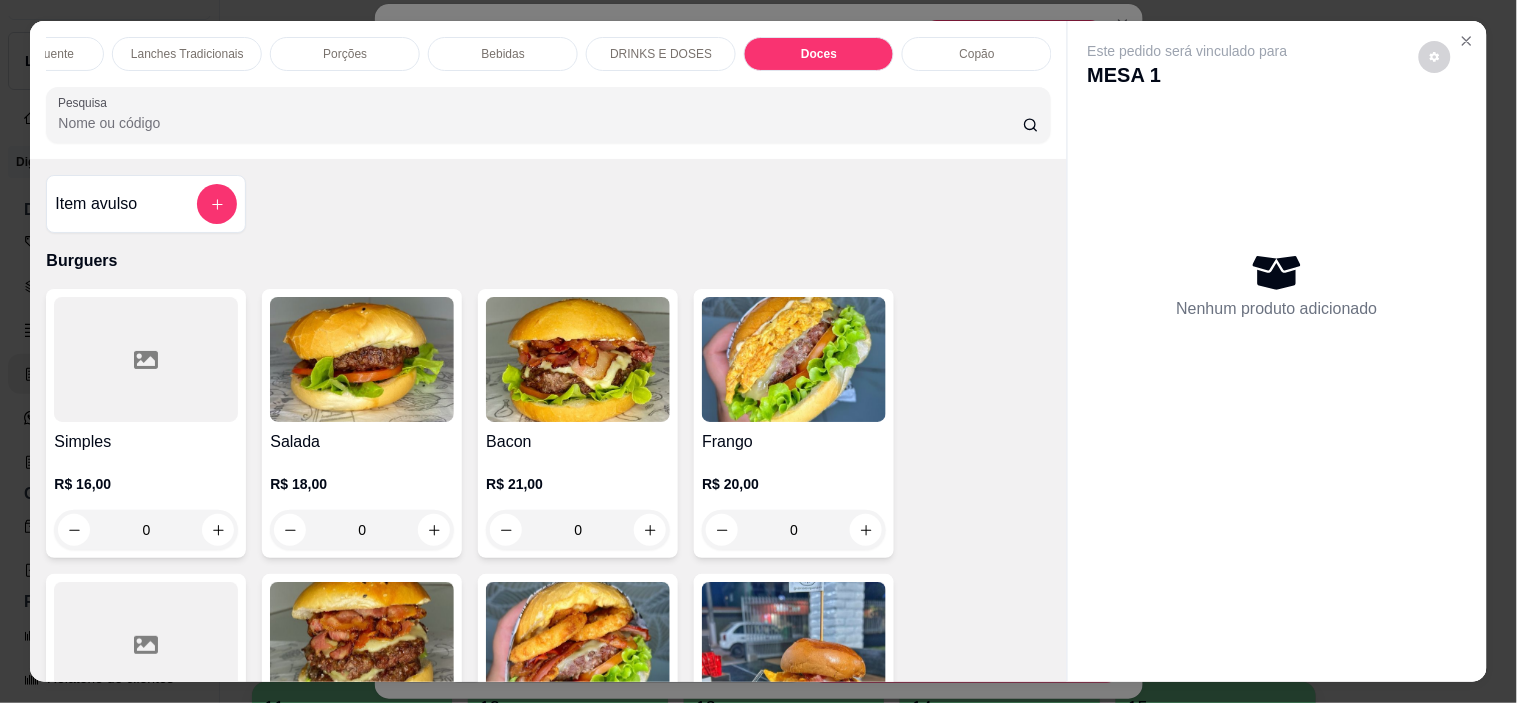 scroll, scrollTop: 4985, scrollLeft: 0, axis: vertical 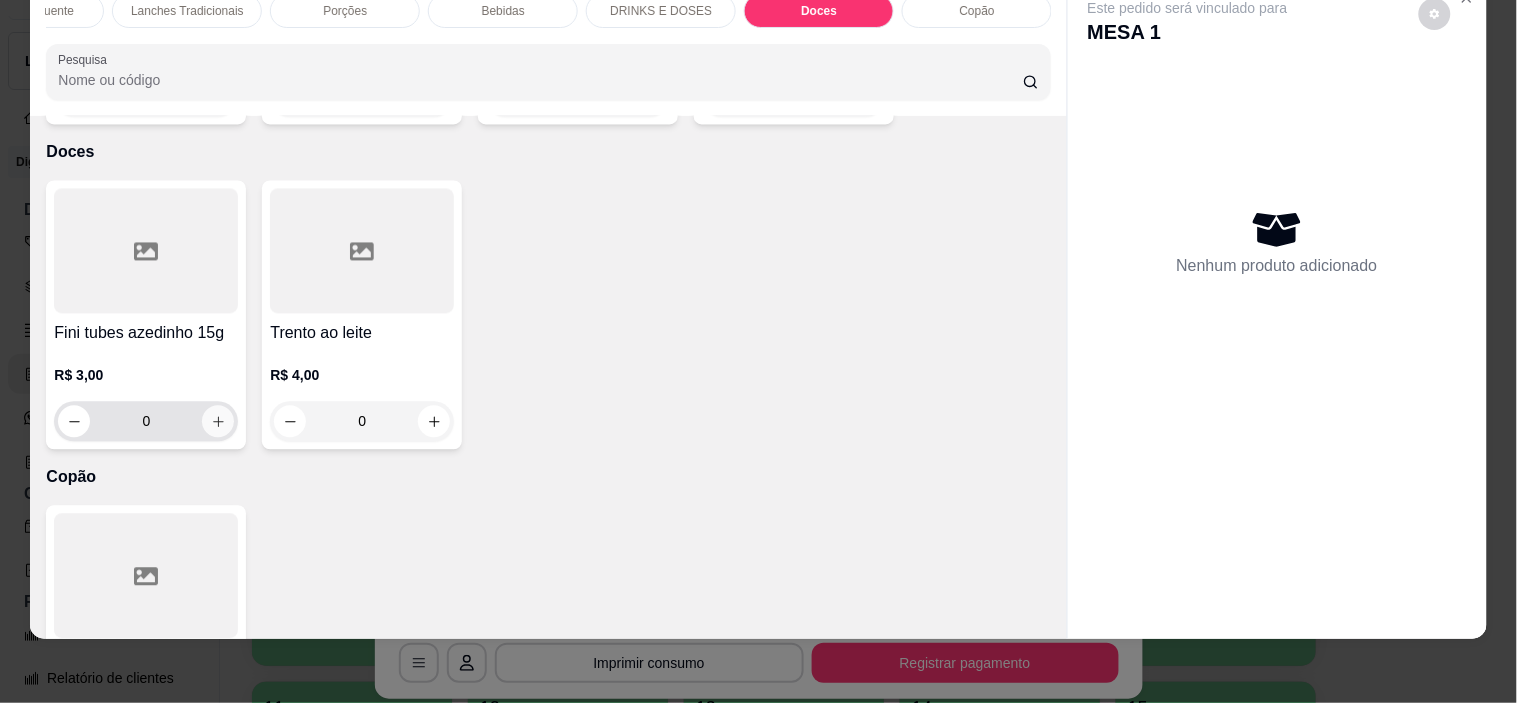 click at bounding box center [218, 422] 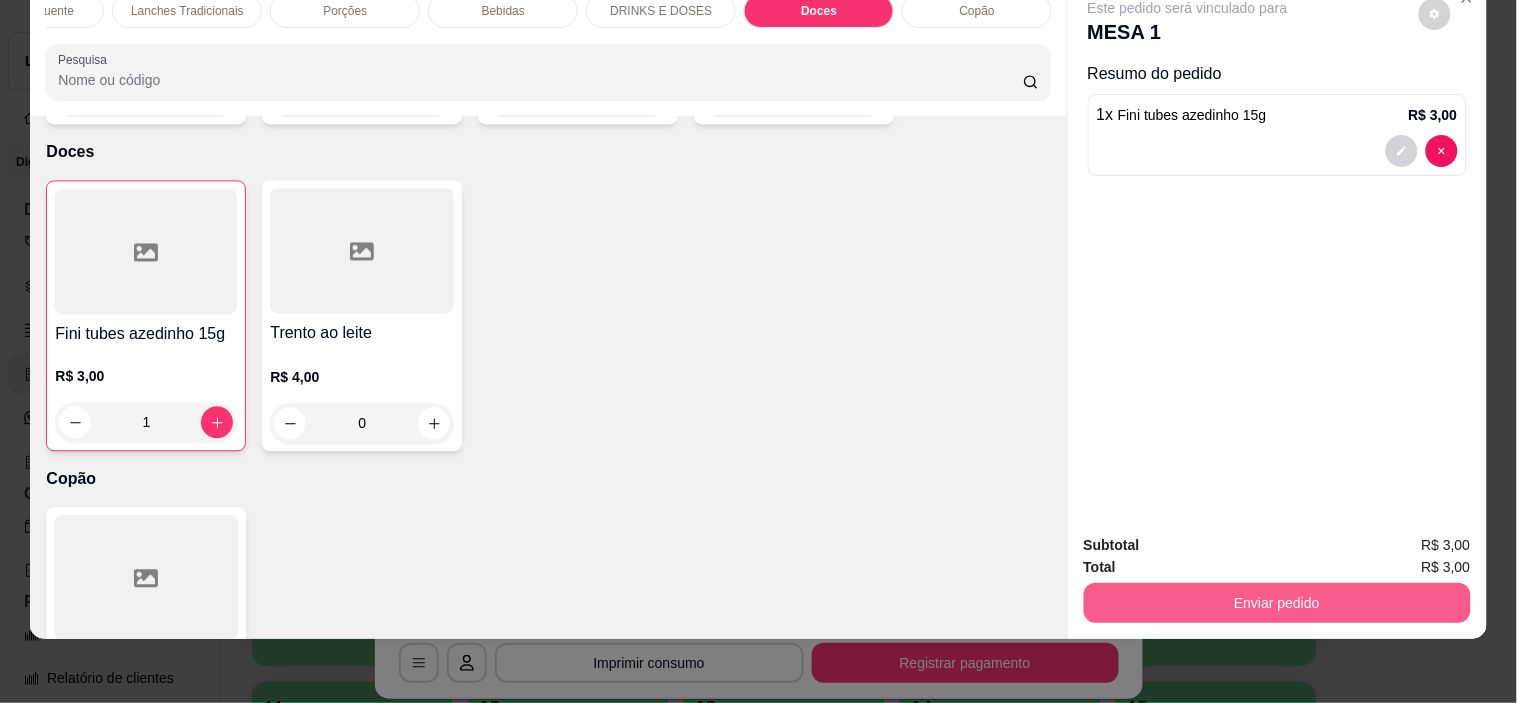click on "Enviar pedido" at bounding box center [1277, 603] 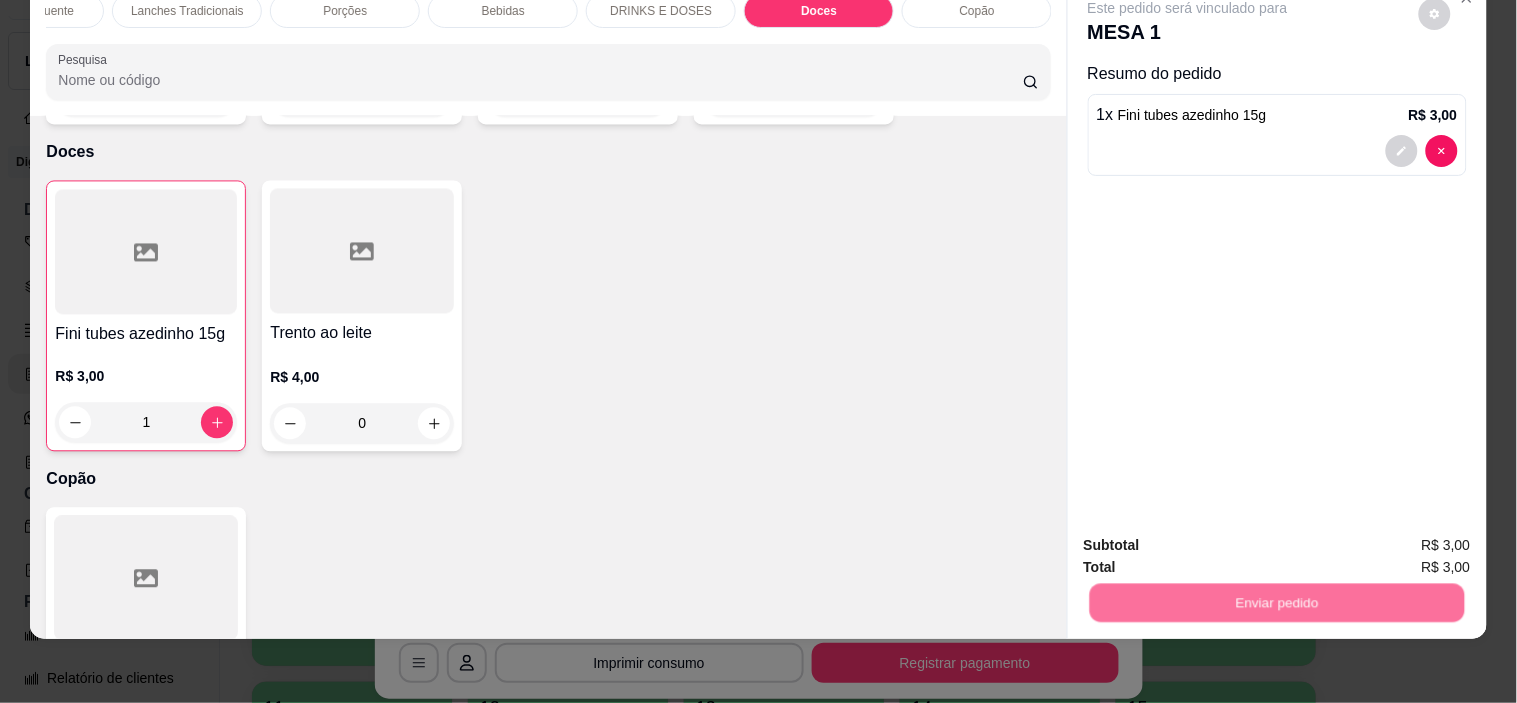 click on "Não registrar e enviar pedido" at bounding box center (1211, 538) 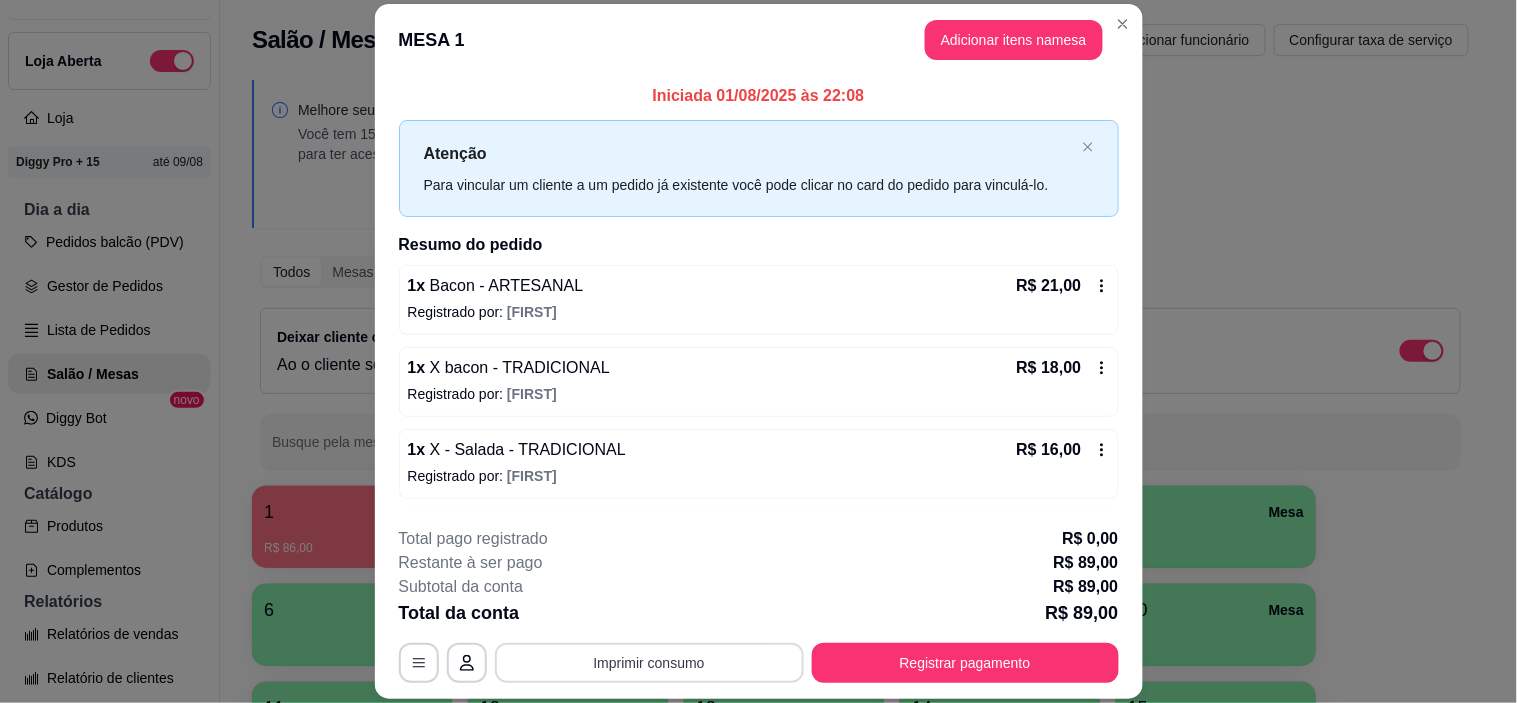 click on "Imprimir consumo" at bounding box center (649, 663) 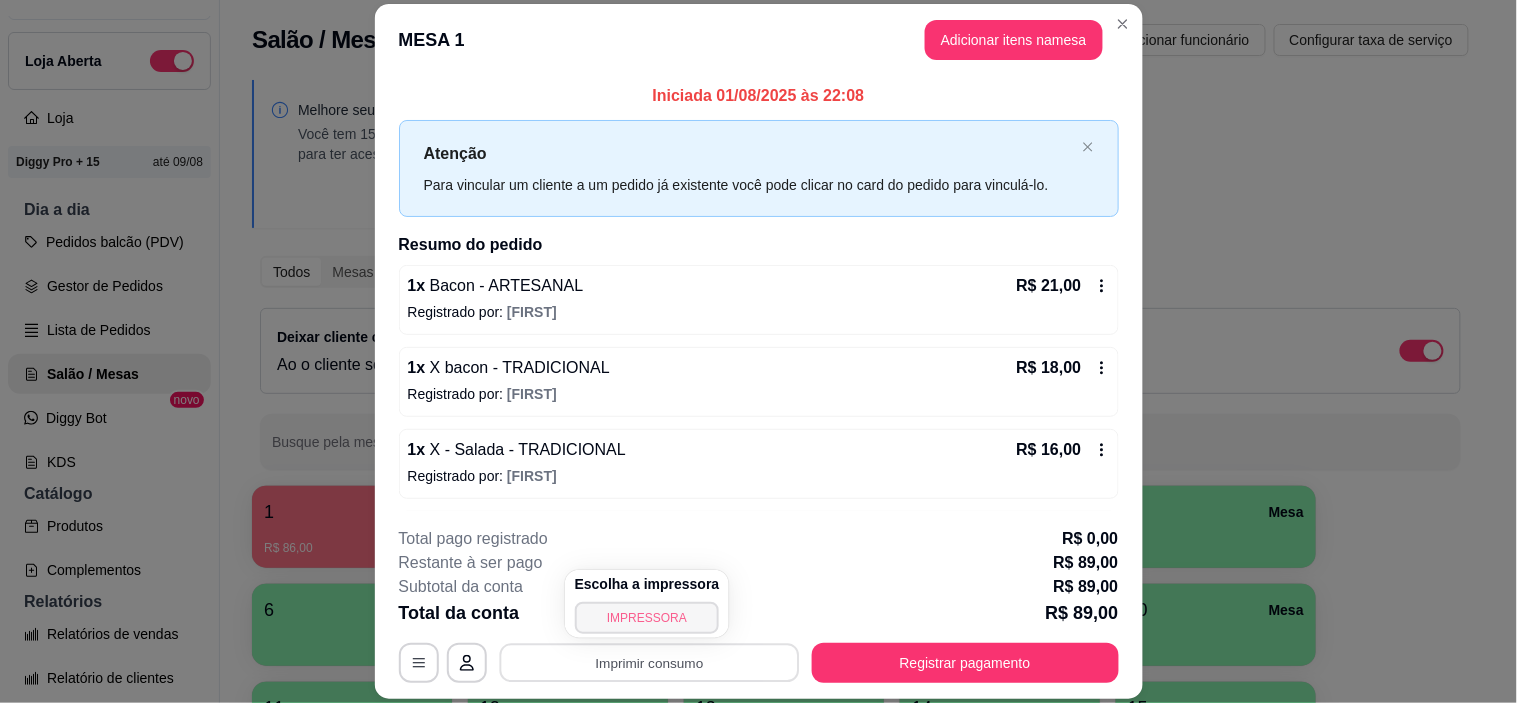 click on "IMPRESSORA" at bounding box center [647, 618] 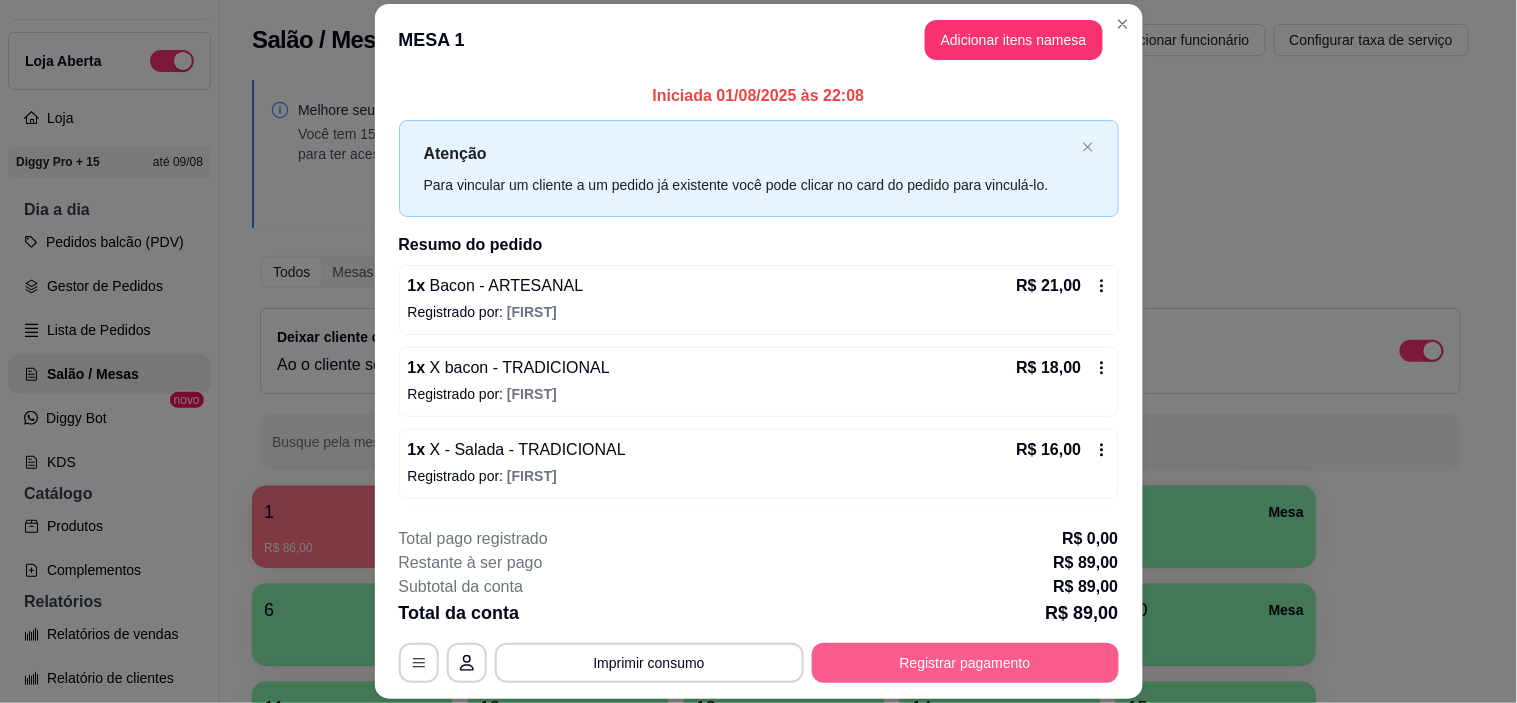 click on "Registrar pagamento" at bounding box center (965, 663) 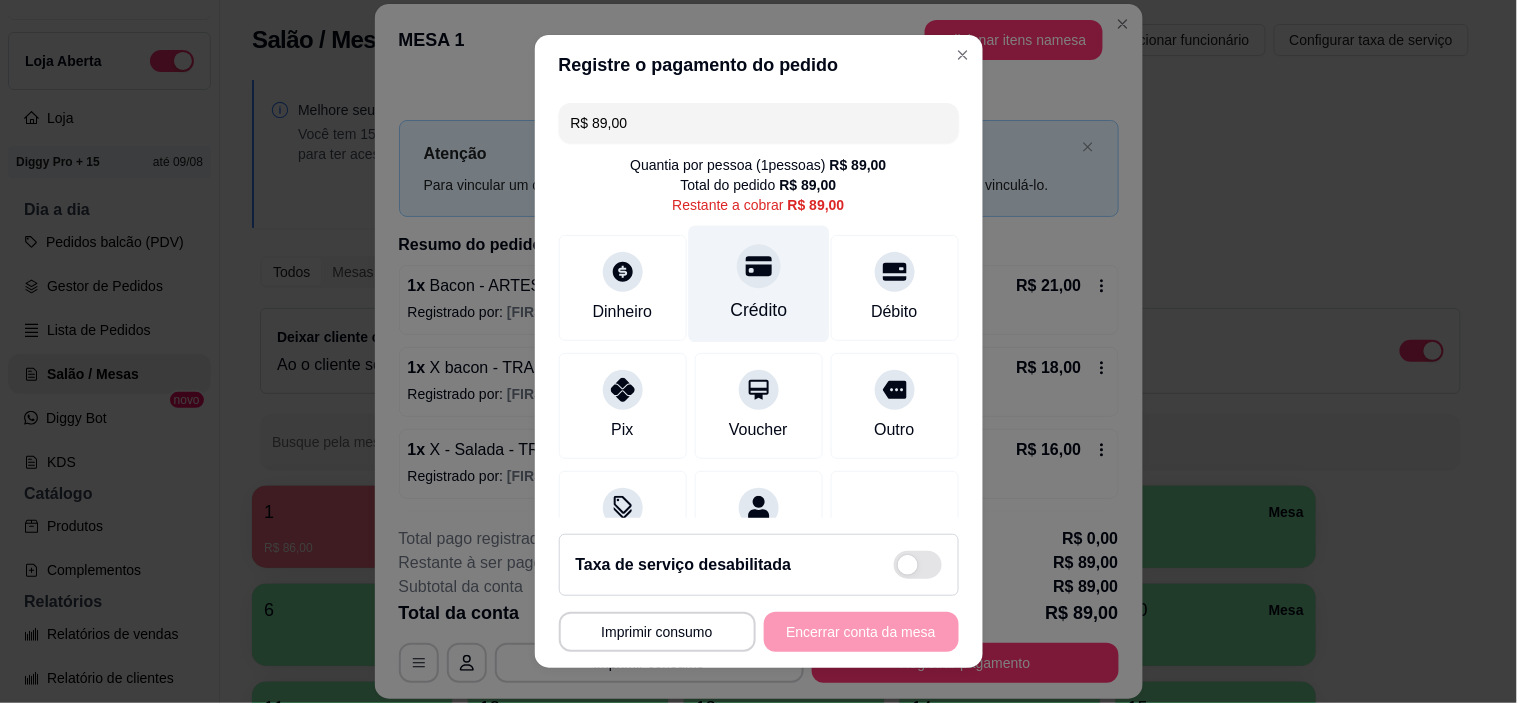 click on "Crédito" at bounding box center (758, 310) 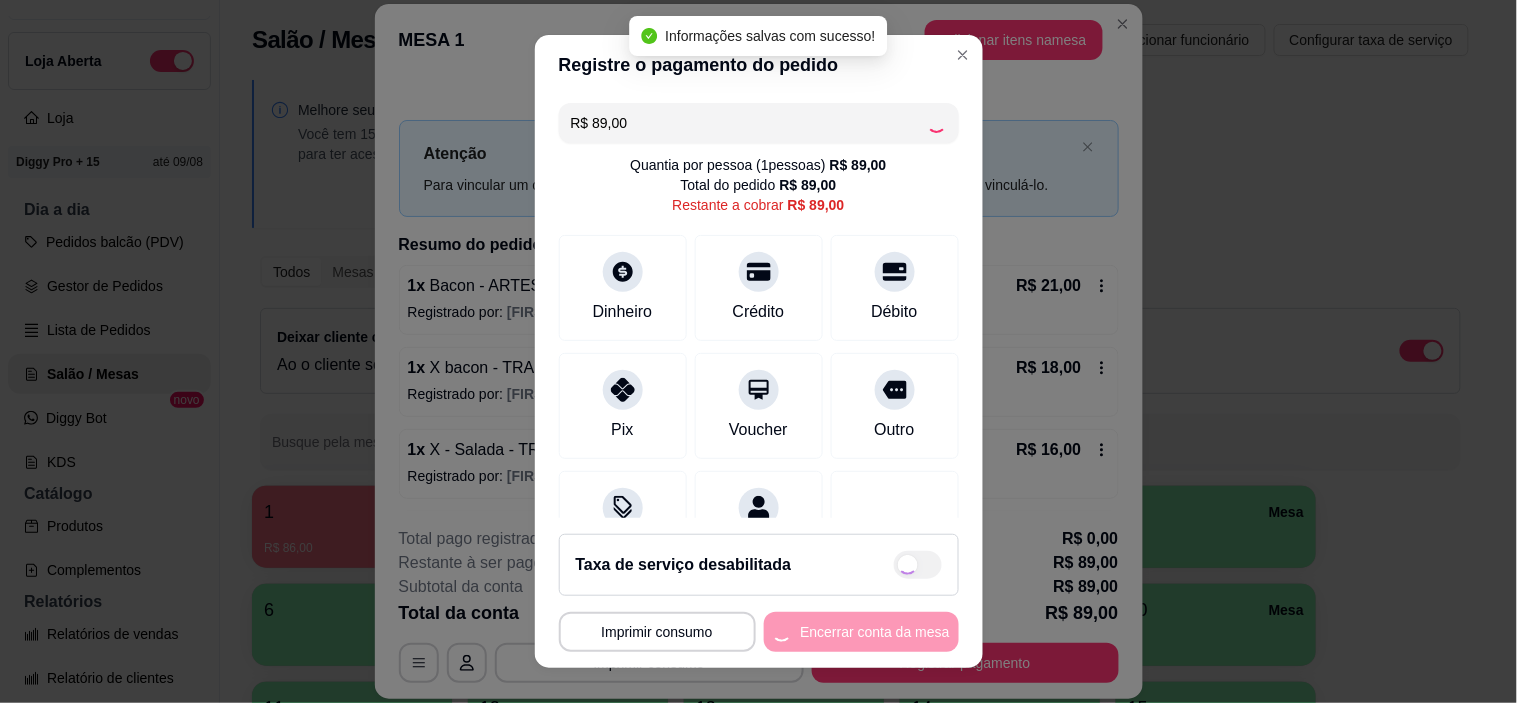 click on "**********" at bounding box center [759, 632] 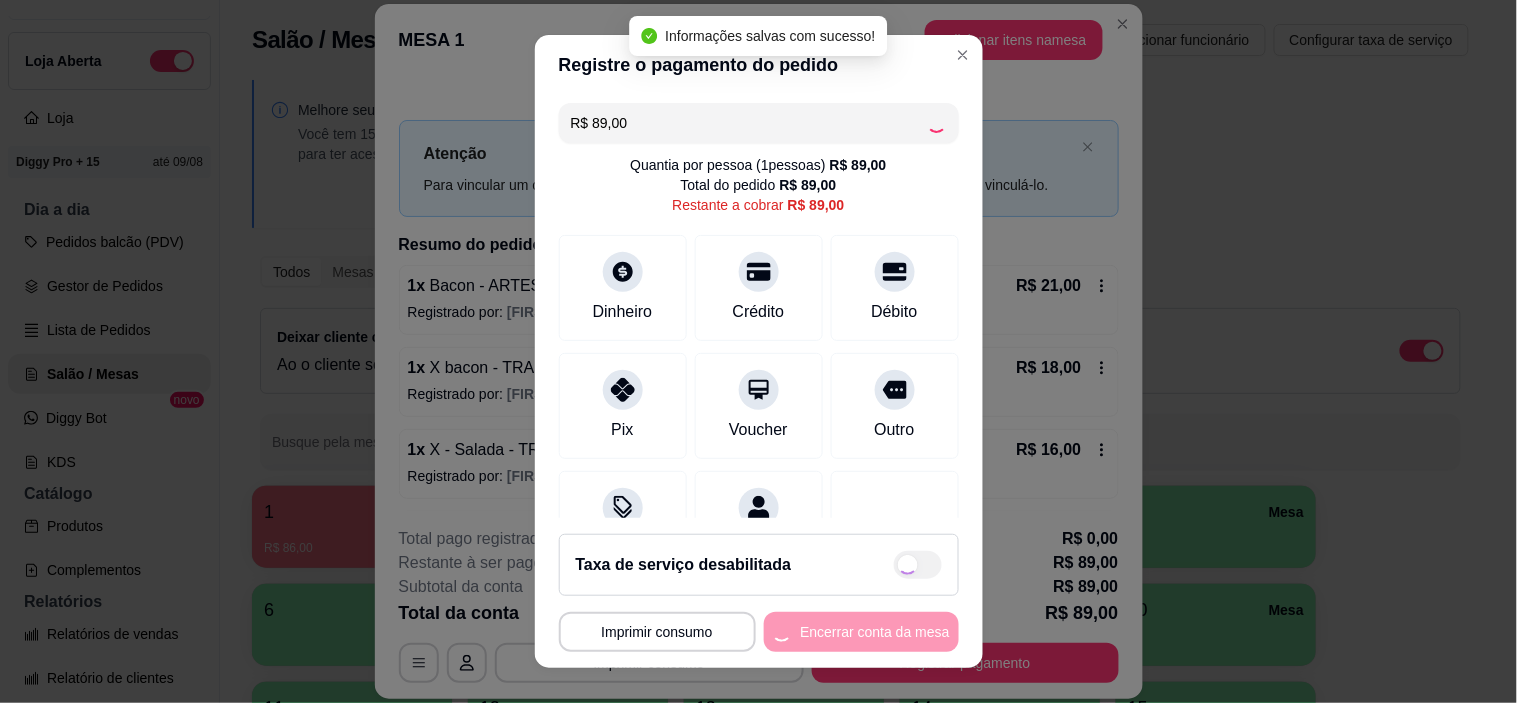 click on "**********" at bounding box center [759, 632] 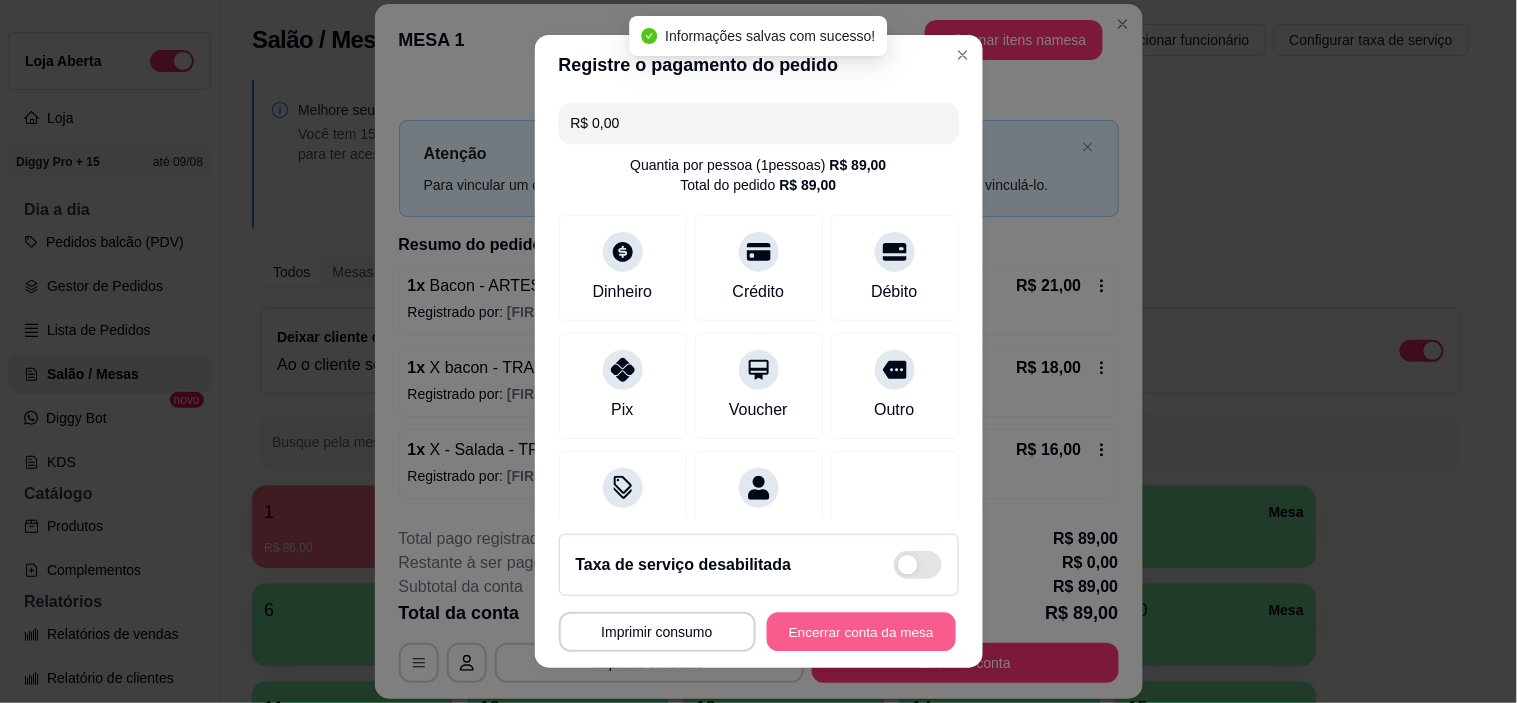 click on "Encerrar conta da mesa" at bounding box center (861, 631) 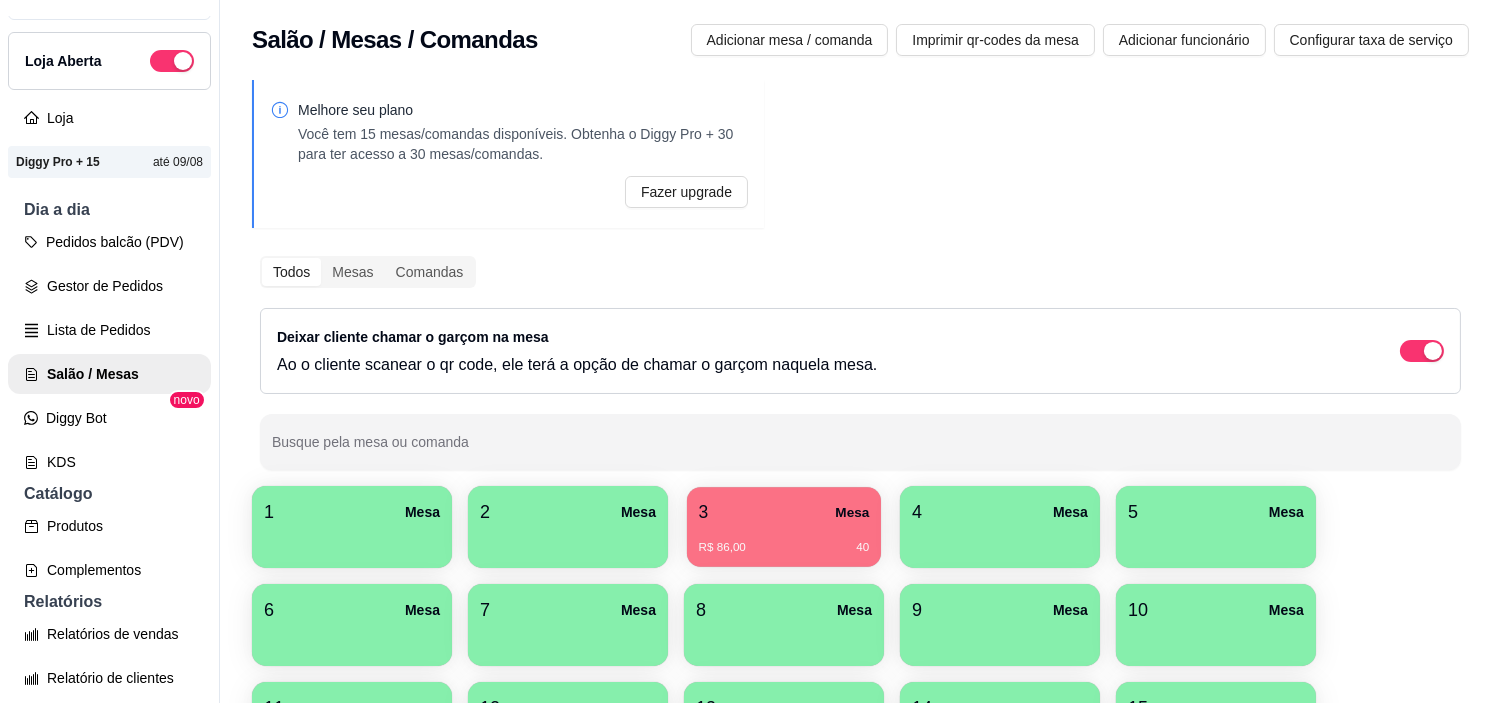 click on "R$ 86,00 40" at bounding box center [784, 540] 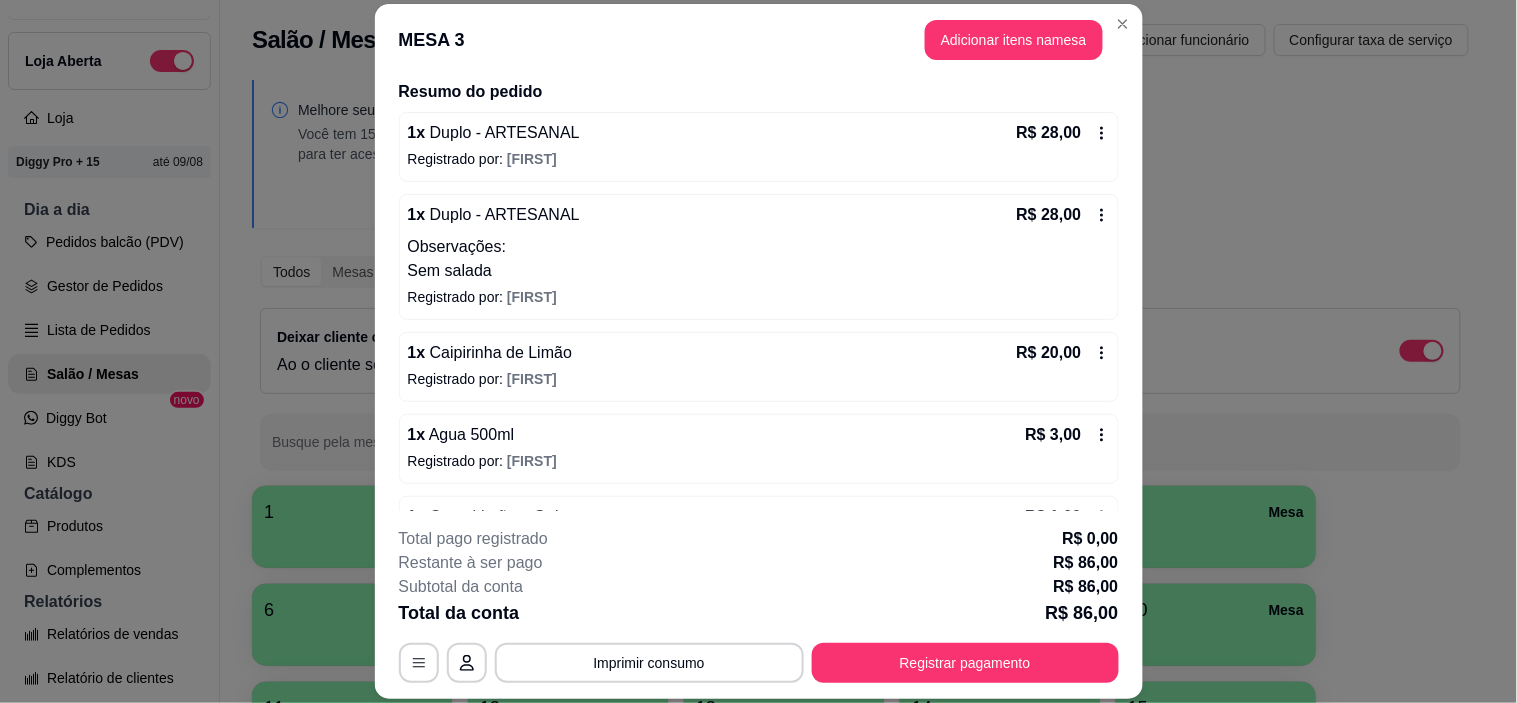 scroll, scrollTop: 297, scrollLeft: 0, axis: vertical 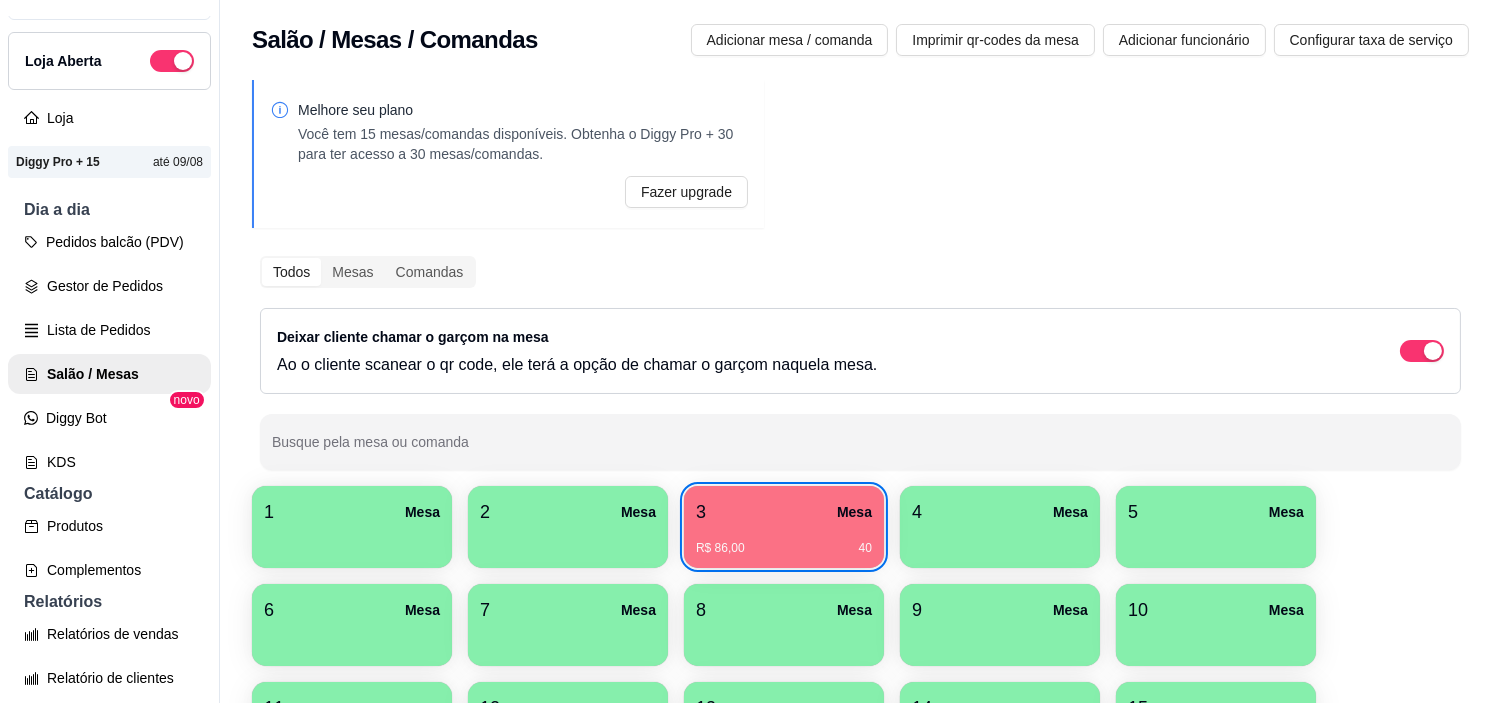 type 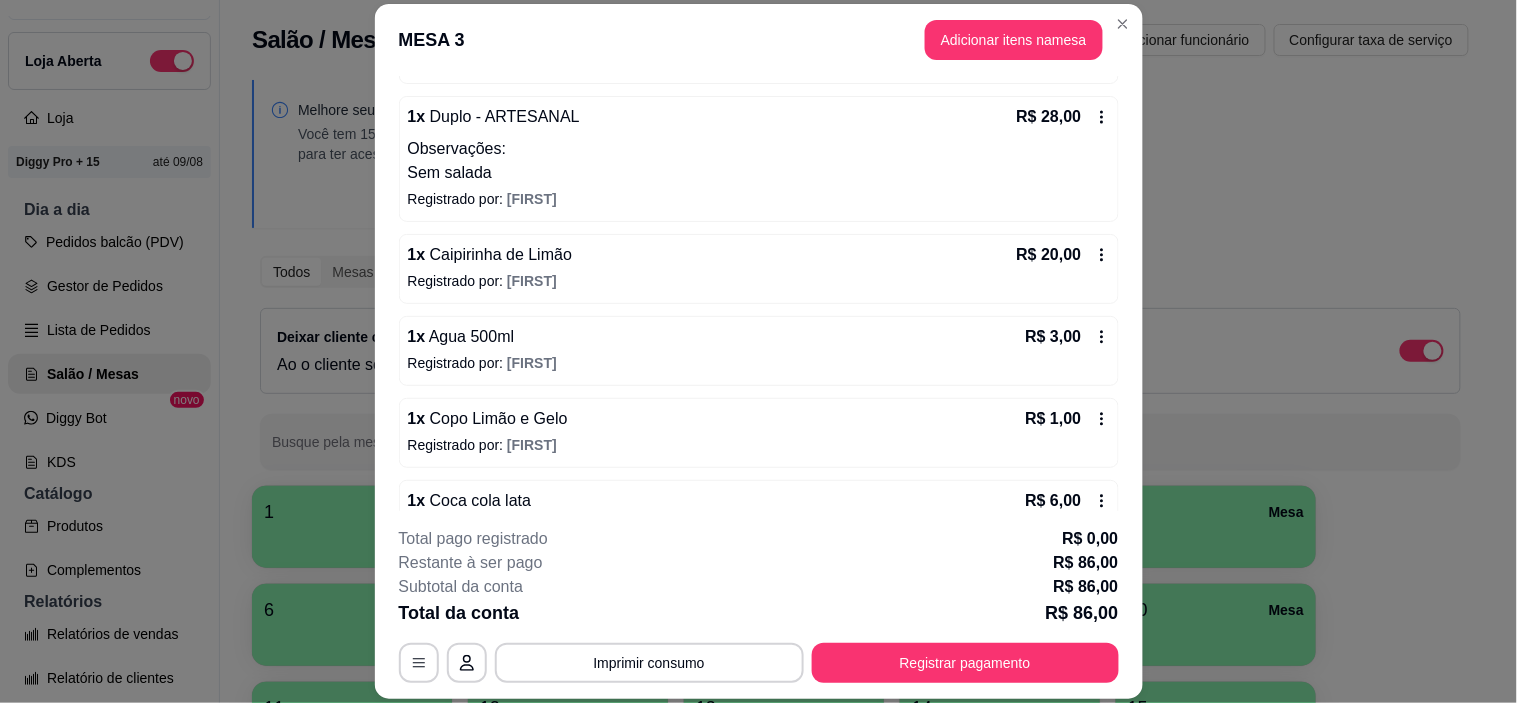 scroll, scrollTop: 297, scrollLeft: 0, axis: vertical 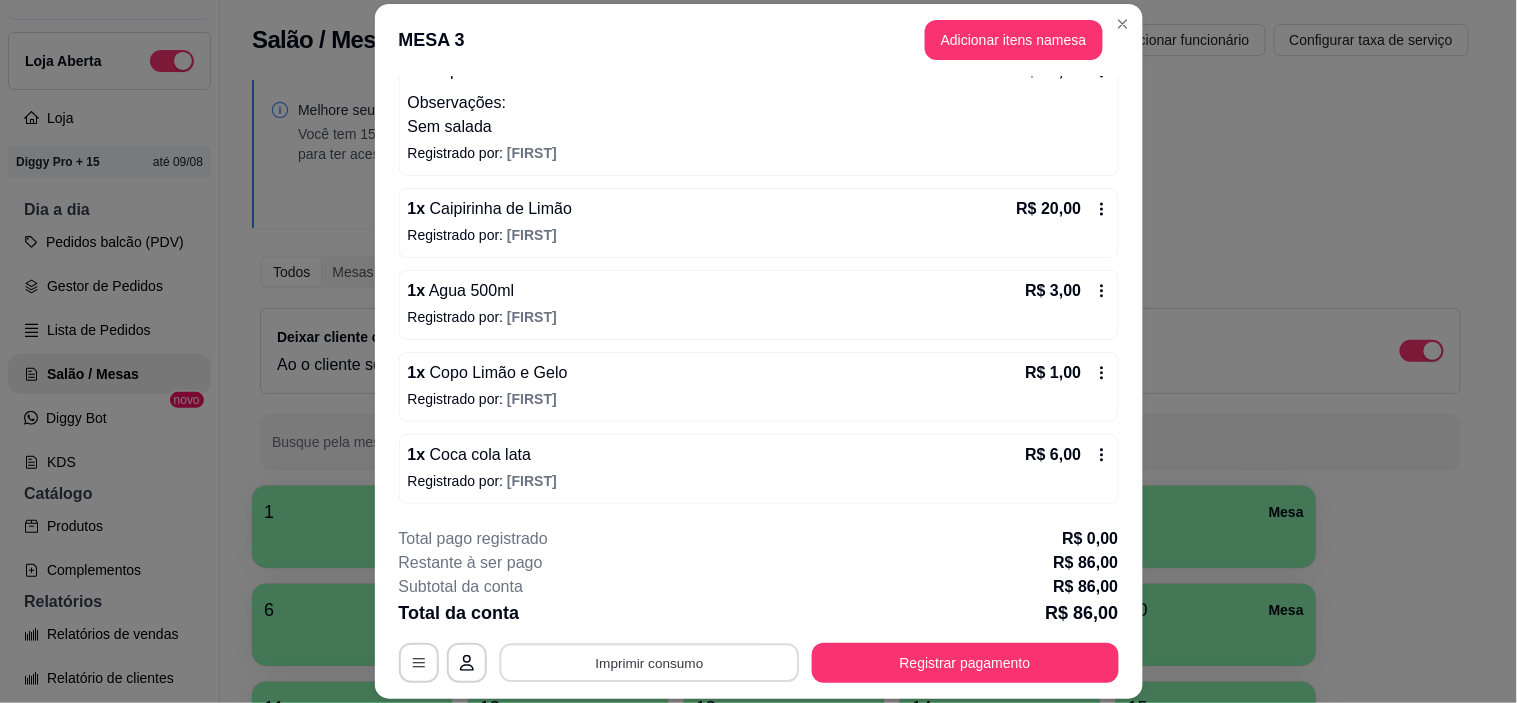 click on "Imprimir consumo" at bounding box center (649, 663) 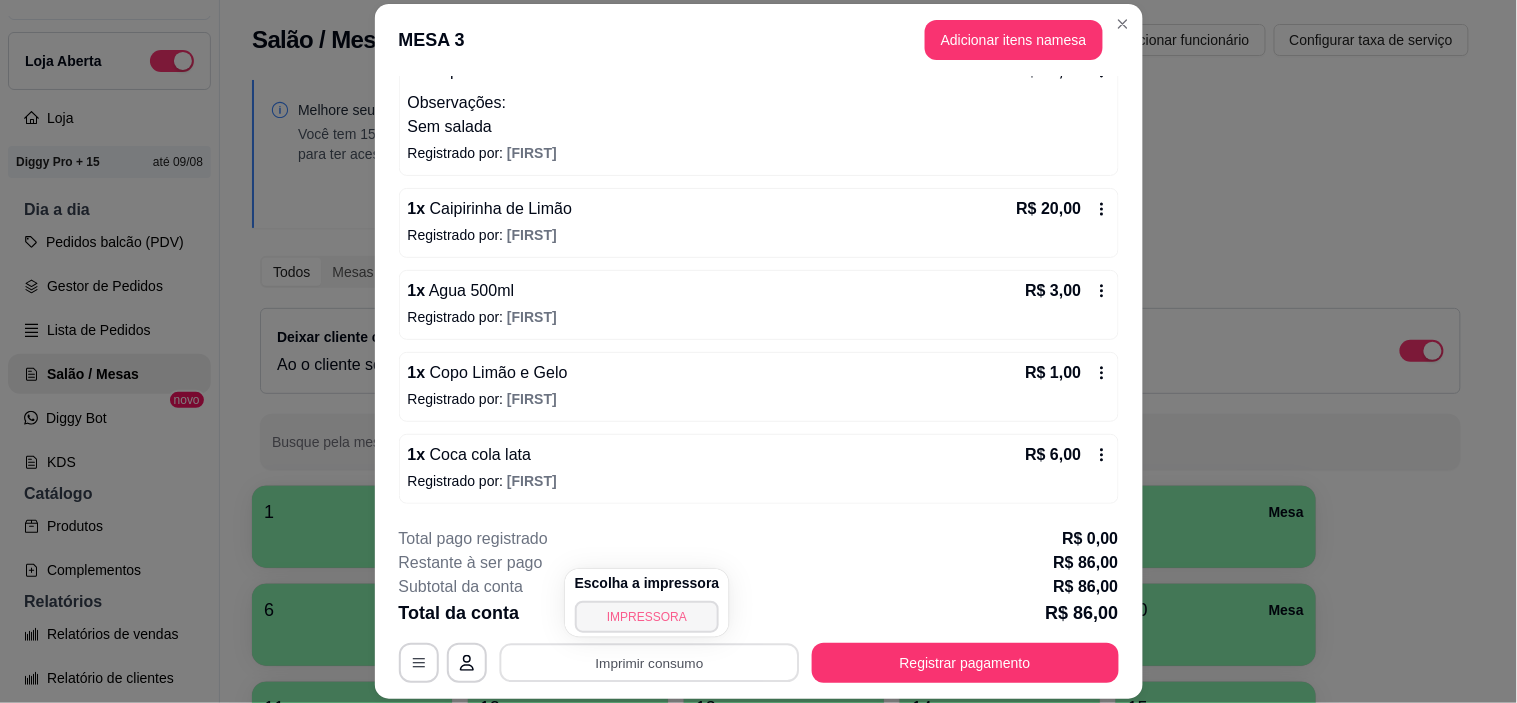 click on "IMPRESSORA" at bounding box center (647, 617) 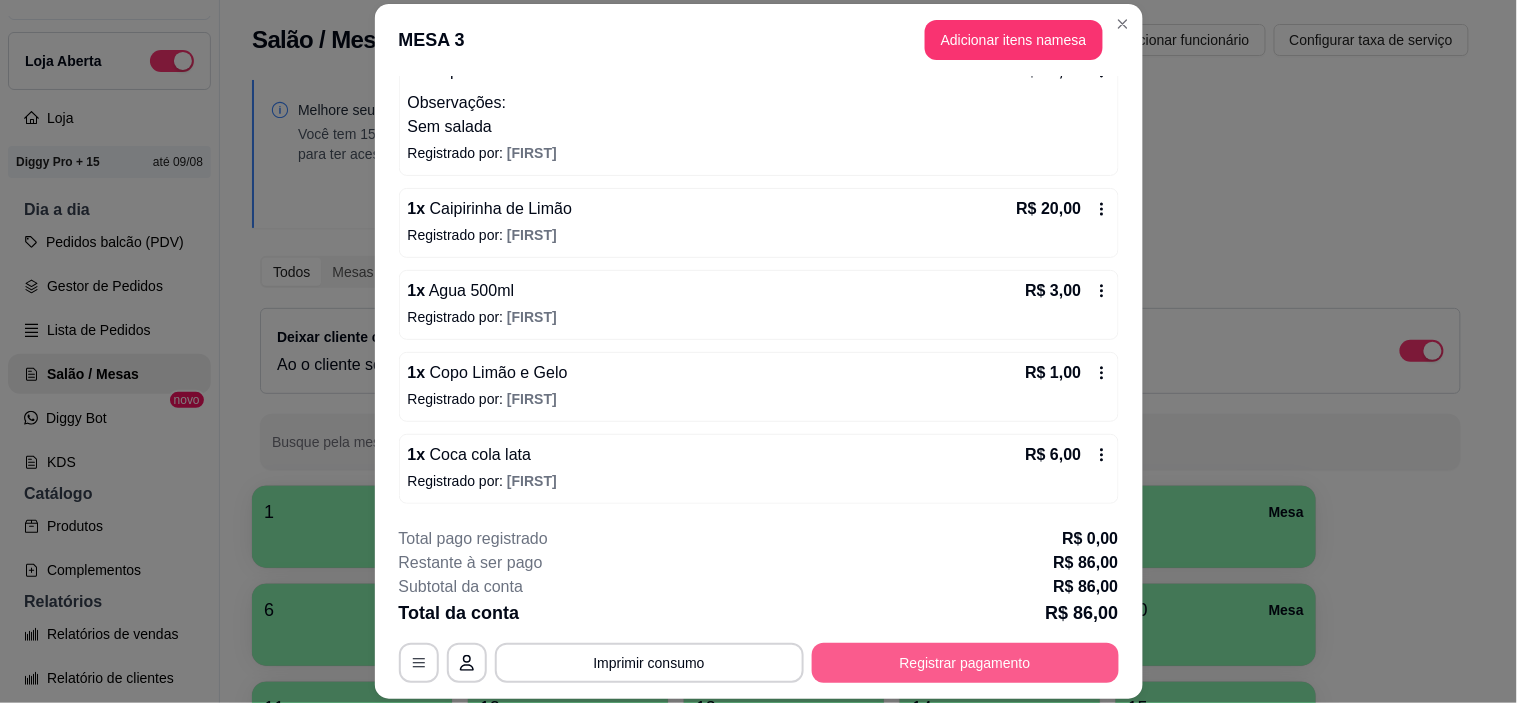 click on "Registrar pagamento" at bounding box center [965, 663] 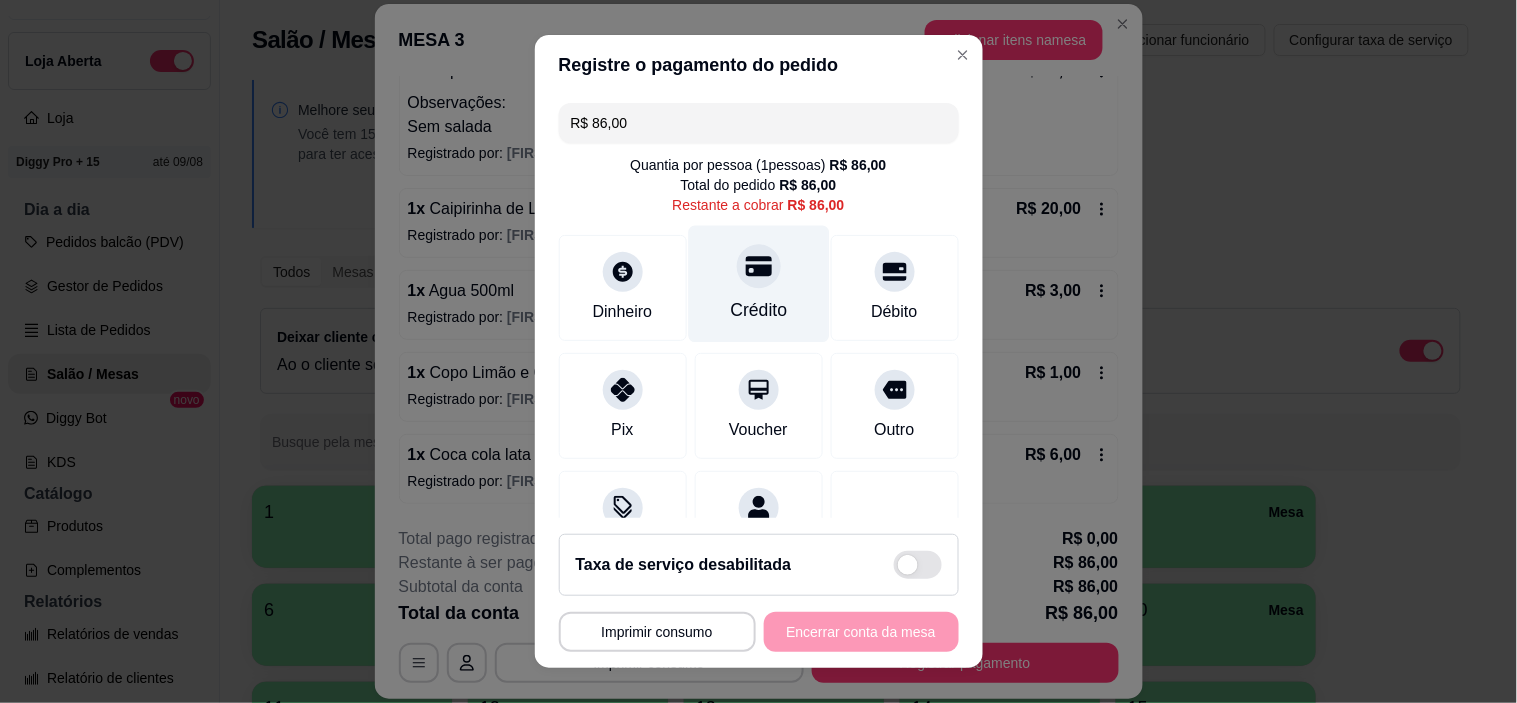 click 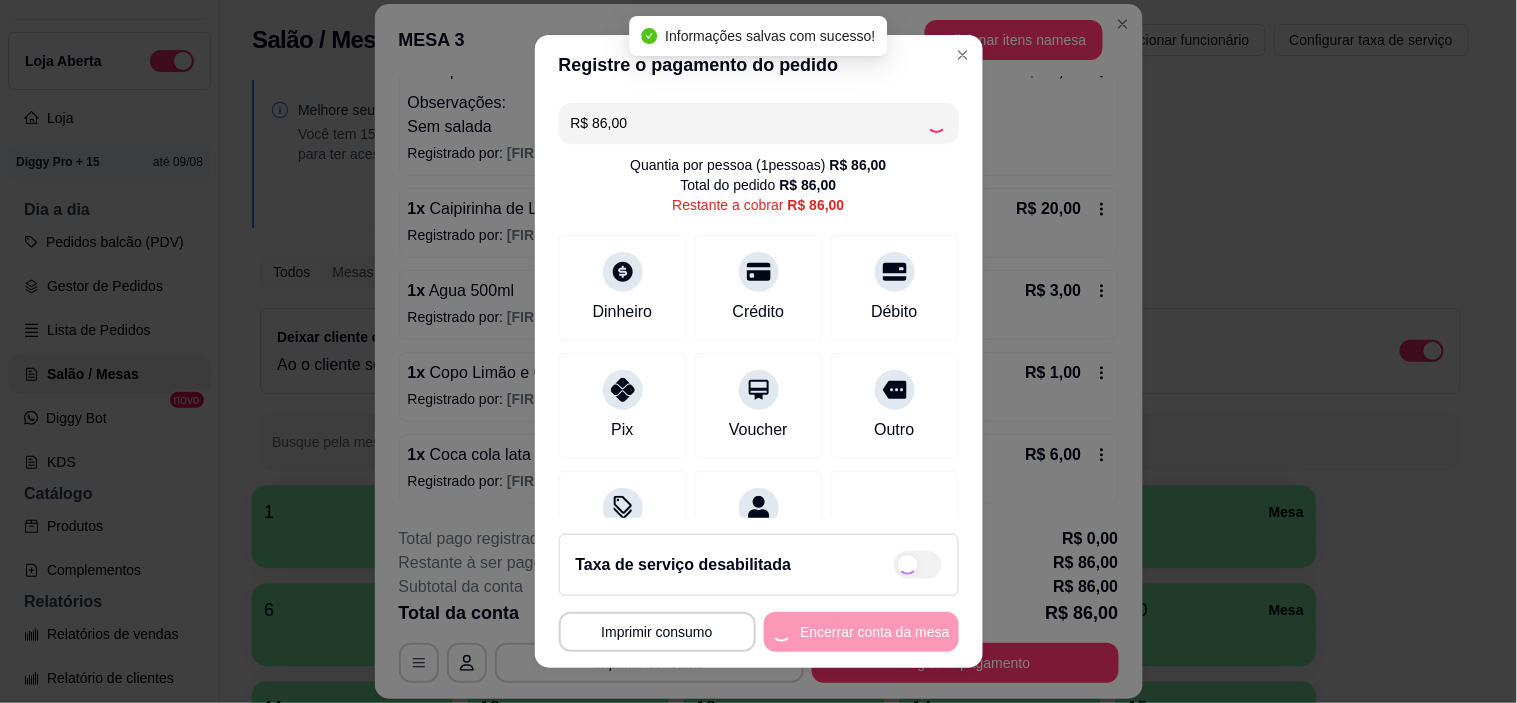type on "R$ 0,00" 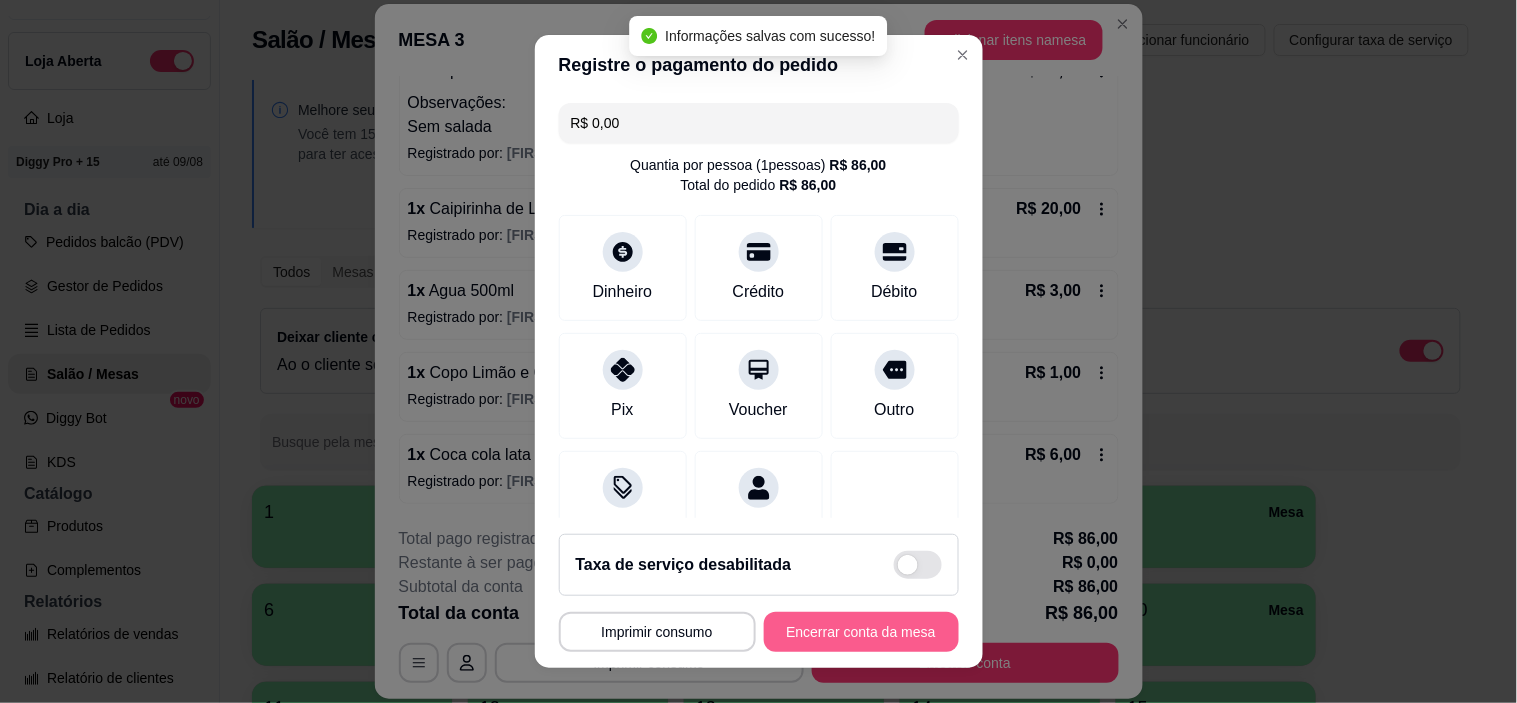 click on "Encerrar conta da mesa" at bounding box center [861, 632] 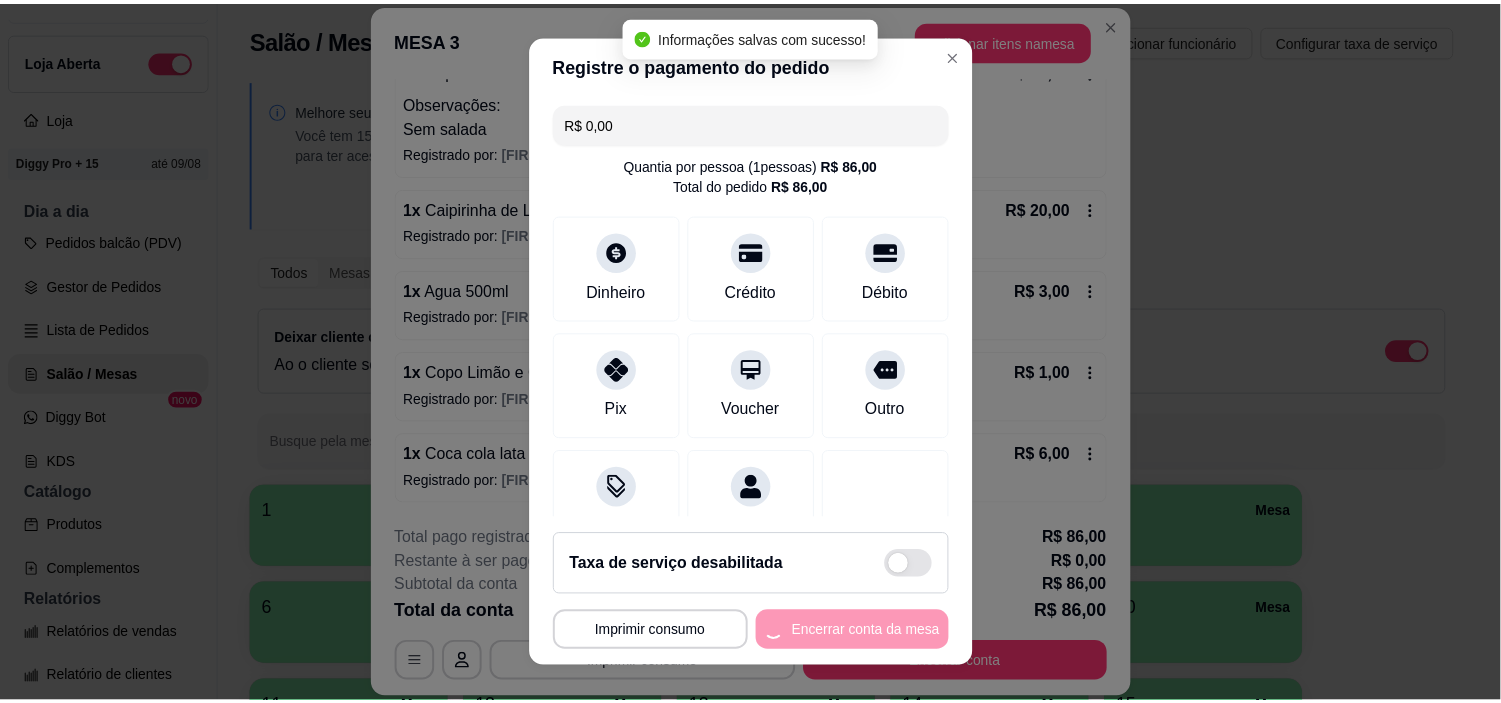 scroll, scrollTop: 0, scrollLeft: 0, axis: both 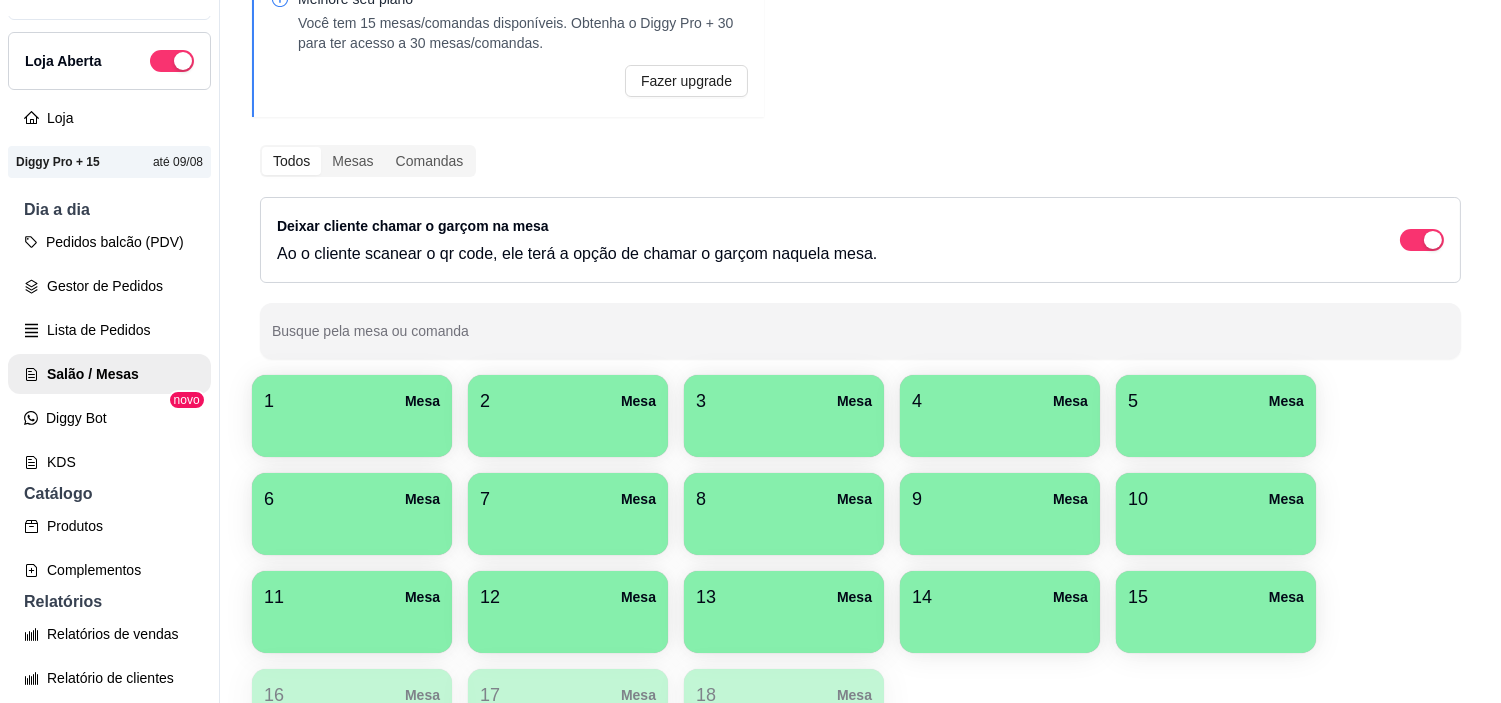 drag, startPoint x: 324, startPoint y: 184, endPoint x: 332, endPoint y: 206, distance: 23.409399 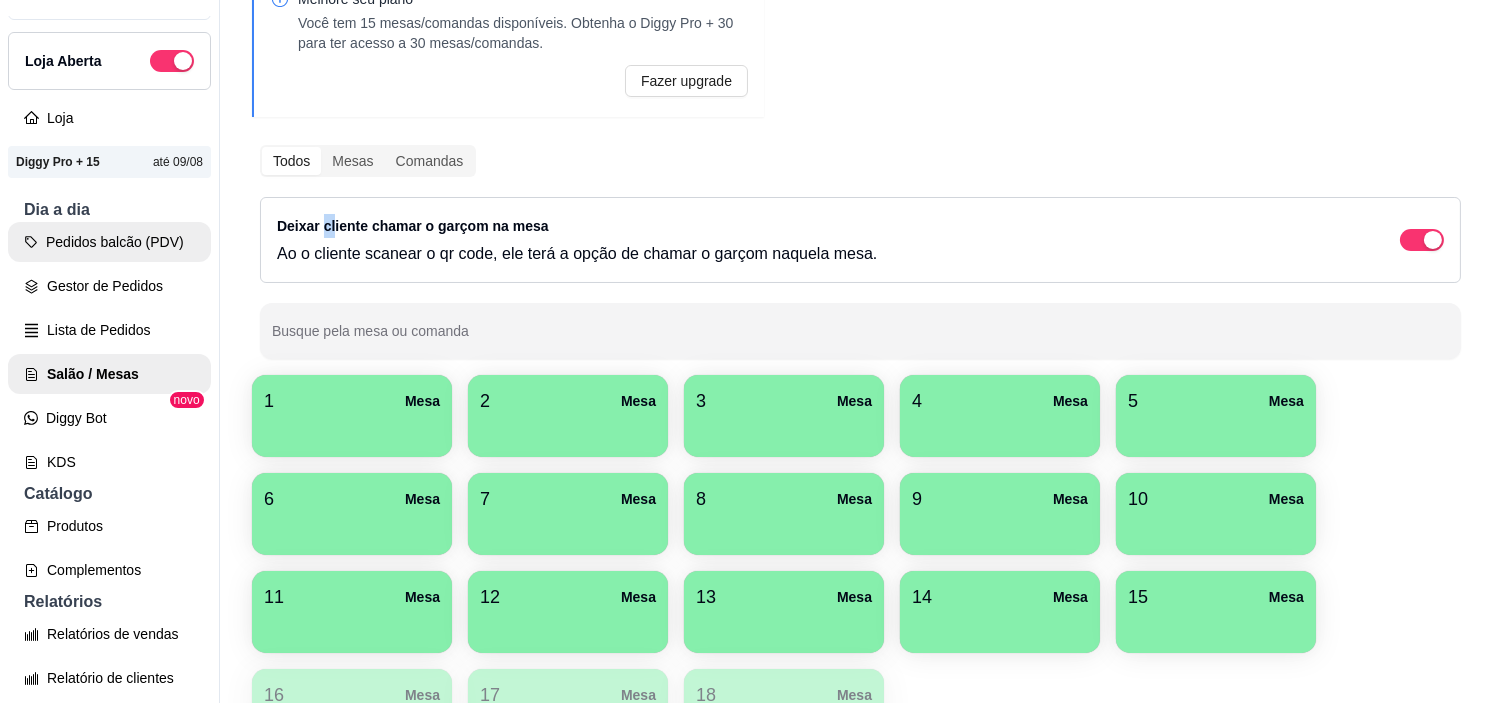 scroll, scrollTop: 377, scrollLeft: 0, axis: vertical 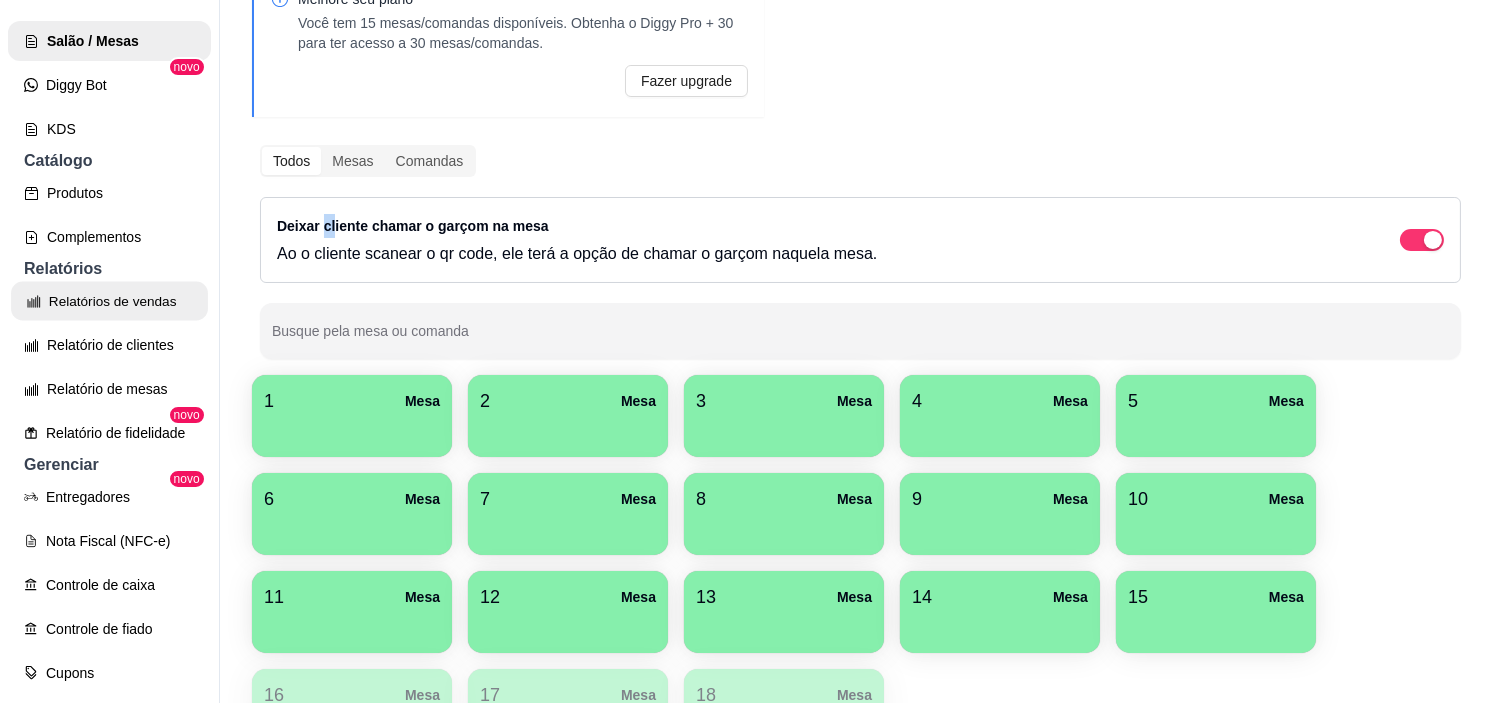 click on "Relatórios de vendas" at bounding box center [109, 301] 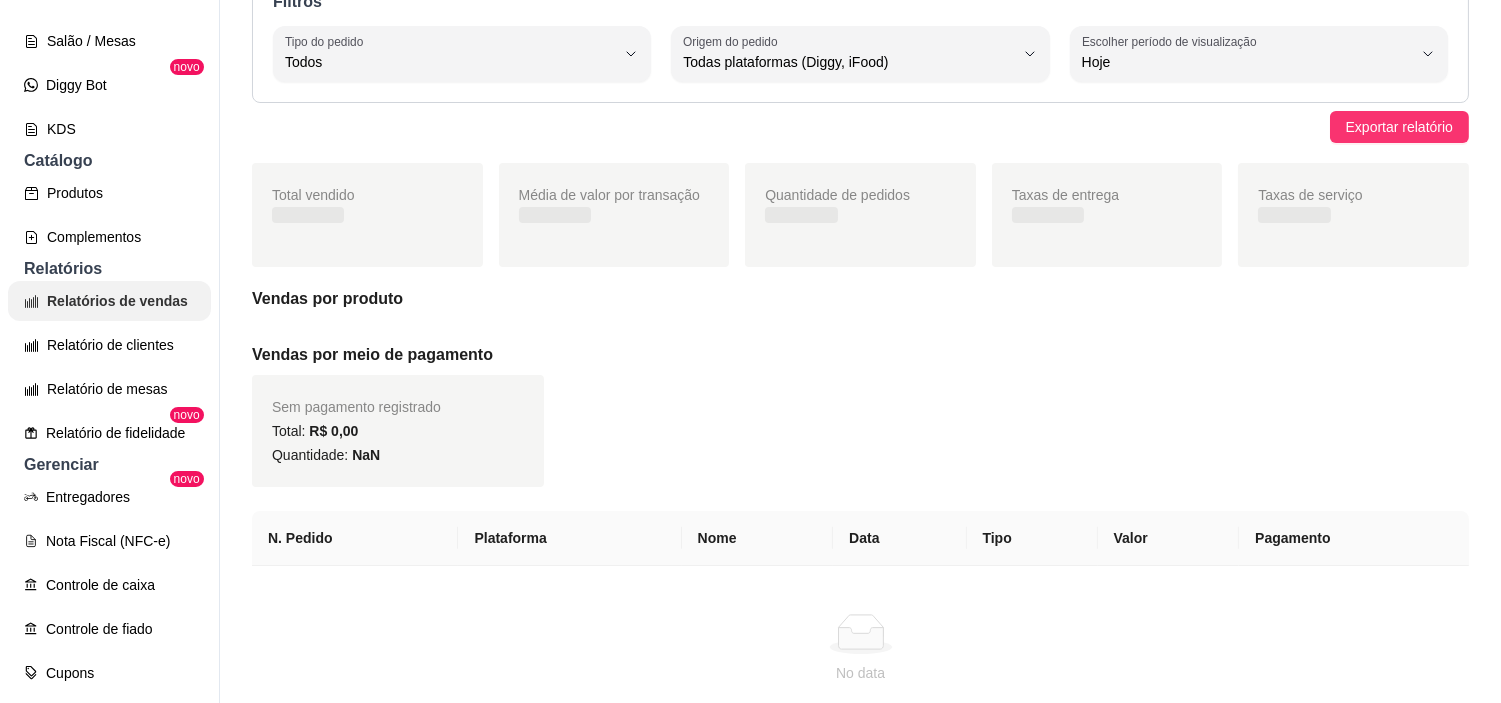 scroll, scrollTop: 0, scrollLeft: 0, axis: both 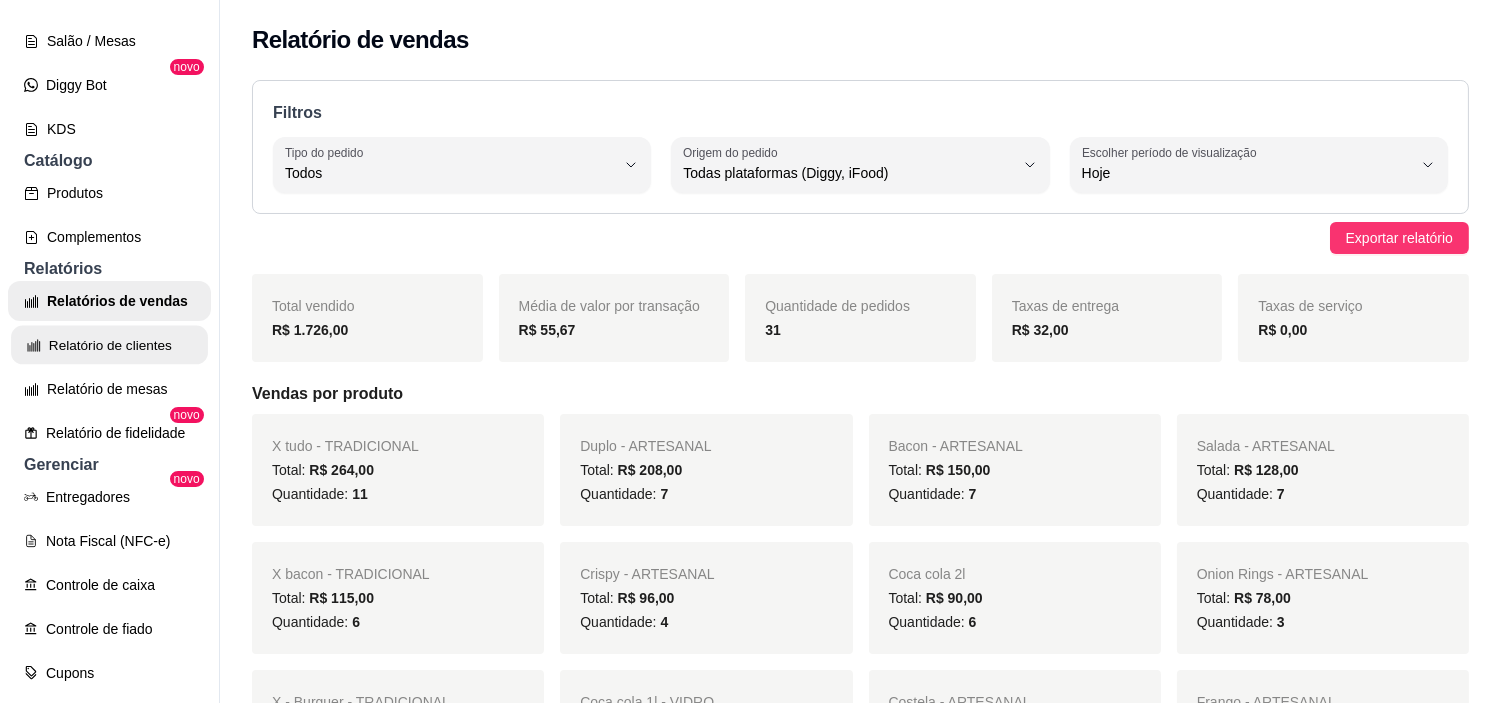 click on "Relatório de clientes" at bounding box center [109, 345] 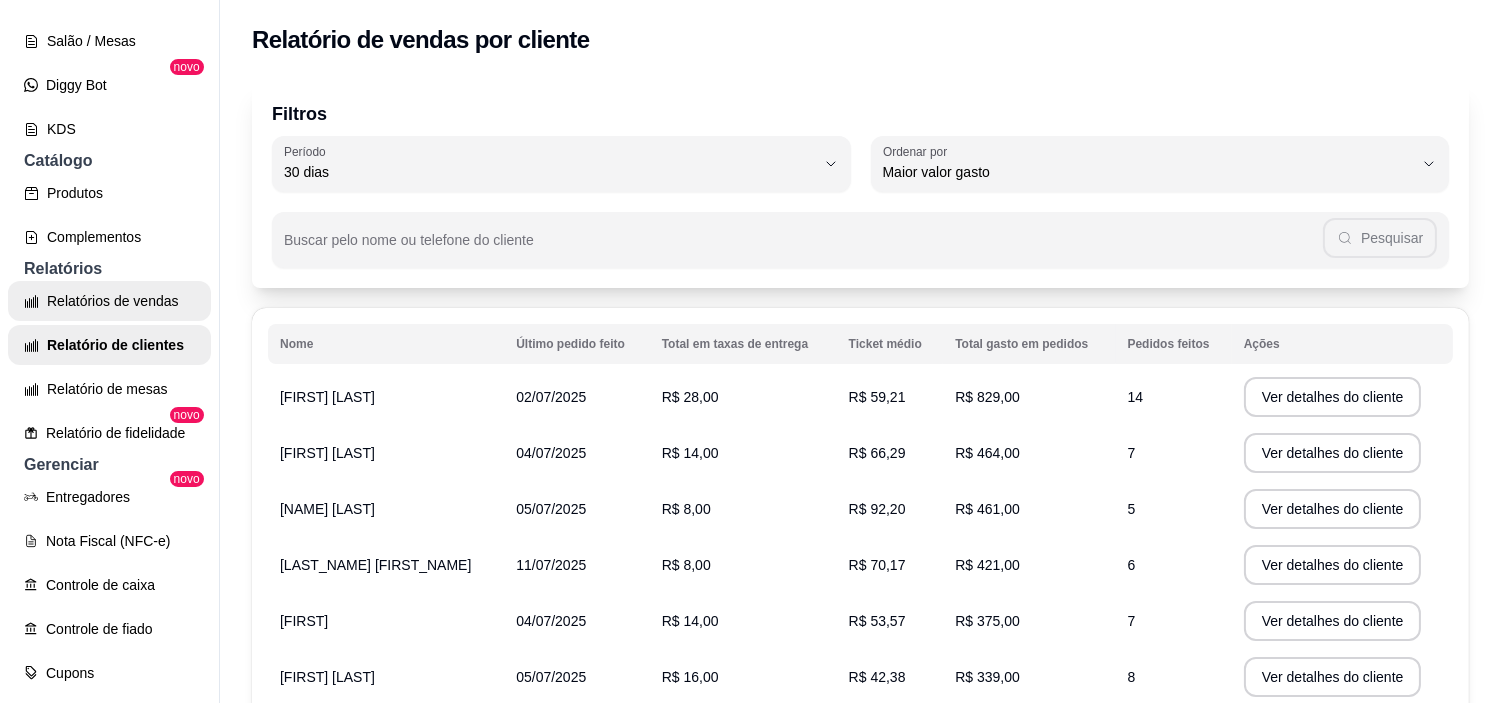 click on "Relatórios de vendas" at bounding box center (109, 301) 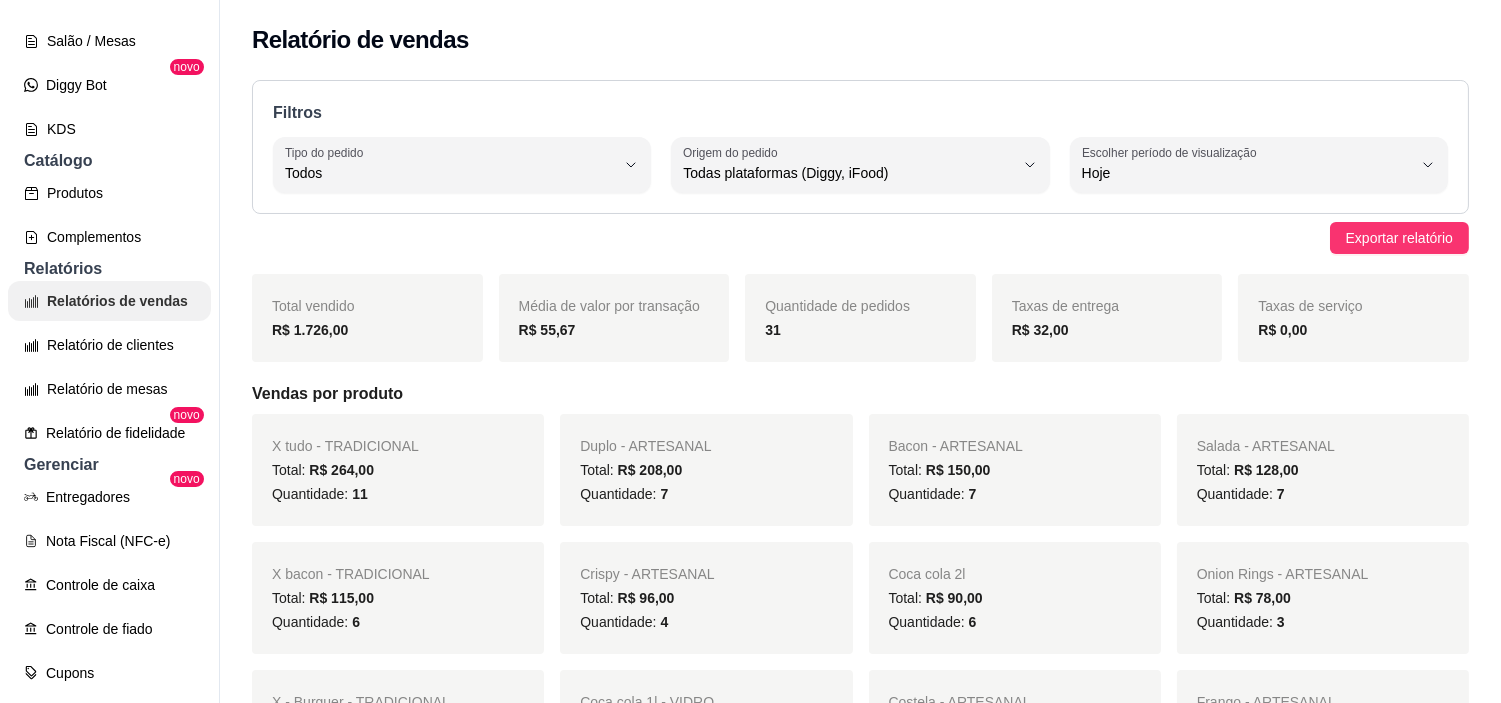 click on "Relatórios de vendas" at bounding box center [109, 301] 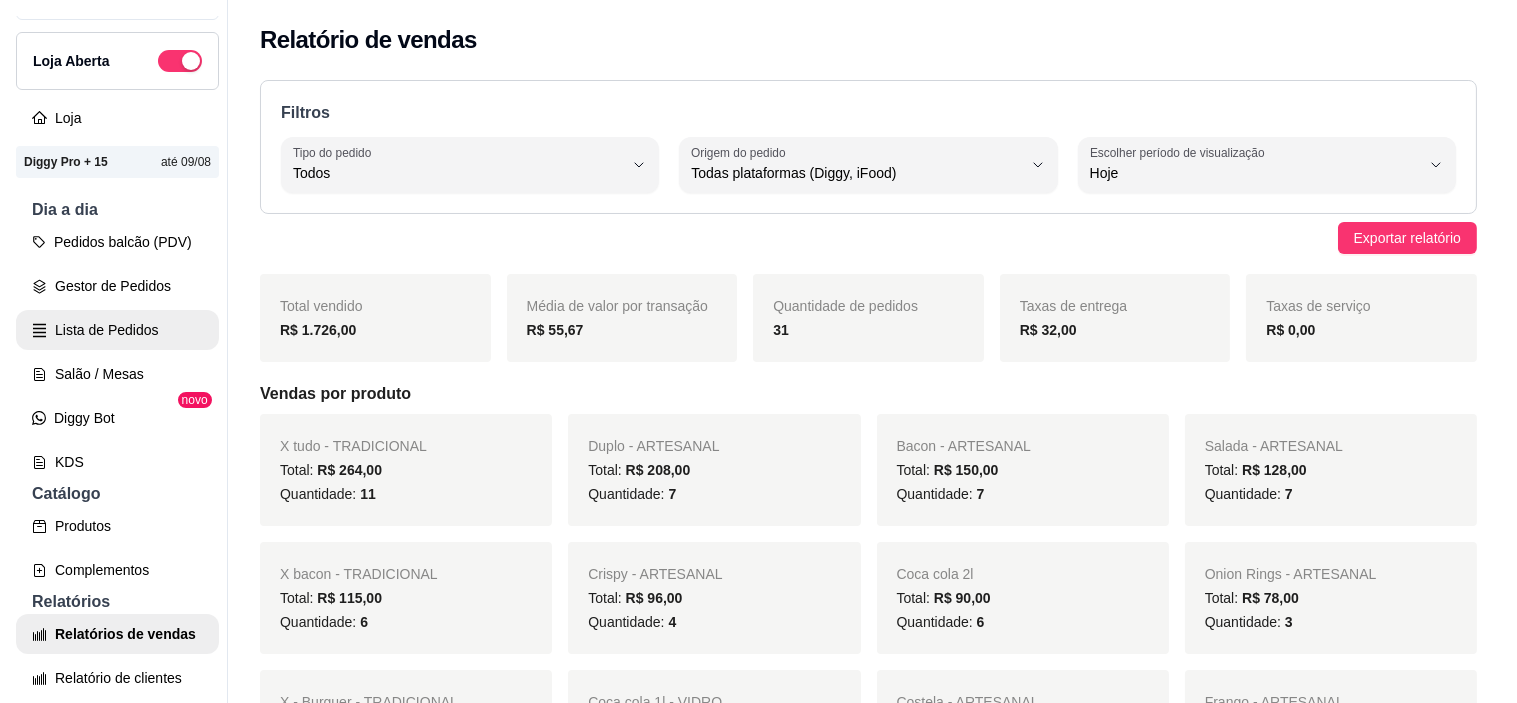 scroll, scrollTop: 0, scrollLeft: 0, axis: both 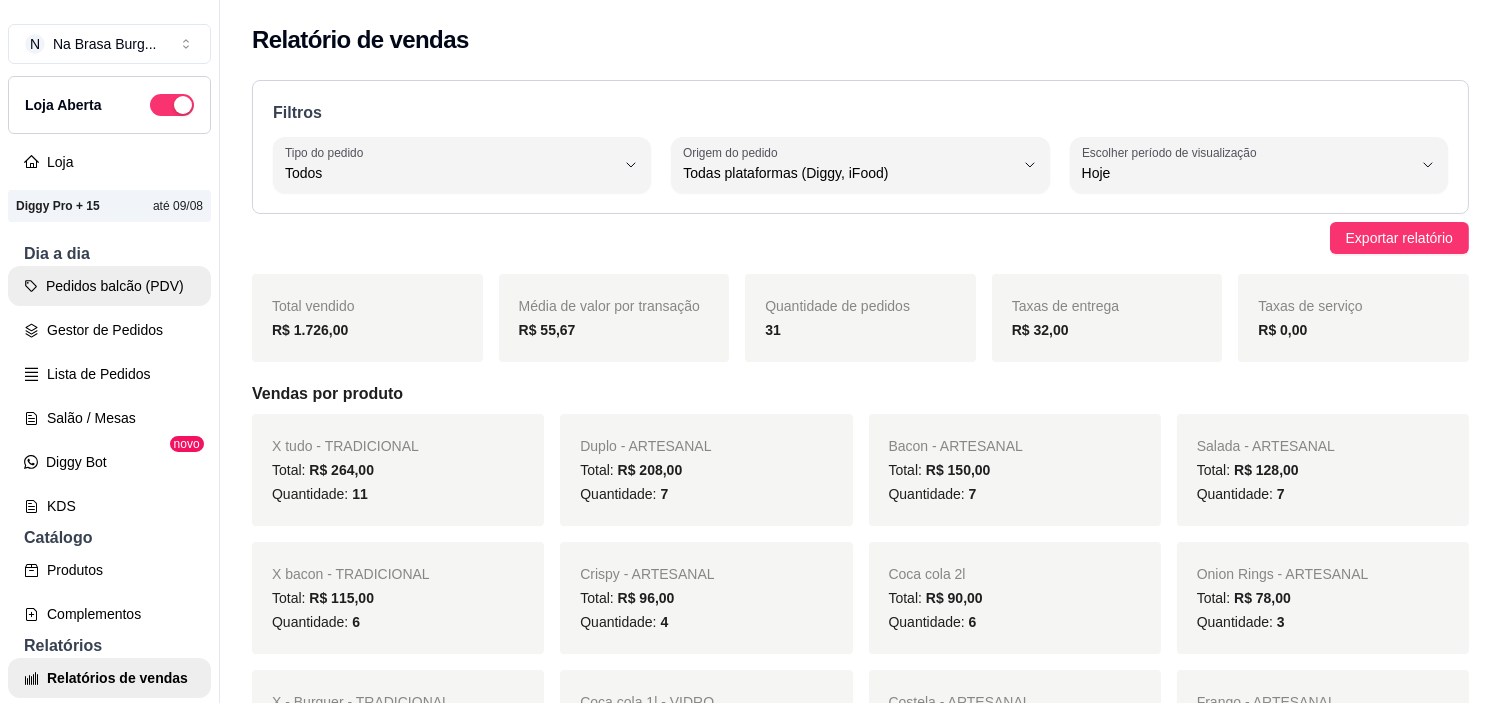 click on "Pedidos balcão (PDV)" at bounding box center (109, 286) 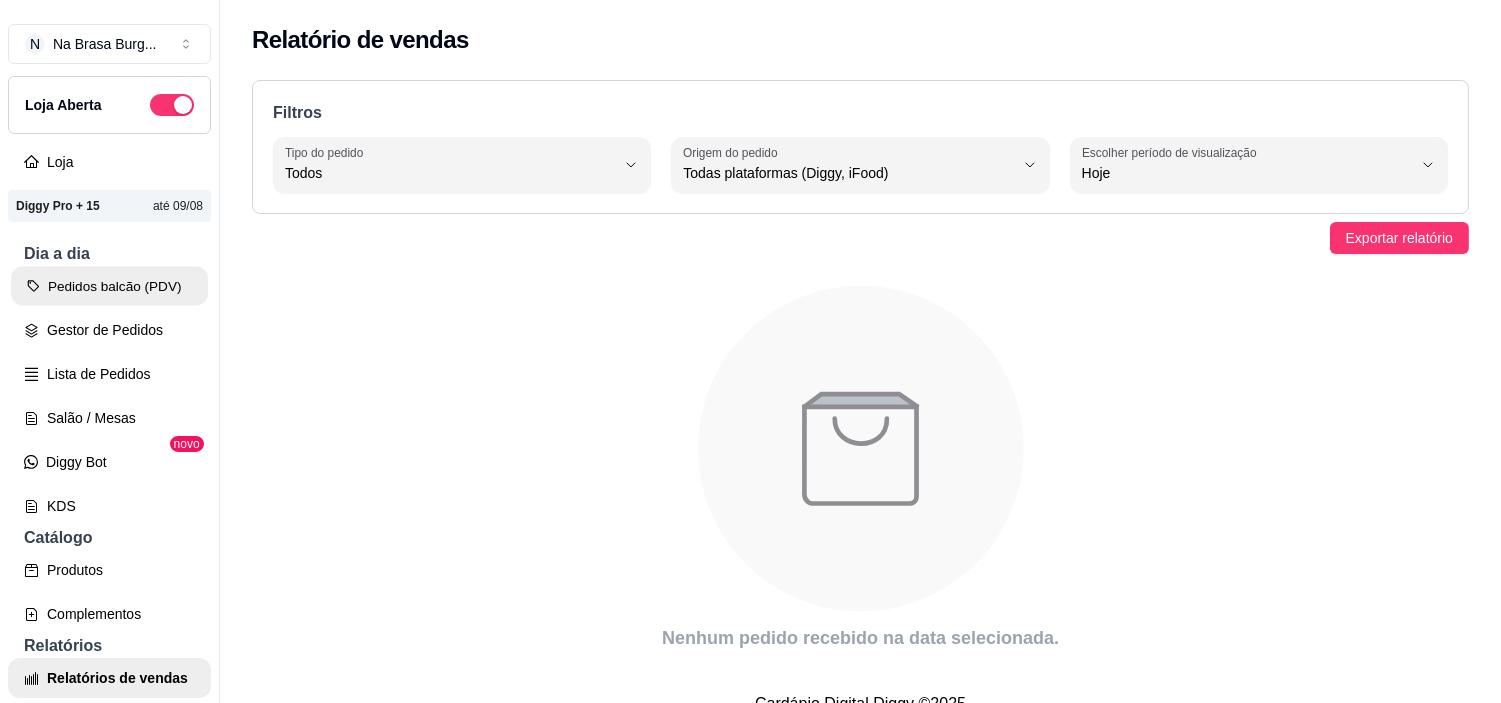 click on "Pedidos balcão (PDV)" at bounding box center [109, 286] 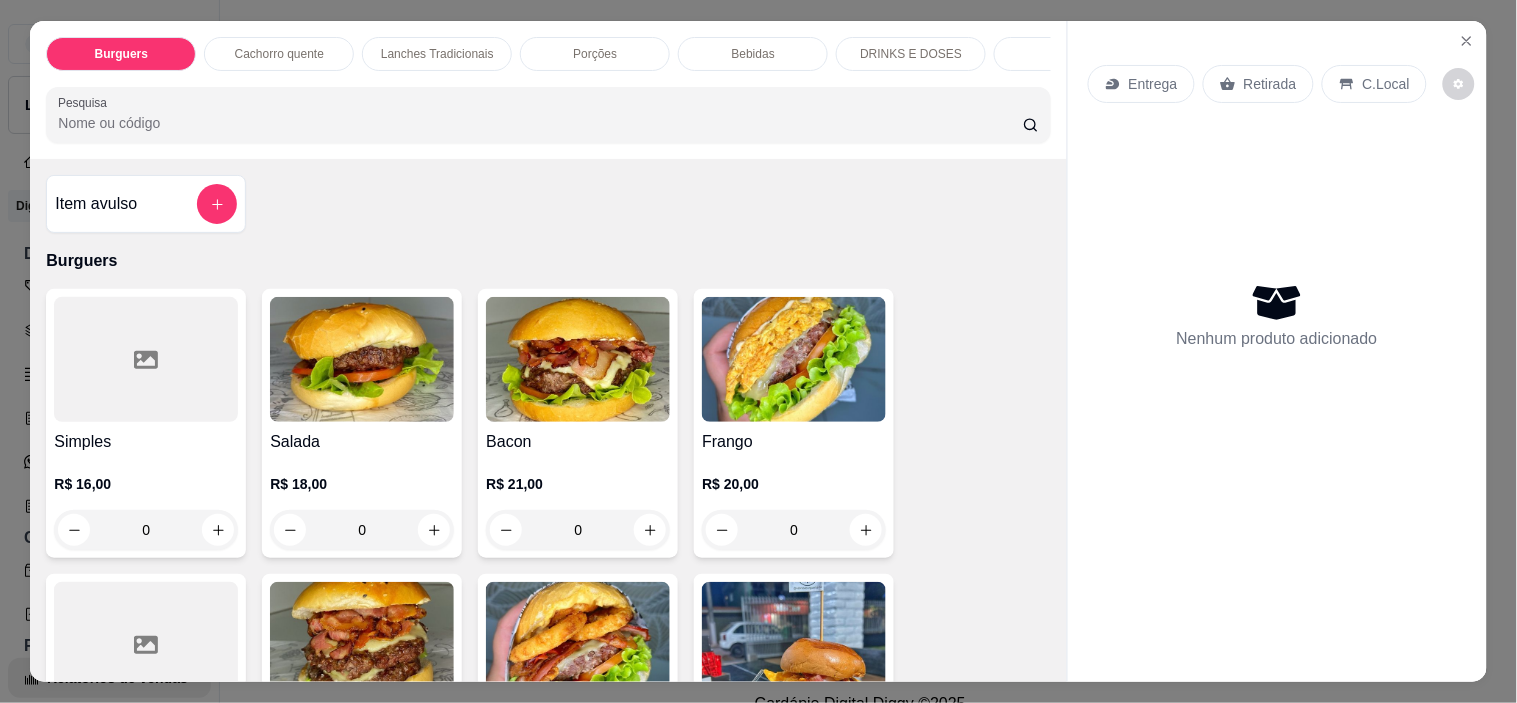 click at bounding box center (362, 359) 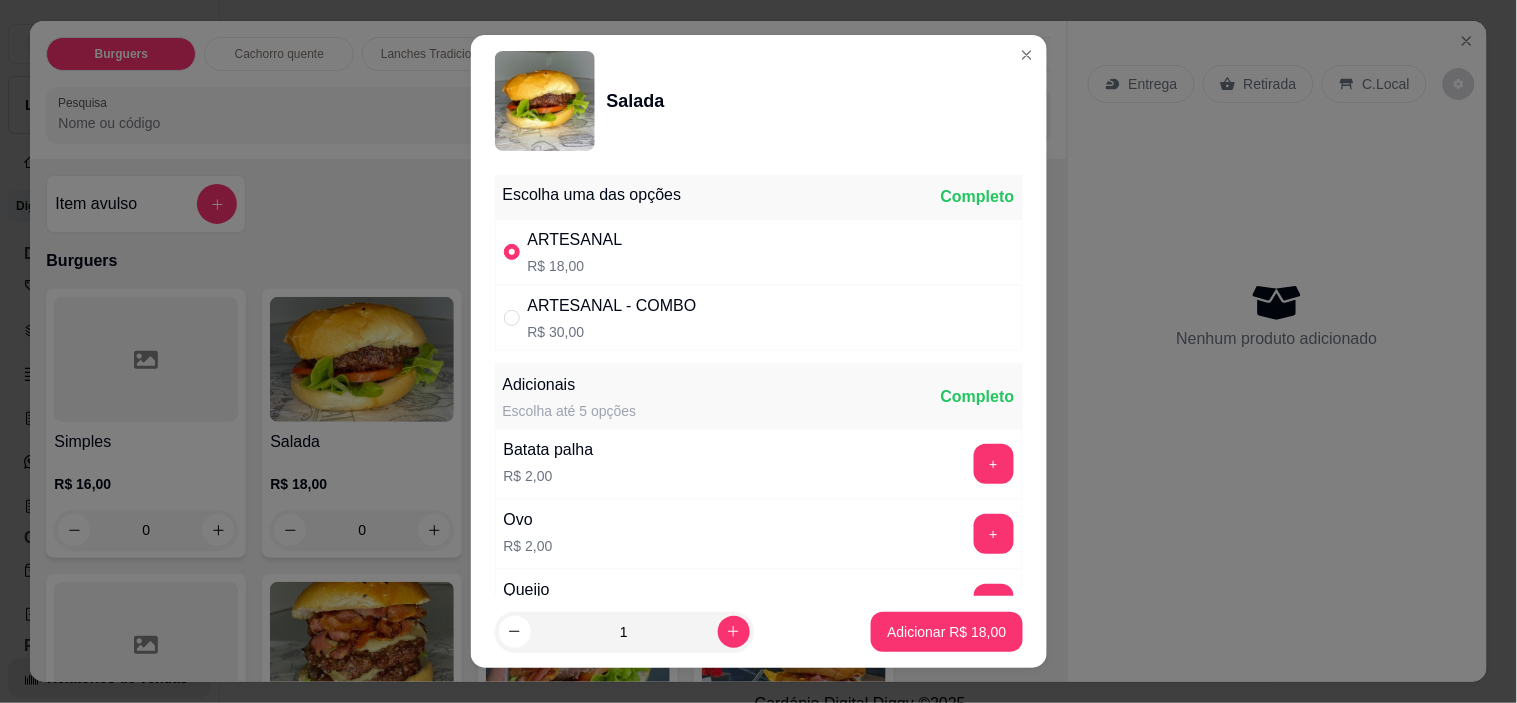 click at bounding box center (734, 632) 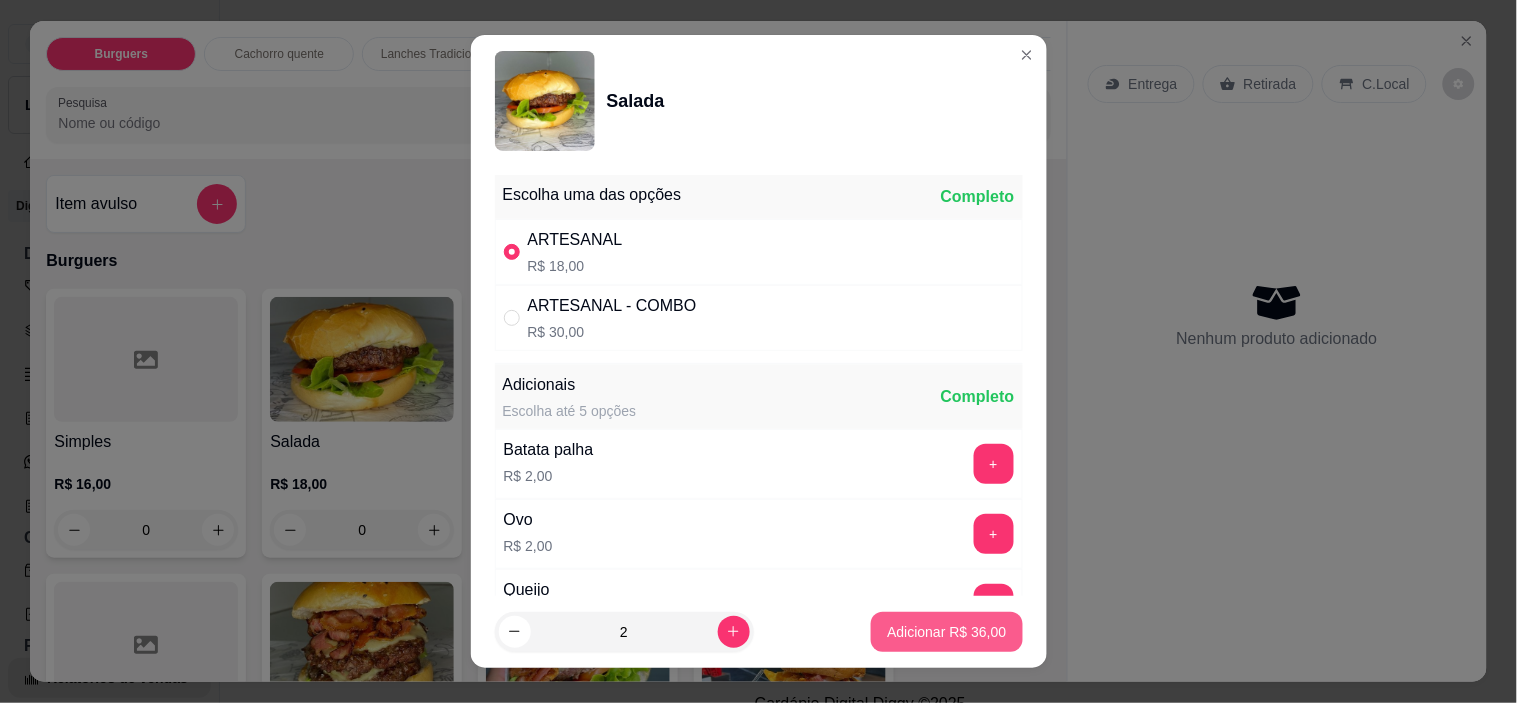 click on "Adicionar   R$ 36,00" at bounding box center (946, 632) 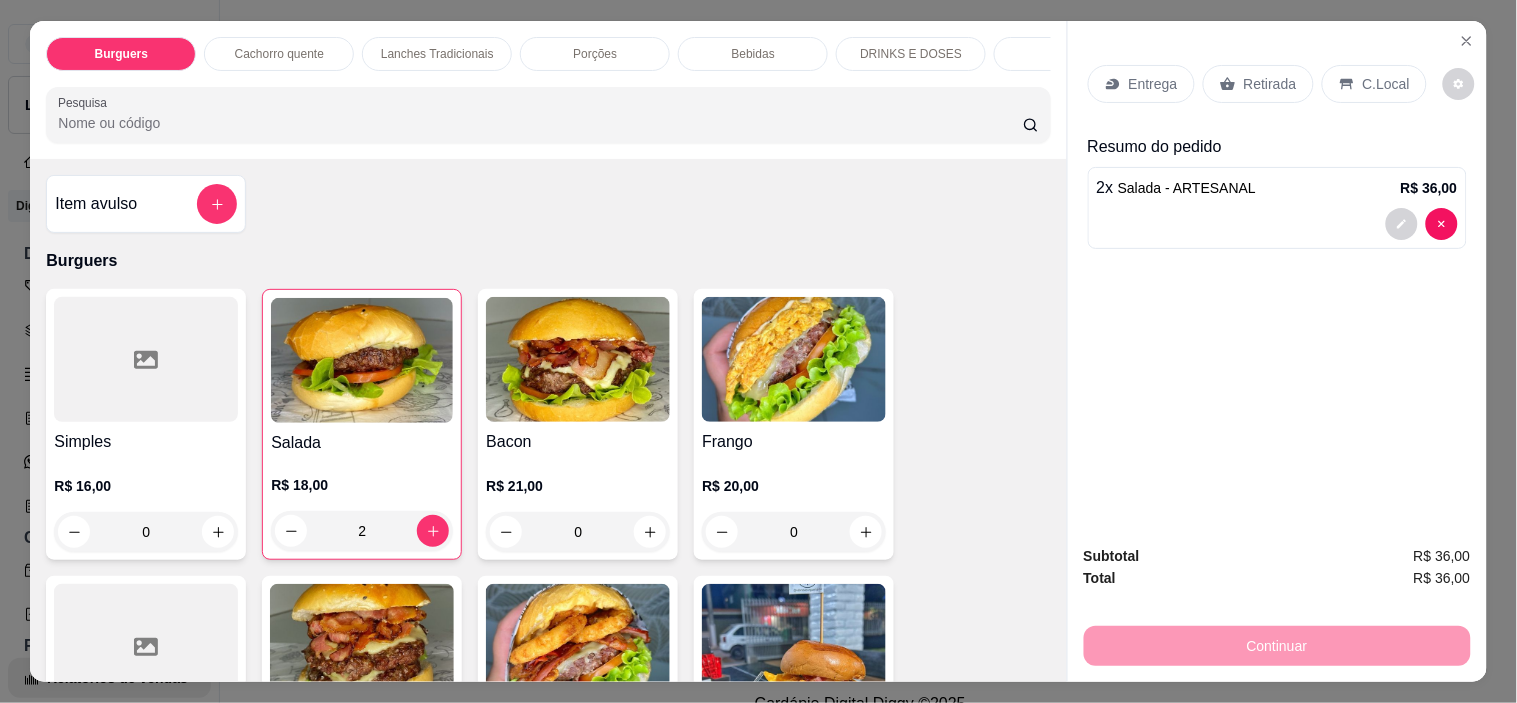 click on "Retirada" at bounding box center (1270, 84) 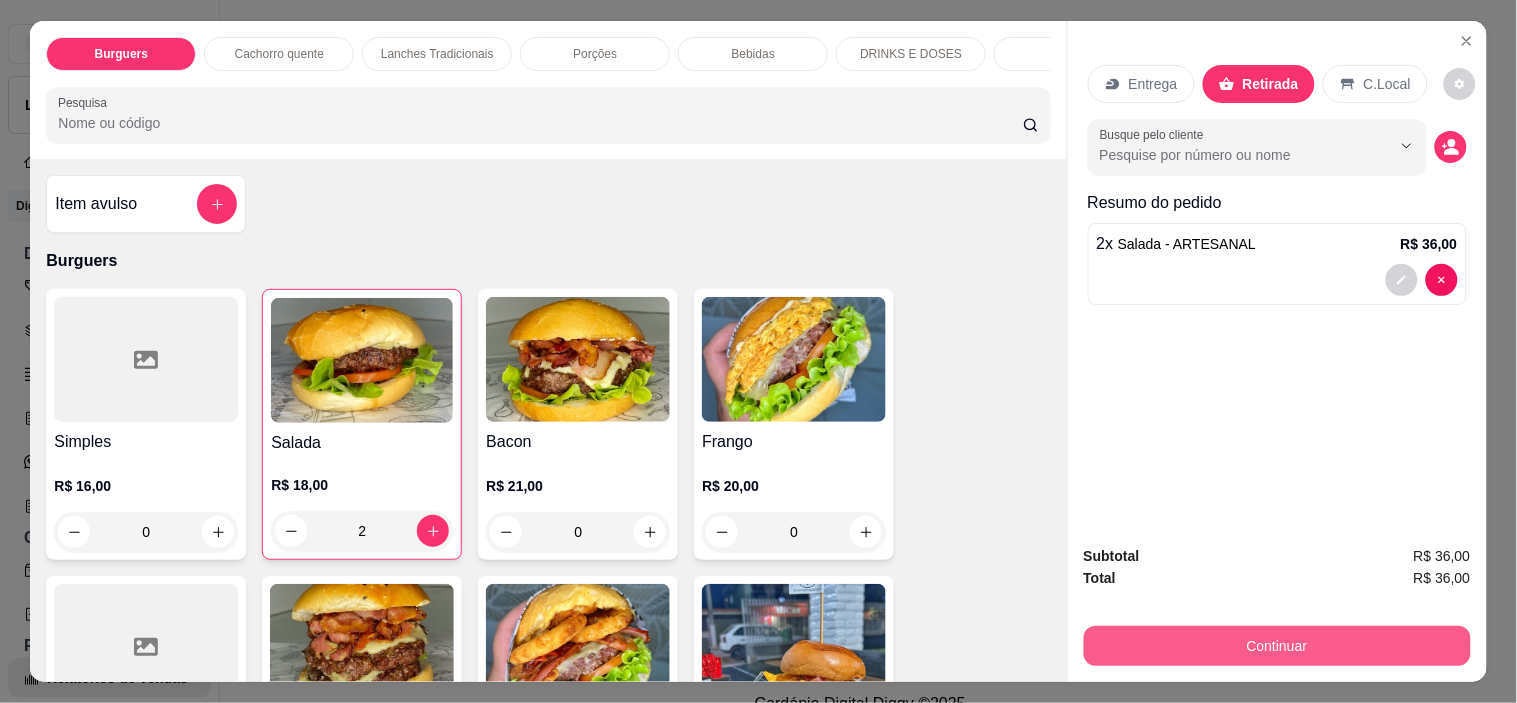 click on "Continuar" at bounding box center [1277, 646] 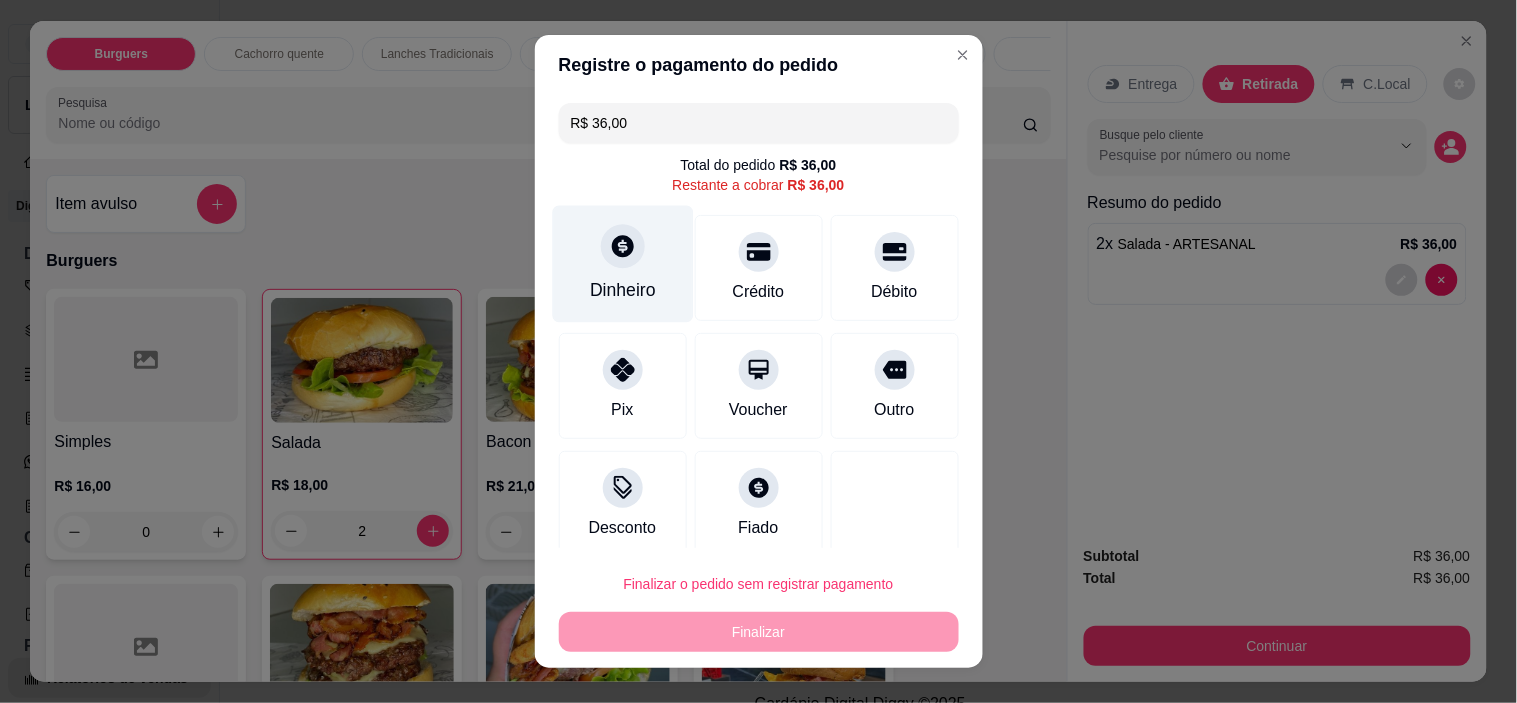 click on "Dinheiro" at bounding box center (622, 264) 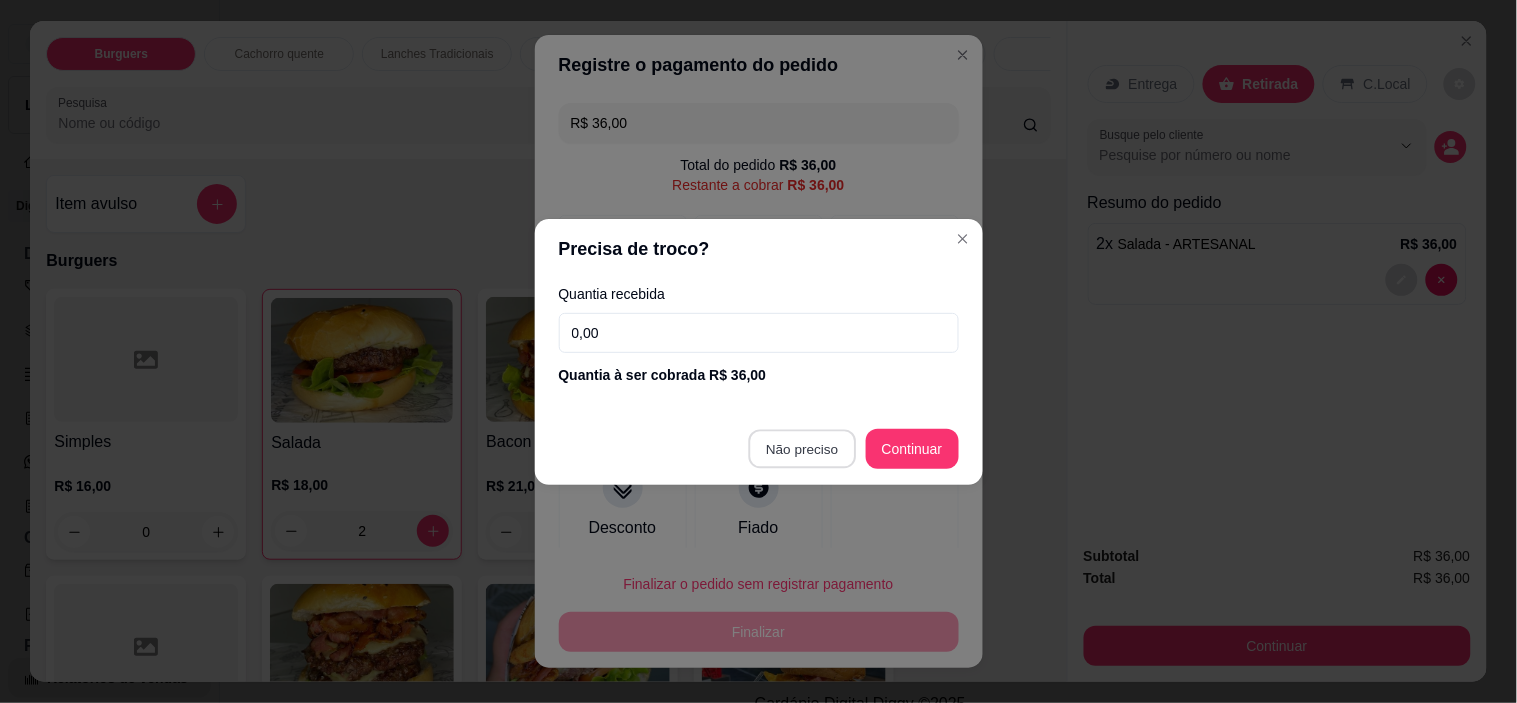 type on "R$ 0,00" 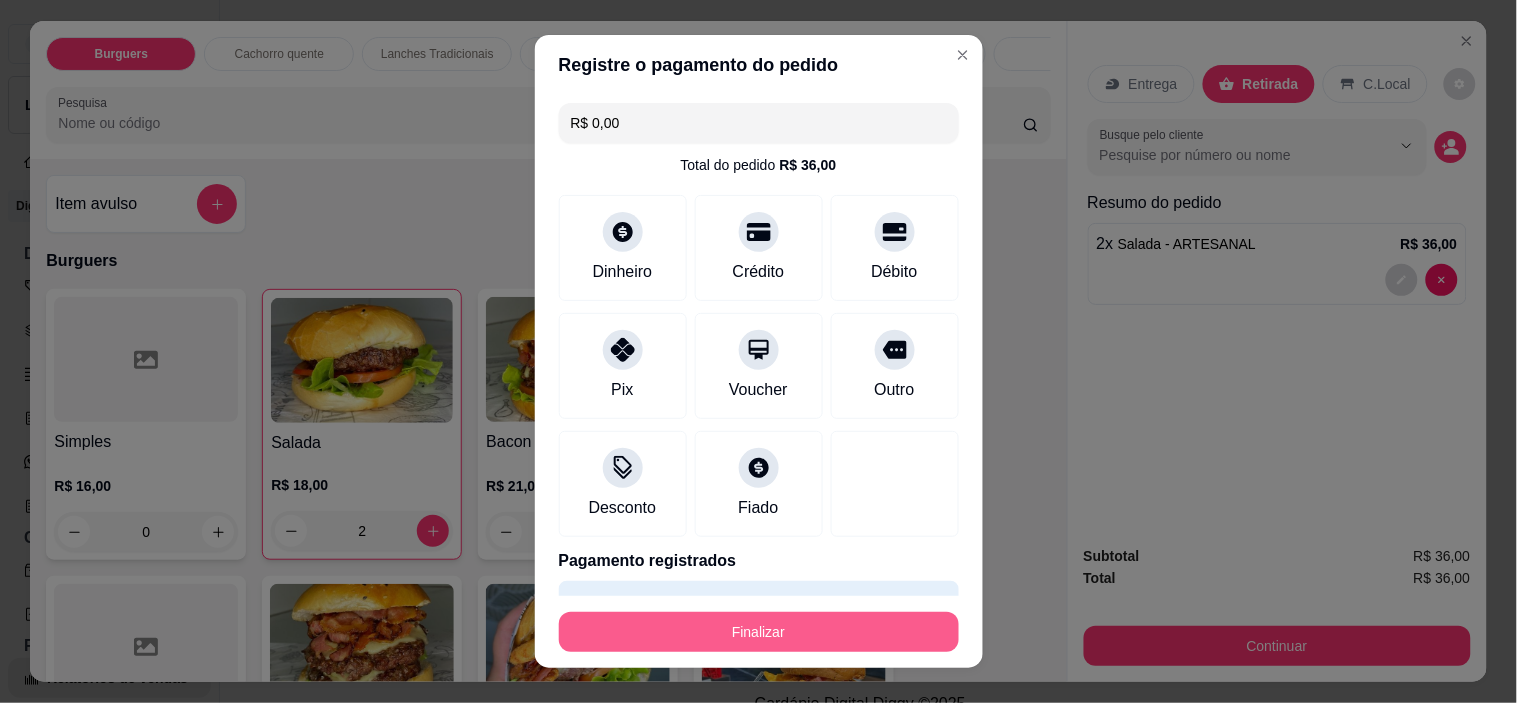 click on "Finalizar" at bounding box center (759, 632) 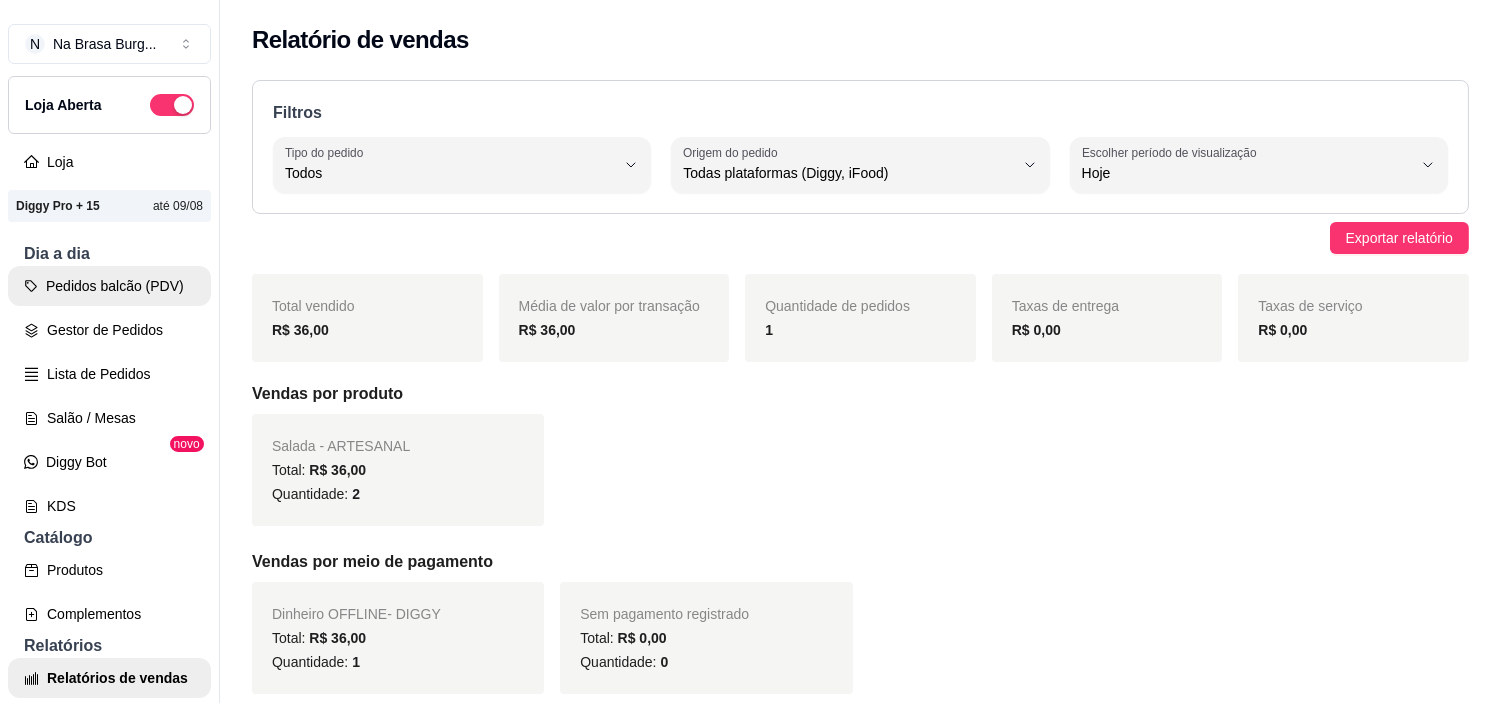 click on "Pedidos balcão (PDV)" at bounding box center [109, 286] 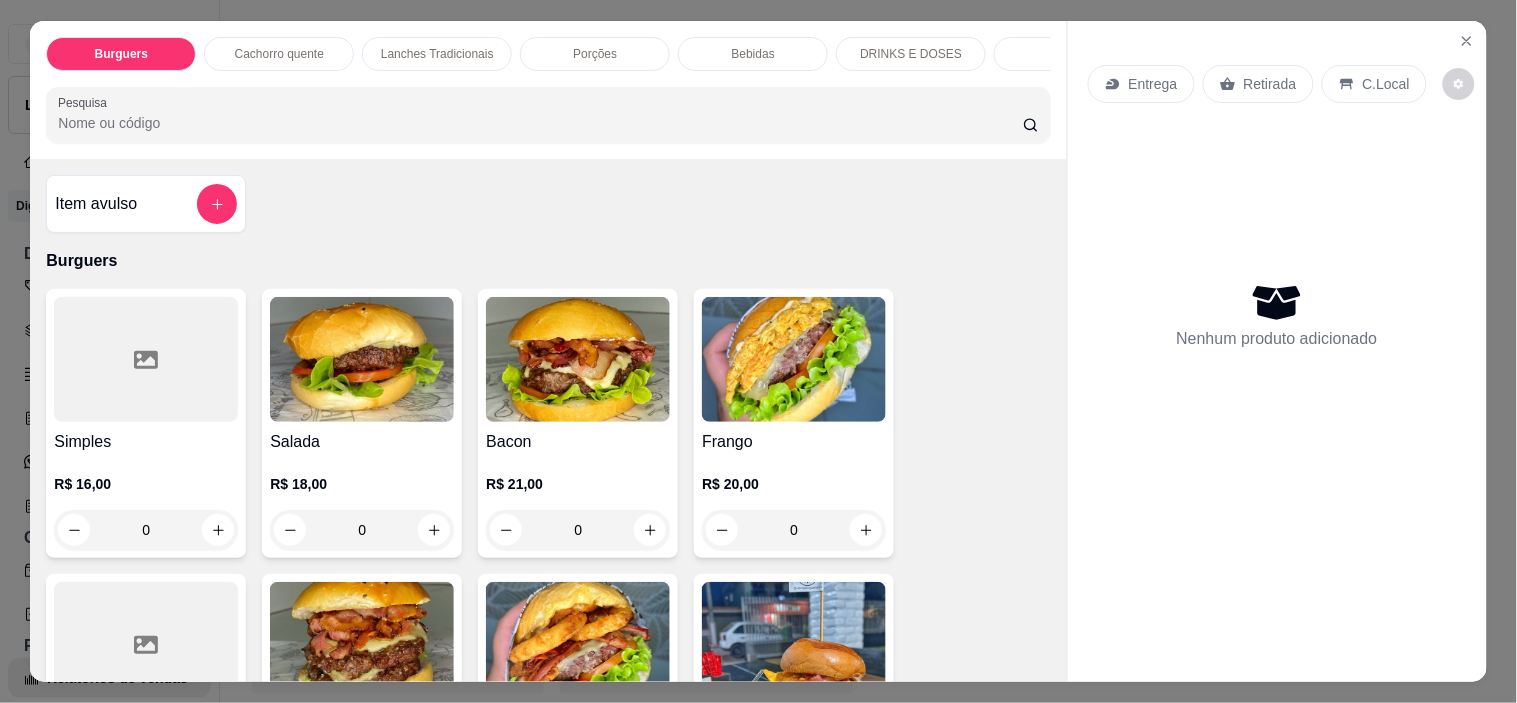 click at bounding box center (794, 359) 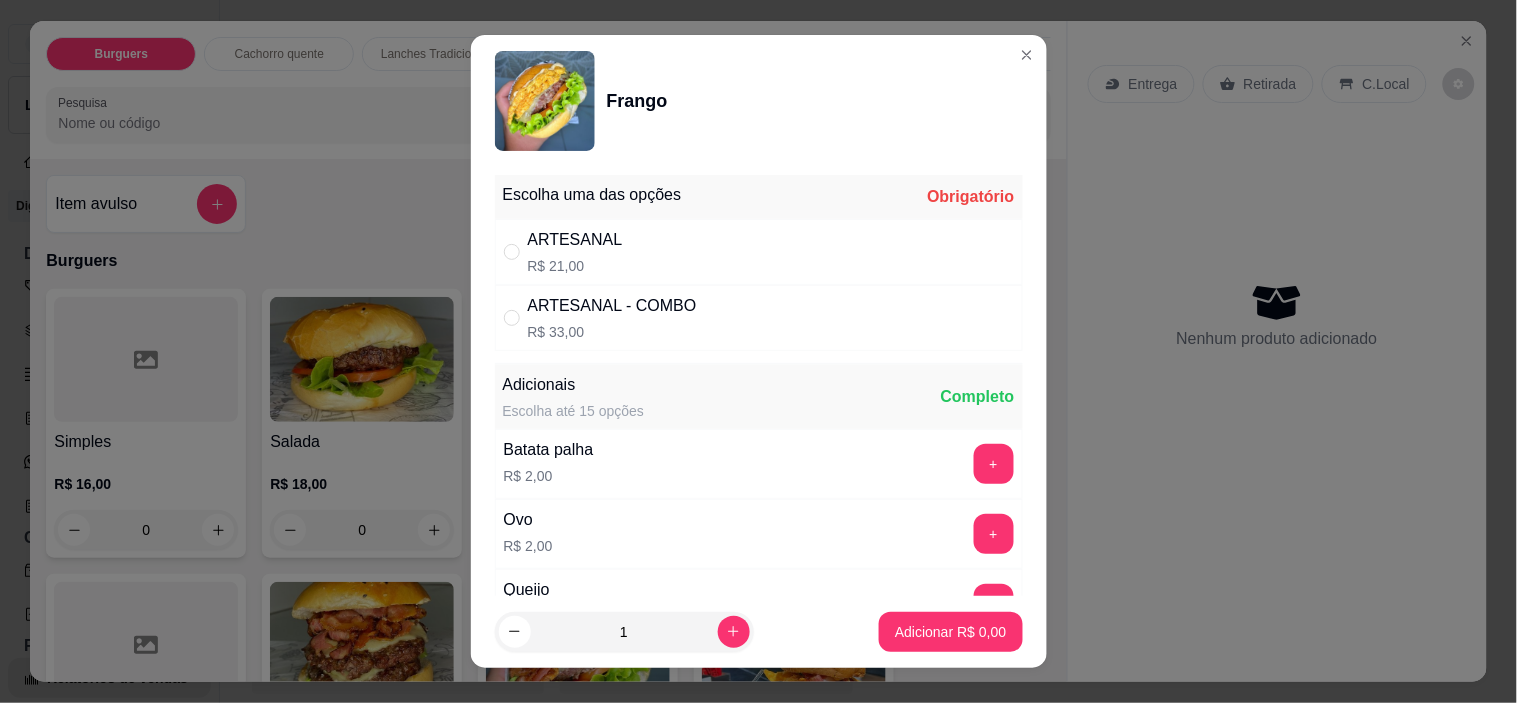 click on "ARTESANAL R$ 21,00" at bounding box center (759, 252) 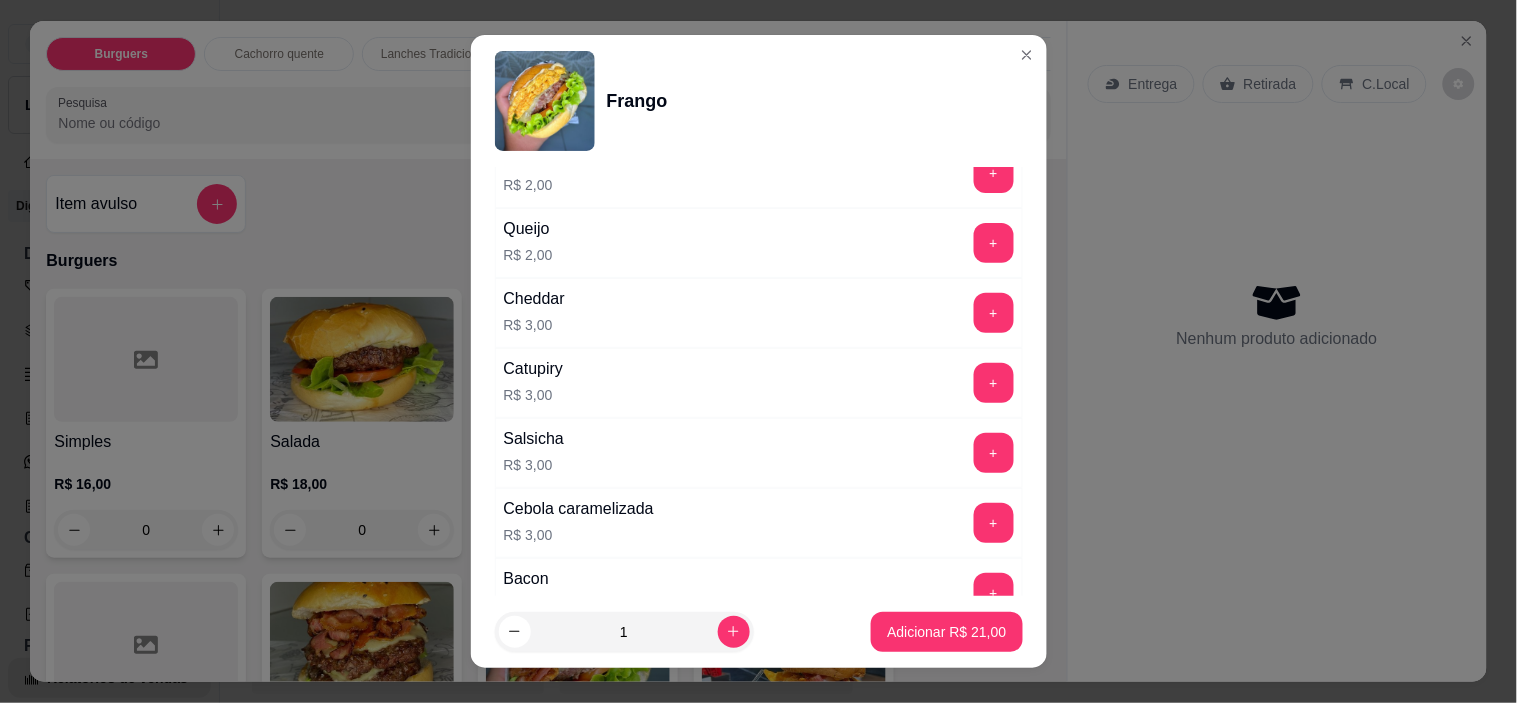 scroll, scrollTop: 444, scrollLeft: 0, axis: vertical 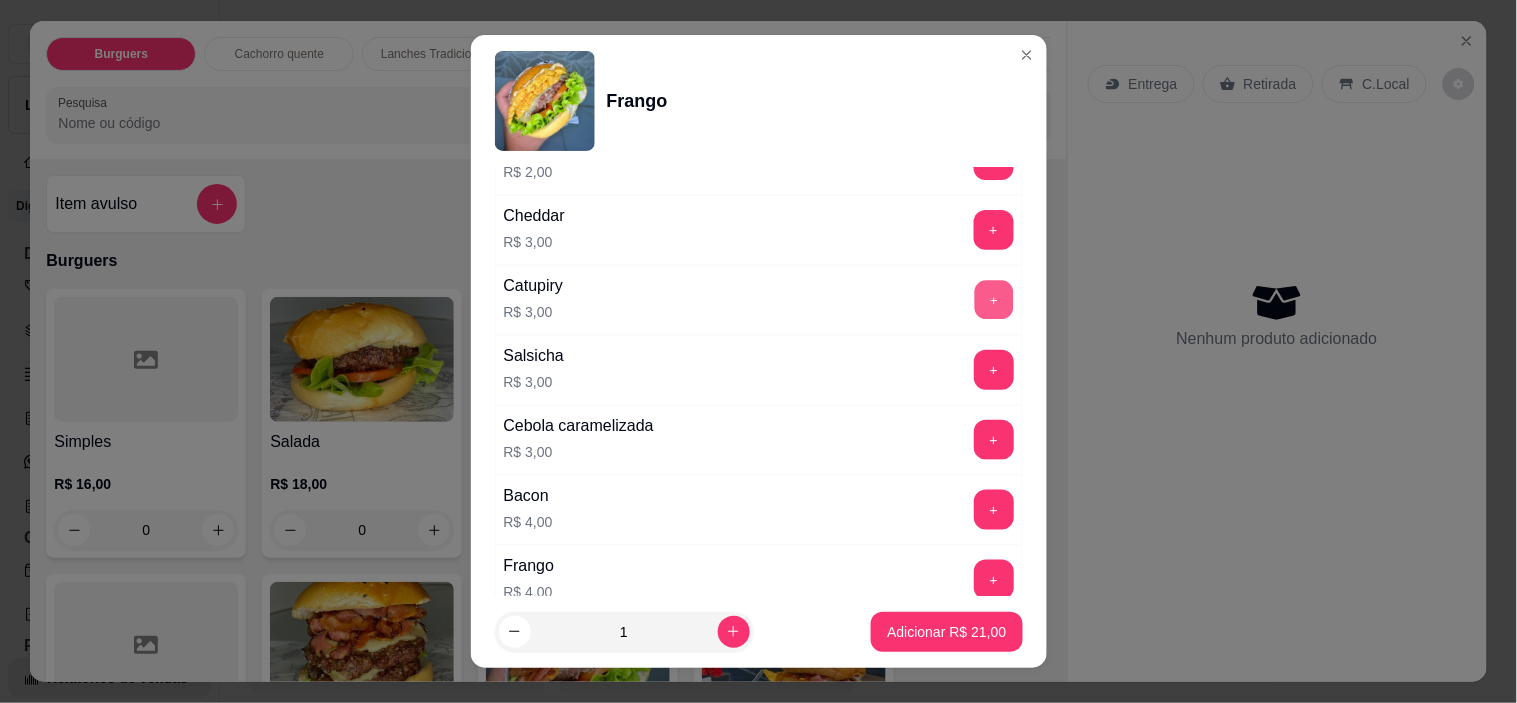 click on "+" at bounding box center [993, 300] 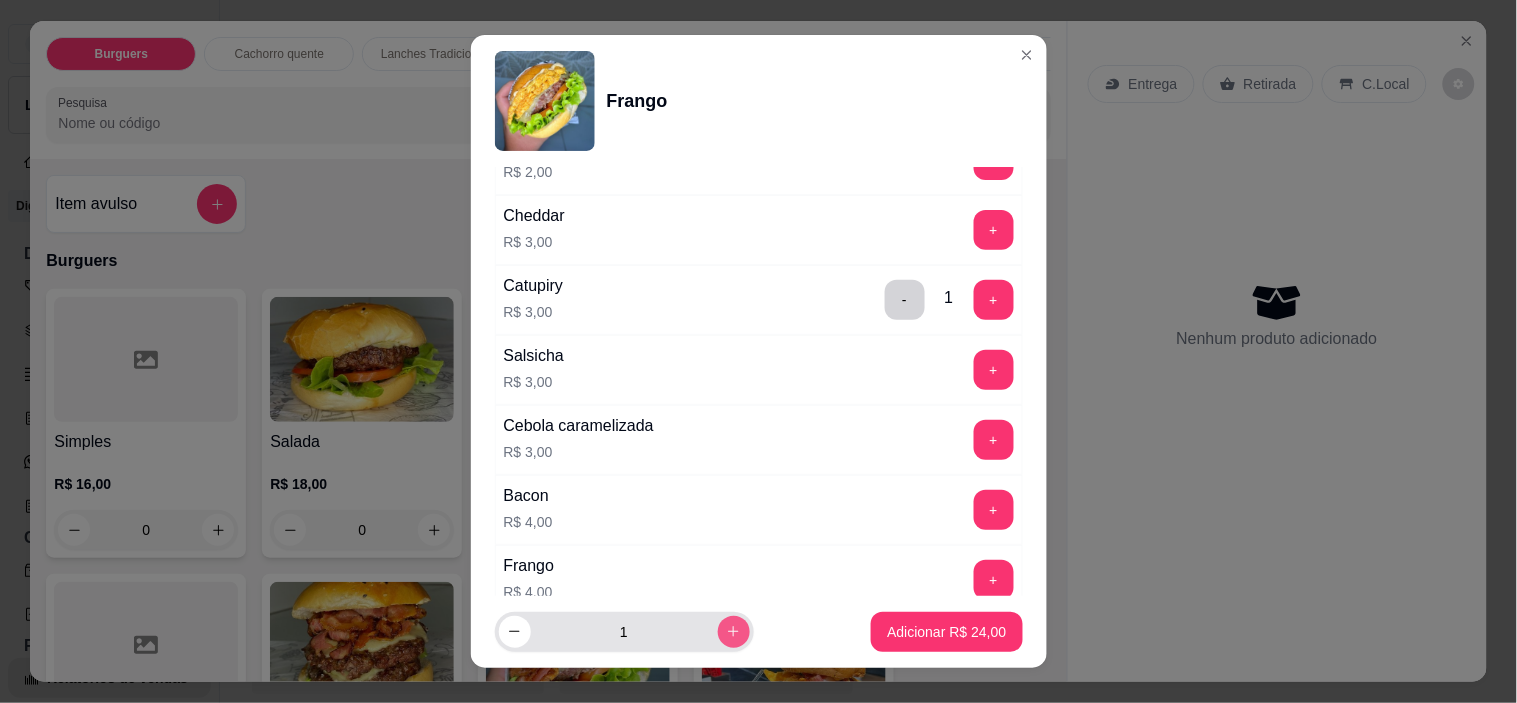 click at bounding box center (734, 632) 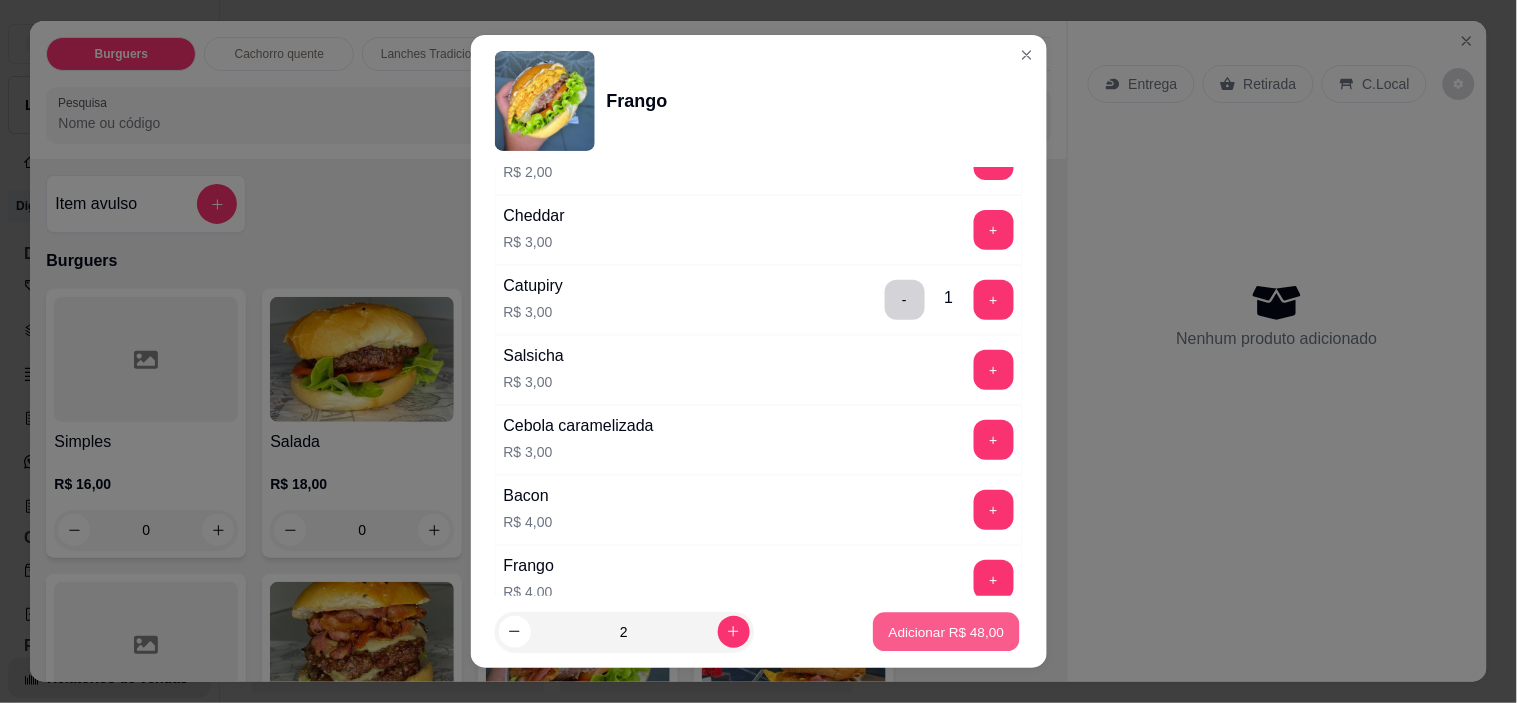 click on "Adicionar   R$ 48,00" at bounding box center (947, 631) 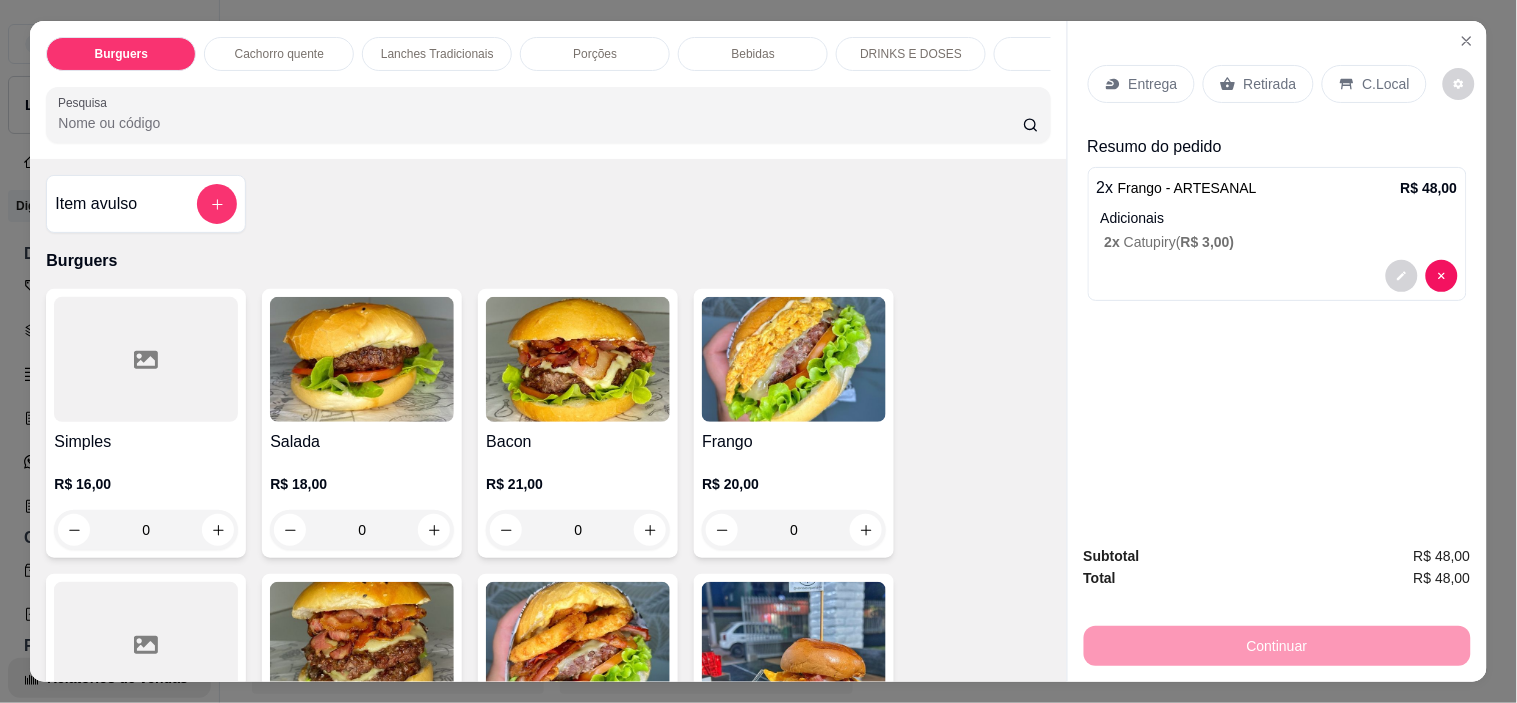 click on "Retirada" at bounding box center (1270, 84) 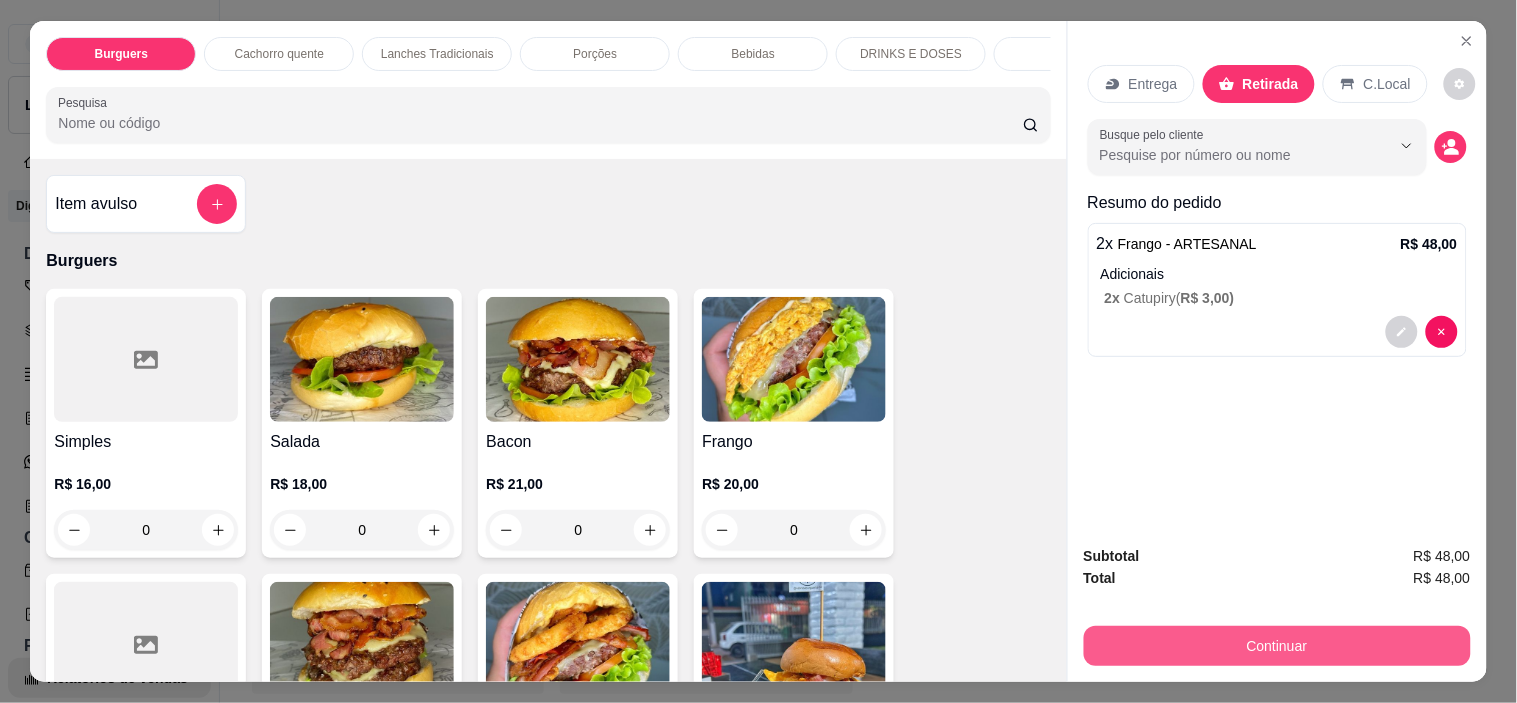 click on "Continuar" at bounding box center (1277, 646) 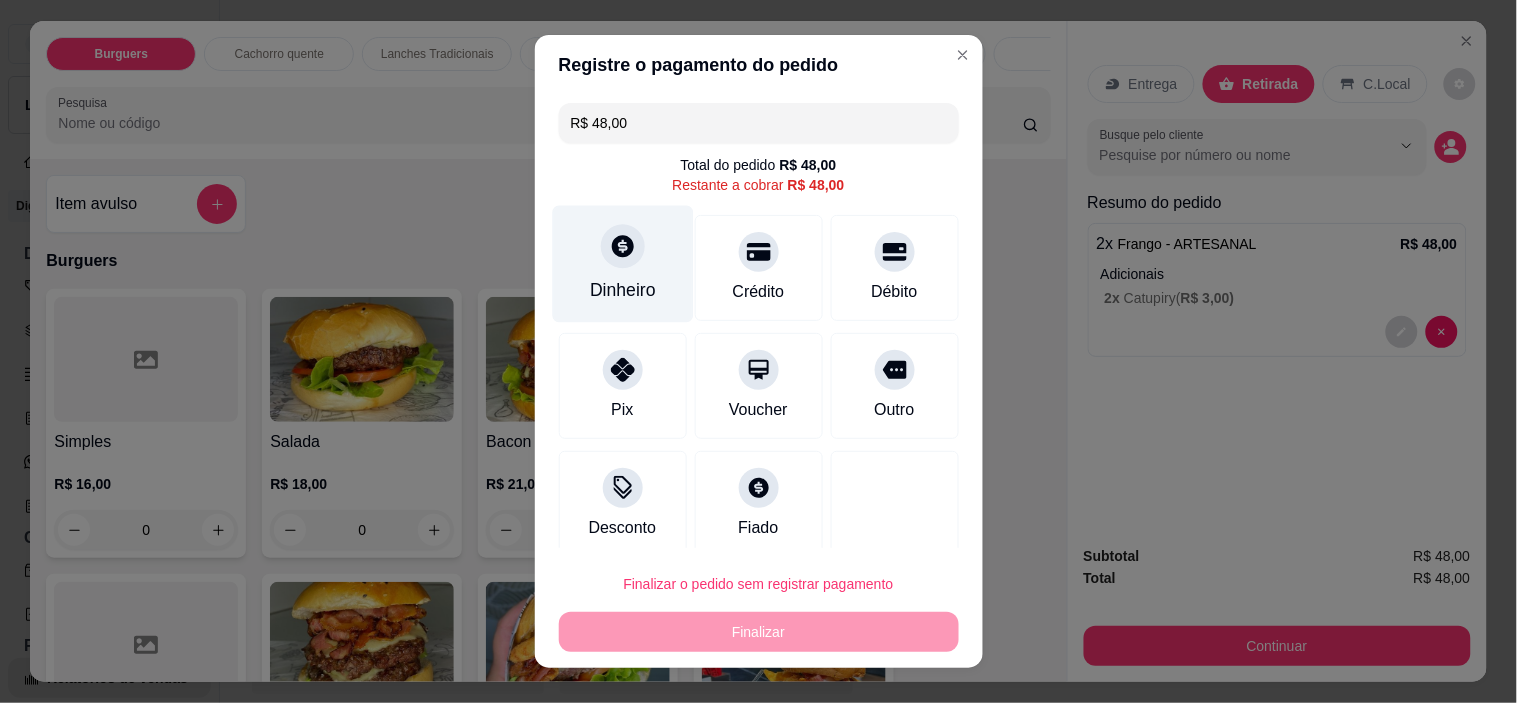 click on "Dinheiro" at bounding box center [622, 264] 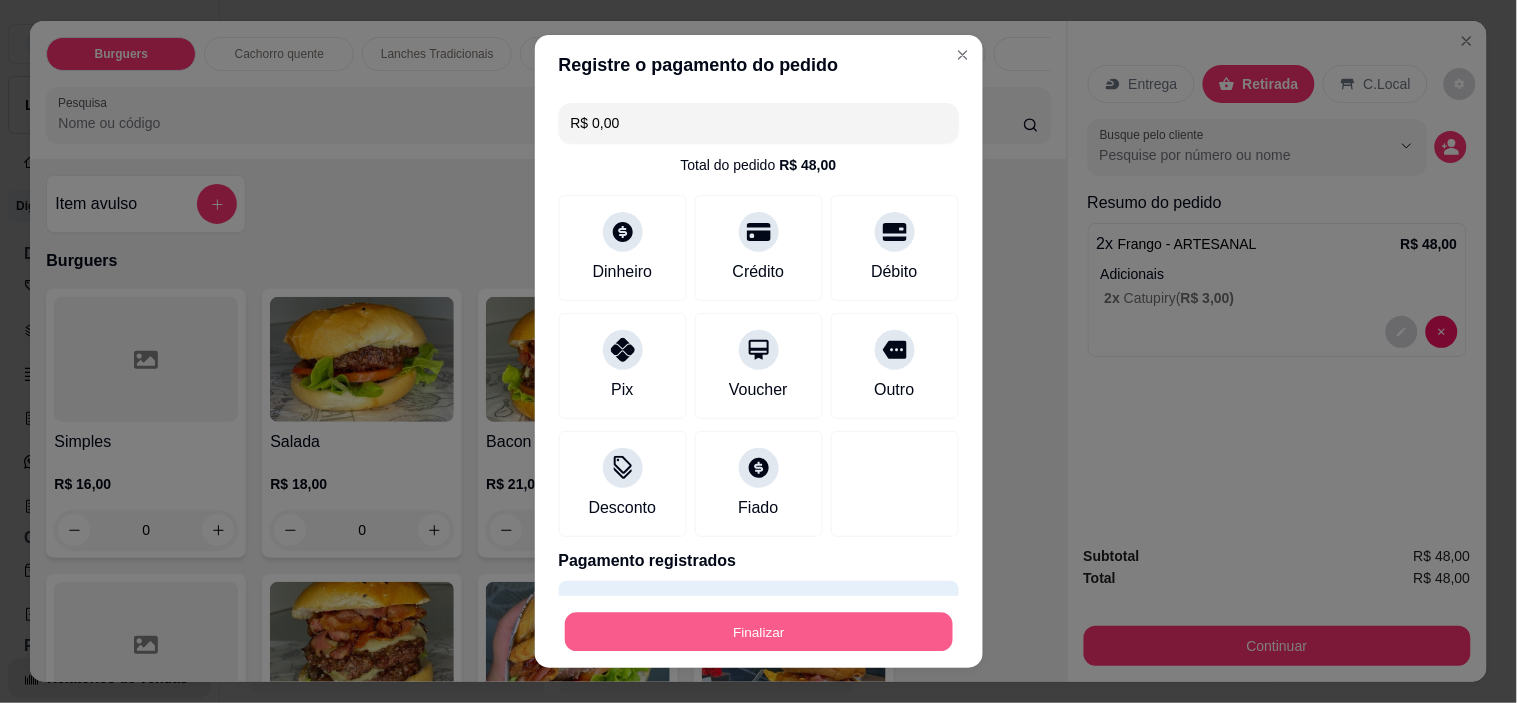 click on "Finalizar" at bounding box center [759, 631] 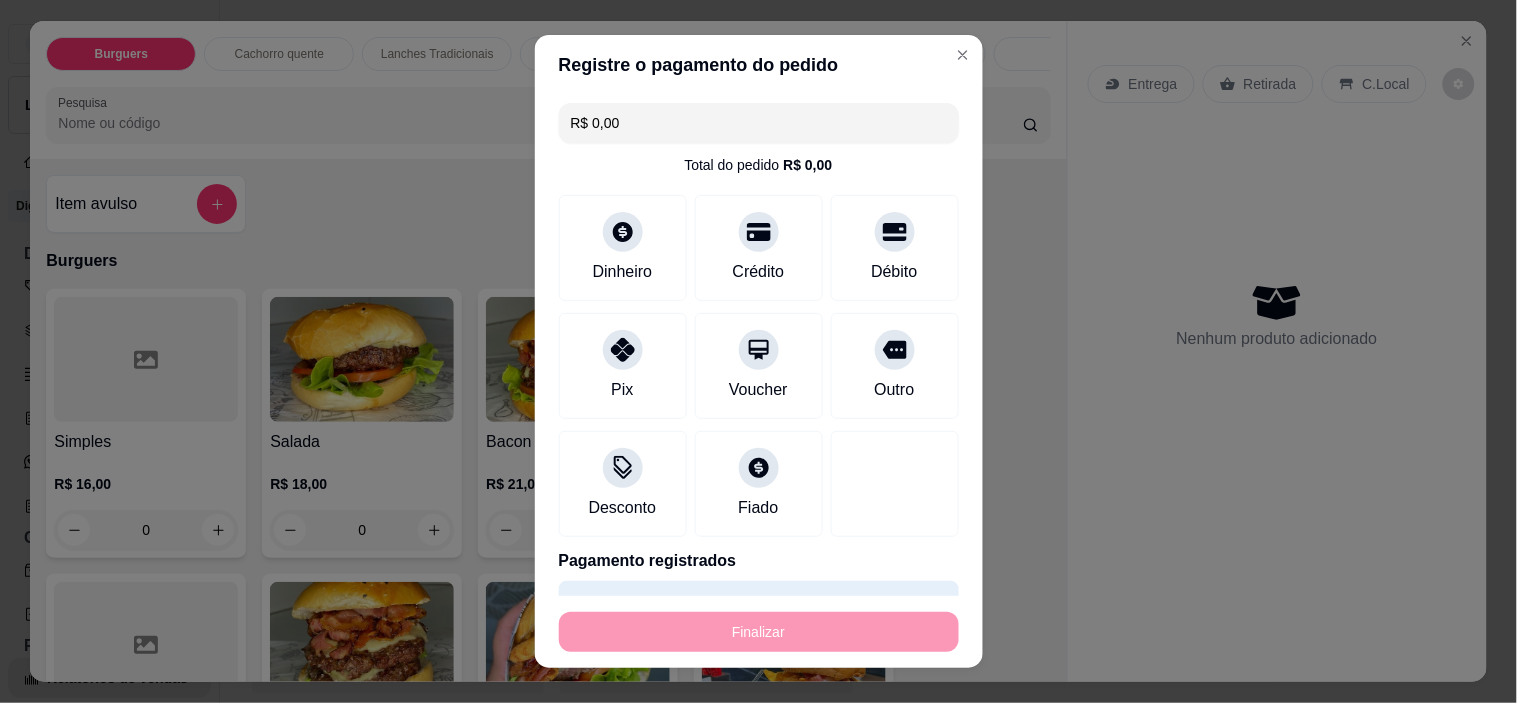 type on "-R$ 48,00" 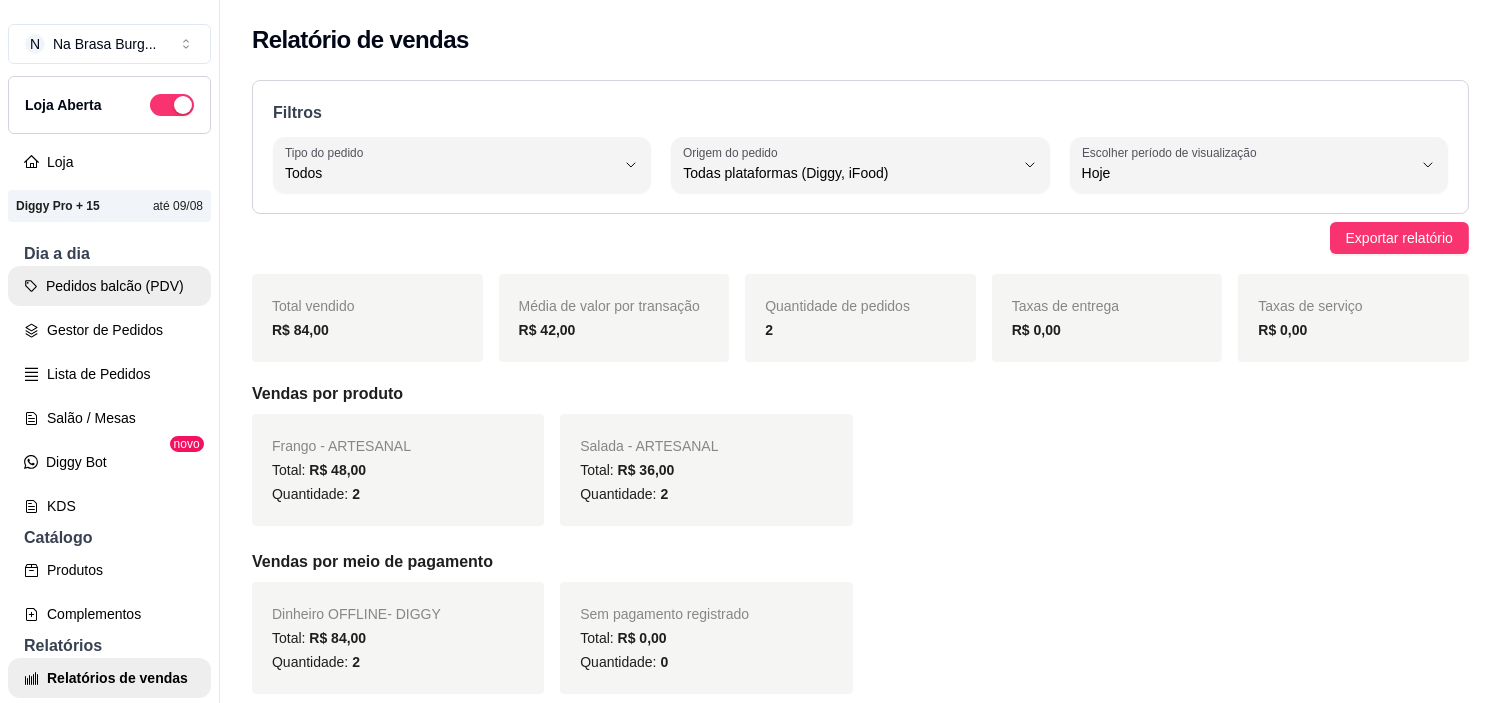 click on "Pedidos balcão (PDV)" at bounding box center [109, 286] 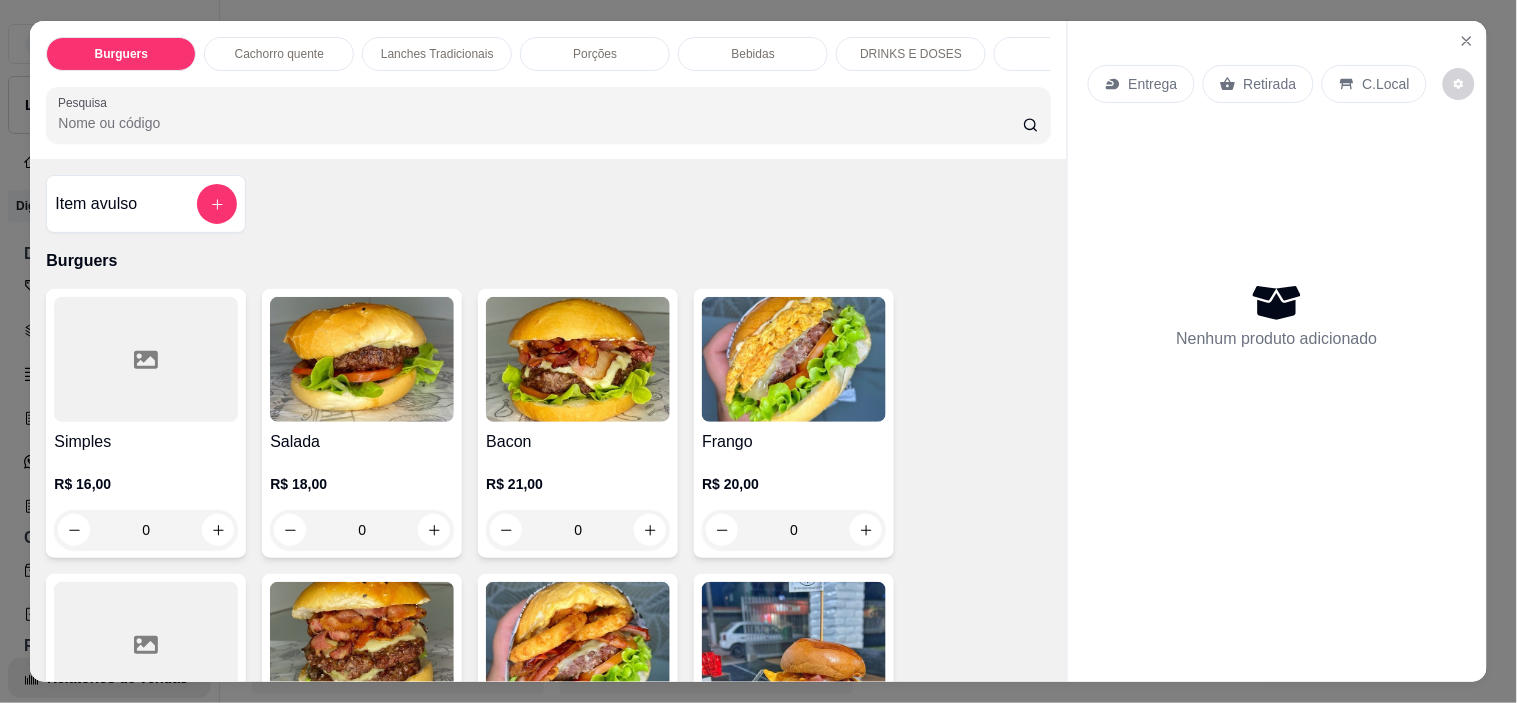 scroll, scrollTop: 0, scrollLeft: 250, axis: horizontal 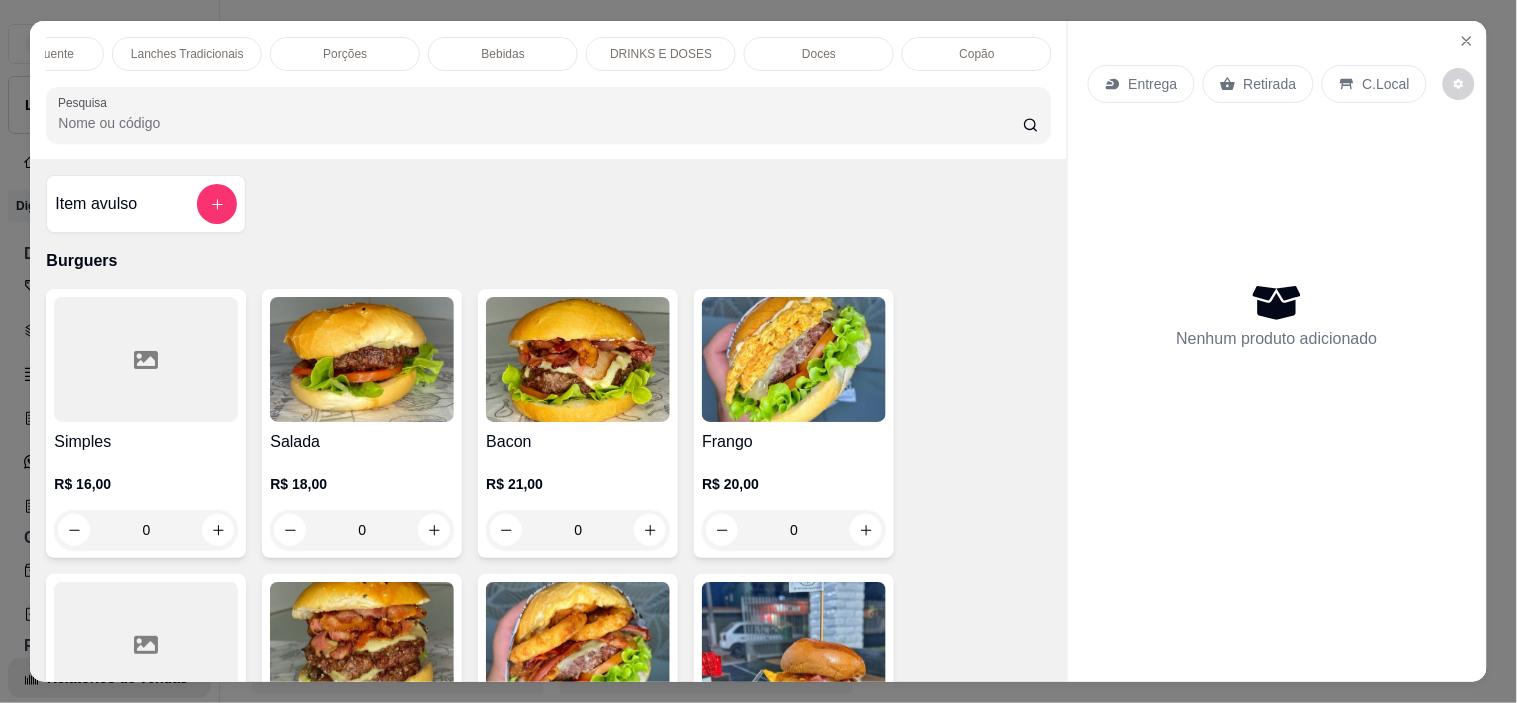 click on "Doces" at bounding box center (819, 54) 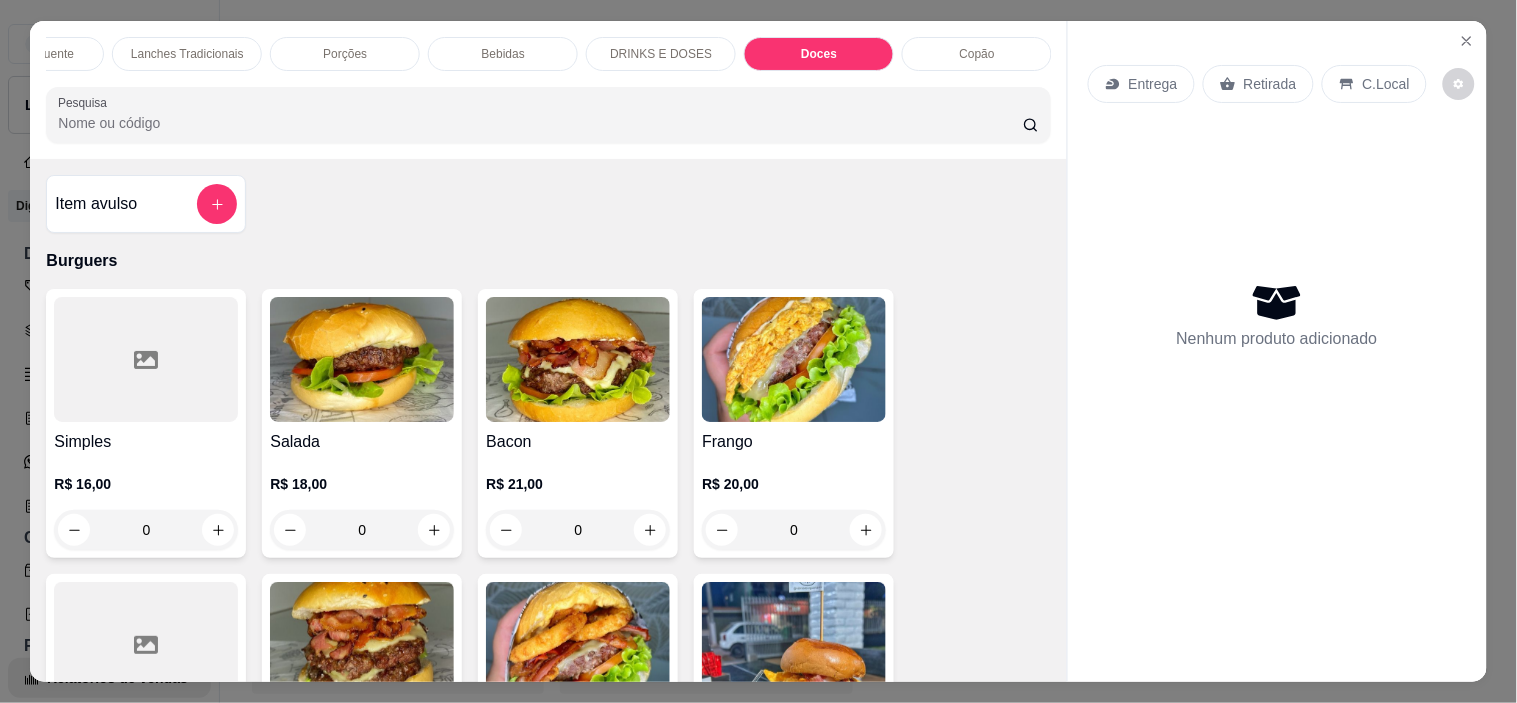 scroll, scrollTop: 4985, scrollLeft: 0, axis: vertical 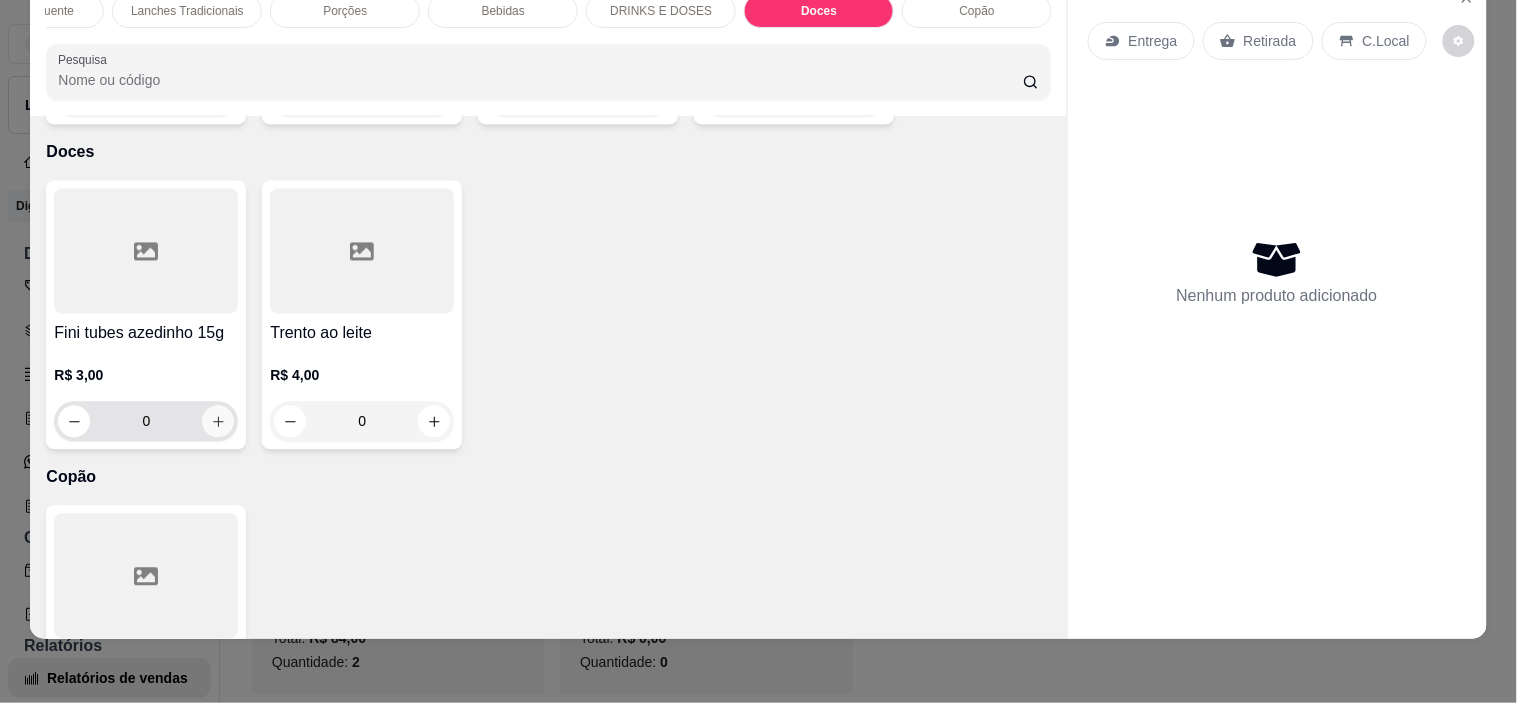 click 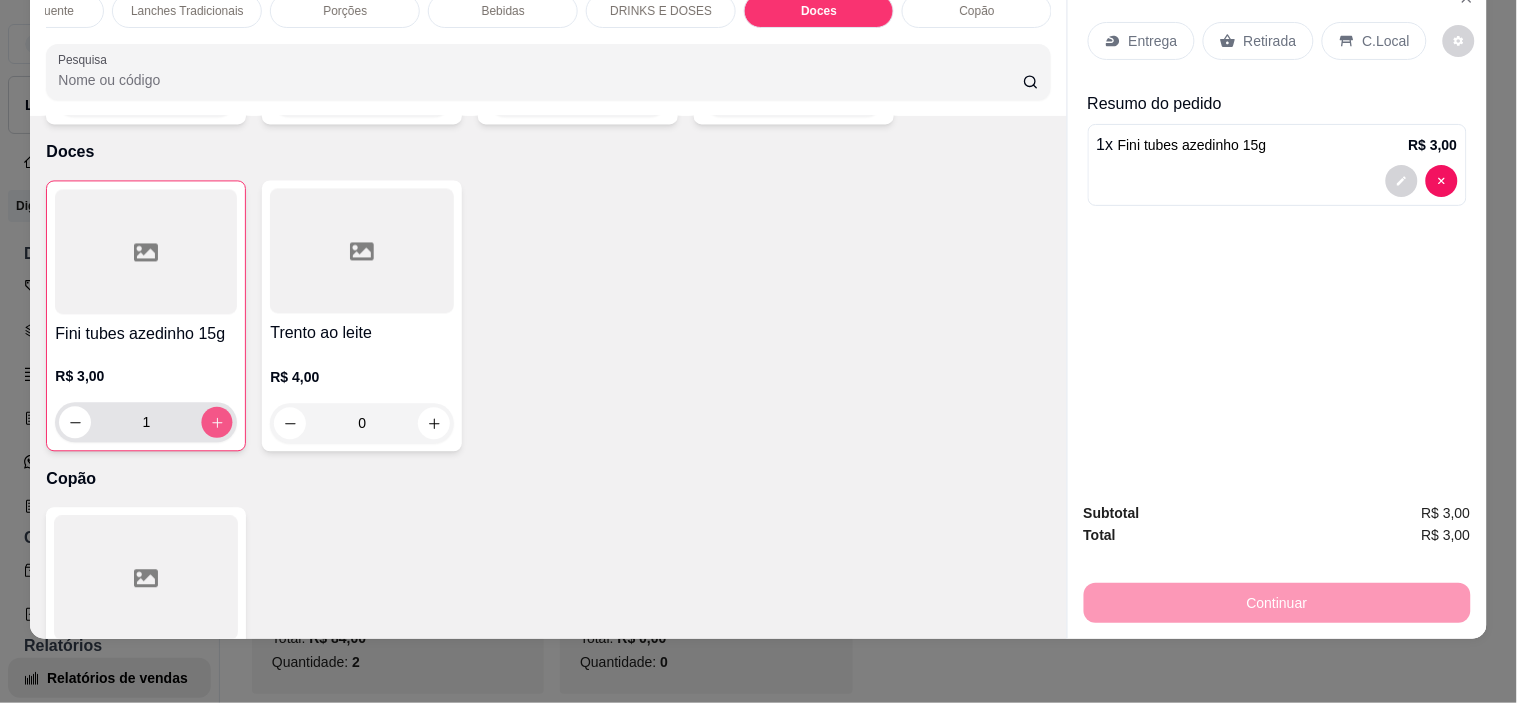 click 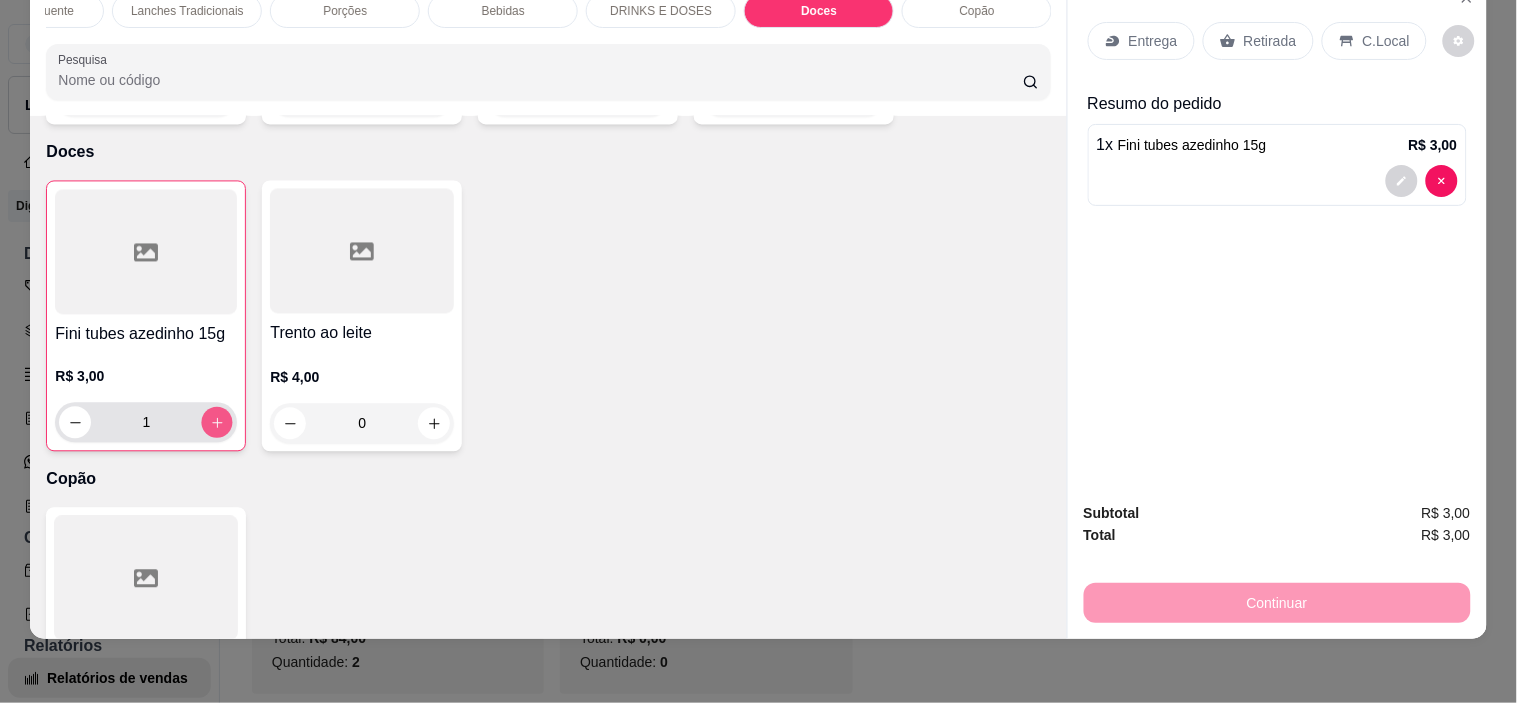 type on "2" 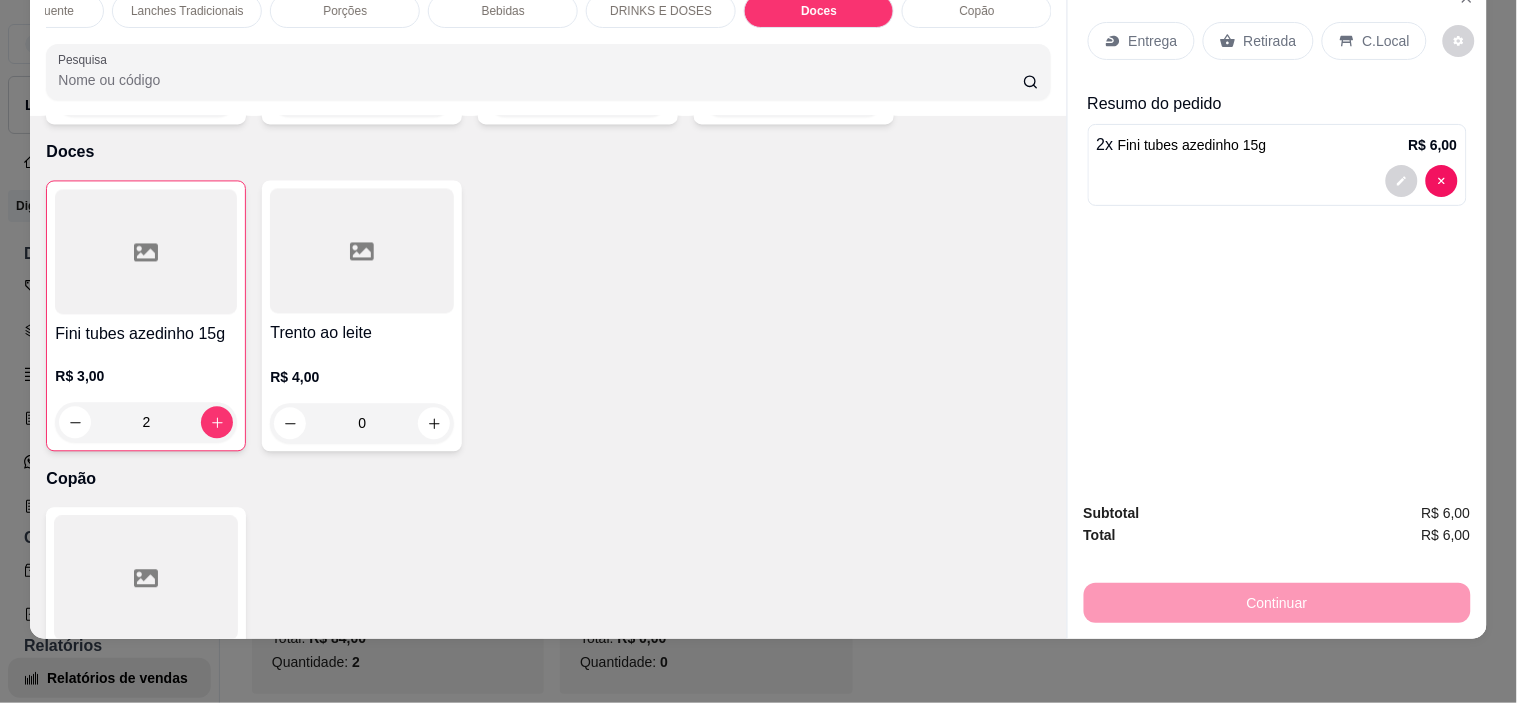click on "Retirada" at bounding box center [1258, 41] 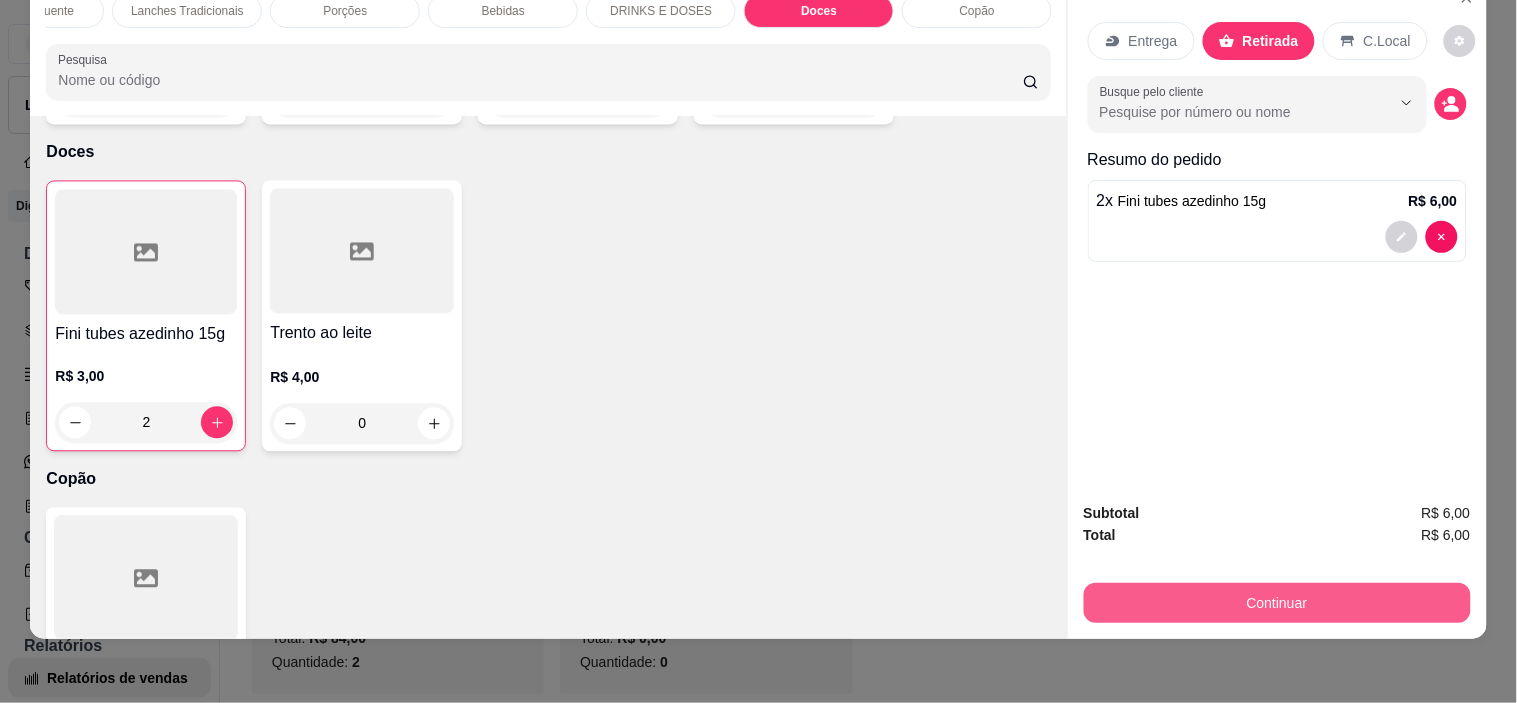 click on "Continuar" at bounding box center (1277, 603) 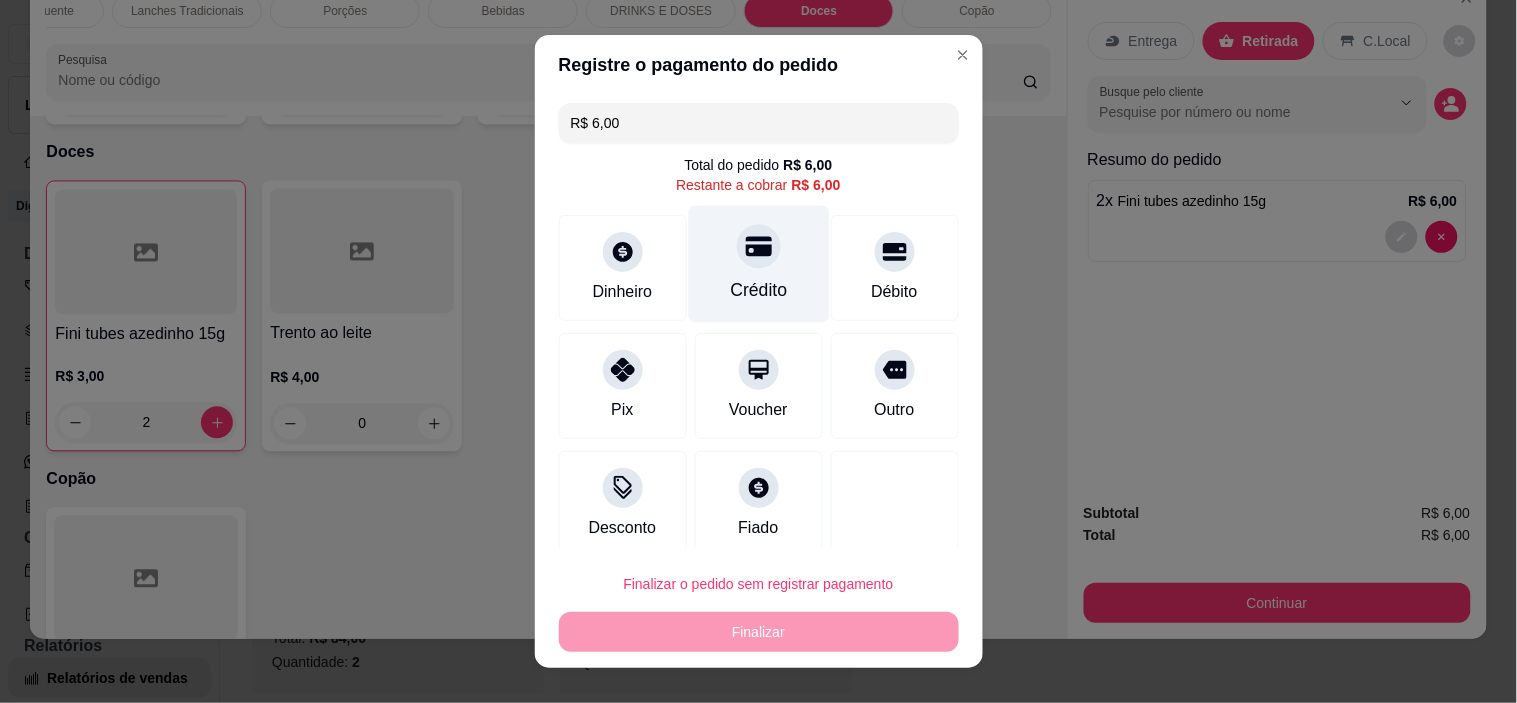 click on "Crédito" at bounding box center (758, 264) 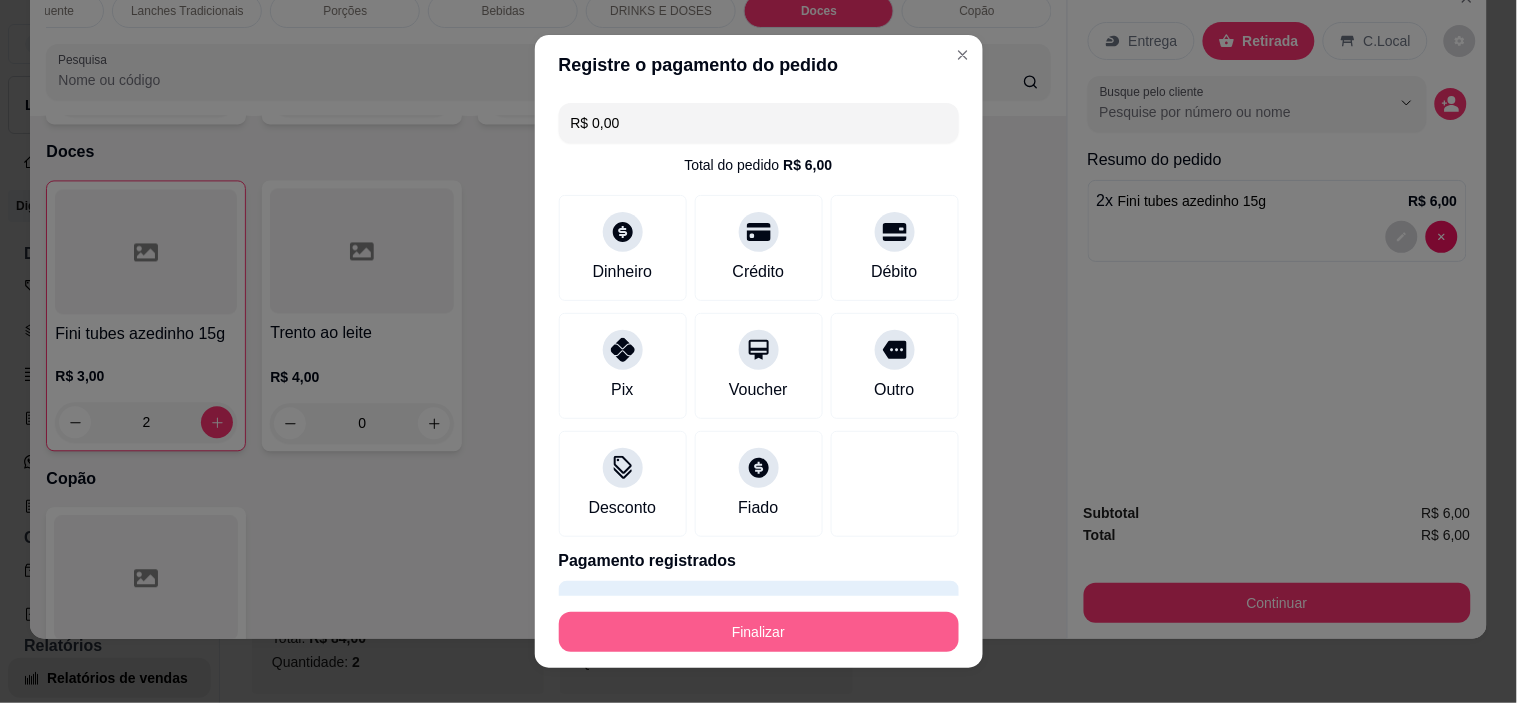 click on "Finalizar" at bounding box center [759, 632] 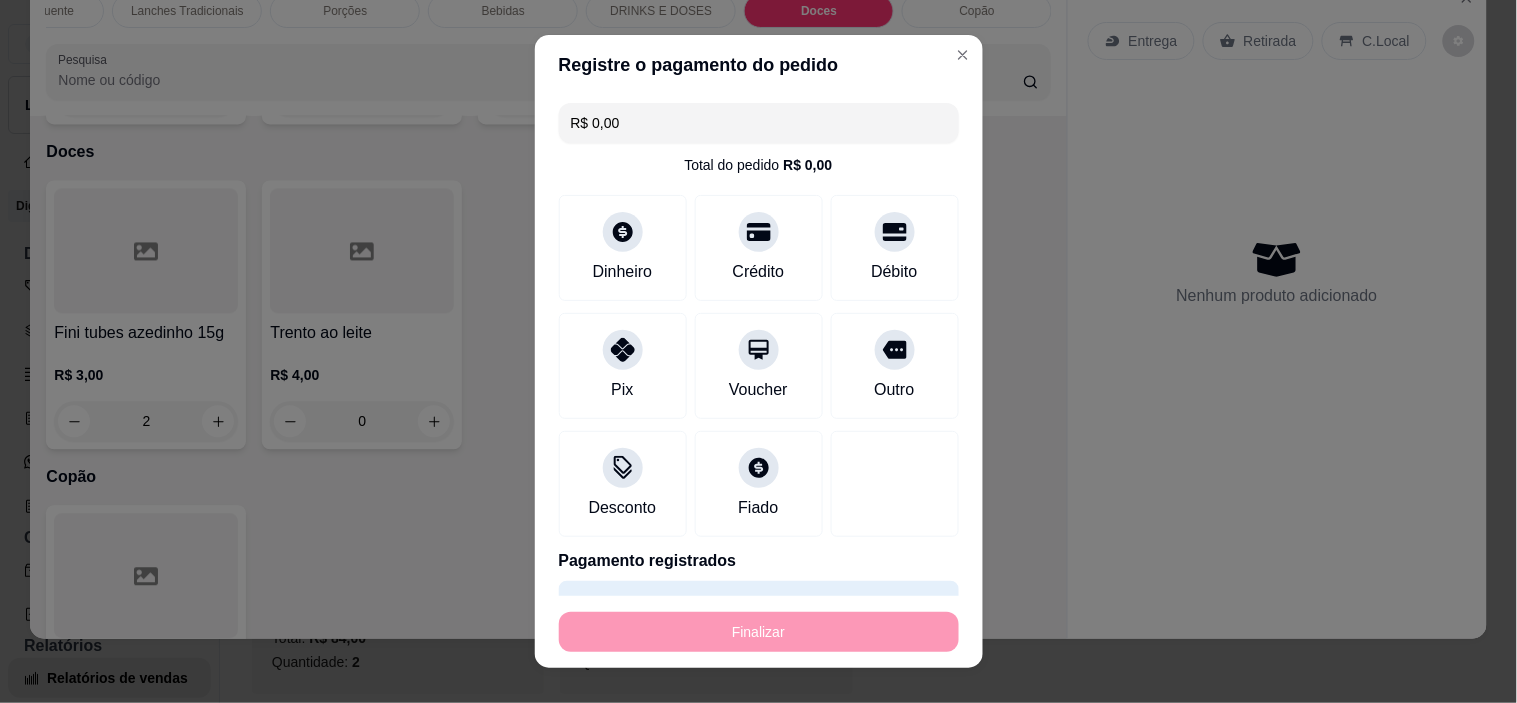 type on "0" 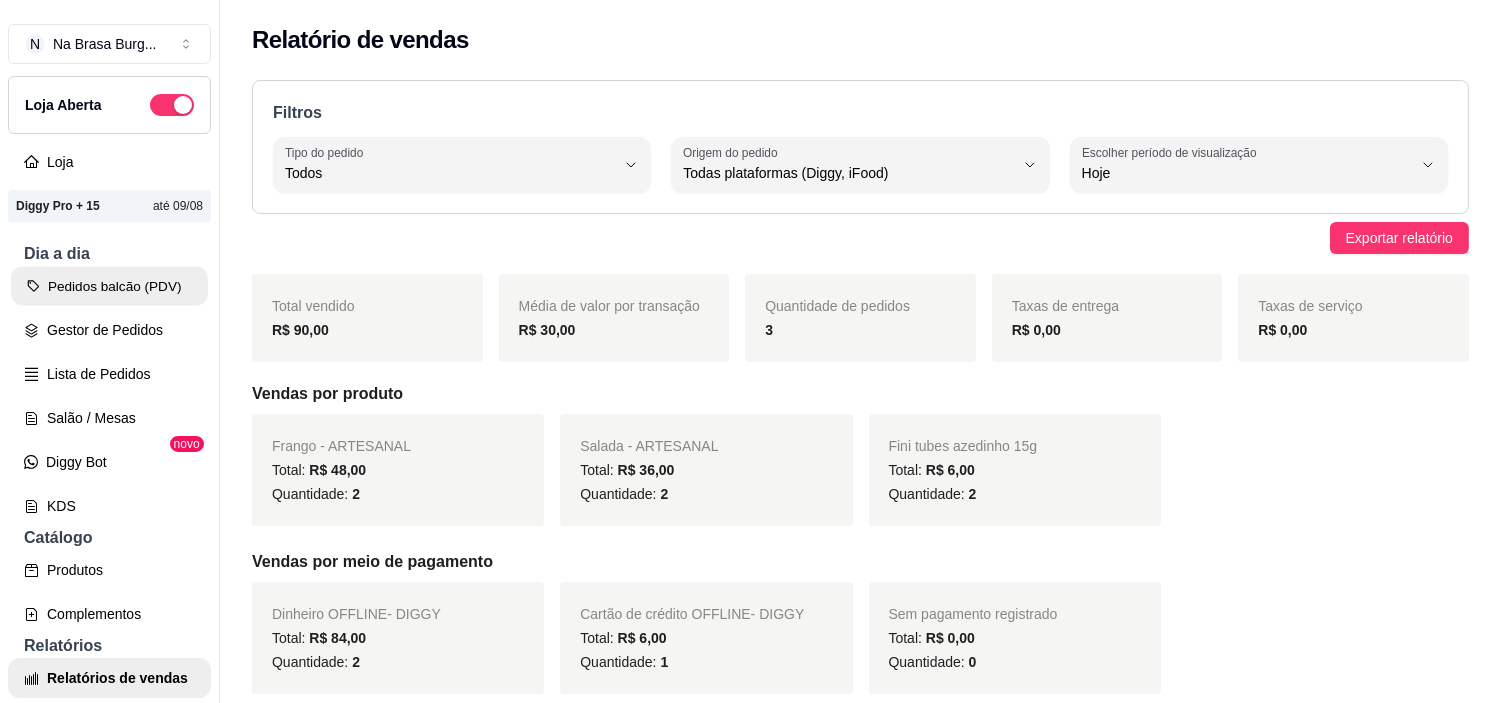 click on "Pedidos balcão (PDV)" at bounding box center [109, 286] 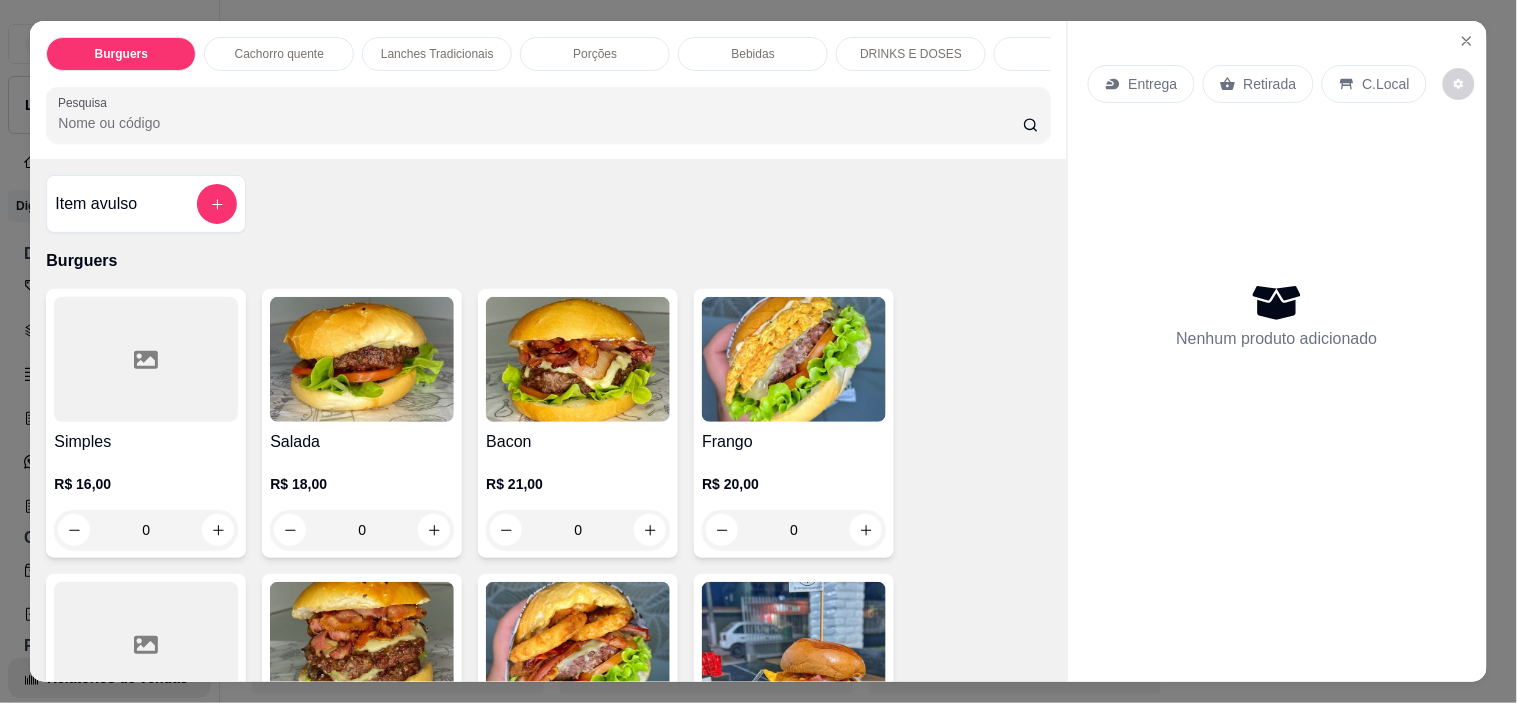 click on "Simples" at bounding box center [146, 442] 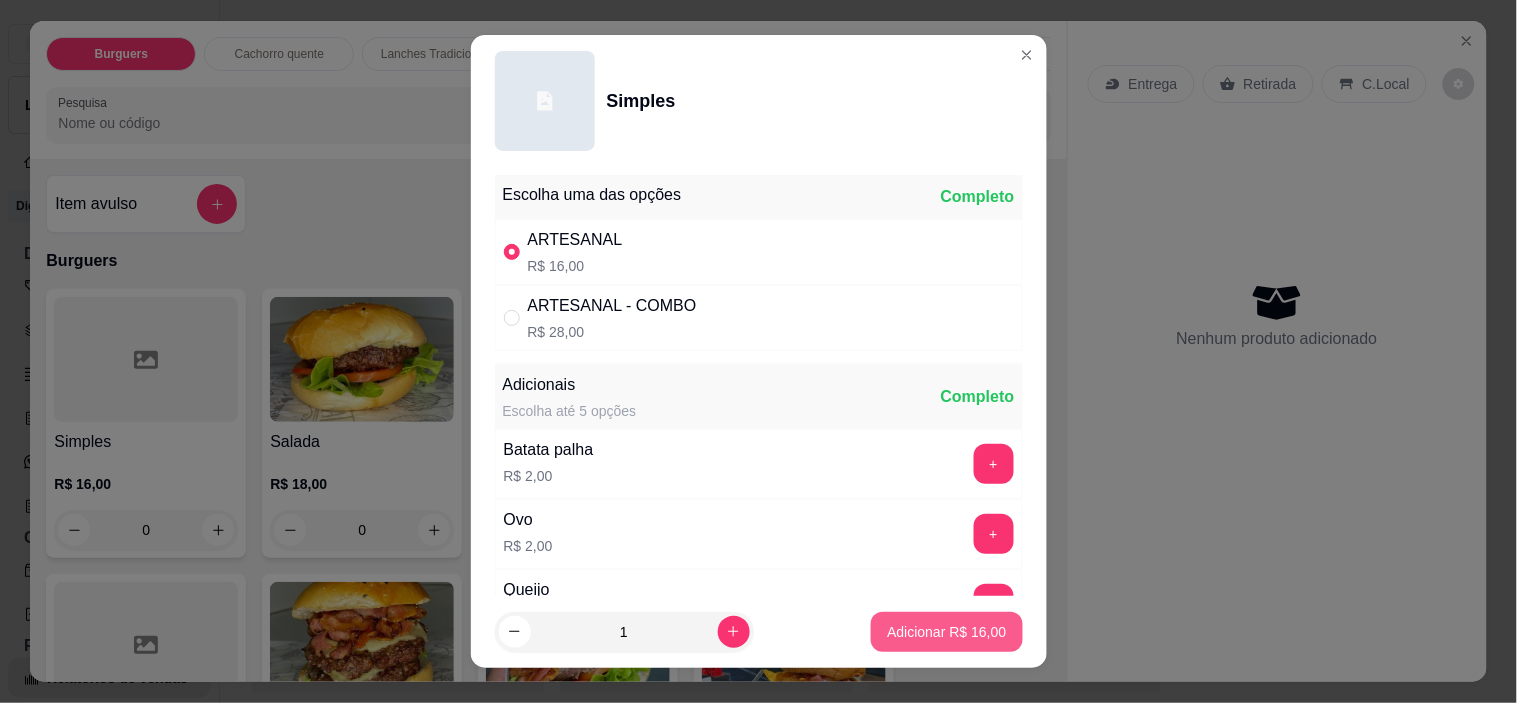 click on "Adicionar   R$ 16,00" at bounding box center [946, 632] 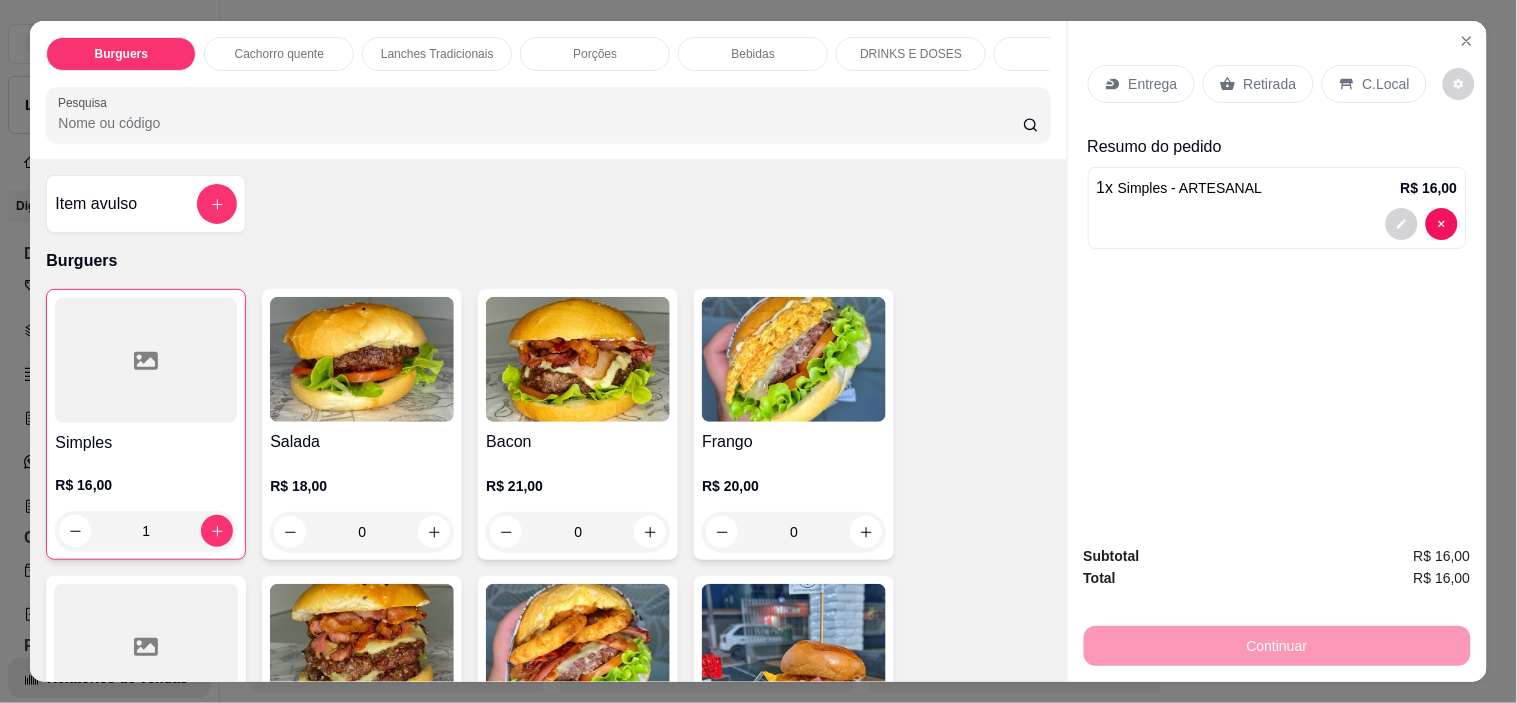 click at bounding box center [362, 359] 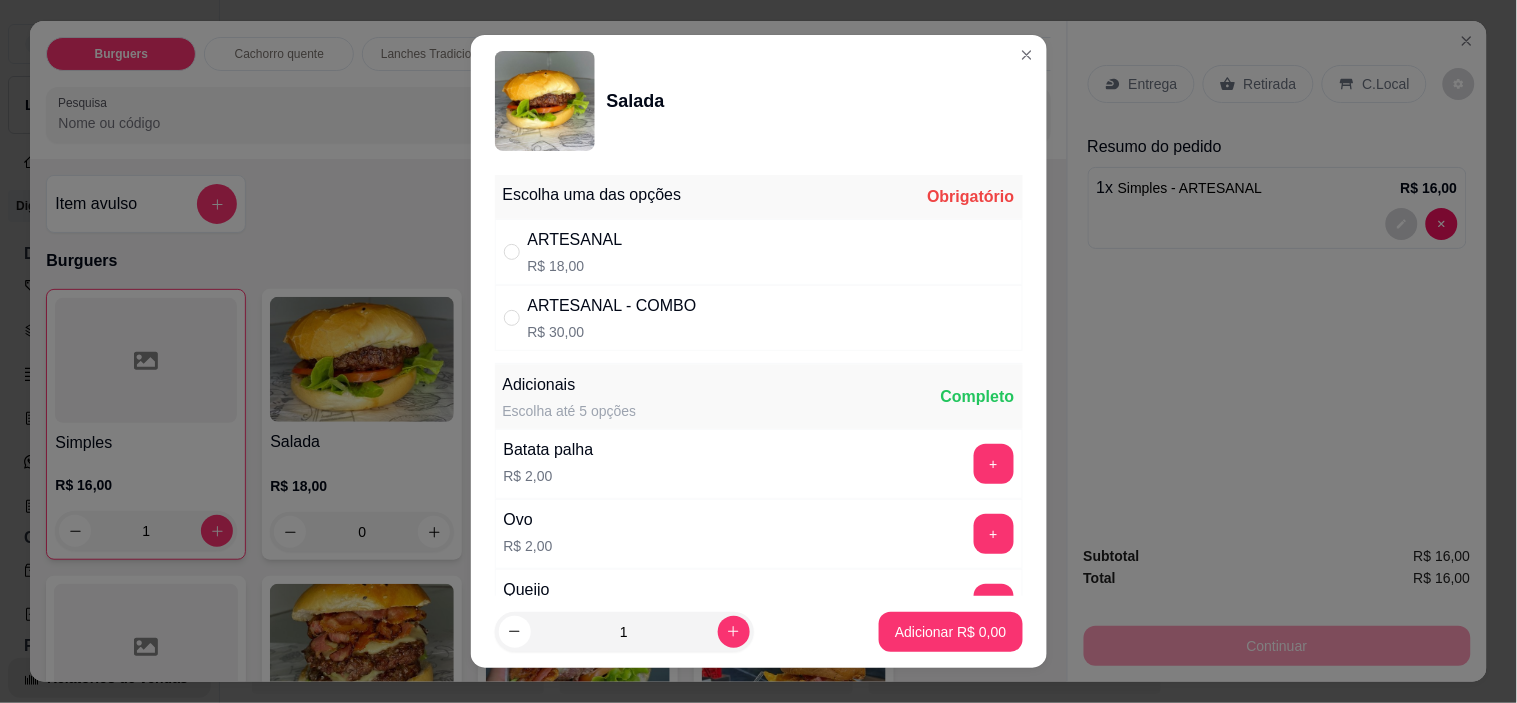 click on "ARTESANAL R$ 18,00" at bounding box center [759, 252] 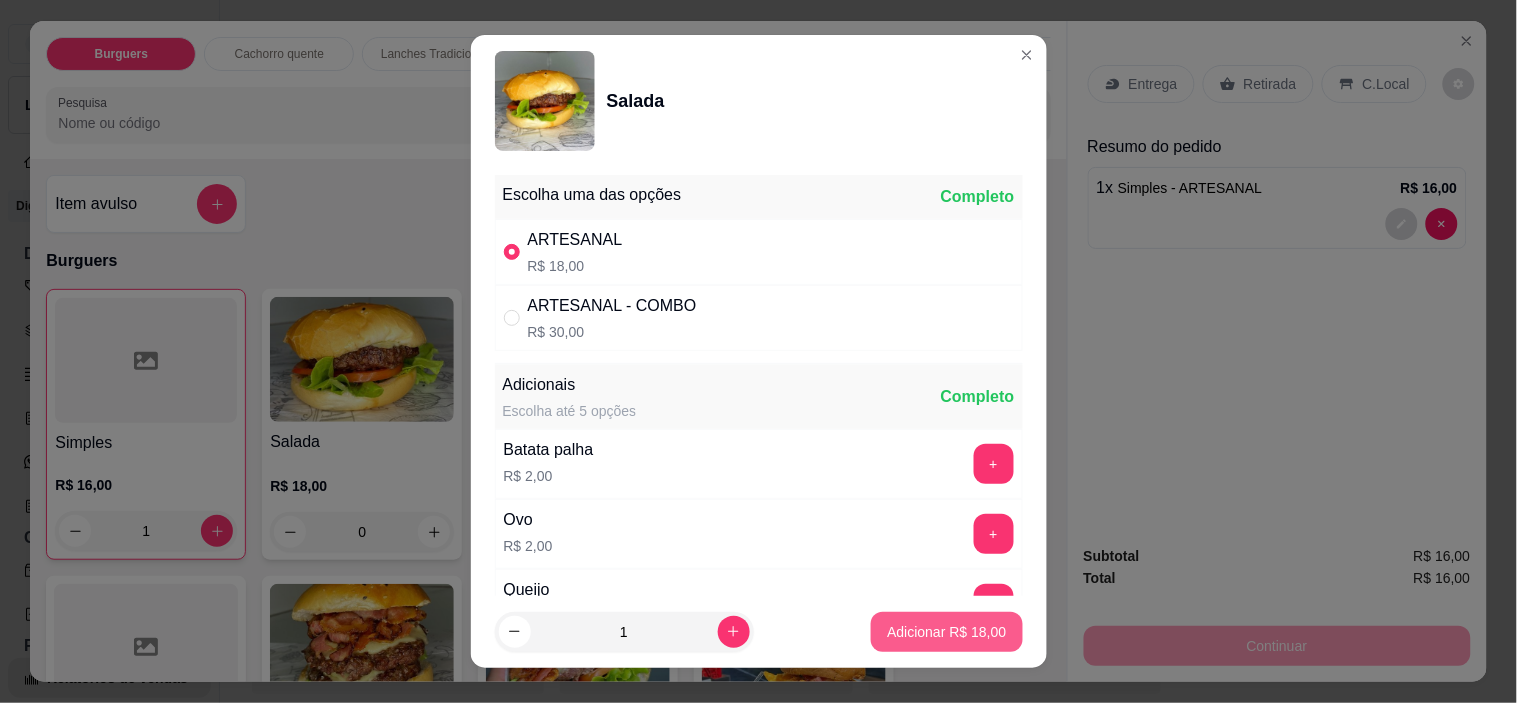click on "Adicionar   R$ 18,00" at bounding box center [946, 632] 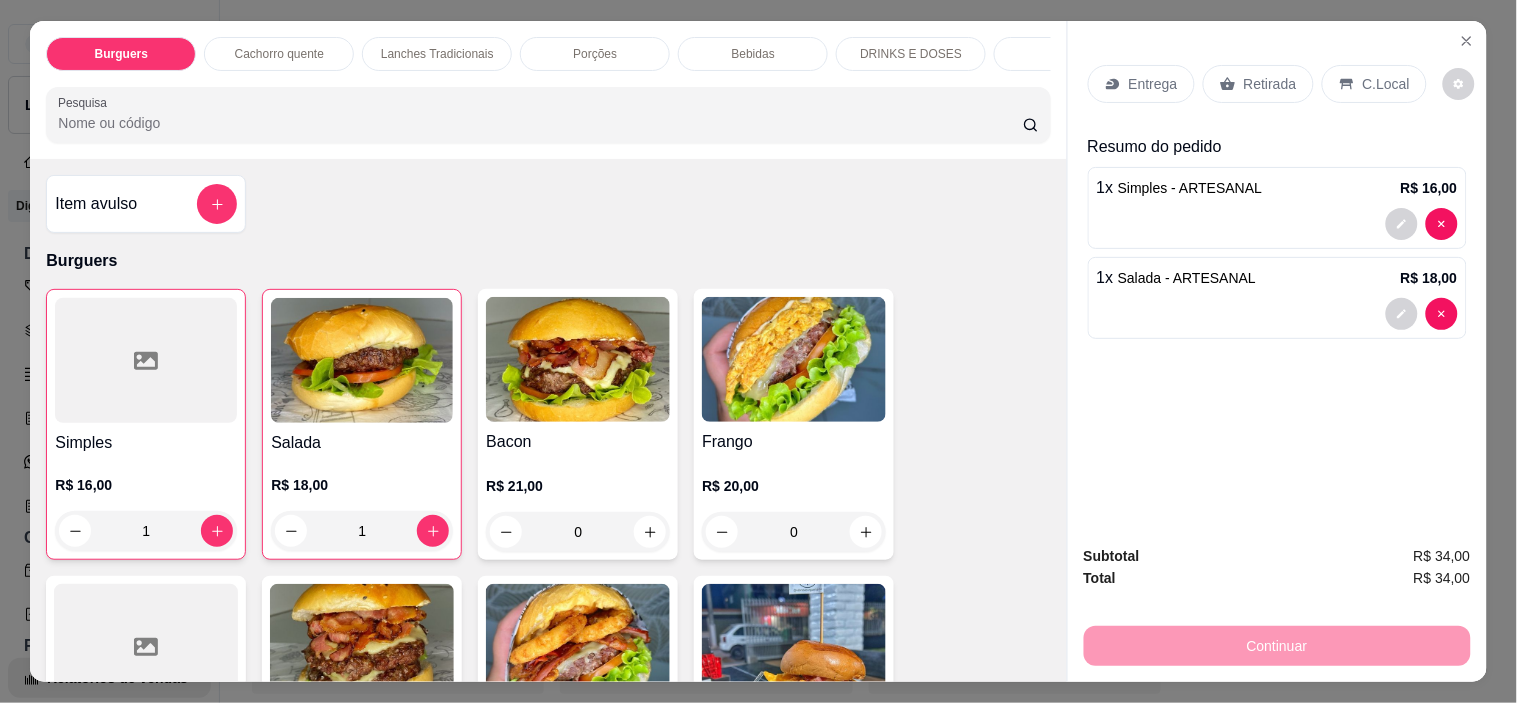 click on "Retirada" at bounding box center (1270, 84) 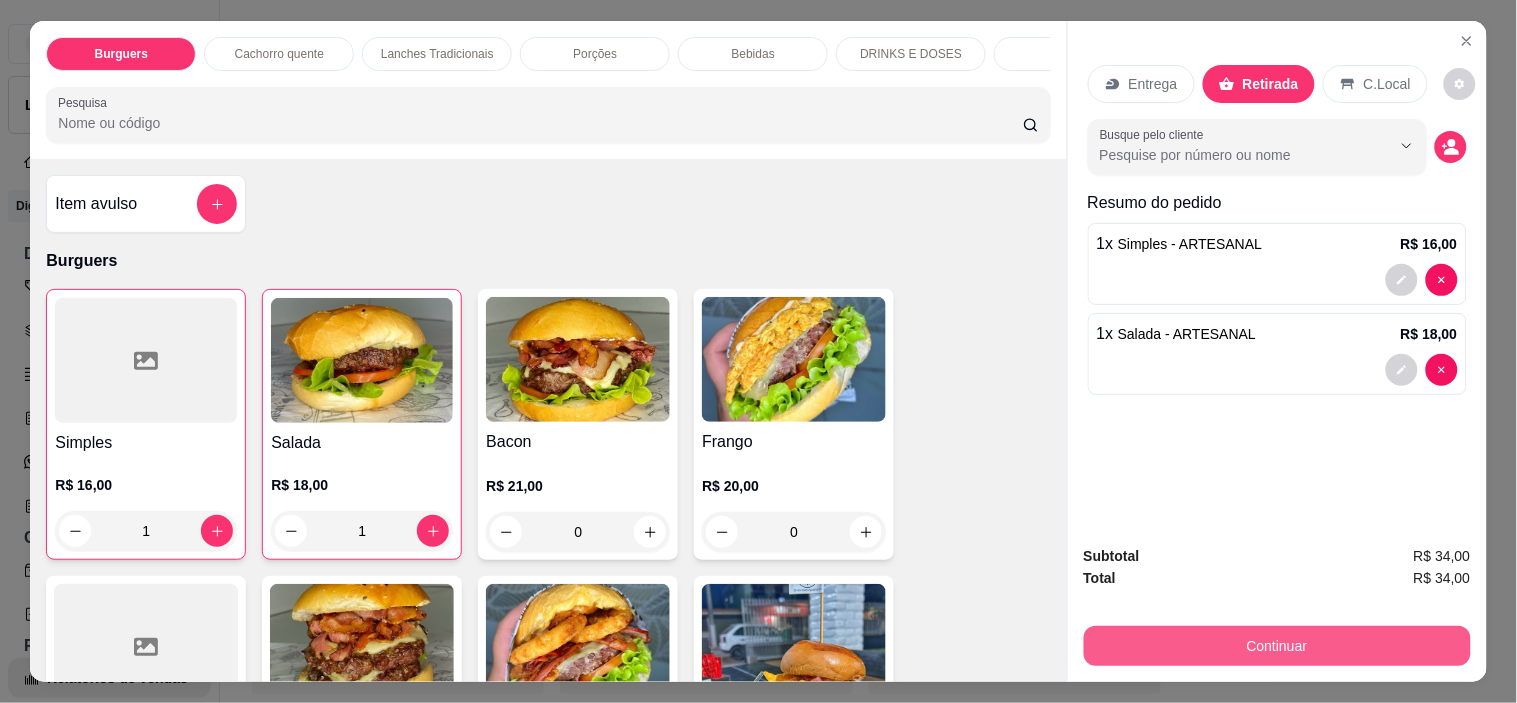 click on "Continuar" at bounding box center (1277, 646) 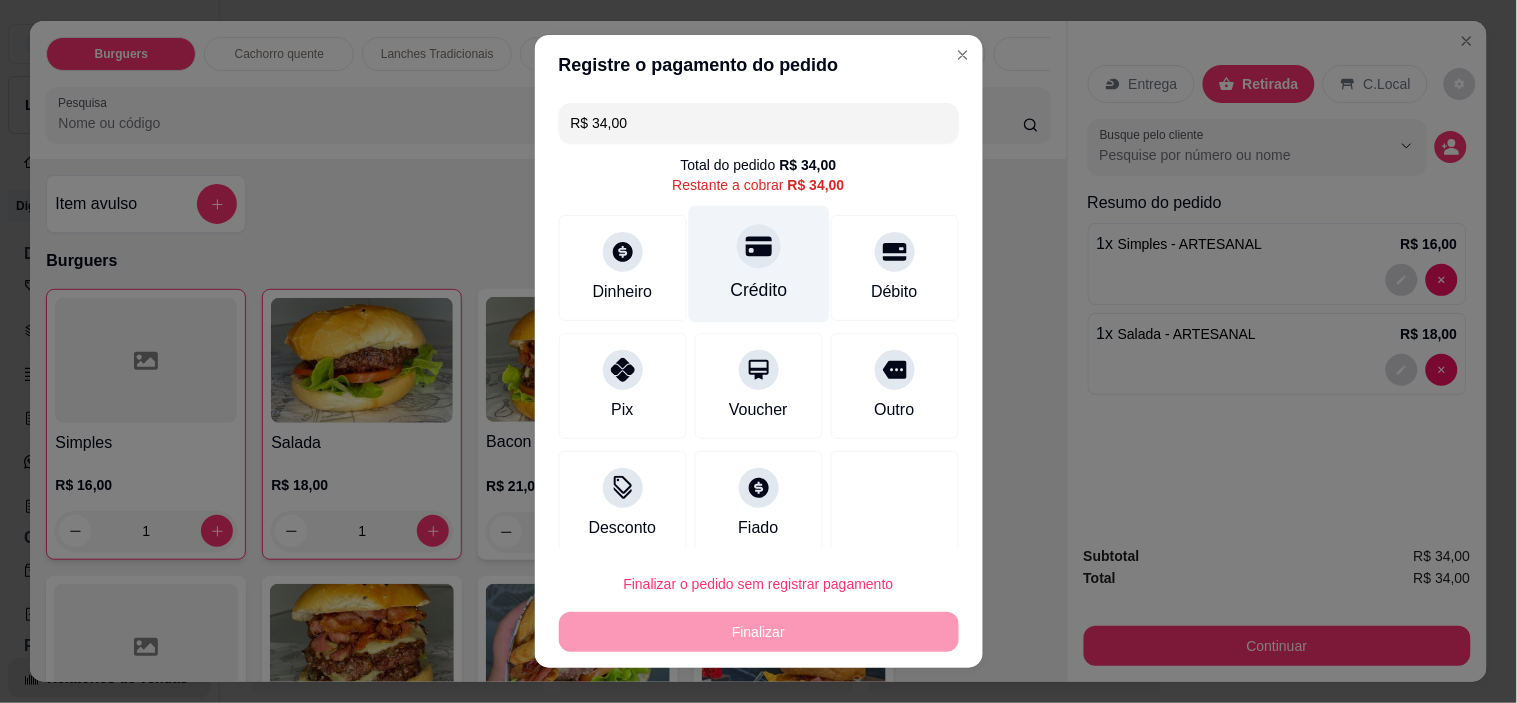 click on "Crédito" at bounding box center (758, 264) 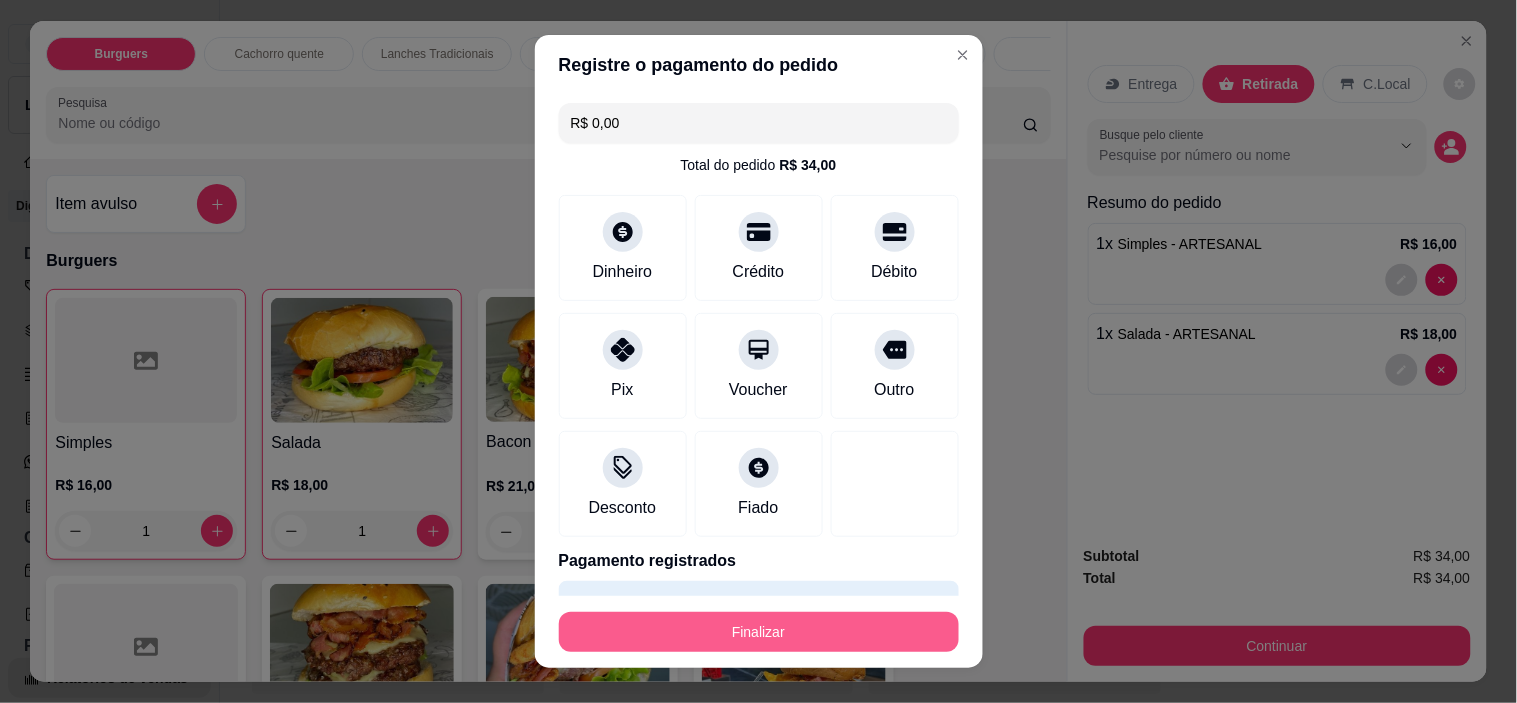 click on "Finalizar" at bounding box center (759, 632) 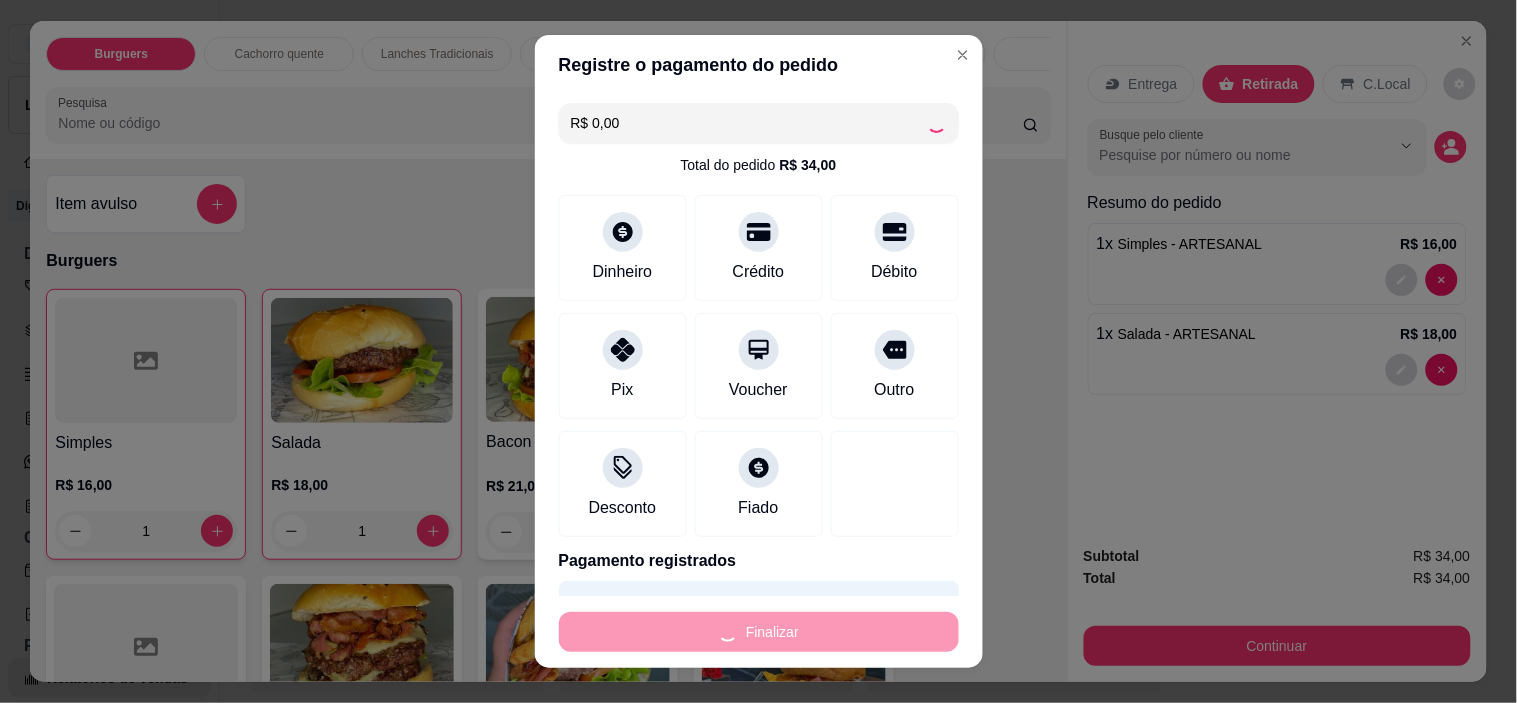 type on "0" 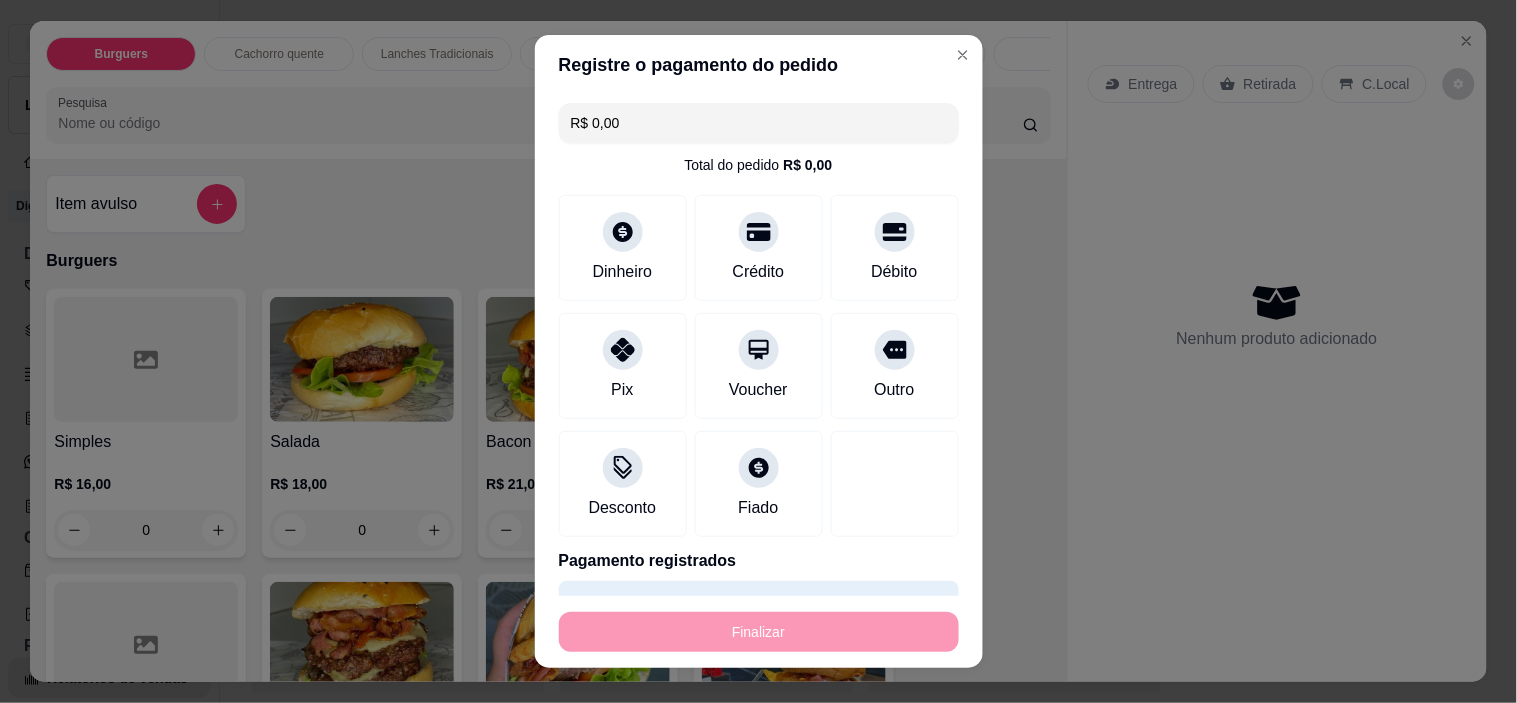 type on "-R$ 34,00" 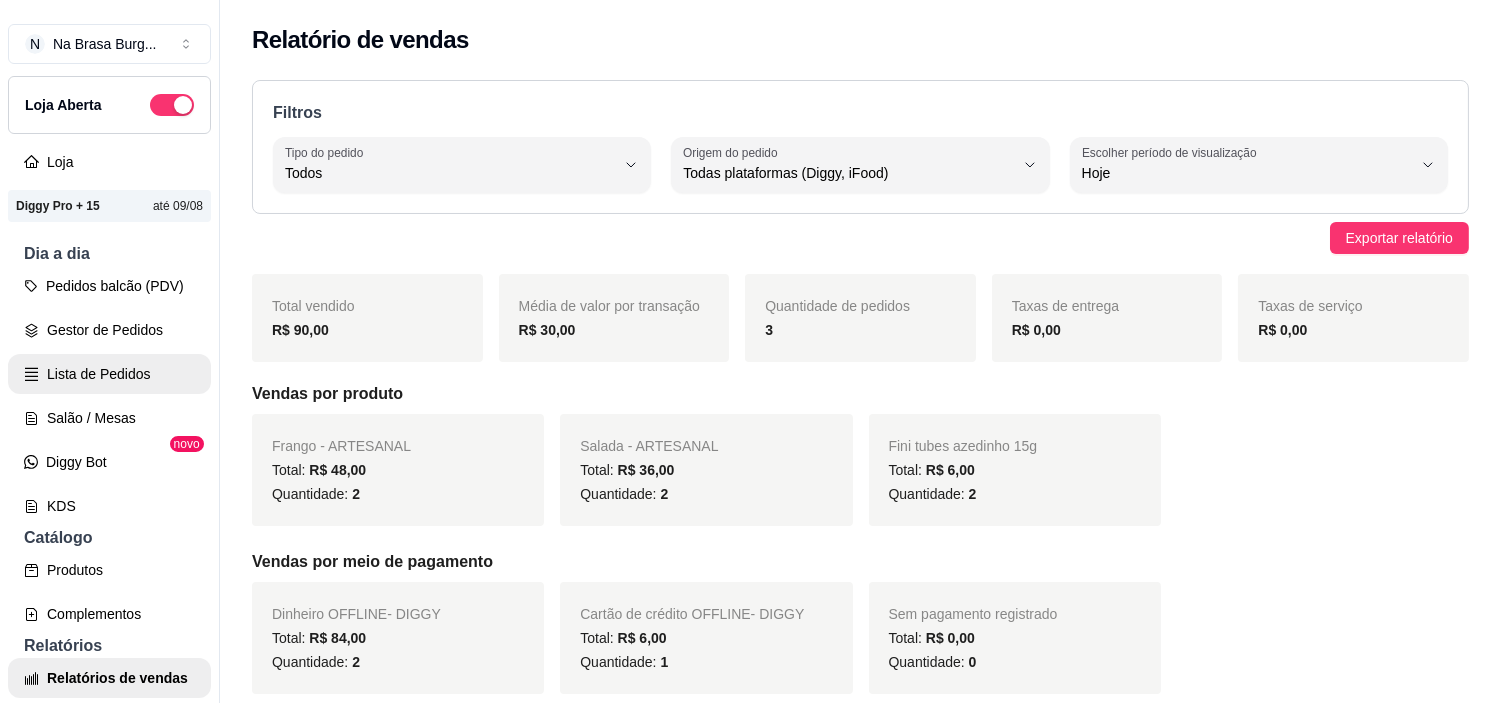 click on "Lista de Pedidos" at bounding box center [109, 374] 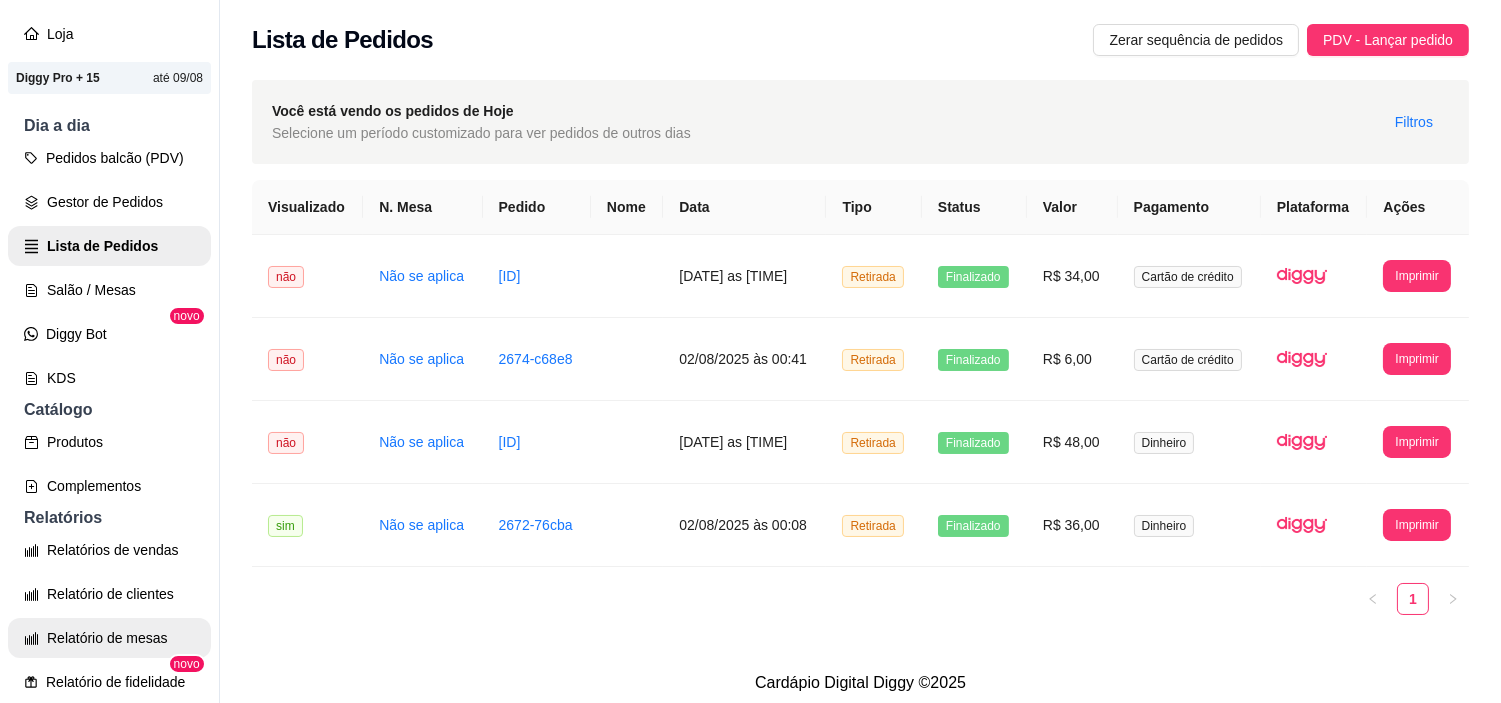 scroll, scrollTop: 333, scrollLeft: 0, axis: vertical 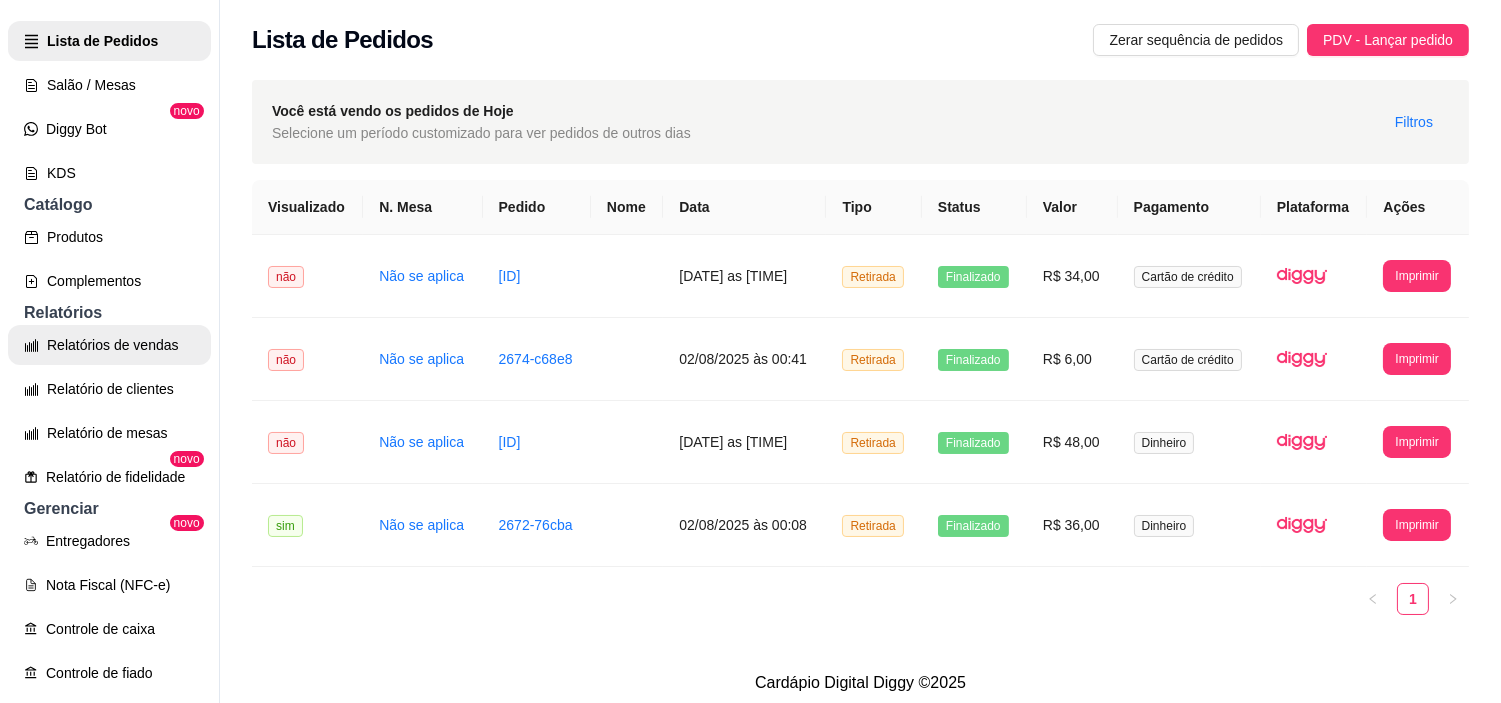 click on "Relatórios de vendas" at bounding box center (109, 345) 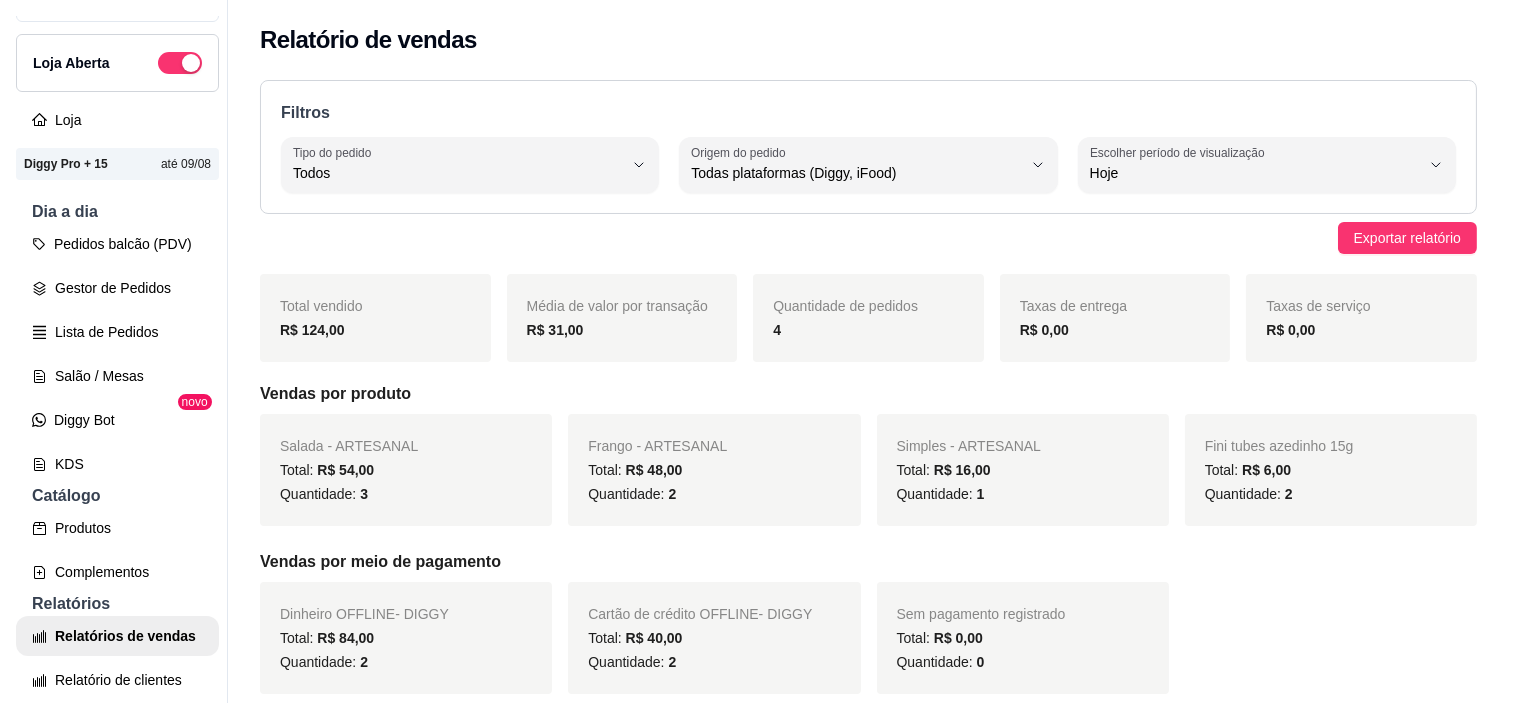 scroll, scrollTop: 0, scrollLeft: 0, axis: both 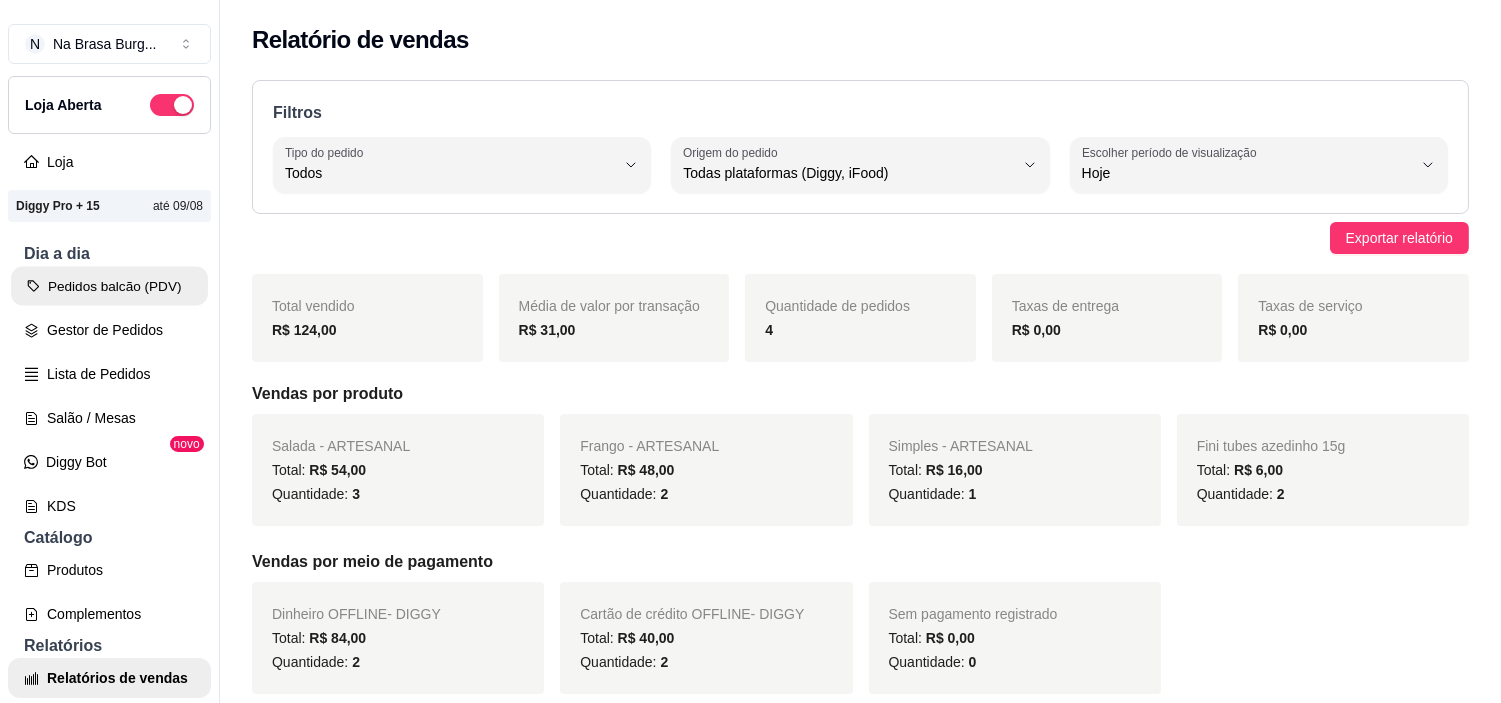click on "Pedidos balcão (PDV)" at bounding box center [109, 286] 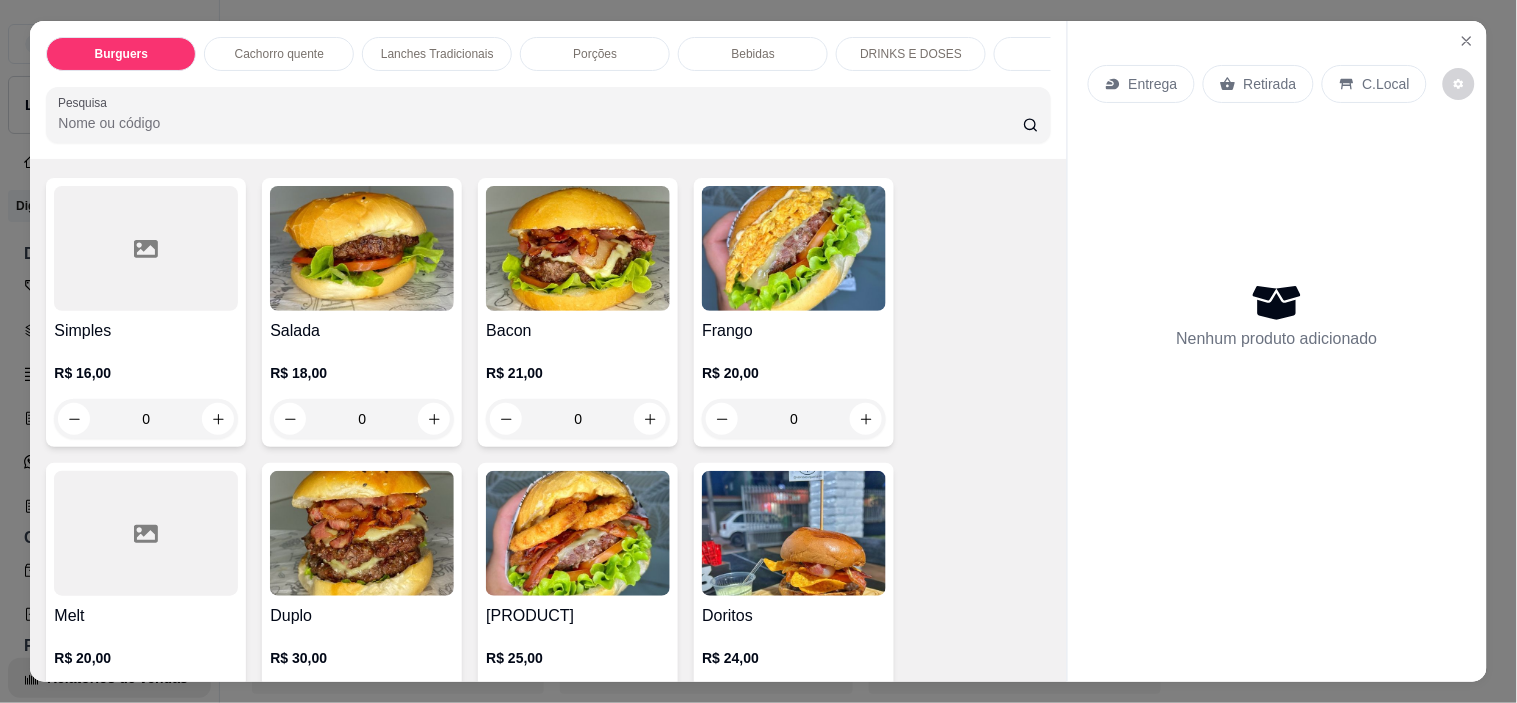 scroll, scrollTop: 222, scrollLeft: 0, axis: vertical 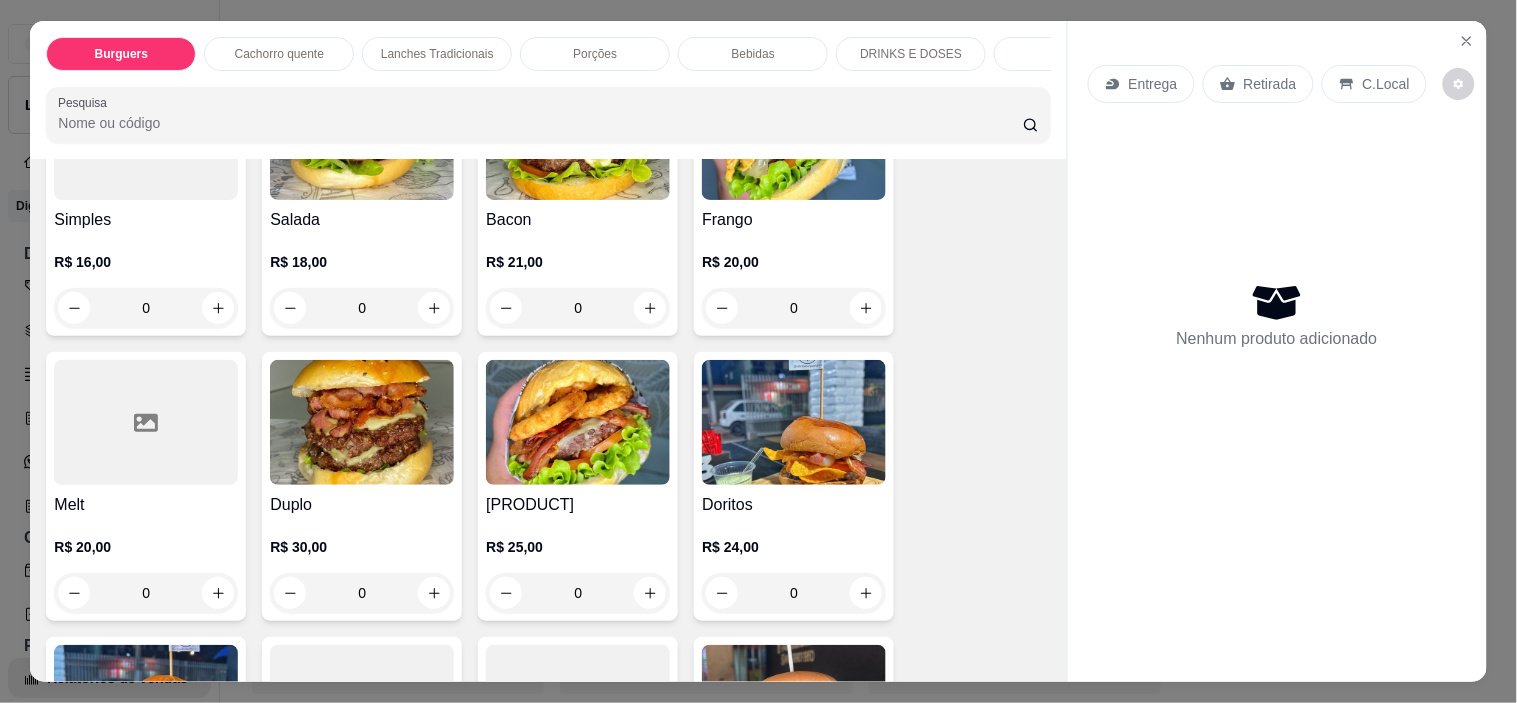 click on "R$ 30,00 0" at bounding box center [362, 565] 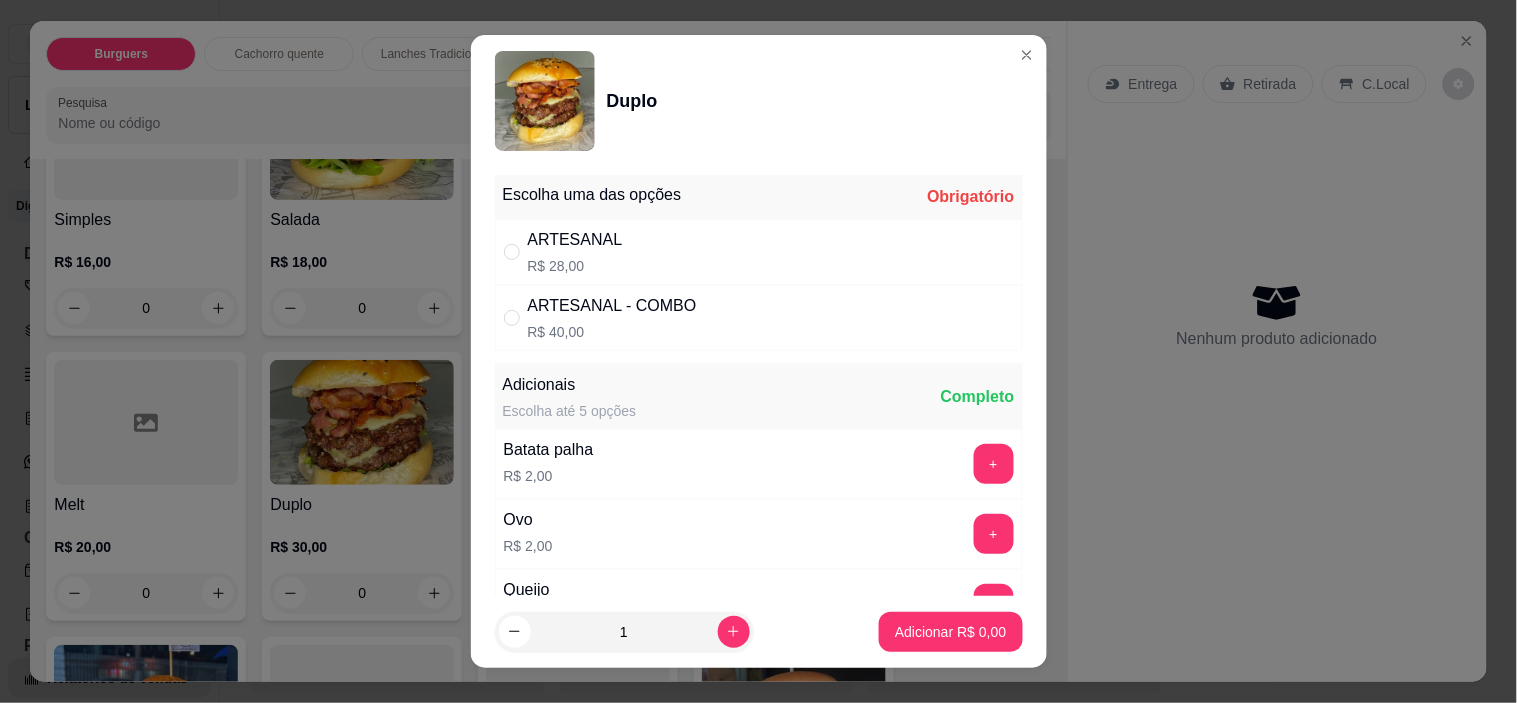 click on "R$ 28,00" at bounding box center (575, 266) 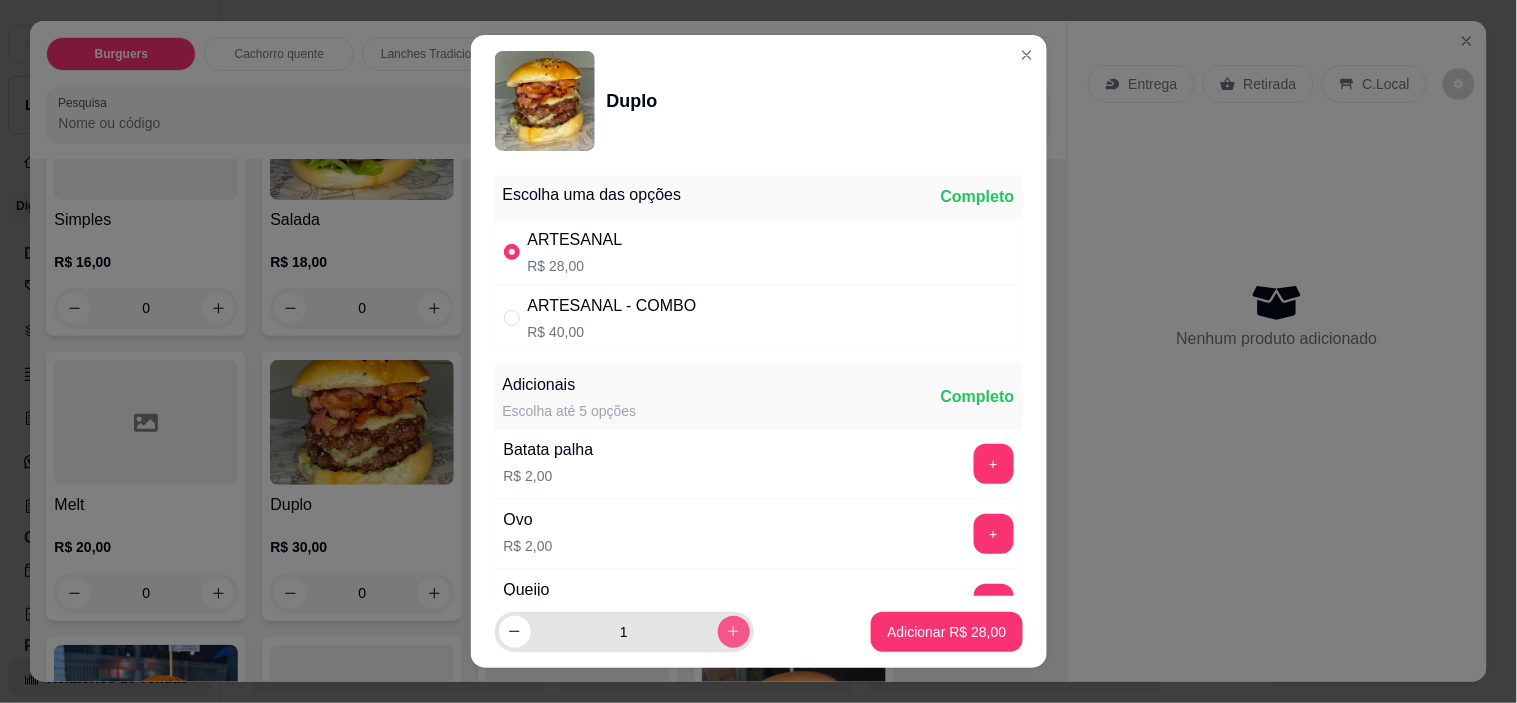 click at bounding box center [734, 632] 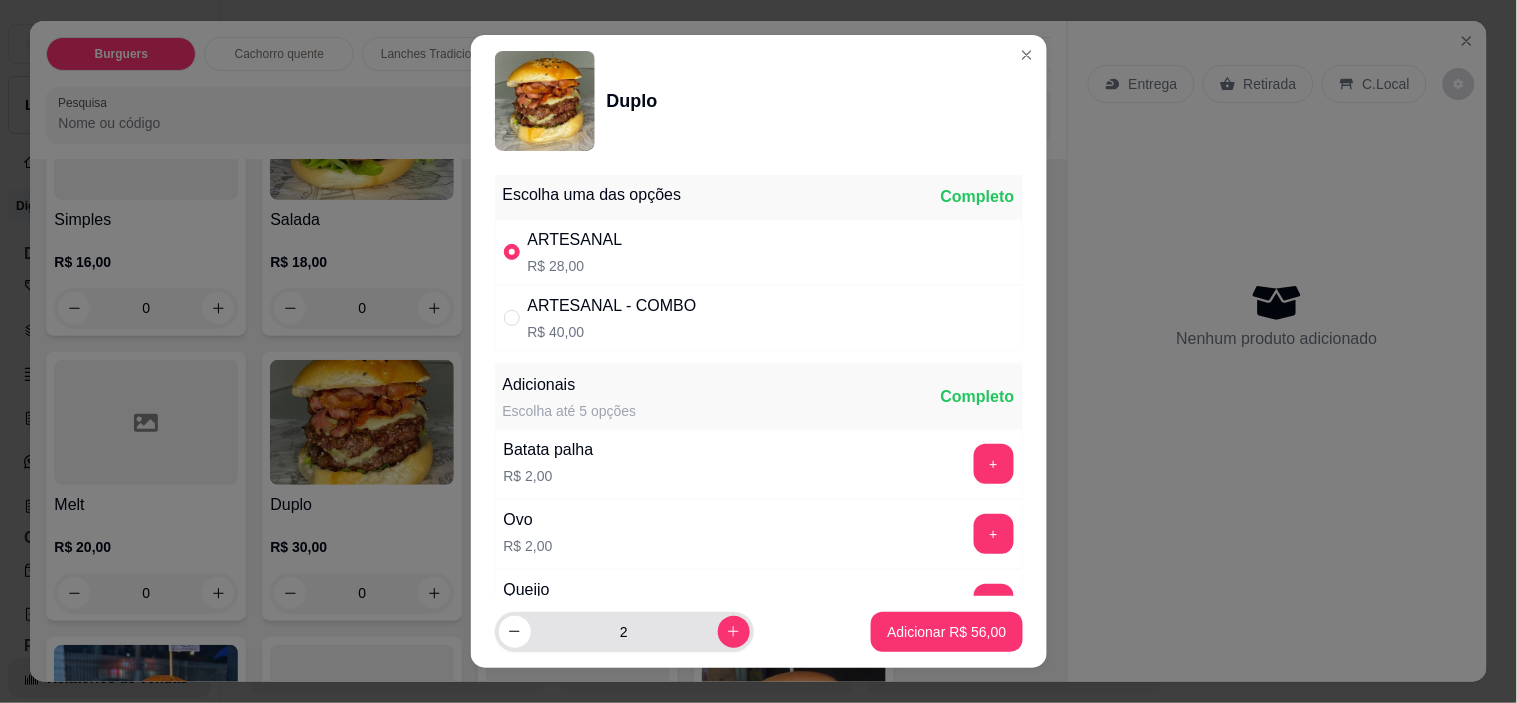 click on "2" at bounding box center [624, 632] 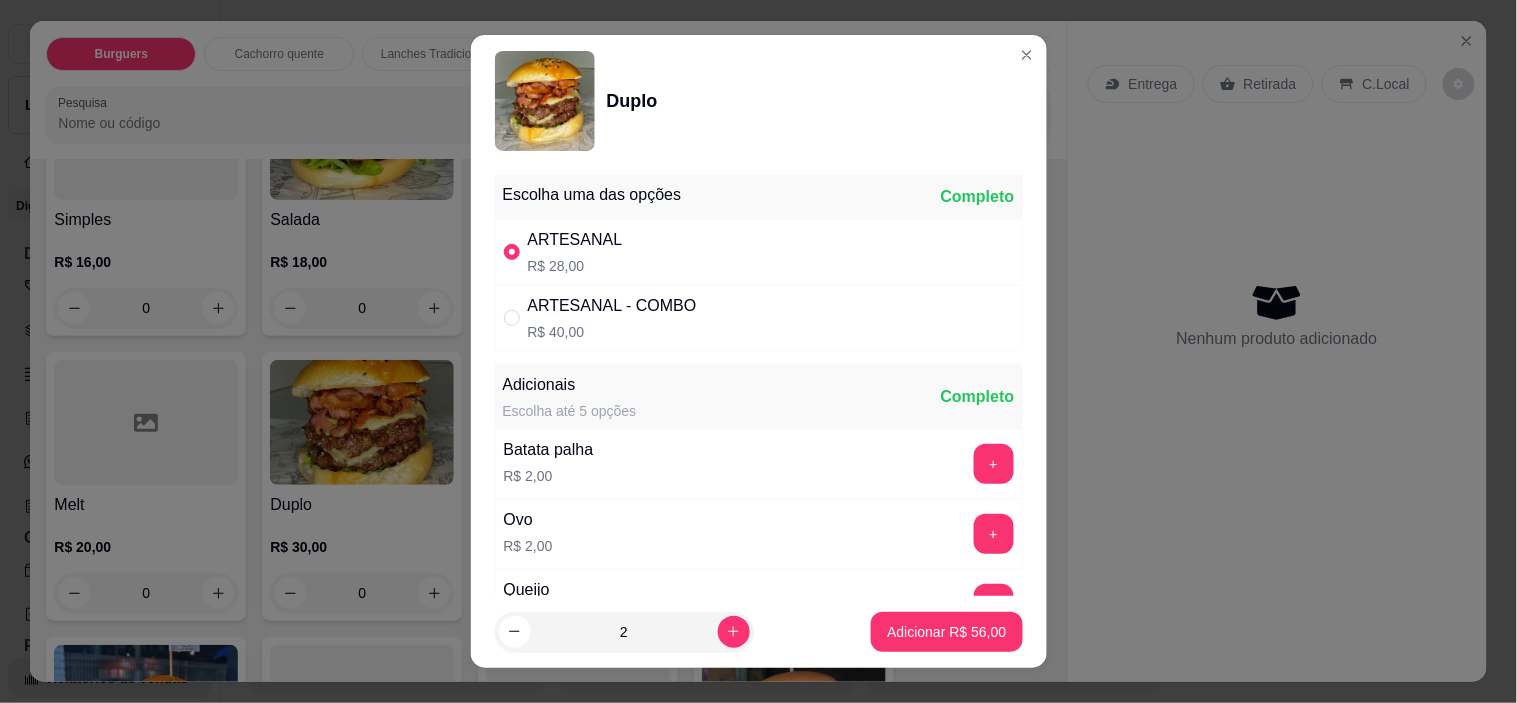 click on "2 Adicionar   R$ 56,00" at bounding box center [759, 632] 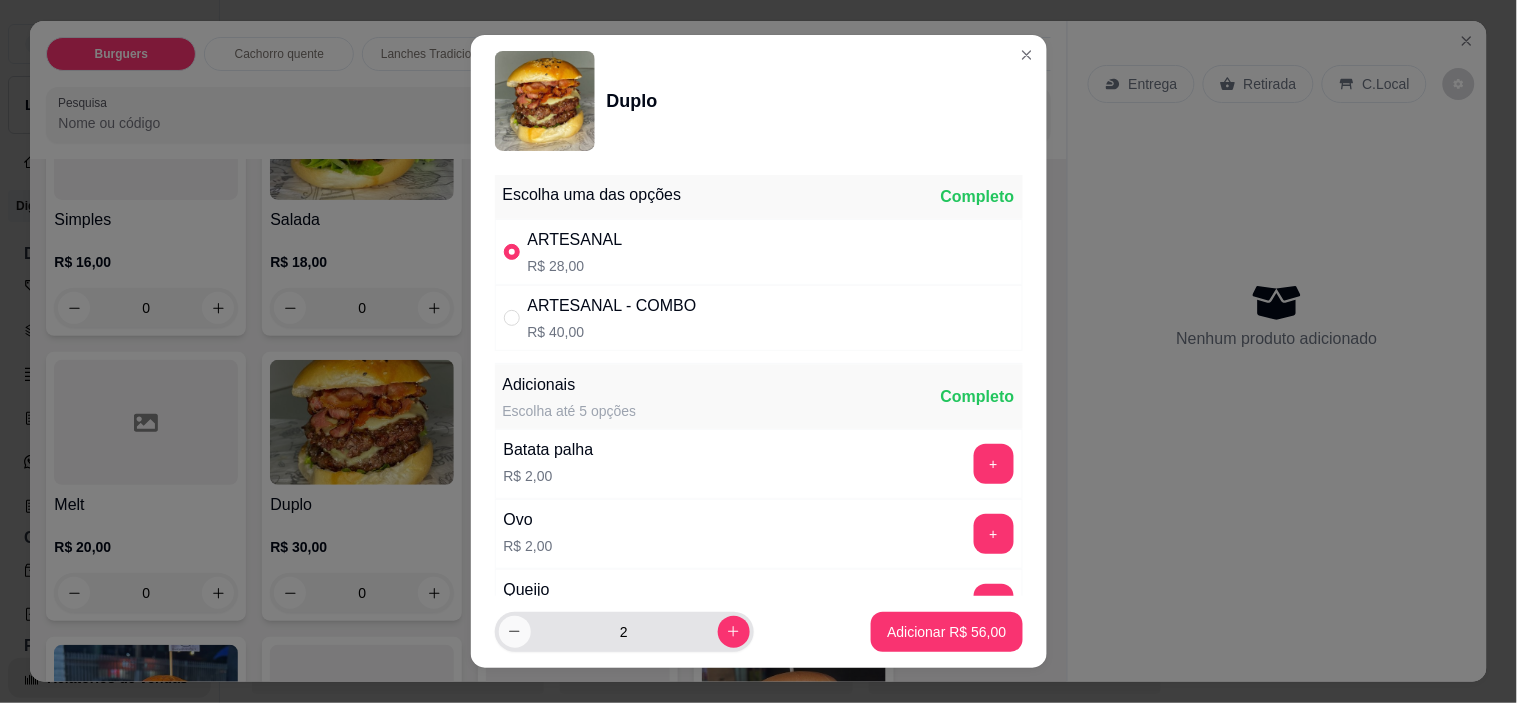 click at bounding box center (515, 632) 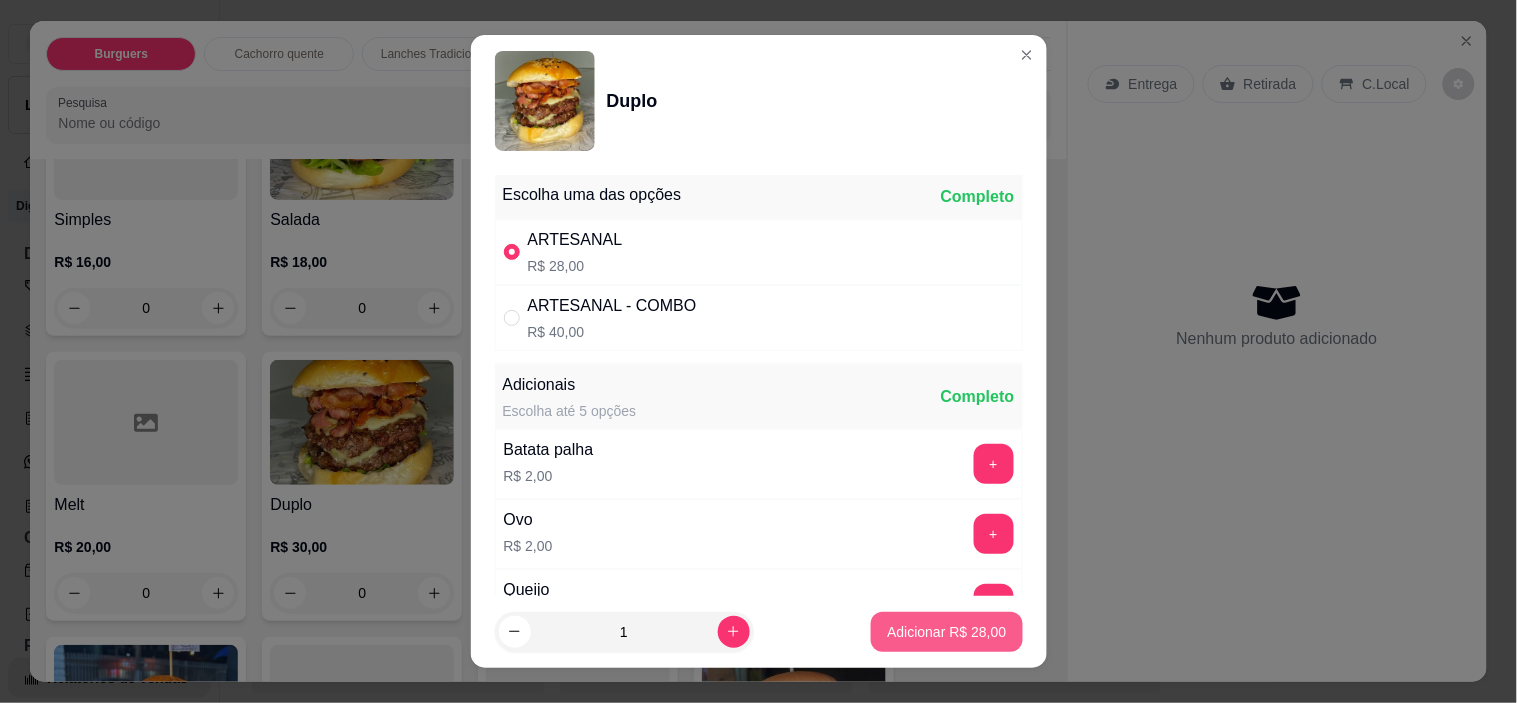 click on "Adicionar   R$ 28,00" at bounding box center [946, 632] 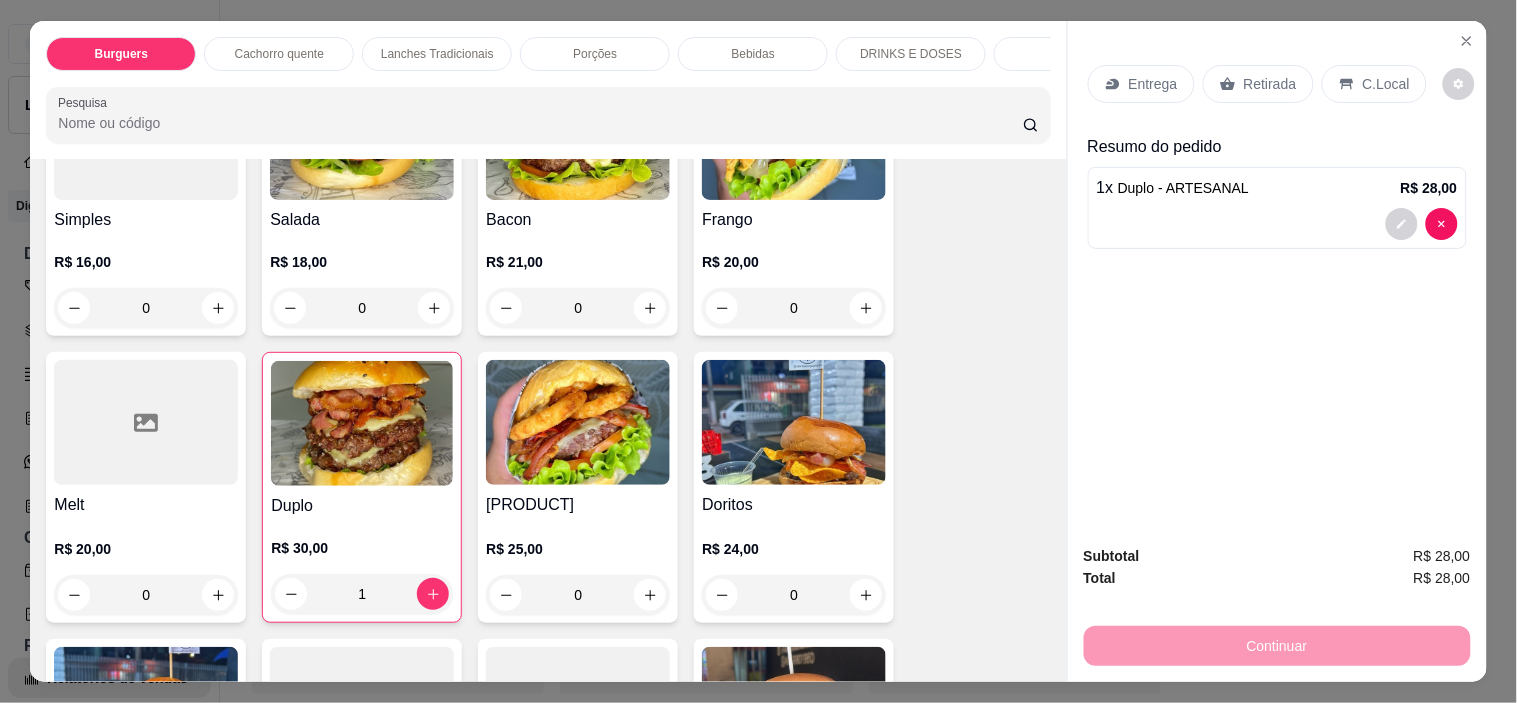 drag, startPoint x: 1258, startPoint y: 77, endPoint x: 1260, endPoint y: 95, distance: 18.110771 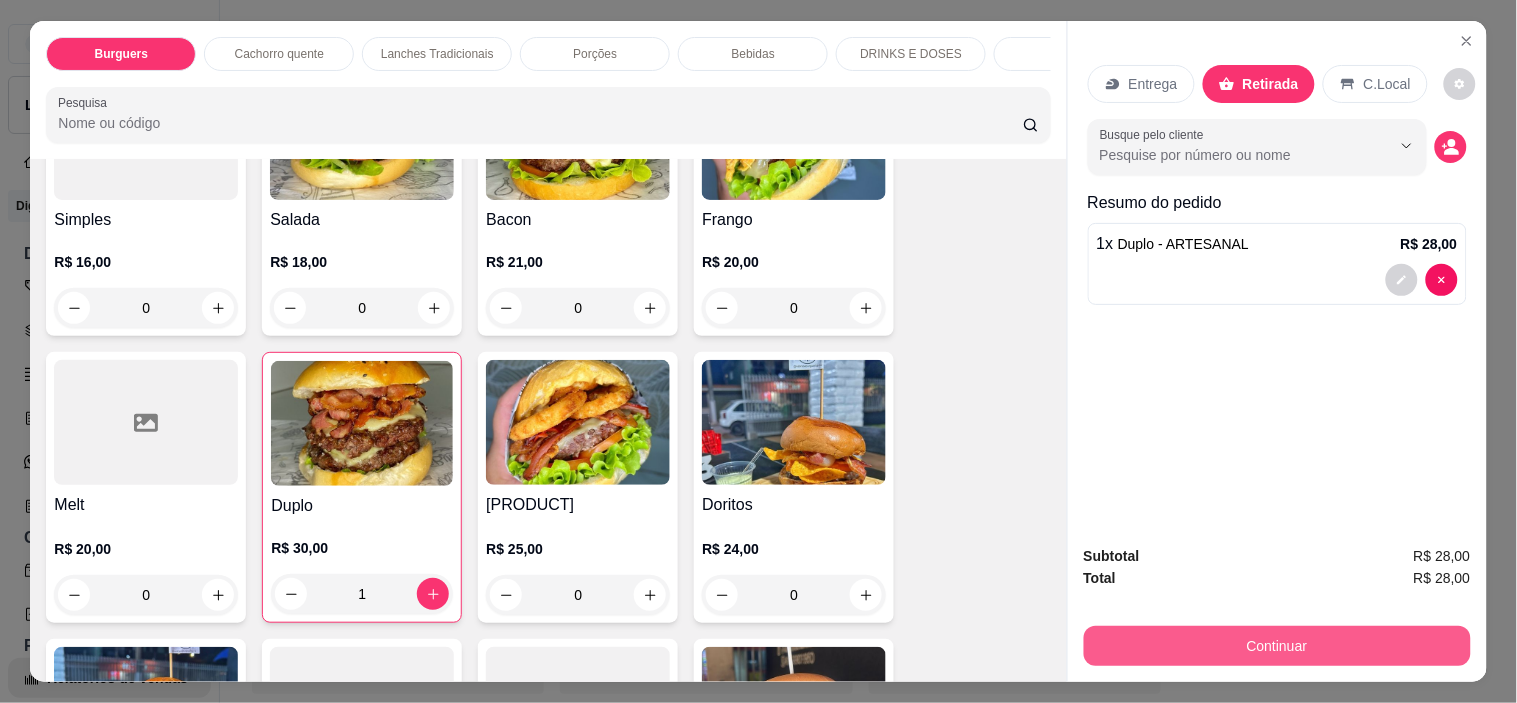 click on "Continuar" at bounding box center (1277, 646) 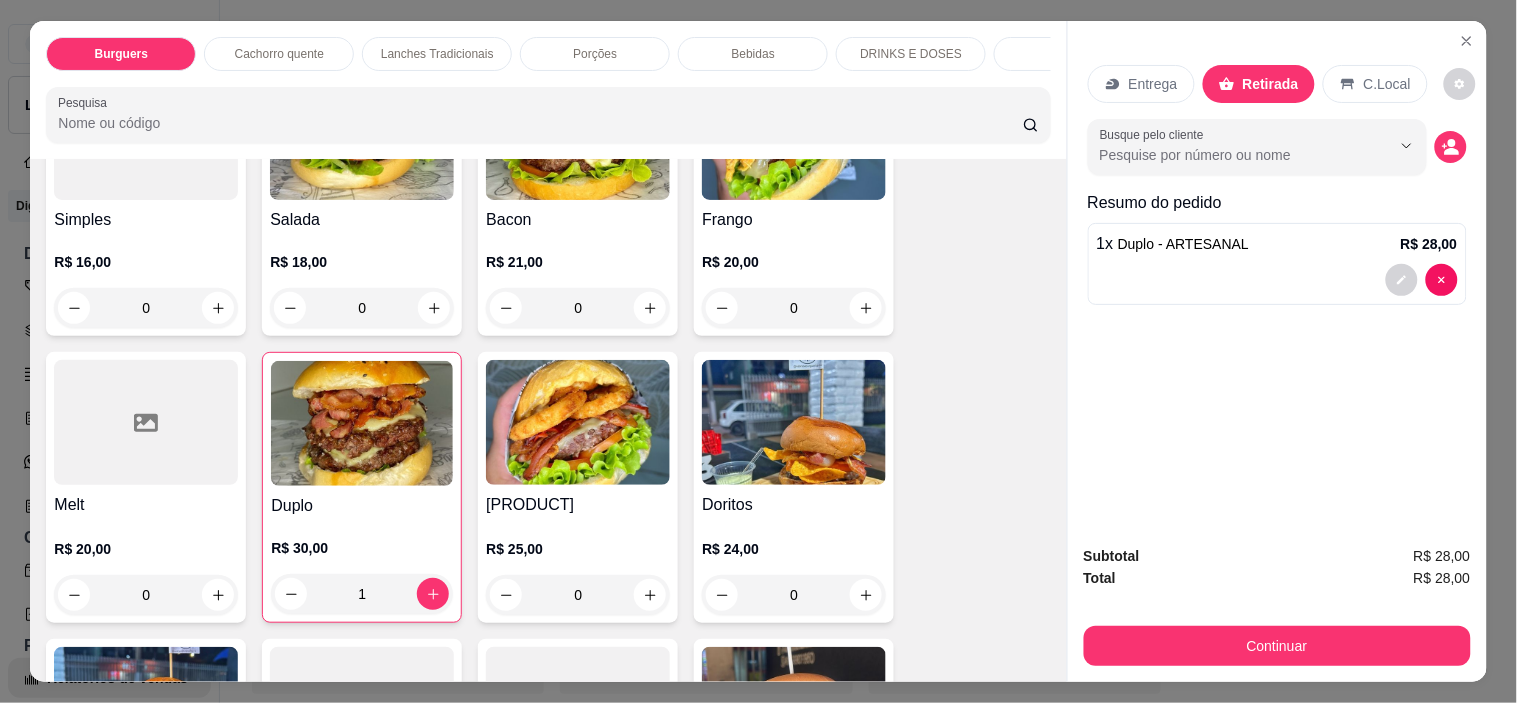 click at bounding box center [1277, 280] 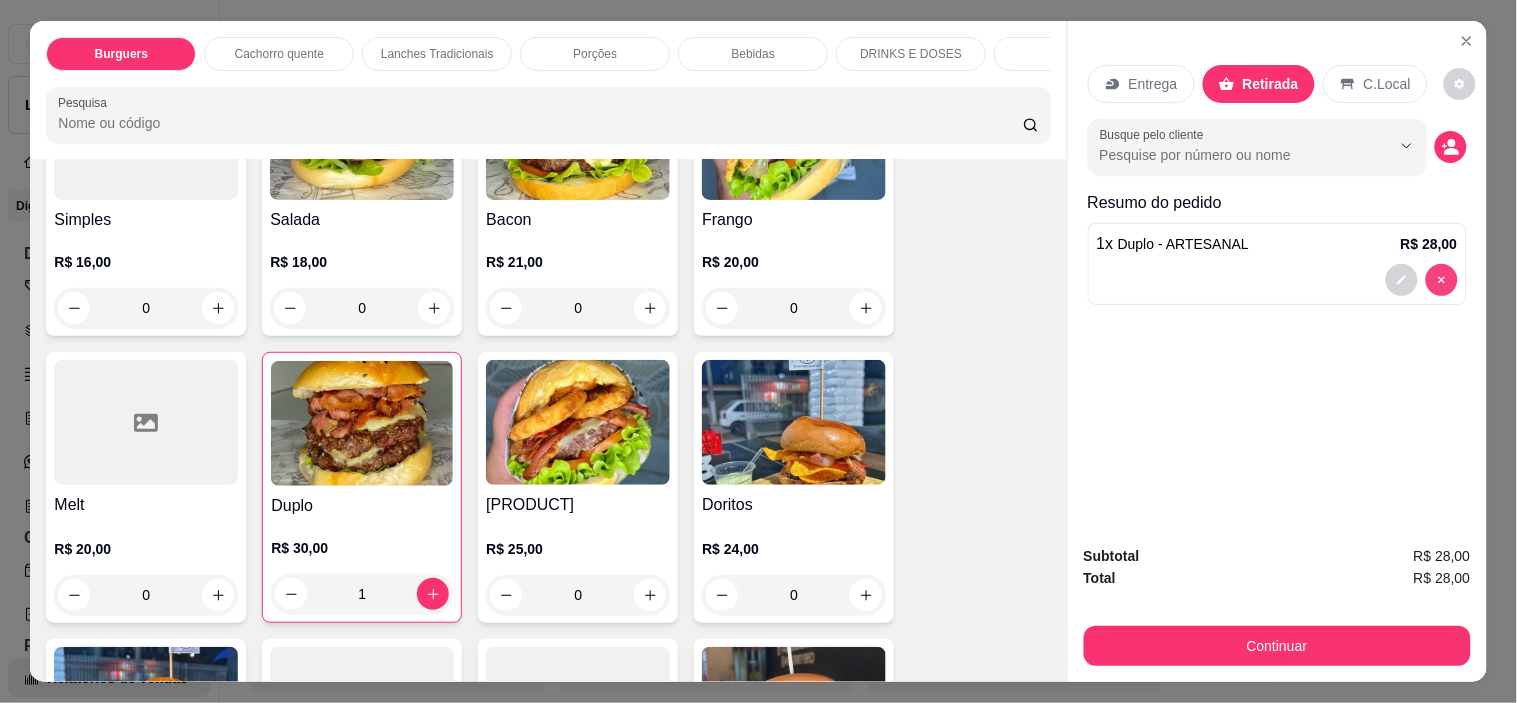 click on "1 x   Duplo - ARTESANAL R$ 28,00" at bounding box center (1277, 264) 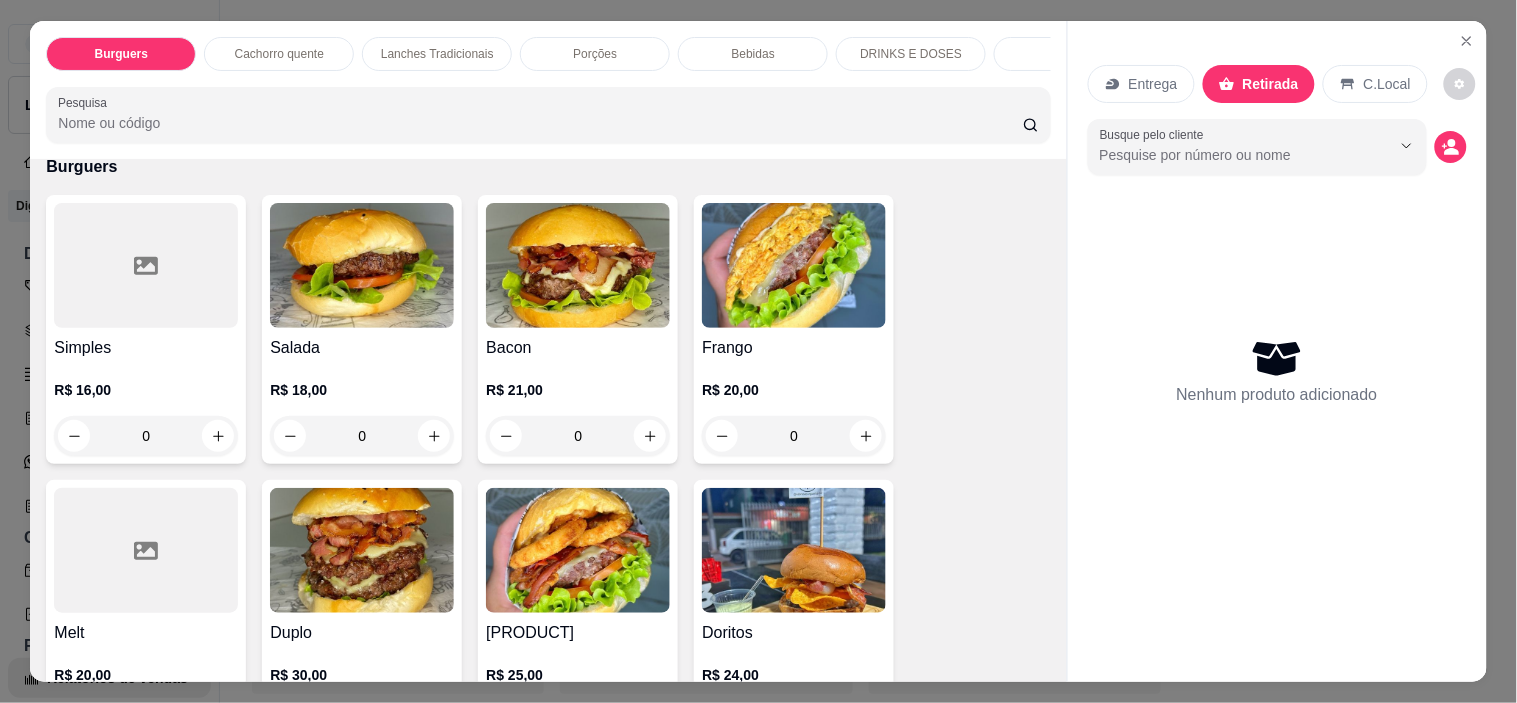 scroll, scrollTop: 0, scrollLeft: 0, axis: both 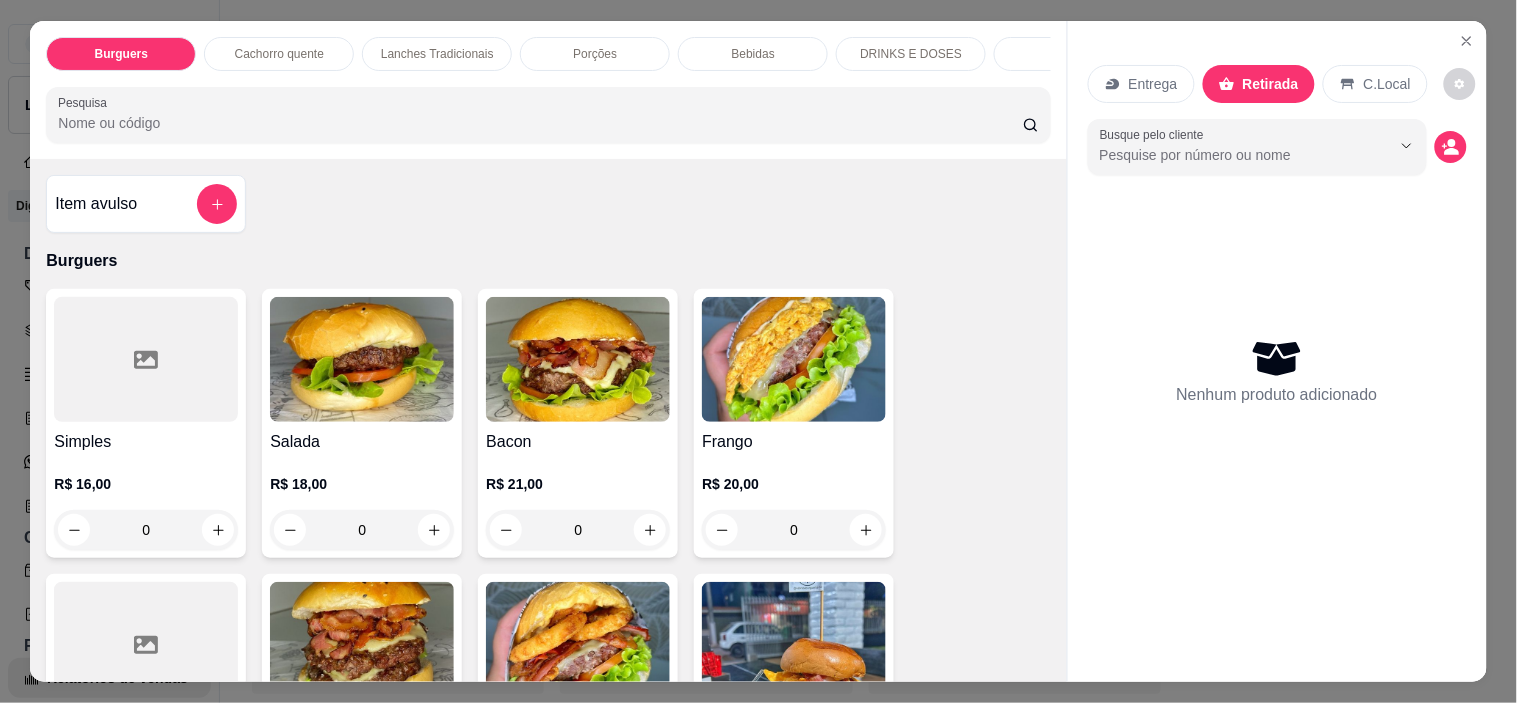 click at bounding box center [578, 359] 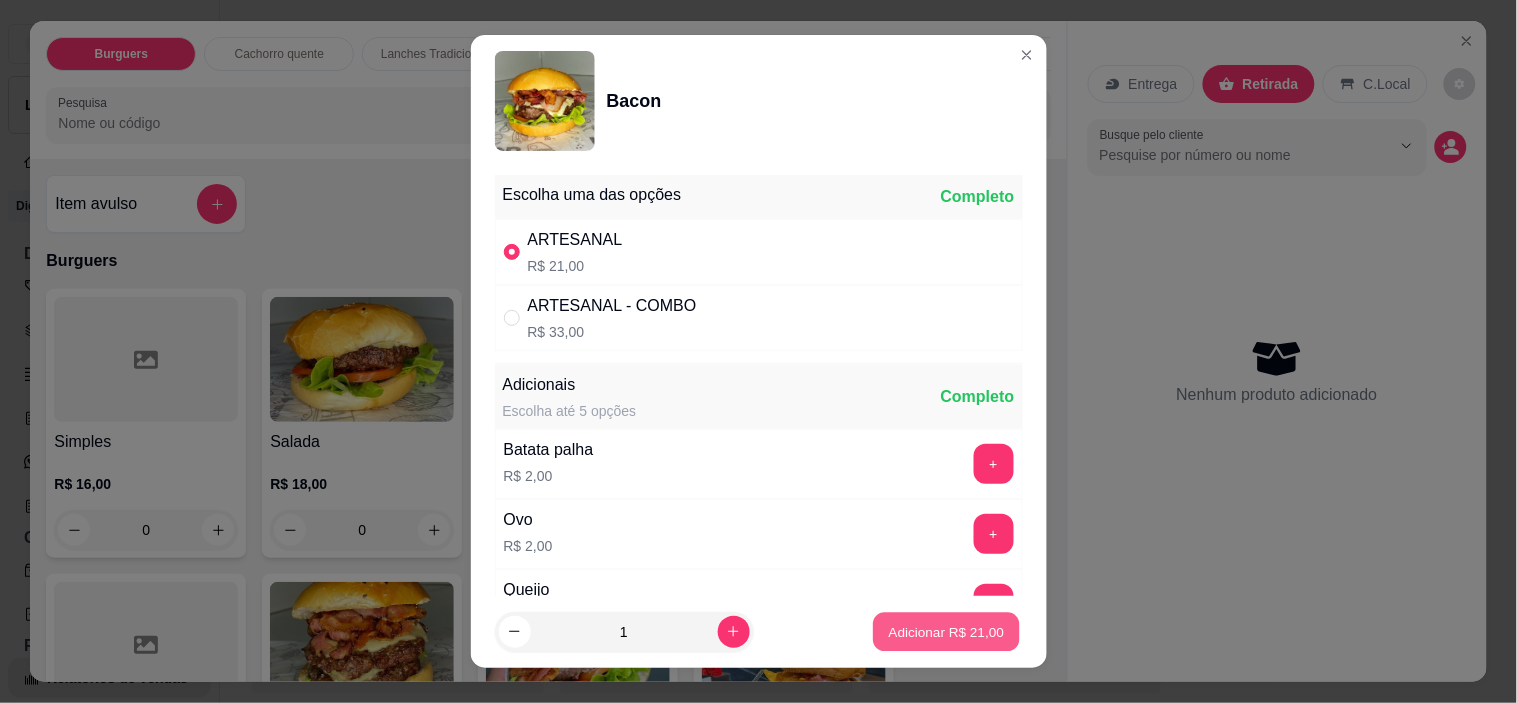 click on "Adicionar   R$ 21,00" at bounding box center [947, 631] 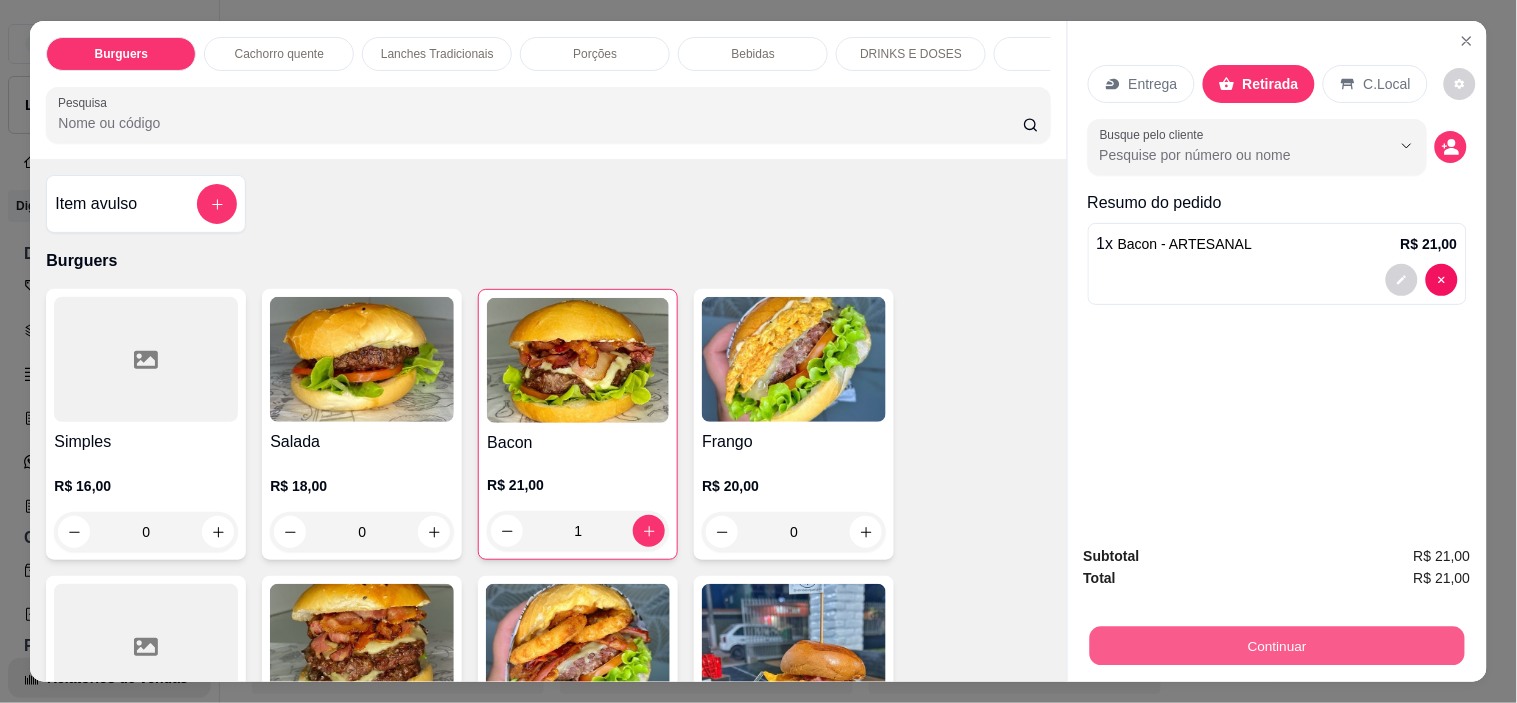 click on "Continuar" at bounding box center [1276, 646] 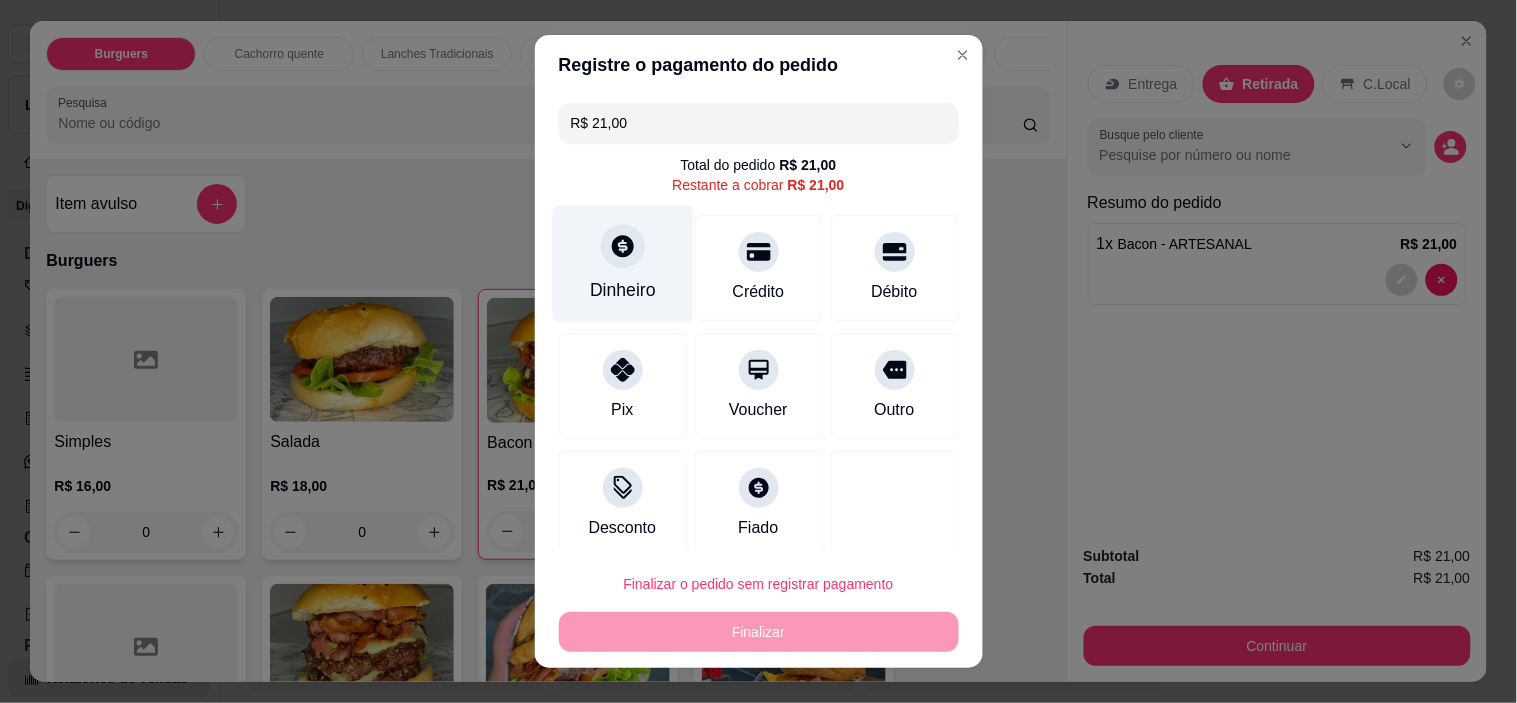 click on "Dinheiro" at bounding box center [622, 264] 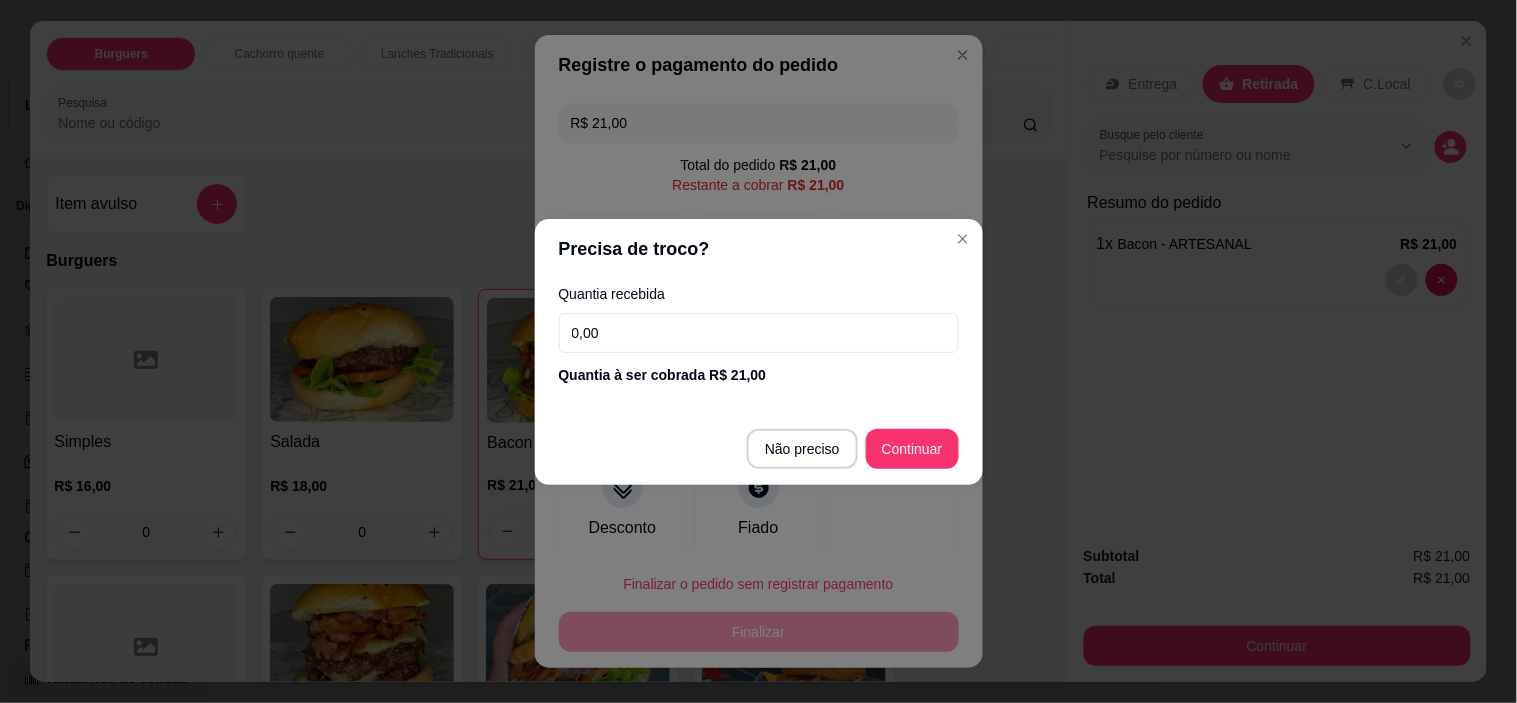 click on "0,00" at bounding box center [759, 333] 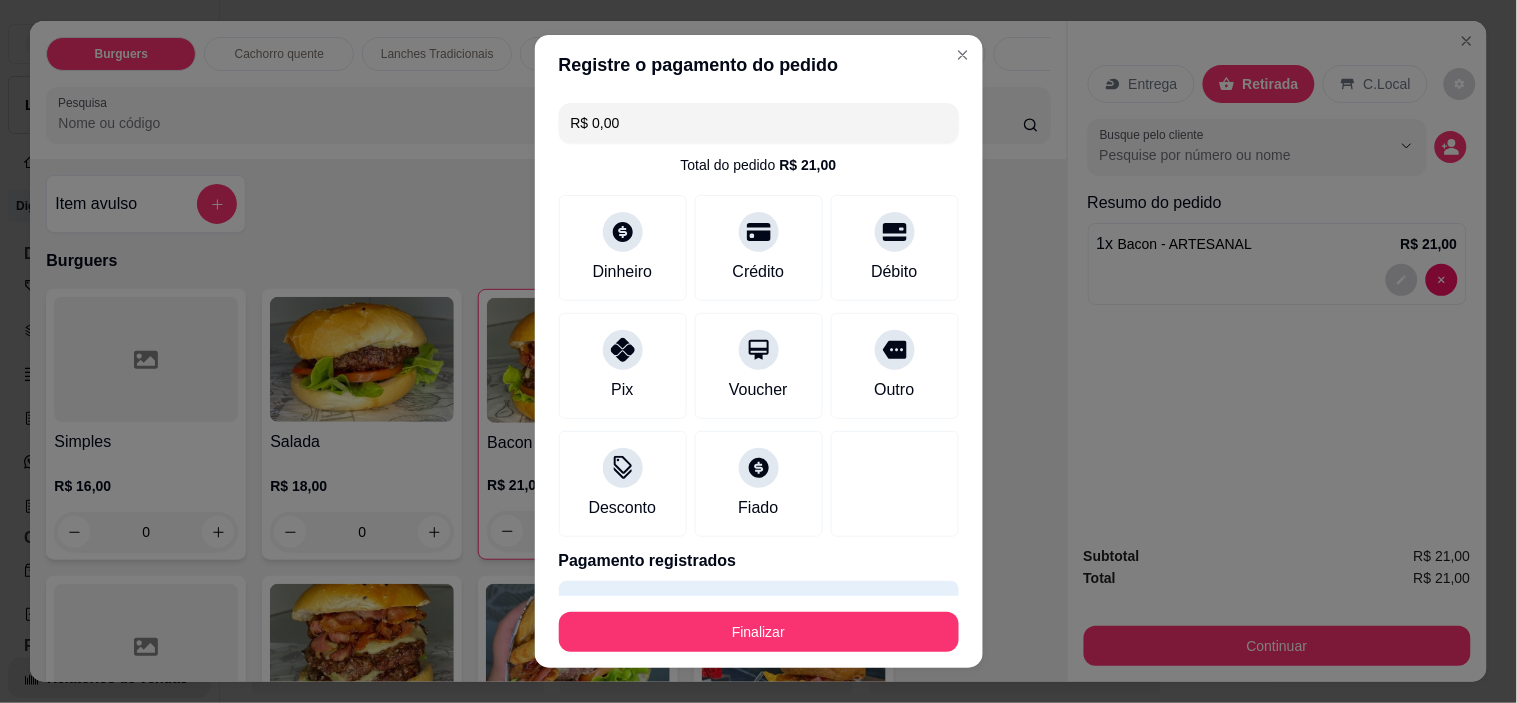 type on "R$ 0,00" 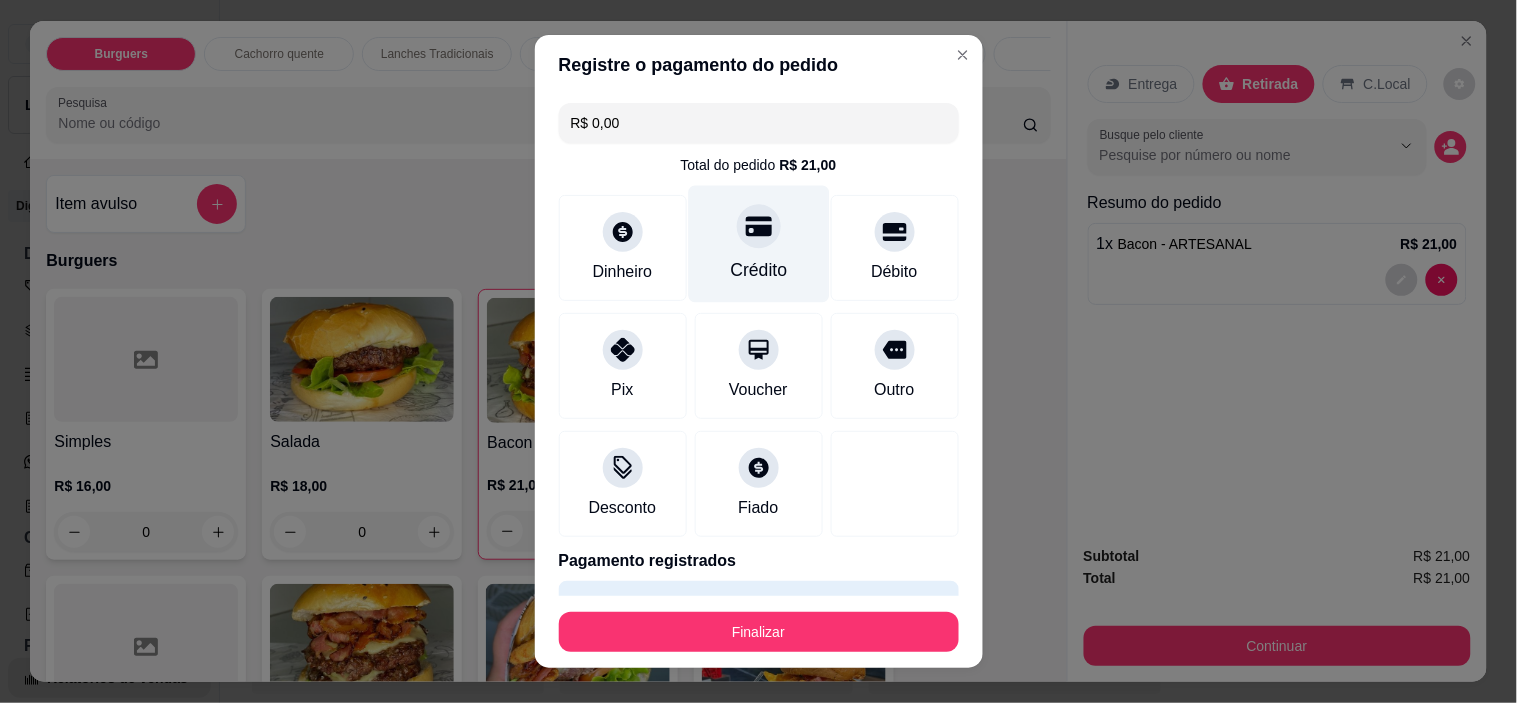 click at bounding box center (759, 227) 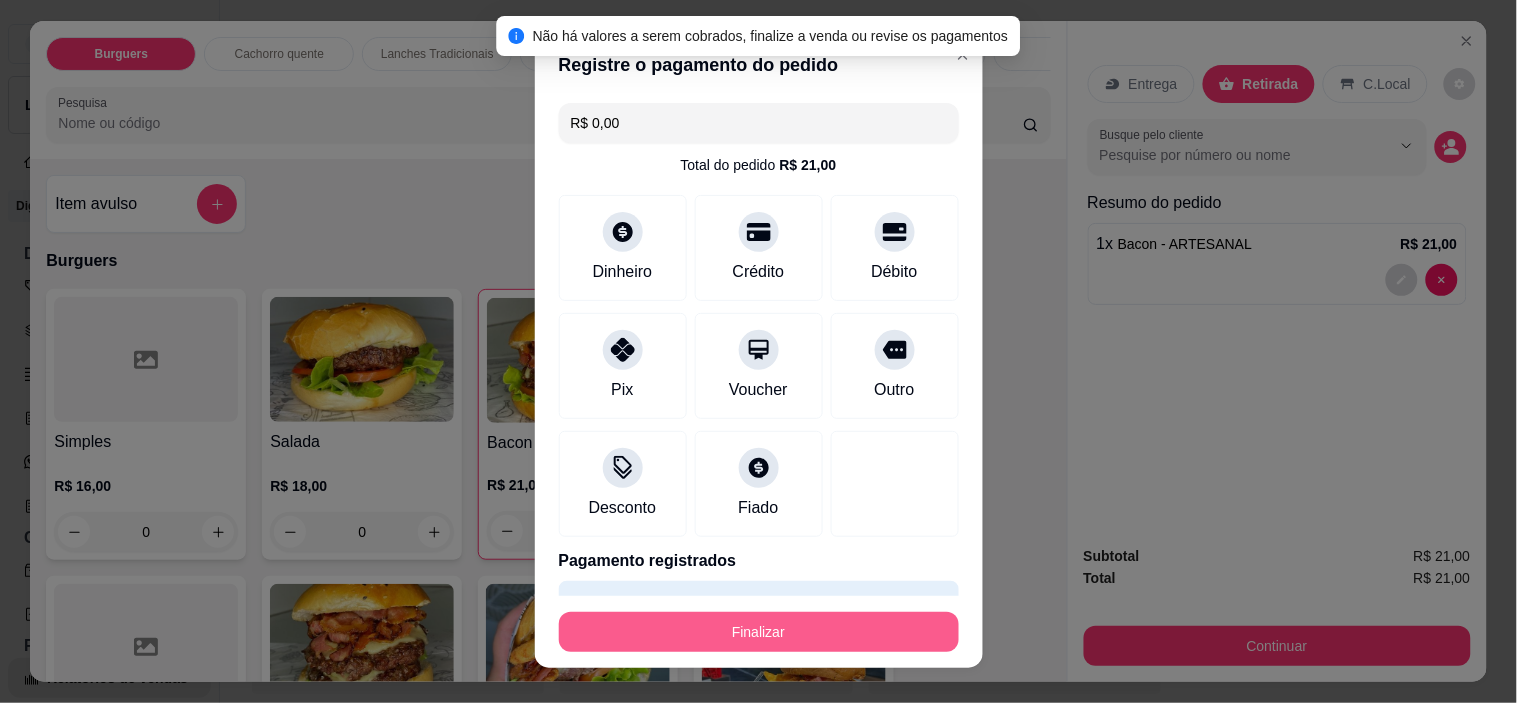 click on "Finalizar" at bounding box center [759, 632] 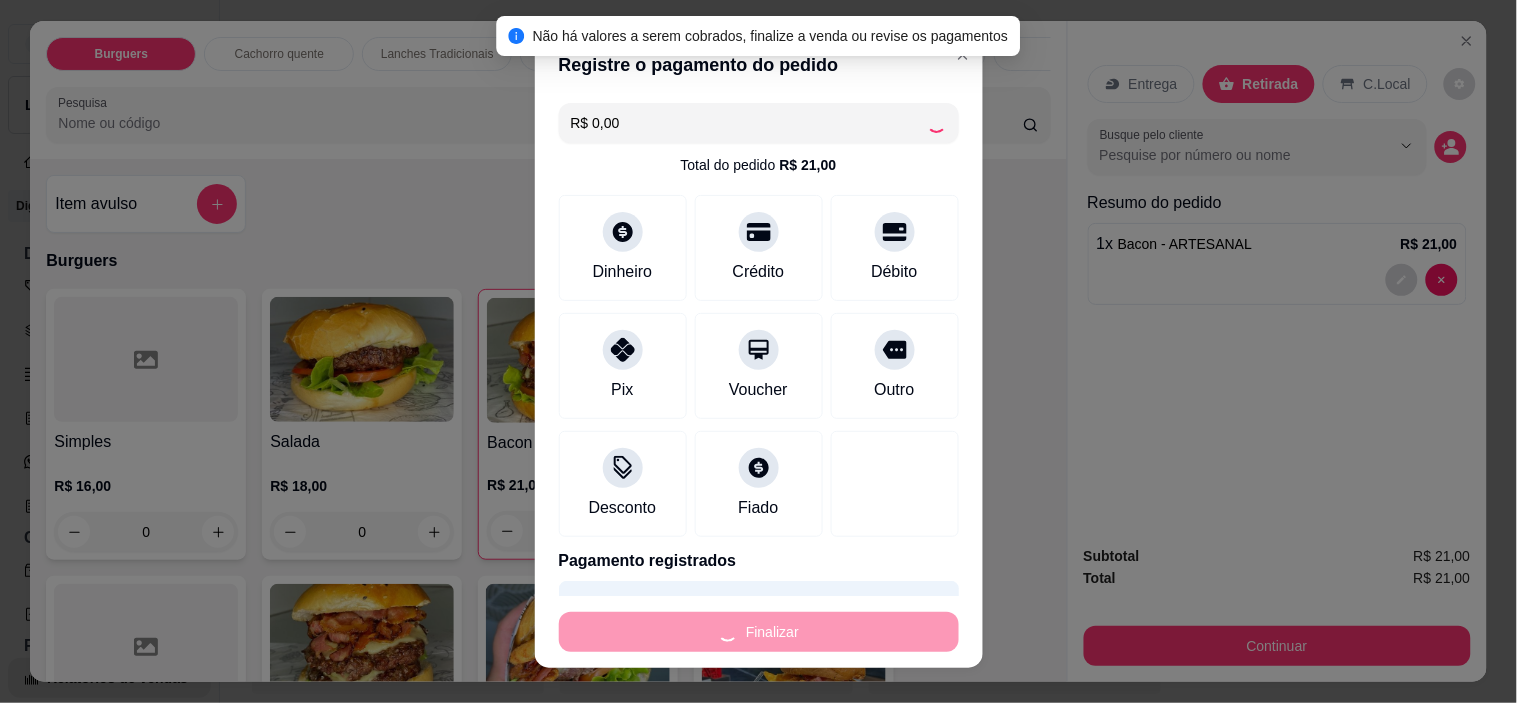 type on "0" 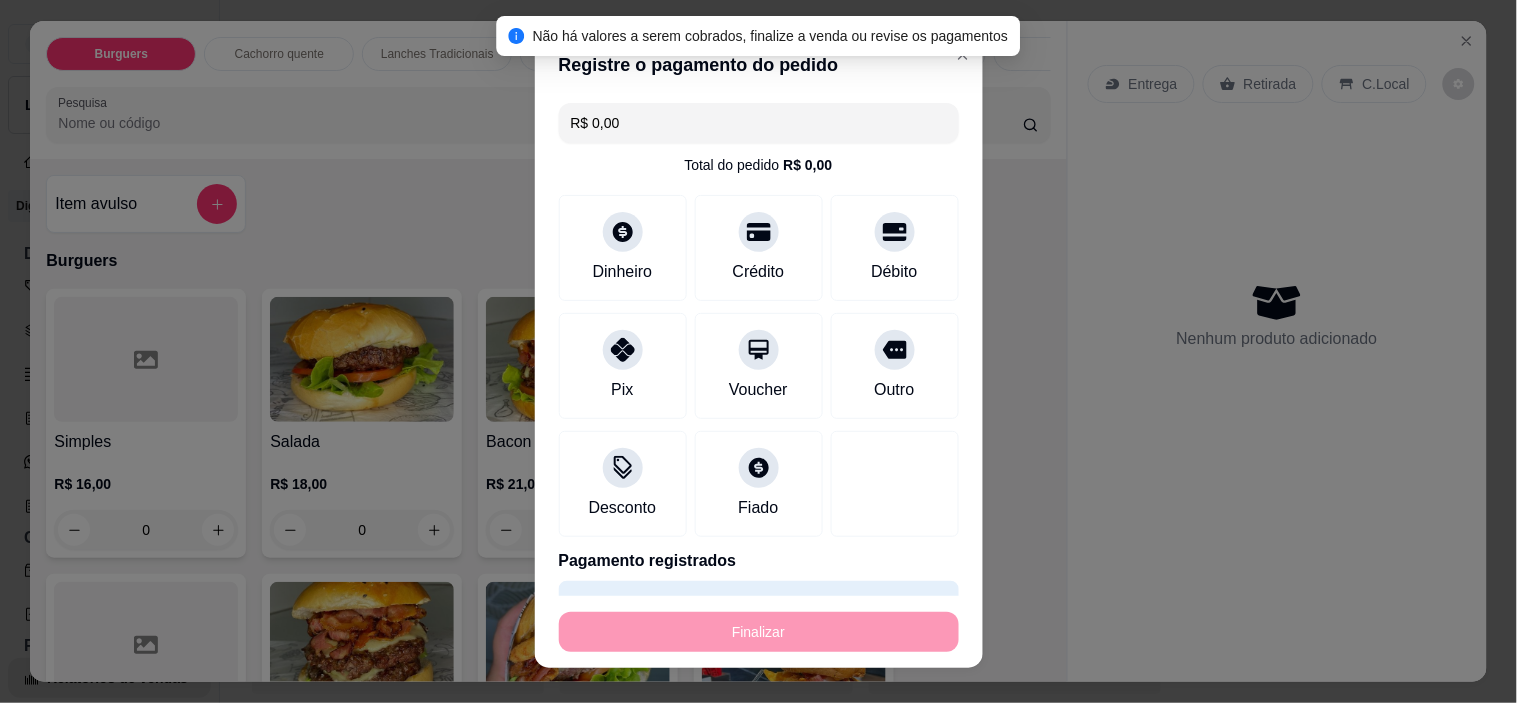 type on "-R$ 21,00" 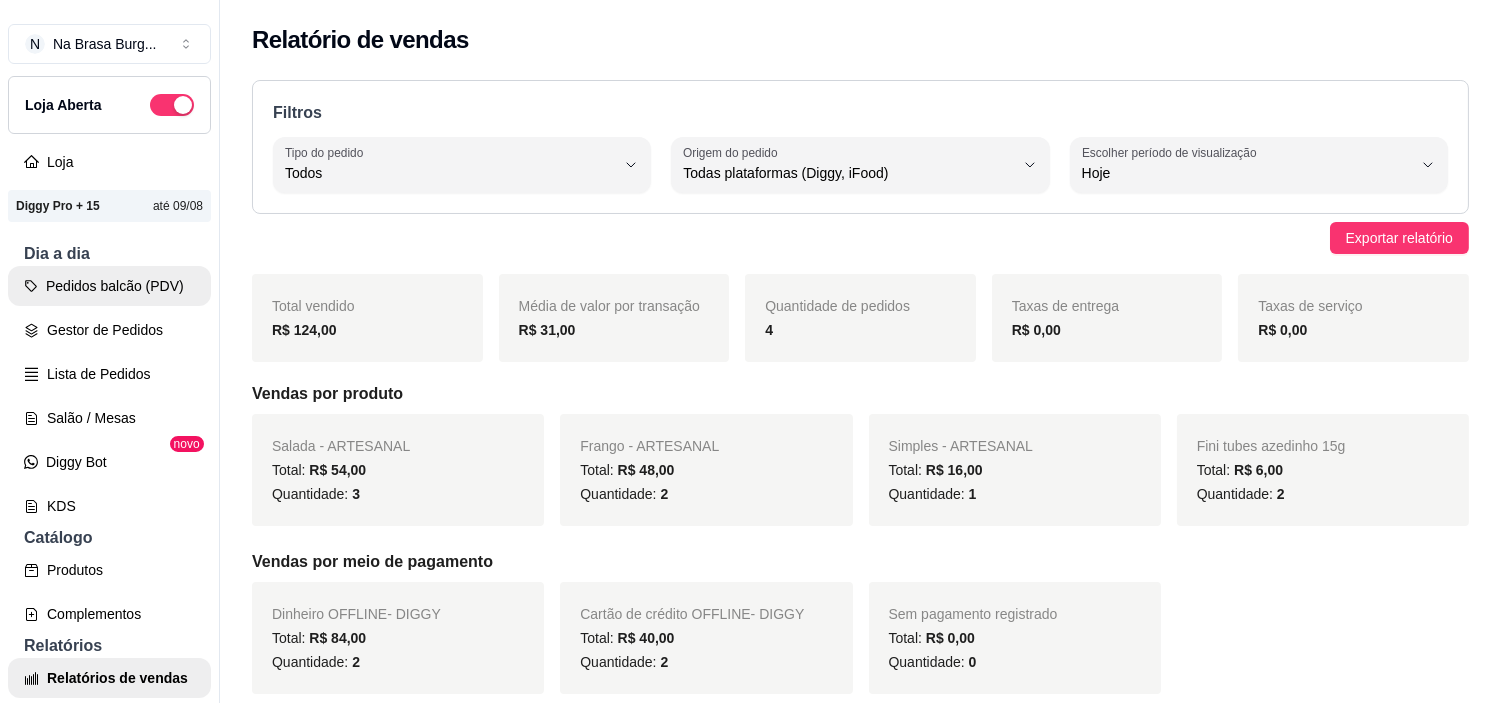 click on "Pedidos balcão (PDV)" at bounding box center [109, 286] 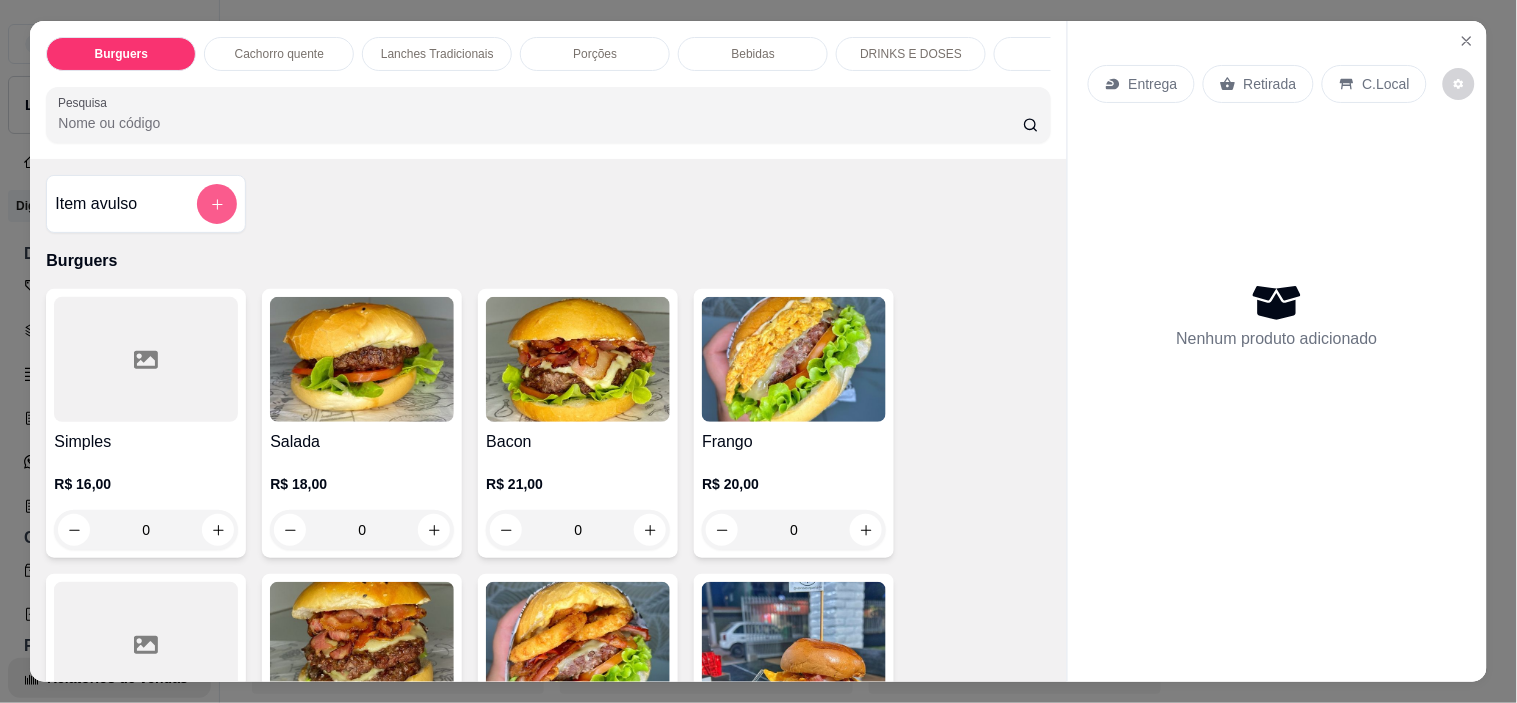 click at bounding box center [217, 204] 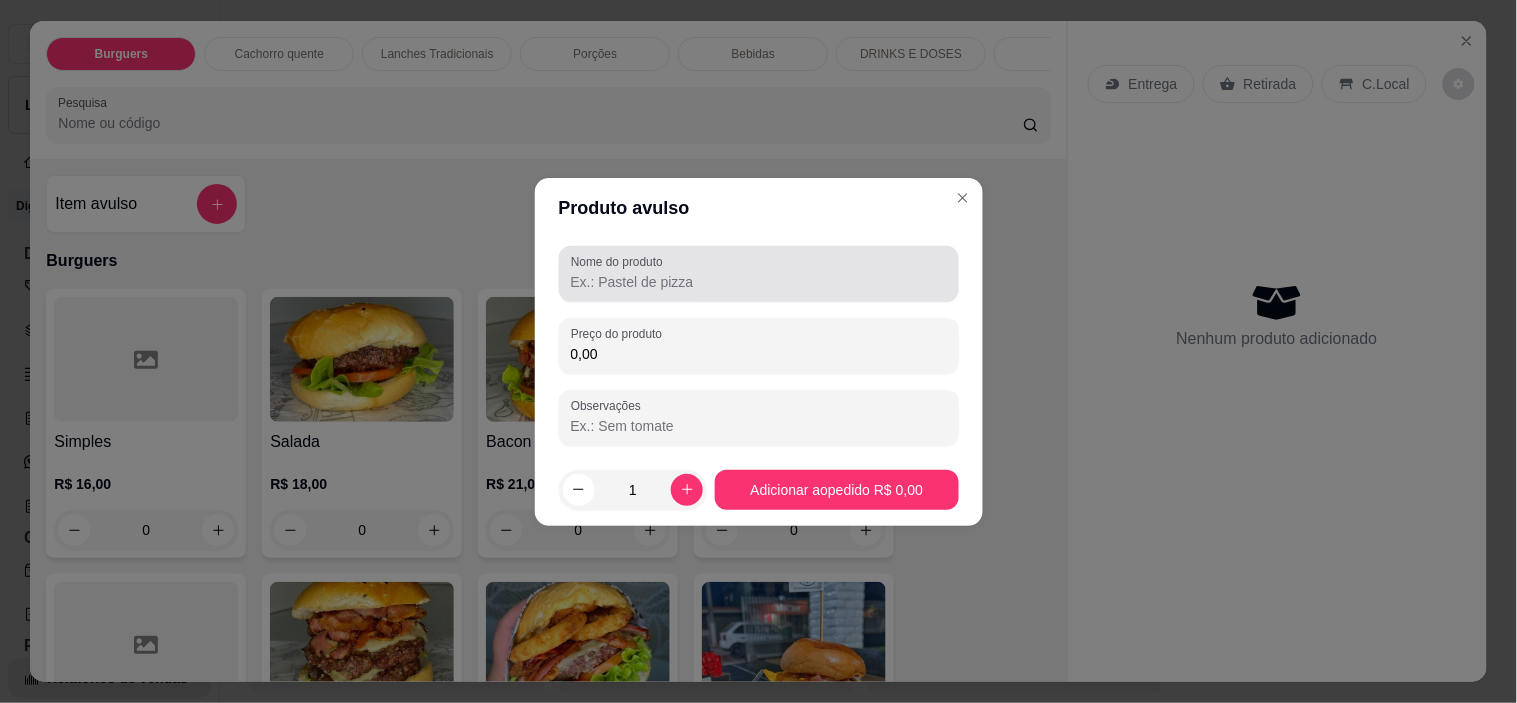 click on "Nome do produto Preço do produto 0,00 Observações" at bounding box center (759, 346) 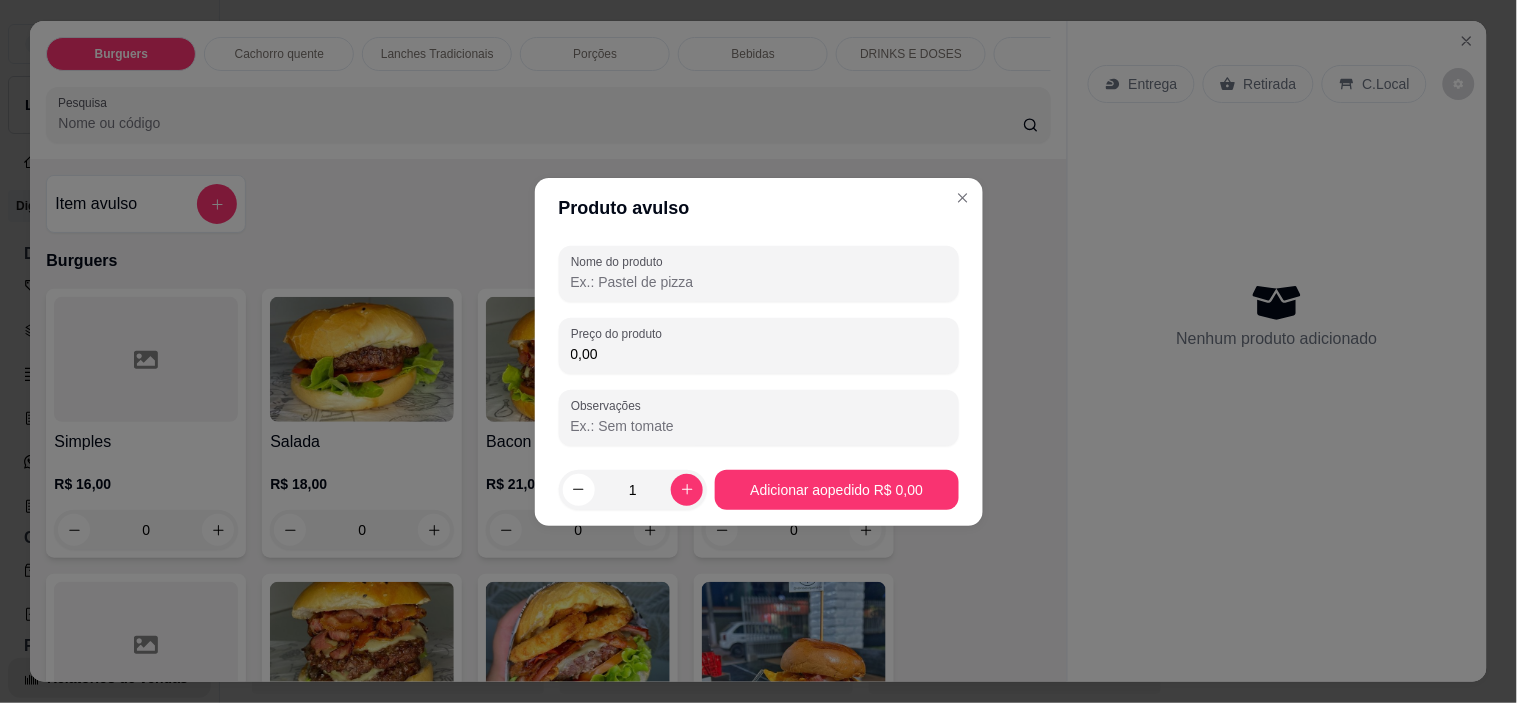 click on "Nome do produto" at bounding box center [759, 282] 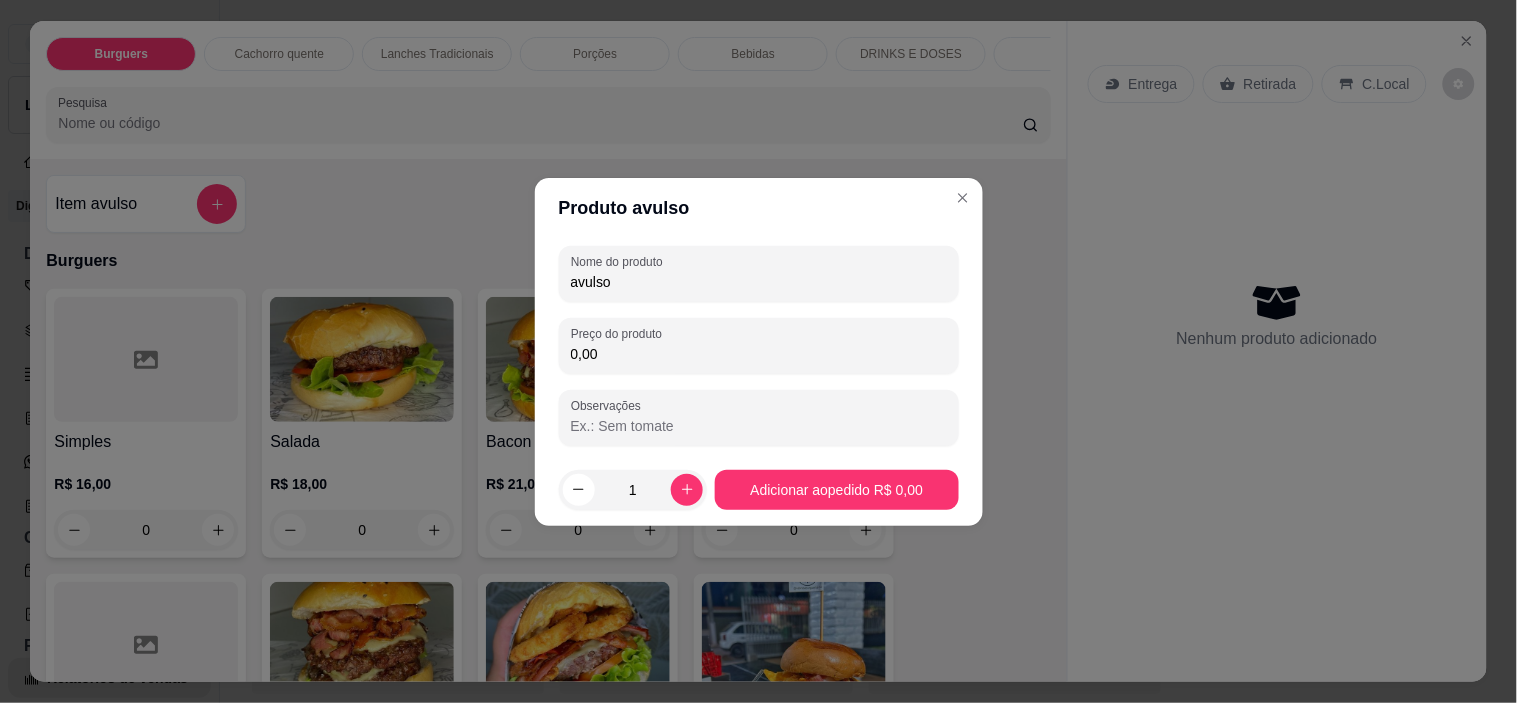 type on "avulso" 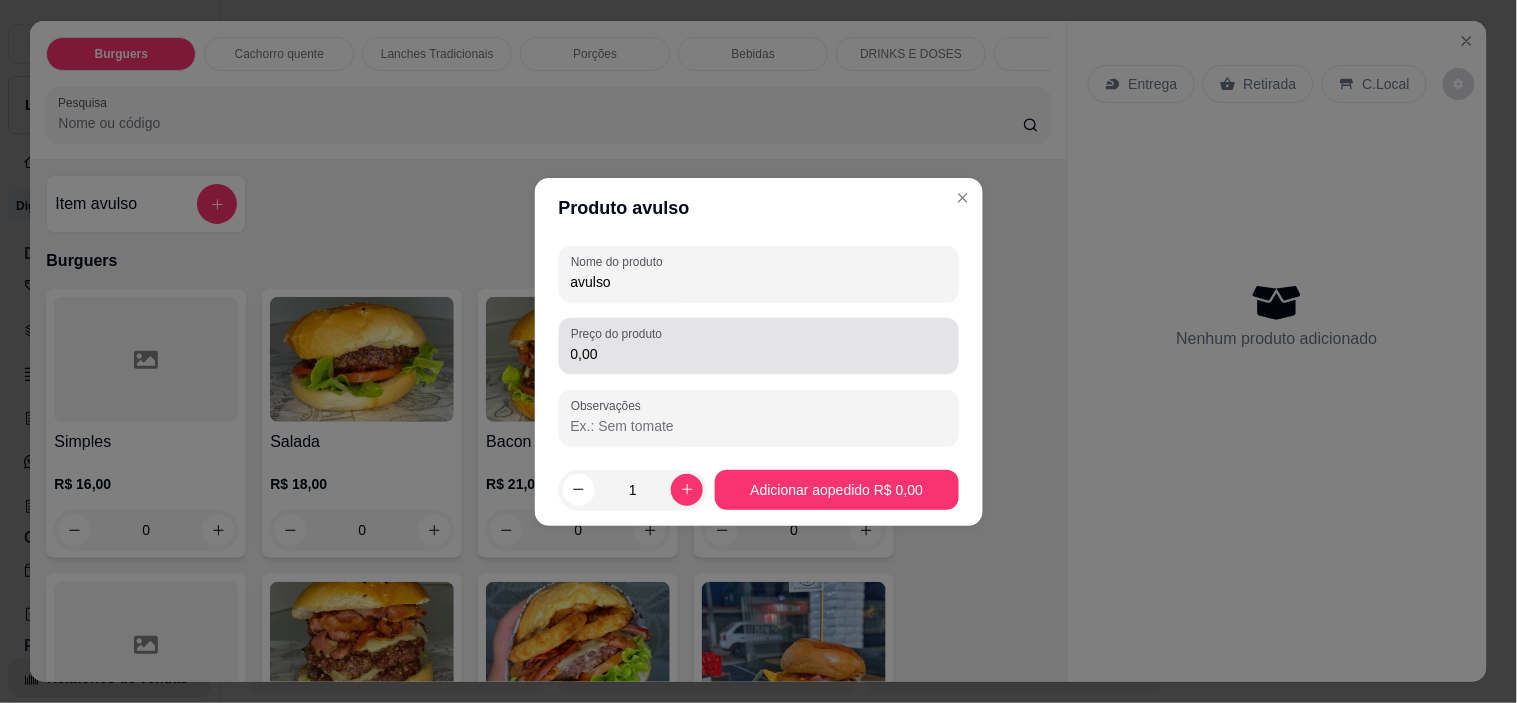 click on "Preço do produto 0,00" at bounding box center (759, 346) 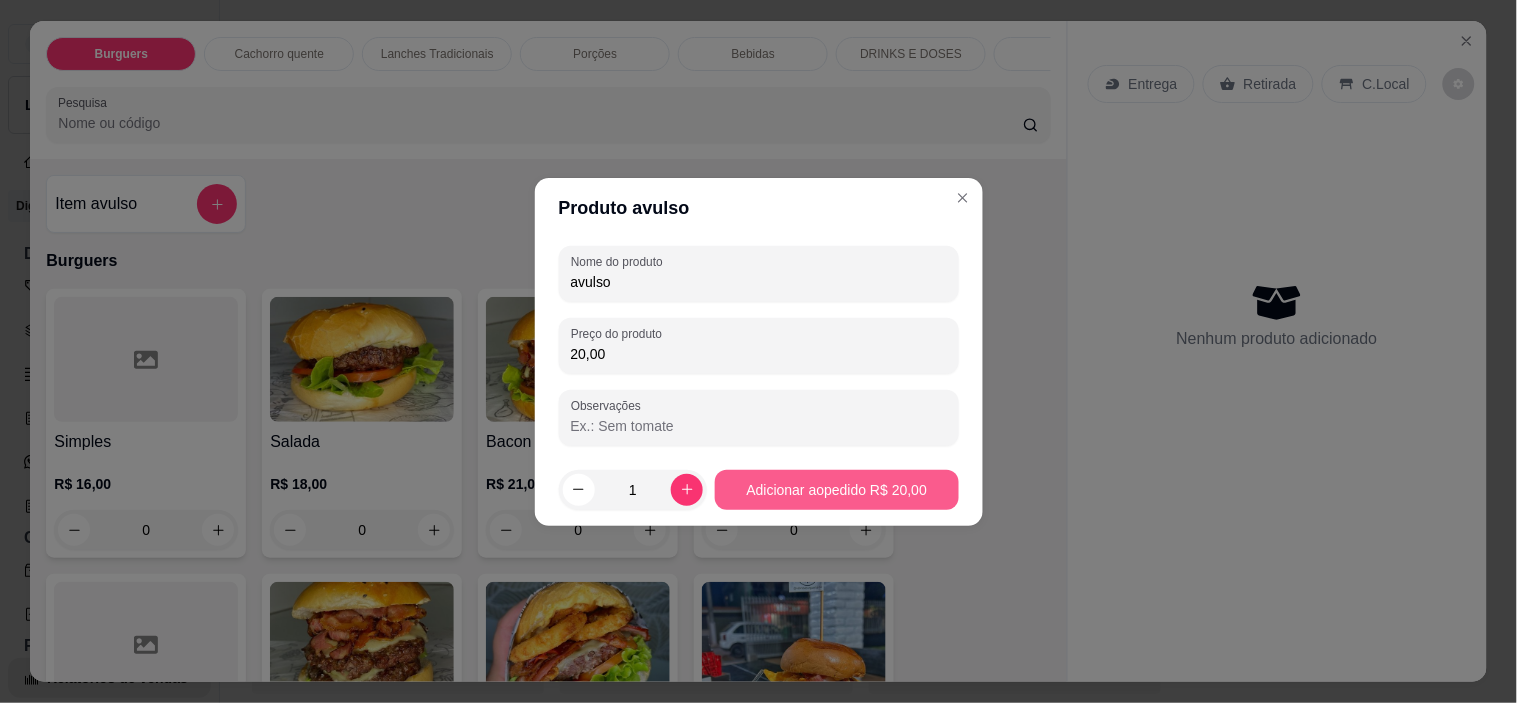 type on "20,00" 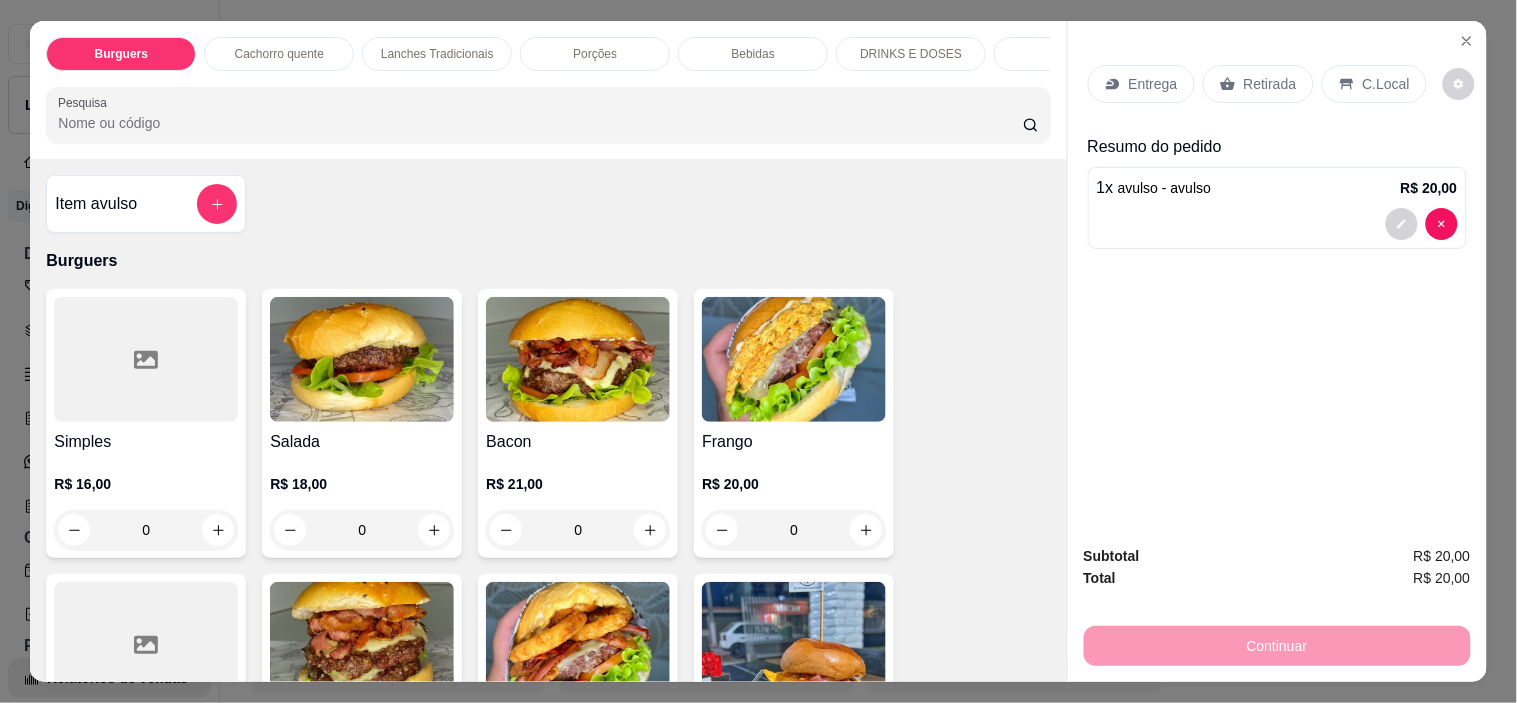 click on "Entrega Retirada C.Local" at bounding box center (1257, 84) 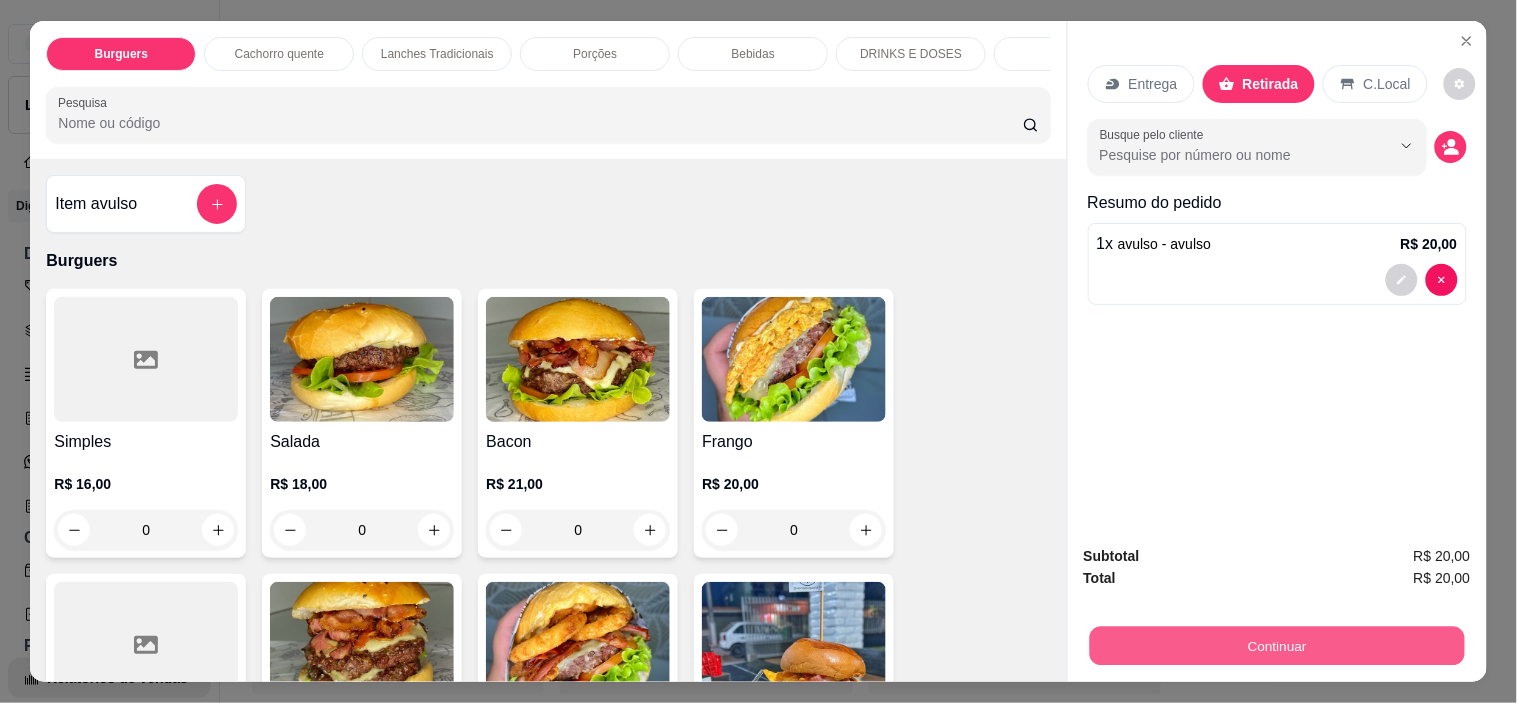 click on "Continuar" at bounding box center [1276, 646] 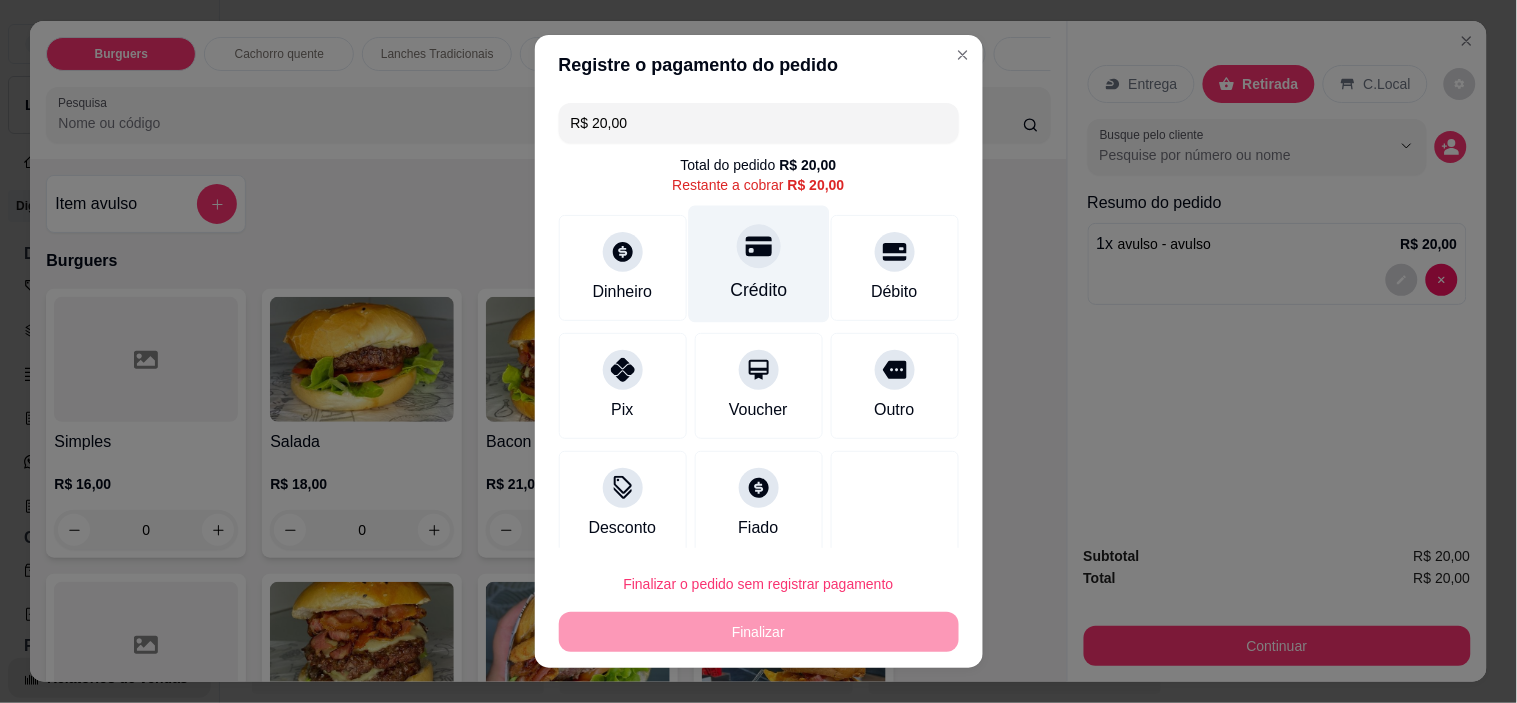 click on "Dinheiro Crédito Débito" at bounding box center (759, 268) 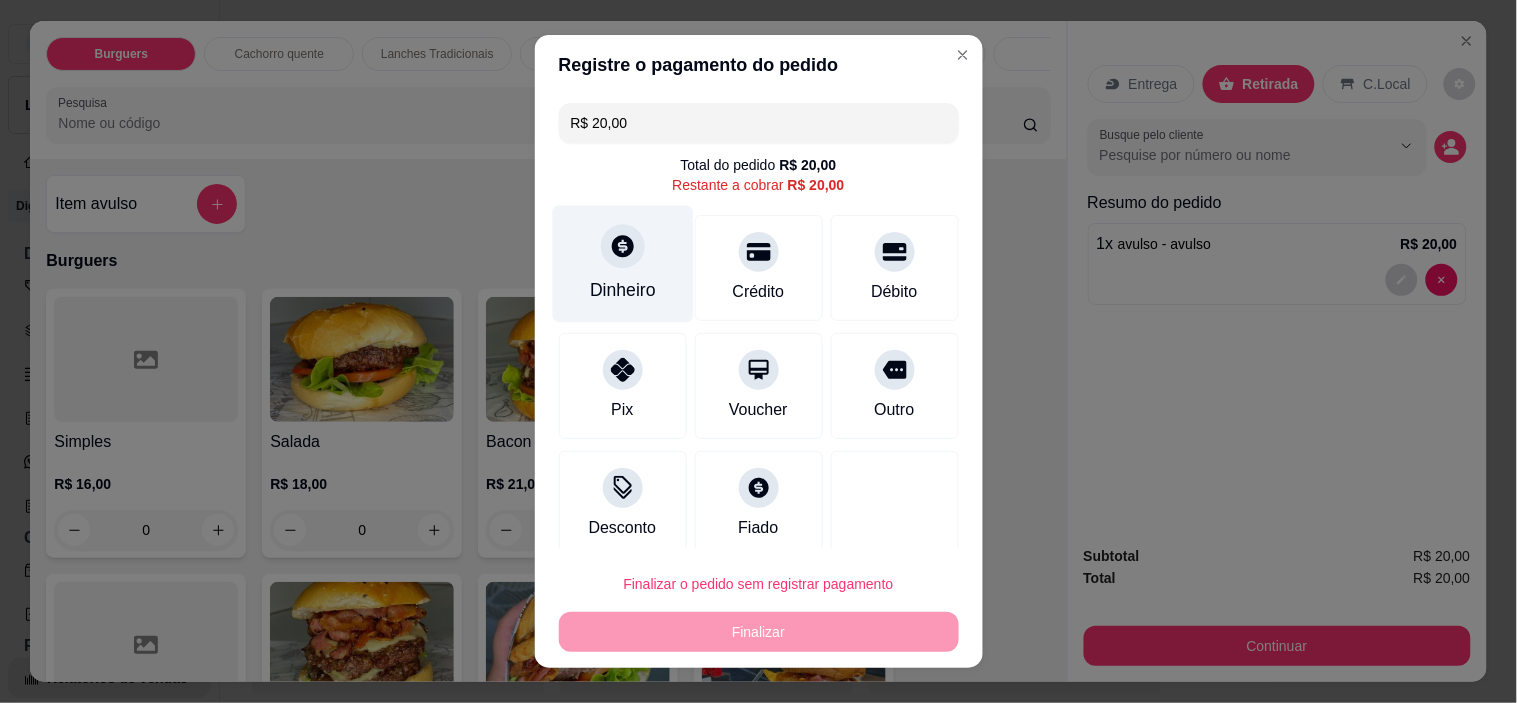 click on "Dinheiro" at bounding box center (622, 264) 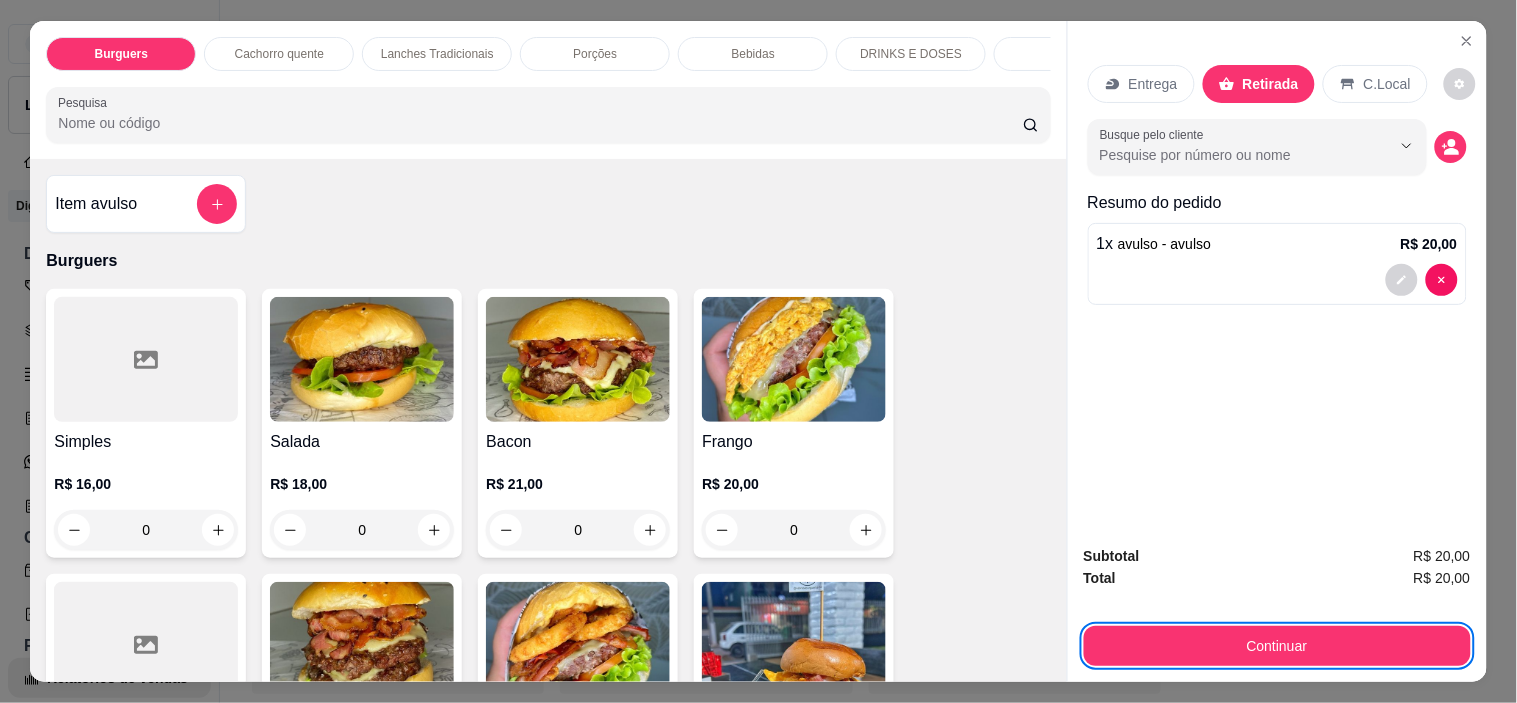 type 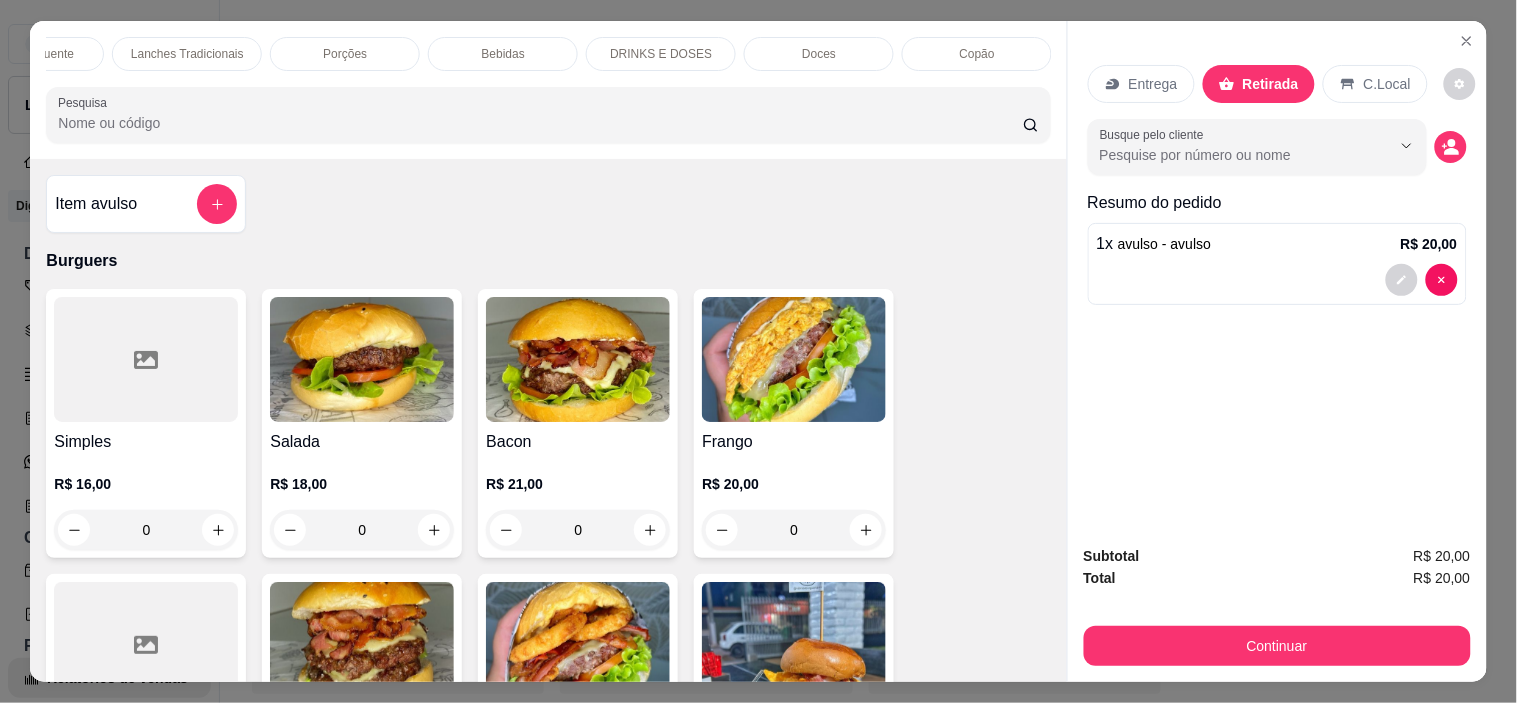 click on "Doces" at bounding box center (819, 54) 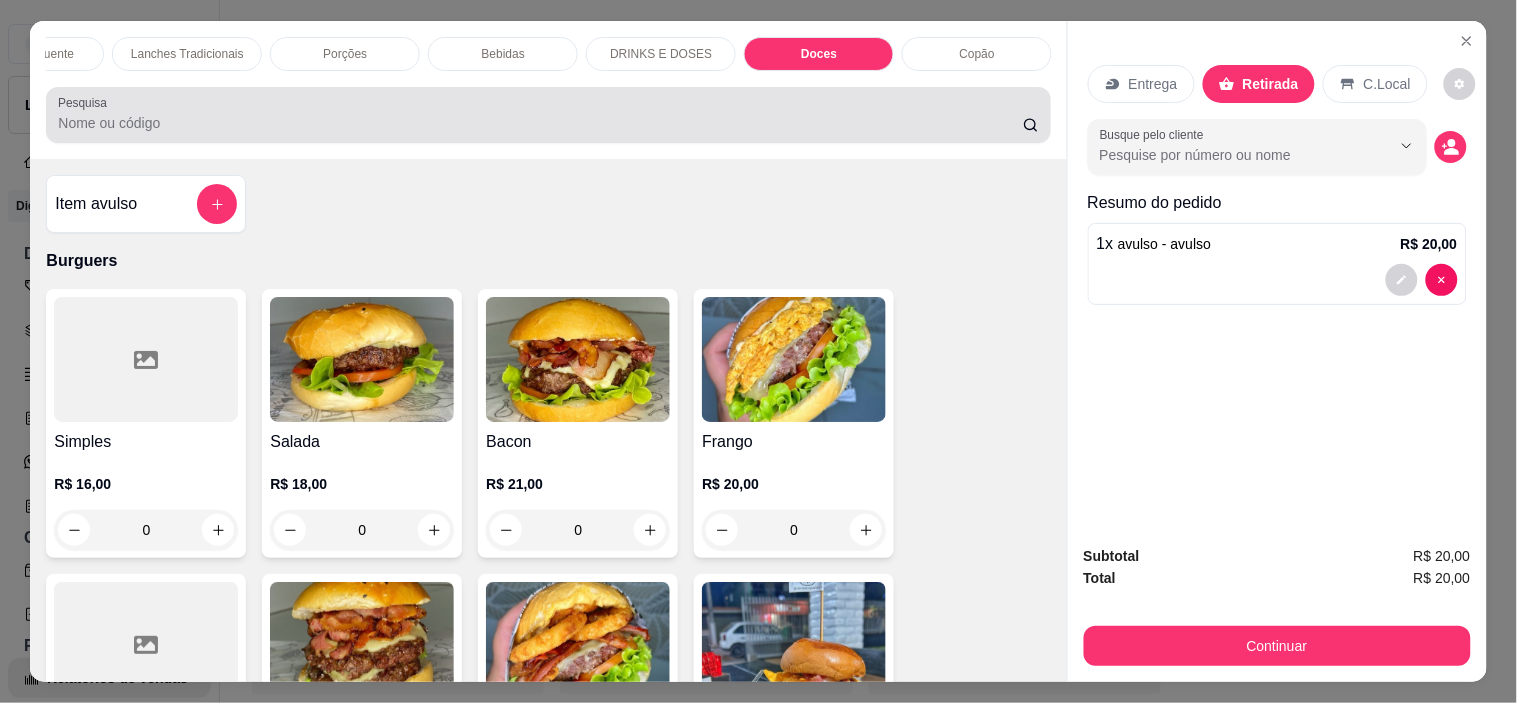 scroll, scrollTop: 4985, scrollLeft: 0, axis: vertical 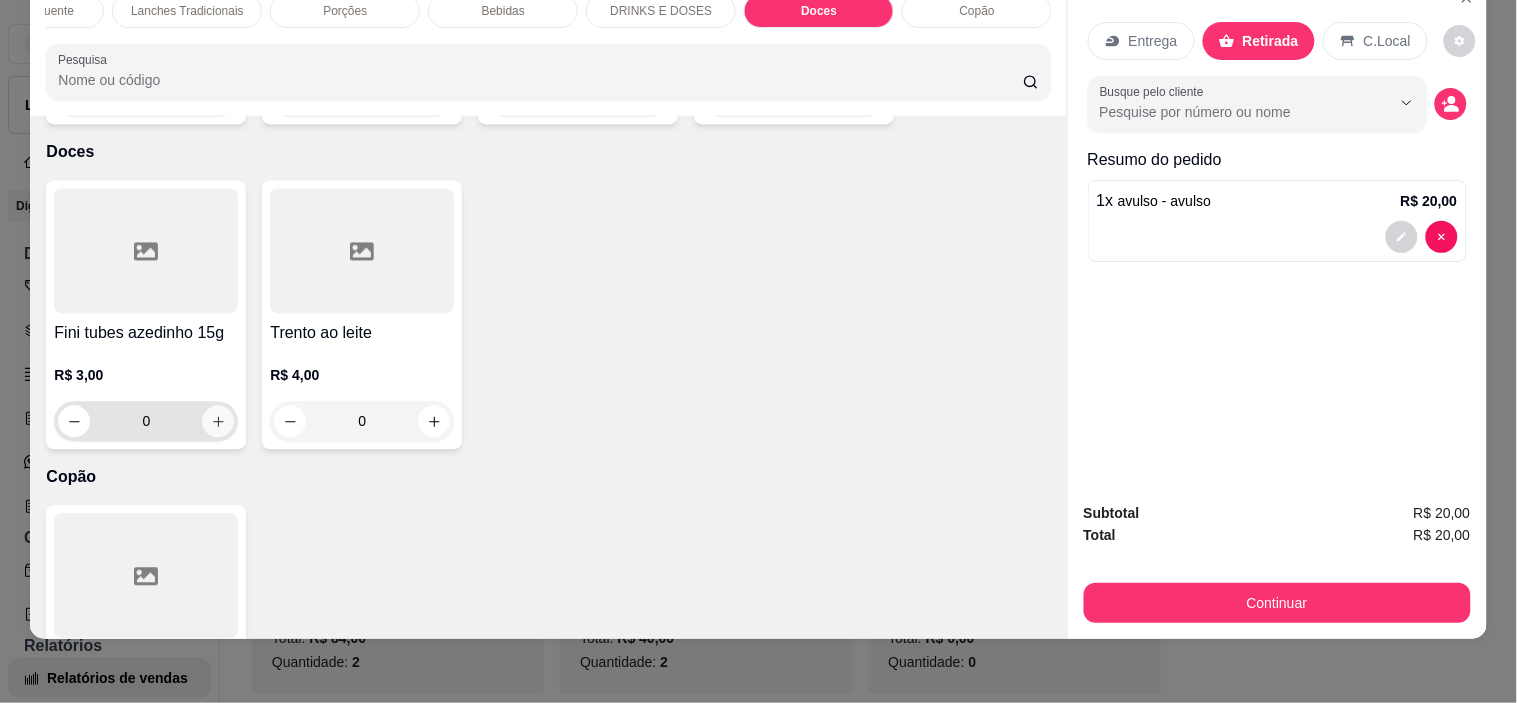 click 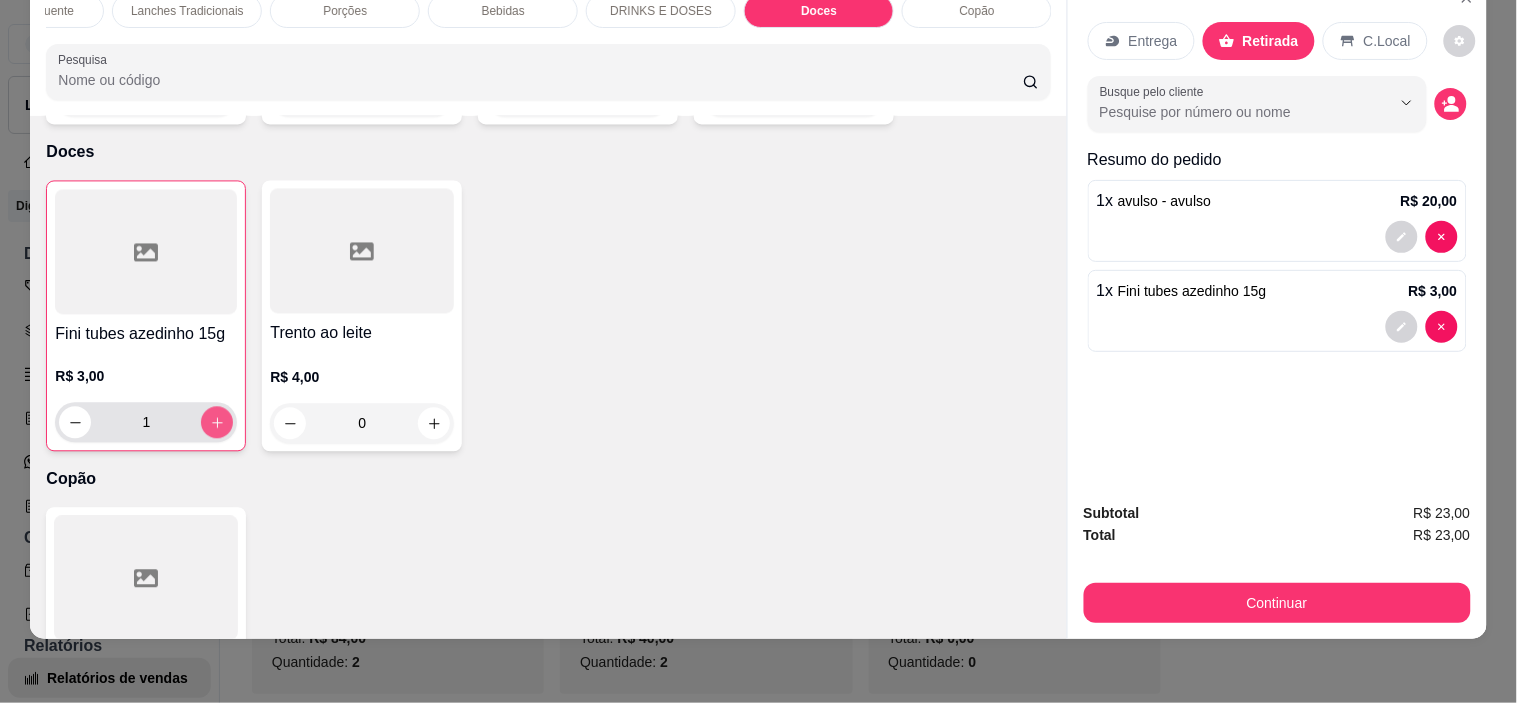 click at bounding box center (217, 423) 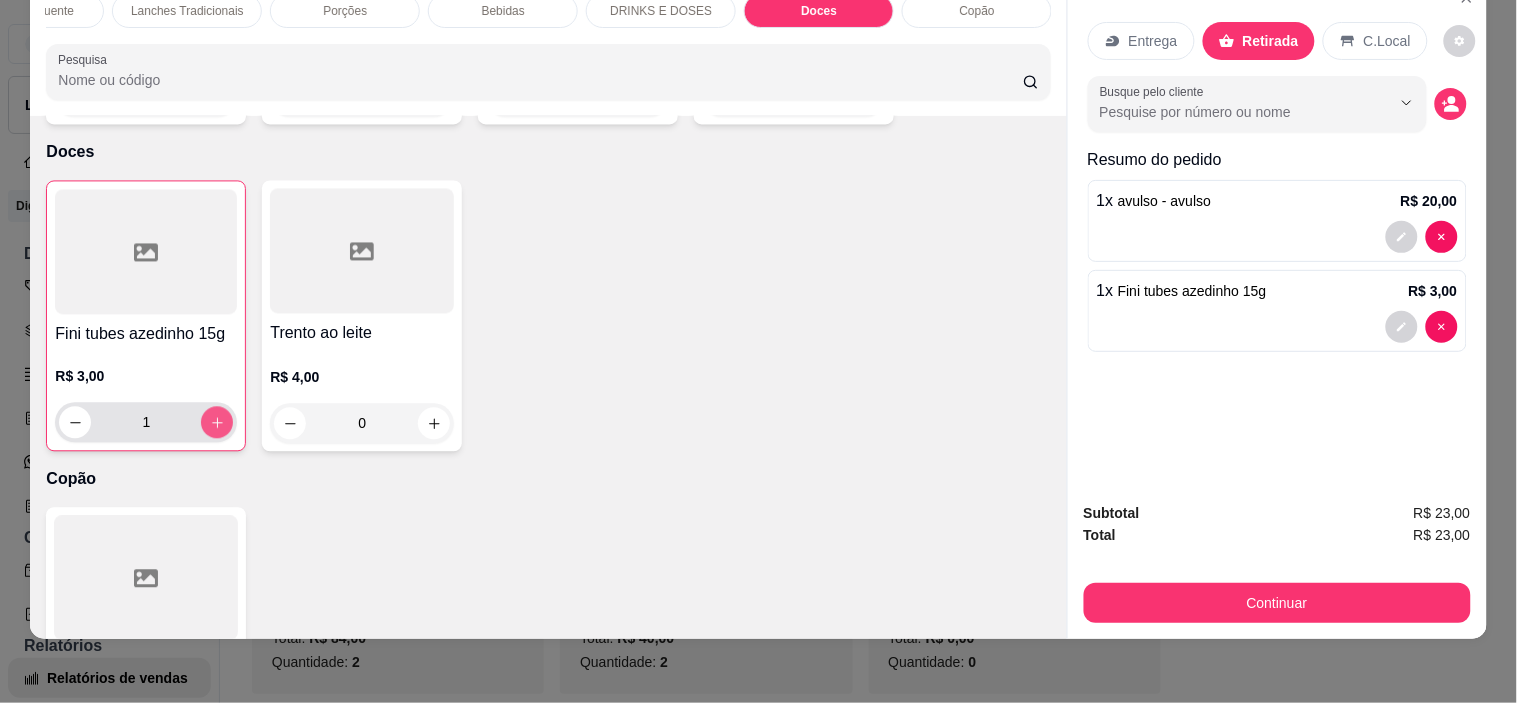 type on "2" 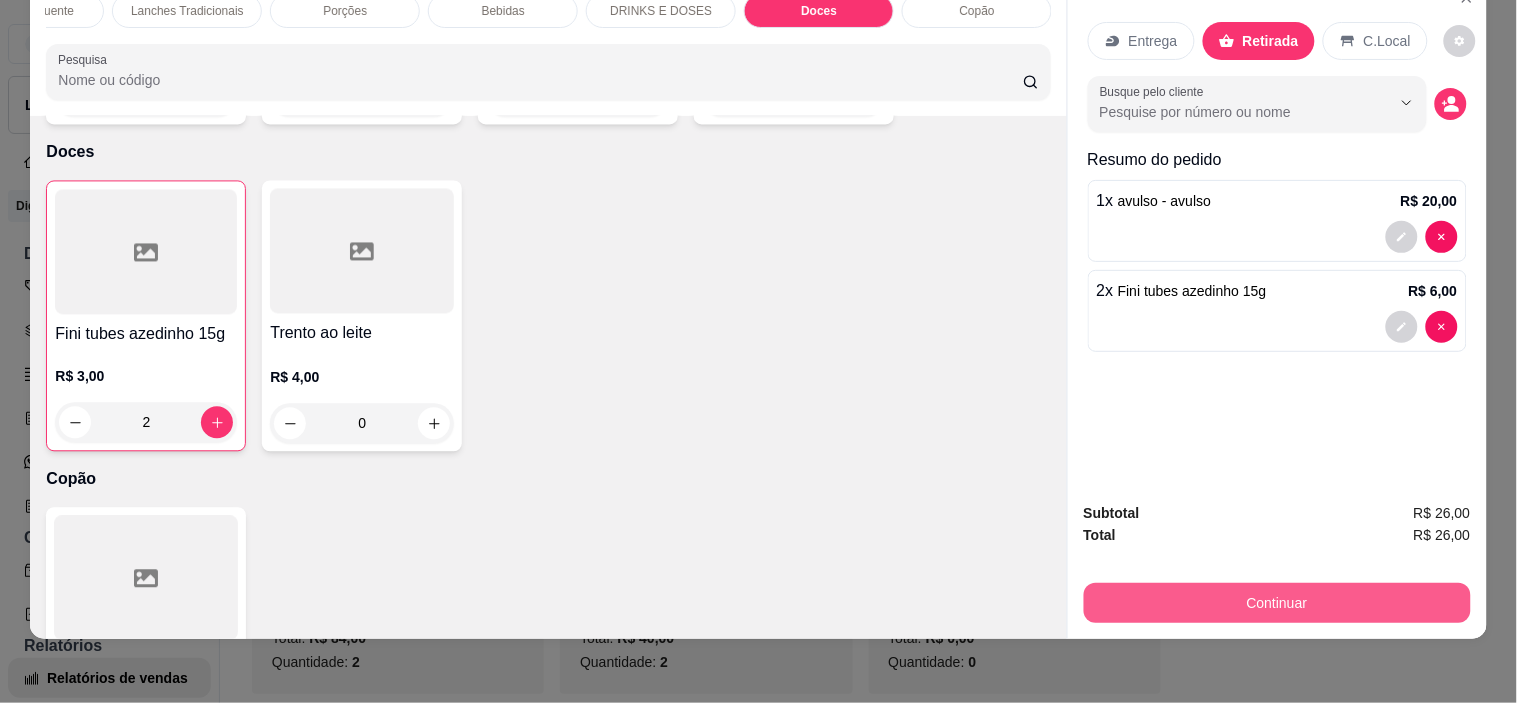 click on "Continuar" at bounding box center (1277, 603) 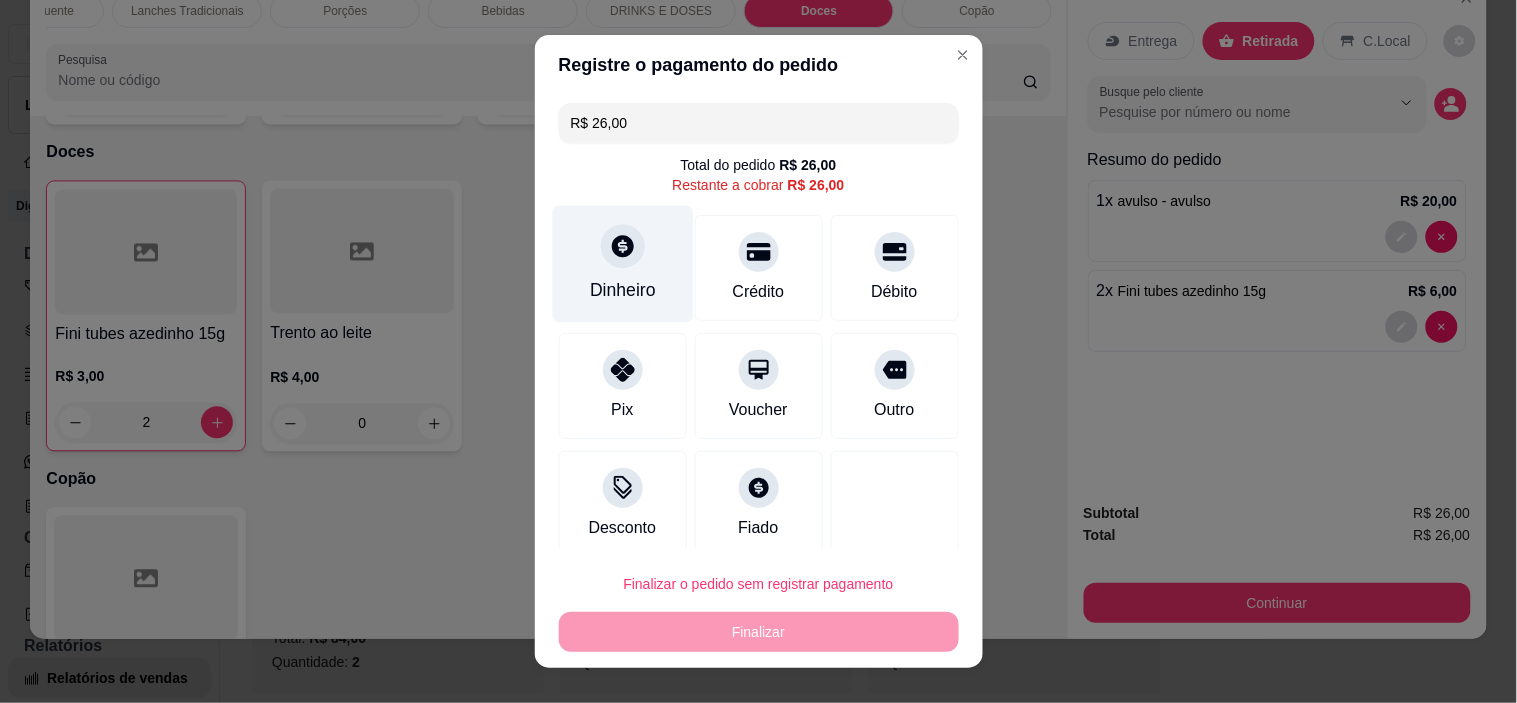 click on "Dinheiro" at bounding box center [623, 290] 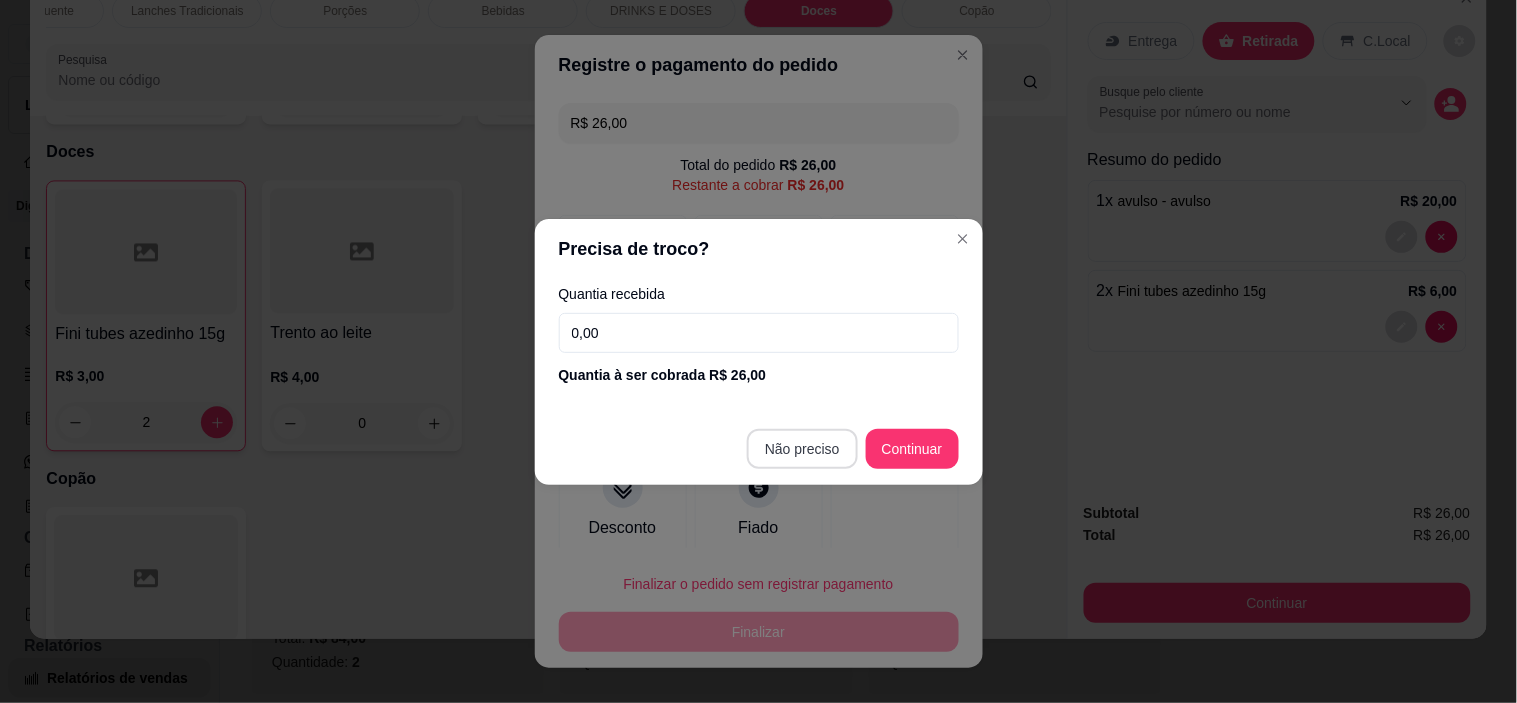 type on "R$ 0,00" 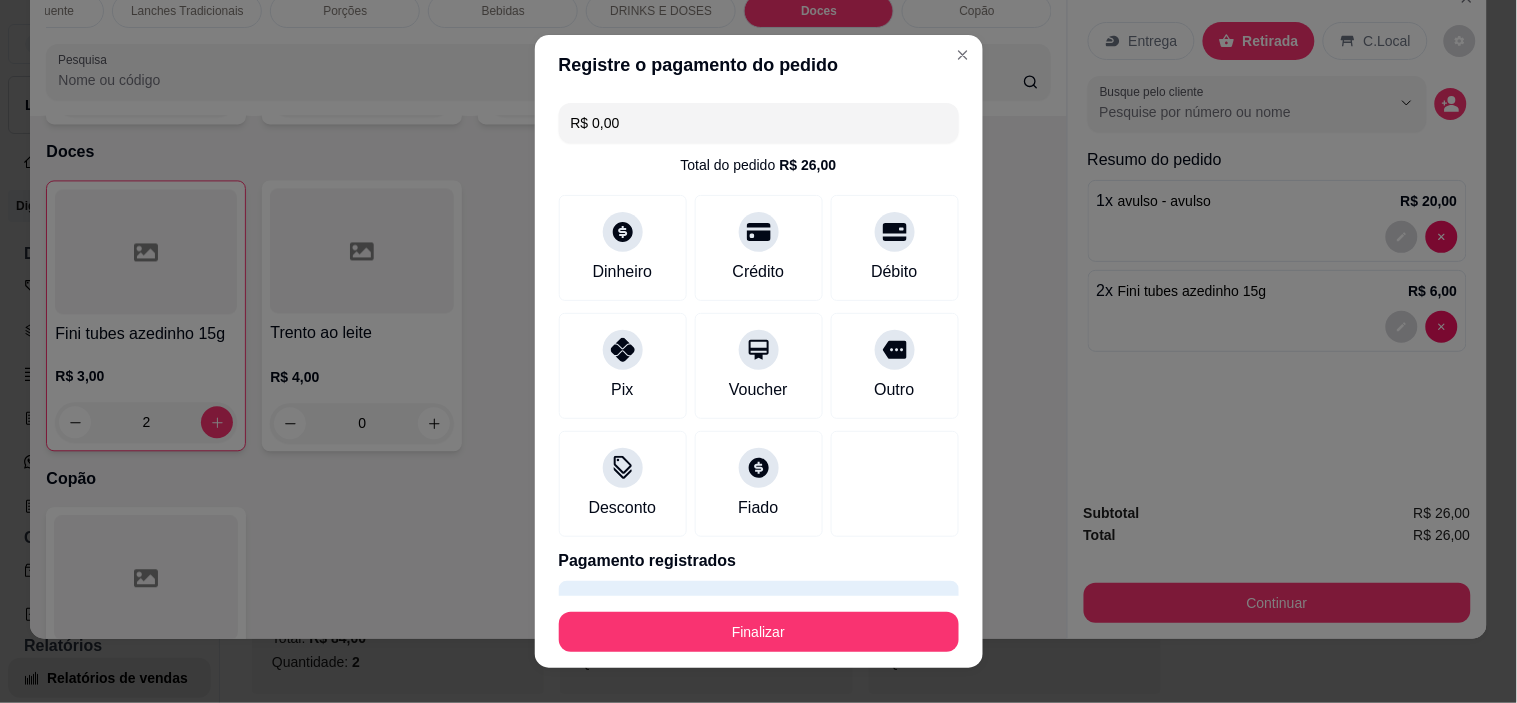 click on "Finalizar" at bounding box center [759, 632] 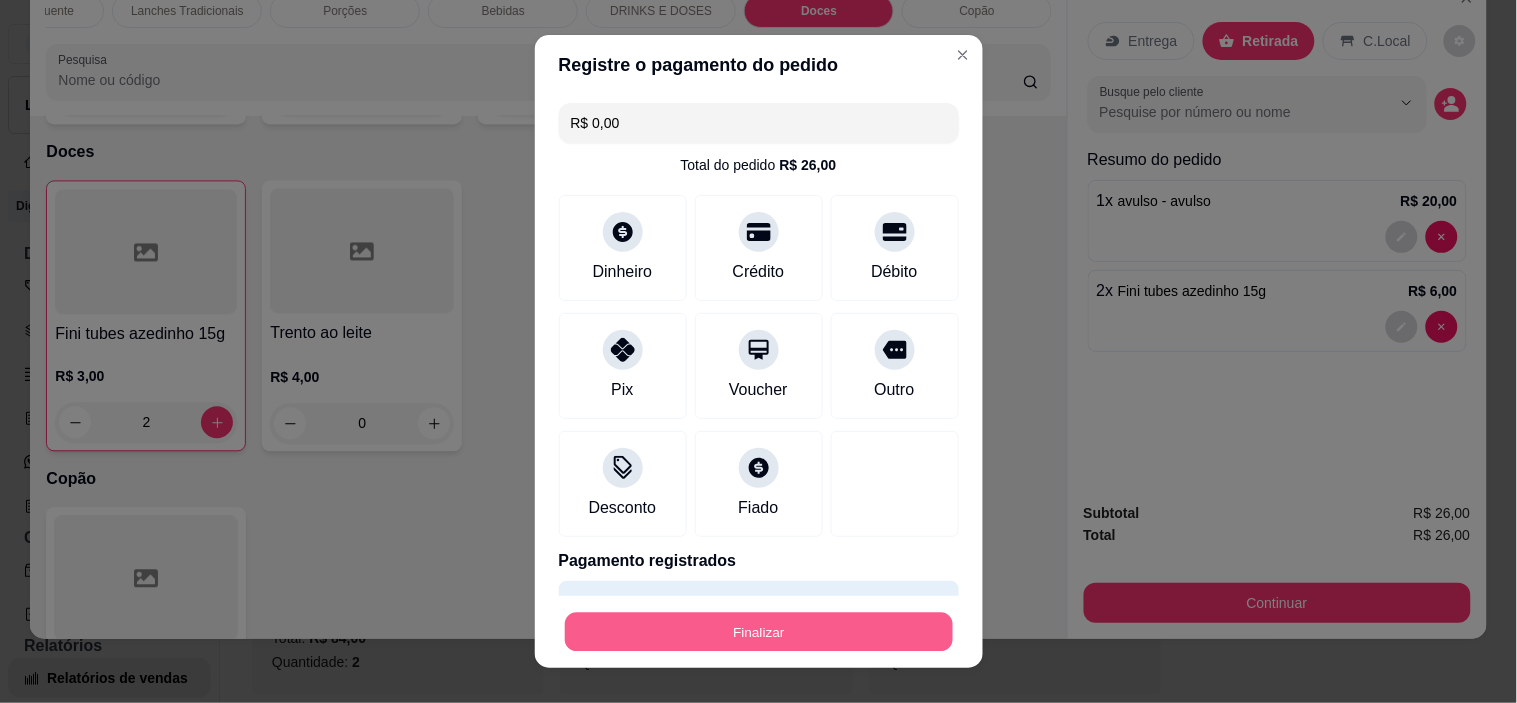 click on "Finalizar" at bounding box center [759, 631] 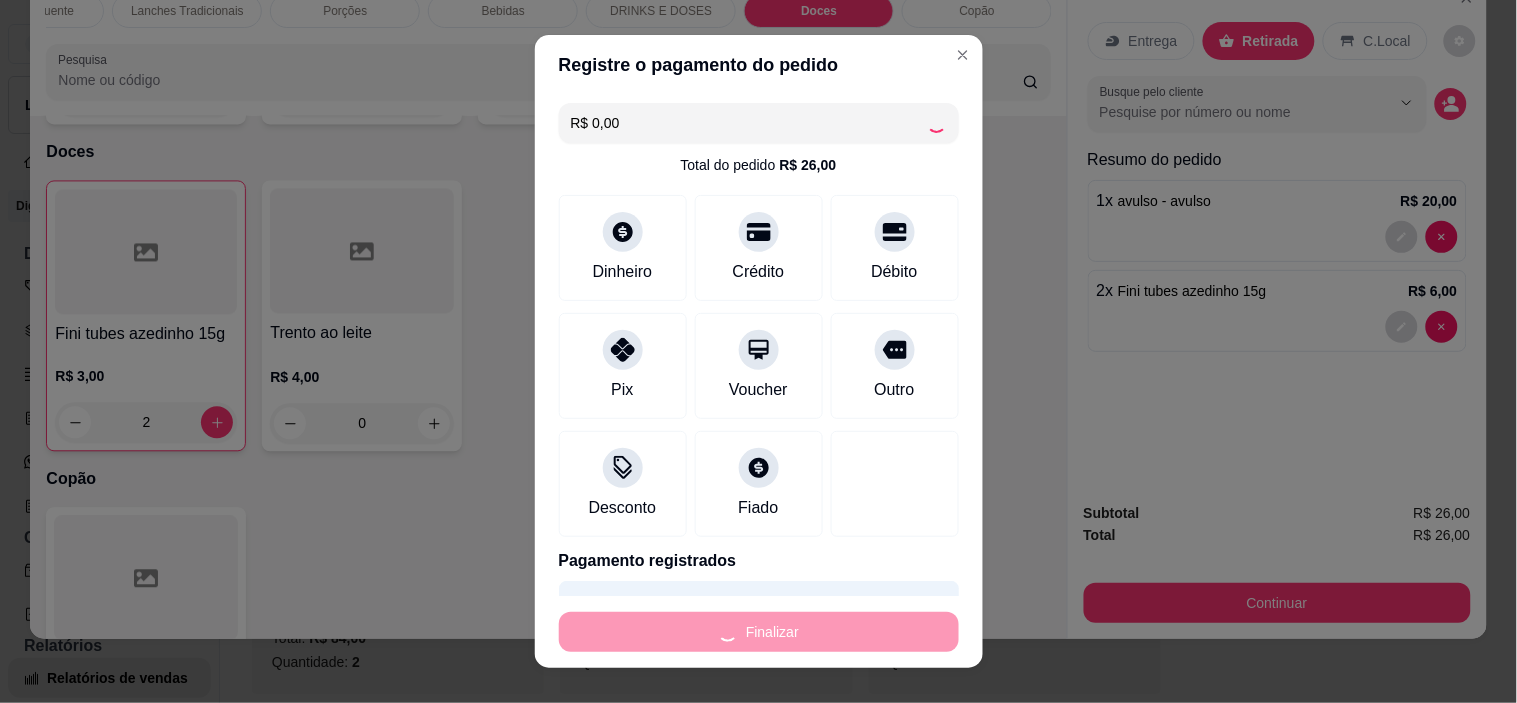 type on "0" 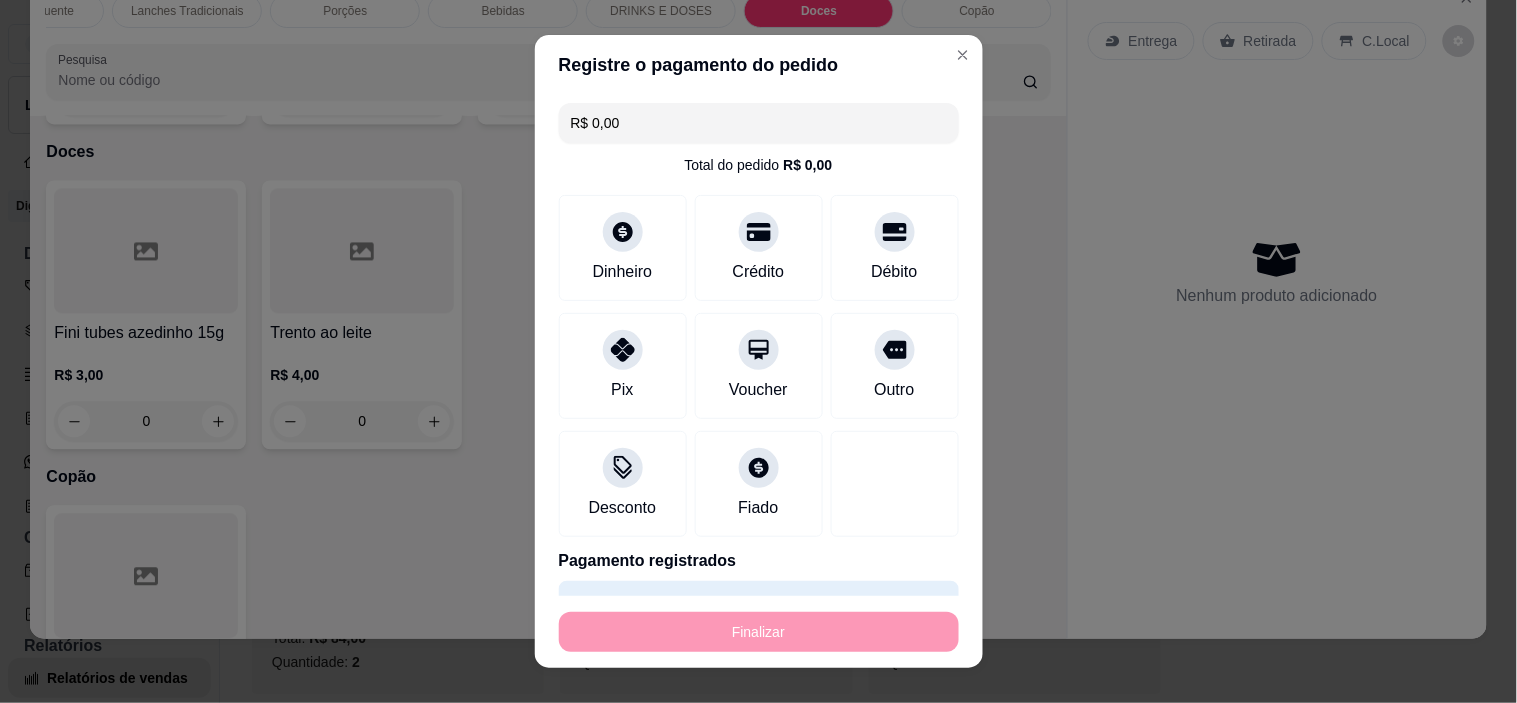 type on "-R$ 26,00" 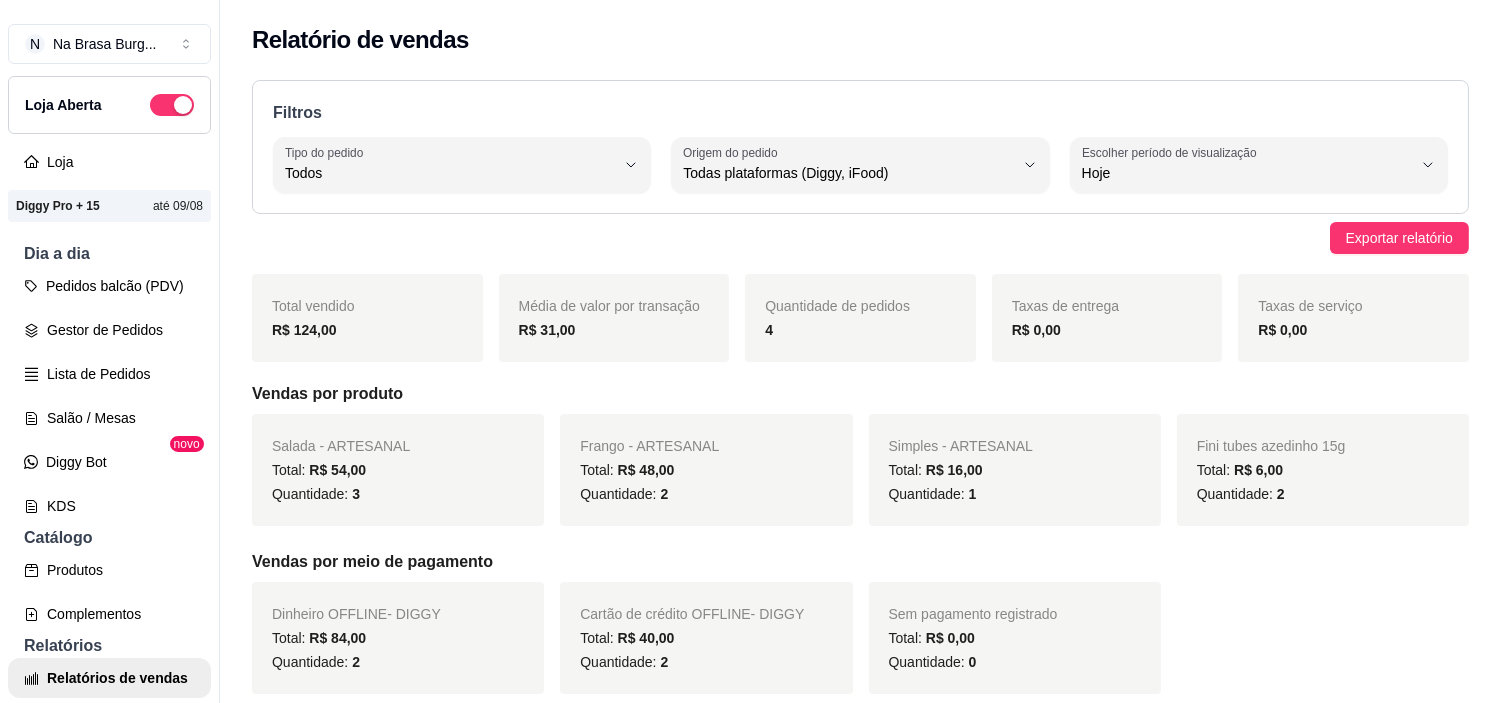 click on "Filtros ALL Tipo do pedido Todos Entrega Retirada Mesa Consumo local Tipo do pedido Todos ALL Origem do pedido Todas plataformas (Diggy, iFood) Diggy iFood Origem do pedido Todas plataformas (Diggy, iFood) 0 Escolher período de visualização Hoje Ontem 7 dias 15 dias 30 dias 45 dias Customizado Escolher período de visualização Hoje Exportar relatório Total vendido R$ 124,00 Média de valor por transação R$ 31,00 Quantidade de pedidos 4 Taxas de entrega R$ 0,00 Taxas de serviço R$ 0,00 Vendas por produto Salada - ARTESANAL Total: R$ 54,00 Quantidade: 3 Frango - ARTESANAL Total: R$ 48,00 Quantidade: 2 Simples - ARTESANAL Total: R$ 16,00 Quantidade: 1 Fini tubes azedinho 15g Total: R$ 6,00 Quantidade: 2 Vendas por meio de pagamento Dinheiro OFFLINE - DIGGY Total: R$ 84,00 Quantidade: 2 Cartão de crédito OFFLINE - DIGGY Total: R$ 40,00 Quantidade: 2 Sem pagamento registrado Total: R$ 0,00 Quantidade: 0 N. Pedido Plataforma Nome Data Tipo Valor Pagamento" at bounding box center (860, 630) 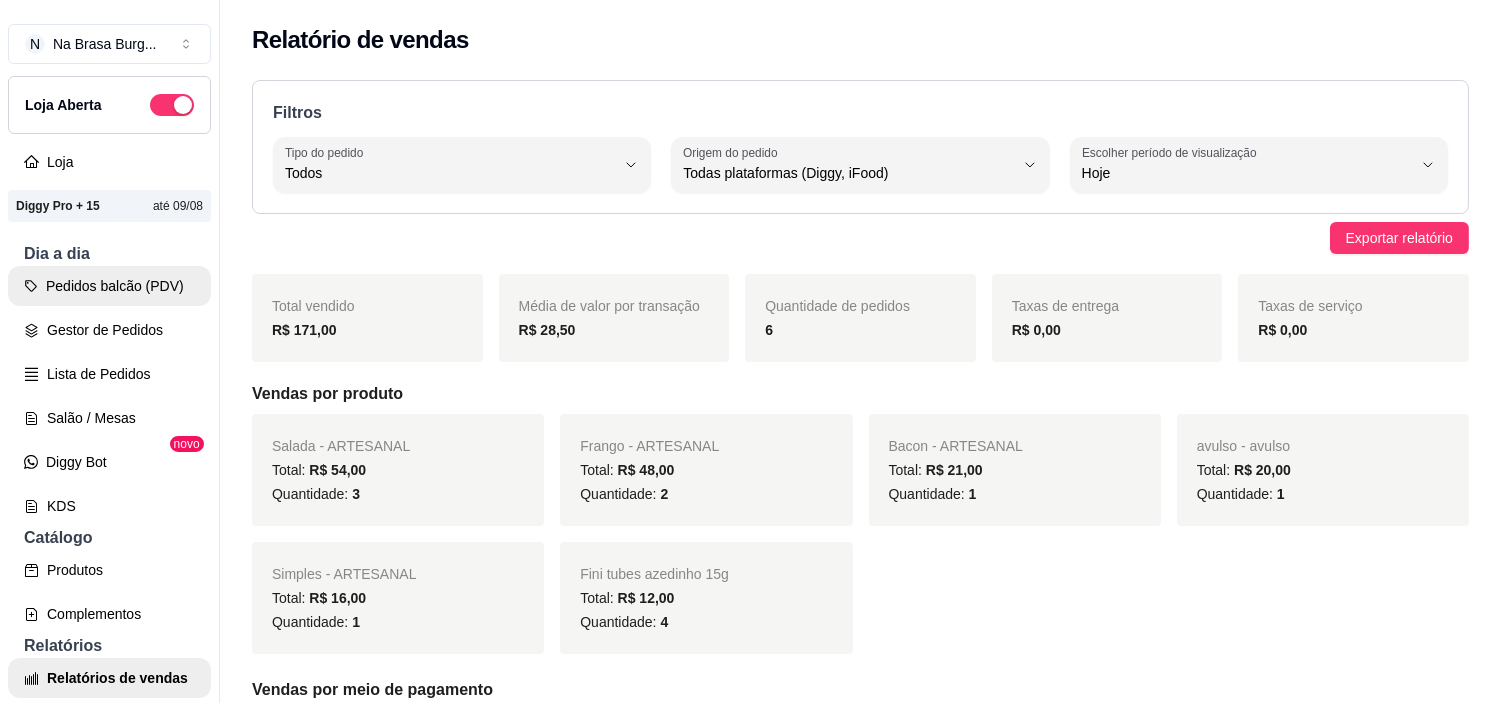click on "Pedidos balcão (PDV)" at bounding box center (109, 286) 